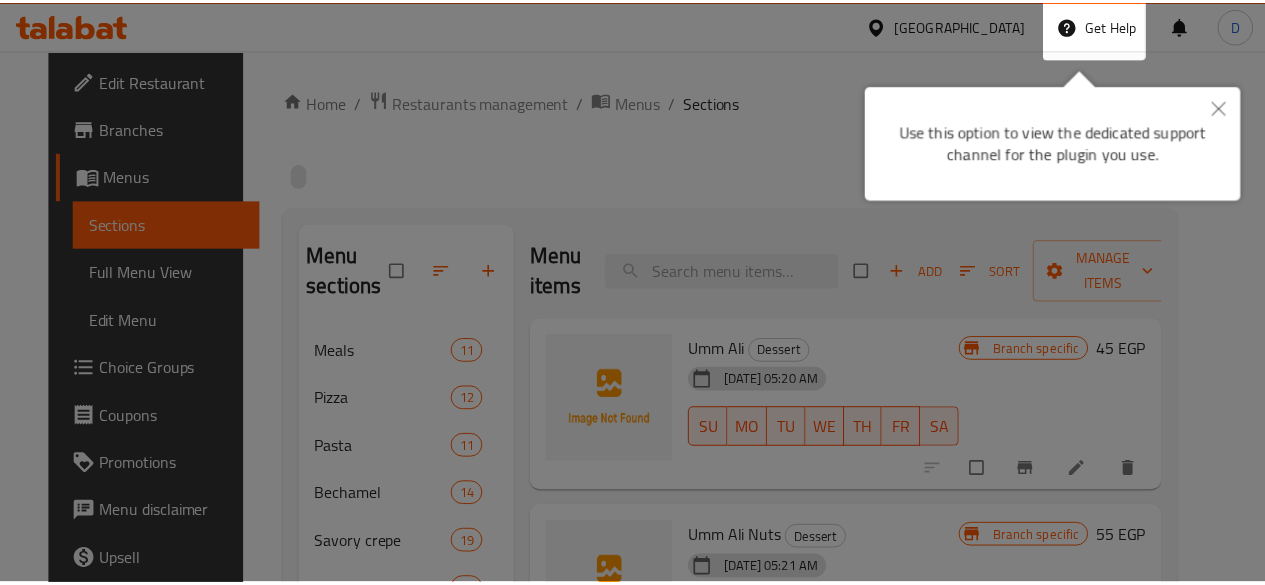 scroll, scrollTop: 0, scrollLeft: 0, axis: both 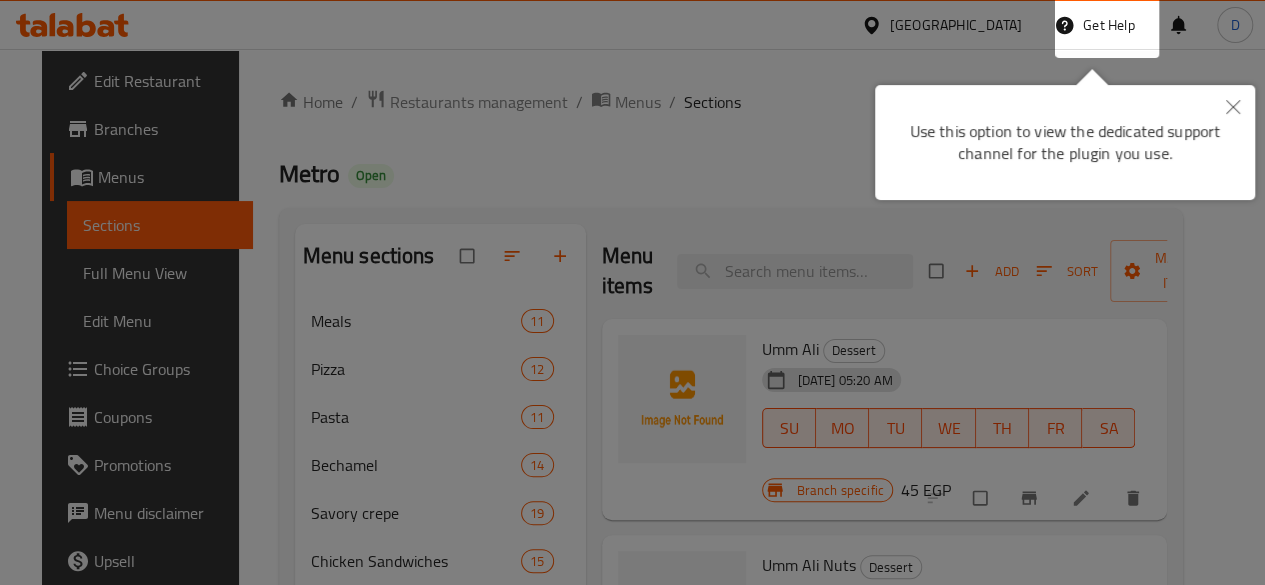 click at bounding box center [632, 292] 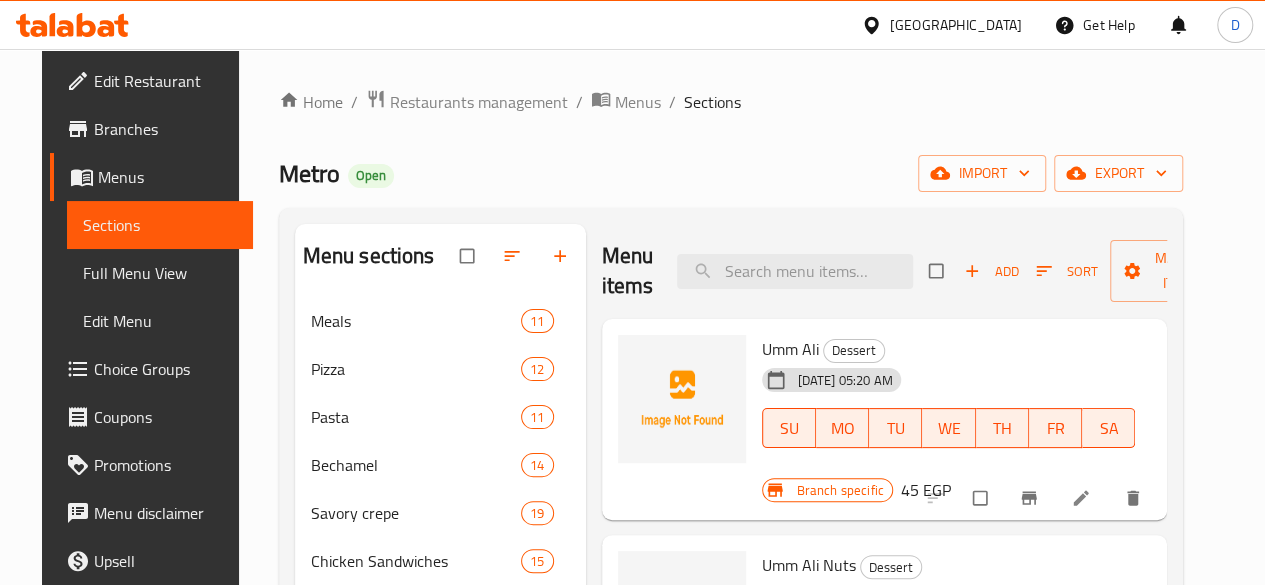 click on "Home" at bounding box center [311, 102] 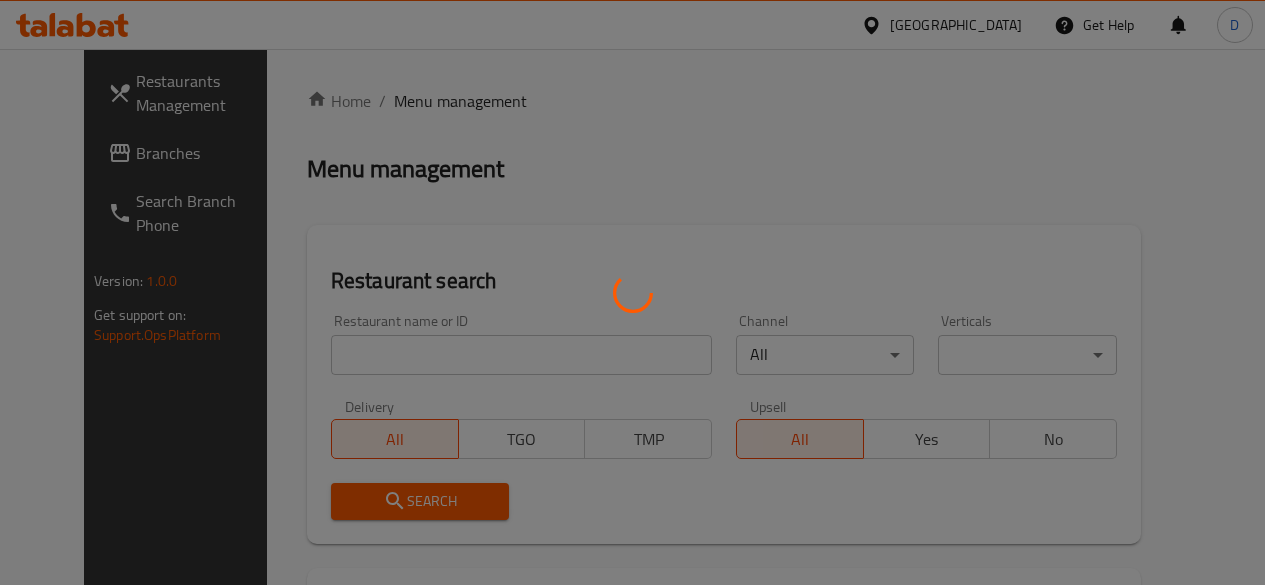 scroll, scrollTop: 0, scrollLeft: 0, axis: both 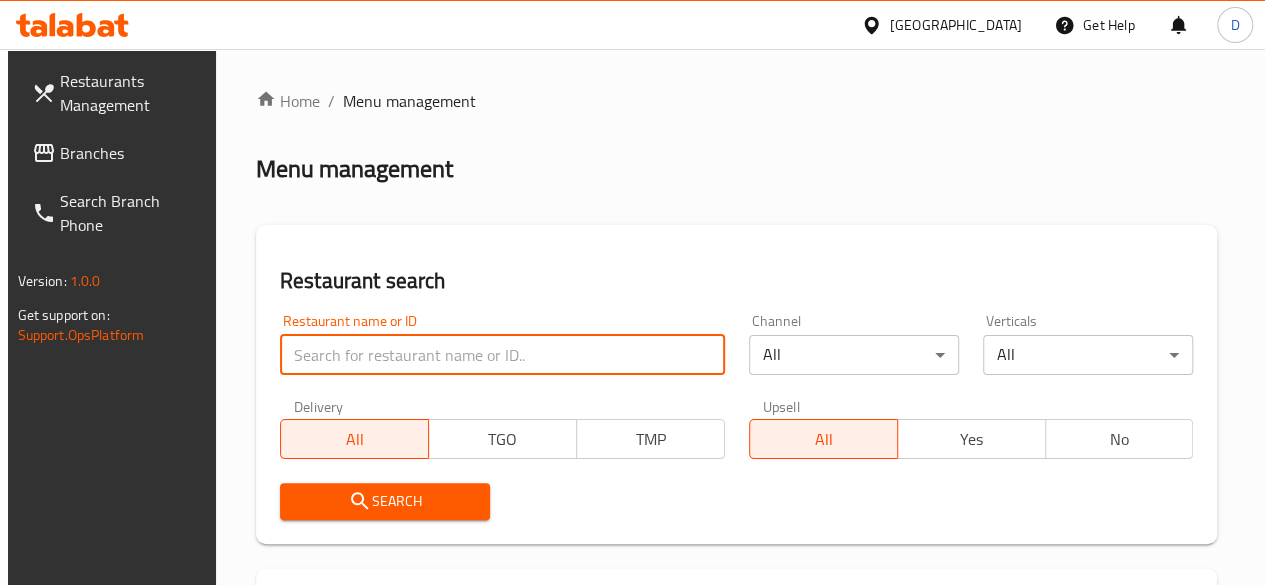 click at bounding box center [502, 355] 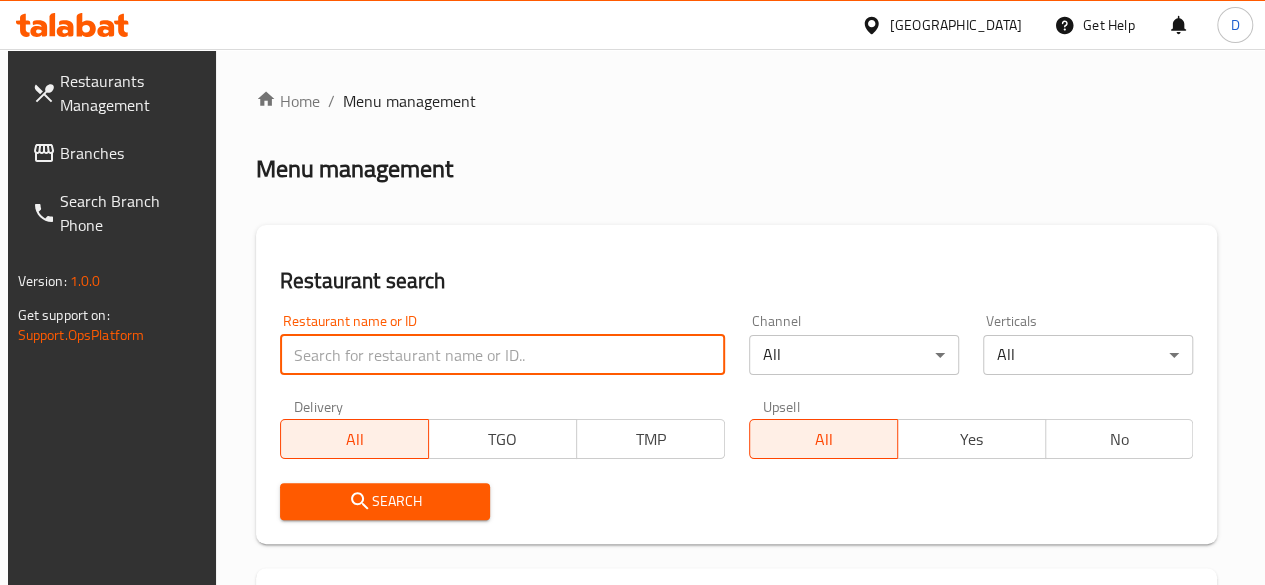paste on "634220" 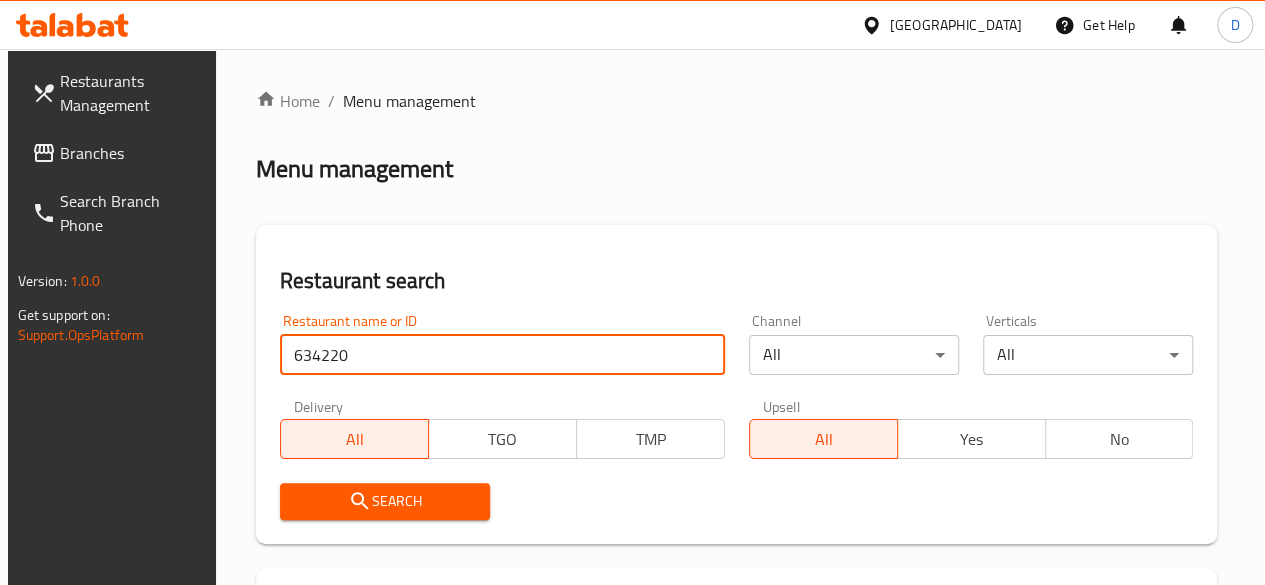 type on "634220" 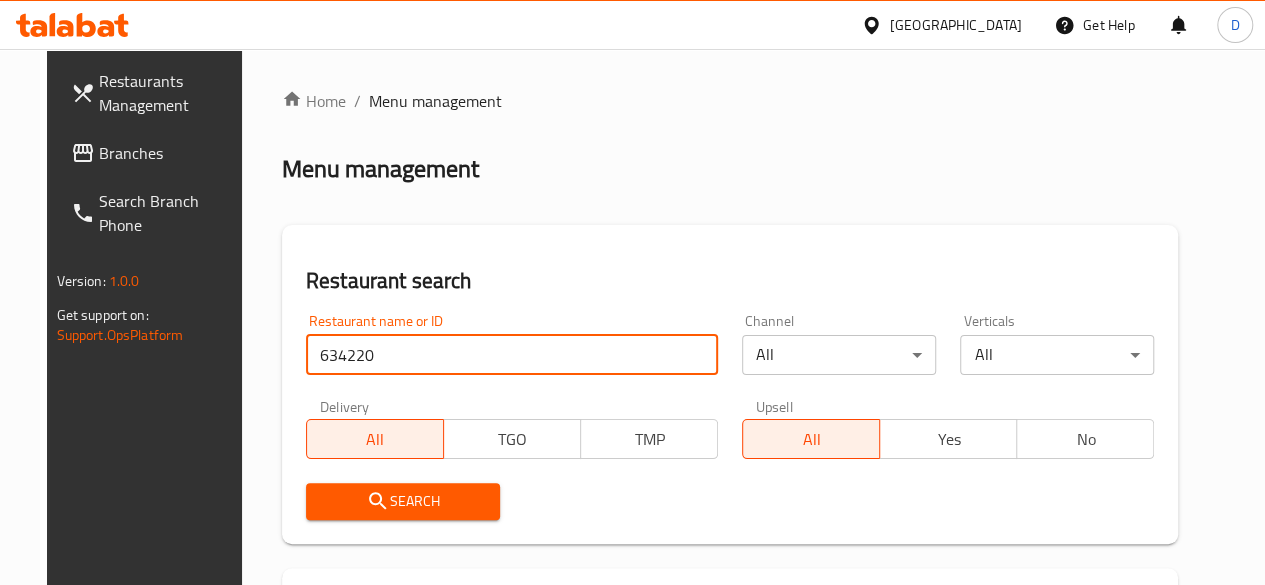 scroll, scrollTop: 290, scrollLeft: 0, axis: vertical 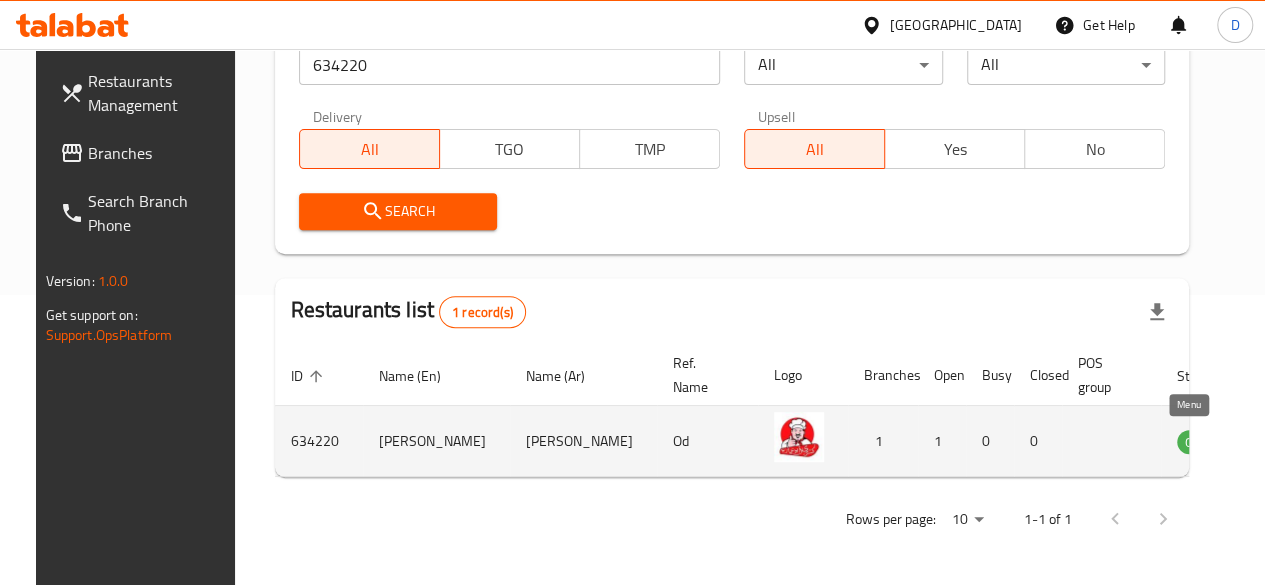 click 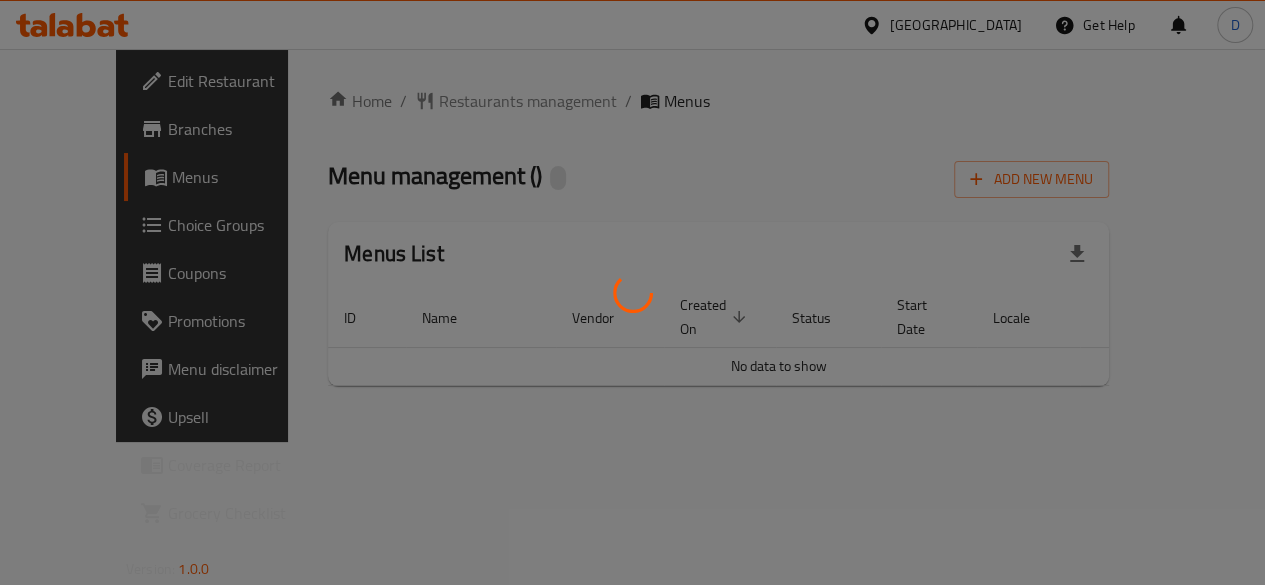 scroll, scrollTop: 0, scrollLeft: 0, axis: both 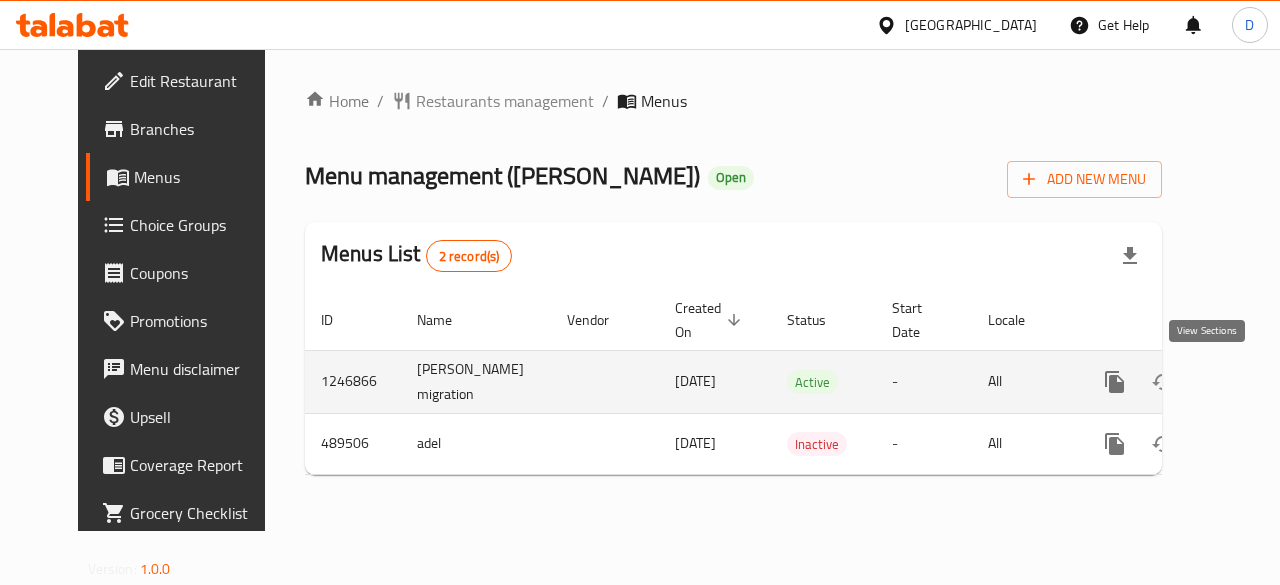 click at bounding box center (1259, 382) 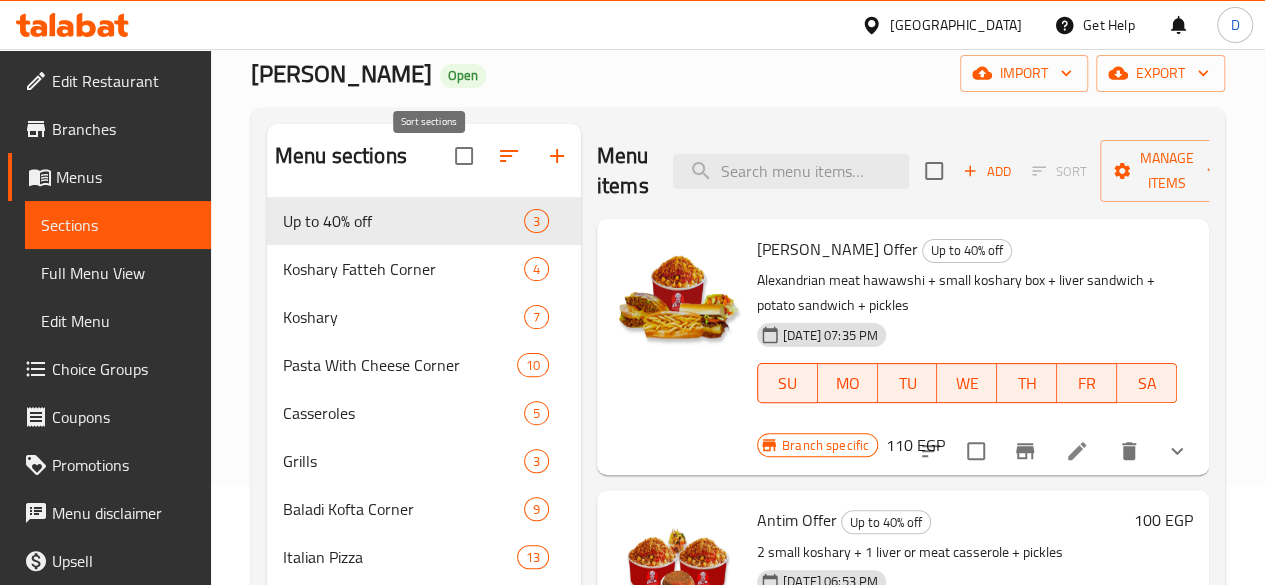 scroll, scrollTop: 0, scrollLeft: 0, axis: both 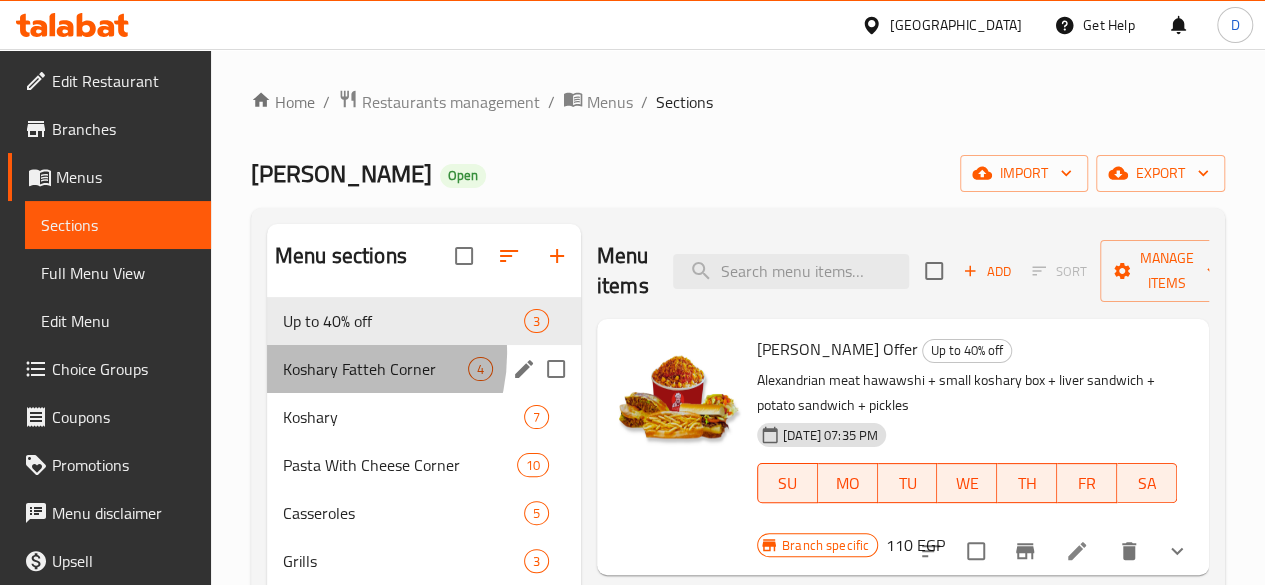 click on "Koshary Fatteh Corner 4" at bounding box center [424, 369] 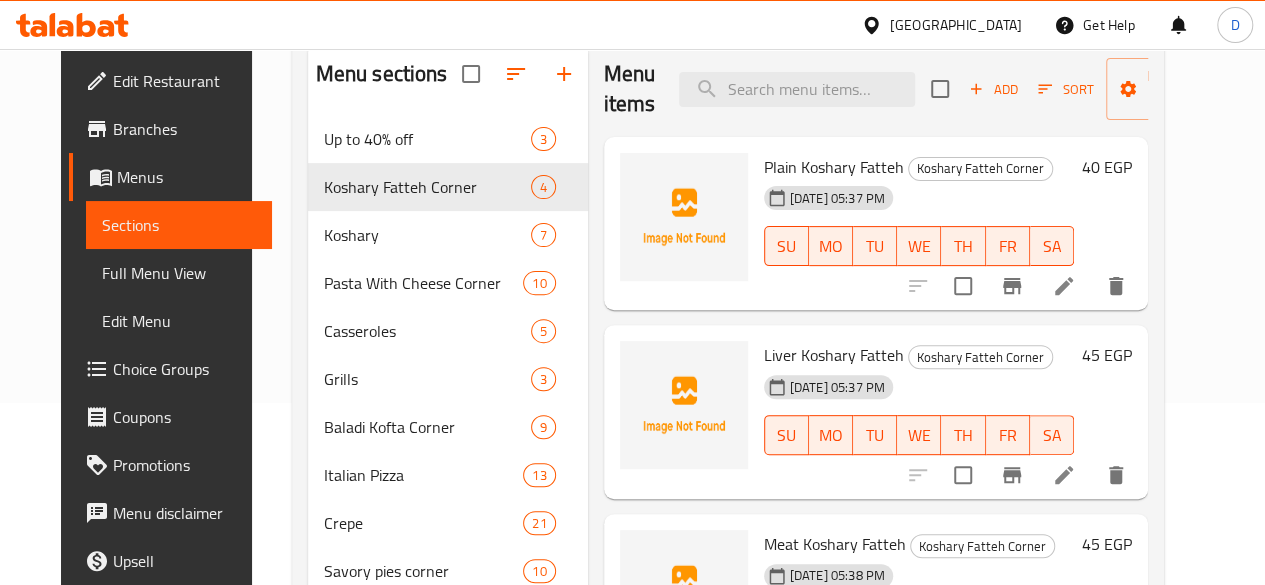 scroll, scrollTop: 188, scrollLeft: 0, axis: vertical 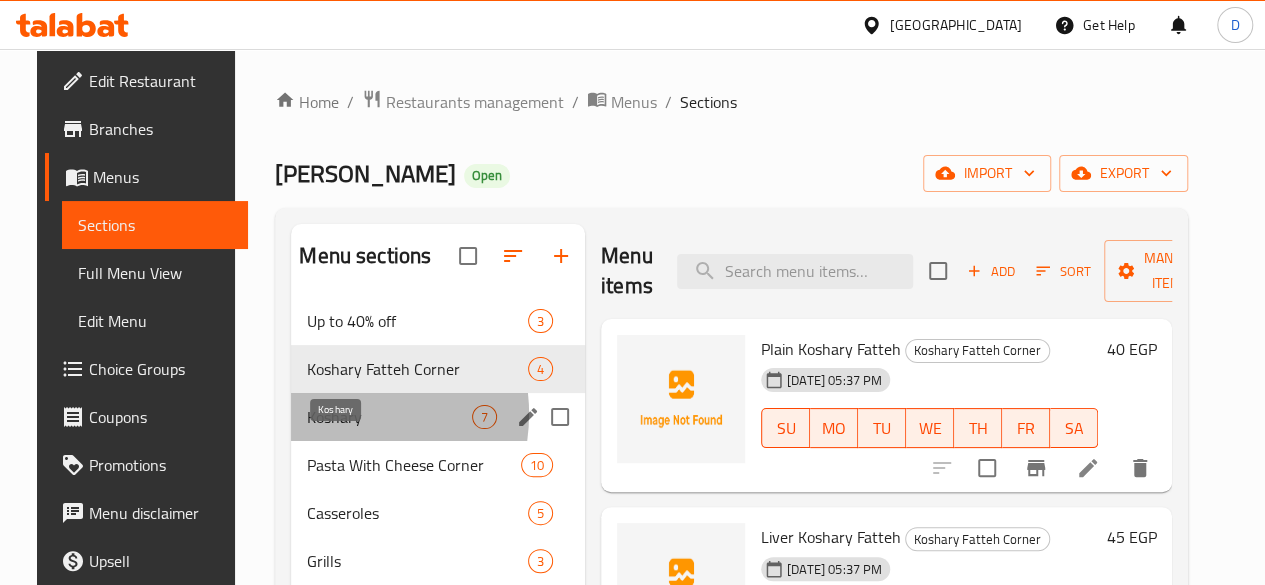click on "Koshary" at bounding box center (389, 417) 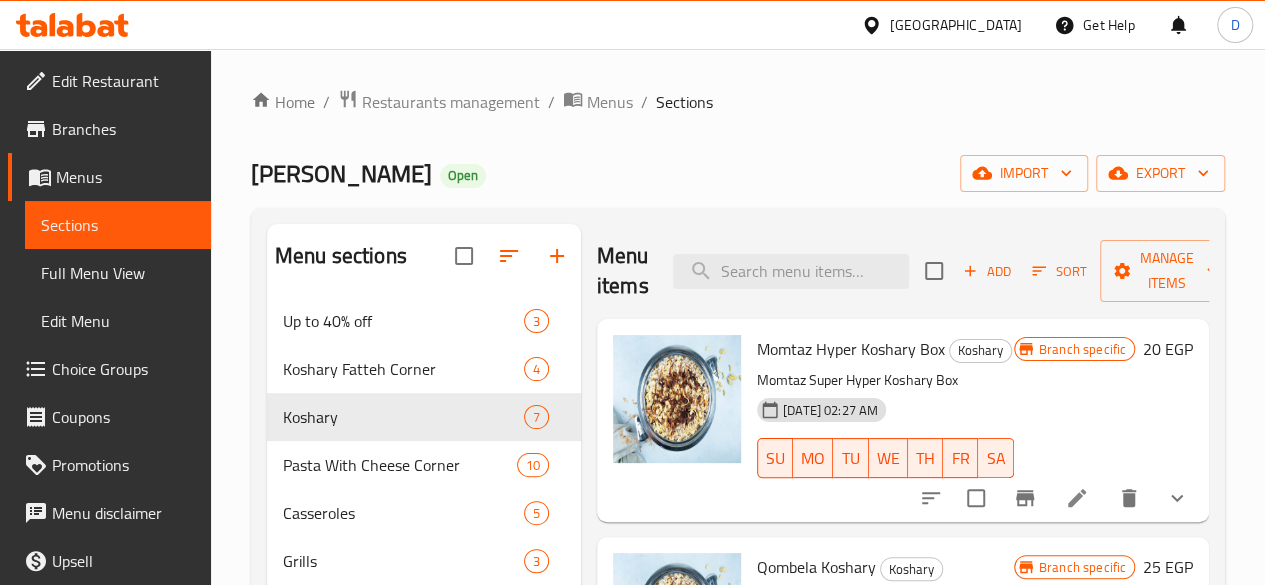 scroll, scrollTop: 119, scrollLeft: 0, axis: vertical 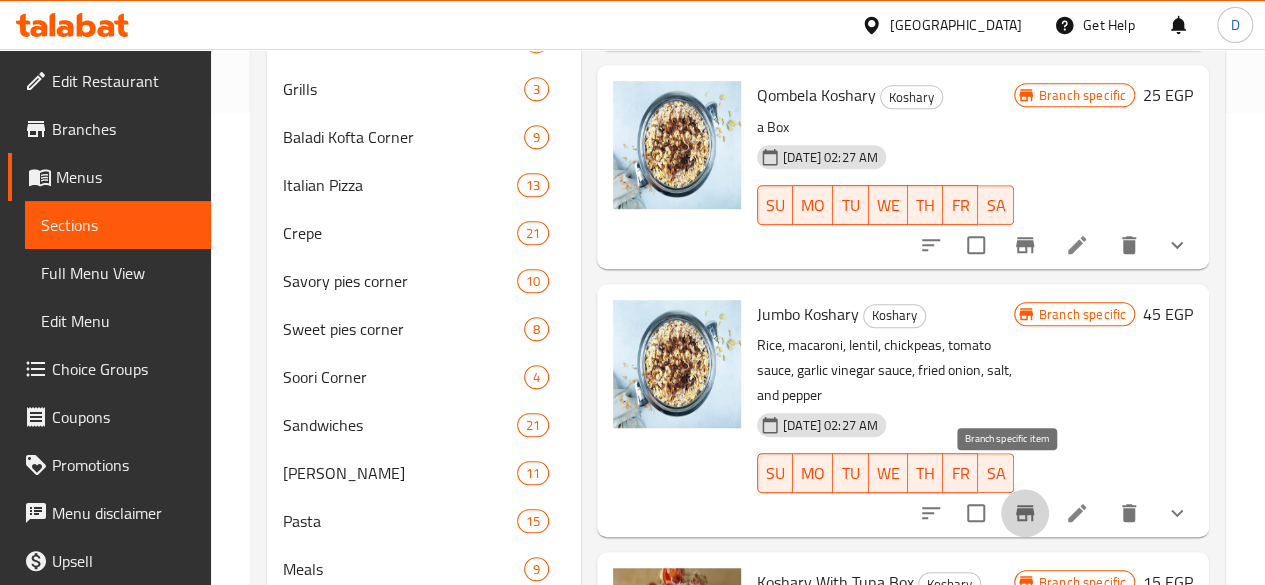 click 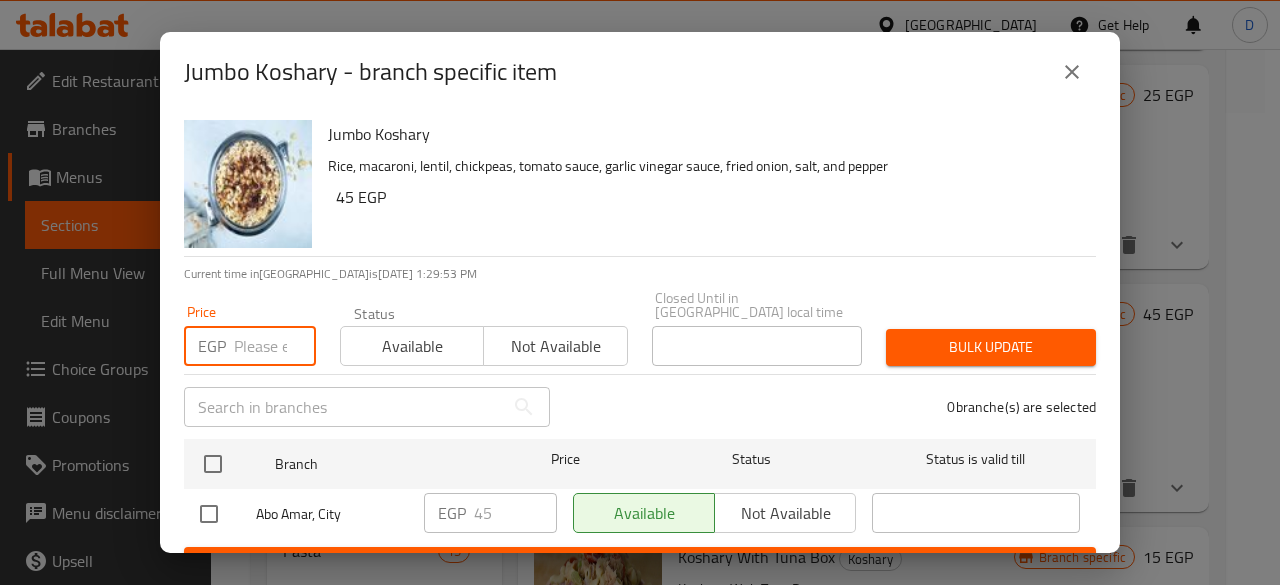 click at bounding box center [275, 346] 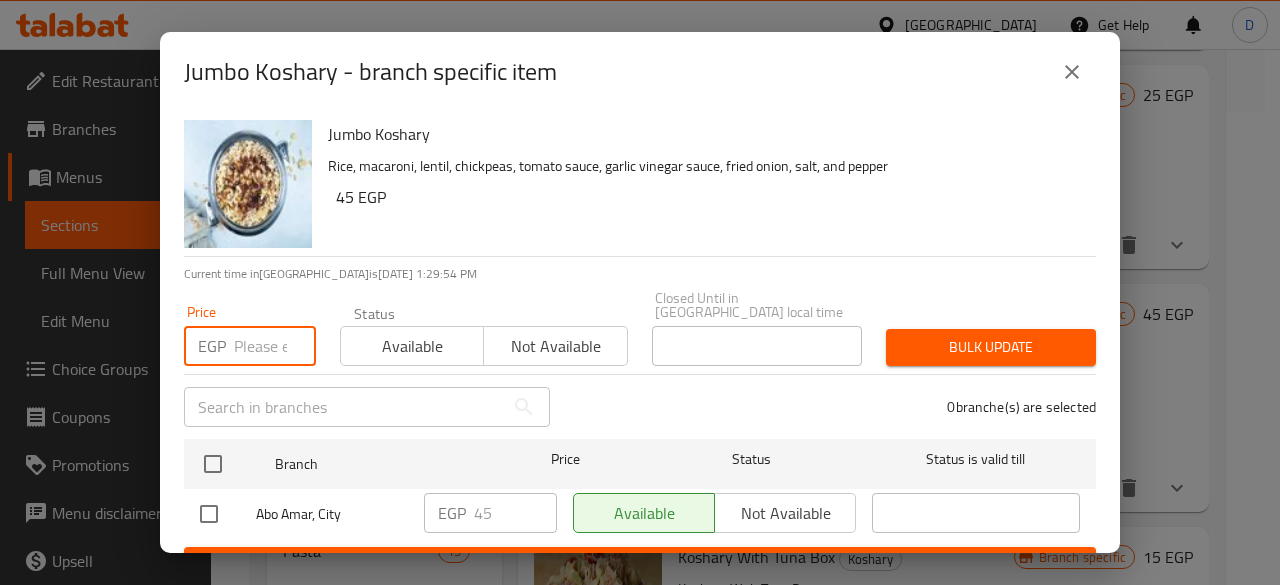 type on "4" 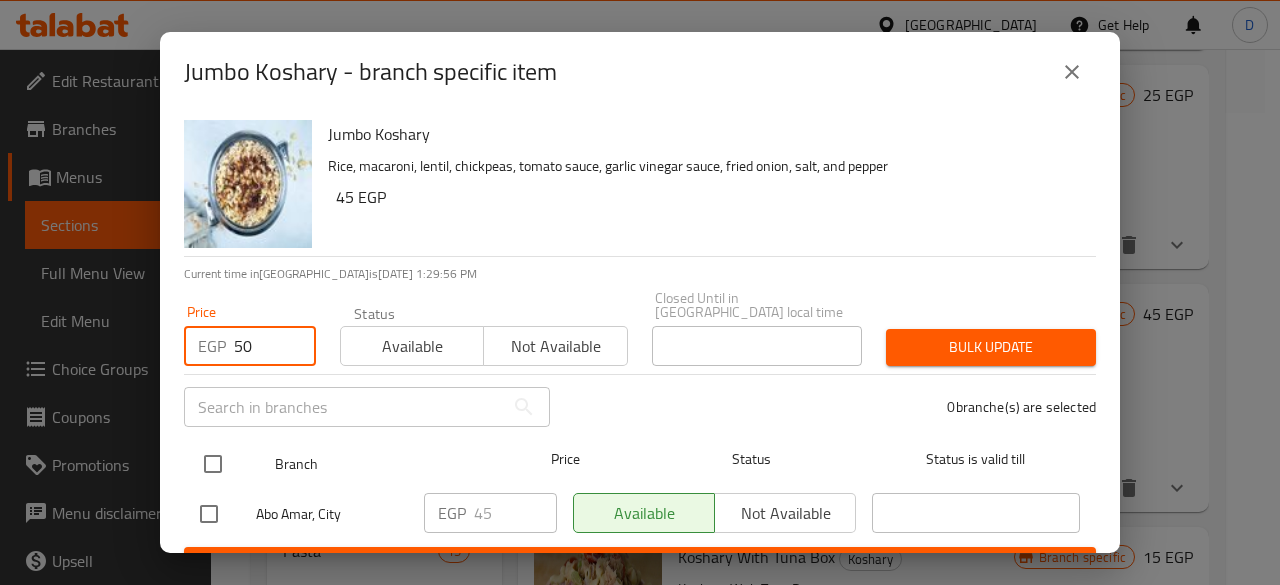 type on "50" 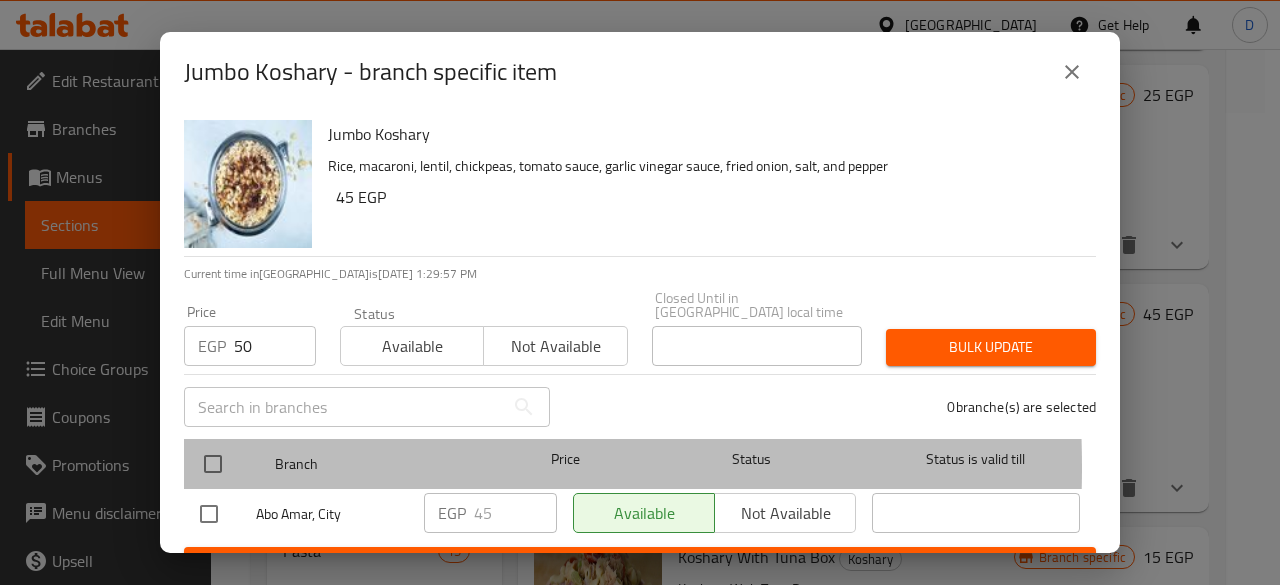 click on "Branch Price Status Status is valid till" at bounding box center (640, 464) 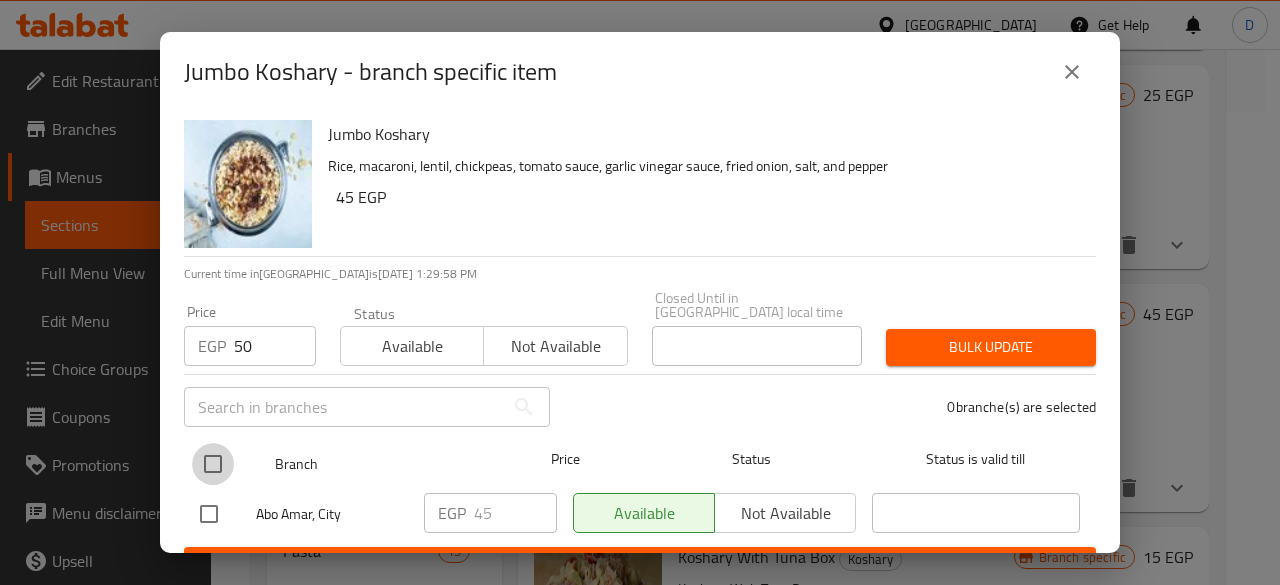 click at bounding box center [213, 464] 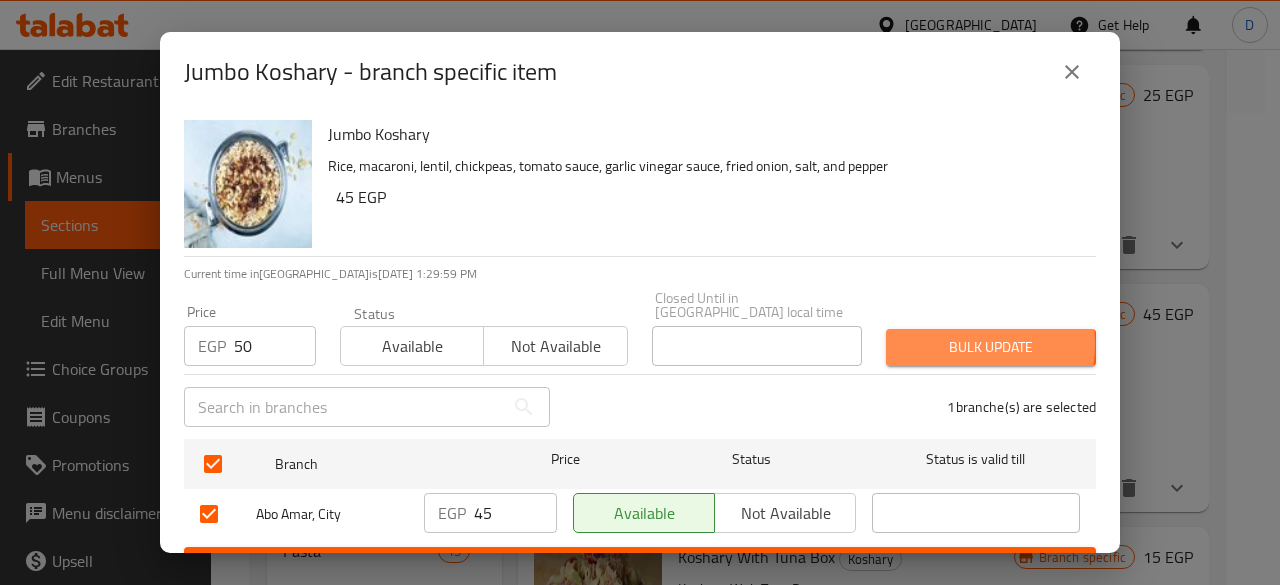 click on "Bulk update" at bounding box center (991, 347) 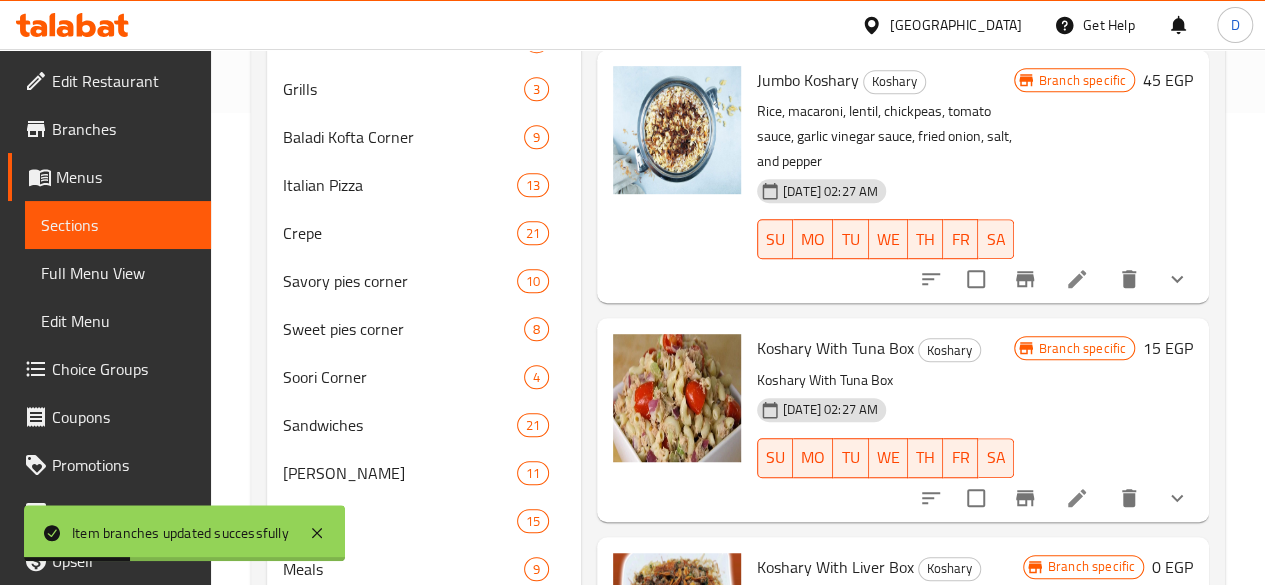 scroll, scrollTop: 235, scrollLeft: 0, axis: vertical 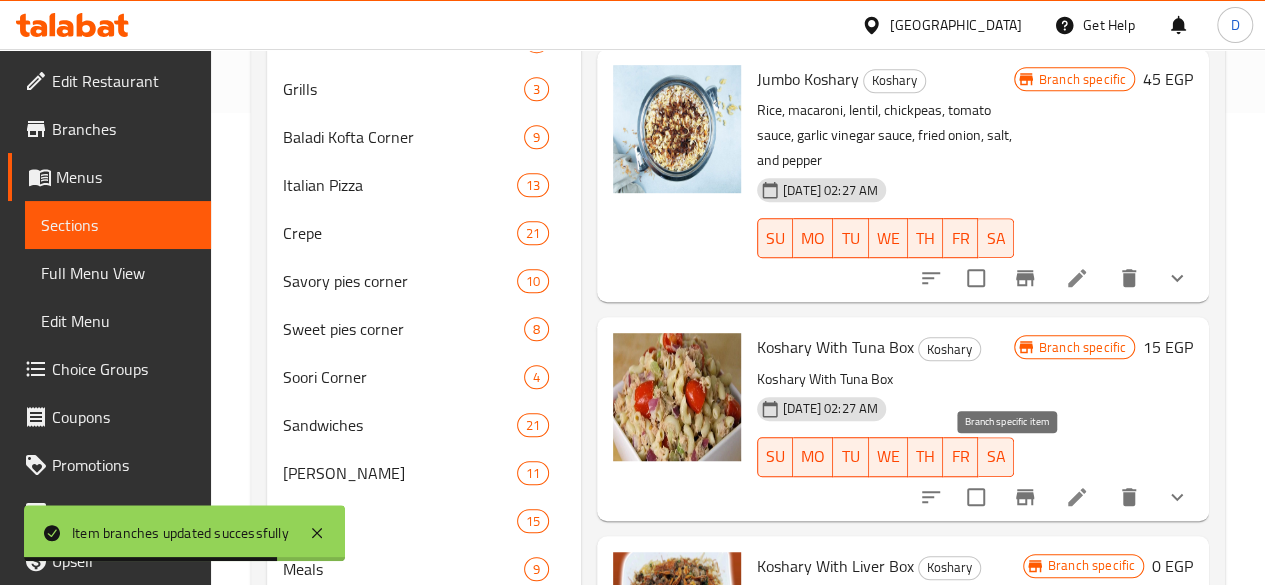 click 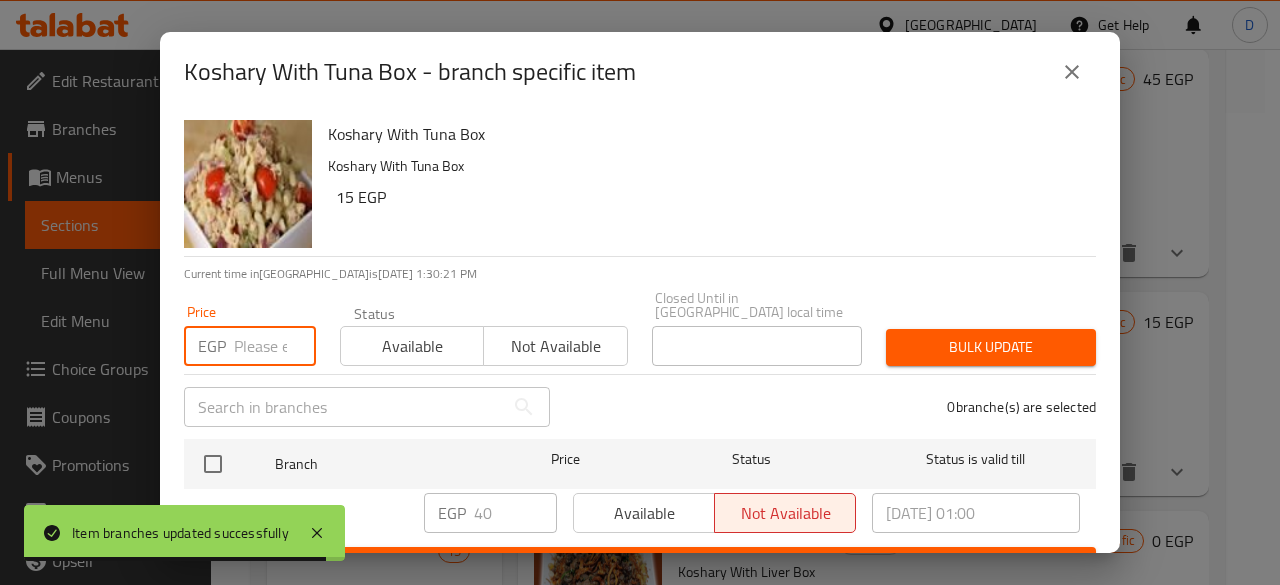 click at bounding box center (275, 346) 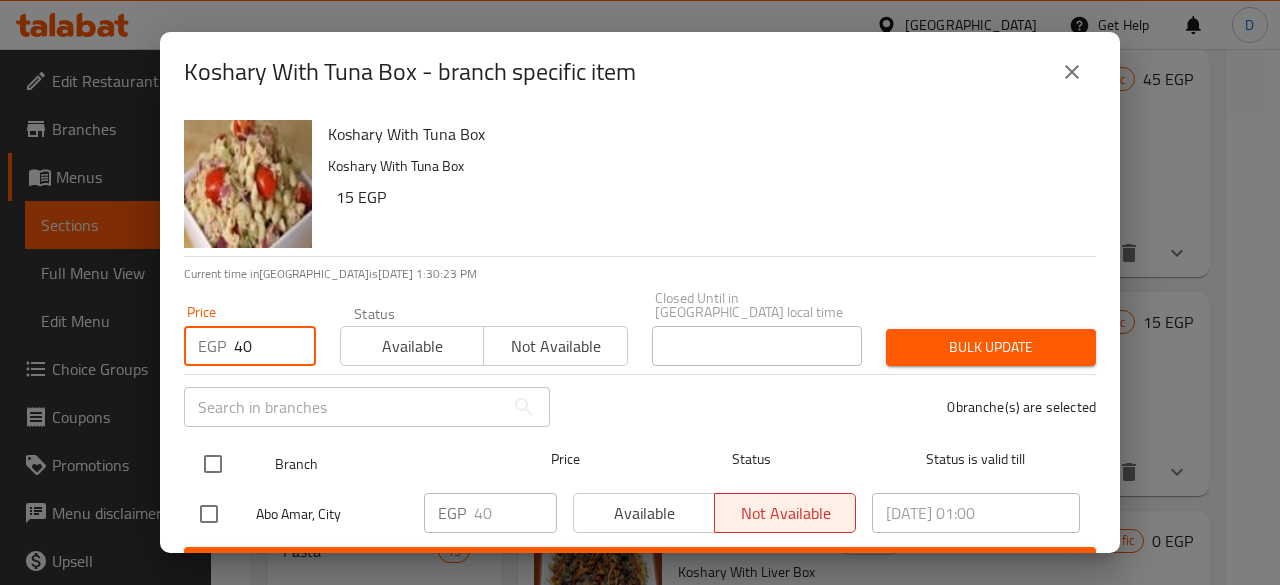 type on "40" 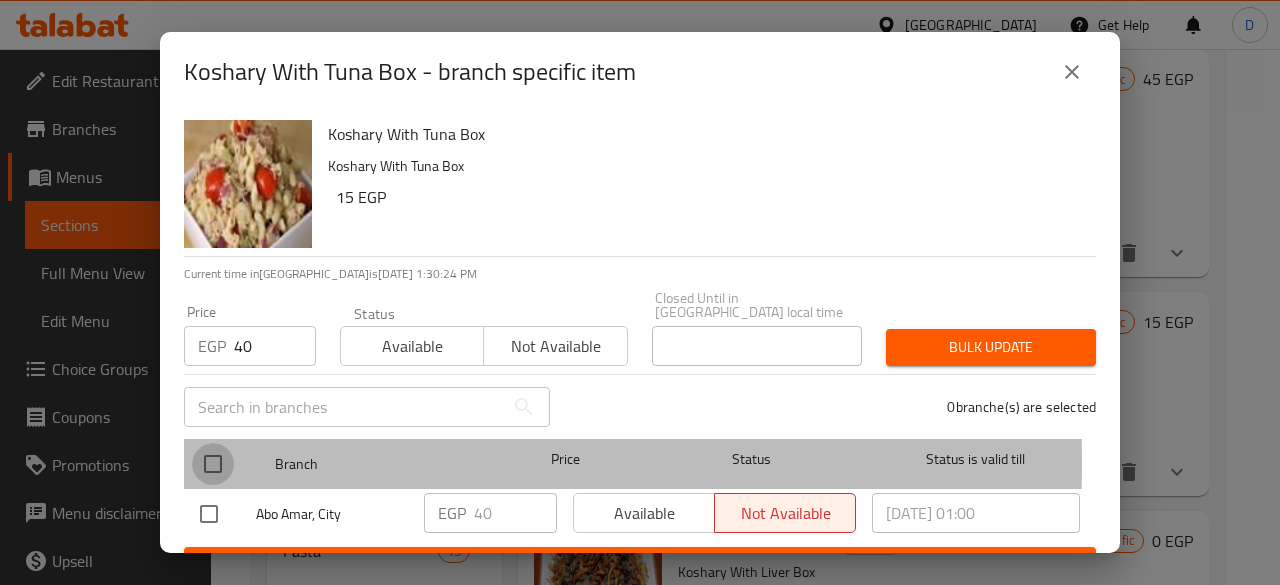 click at bounding box center [213, 464] 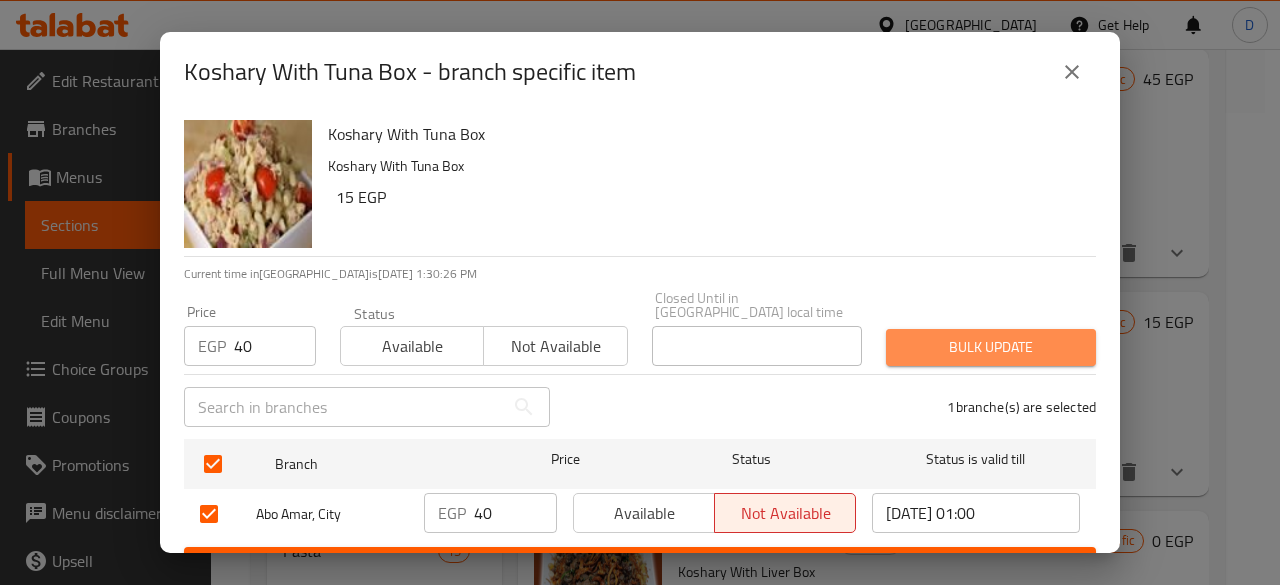 click on "Bulk update" at bounding box center [991, 347] 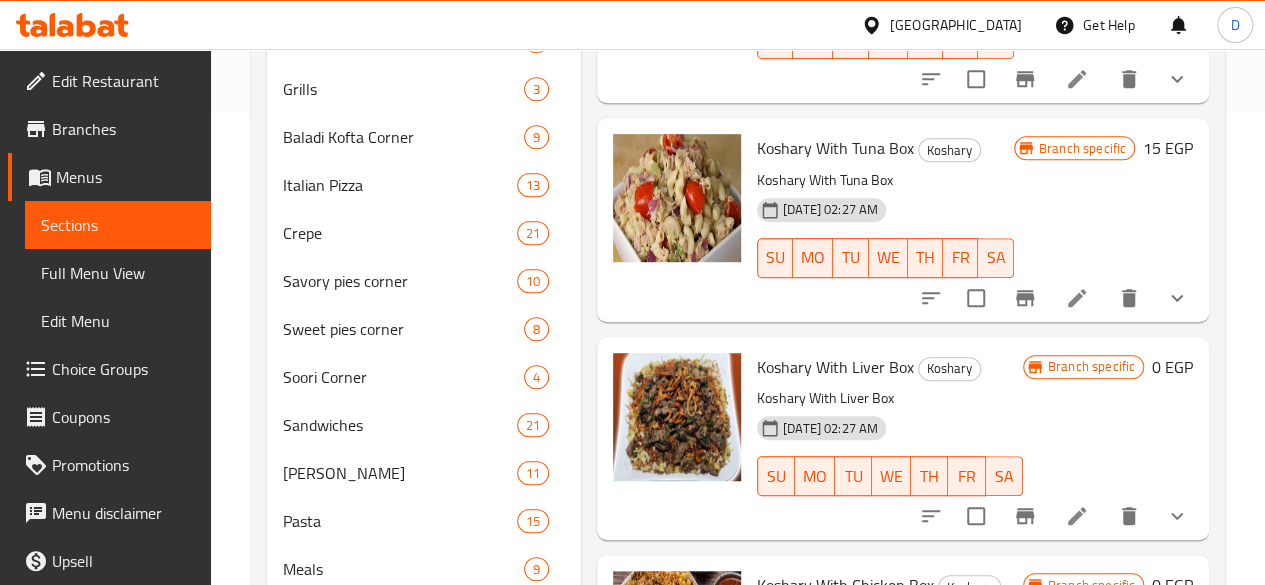 scroll, scrollTop: 435, scrollLeft: 0, axis: vertical 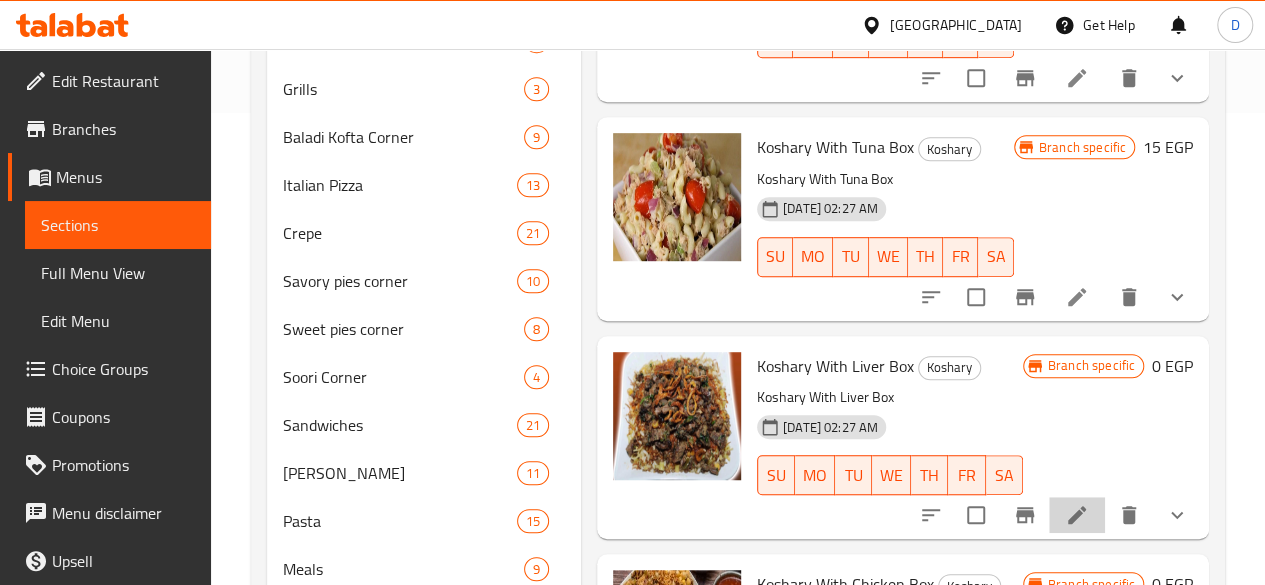 click at bounding box center [1077, 515] 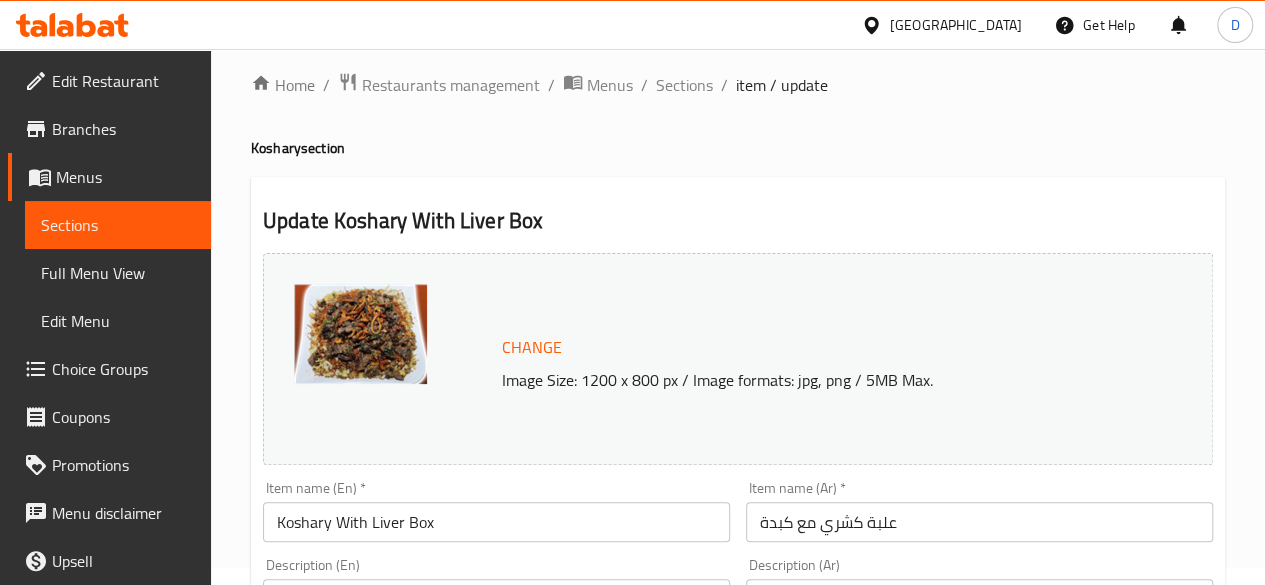 scroll, scrollTop: 0, scrollLeft: 0, axis: both 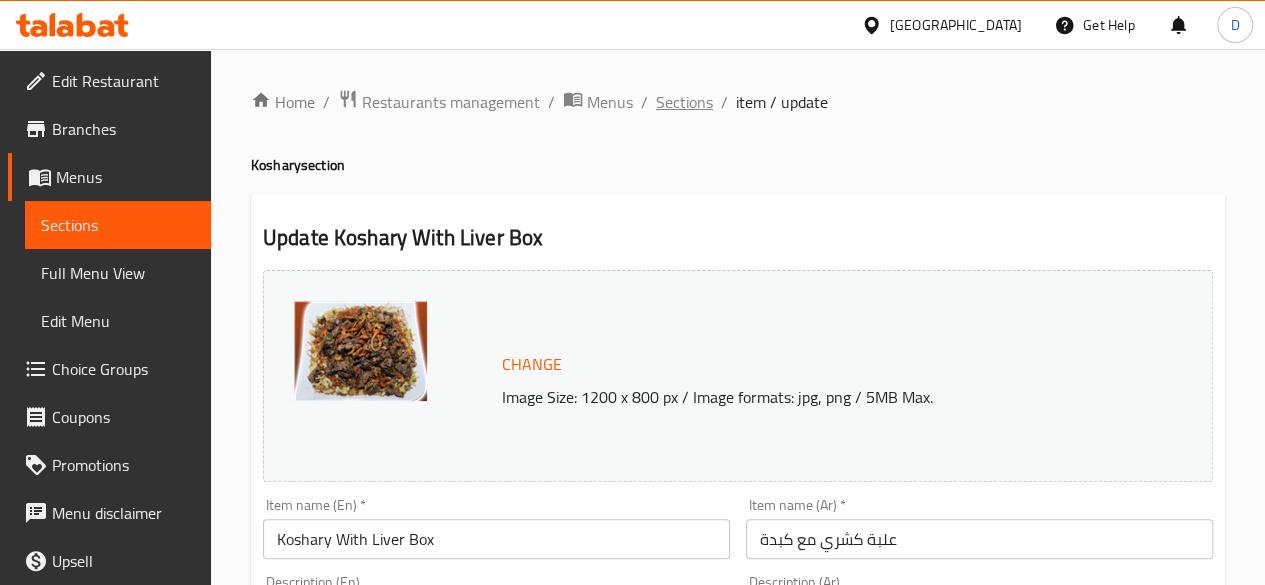 click on "Sections" at bounding box center (684, 102) 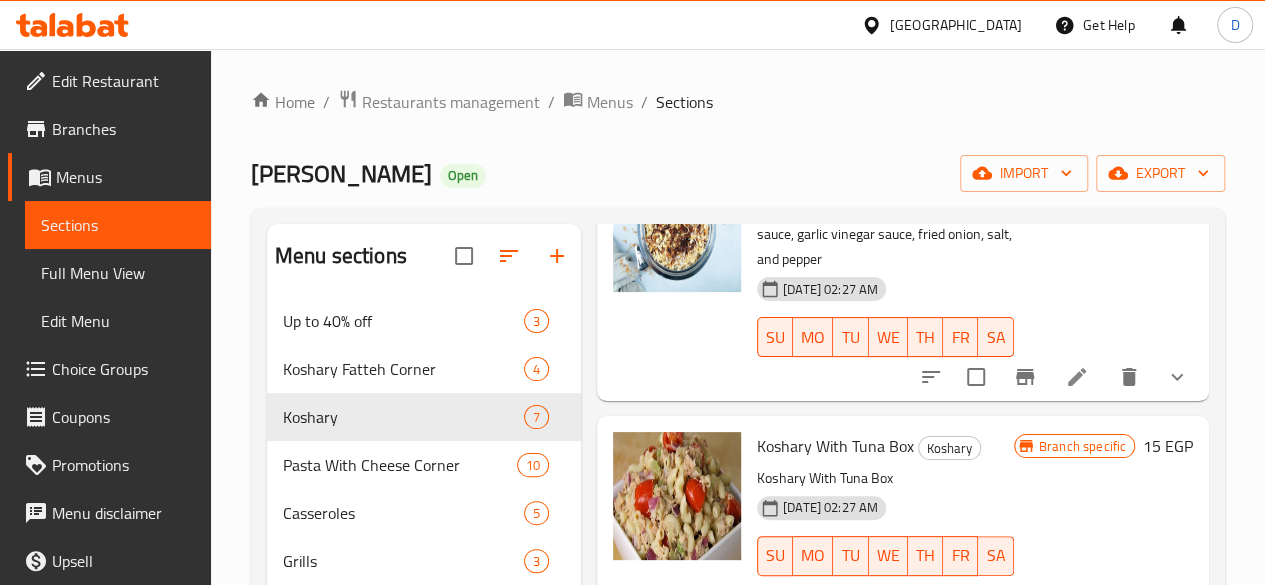 scroll, scrollTop: 611, scrollLeft: 0, axis: vertical 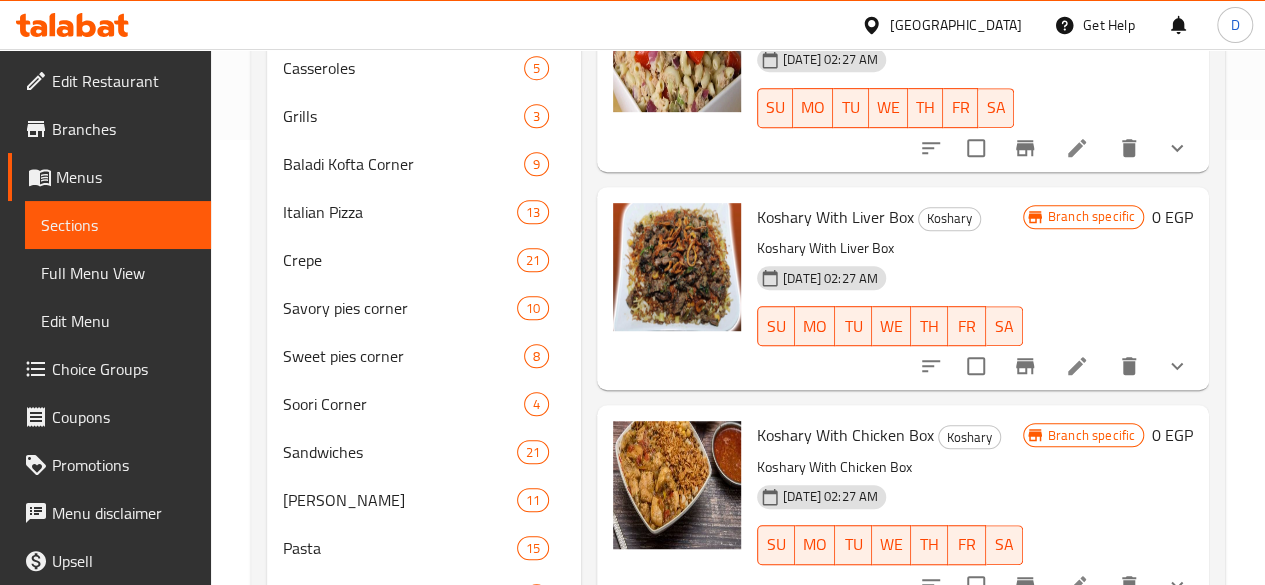 click at bounding box center (1054, 366) 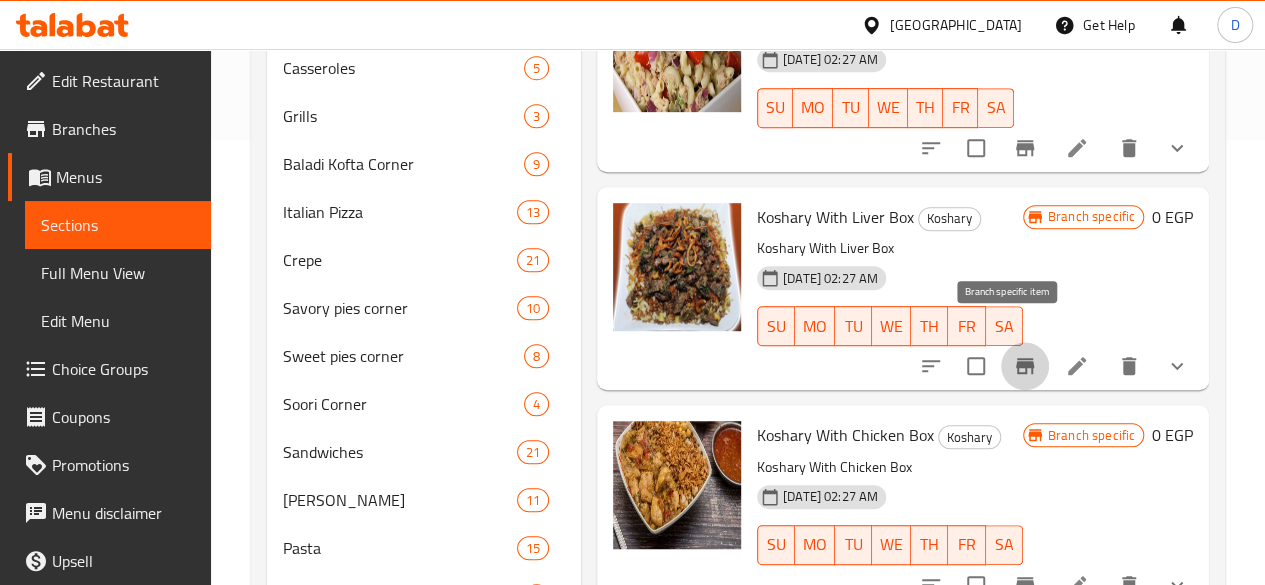 click 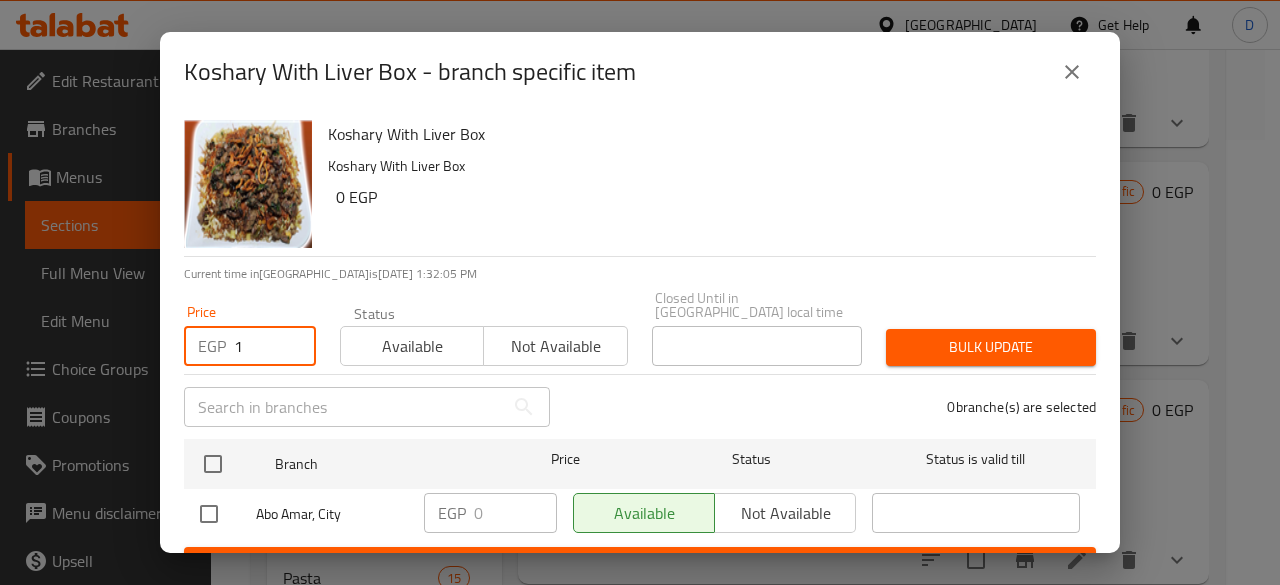 type on "1" 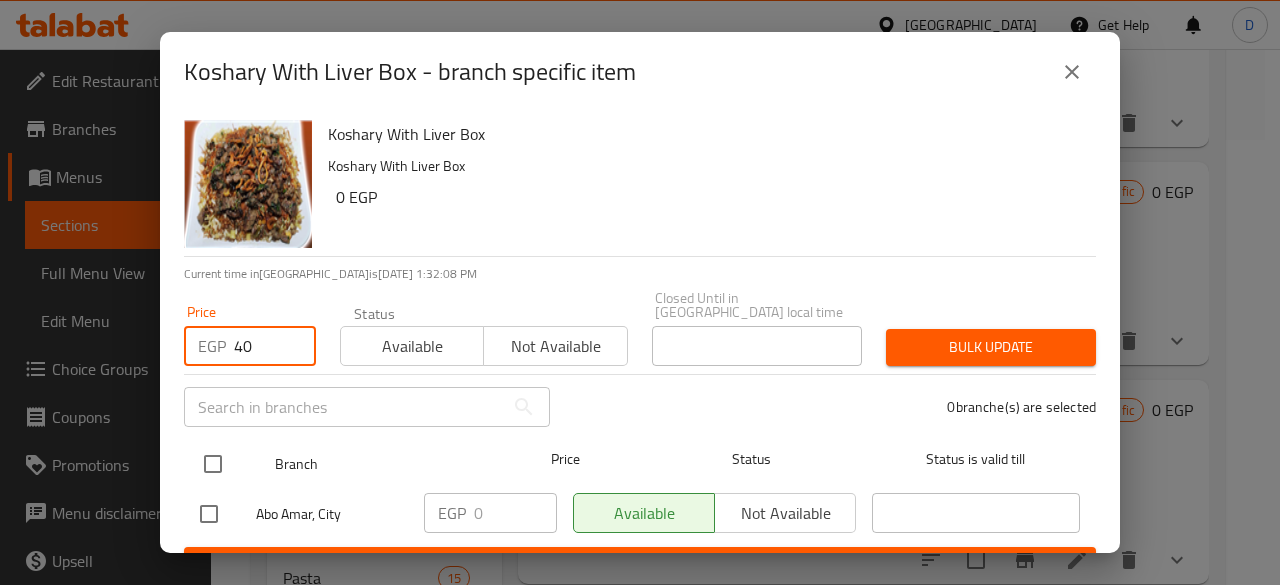 type on "40" 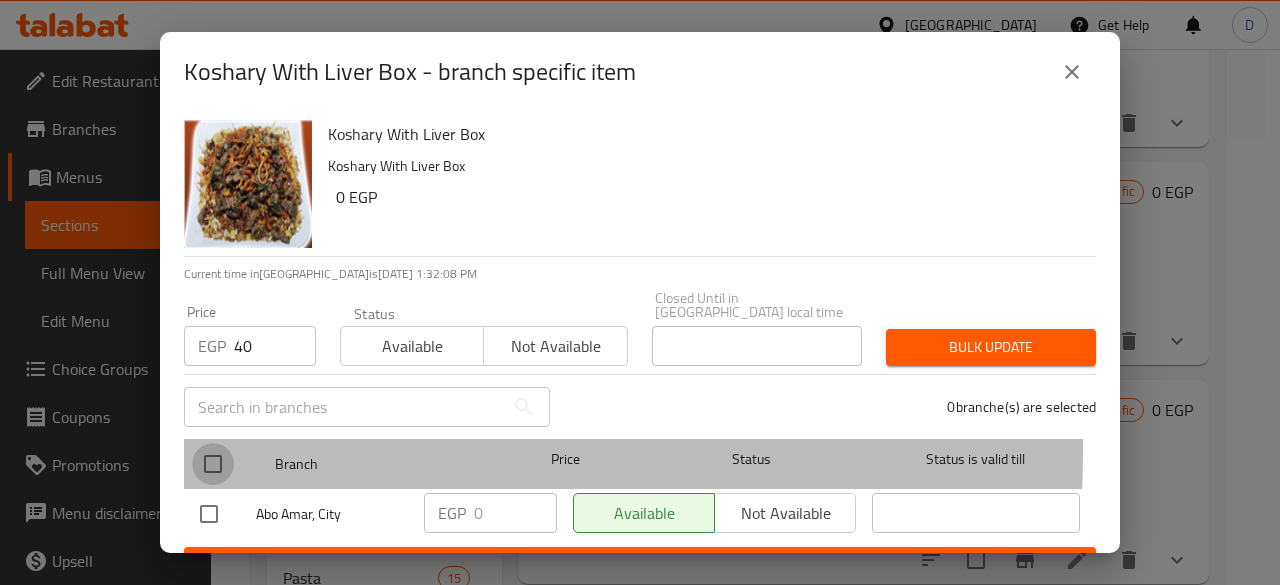 click at bounding box center [213, 464] 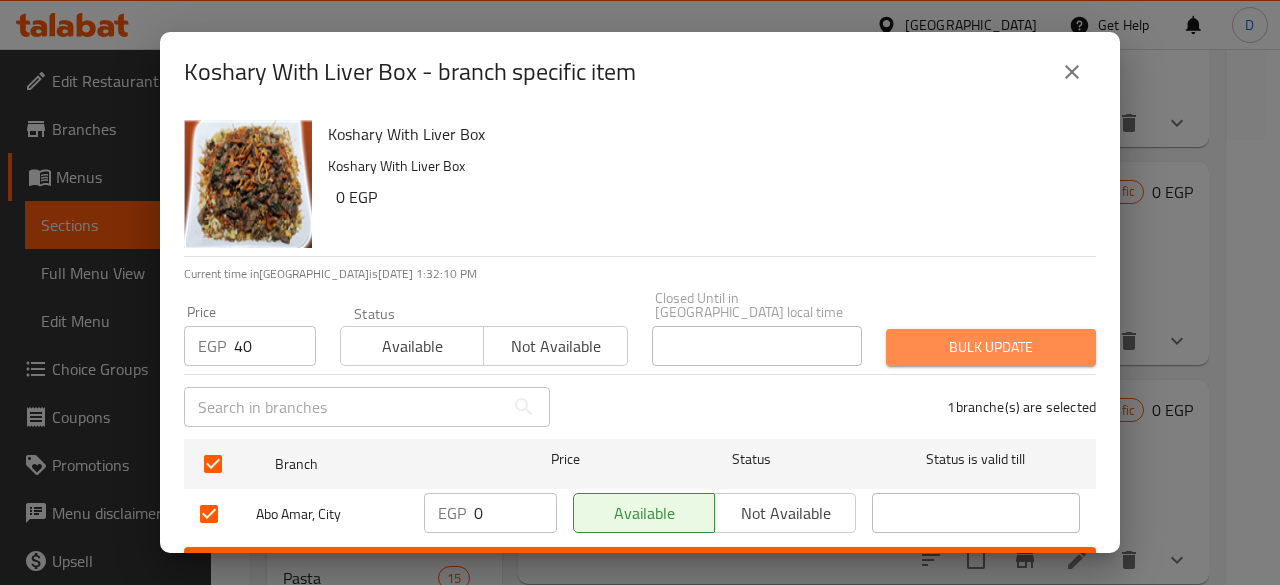 click on "Bulk update" at bounding box center (991, 347) 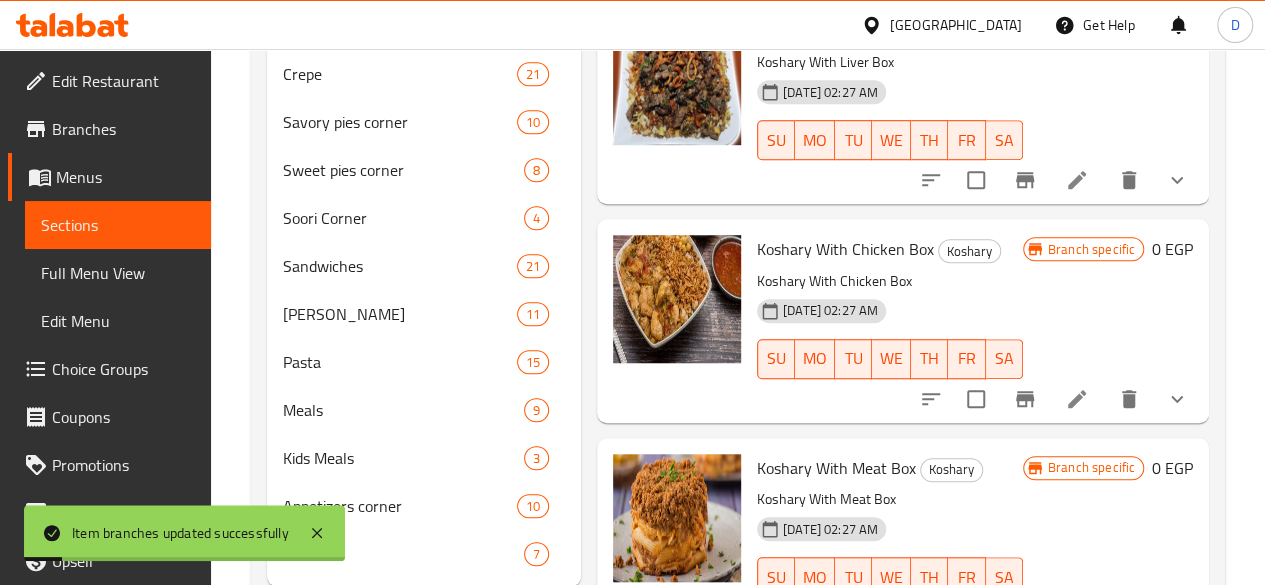 scroll, scrollTop: 717, scrollLeft: 0, axis: vertical 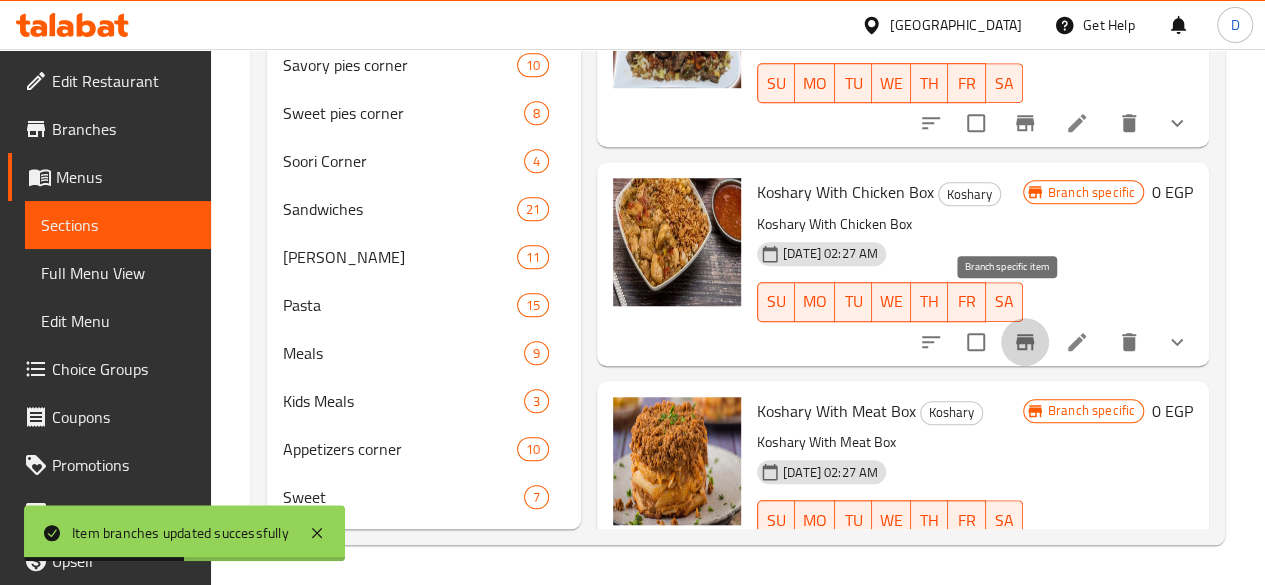 click 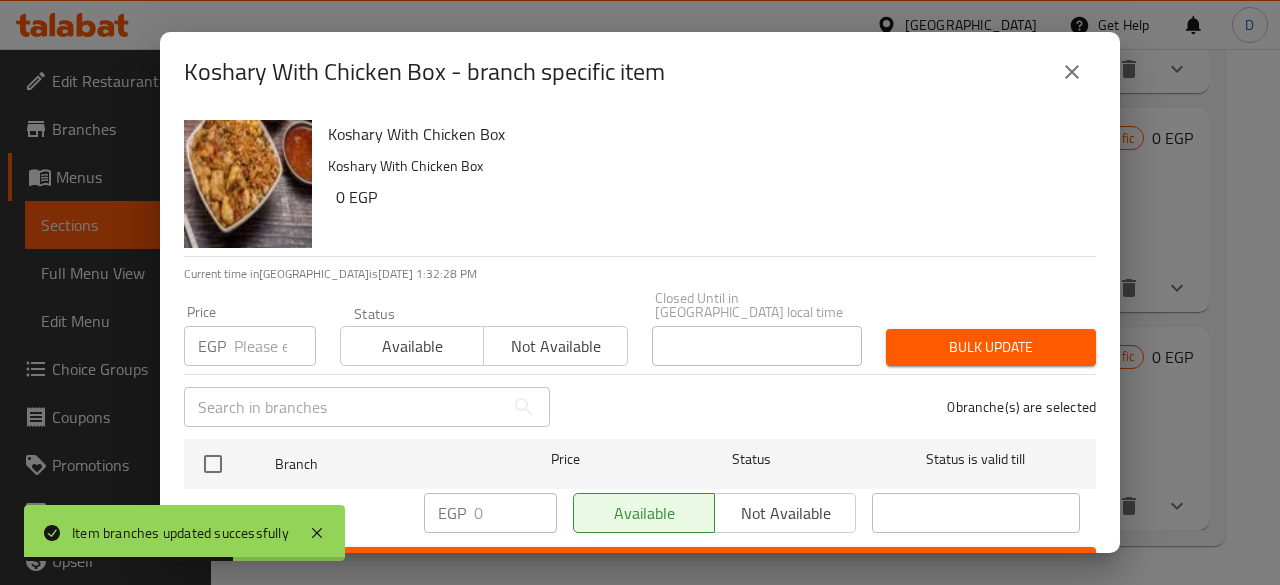 click at bounding box center [275, 346] 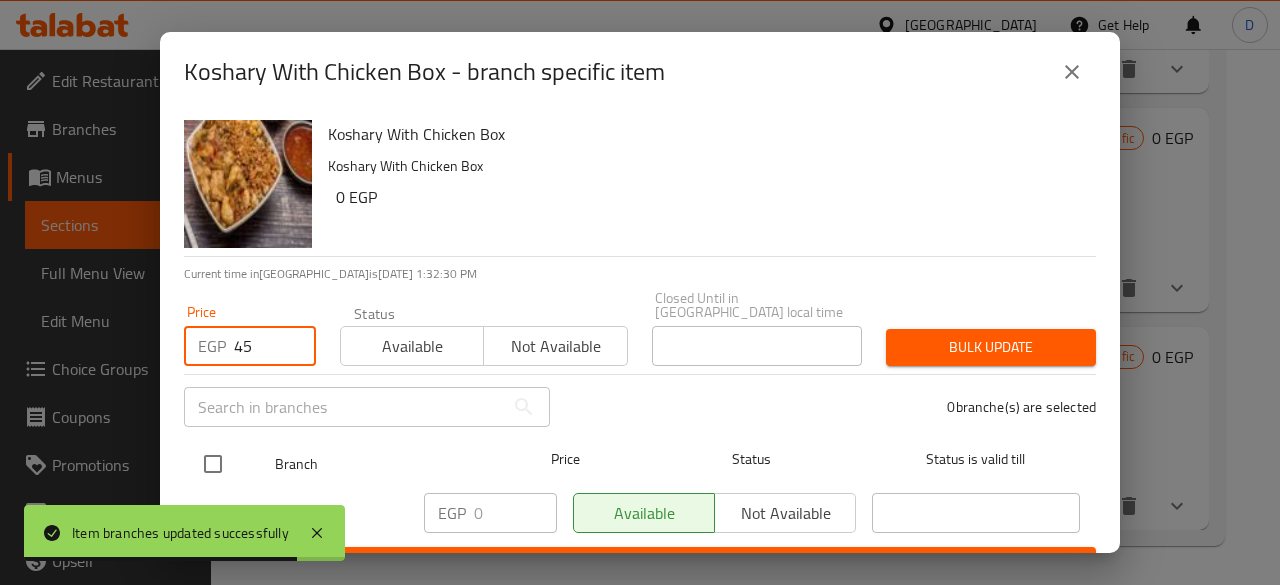 type on "45" 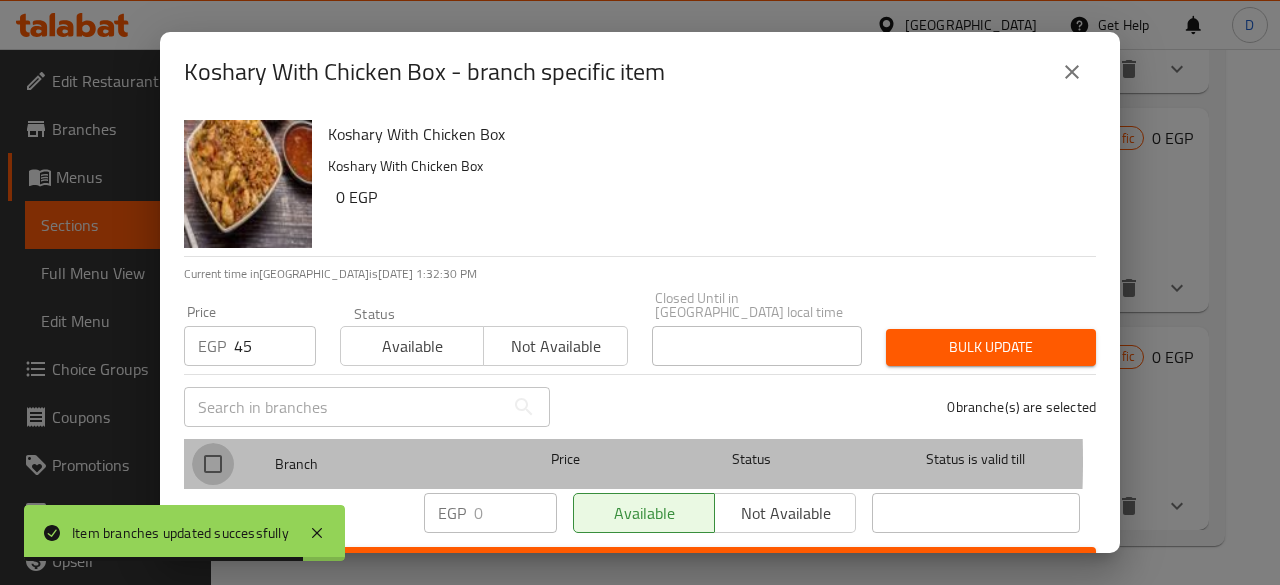 click at bounding box center (213, 464) 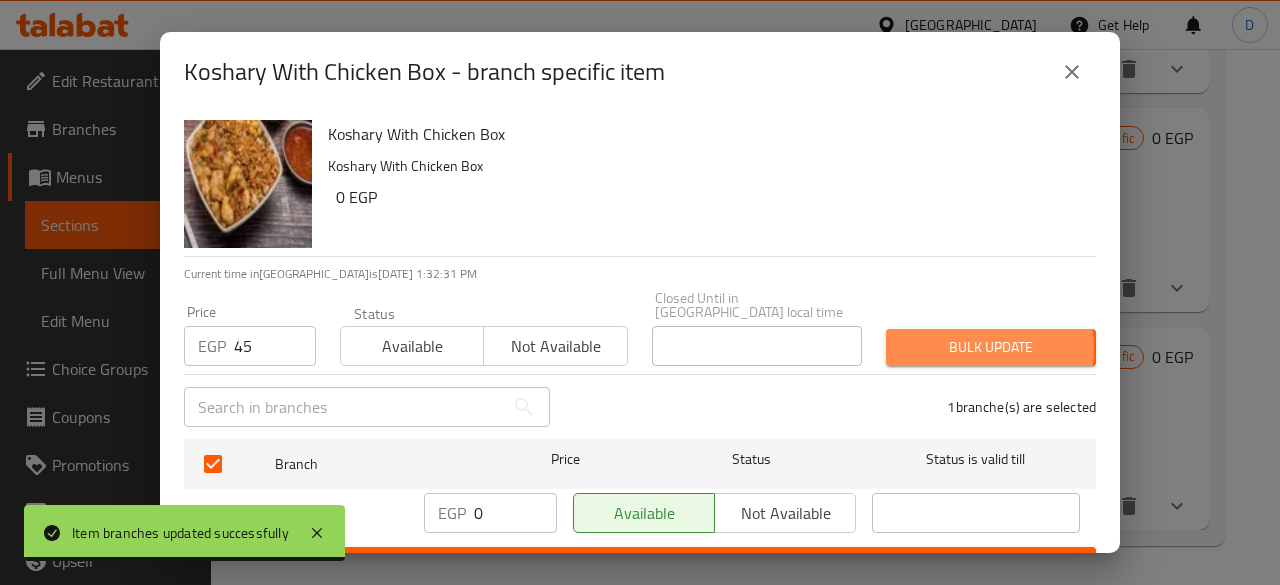 click on "Bulk update" at bounding box center [991, 347] 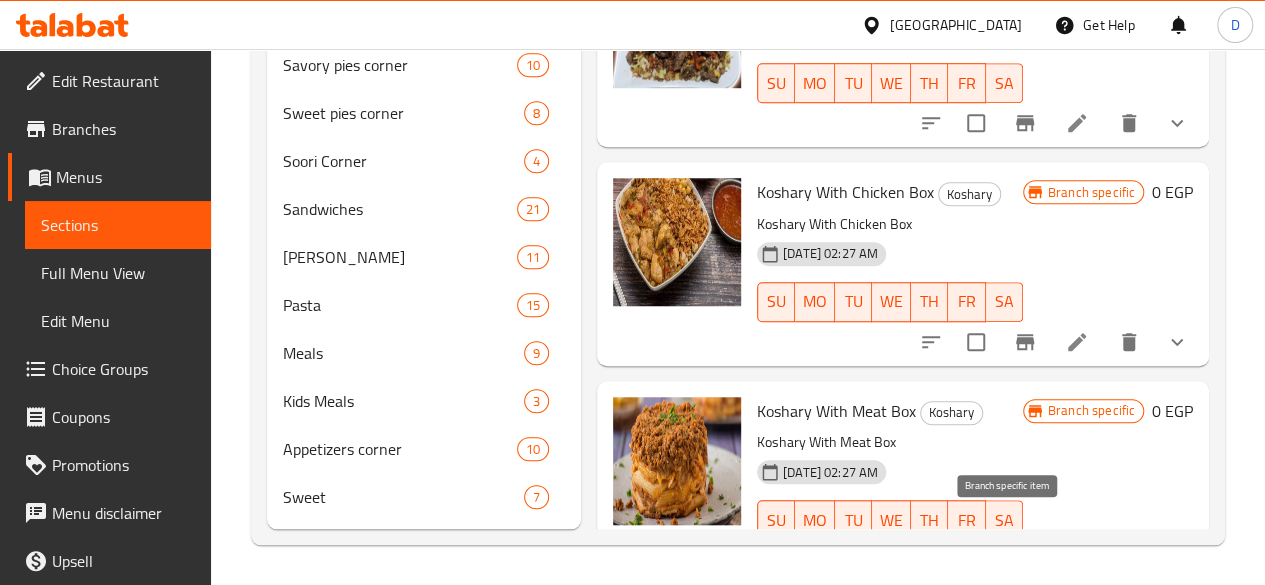 click 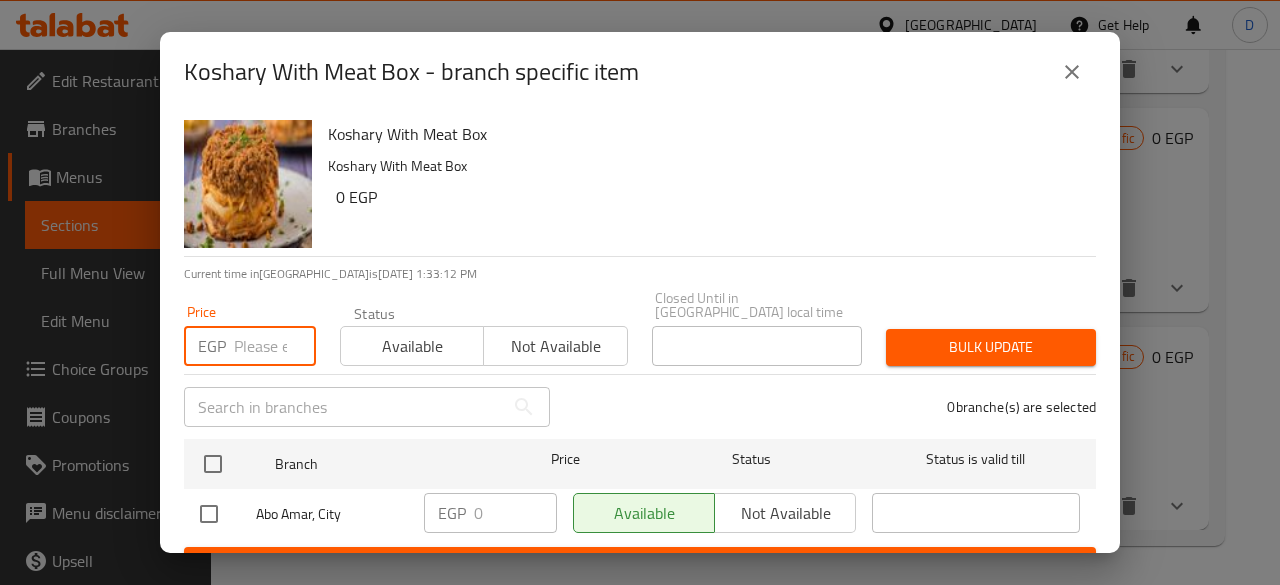 click at bounding box center [275, 346] 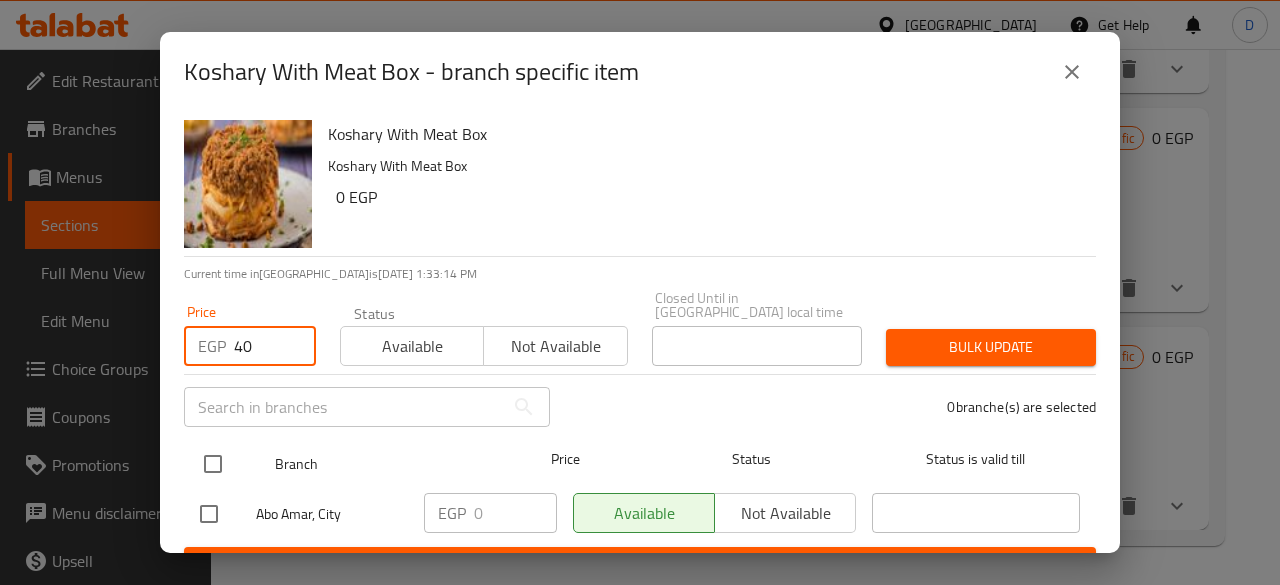 type on "40" 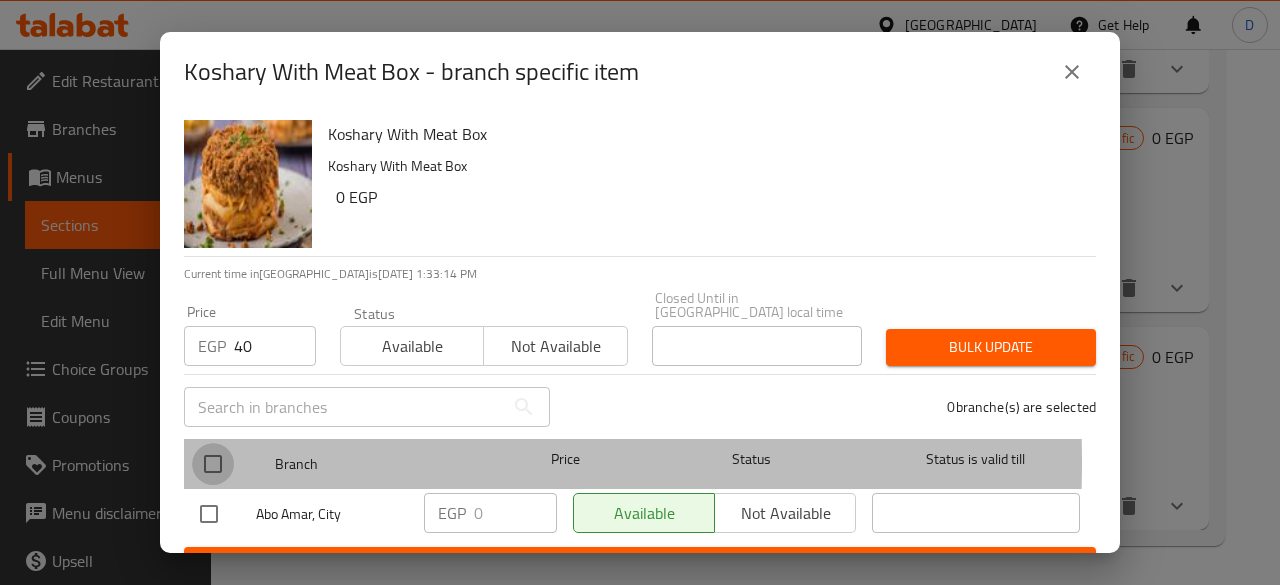 click at bounding box center [213, 464] 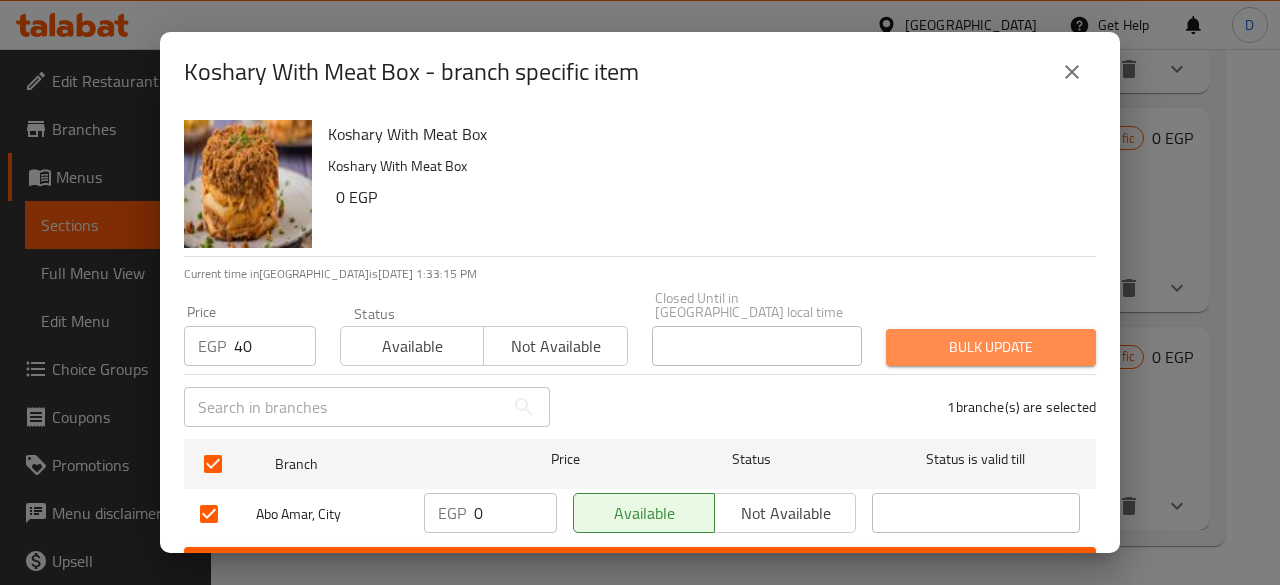 click on "Bulk update" at bounding box center [991, 347] 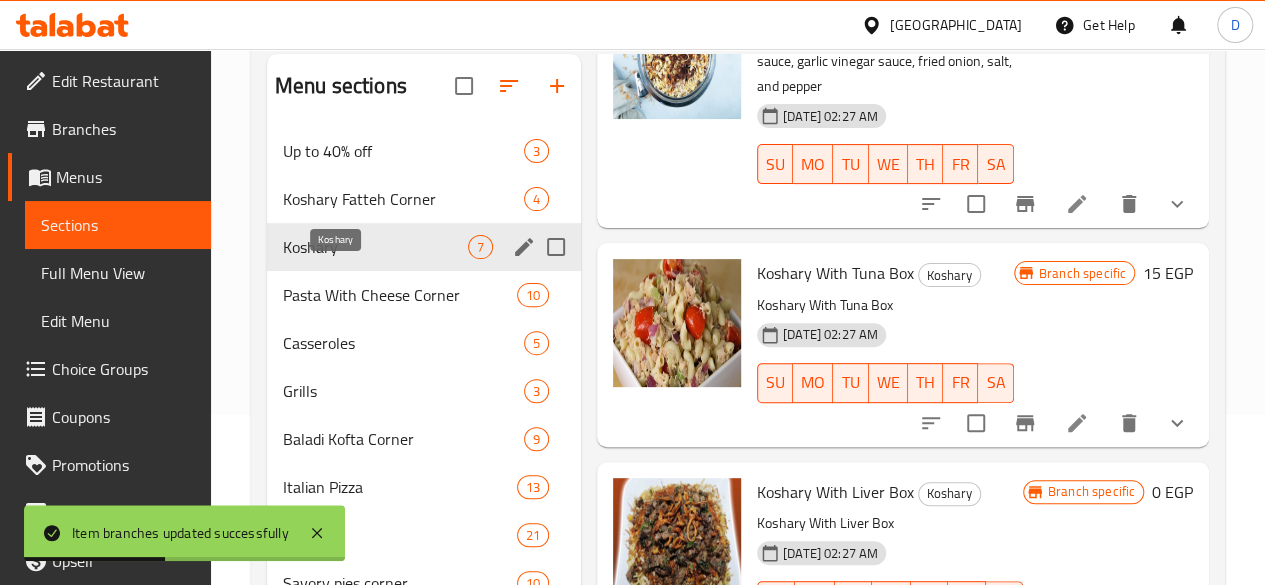 scroll, scrollTop: 173, scrollLeft: 0, axis: vertical 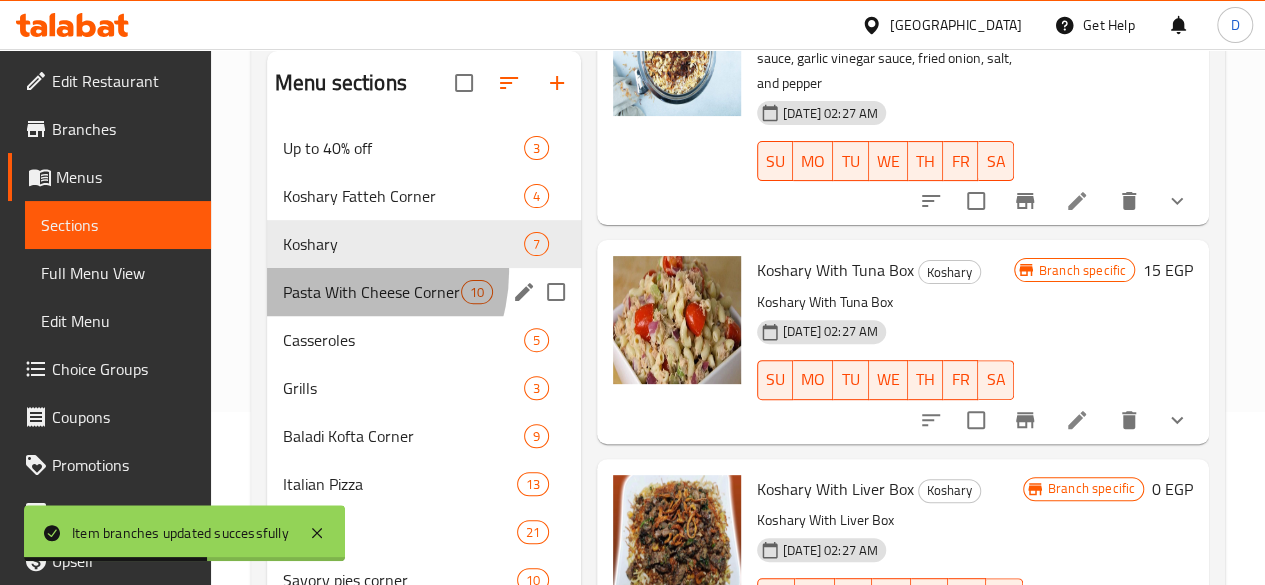 click on "Pasta With Cheese Corner 10" at bounding box center [424, 292] 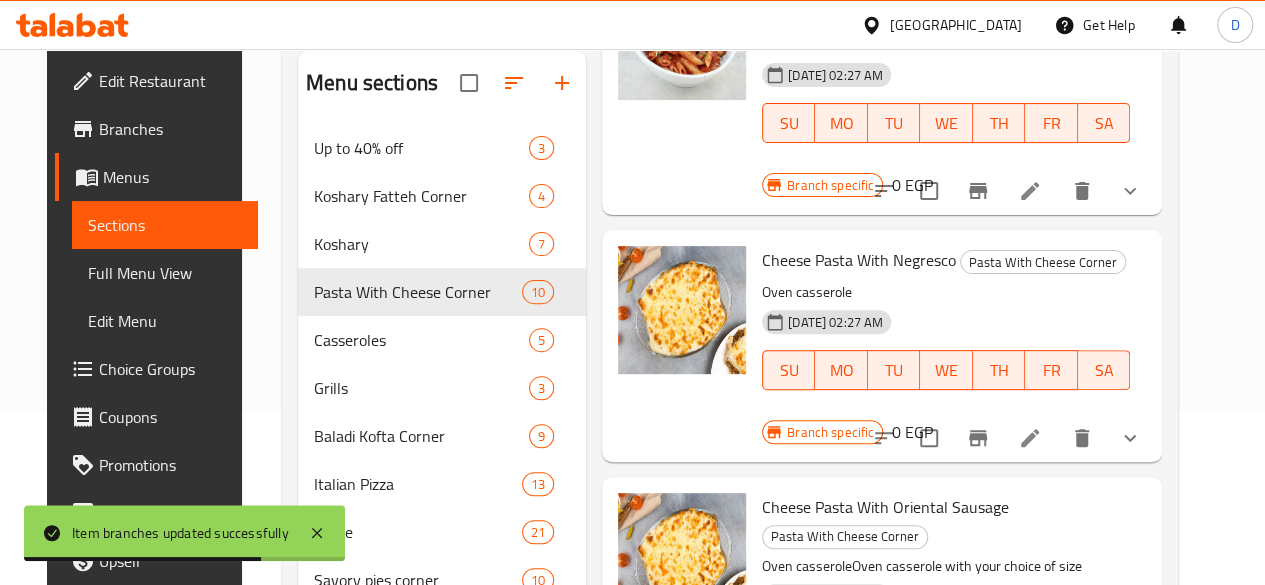 scroll, scrollTop: 0, scrollLeft: 0, axis: both 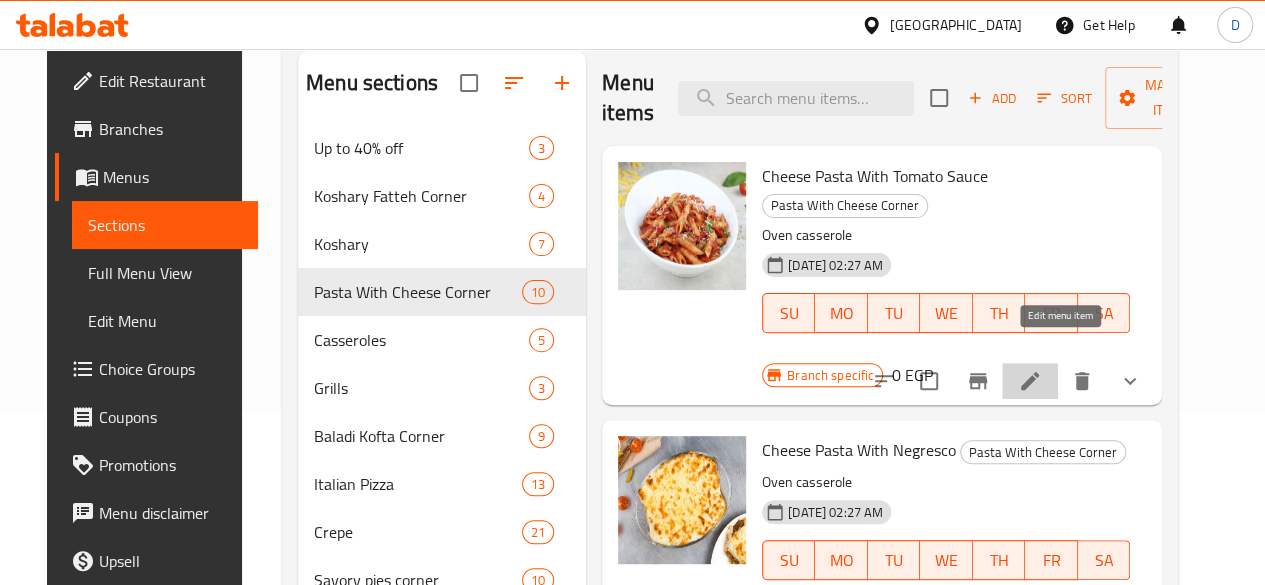 click 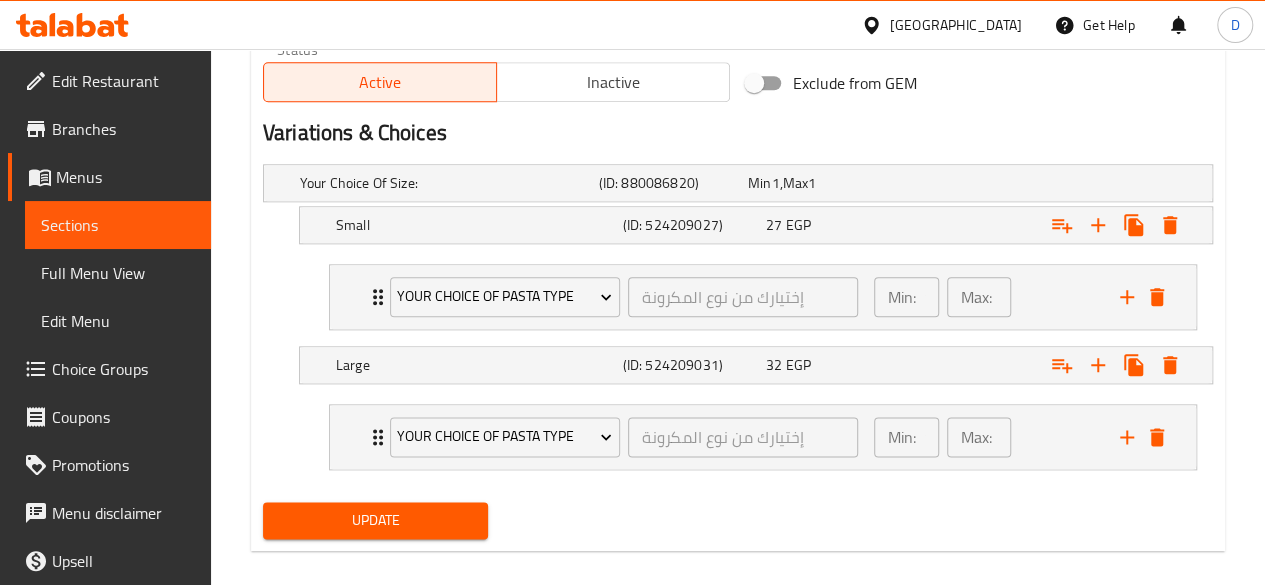 scroll, scrollTop: 1048, scrollLeft: 0, axis: vertical 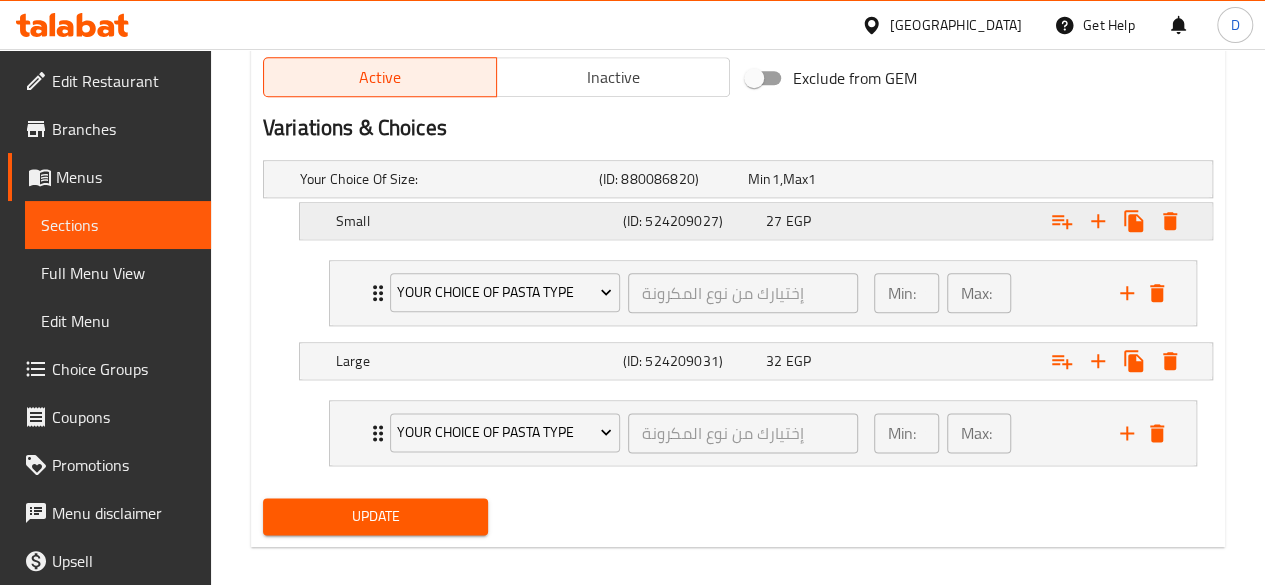 click on "27" at bounding box center [759, 179] 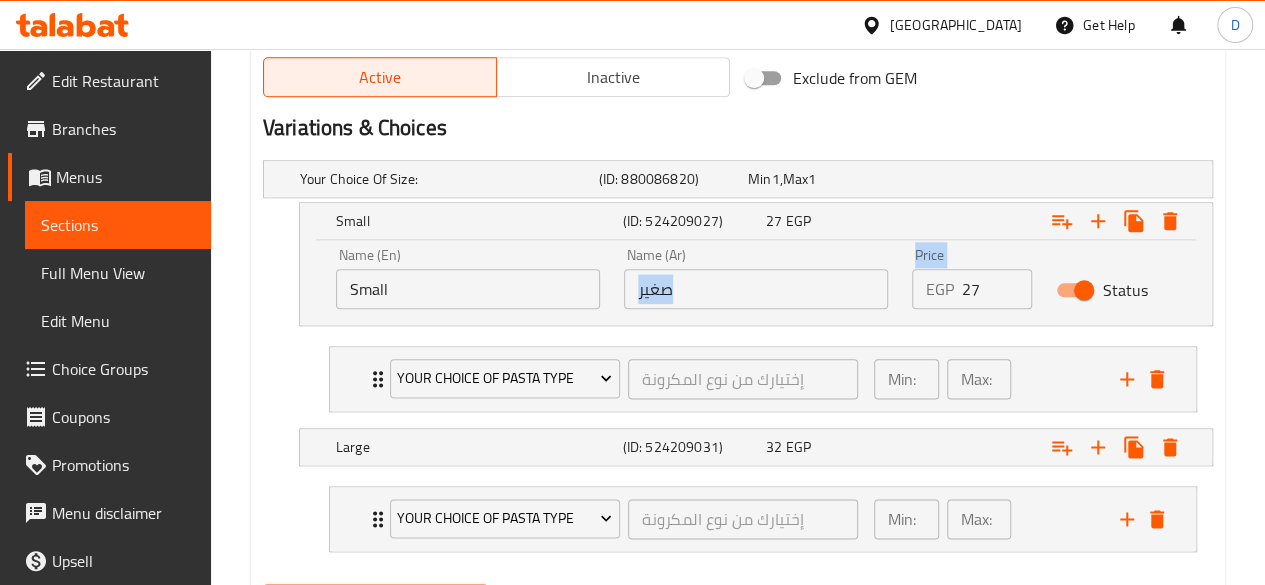 drag, startPoint x: 907, startPoint y: 288, endPoint x: 880, endPoint y: 280, distance: 28.160255 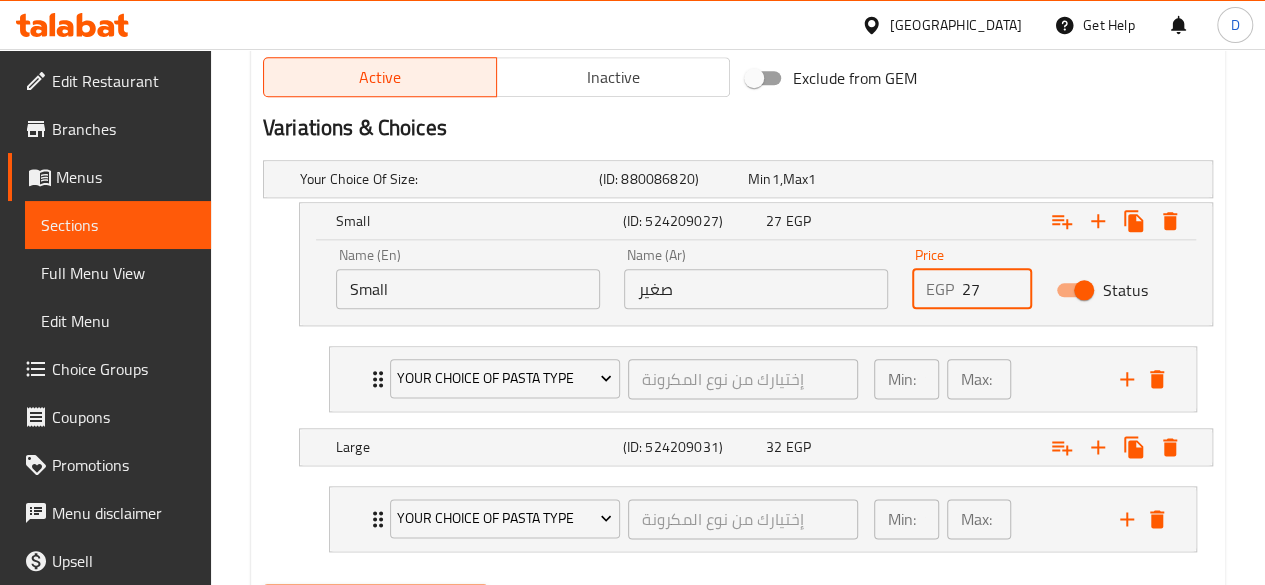 click on "27" at bounding box center [997, 289] 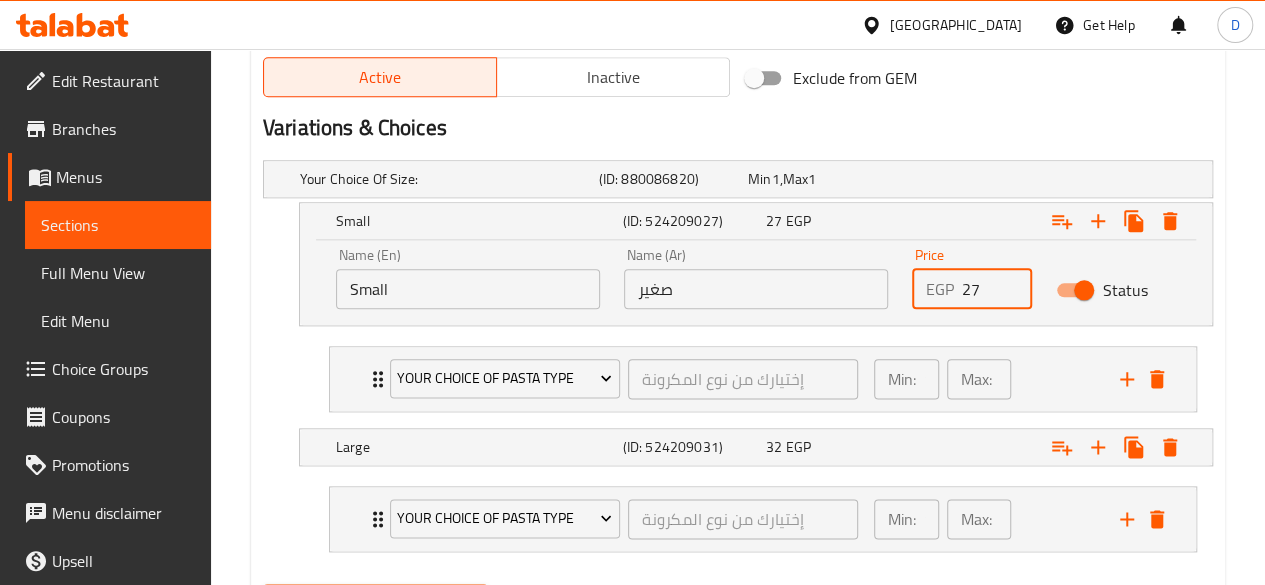 type on "2" 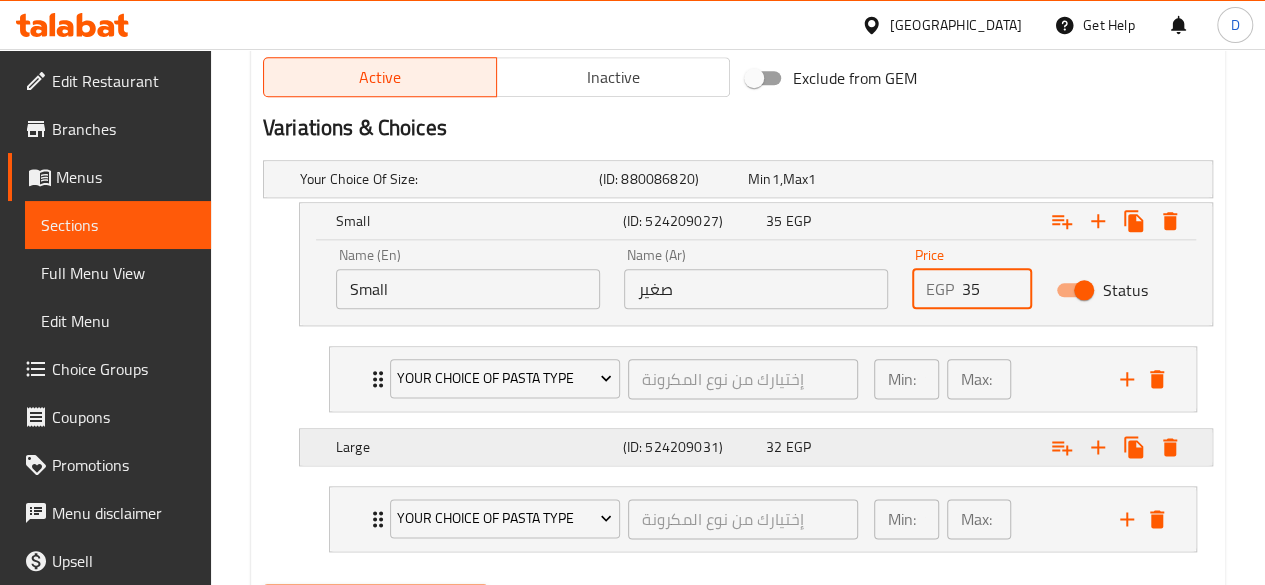 type on "35" 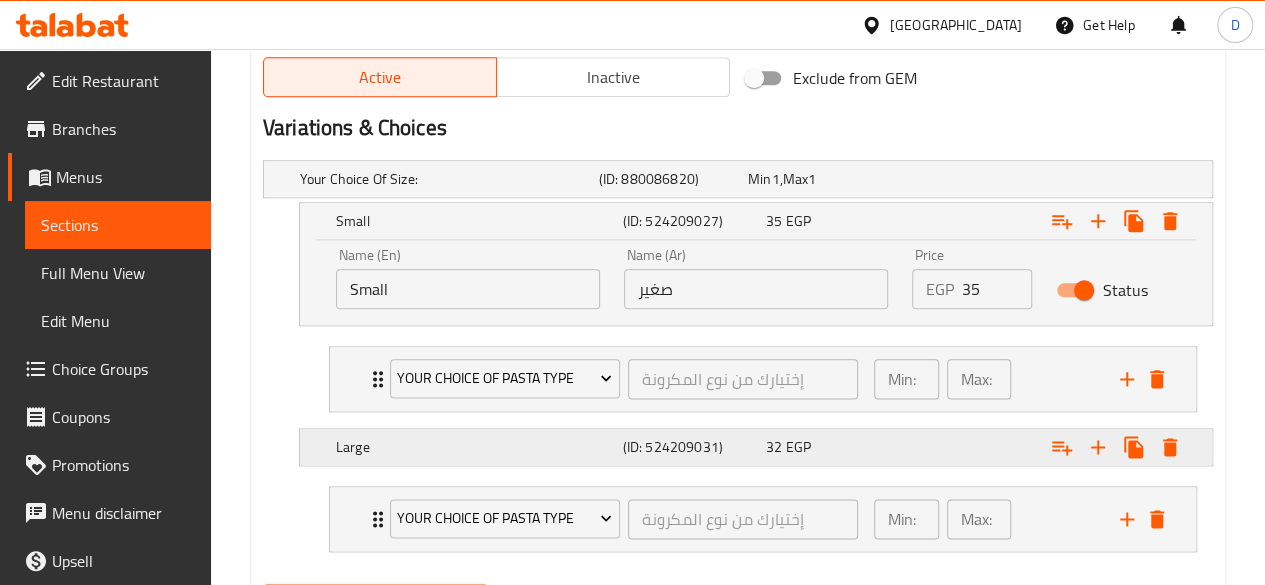click on "32" at bounding box center (759, 179) 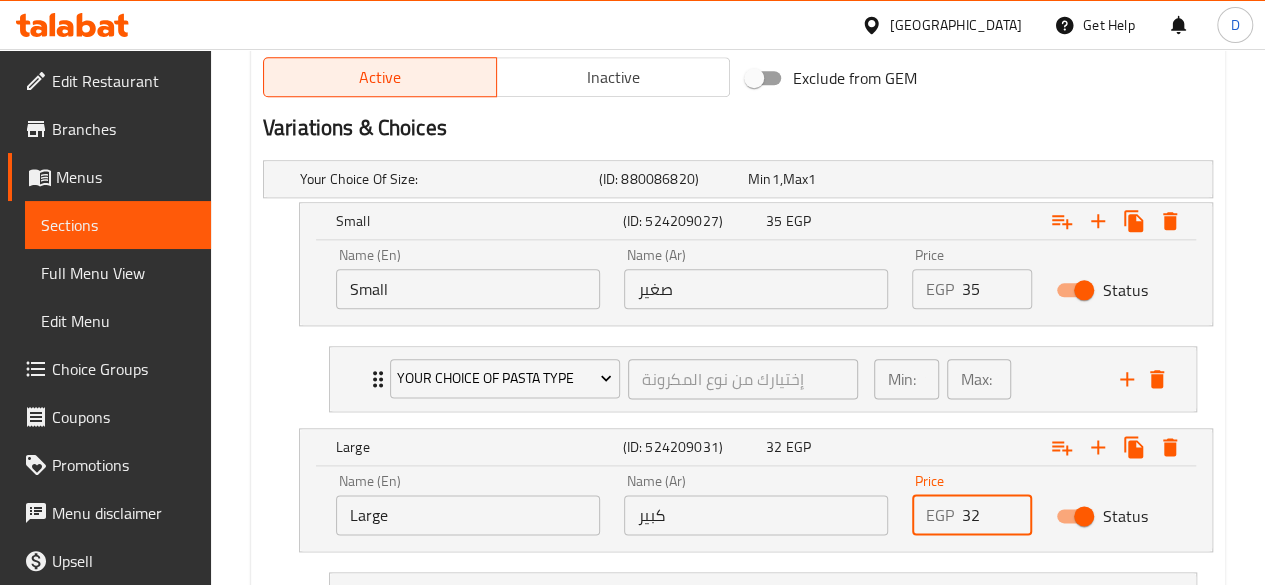 click on "32" at bounding box center (997, 515) 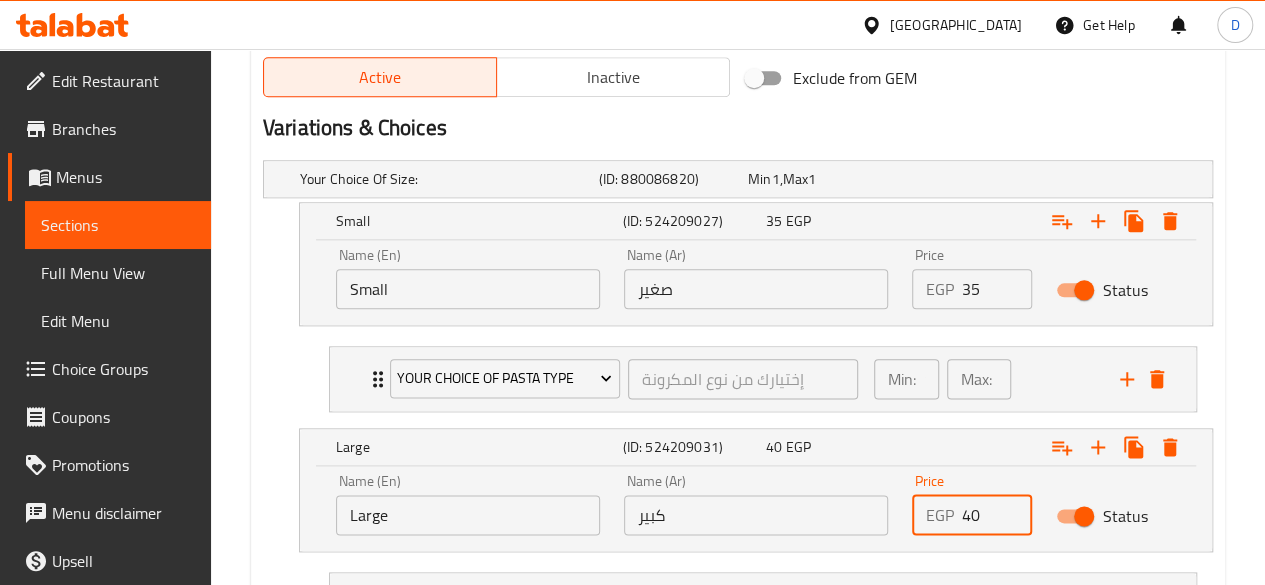 scroll, scrollTop: 1234, scrollLeft: 0, axis: vertical 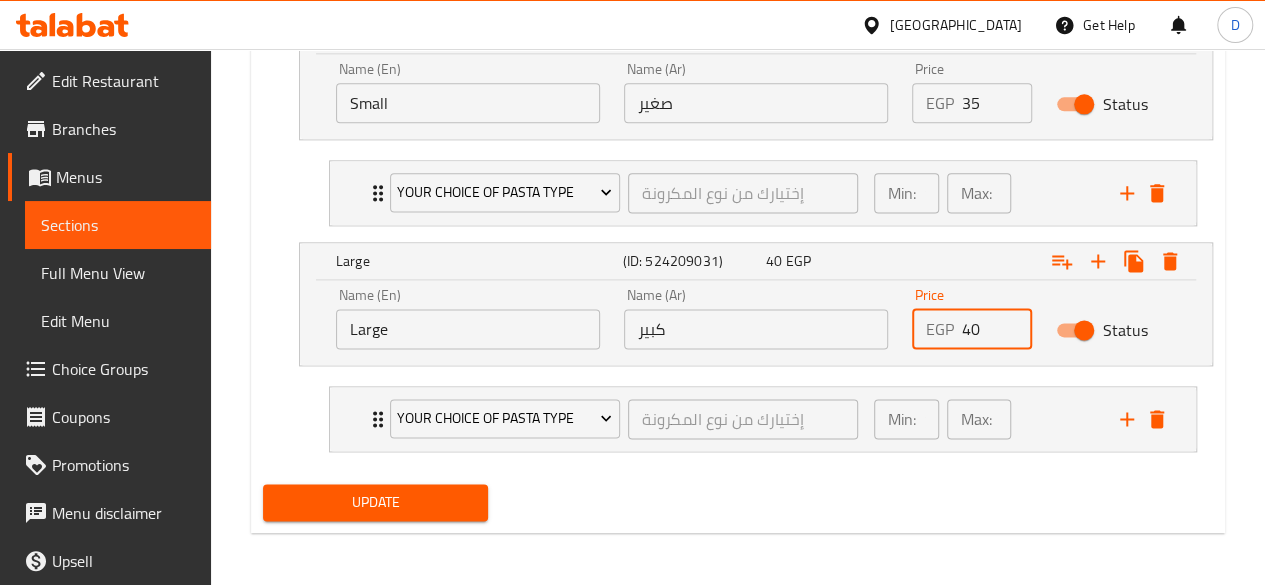 type on "40" 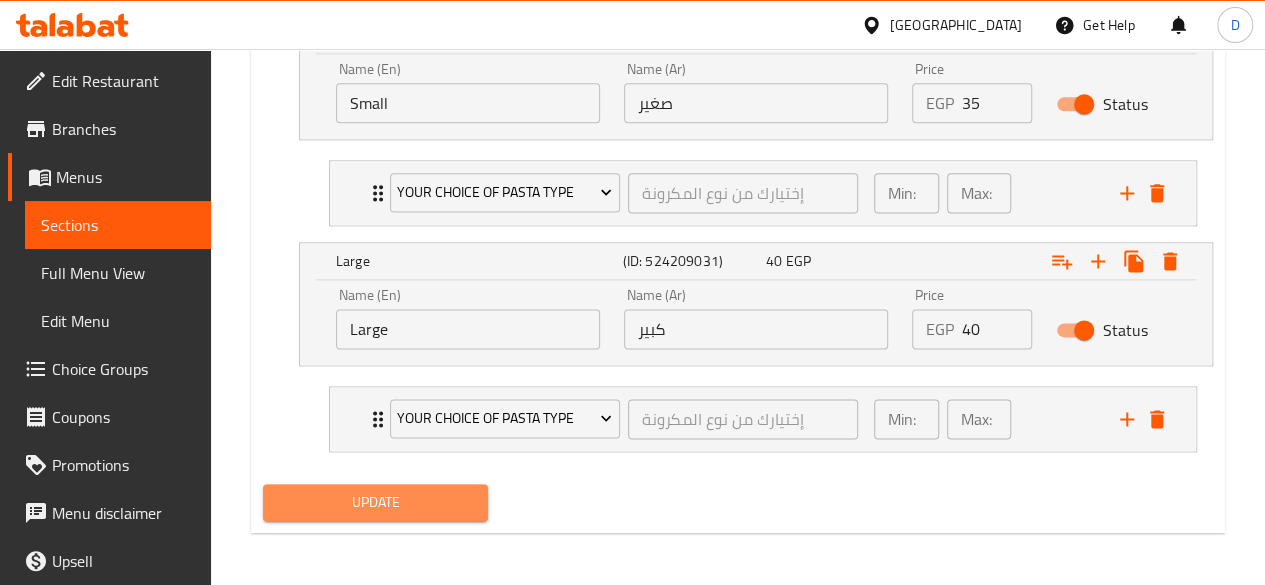 click on "Update" at bounding box center (376, 502) 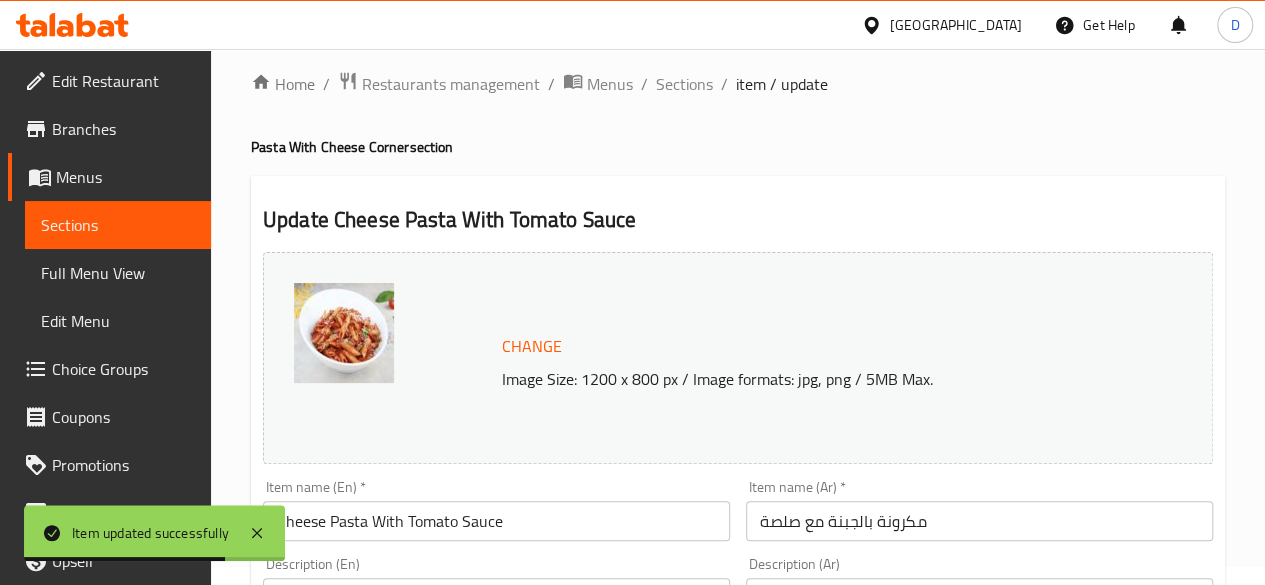 scroll, scrollTop: 0, scrollLeft: 0, axis: both 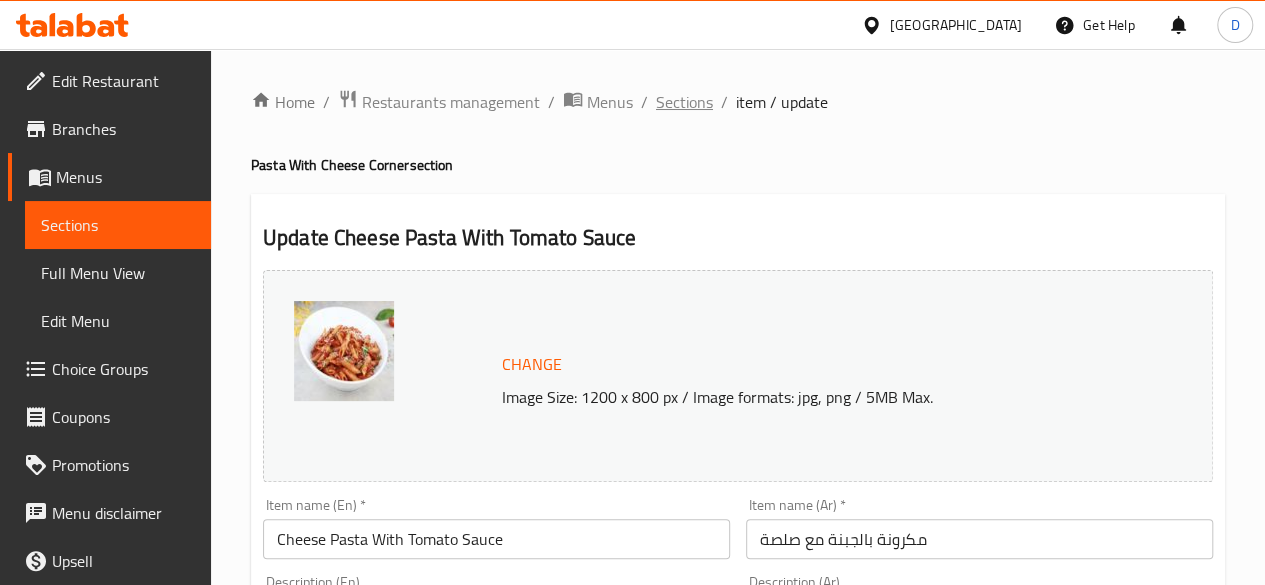 click on "Sections" at bounding box center [684, 102] 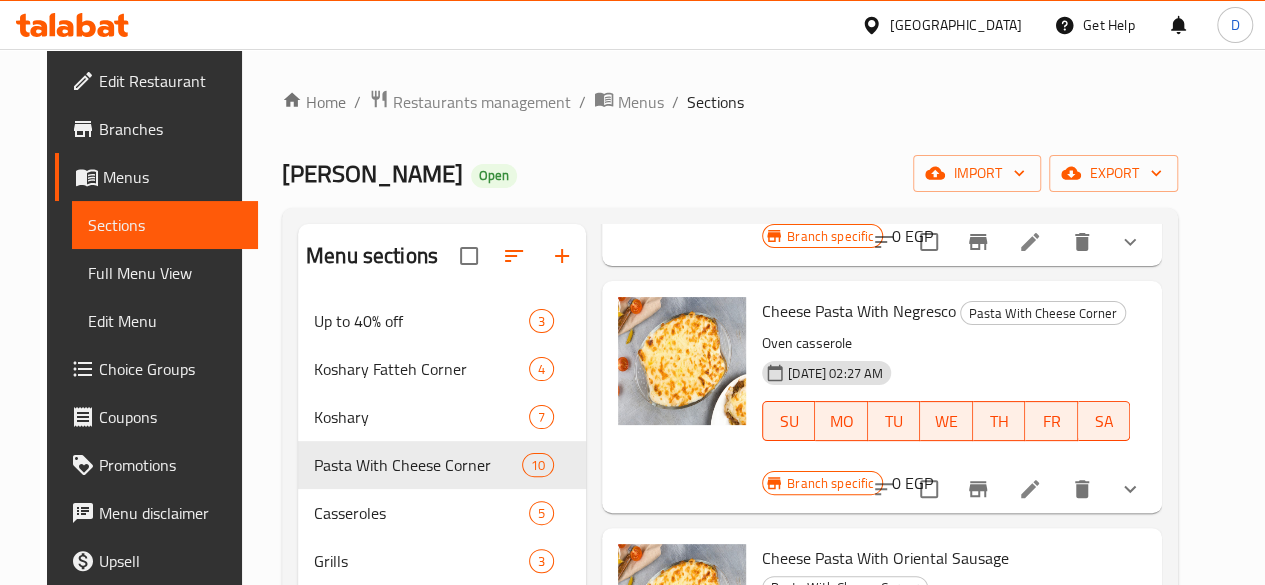 scroll, scrollTop: 303, scrollLeft: 0, axis: vertical 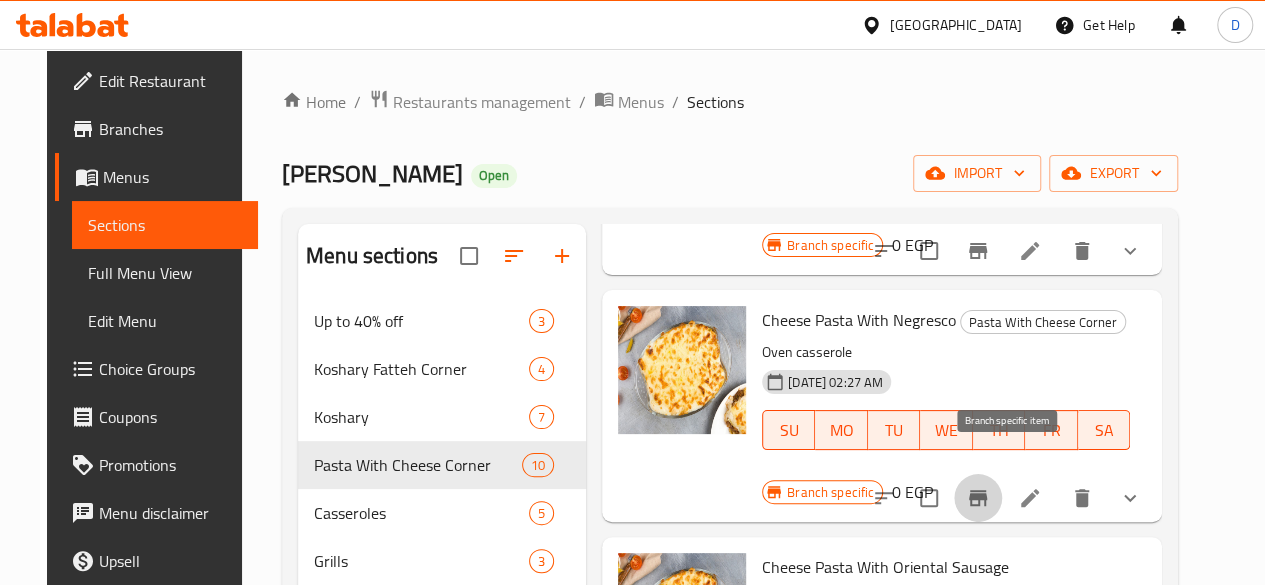 click 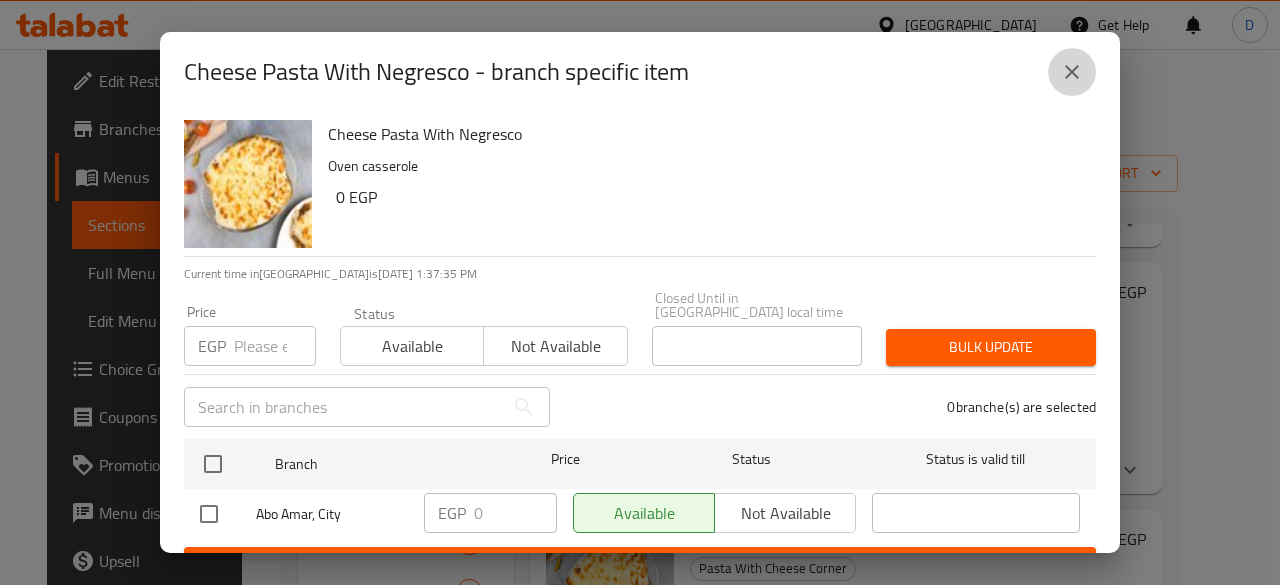 click 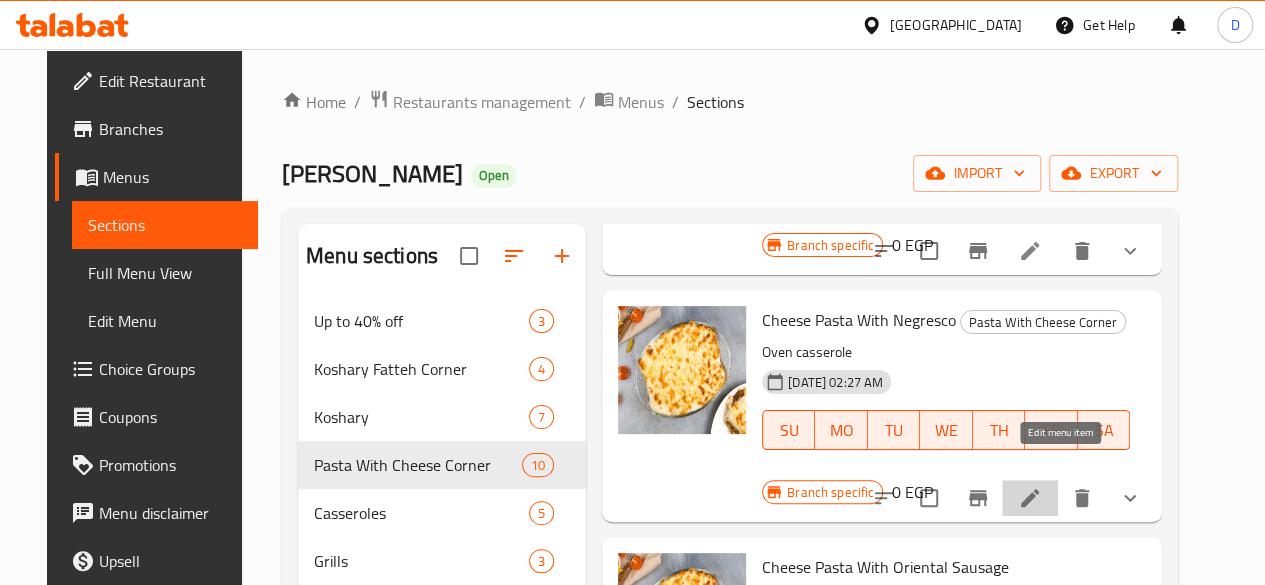 click 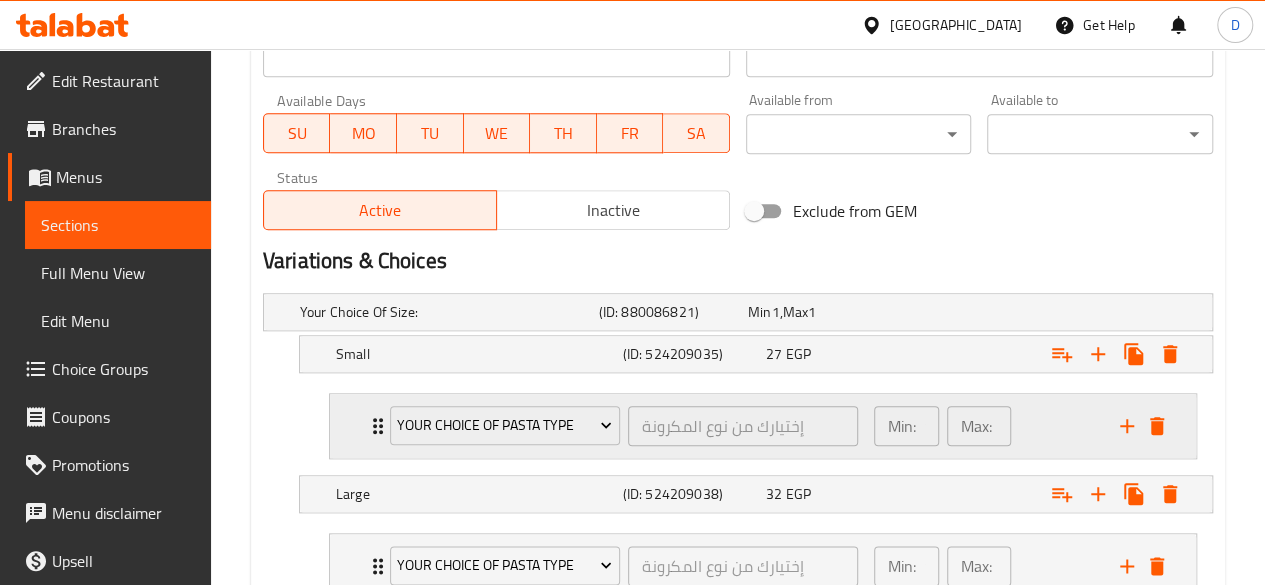 scroll, scrollTop: 1056, scrollLeft: 0, axis: vertical 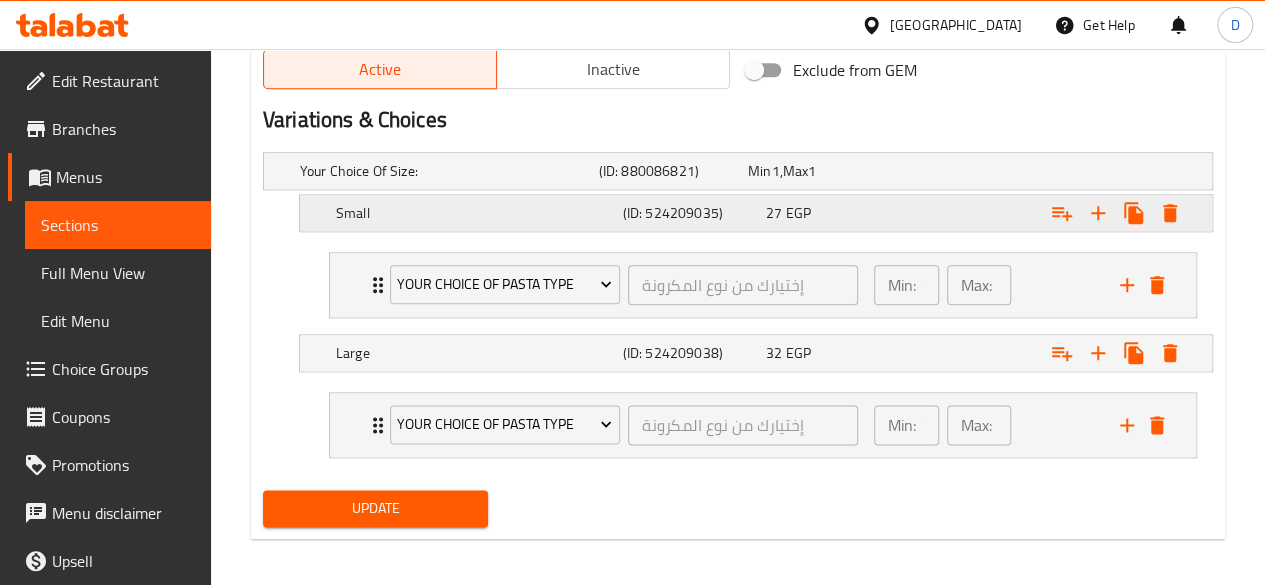 click on "27   EGP" at bounding box center [818, 171] 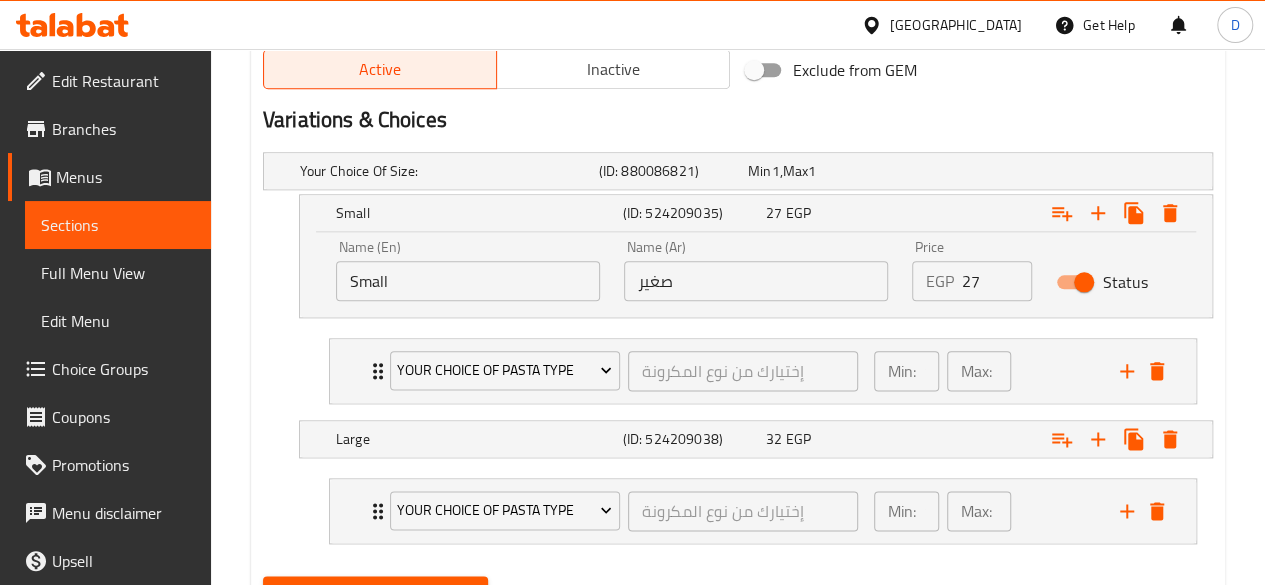click on "27" at bounding box center [997, 281] 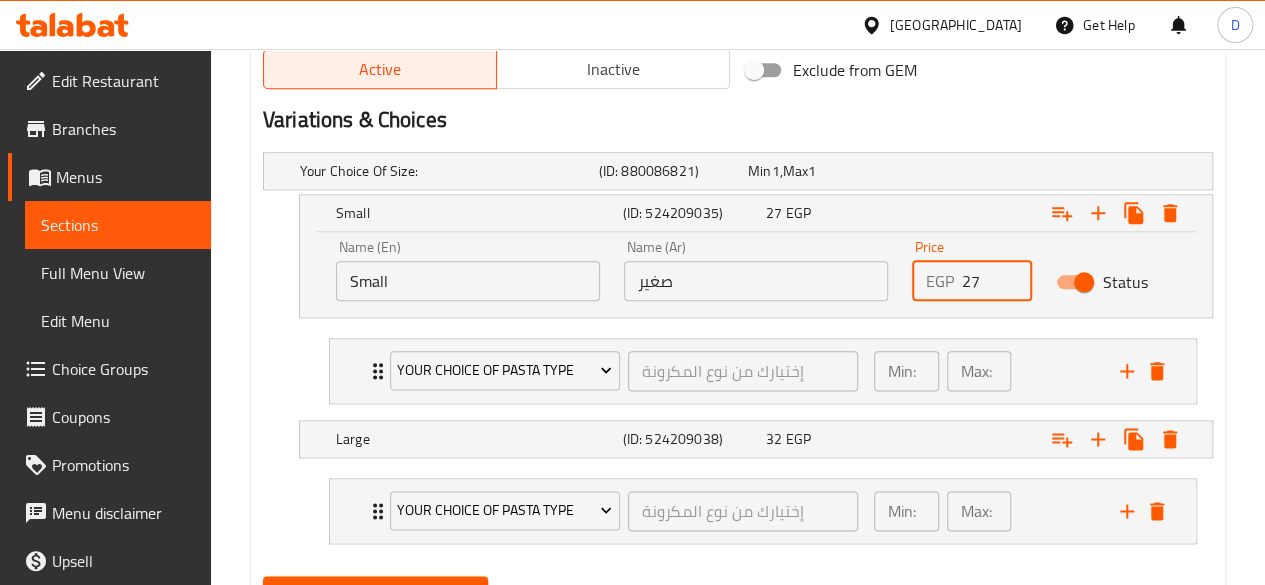 type on "2" 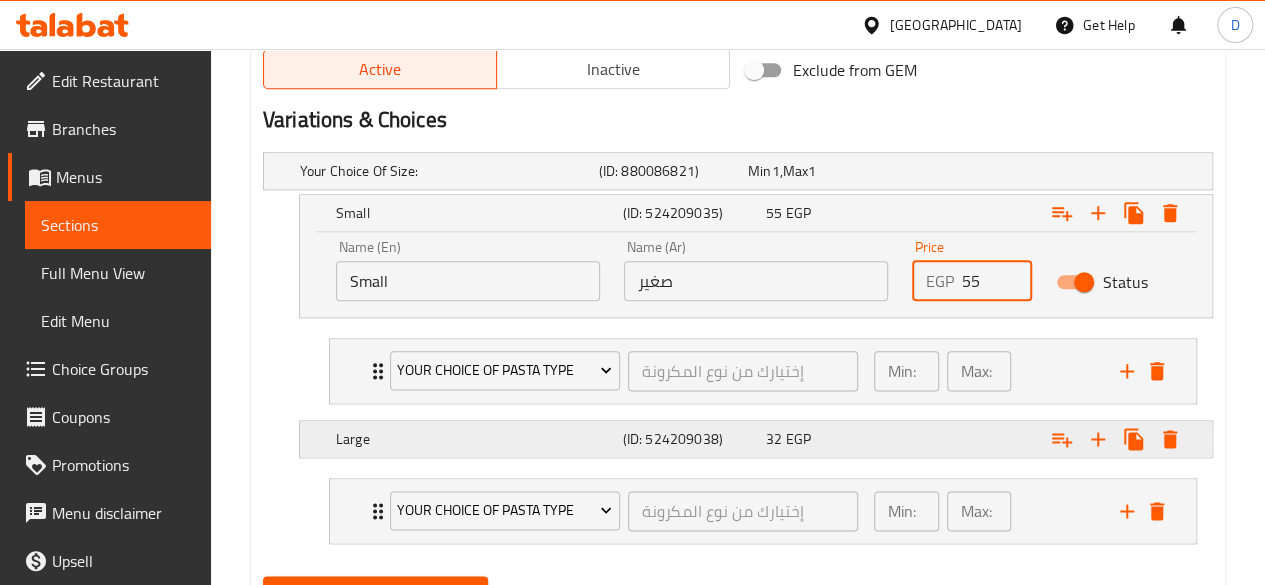 type on "55" 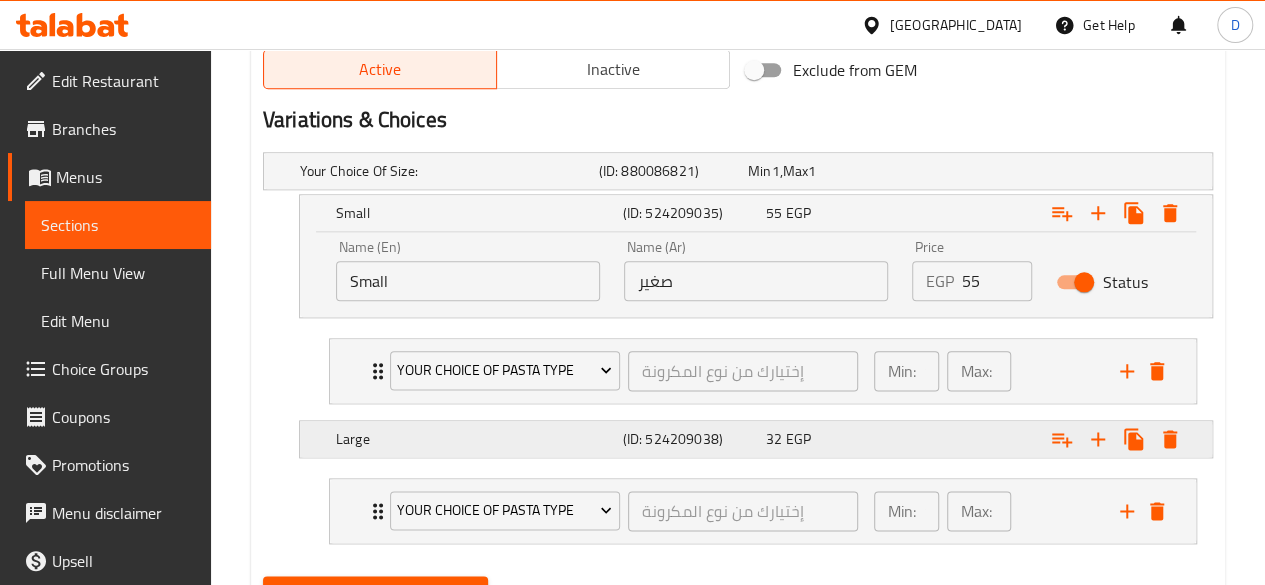 click on "32   EGP" at bounding box center [818, 171] 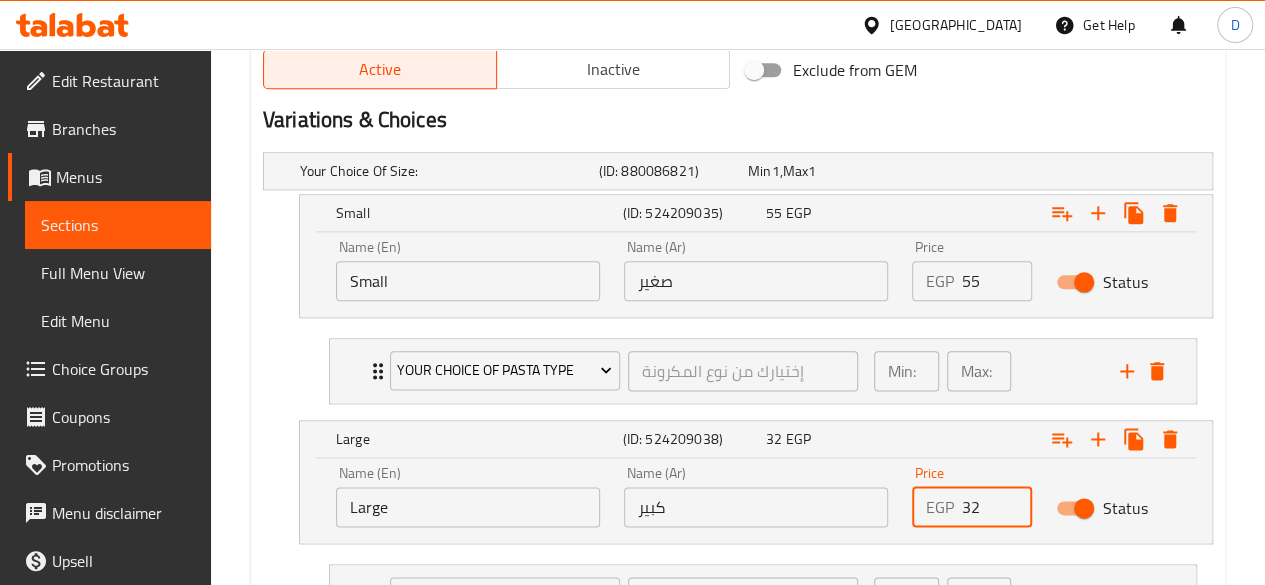 click on "32" at bounding box center [997, 507] 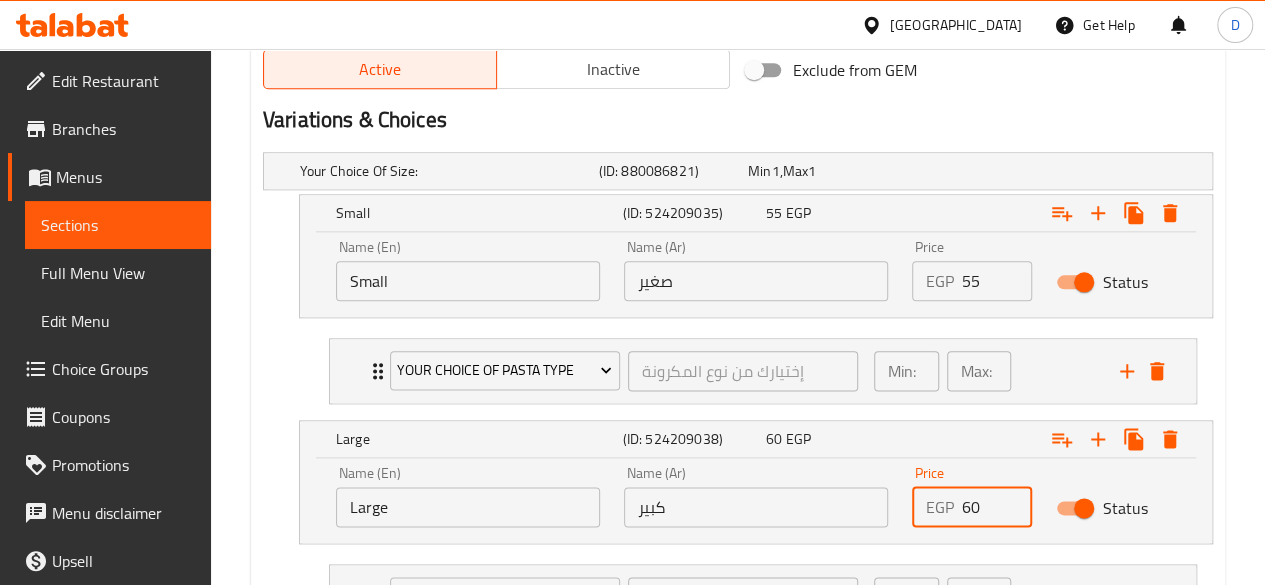 scroll, scrollTop: 1234, scrollLeft: 0, axis: vertical 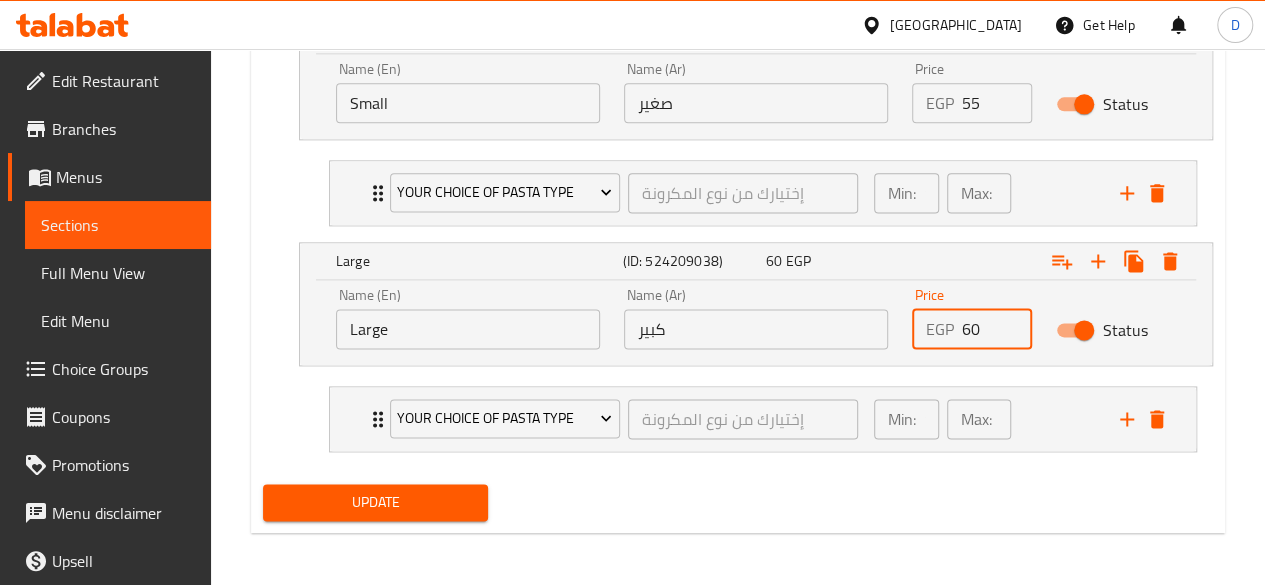 type on "60" 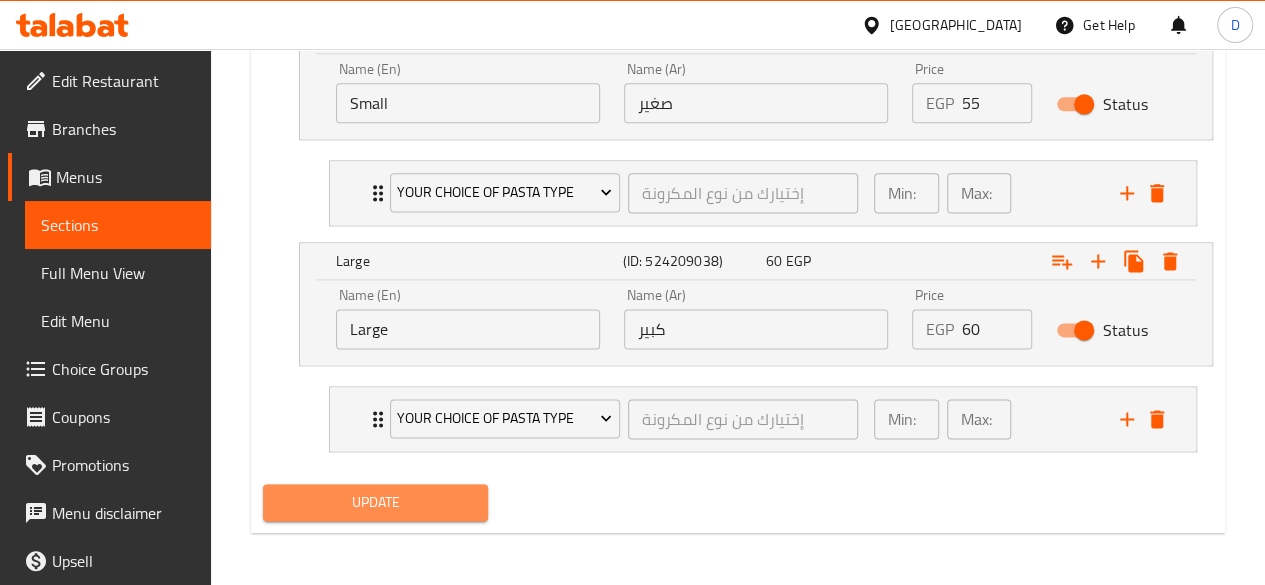 click on "Update" at bounding box center [376, 502] 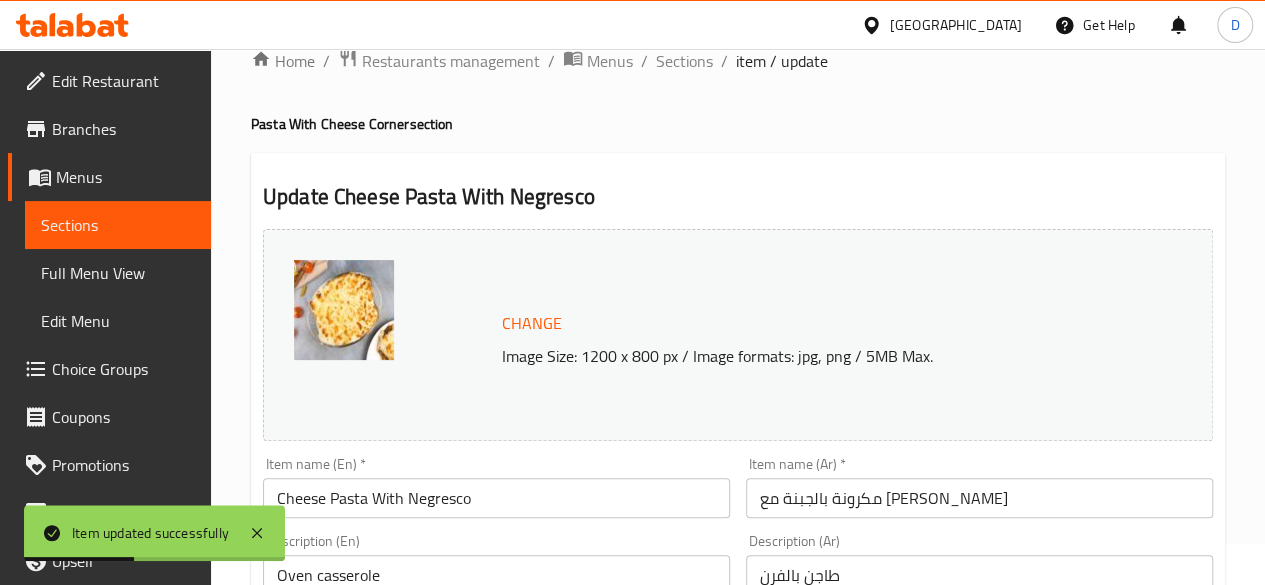 scroll, scrollTop: 0, scrollLeft: 0, axis: both 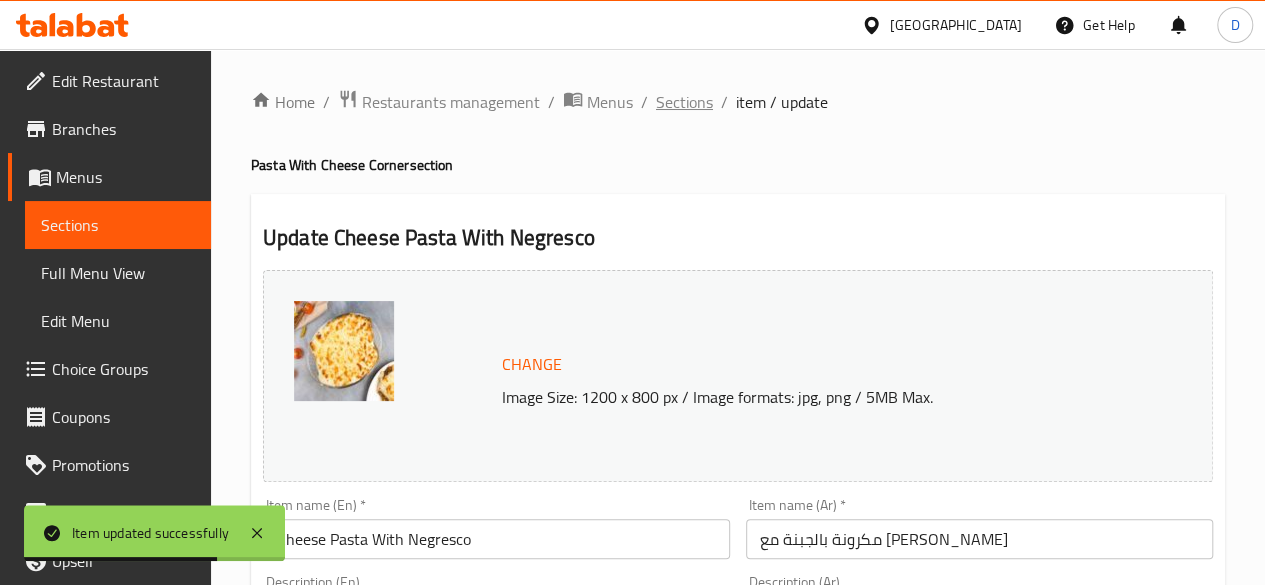 click on "Sections" at bounding box center (684, 102) 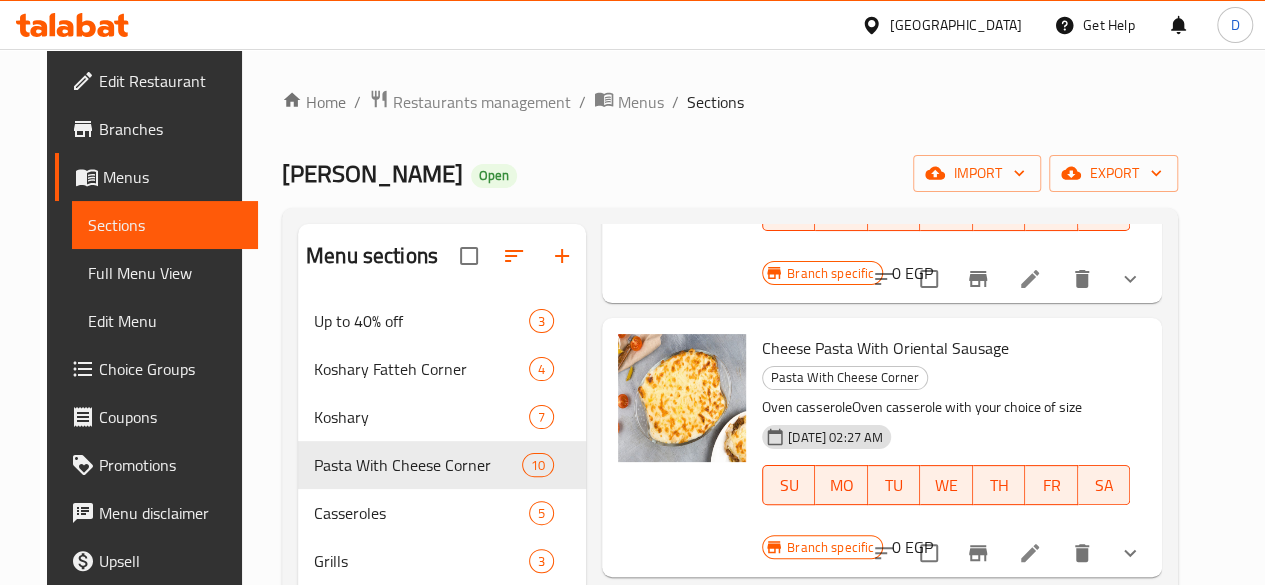 scroll, scrollTop: 521, scrollLeft: 0, axis: vertical 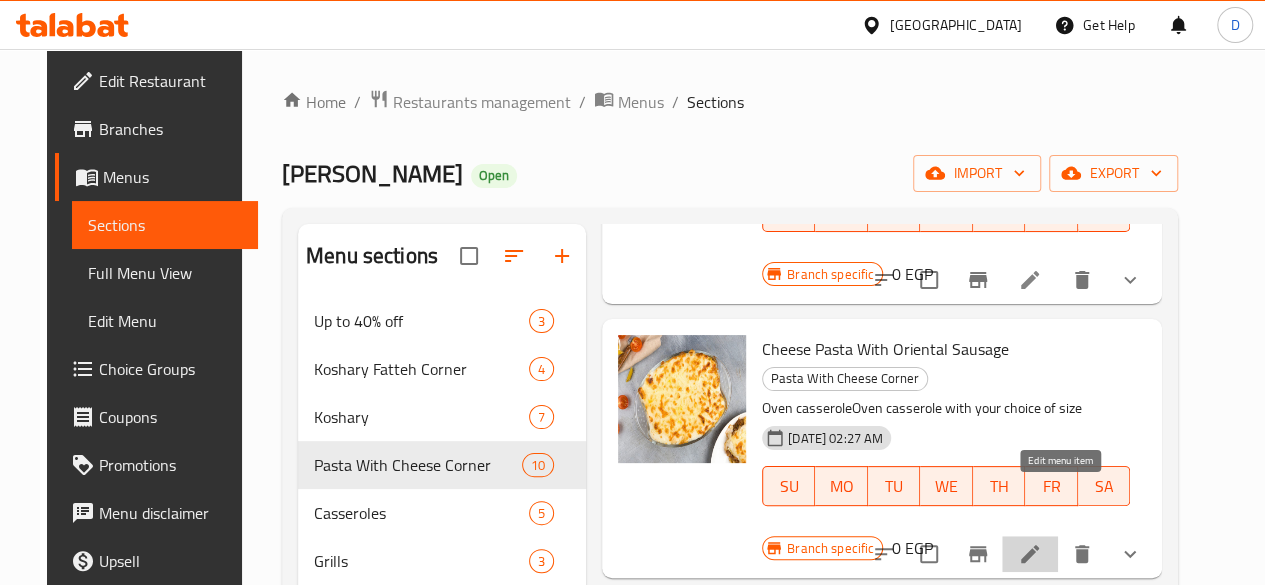 click 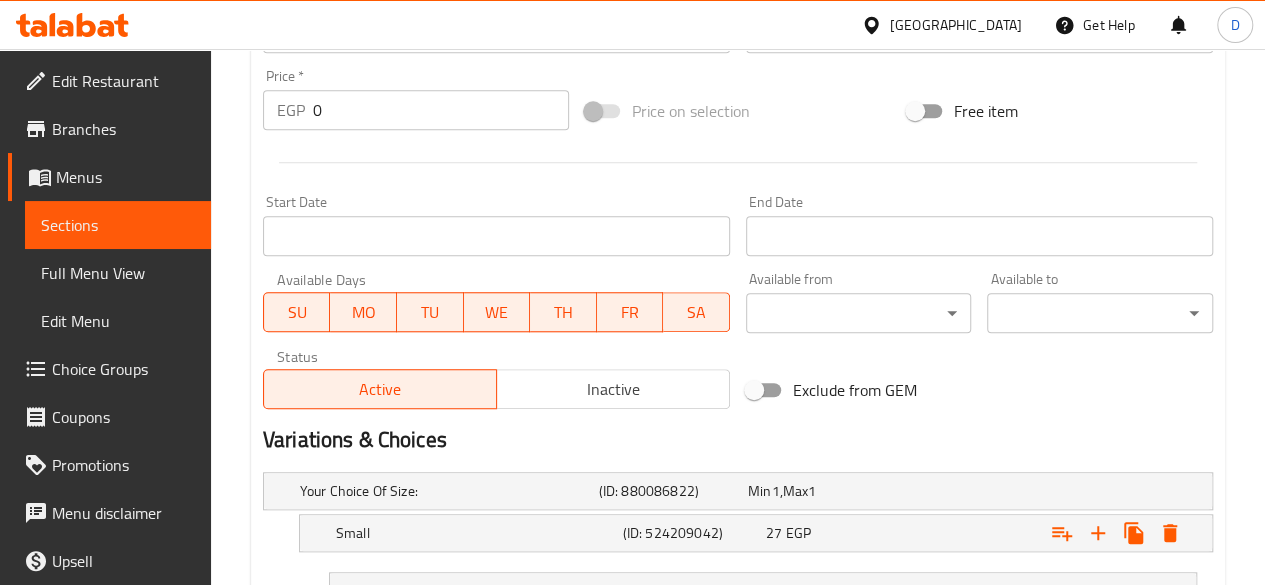 scroll, scrollTop: 1062, scrollLeft: 0, axis: vertical 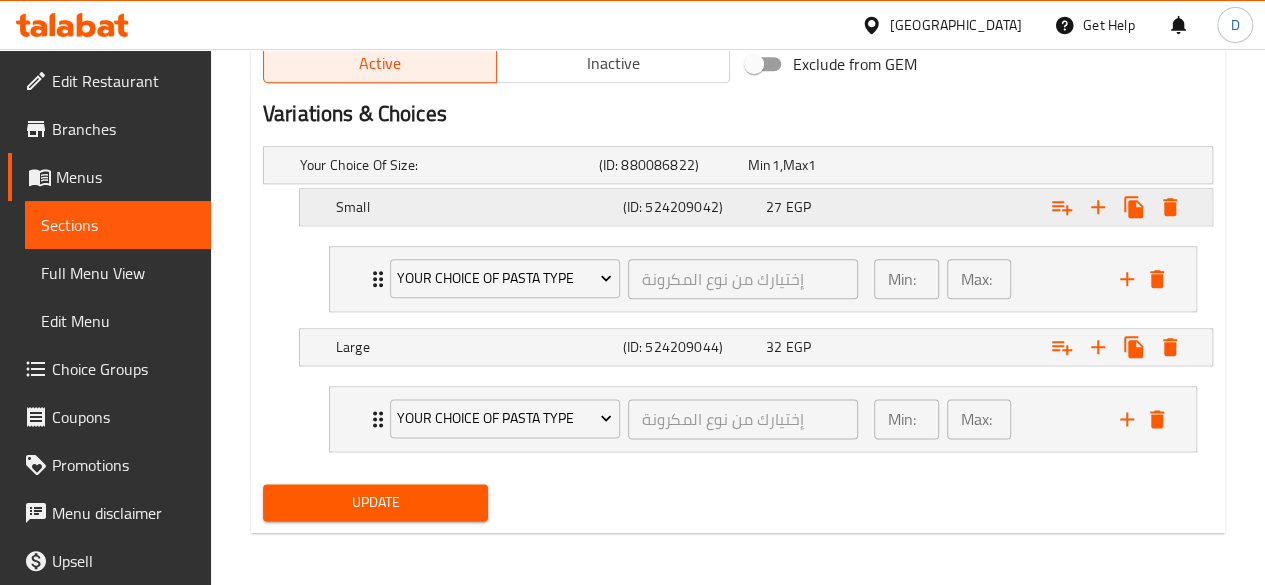click on "EGP" at bounding box center [775, 165] 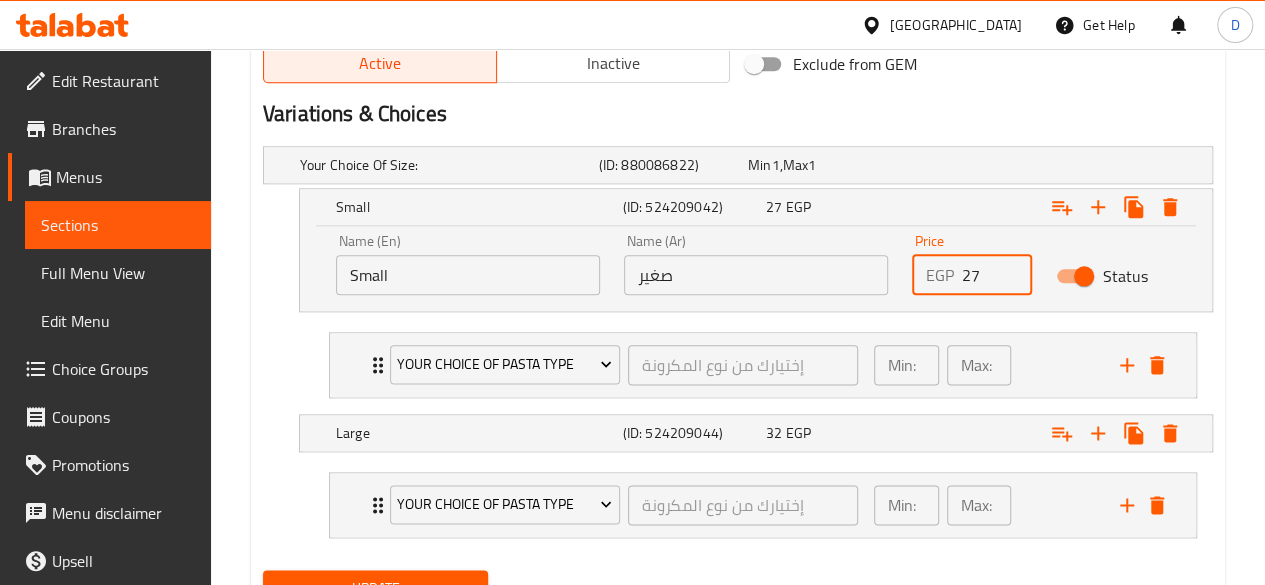 click on "27" at bounding box center [997, 275] 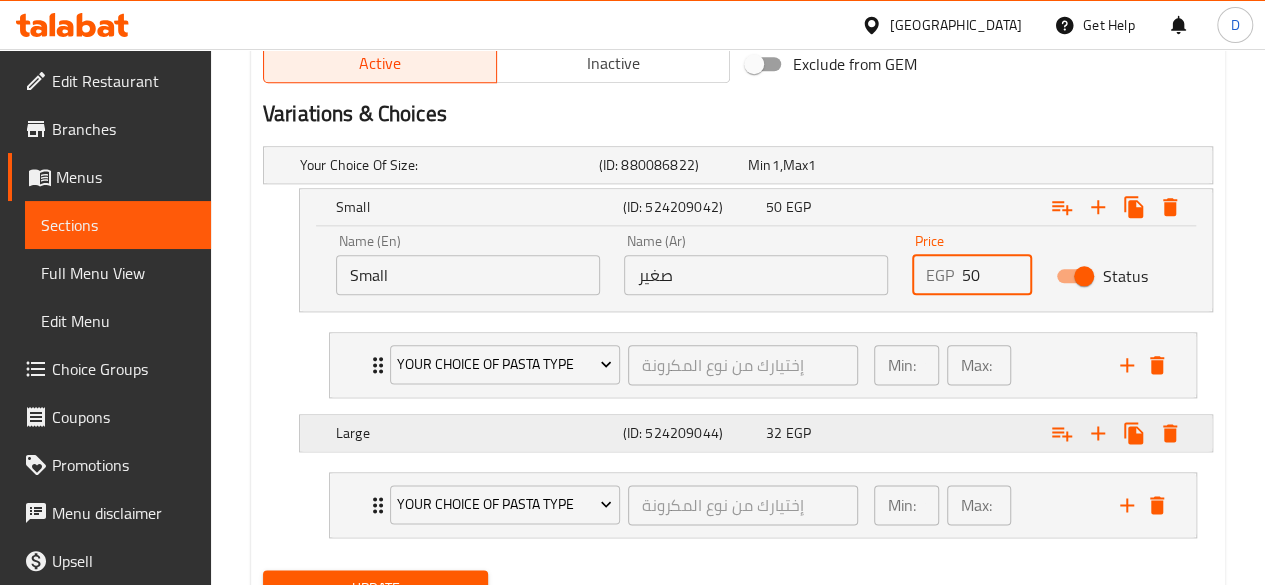 type on "50" 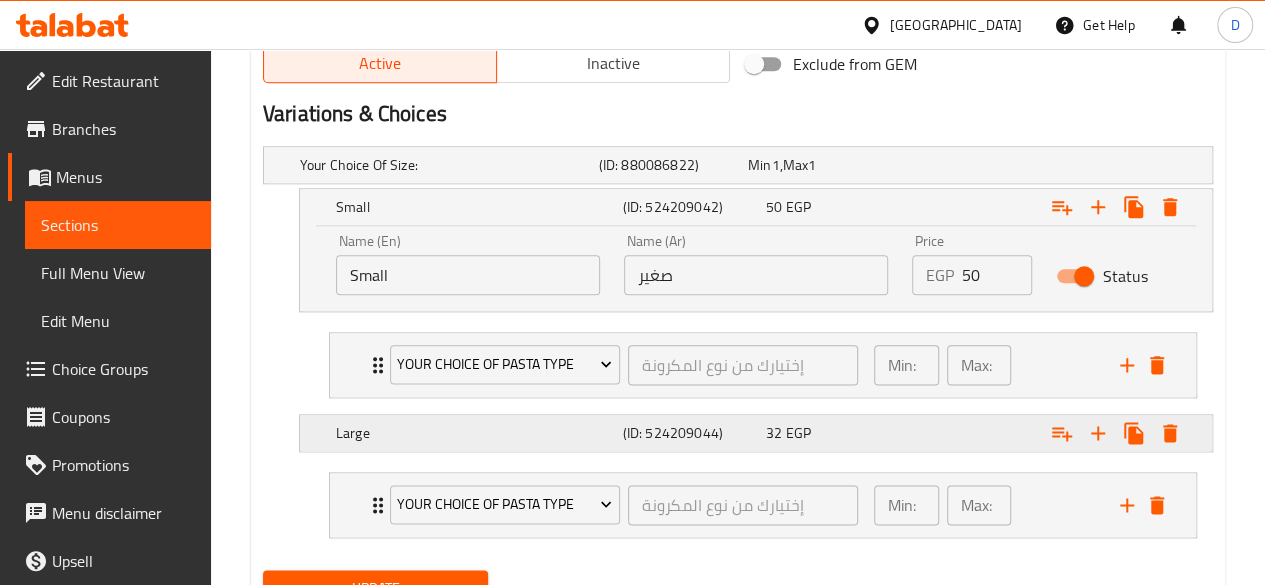 click on "Large (ID: 524209044) 32   EGP" at bounding box center [744, 165] 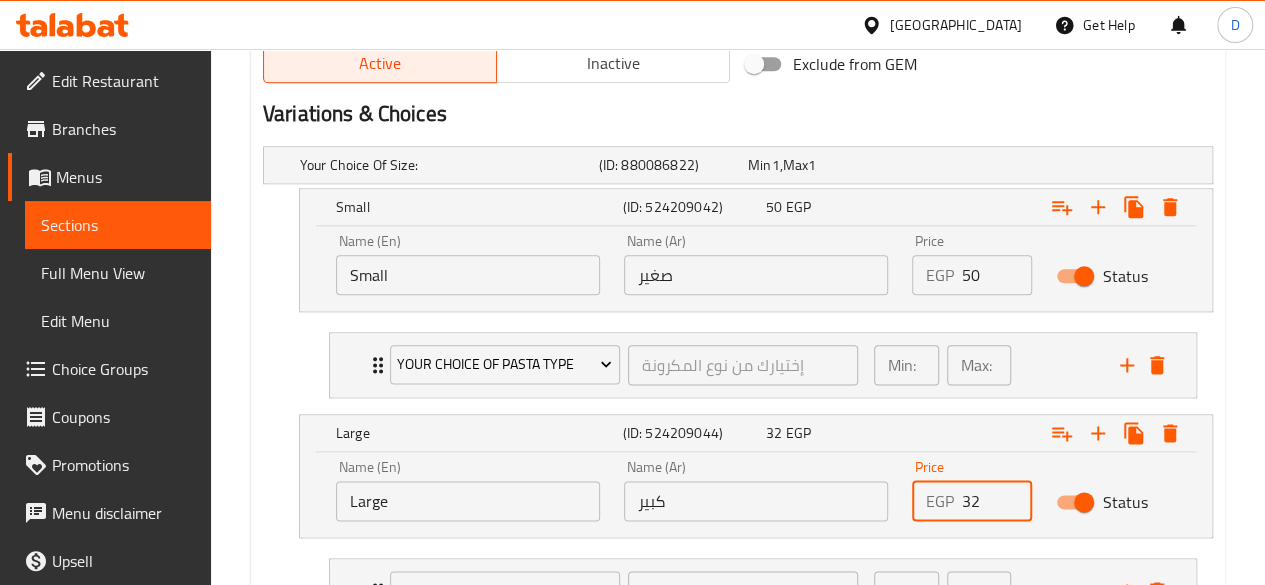 click on "32" at bounding box center [997, 501] 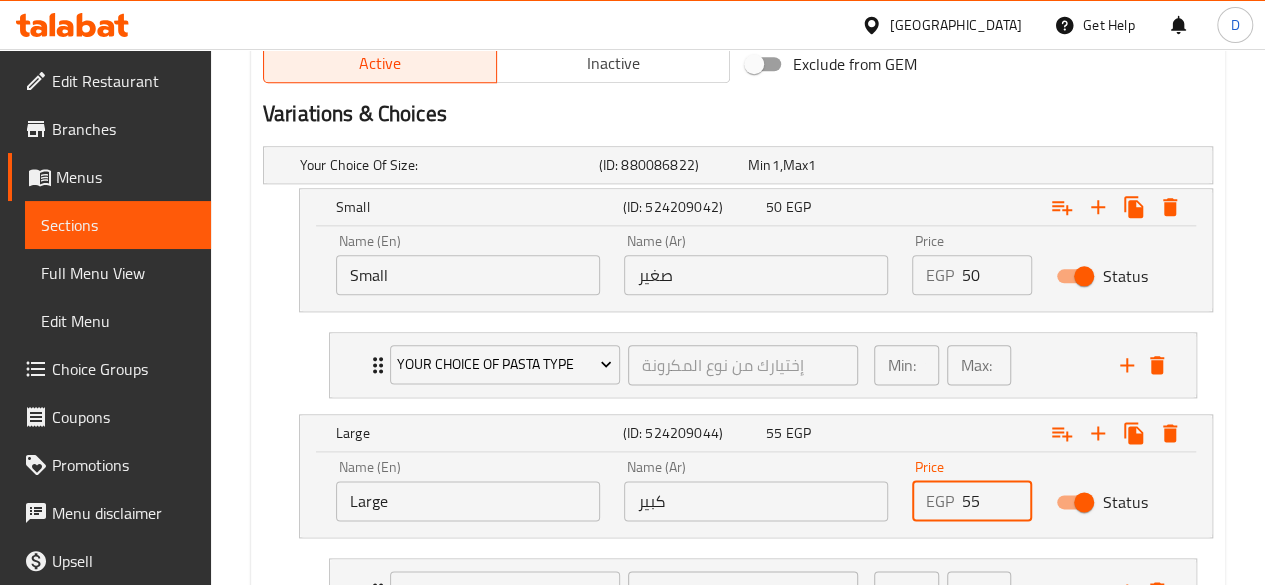 scroll, scrollTop: 1234, scrollLeft: 0, axis: vertical 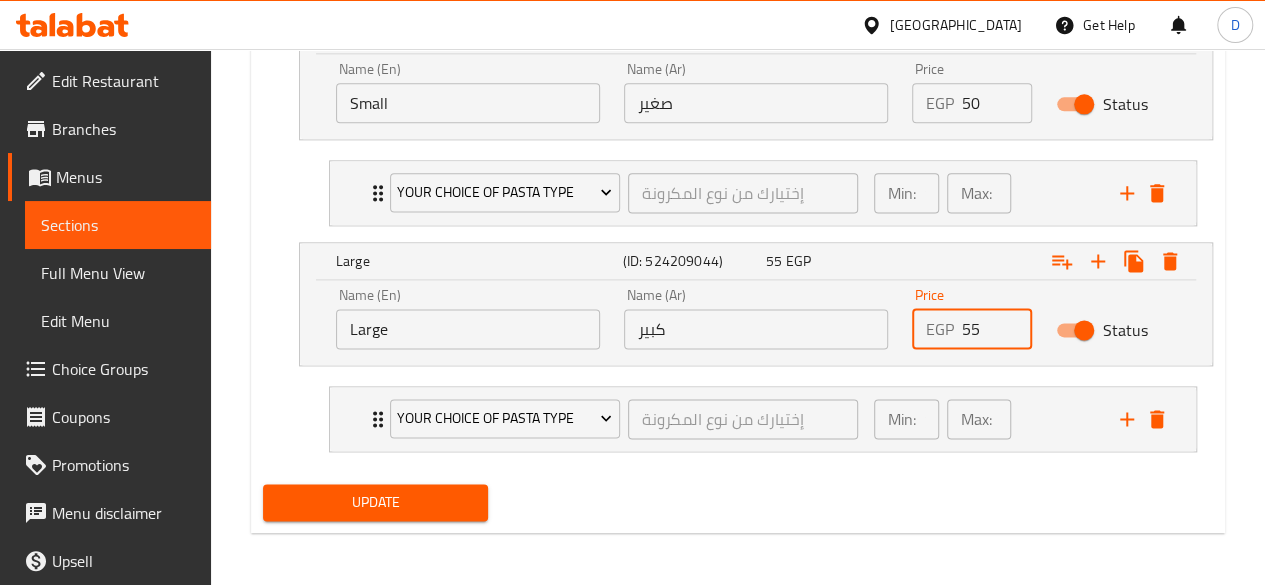 type on "55" 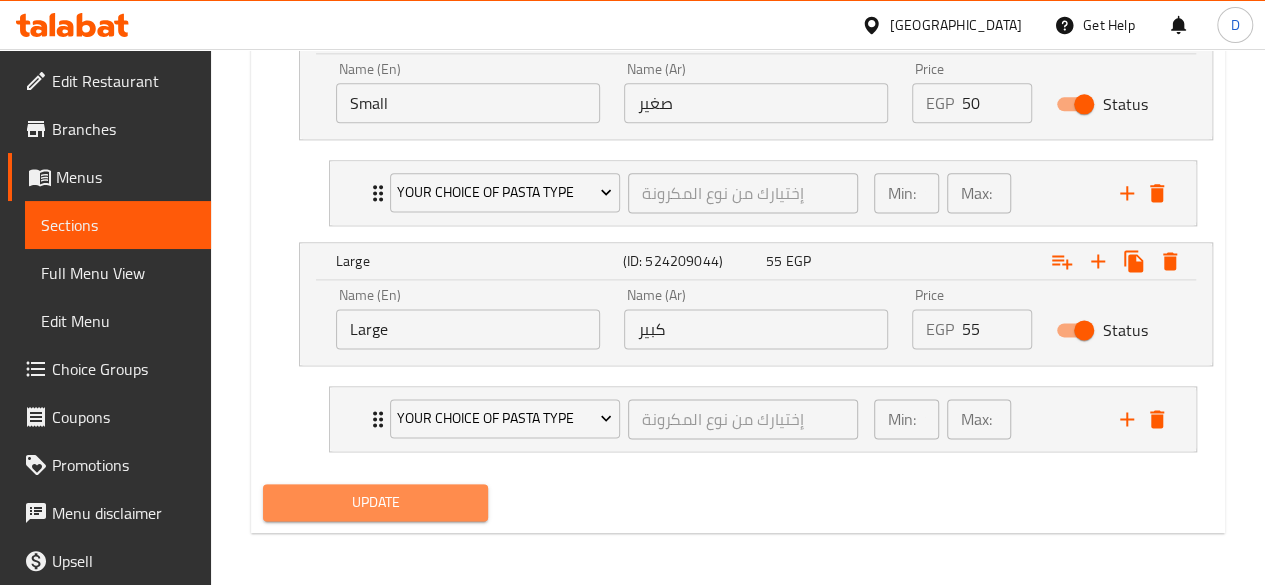 click on "Update" at bounding box center (376, 502) 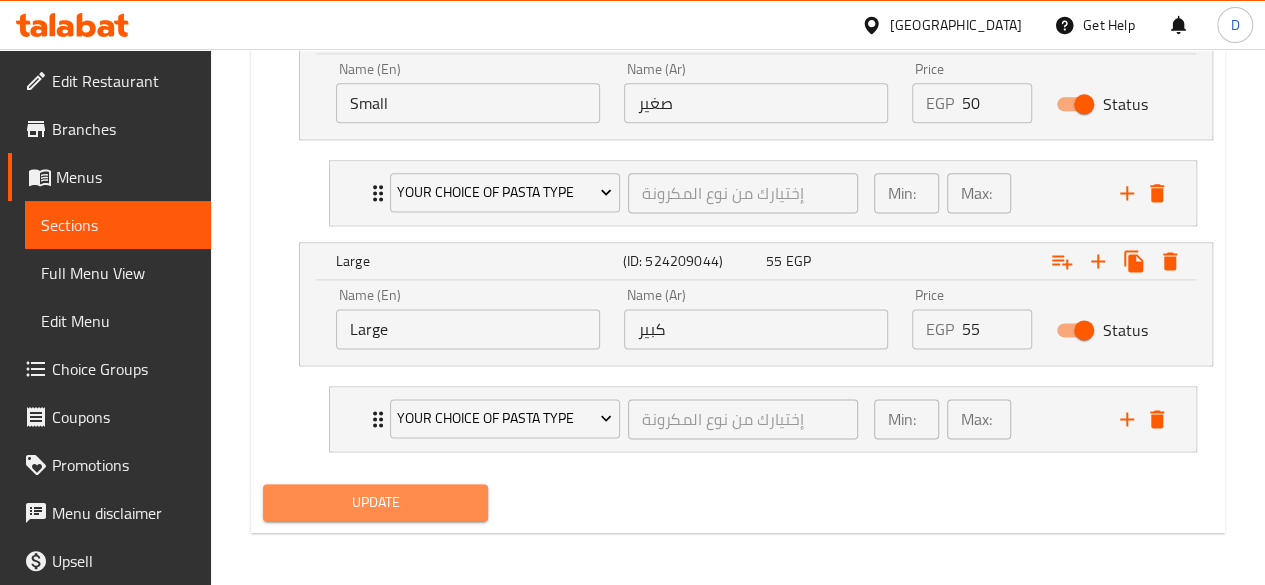click on "Update" at bounding box center (376, 502) 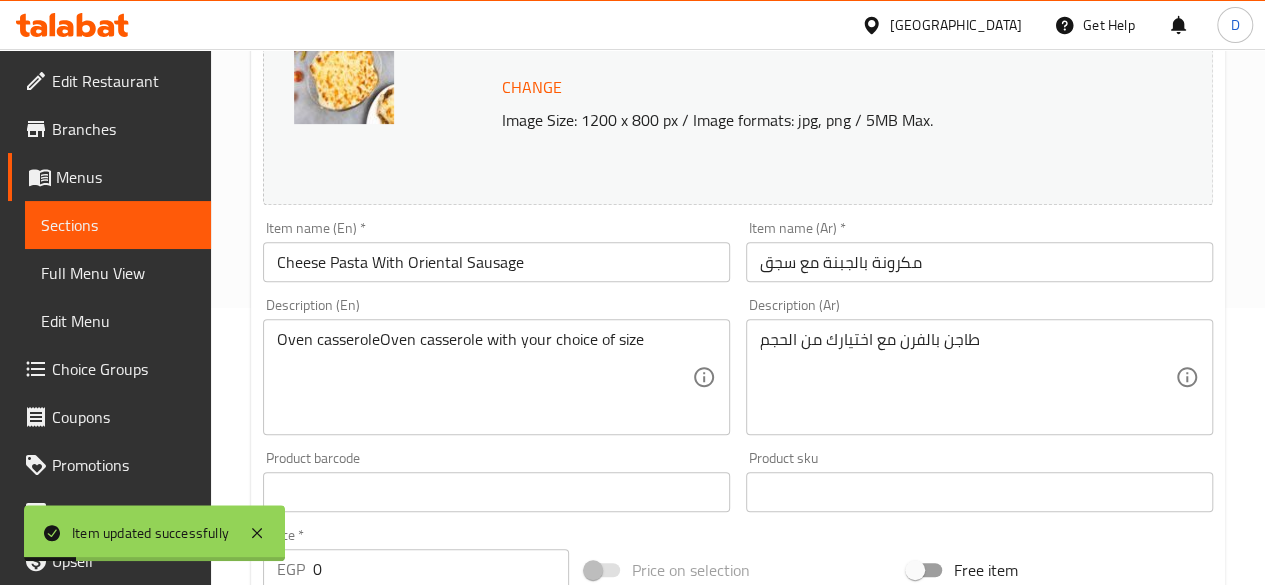 scroll, scrollTop: 0, scrollLeft: 0, axis: both 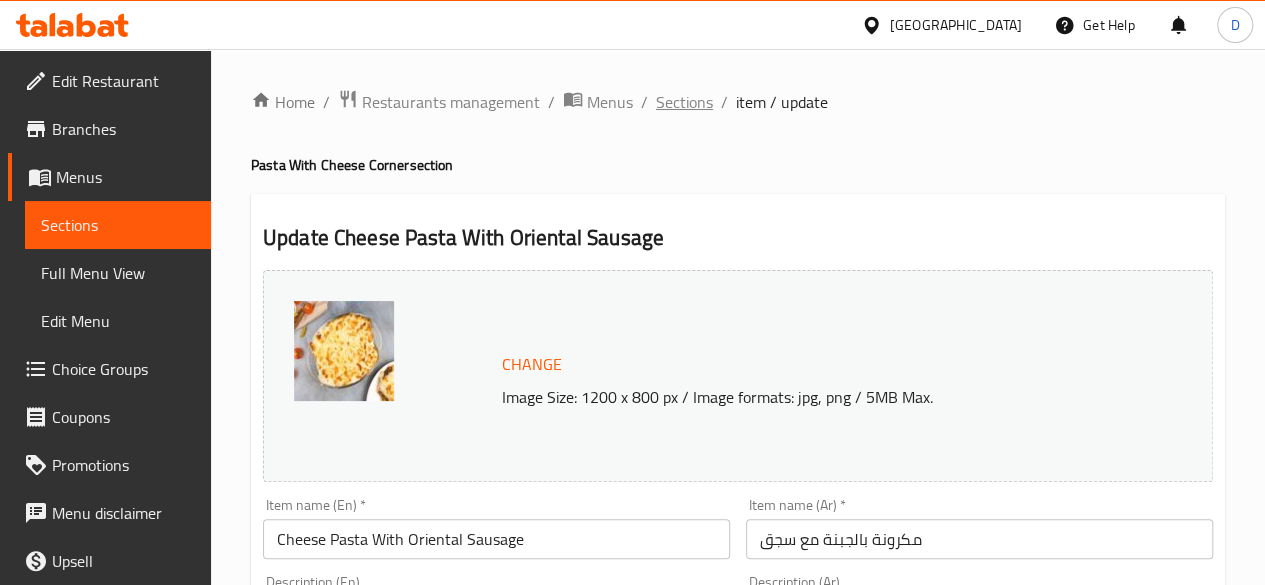 click on "Sections" at bounding box center [684, 102] 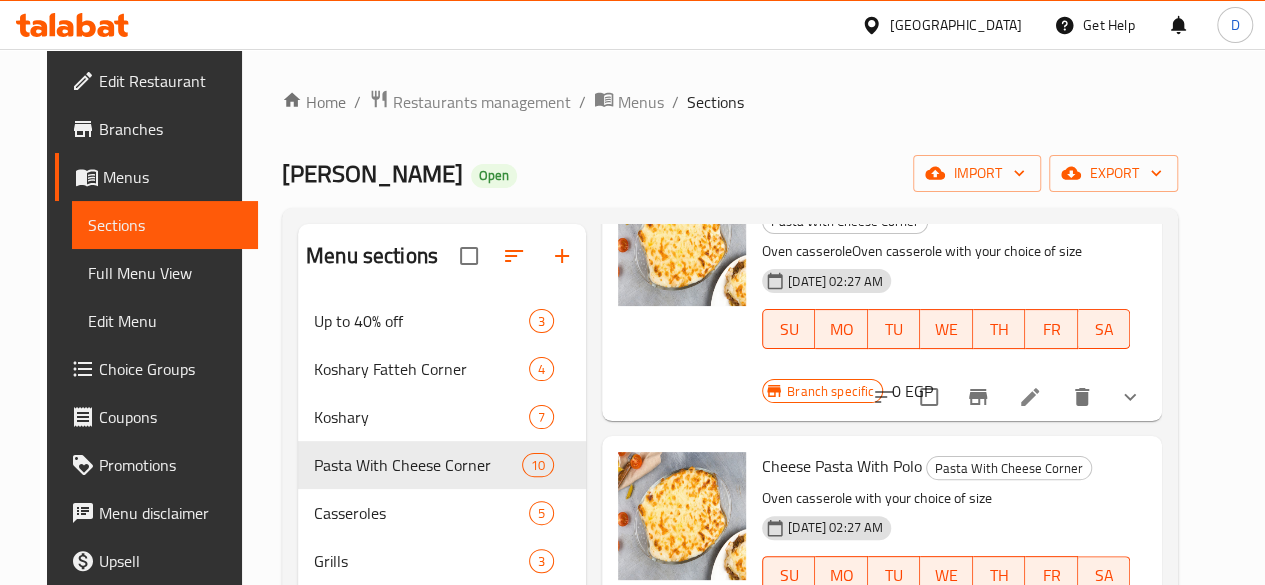 scroll, scrollTop: 804, scrollLeft: 0, axis: vertical 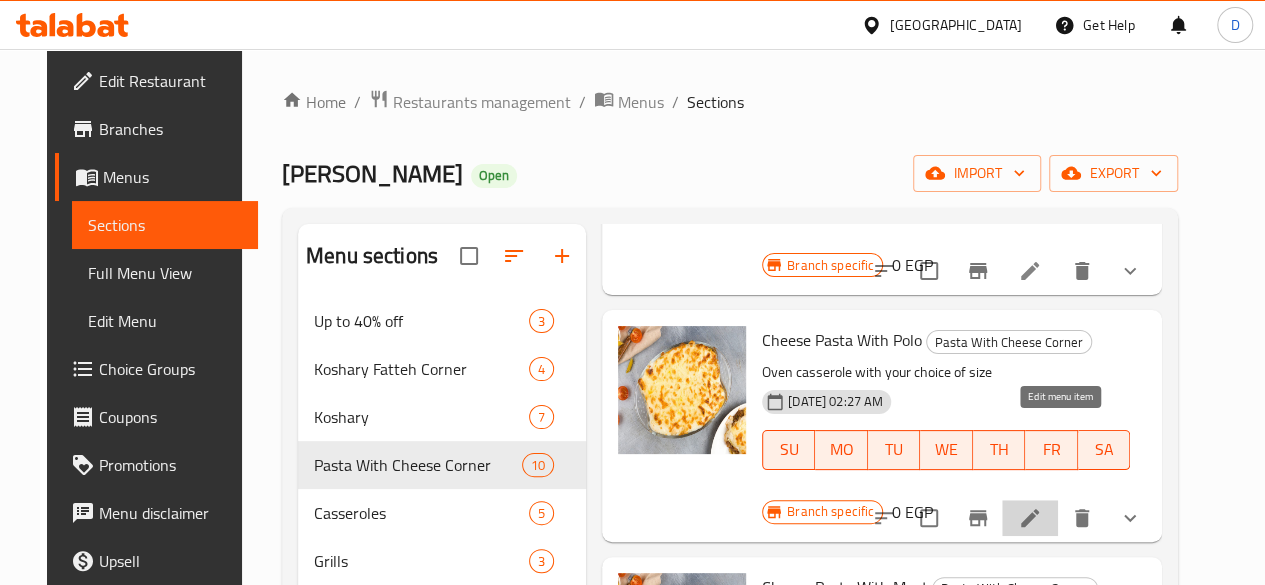 click 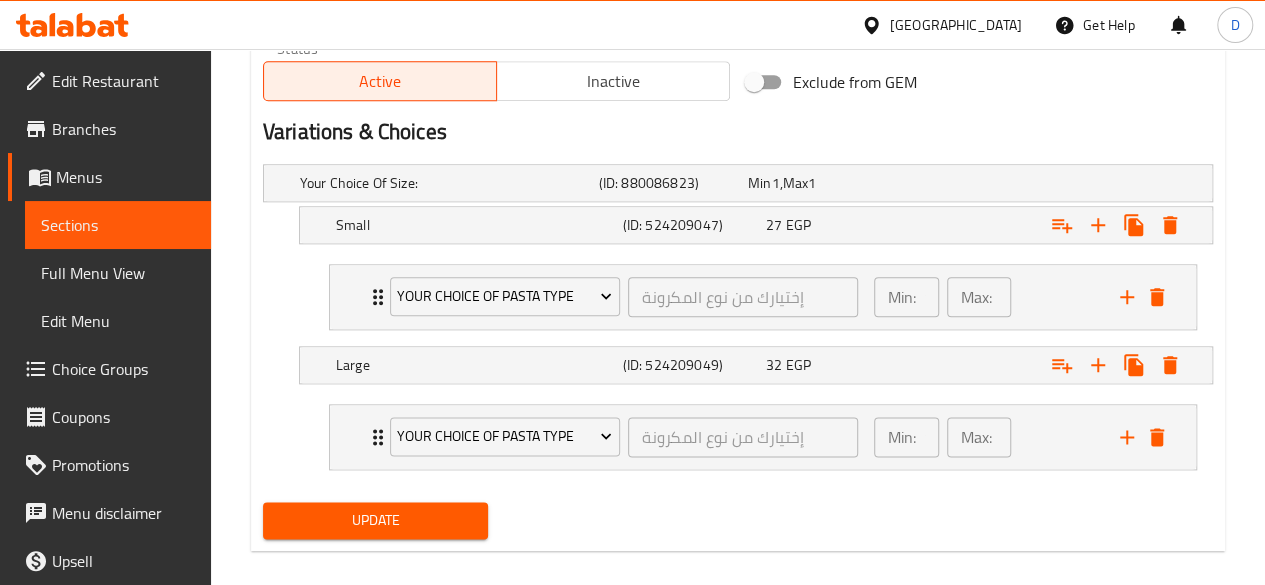 scroll, scrollTop: 1045, scrollLeft: 0, axis: vertical 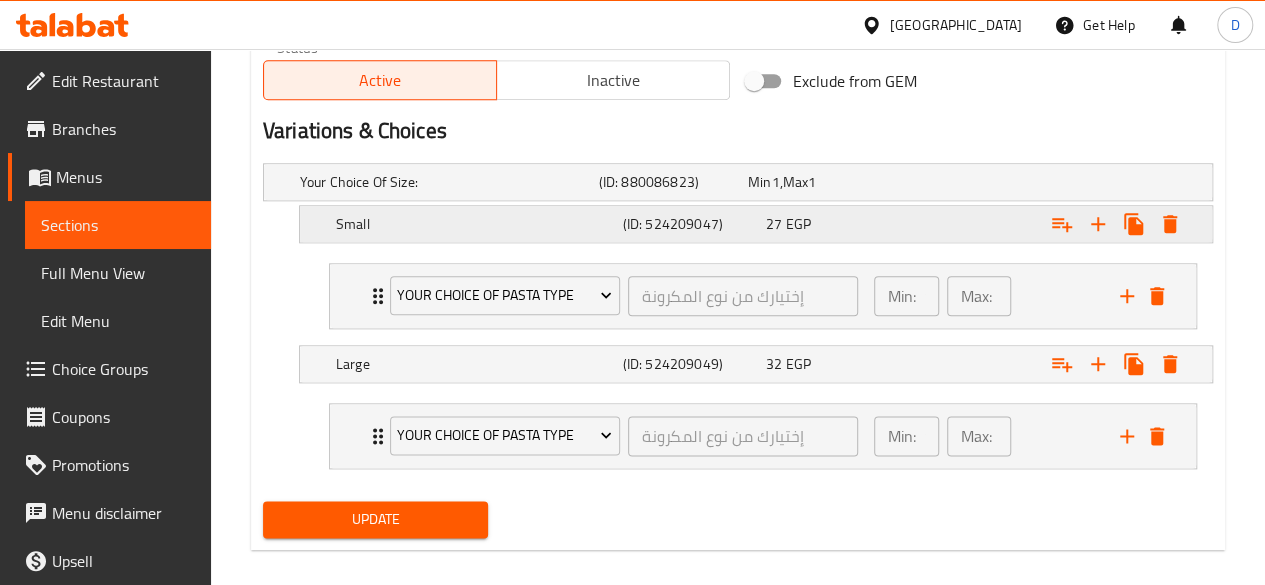 click on "27   EGP" at bounding box center (818, 182) 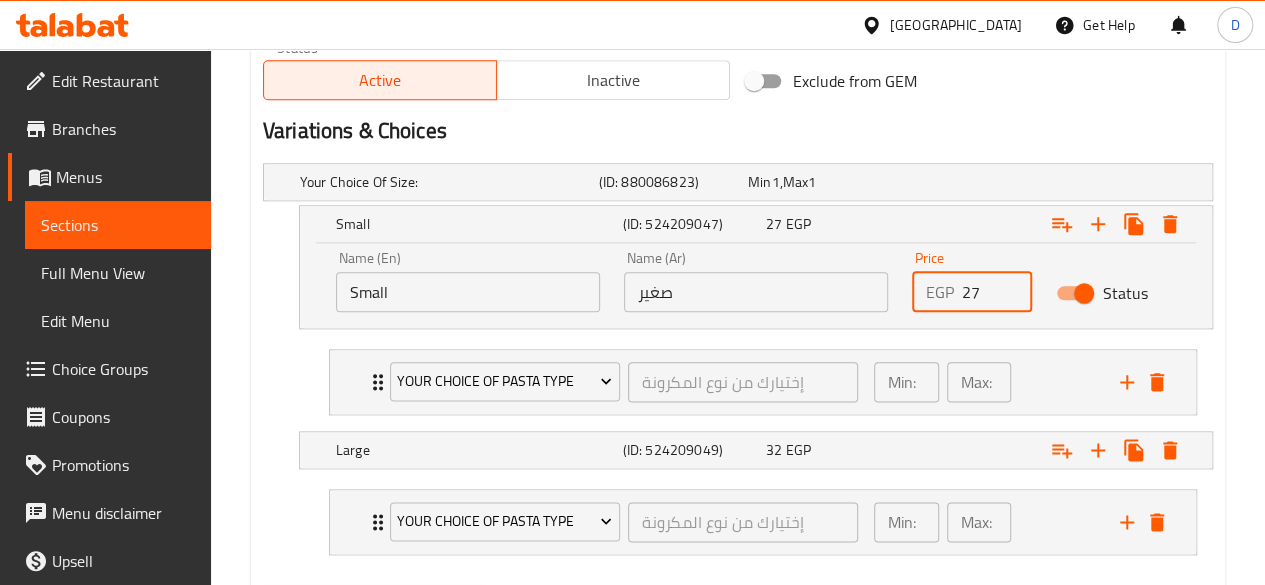 click on "27" at bounding box center [997, 292] 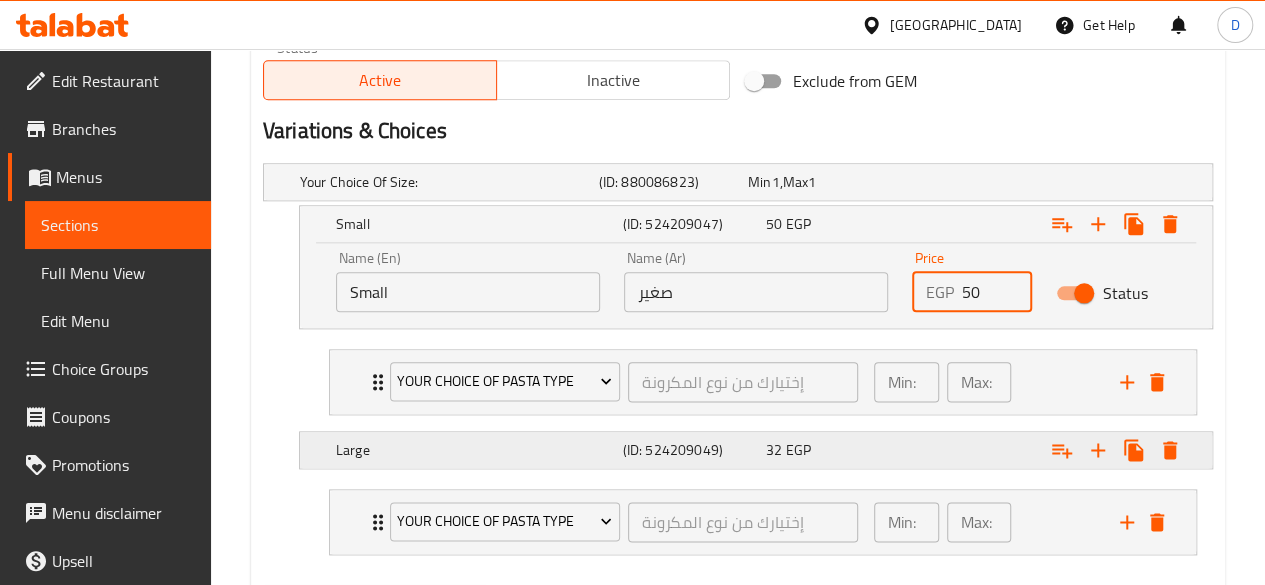 type on "50" 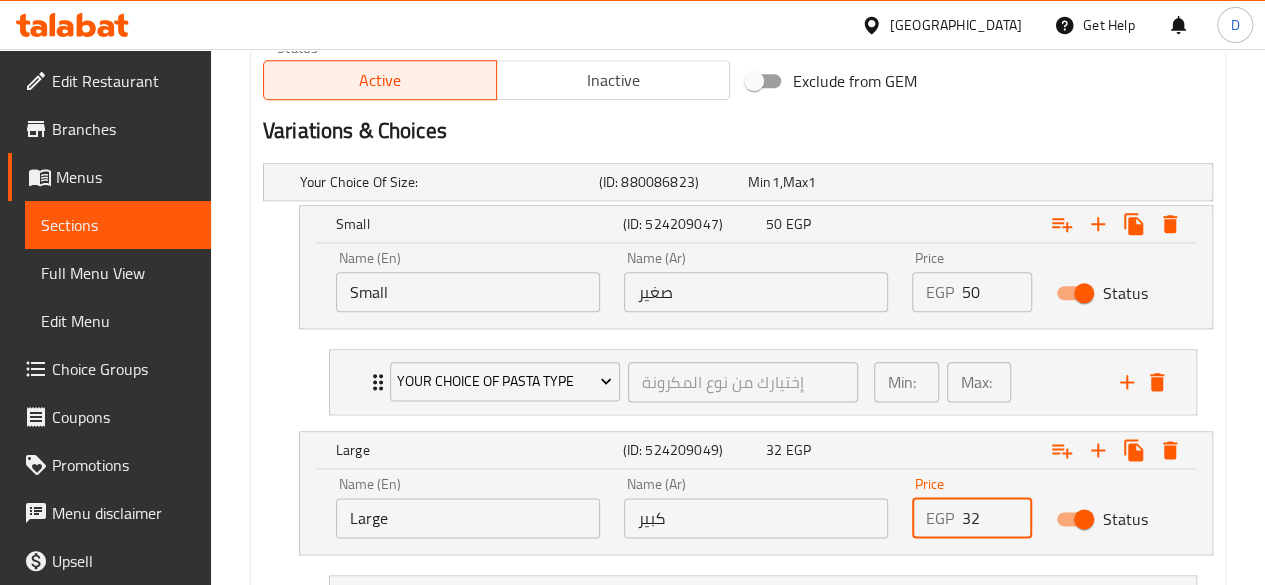 click on "32" at bounding box center (997, 518) 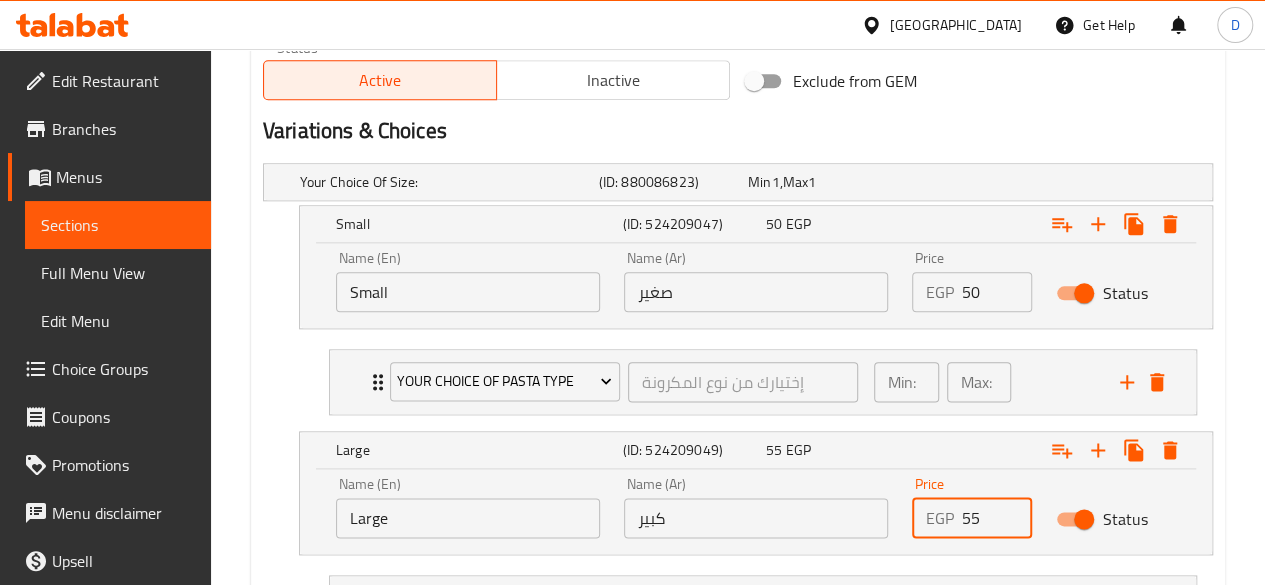 scroll, scrollTop: 1234, scrollLeft: 0, axis: vertical 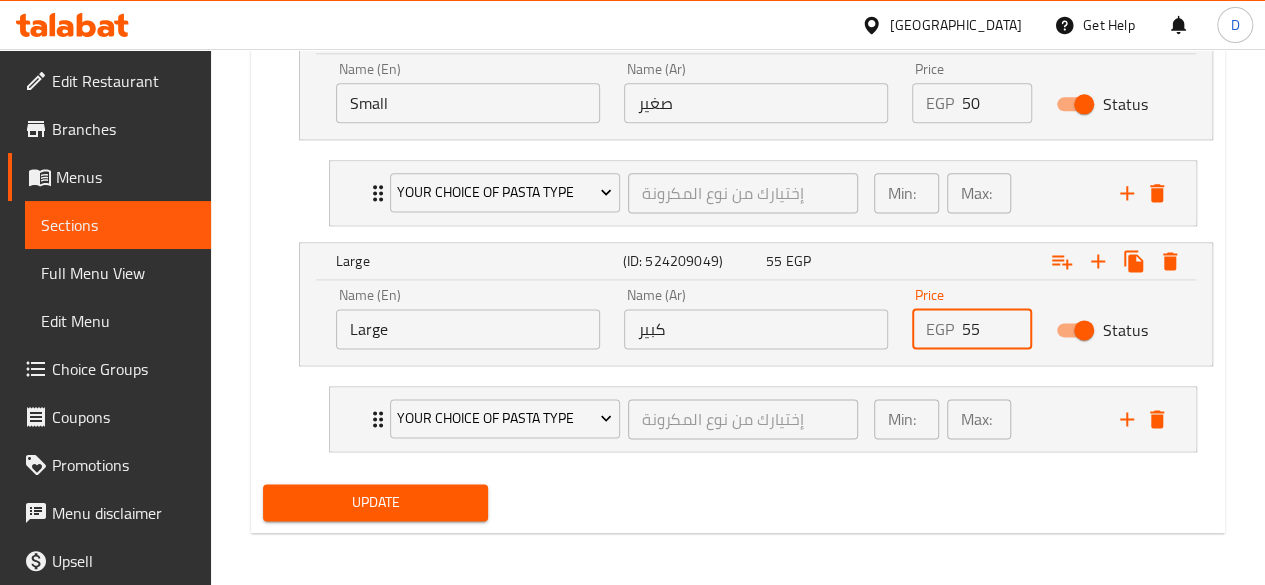 type on "55" 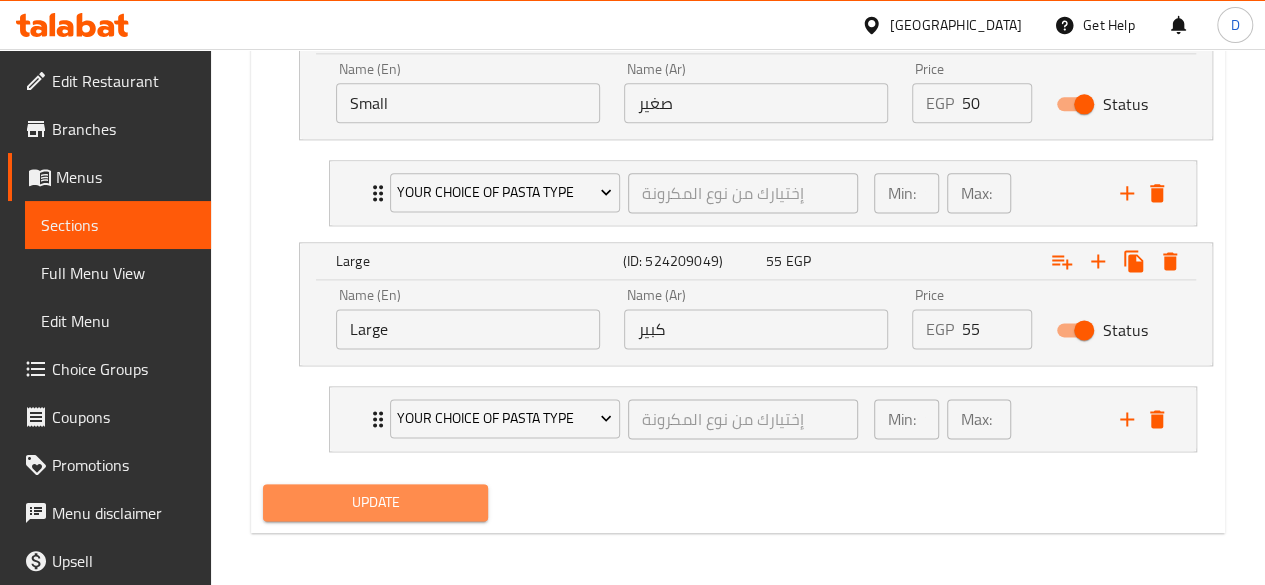 click on "Update" at bounding box center [376, 502] 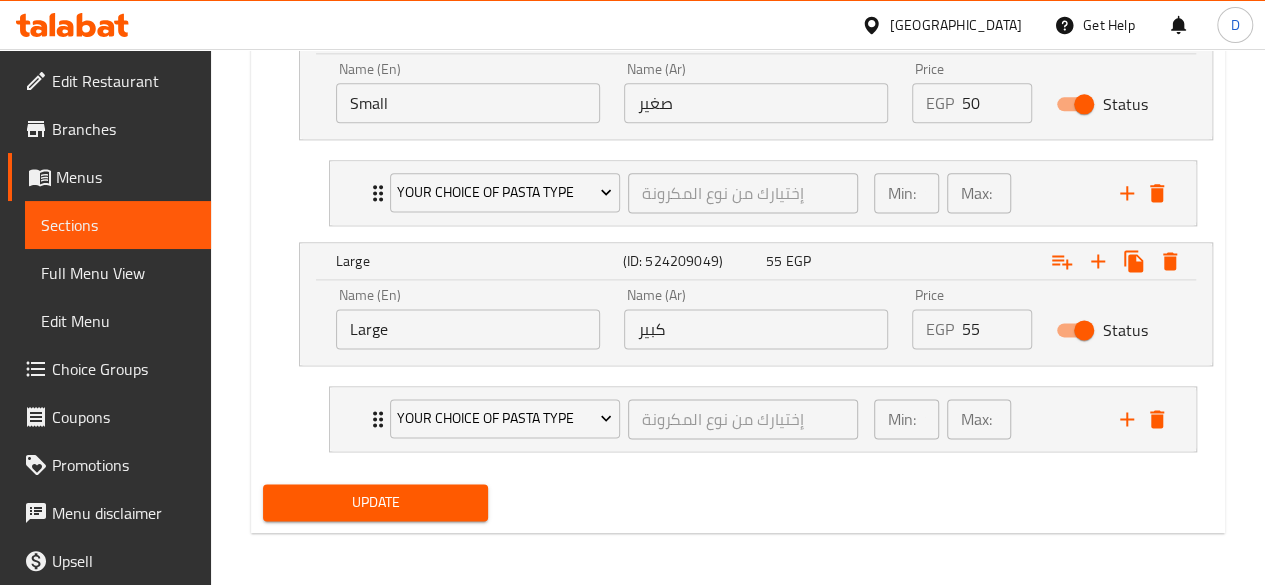 drag, startPoint x: 400, startPoint y: 529, endPoint x: 395, endPoint y: 509, distance: 20.615528 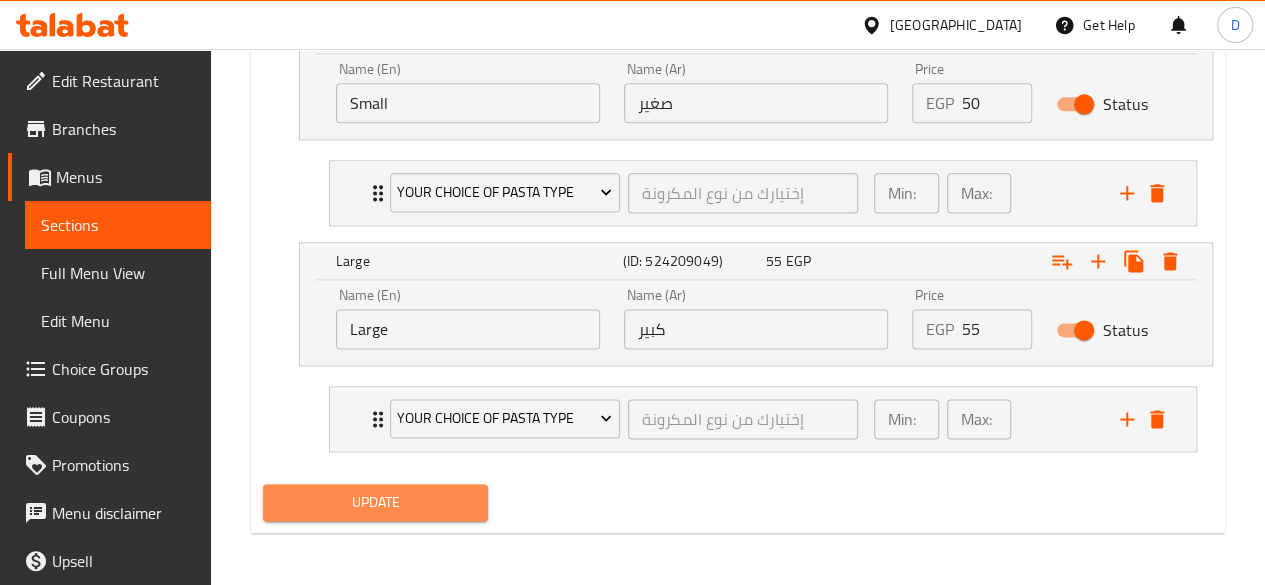 click on "Update" at bounding box center (376, 502) 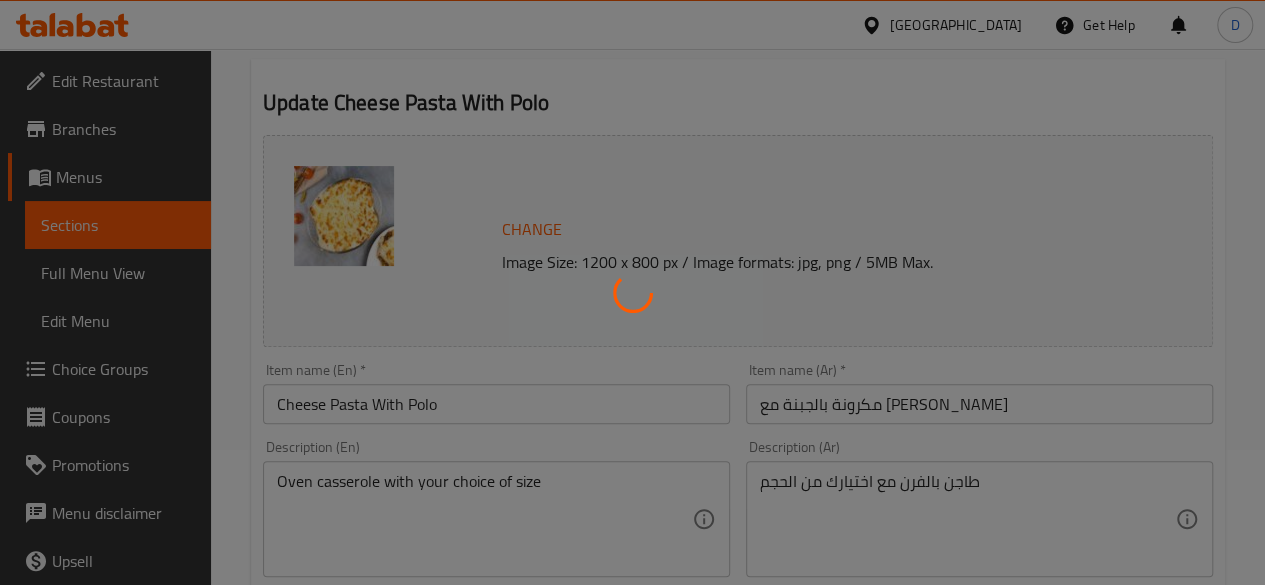 scroll, scrollTop: 0, scrollLeft: 0, axis: both 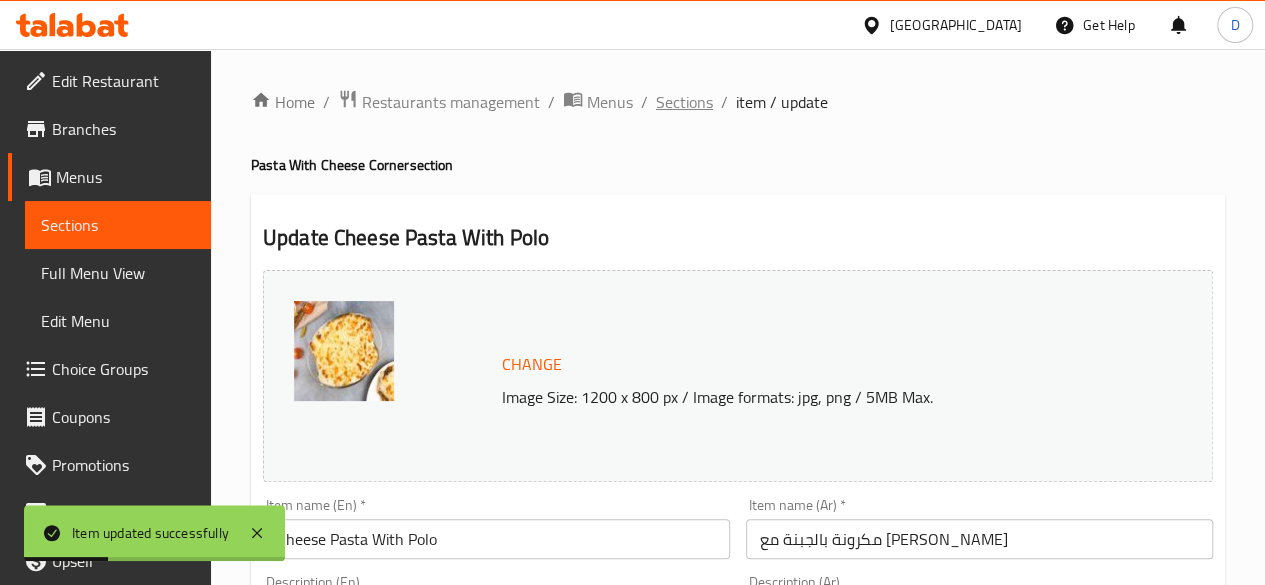 click on "Sections" at bounding box center [684, 102] 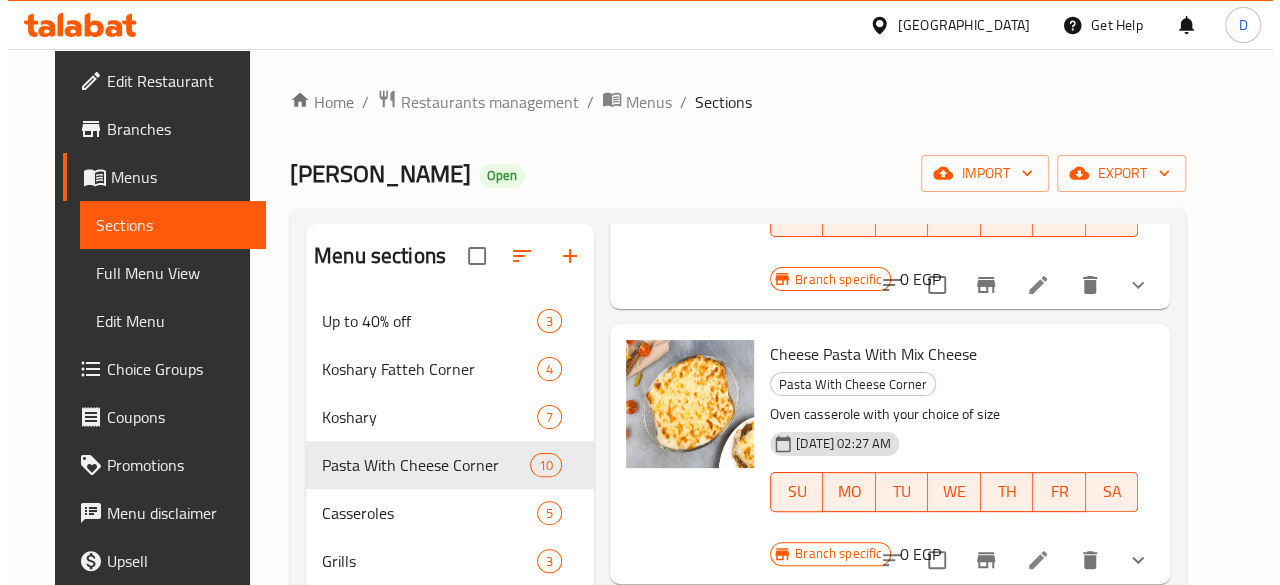 scroll, scrollTop: 1241, scrollLeft: 0, axis: vertical 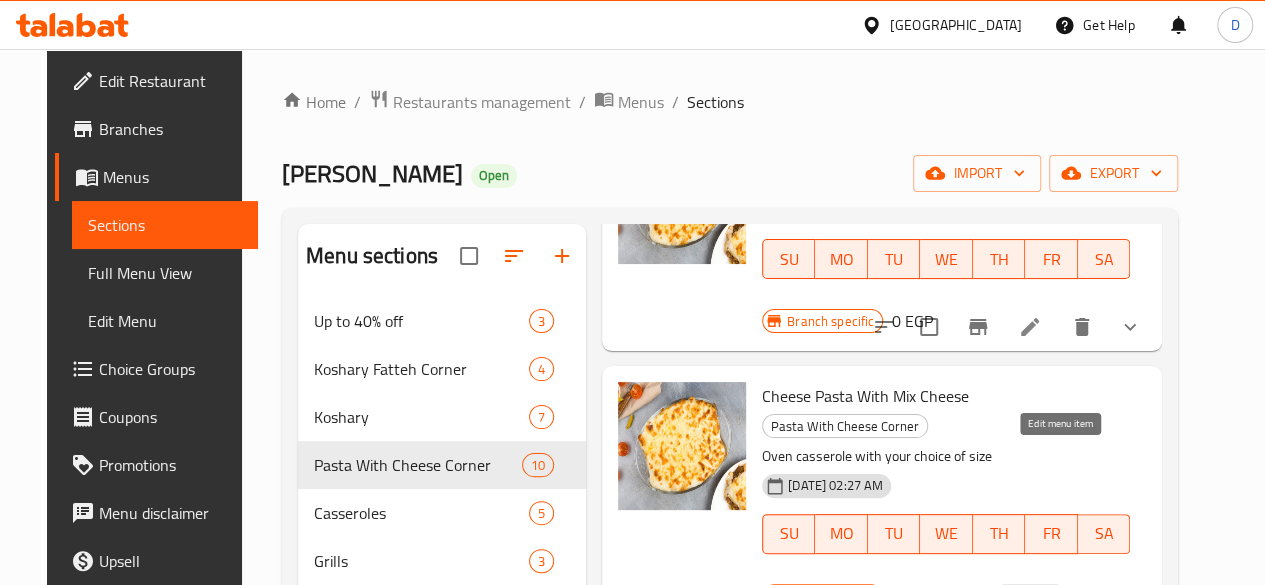 click 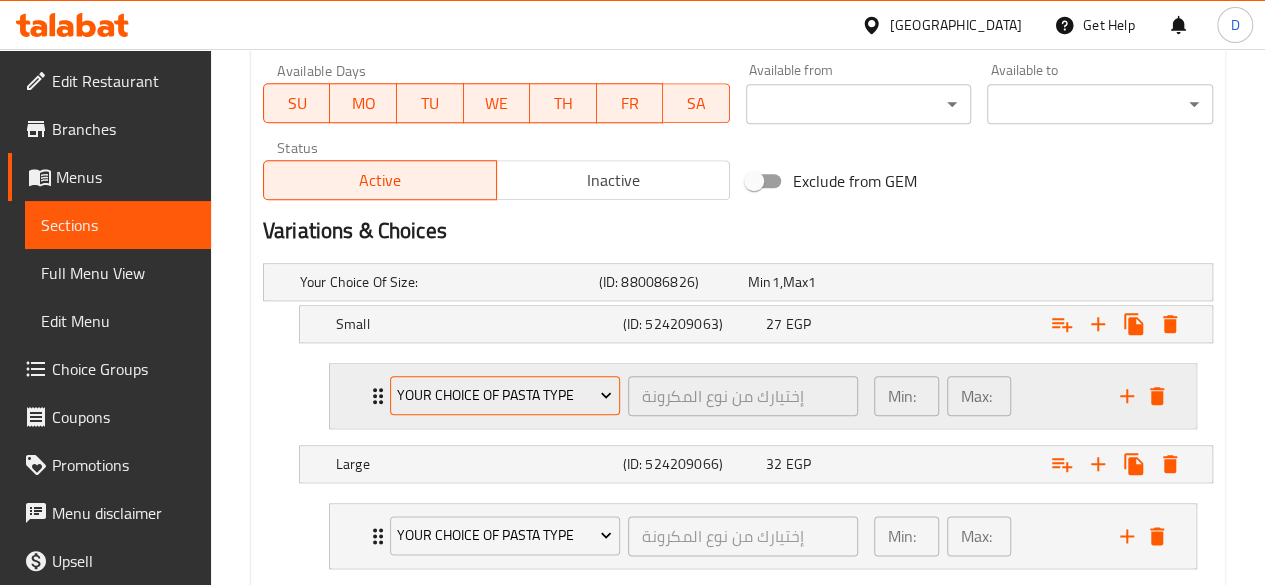 scroll, scrollTop: 1062, scrollLeft: 0, axis: vertical 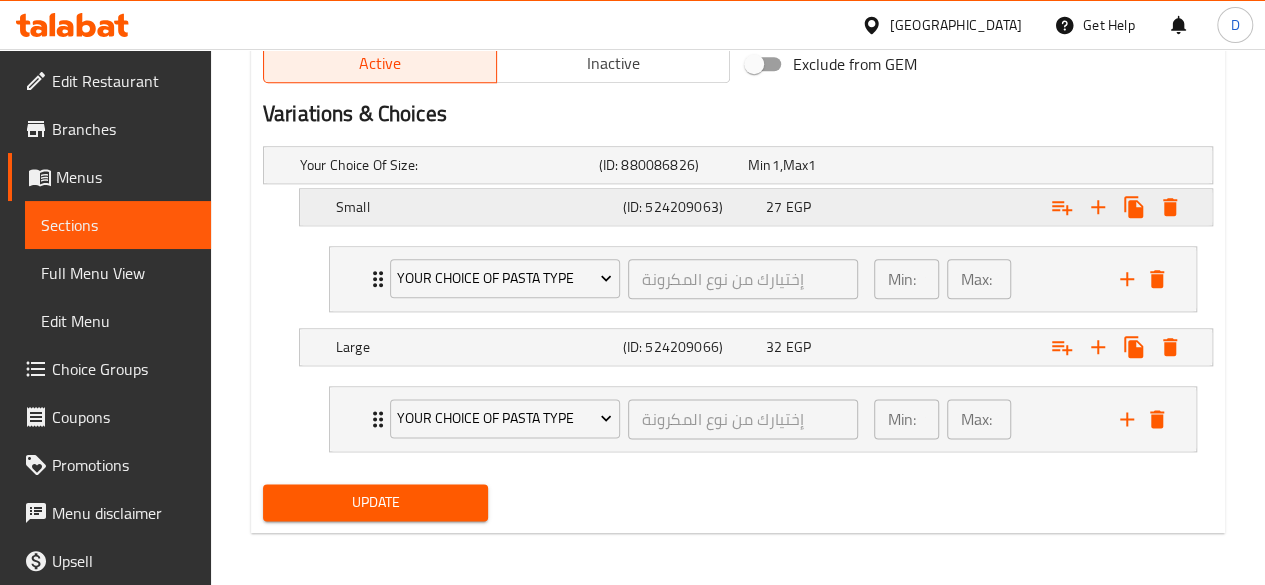 click on "27   EGP" at bounding box center (818, 165) 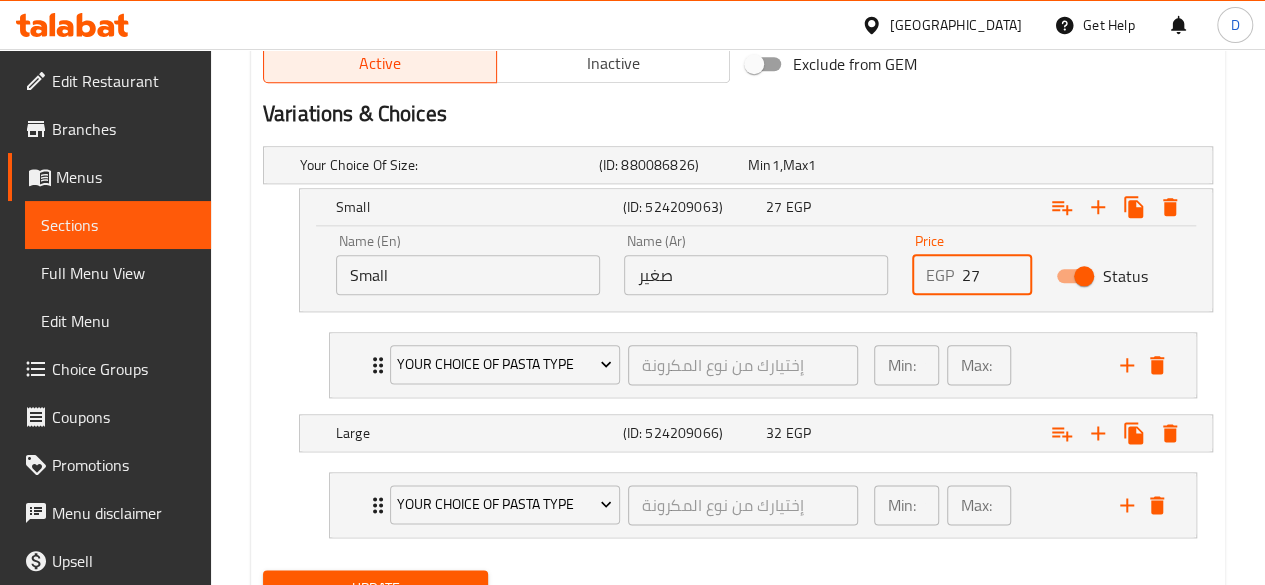 click on "27" at bounding box center [997, 275] 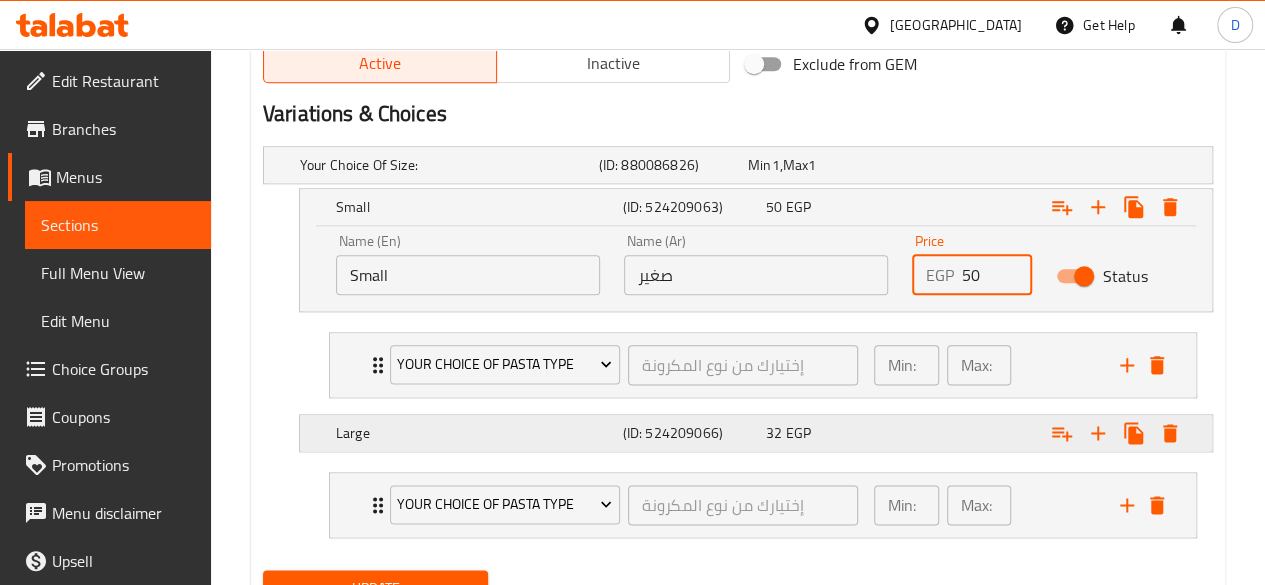 type on "50" 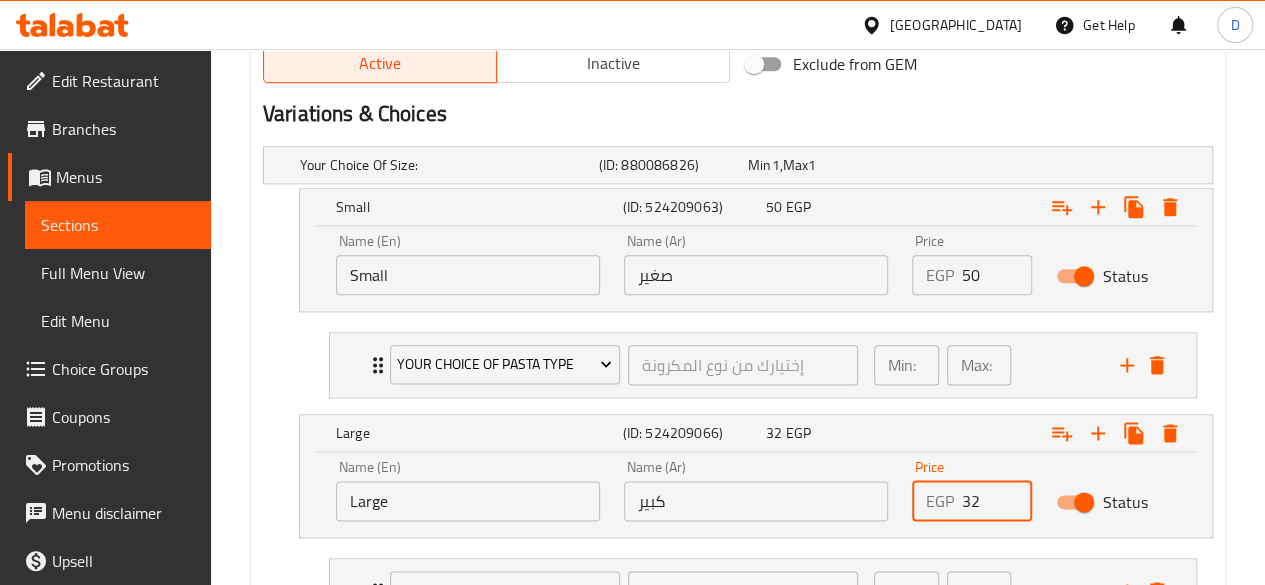click on "32" at bounding box center [997, 501] 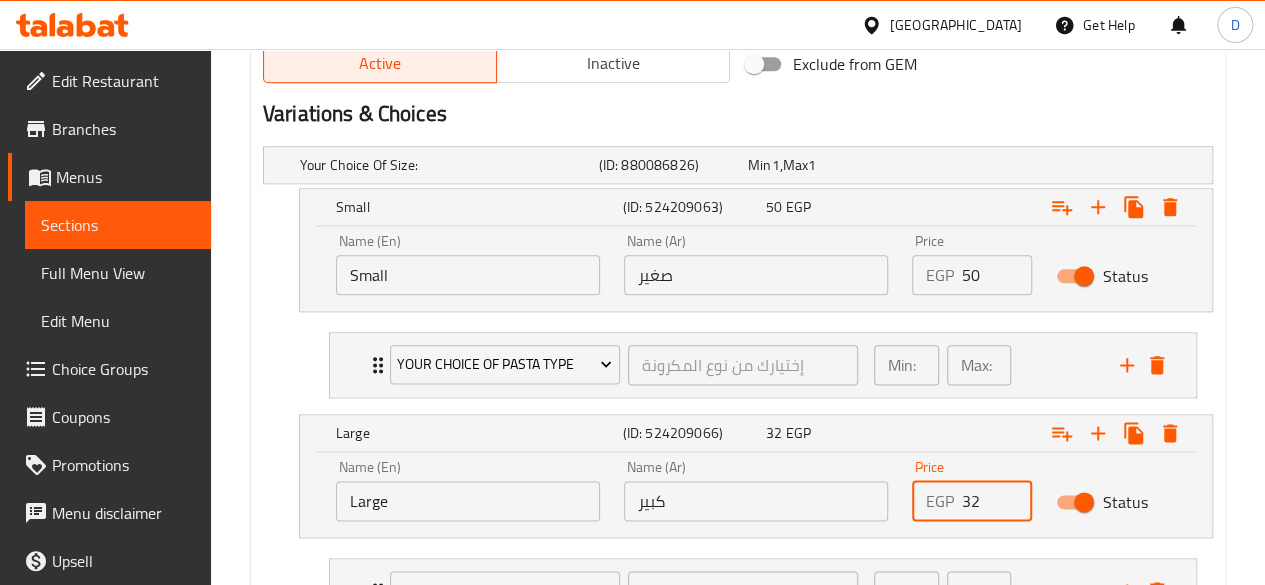 type on "3" 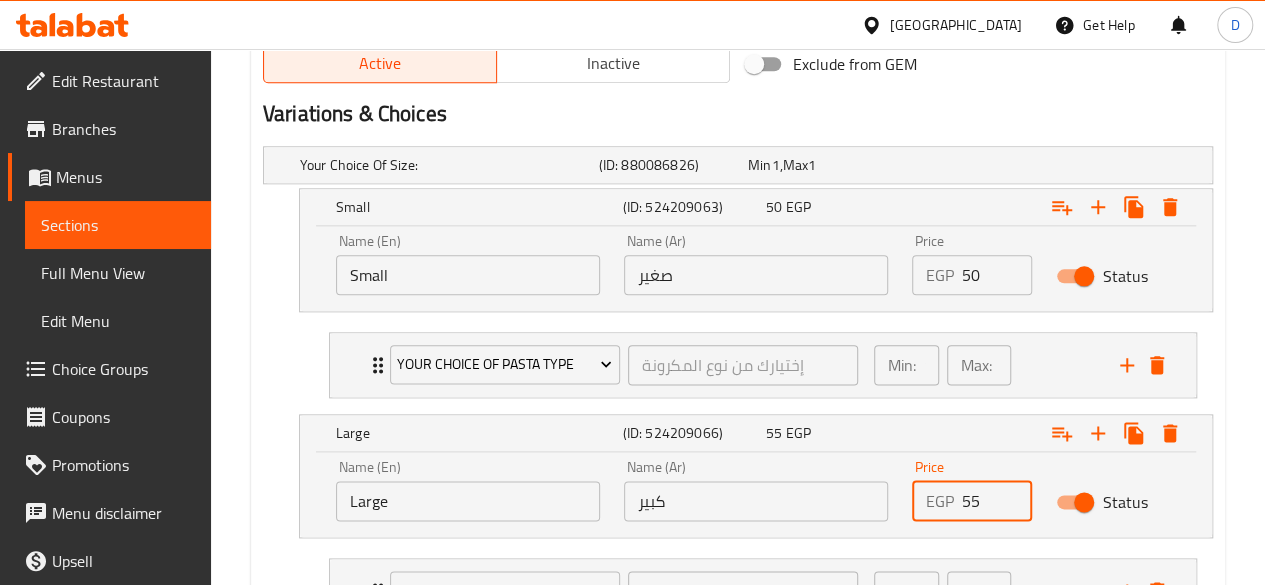 scroll, scrollTop: 1234, scrollLeft: 0, axis: vertical 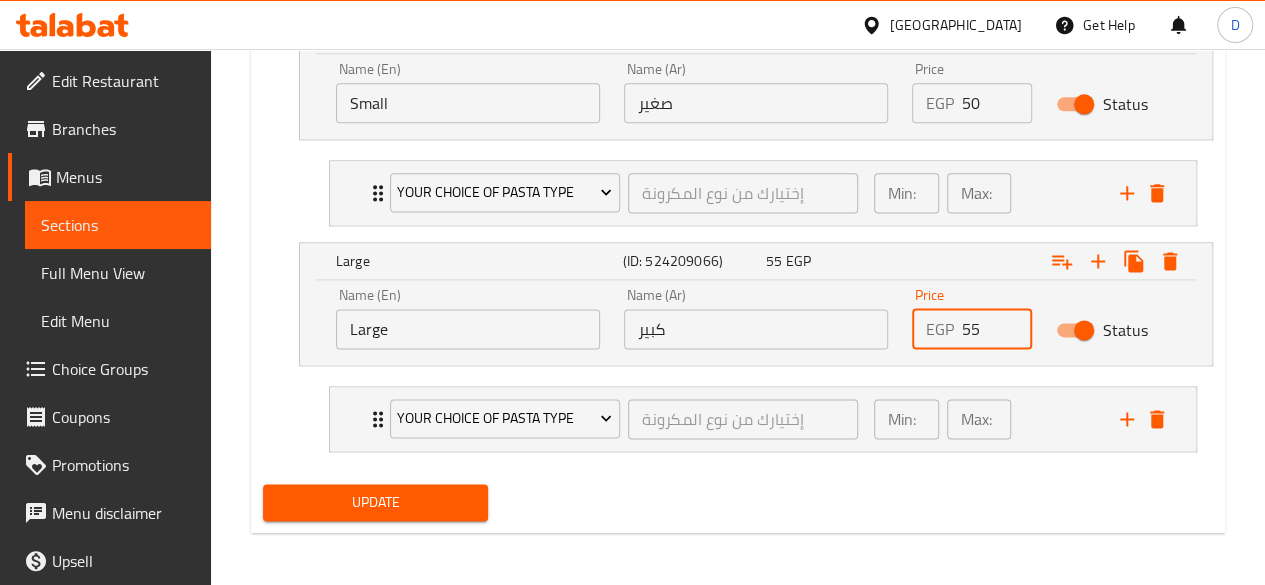 type on "55" 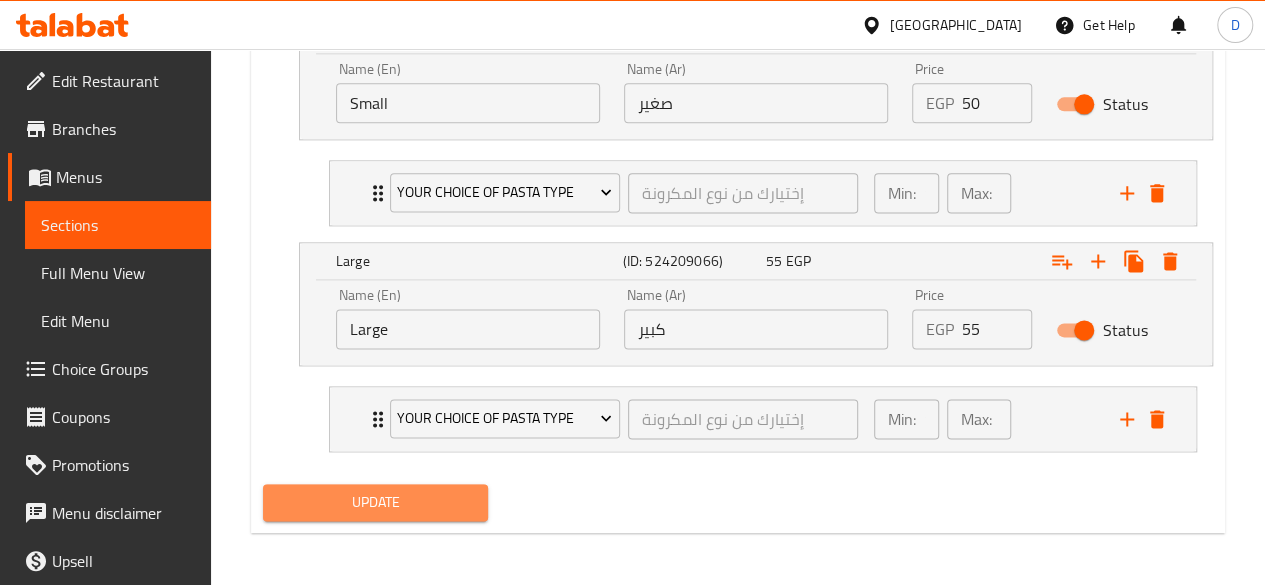 click on "Update" at bounding box center (376, 502) 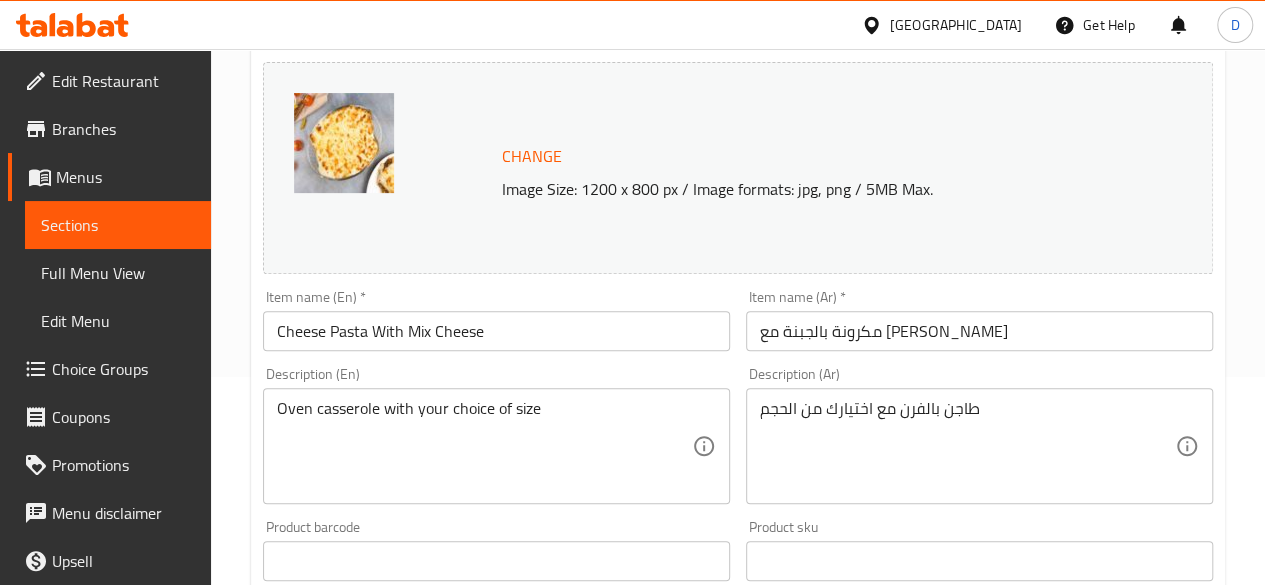 scroll, scrollTop: 0, scrollLeft: 0, axis: both 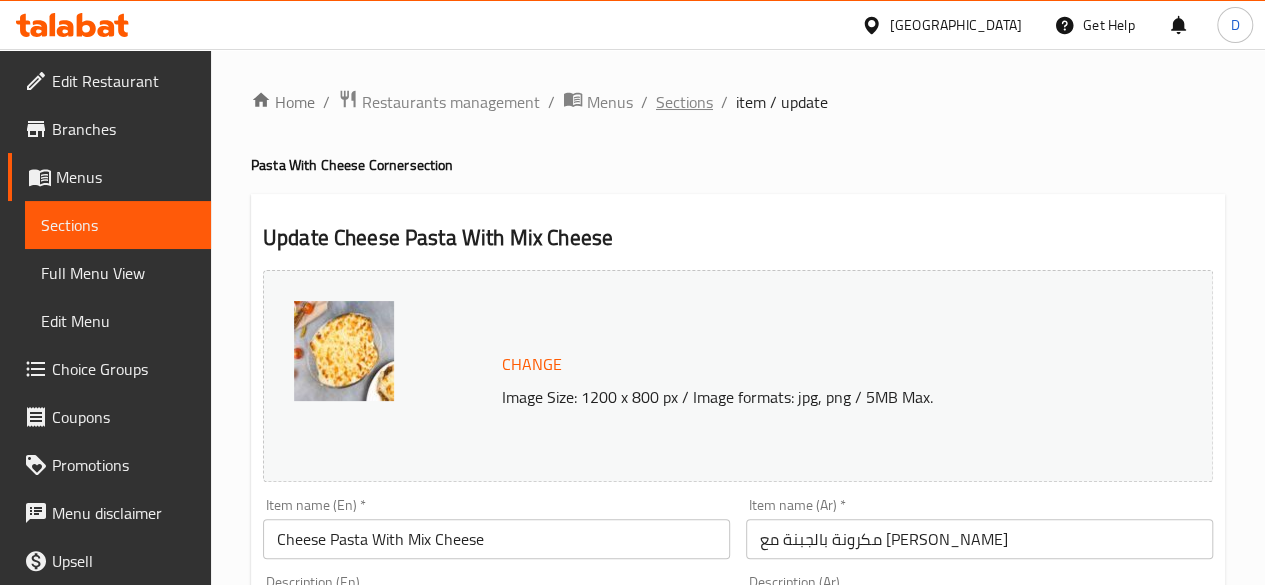 click on "Sections" at bounding box center (684, 102) 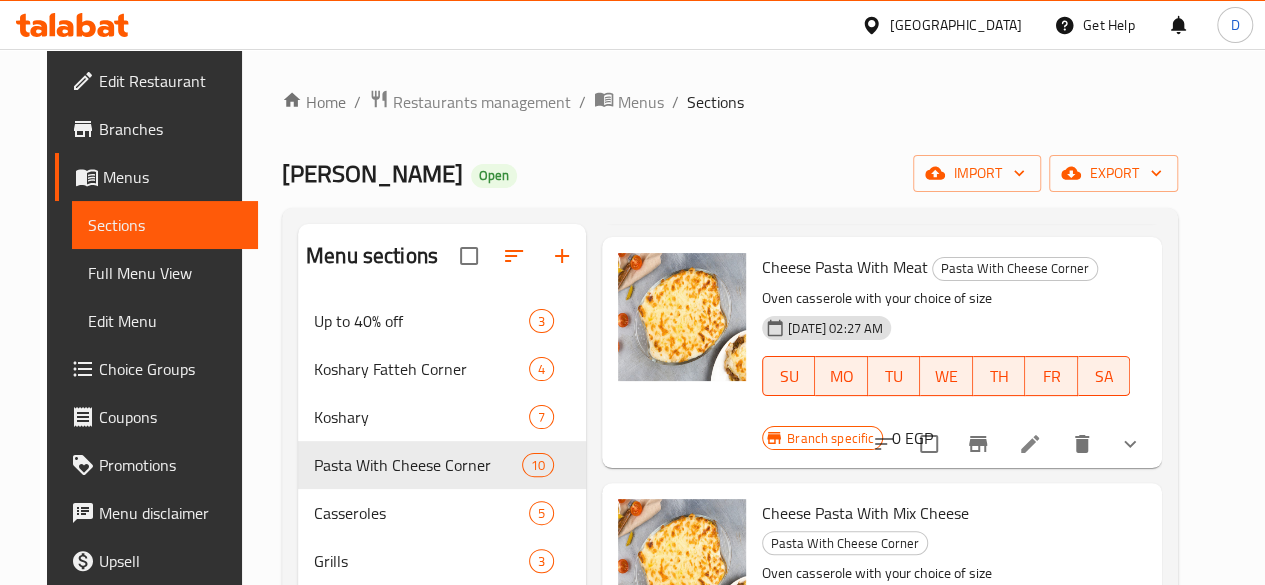scroll, scrollTop: 1382, scrollLeft: 0, axis: vertical 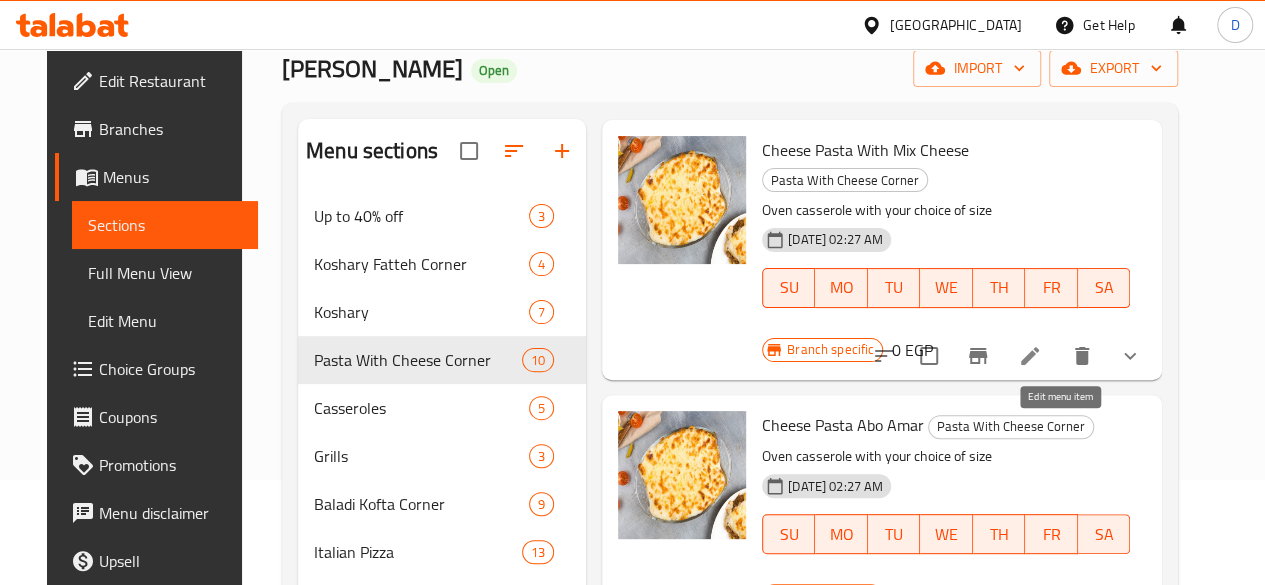 click 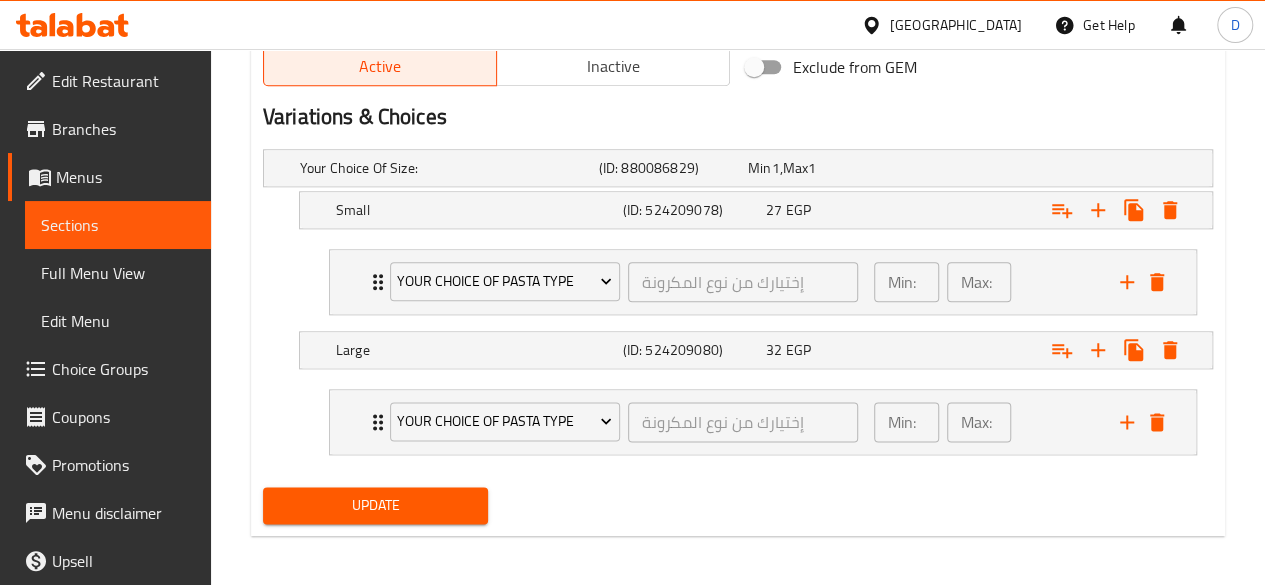 scroll, scrollTop: 1061, scrollLeft: 0, axis: vertical 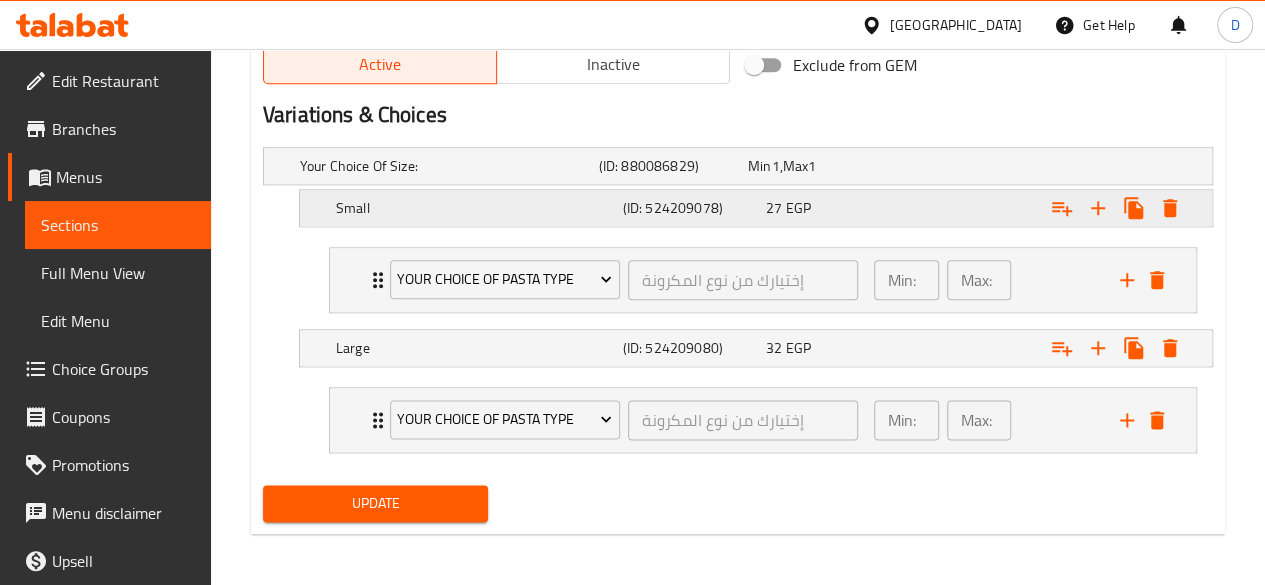click on "27   EGP" at bounding box center [818, 166] 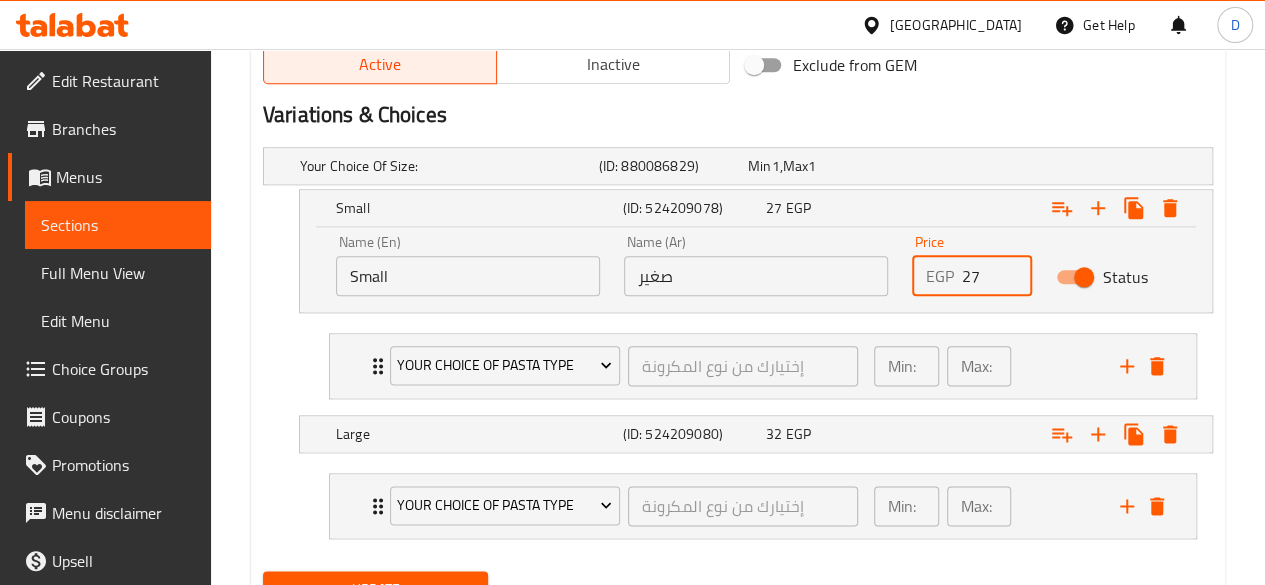 click on "27" at bounding box center [997, 276] 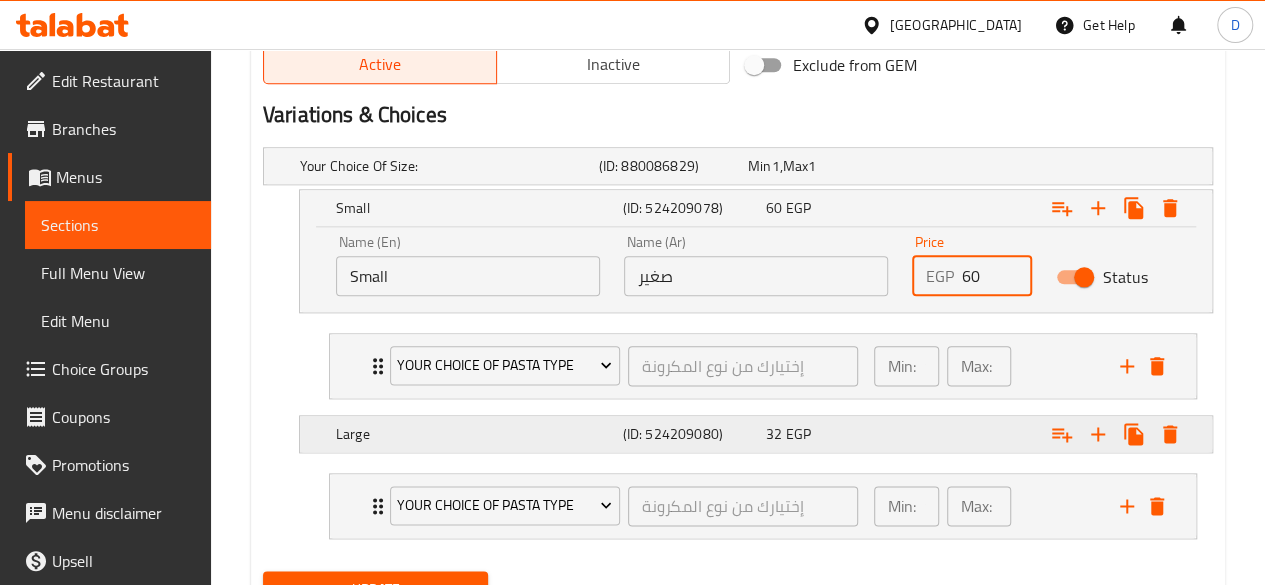 type on "60" 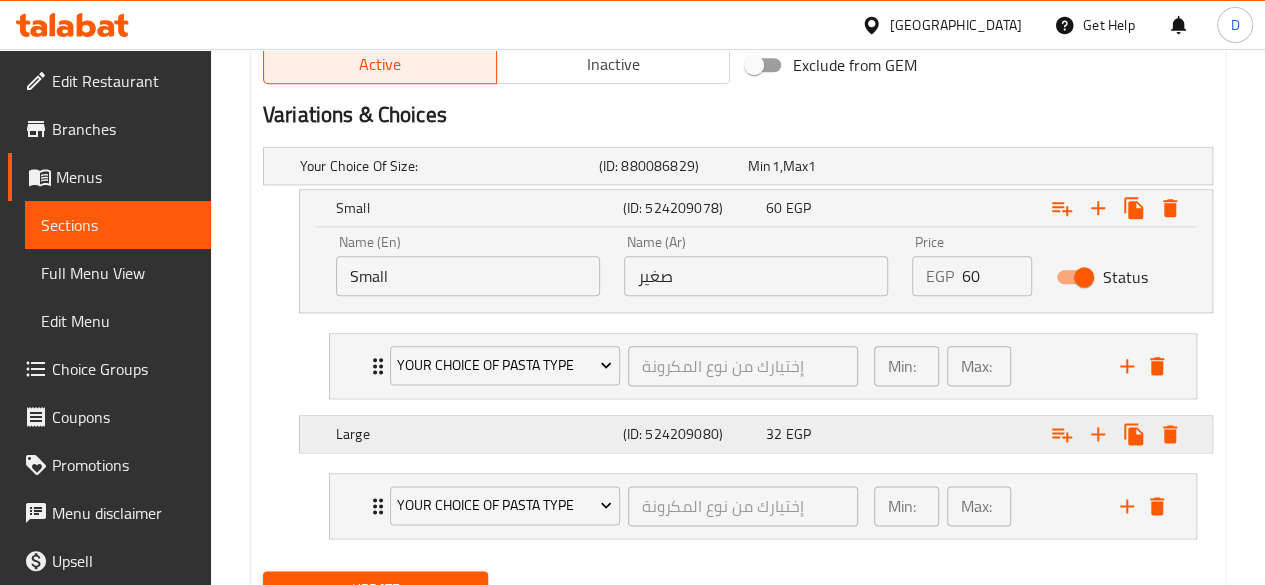 click on "32   EGP" at bounding box center [818, 166] 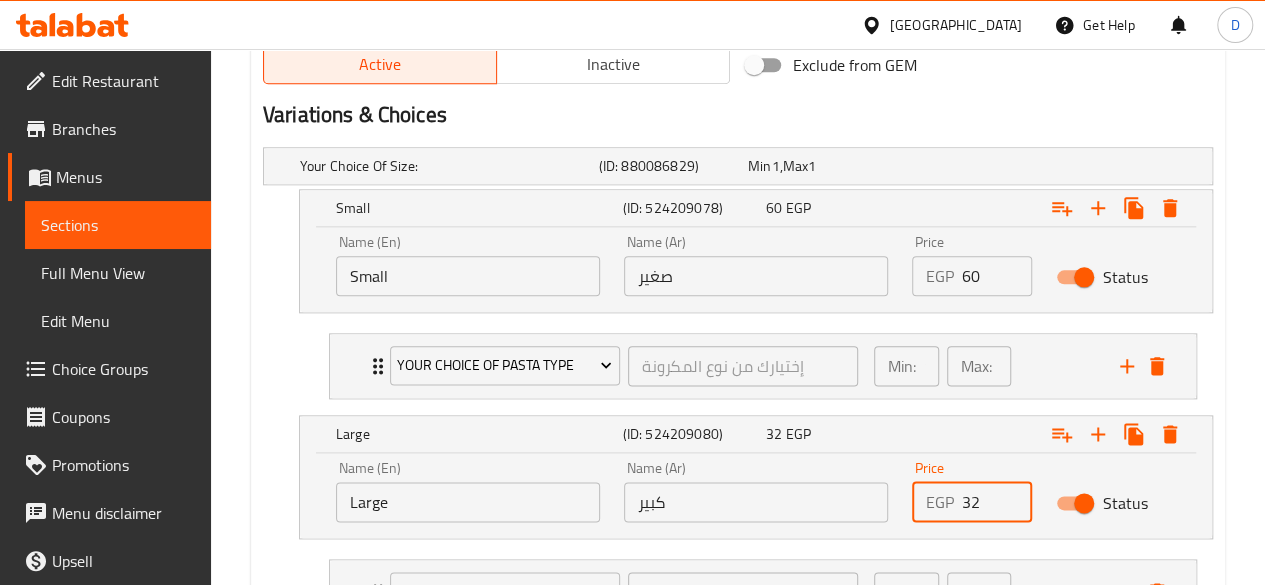 click on "32" at bounding box center [997, 502] 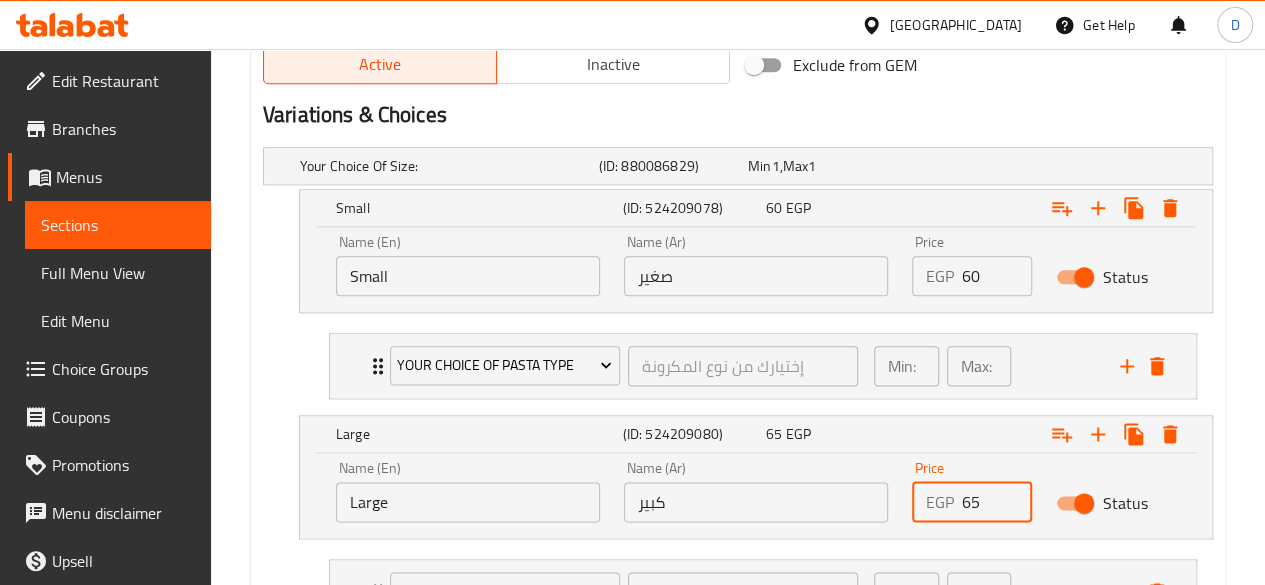 scroll, scrollTop: 1234, scrollLeft: 0, axis: vertical 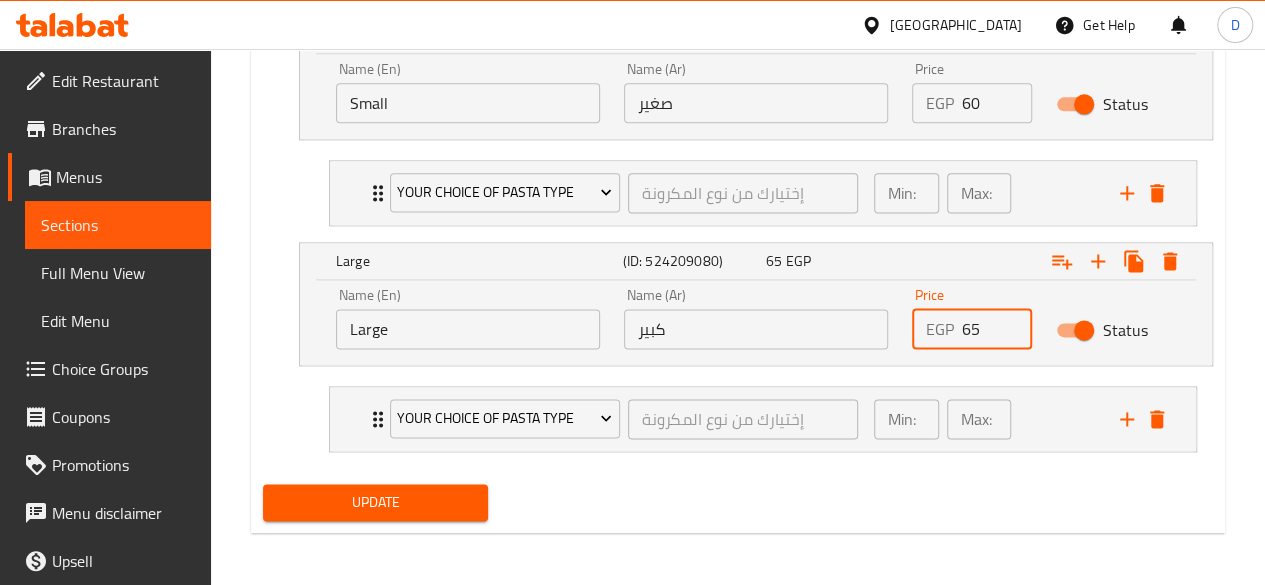 type on "65" 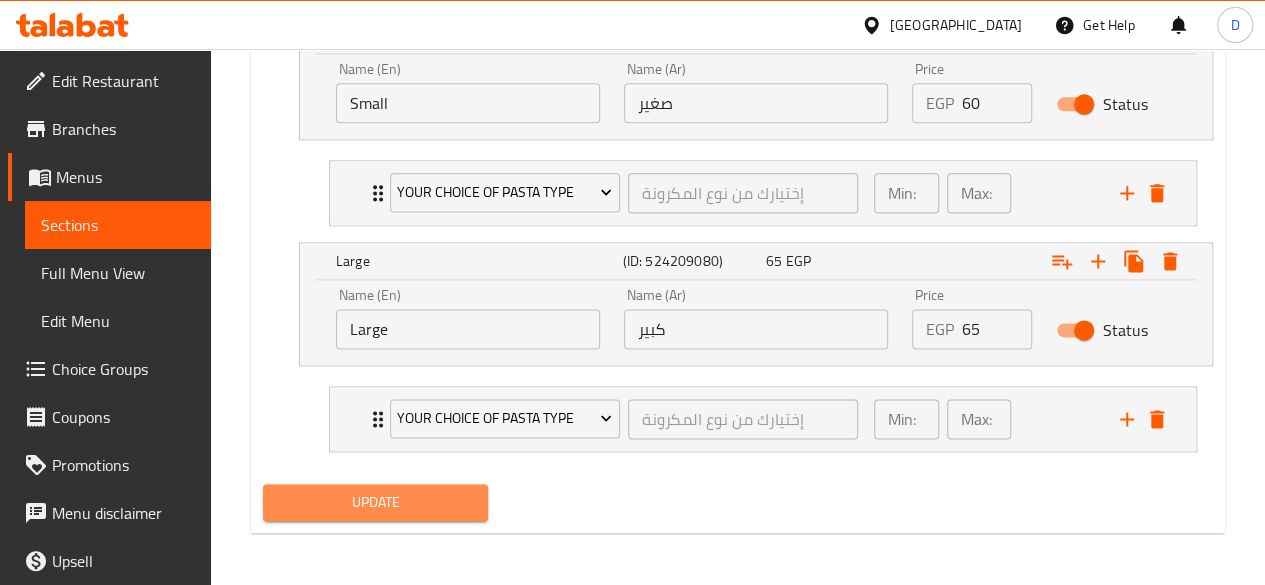 click on "Update" at bounding box center [376, 502] 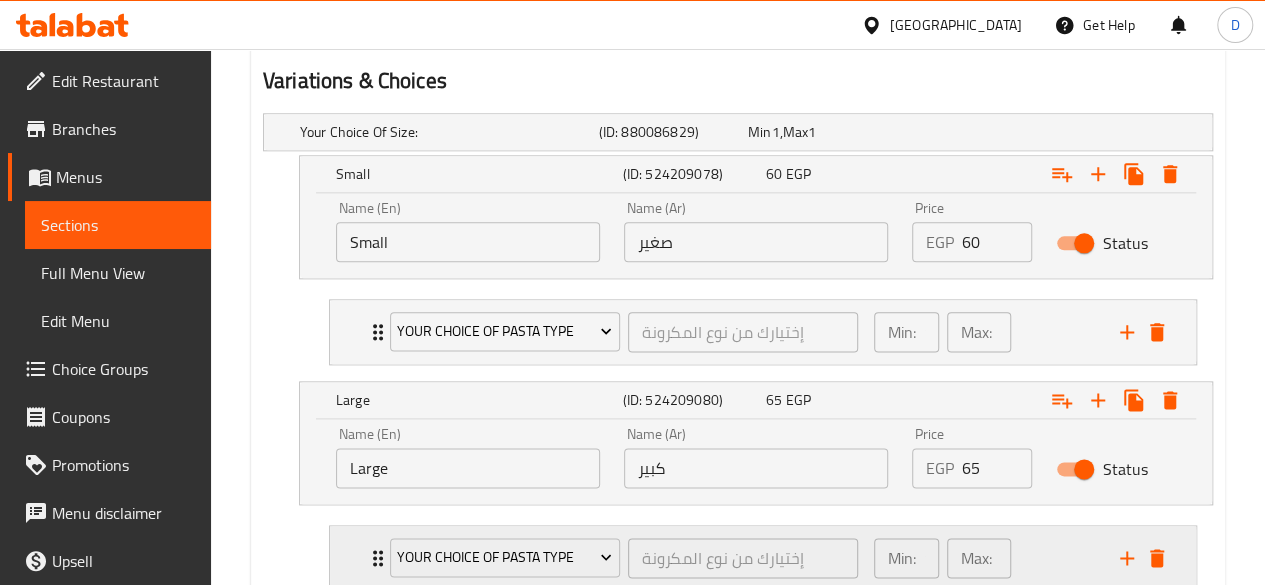 scroll, scrollTop: 1234, scrollLeft: 0, axis: vertical 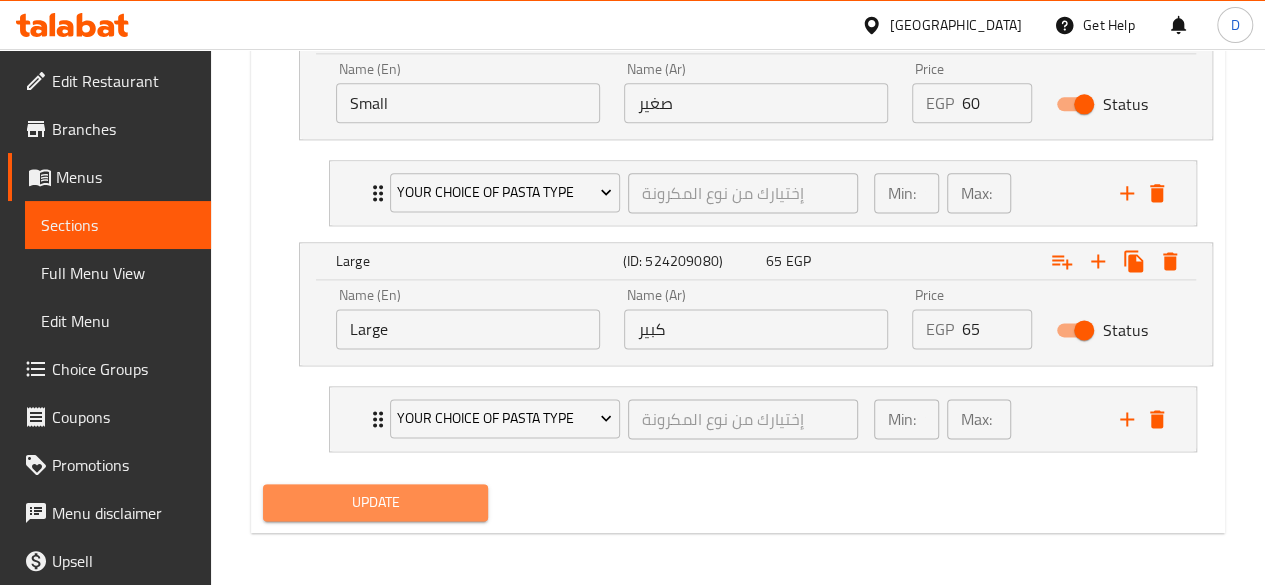 click on "Update" at bounding box center [376, 502] 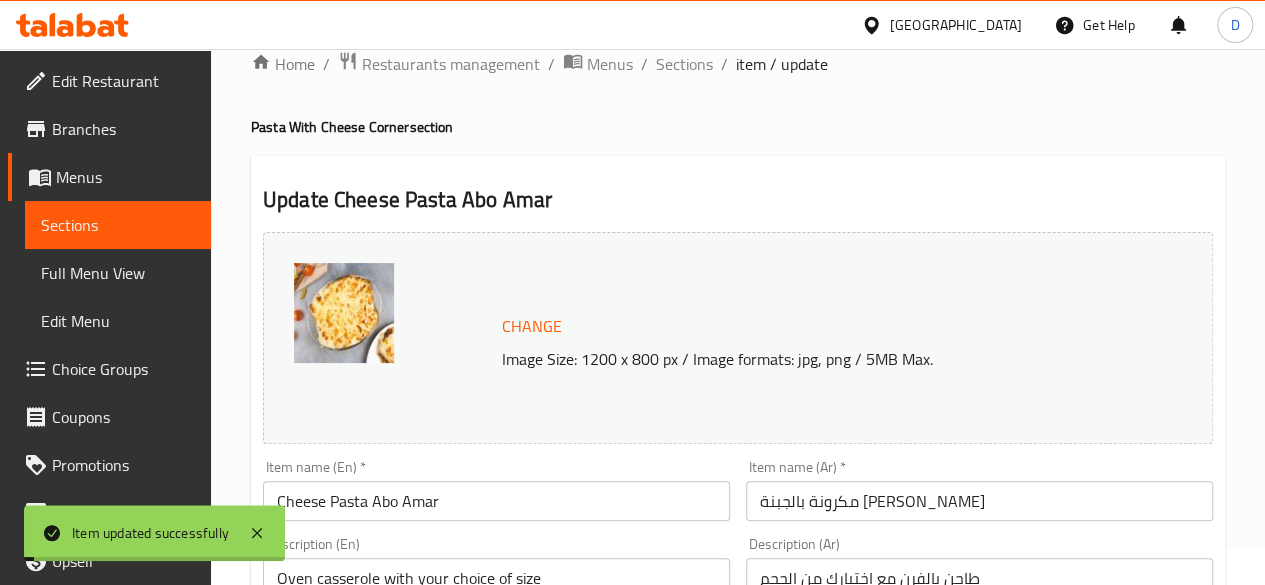 scroll, scrollTop: 37, scrollLeft: 0, axis: vertical 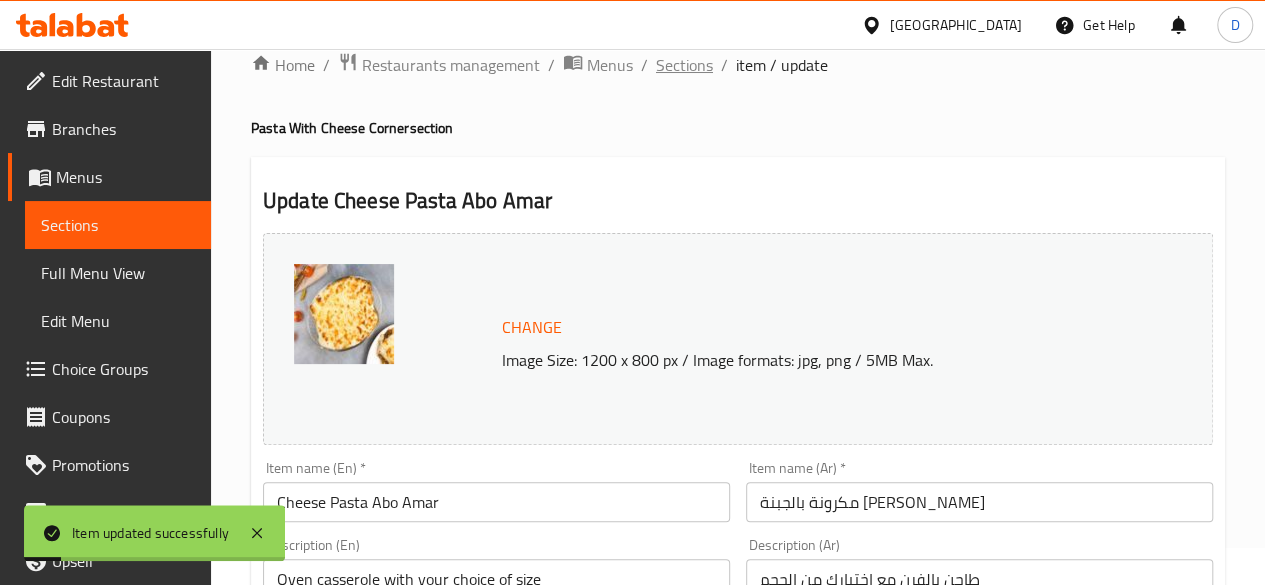 click on "Sections" at bounding box center (684, 65) 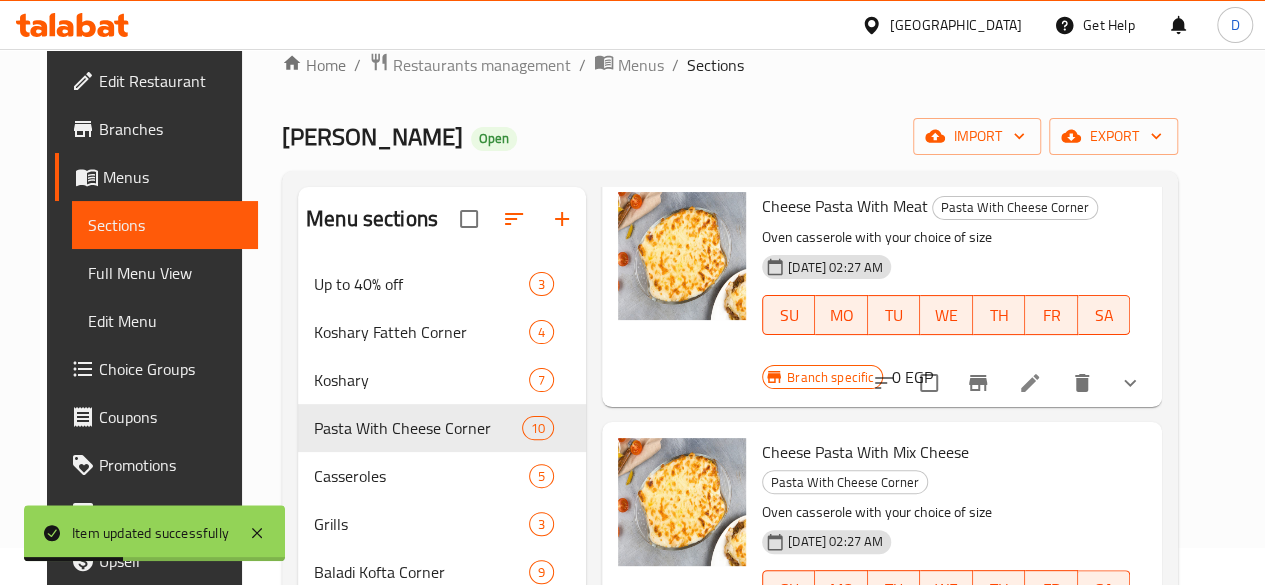 scroll, scrollTop: 1382, scrollLeft: 0, axis: vertical 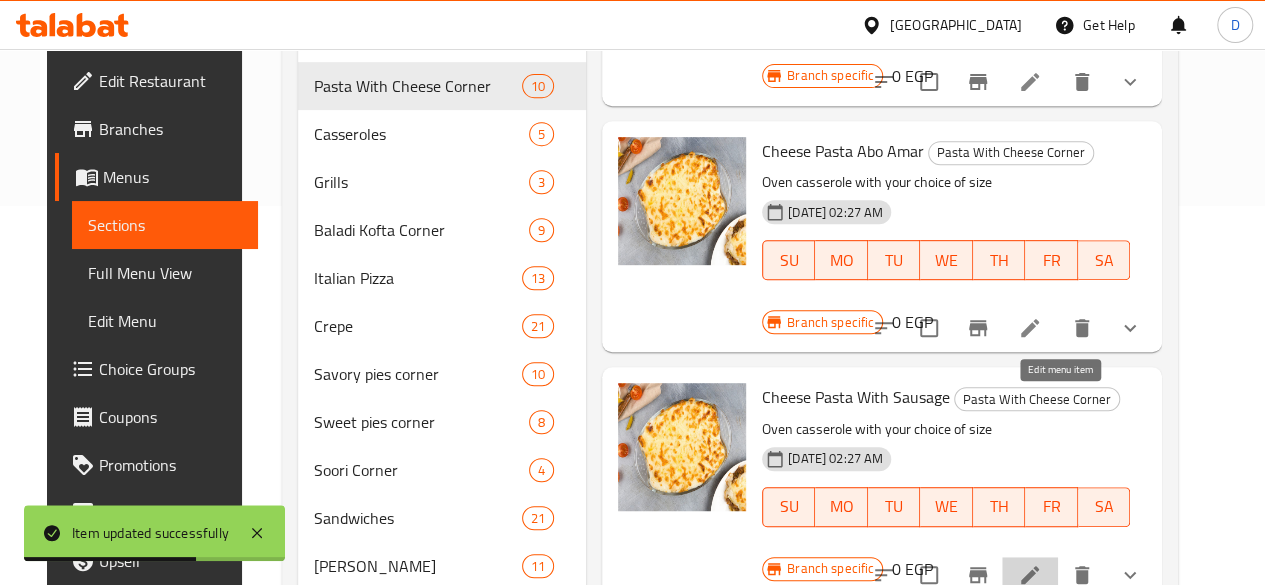 click 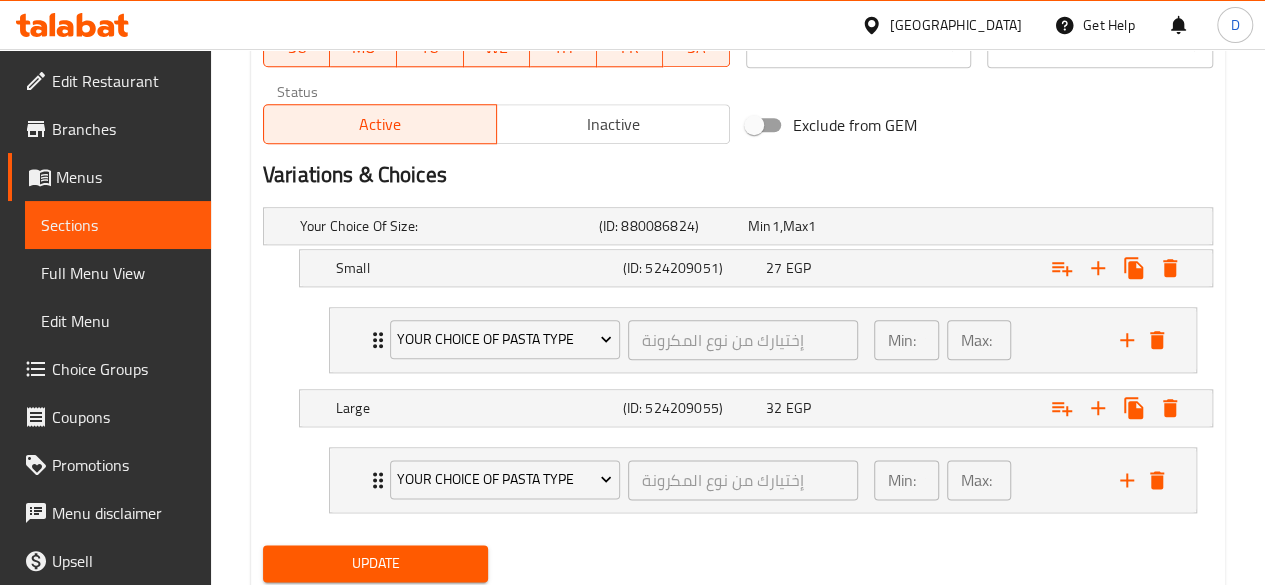 scroll, scrollTop: 1003, scrollLeft: 0, axis: vertical 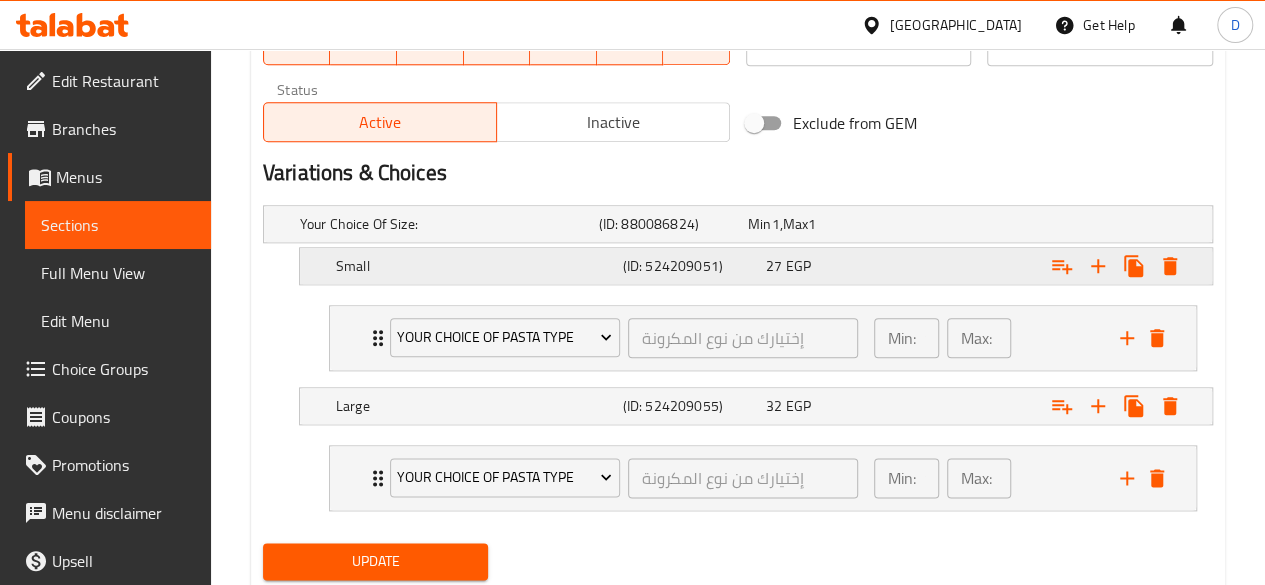 click on "27   EGP" at bounding box center [818, 224] 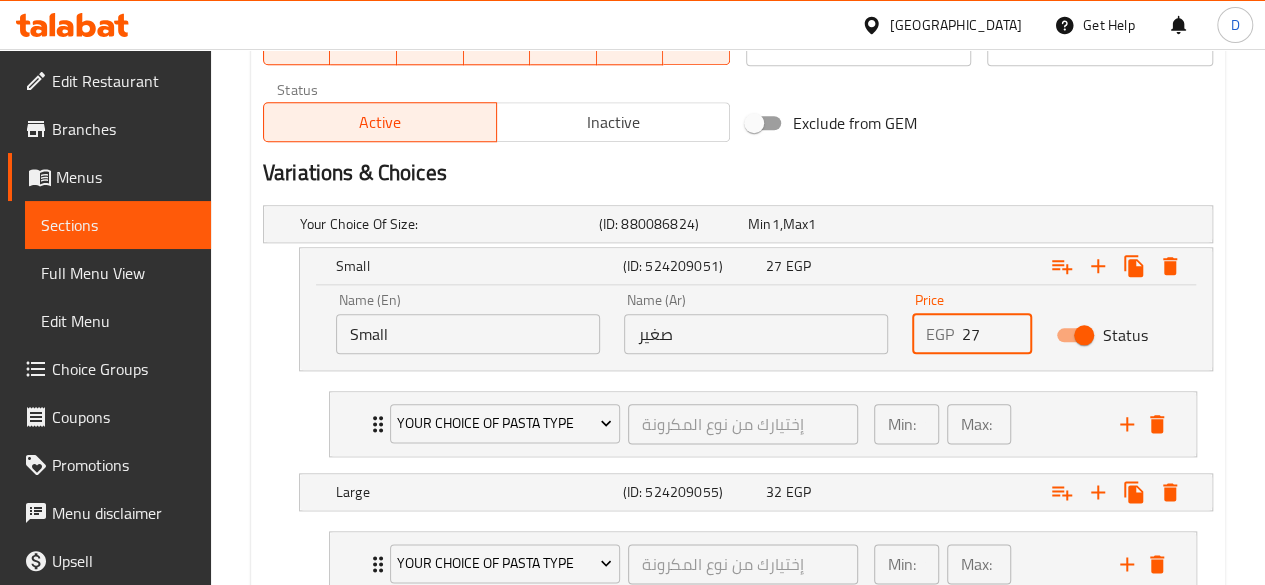 click on "27" at bounding box center (997, 334) 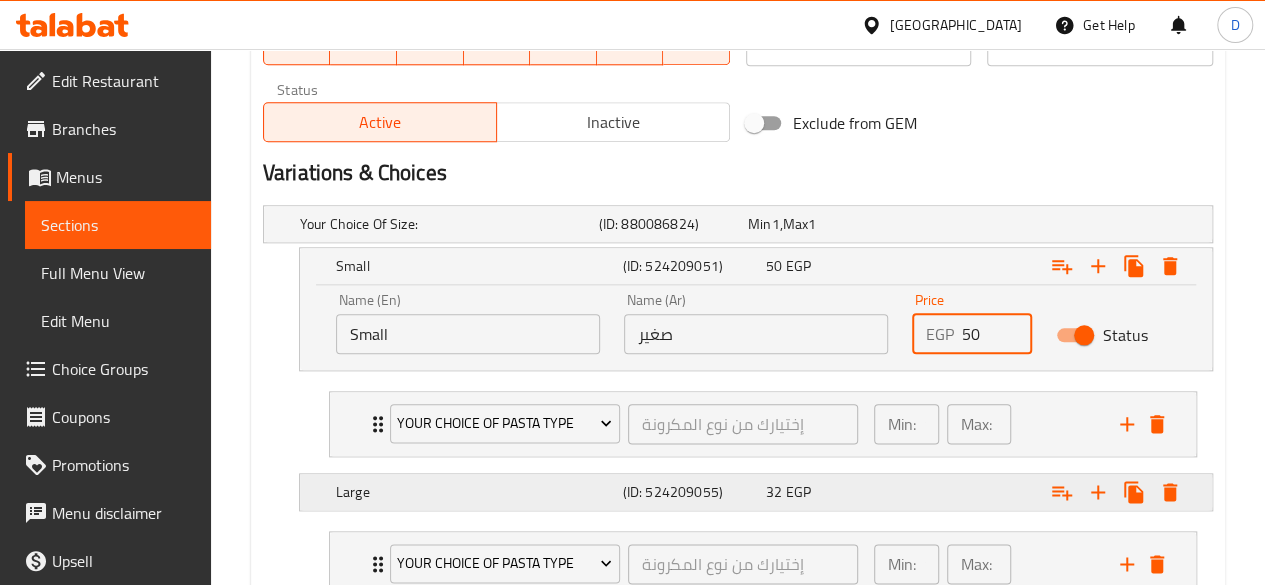 type on "50" 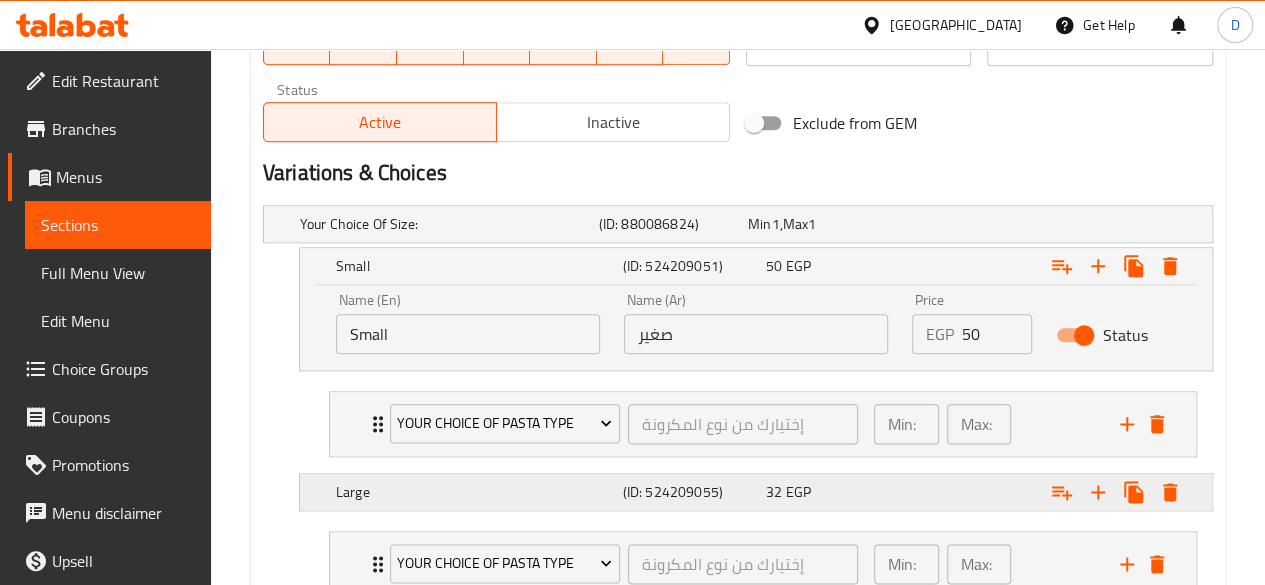 click on "32   EGP" at bounding box center (818, 224) 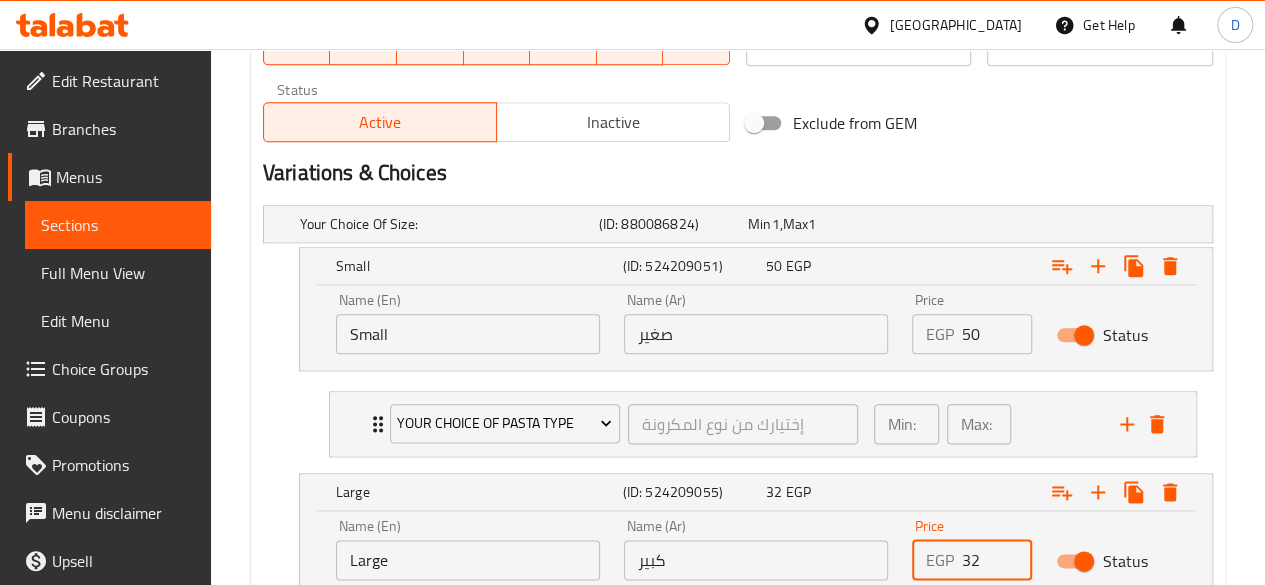 click on "32" at bounding box center [997, 560] 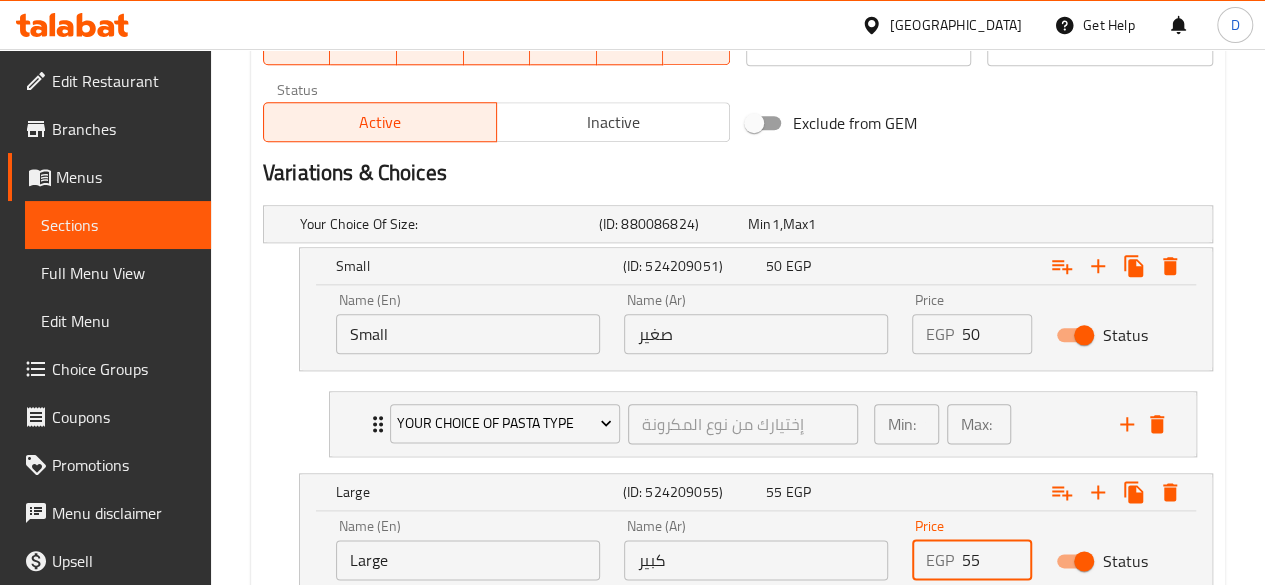 scroll, scrollTop: 1234, scrollLeft: 0, axis: vertical 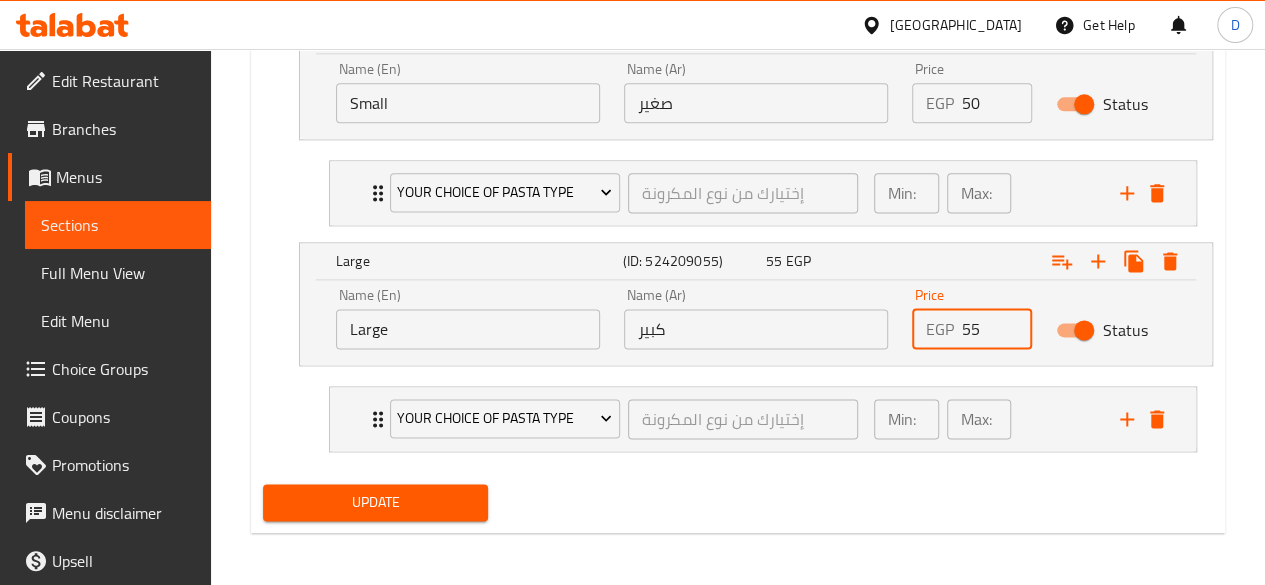 type on "55" 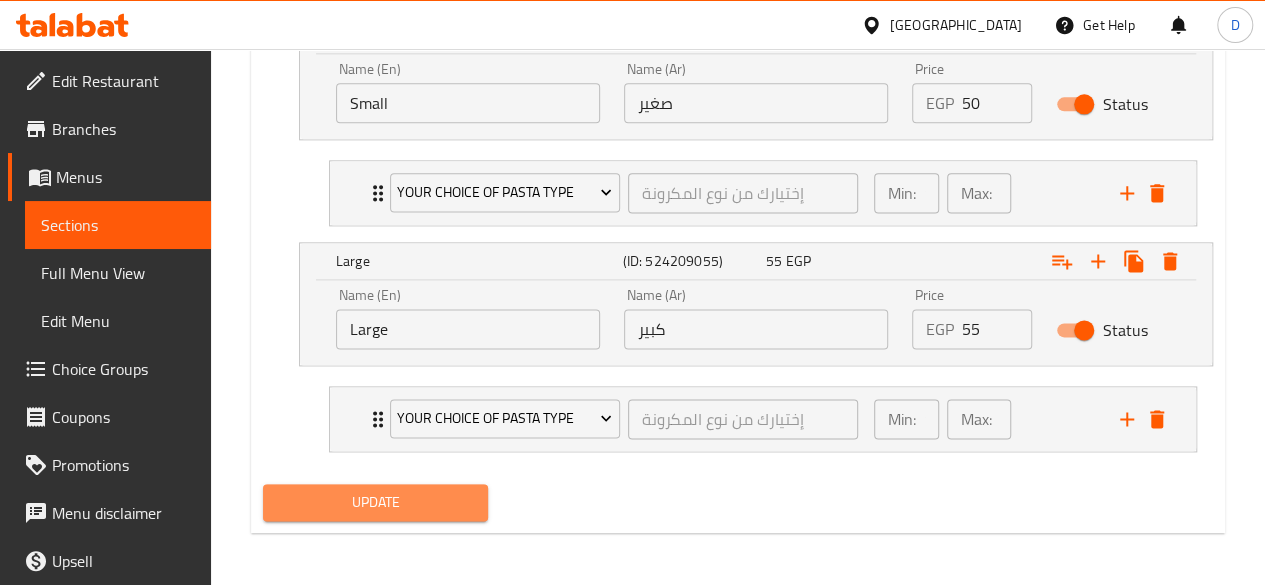 click on "Update" at bounding box center (376, 502) 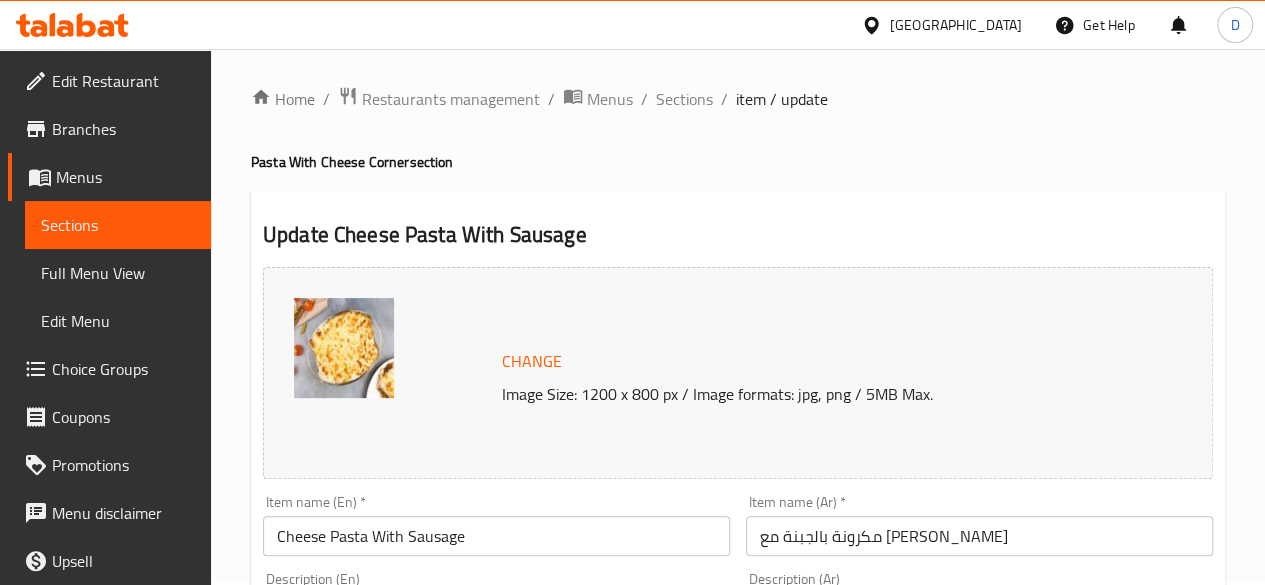 scroll, scrollTop: 2, scrollLeft: 0, axis: vertical 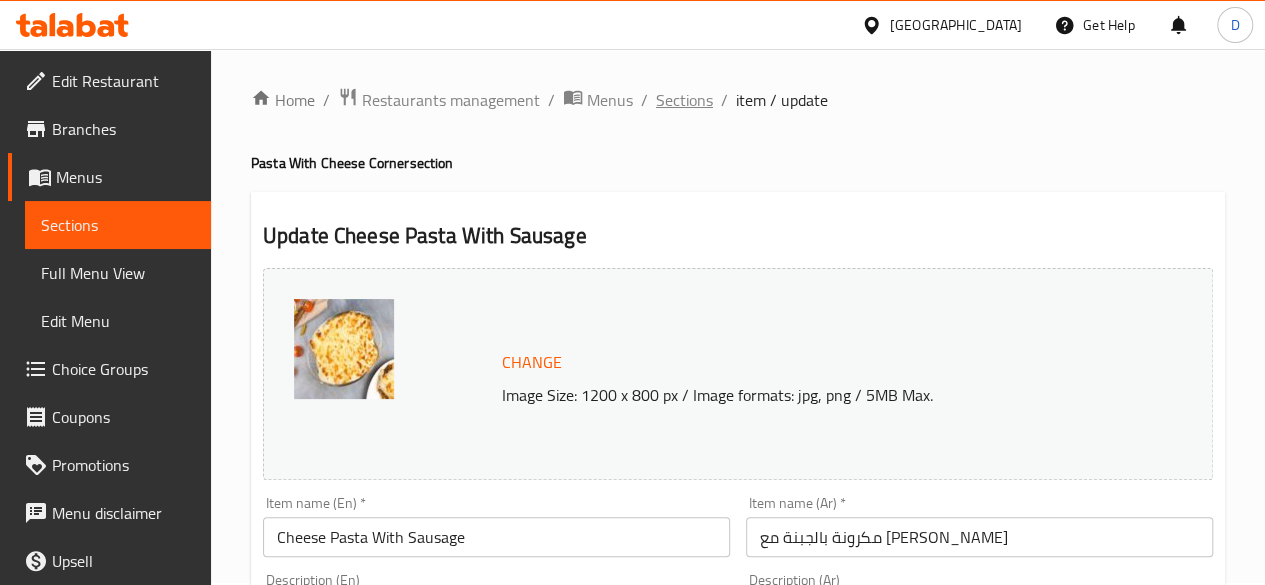 click on "Sections" at bounding box center (684, 100) 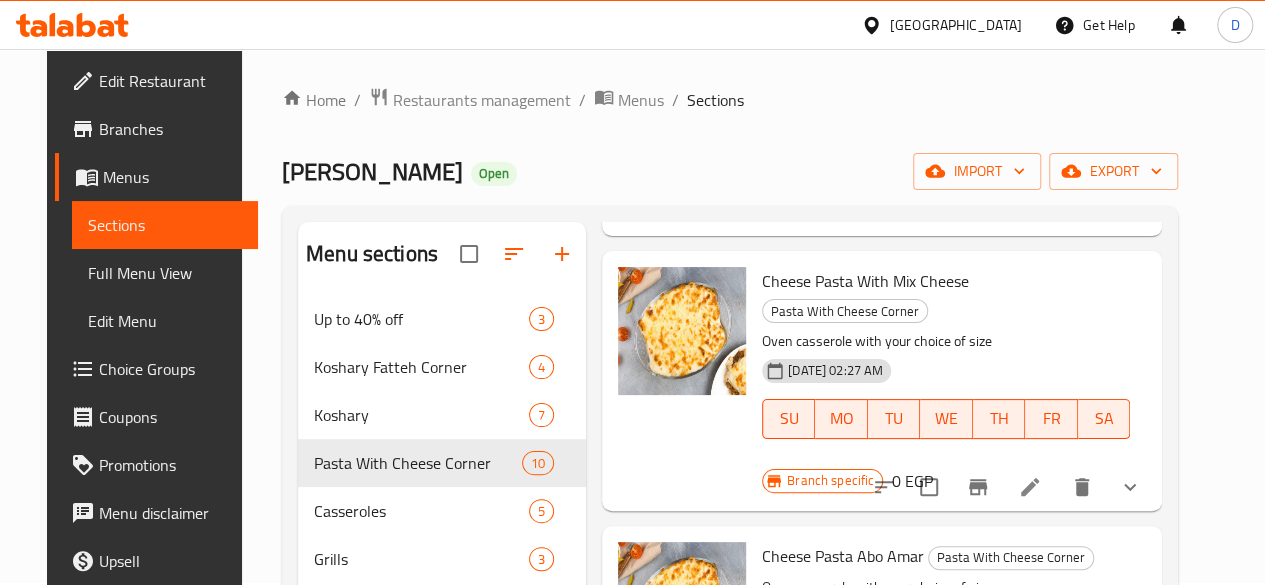 scroll, scrollTop: 1382, scrollLeft: 0, axis: vertical 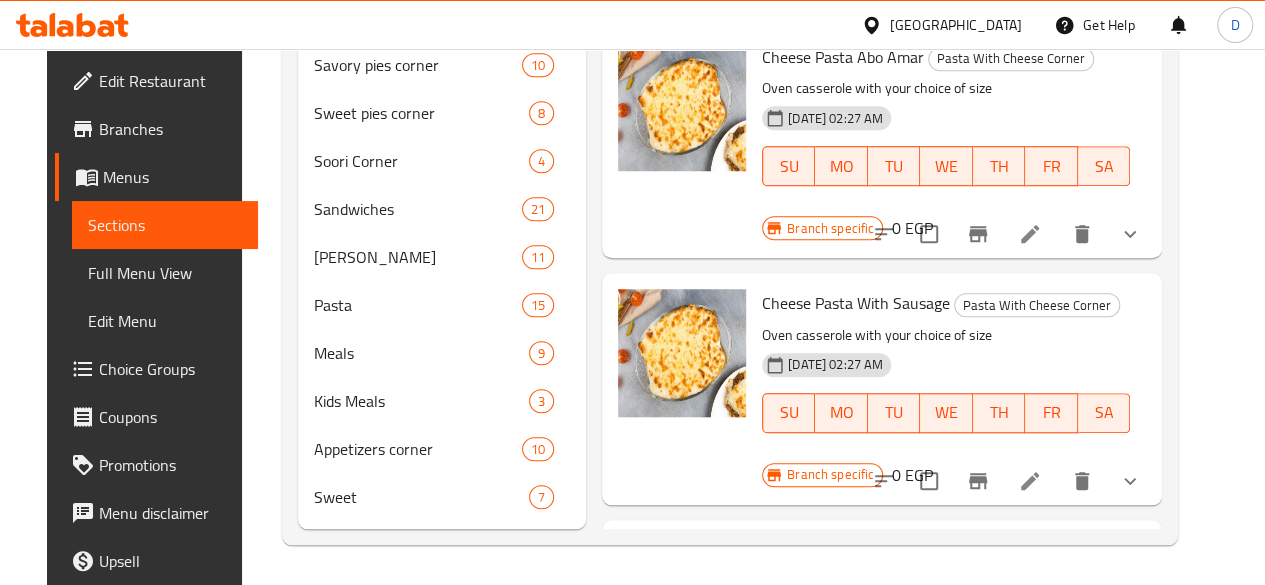 click at bounding box center (1030, 727) 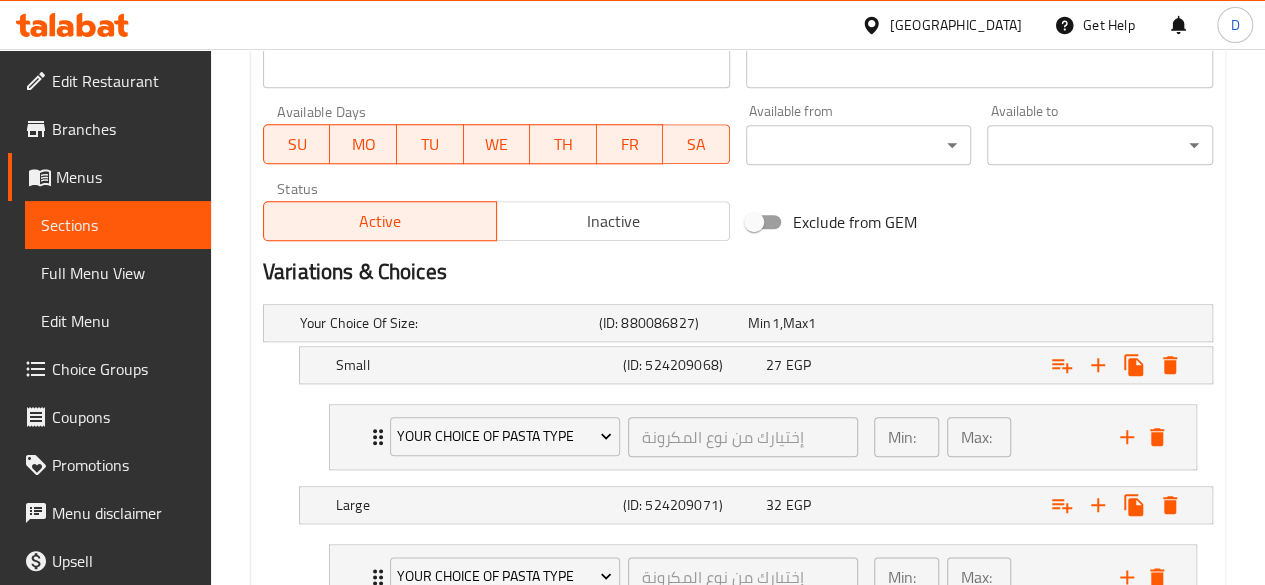 scroll, scrollTop: 908, scrollLeft: 0, axis: vertical 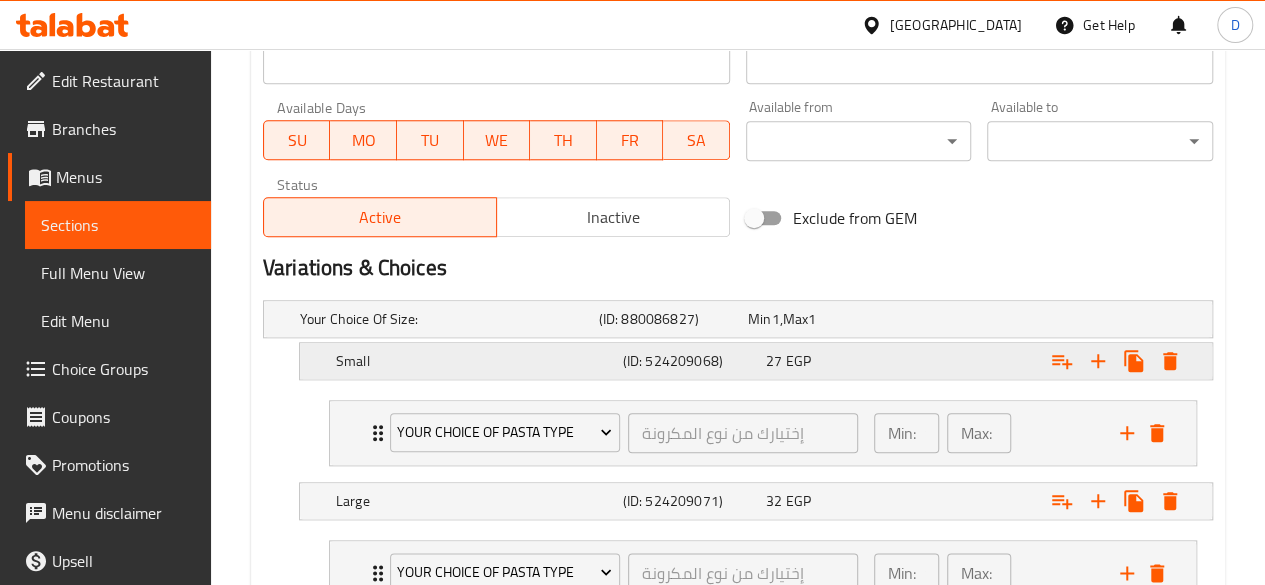 click at bounding box center [1042, 319] 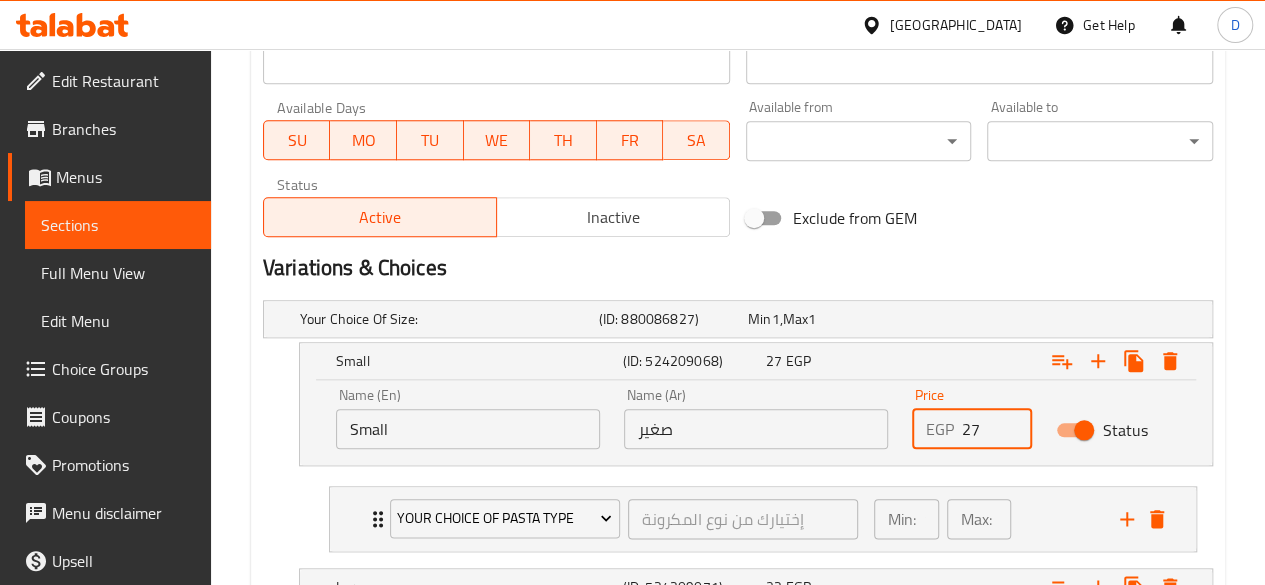 click on "27" at bounding box center (997, 429) 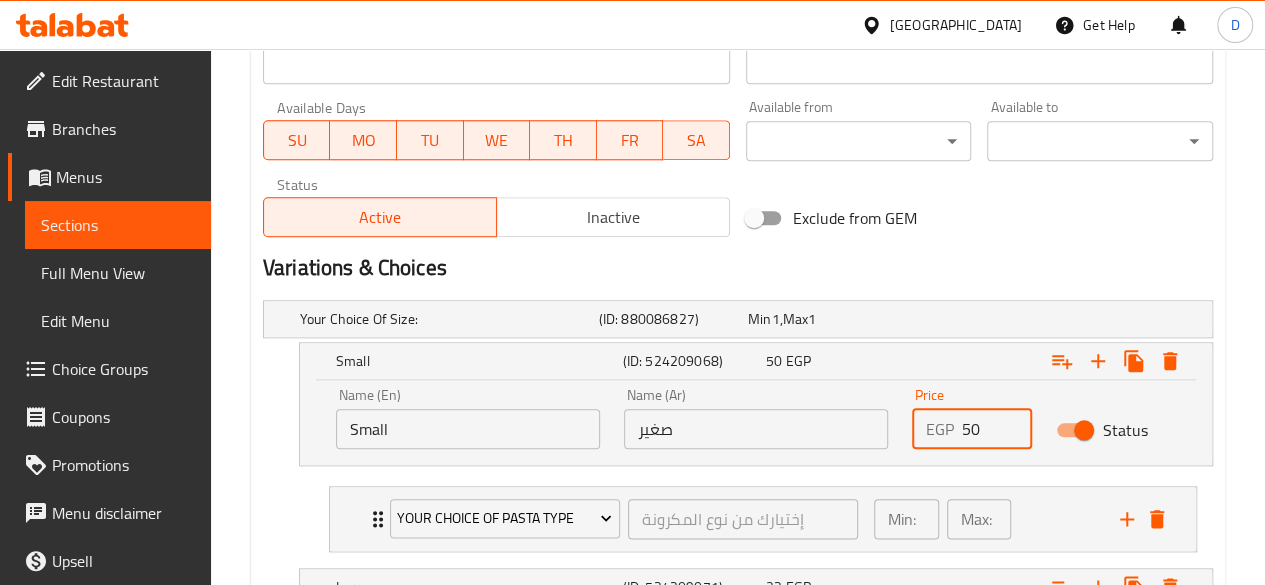 scroll, scrollTop: 1148, scrollLeft: 0, axis: vertical 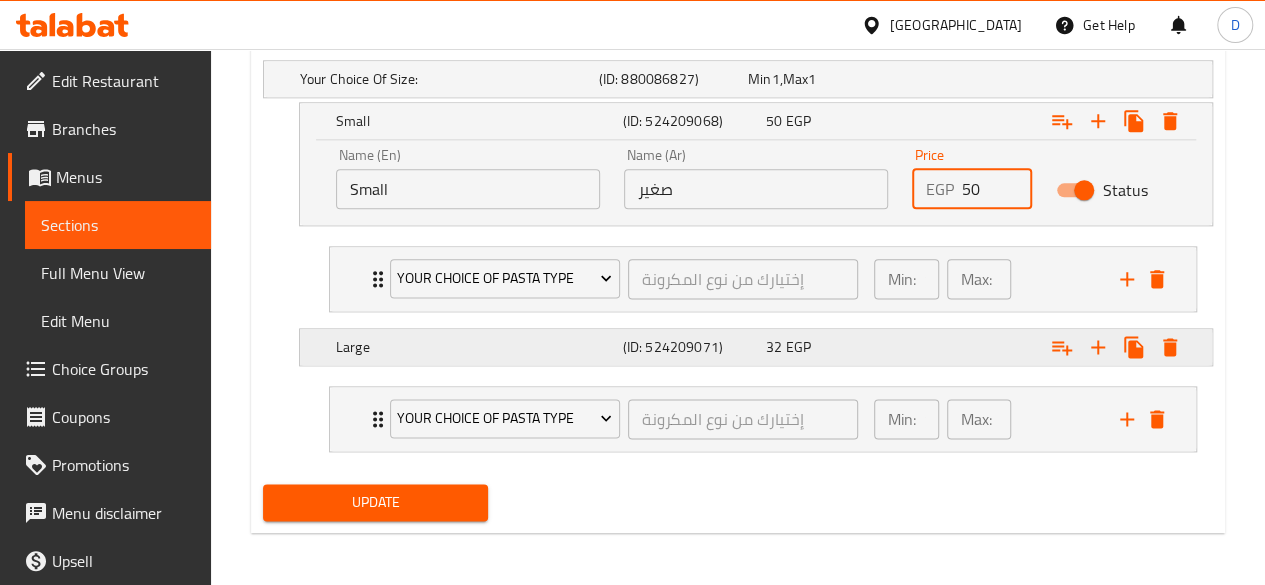 type on "50" 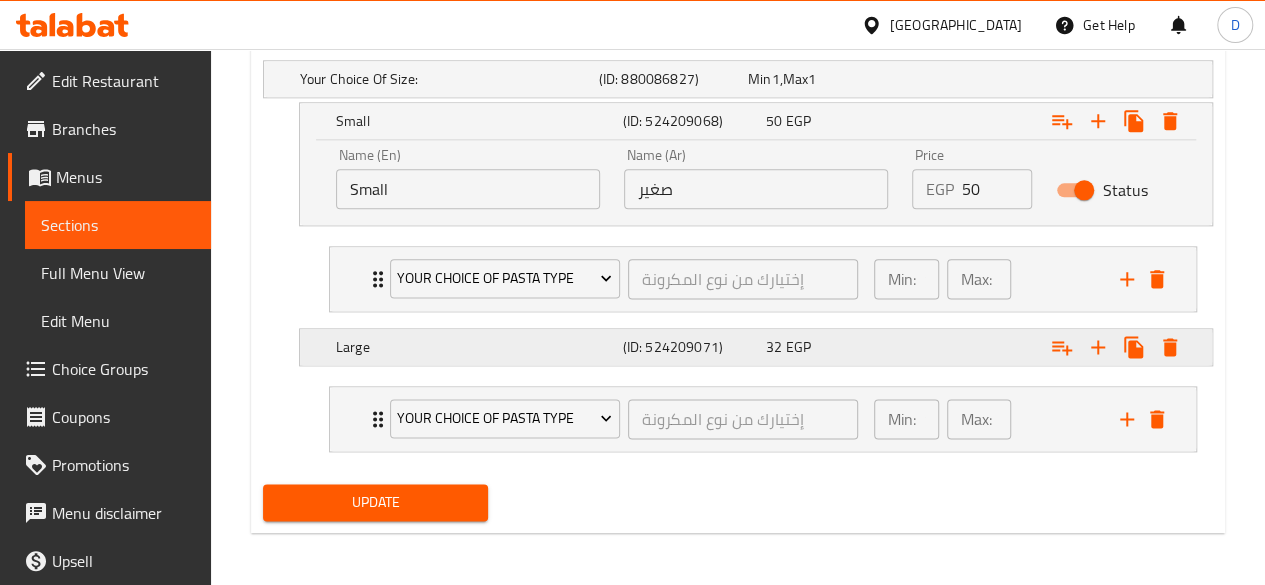 click on "32   EGP" at bounding box center [818, 79] 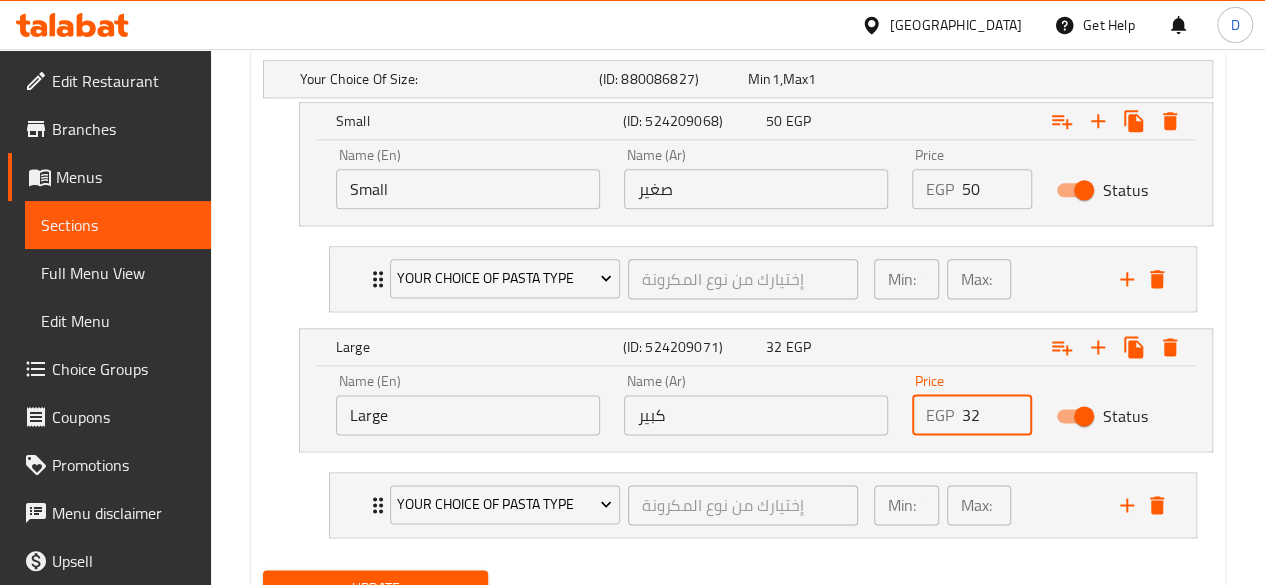 click on "32" at bounding box center (997, 415) 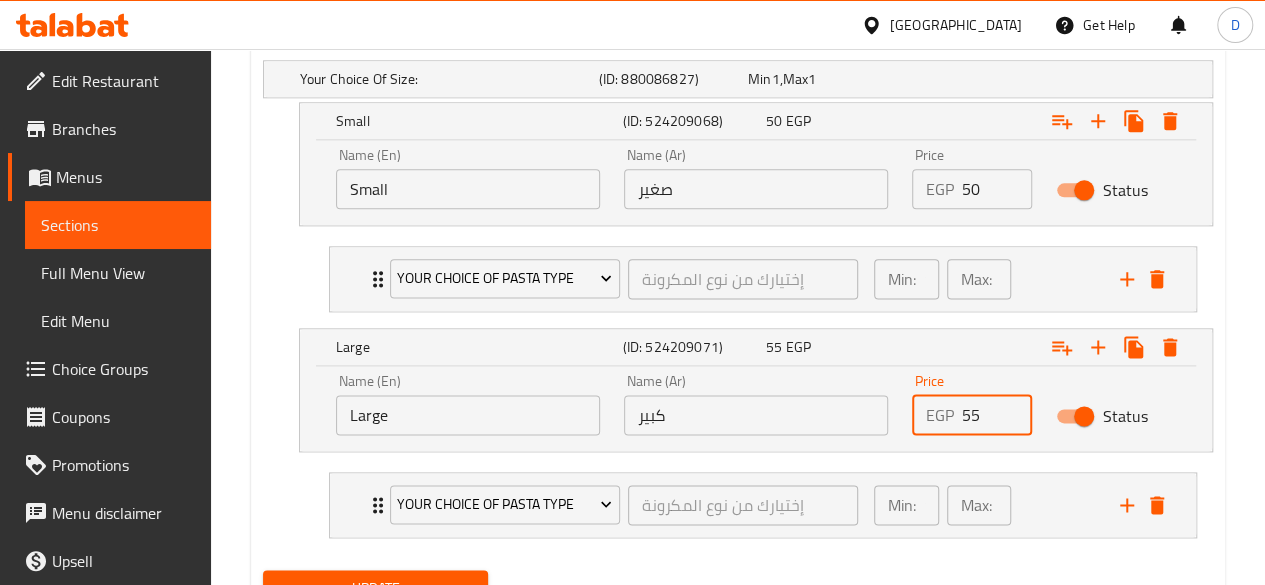 scroll, scrollTop: 1234, scrollLeft: 0, axis: vertical 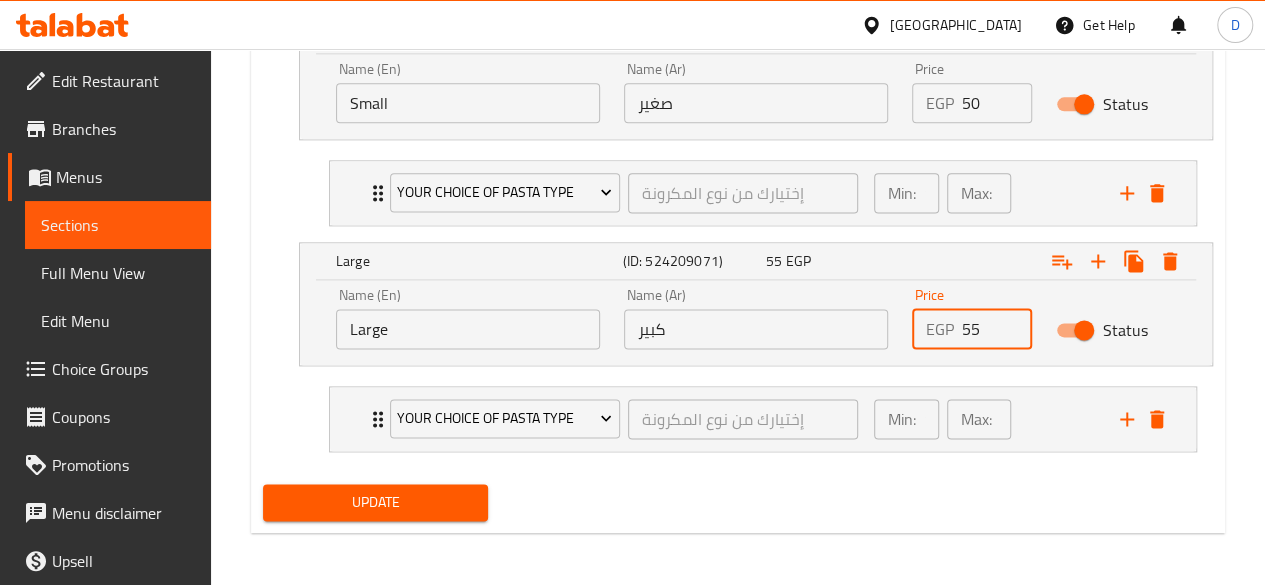 type on "55" 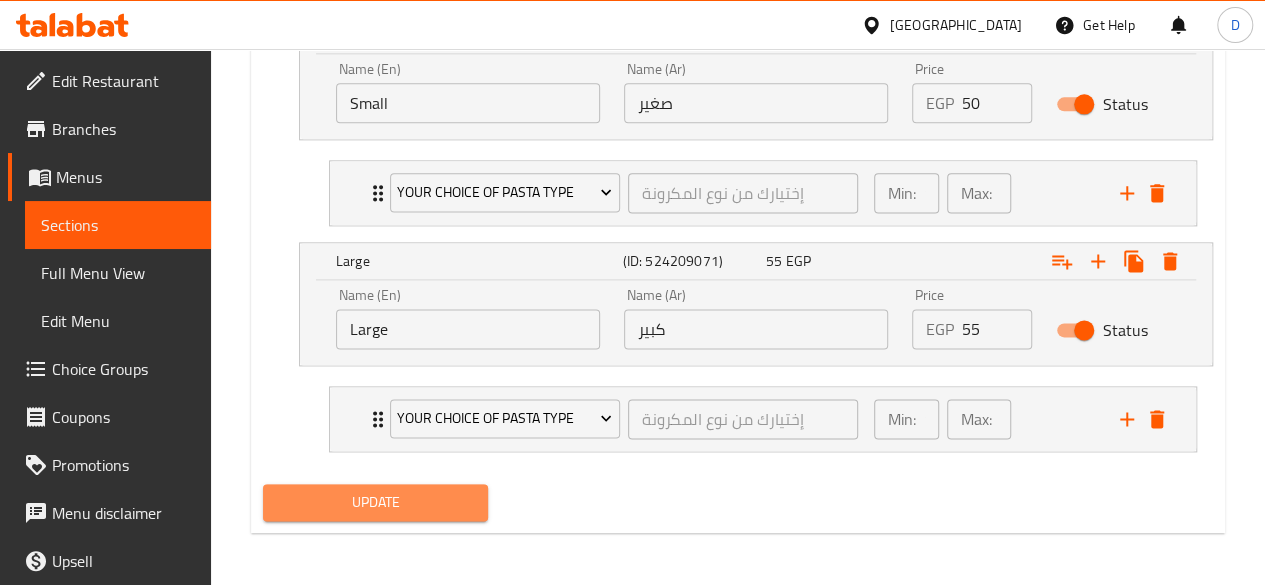 click on "Update" at bounding box center (376, 502) 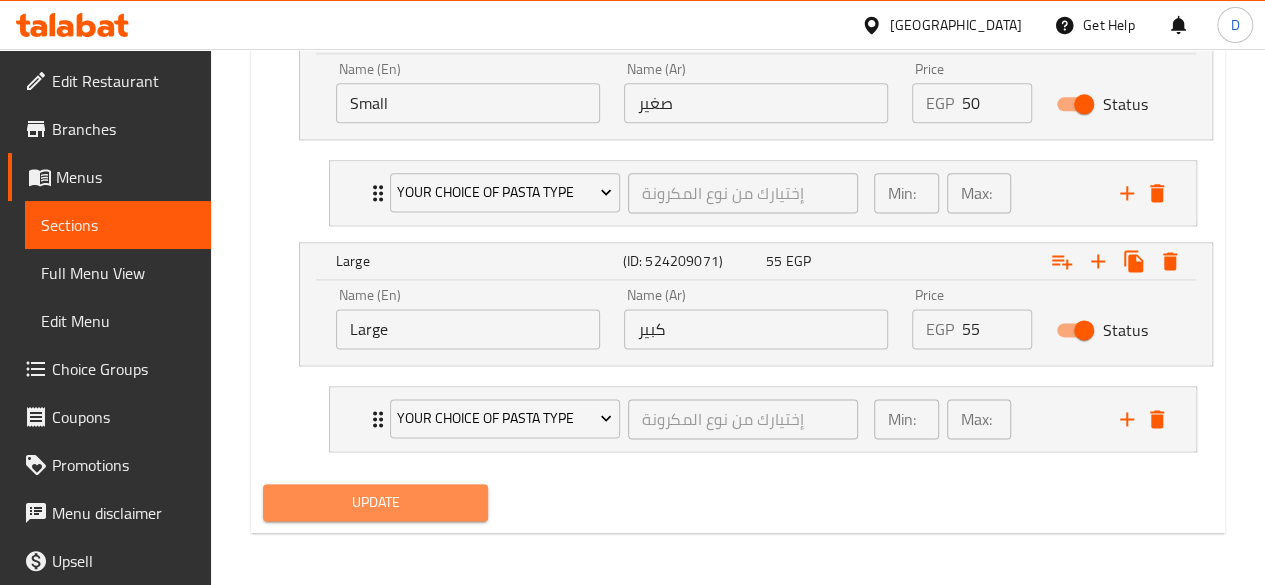 click on "Update" at bounding box center [376, 502] 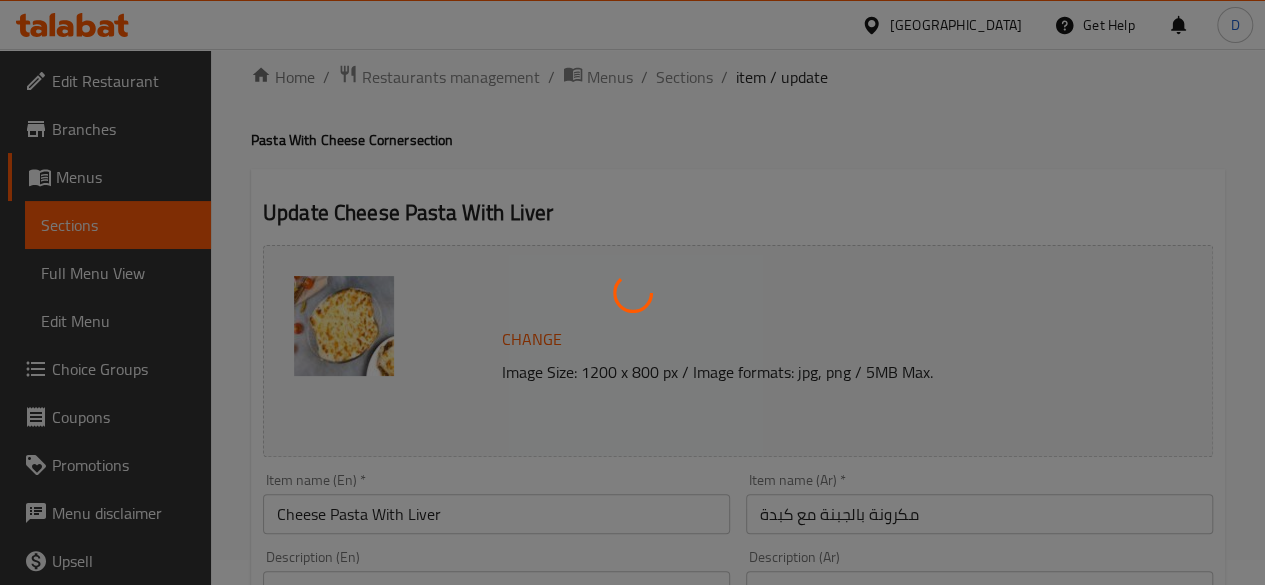 scroll, scrollTop: 0, scrollLeft: 0, axis: both 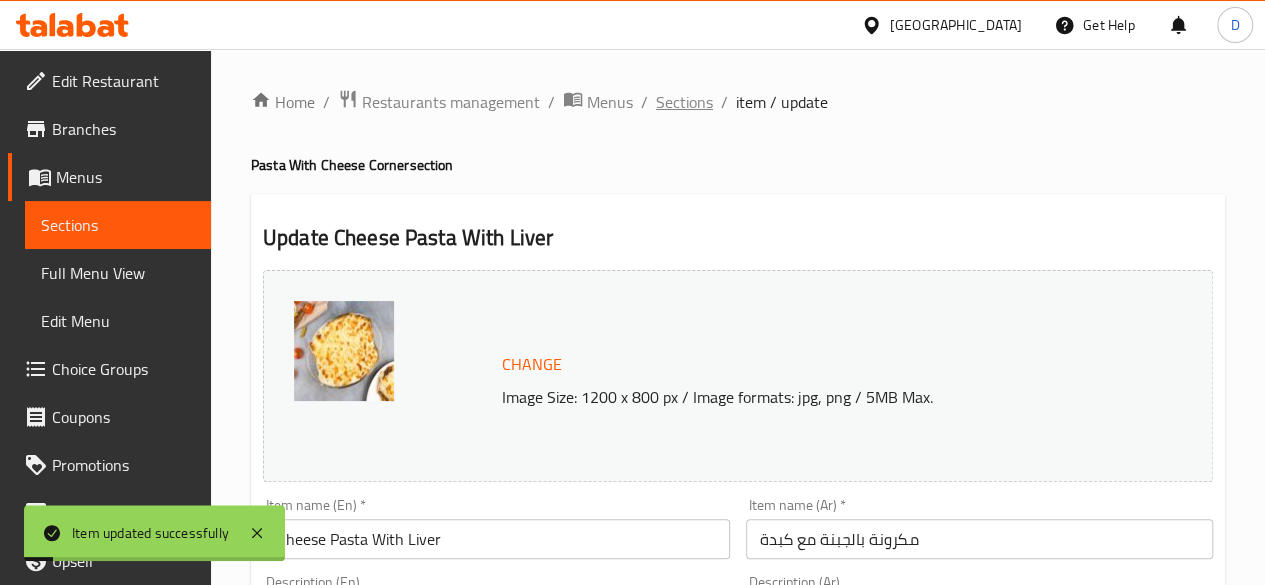 click on "Sections" at bounding box center (684, 102) 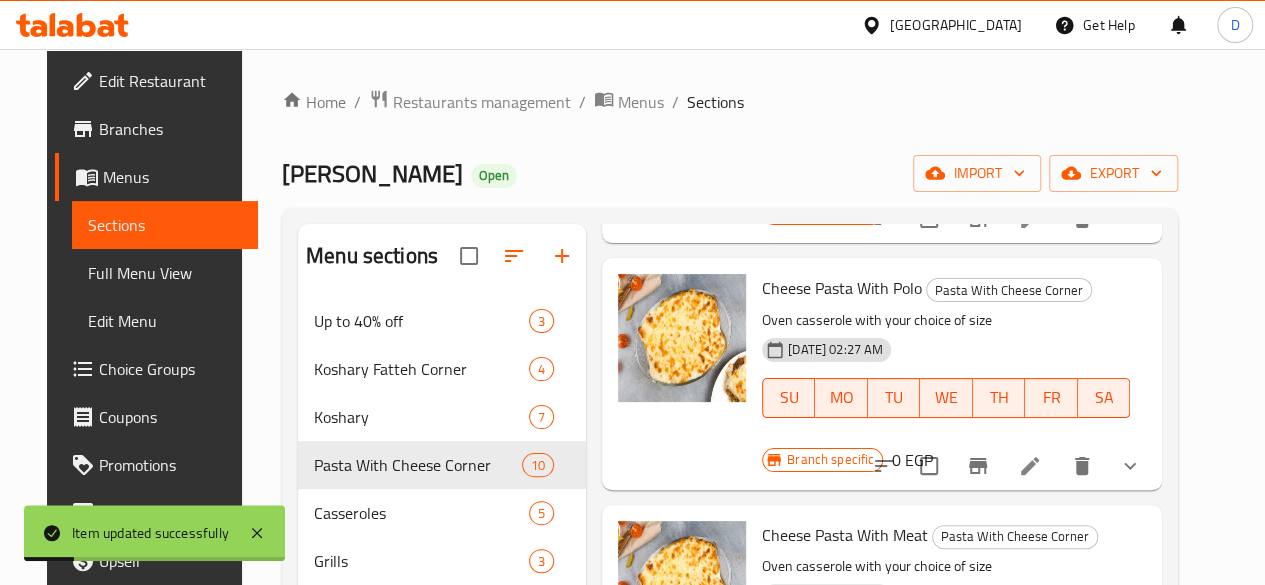 scroll, scrollTop: 1382, scrollLeft: 0, axis: vertical 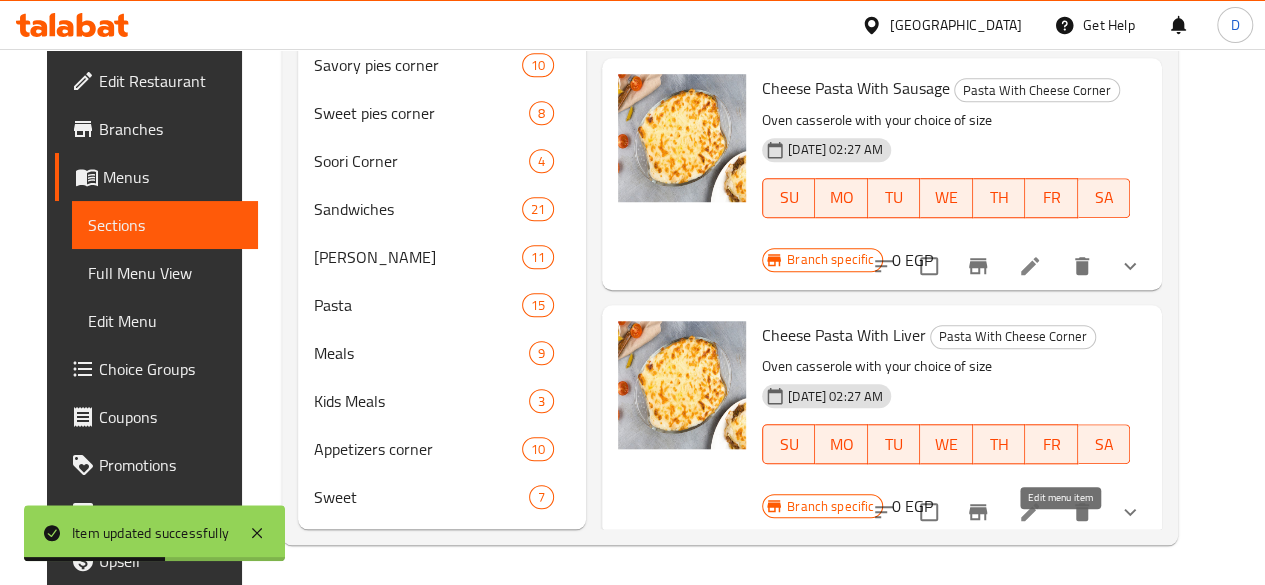 click 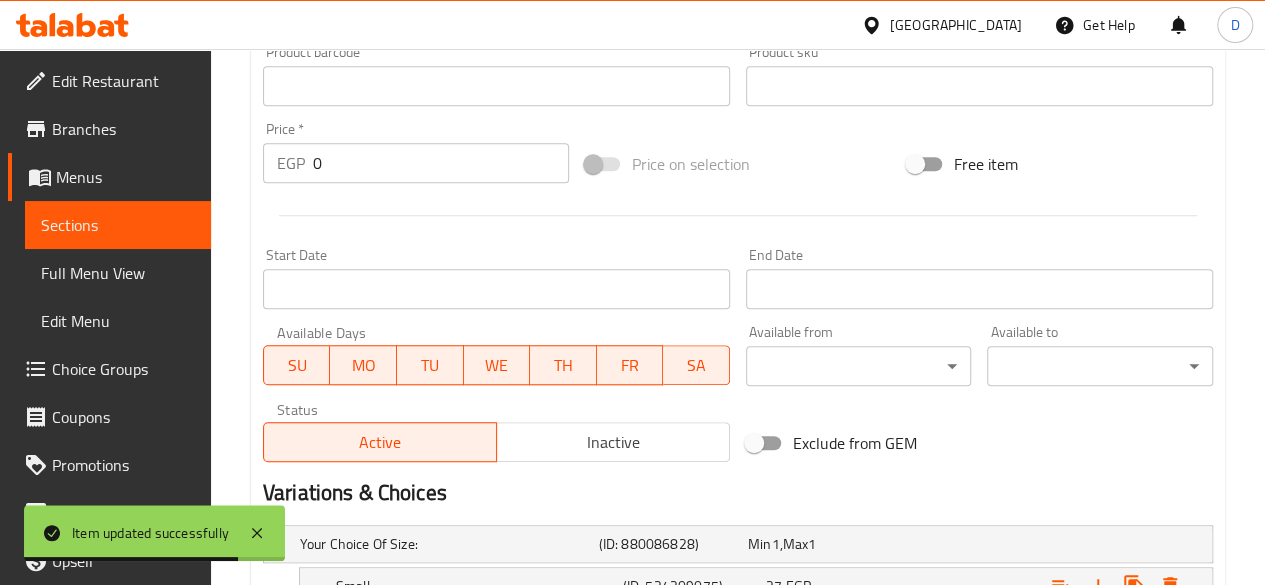 scroll, scrollTop: 899, scrollLeft: 0, axis: vertical 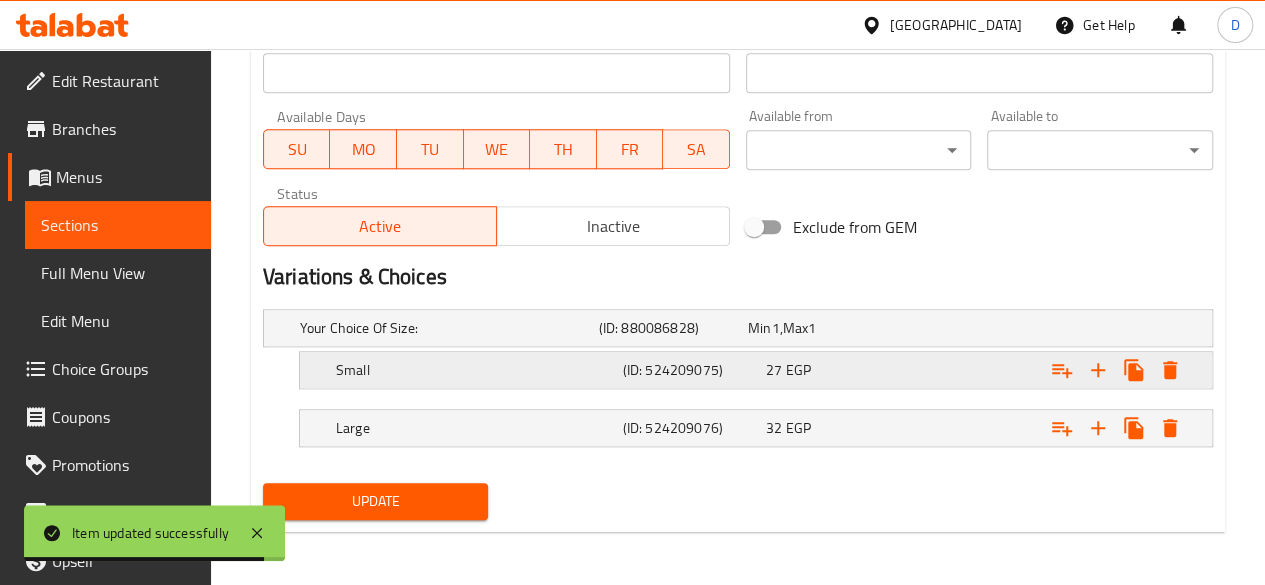 click on "27   EGP" at bounding box center [818, 328] 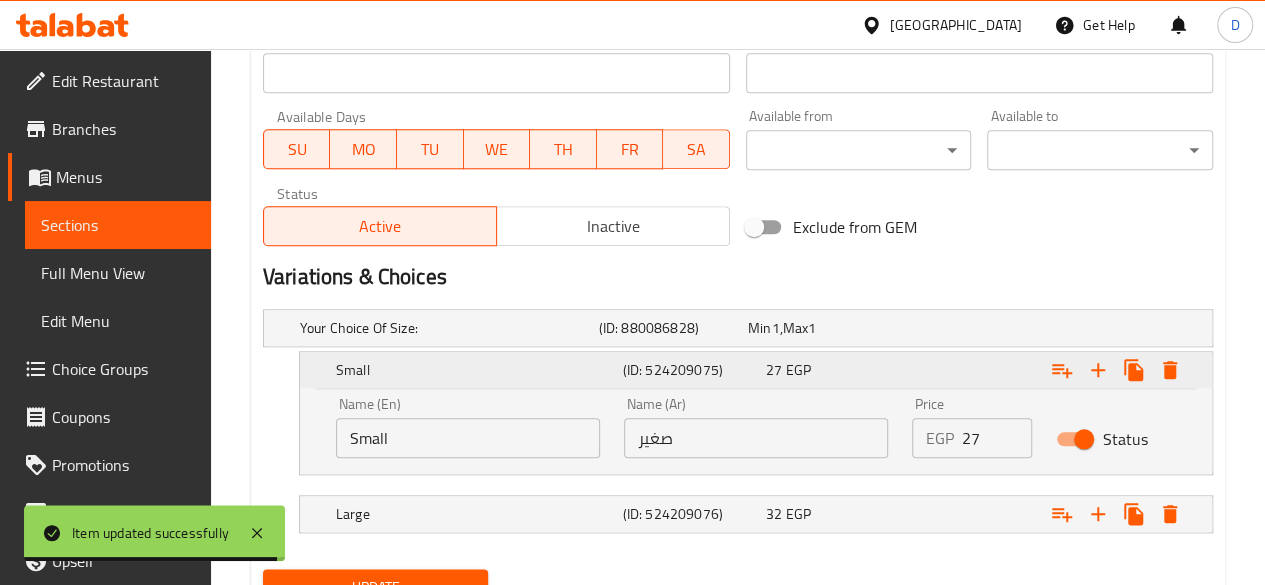 scroll, scrollTop: 985, scrollLeft: 0, axis: vertical 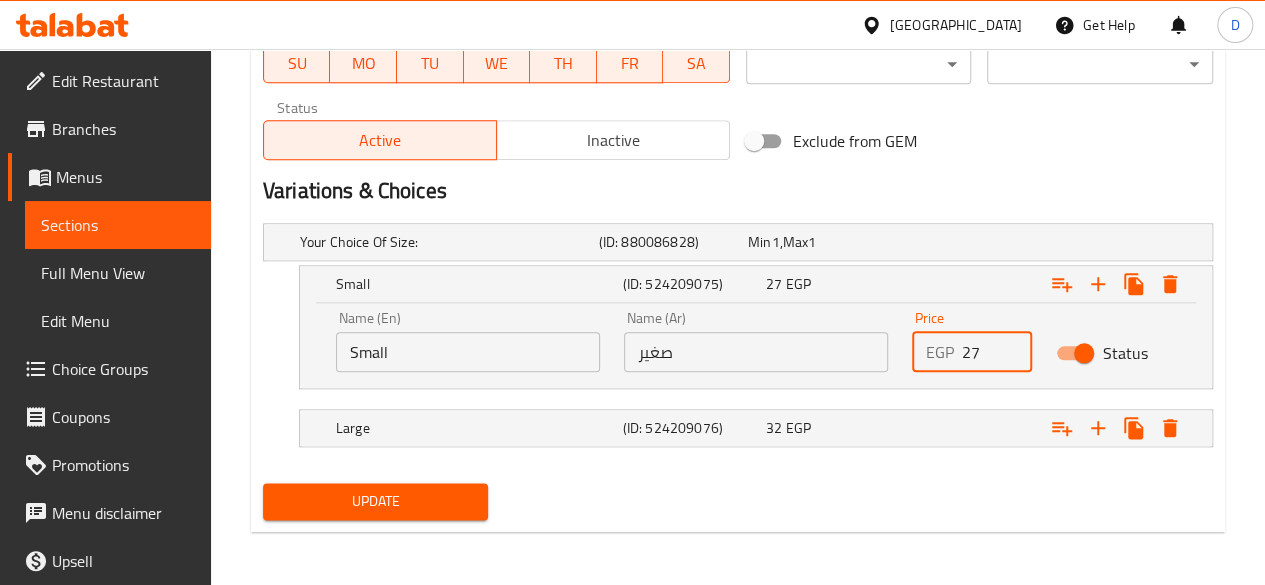 click on "27" at bounding box center (997, 352) 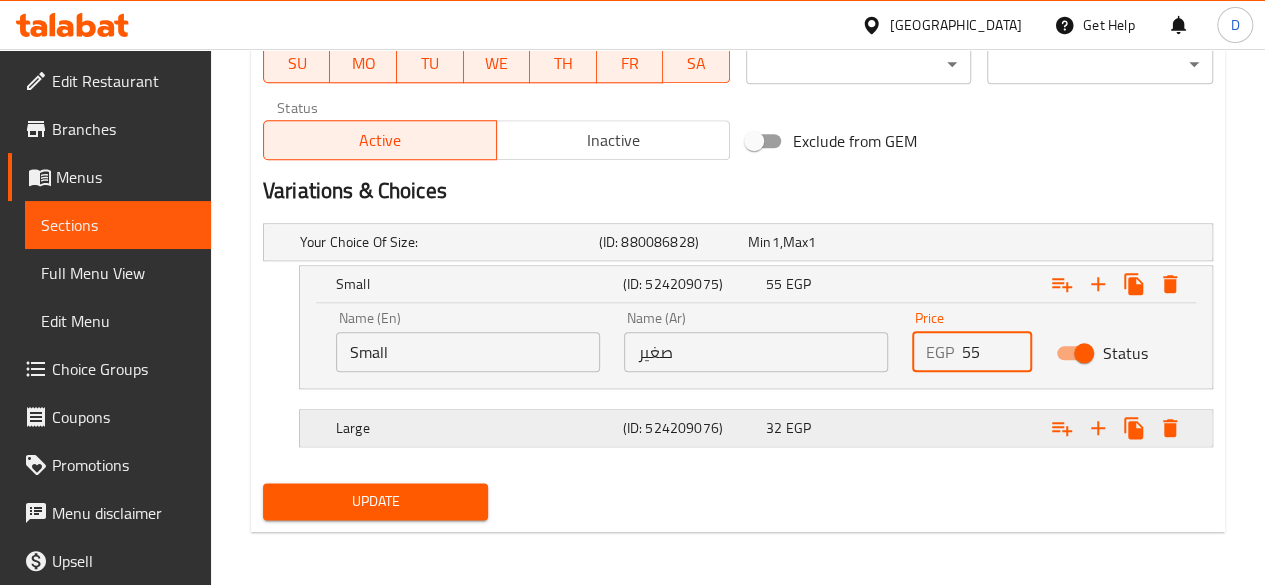 type on "55" 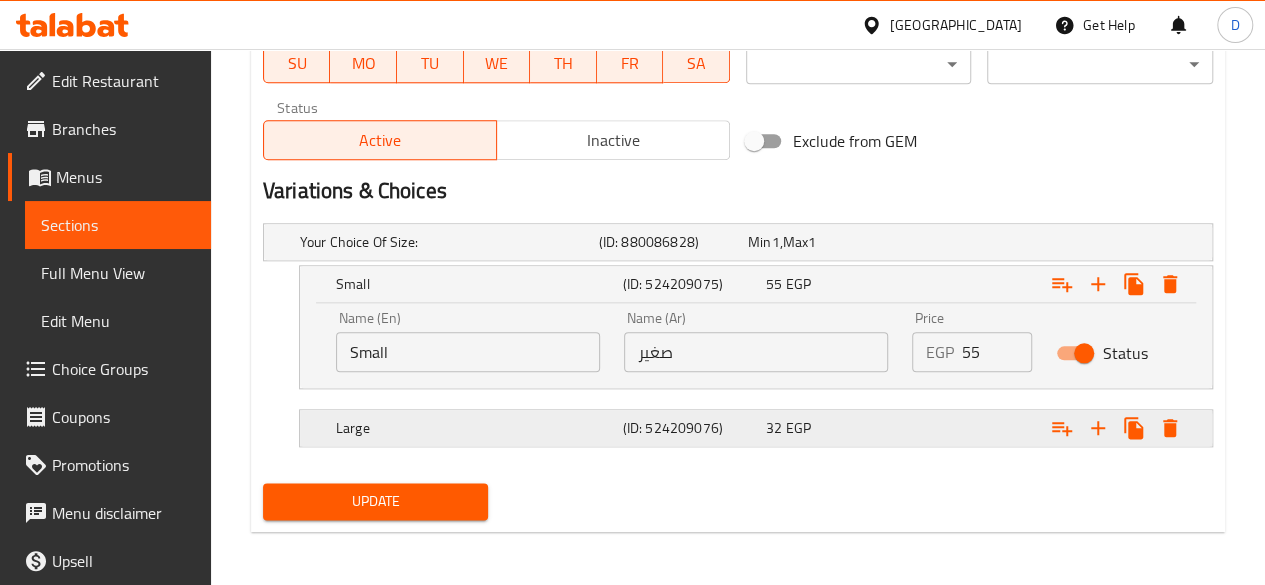 click on "32   EGP" at bounding box center [818, 242] 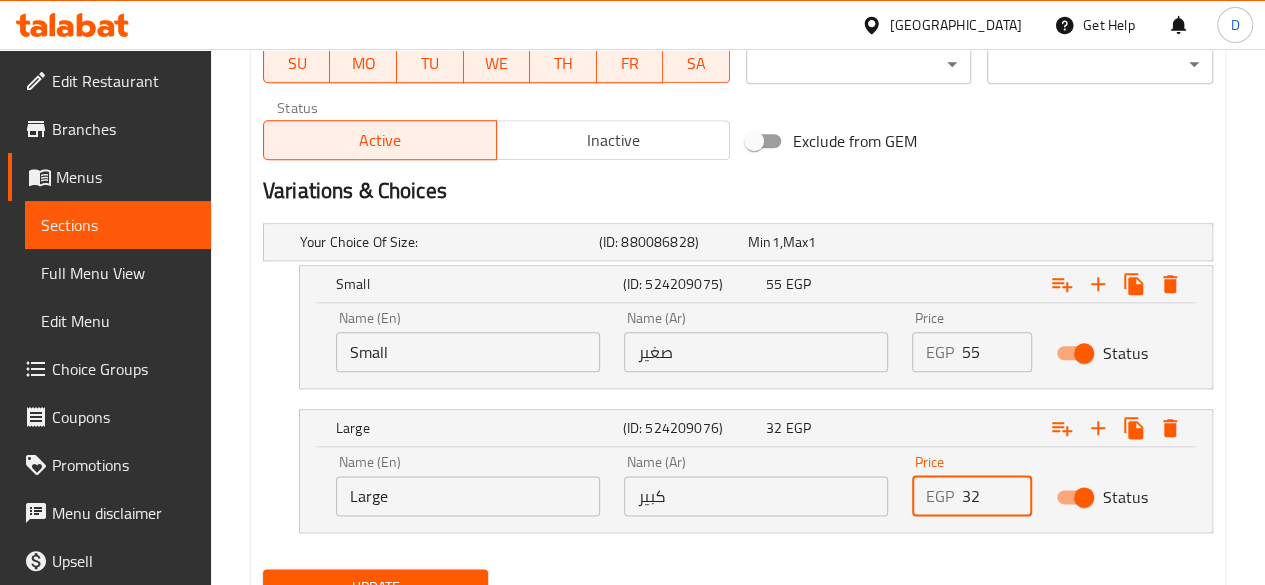click on "32" at bounding box center (997, 496) 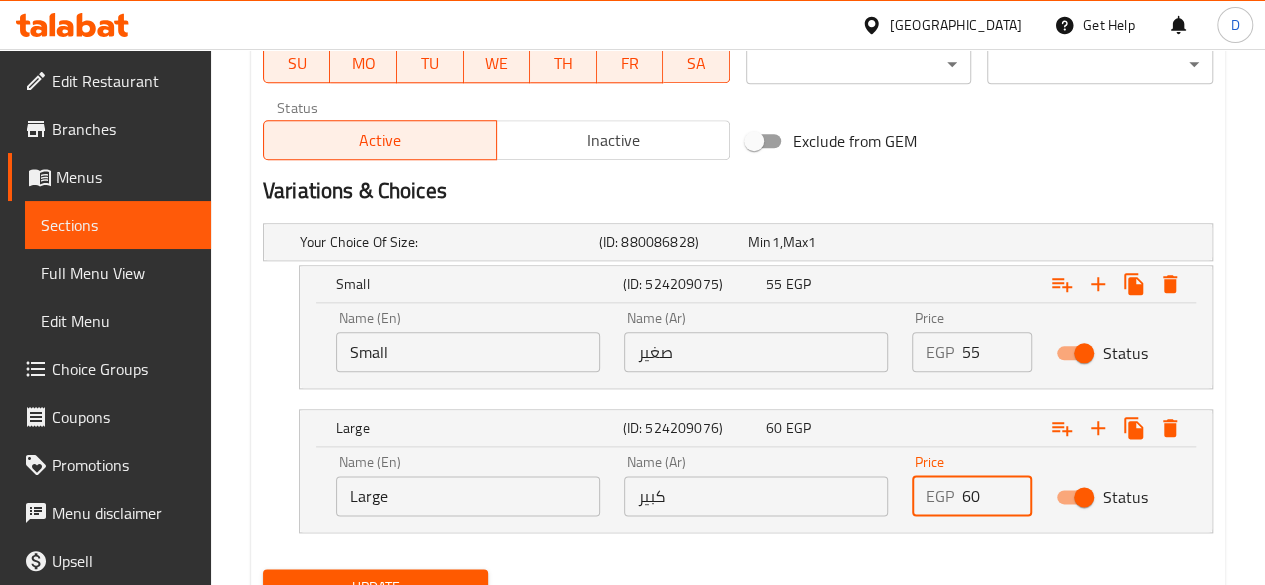 scroll, scrollTop: 1071, scrollLeft: 0, axis: vertical 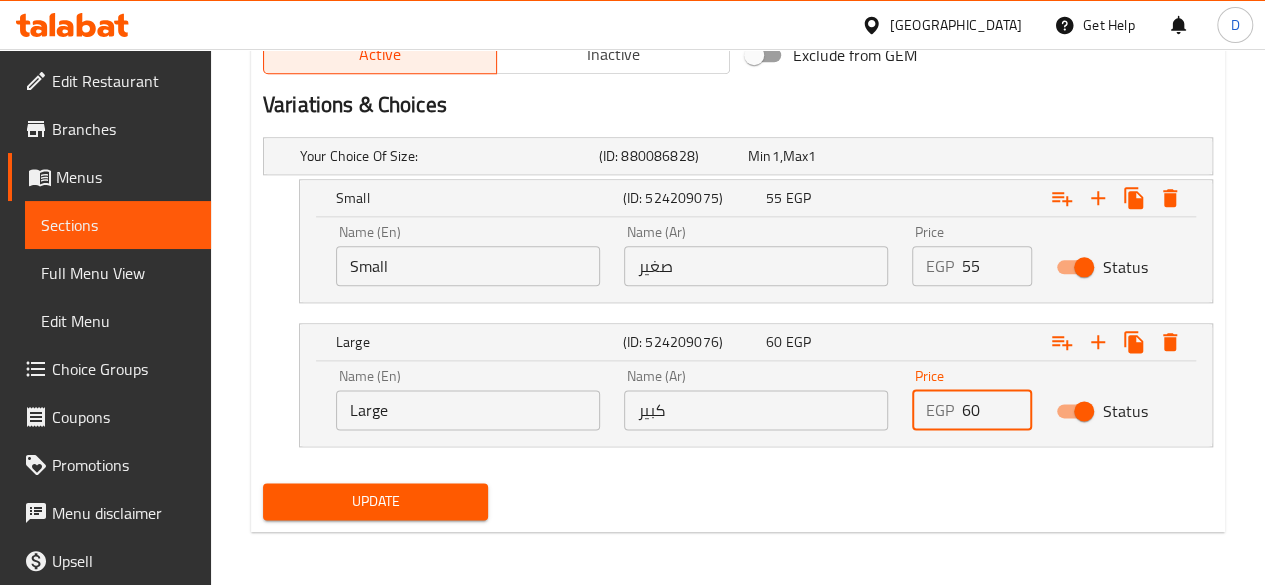 type on "60" 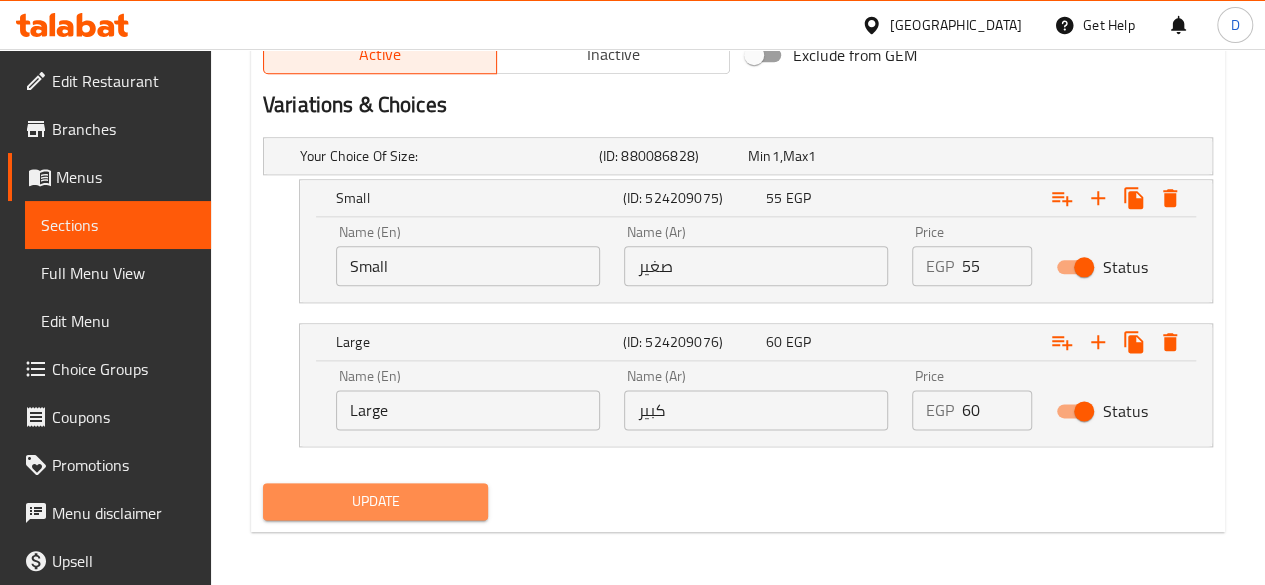 click on "Update" at bounding box center (376, 501) 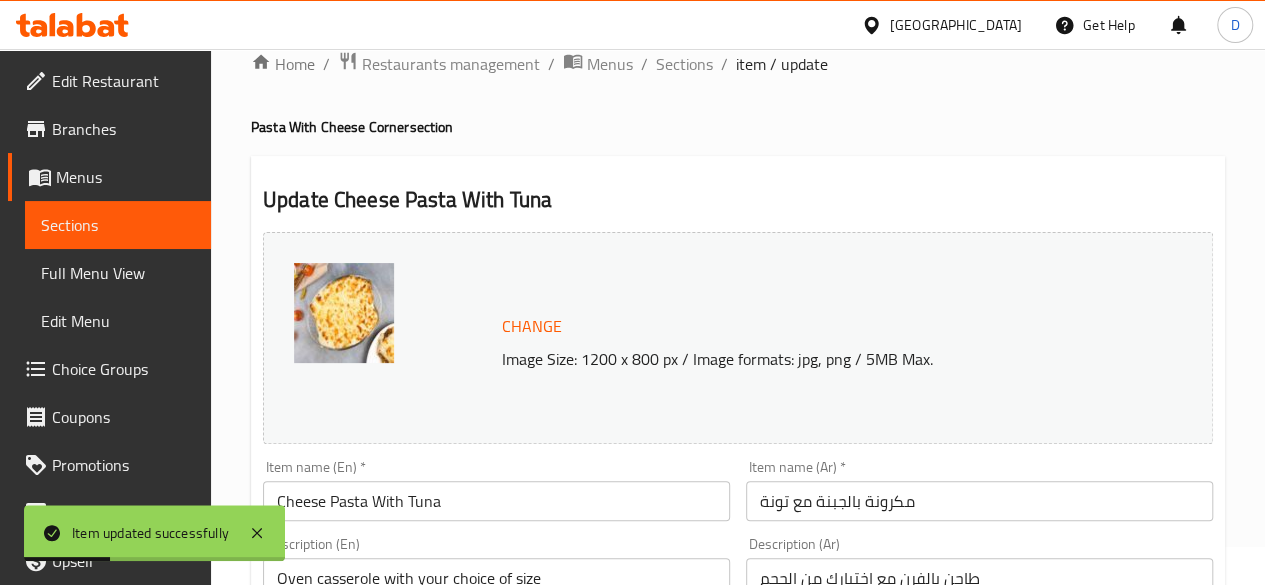 scroll, scrollTop: 0, scrollLeft: 0, axis: both 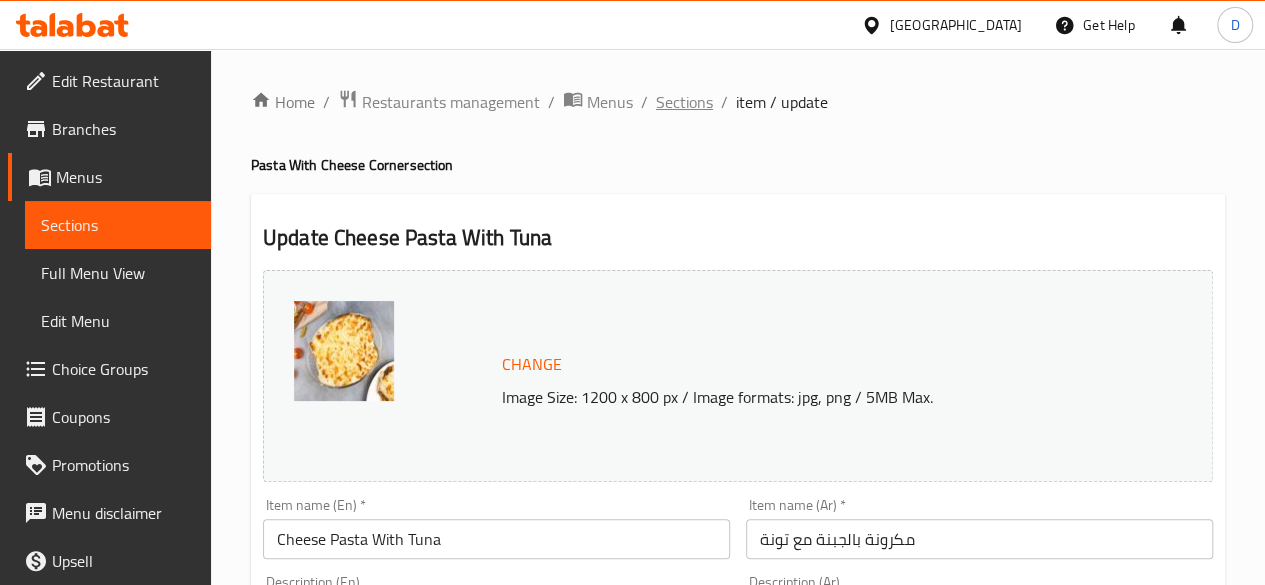 click on "Sections" at bounding box center [684, 102] 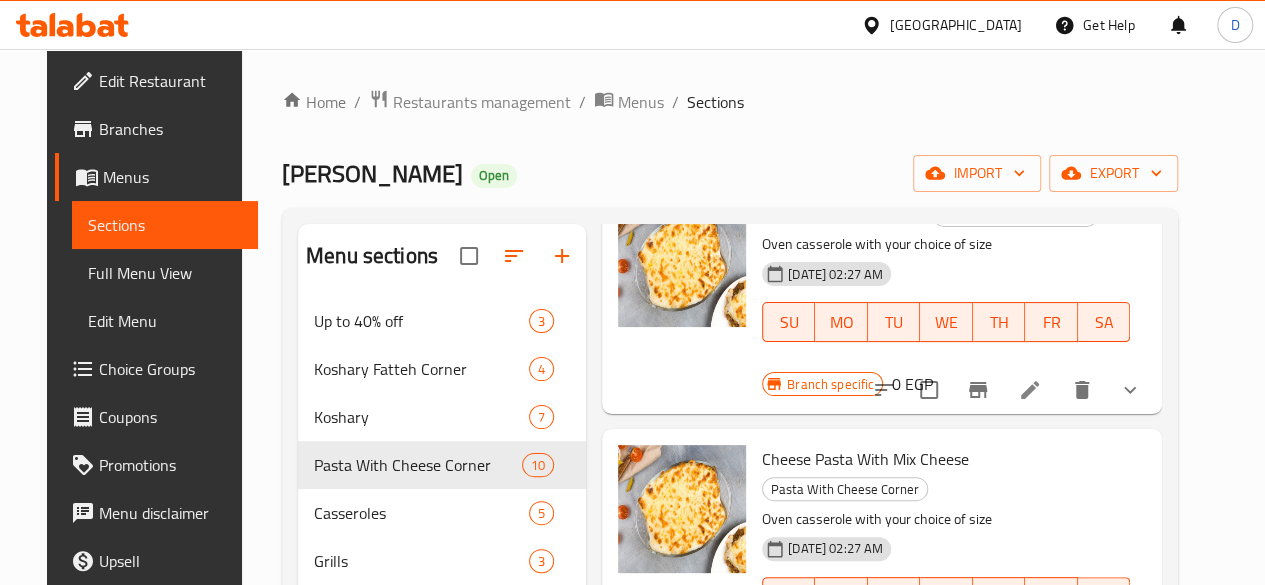 scroll, scrollTop: 1382, scrollLeft: 0, axis: vertical 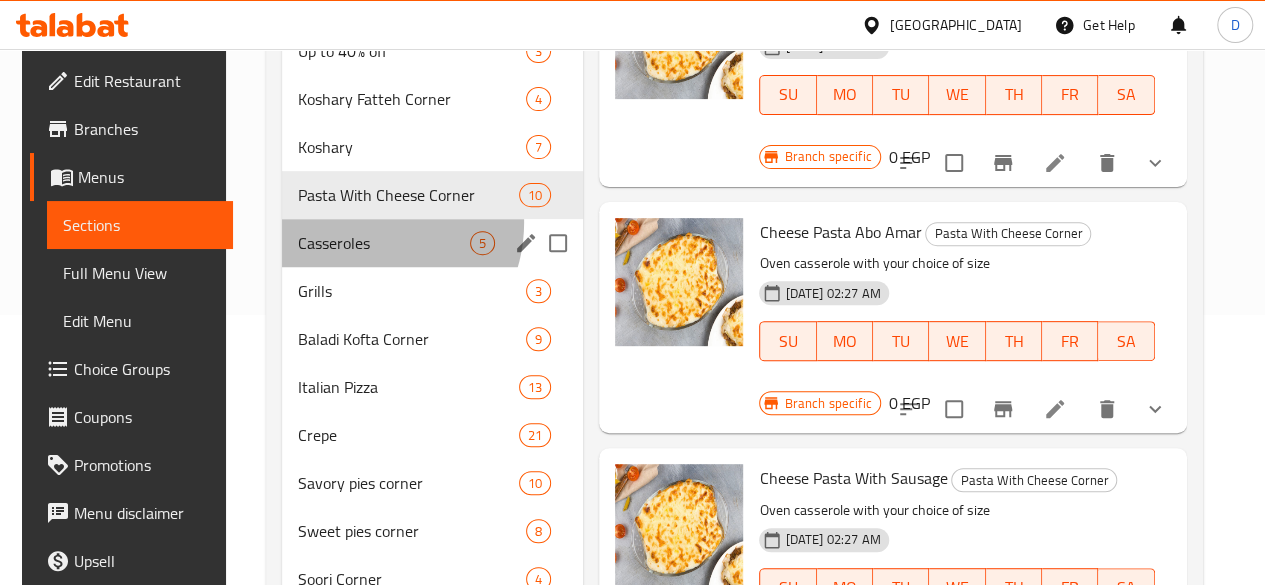 click on "Casseroles 5" at bounding box center [433, 243] 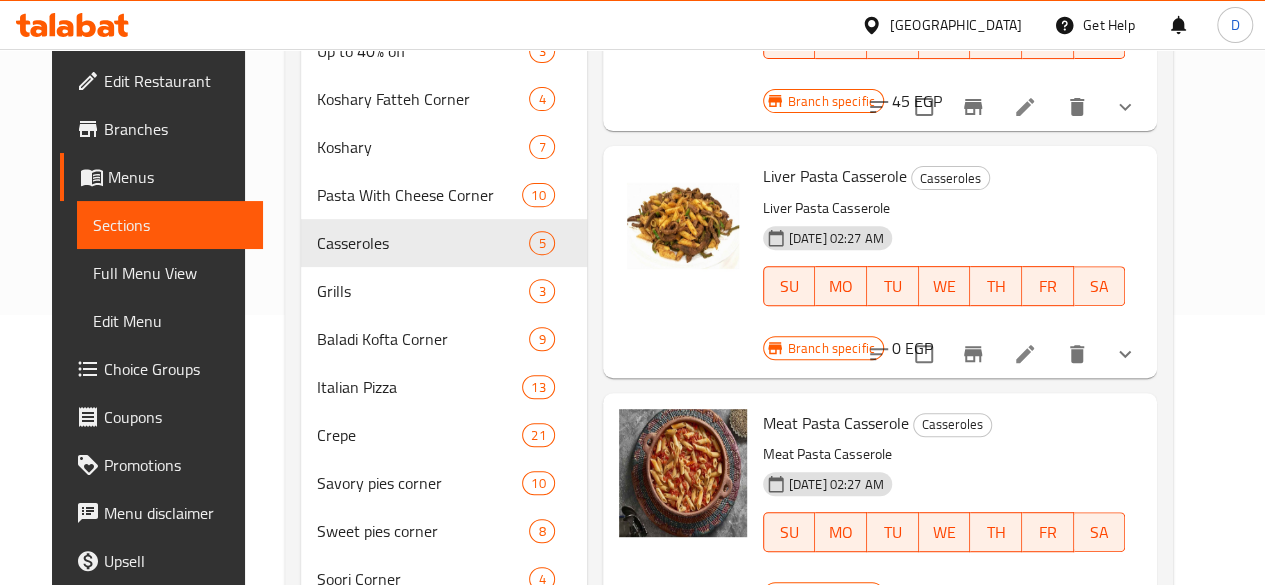 scroll, scrollTop: 0, scrollLeft: 0, axis: both 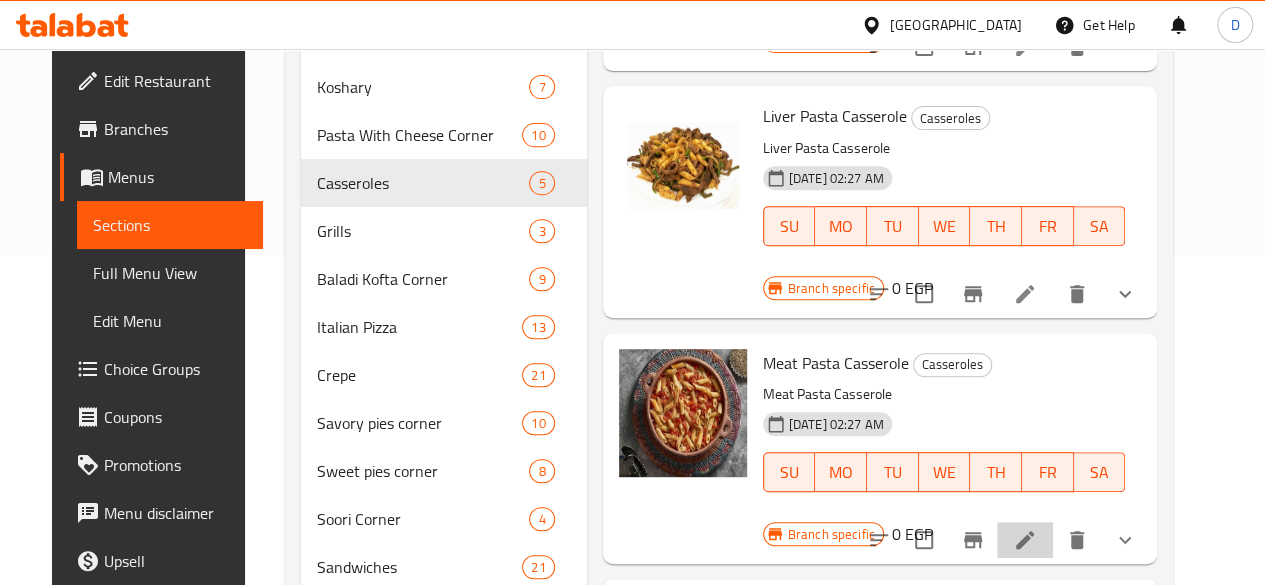 click at bounding box center [1025, 540] 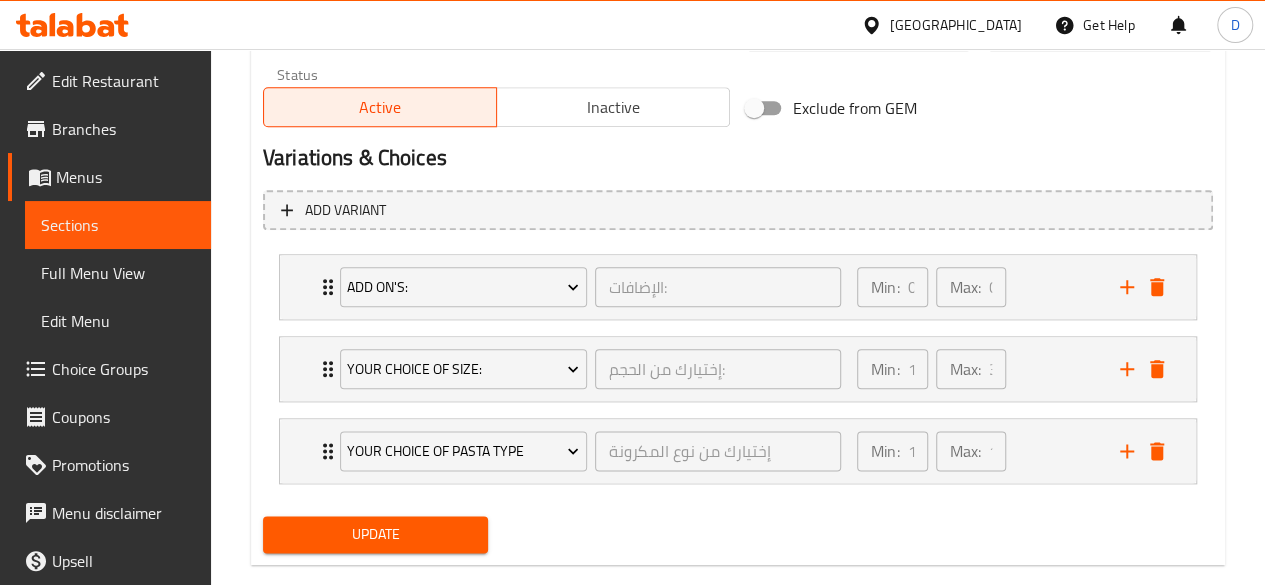 scroll, scrollTop: 1030, scrollLeft: 0, axis: vertical 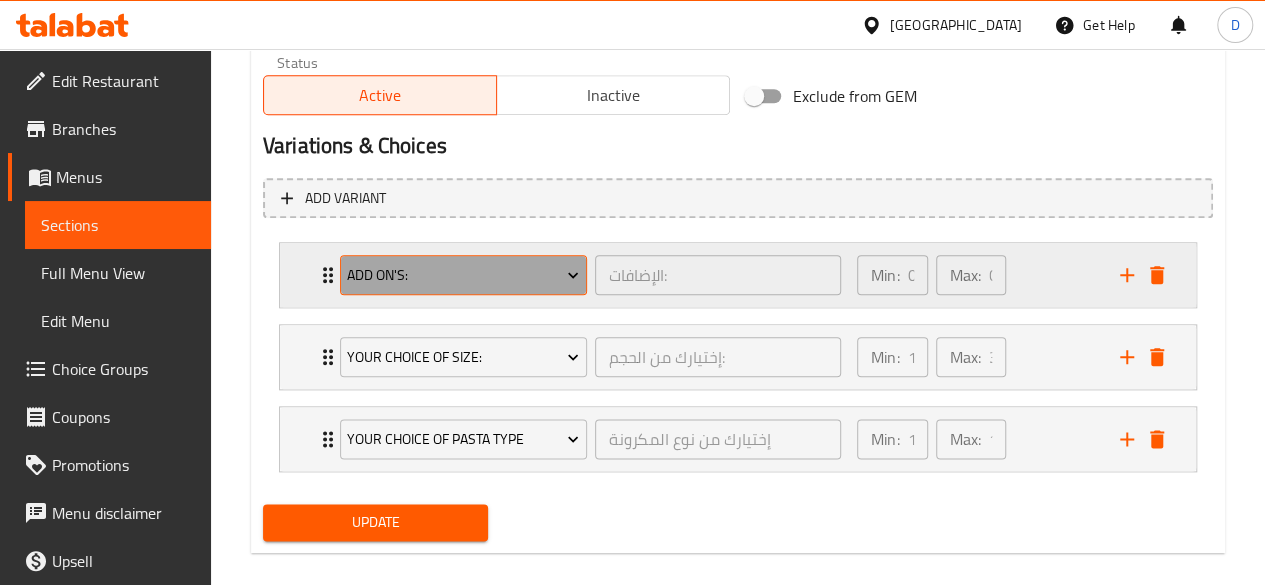 click on "Add On's:" at bounding box center (463, 275) 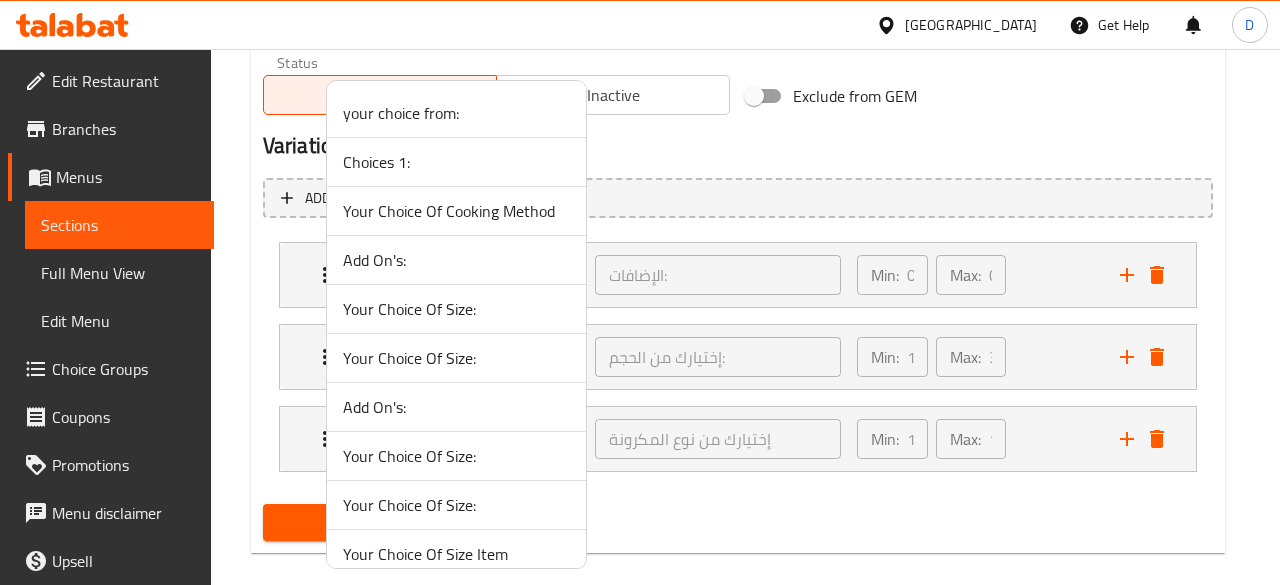 click at bounding box center (640, 292) 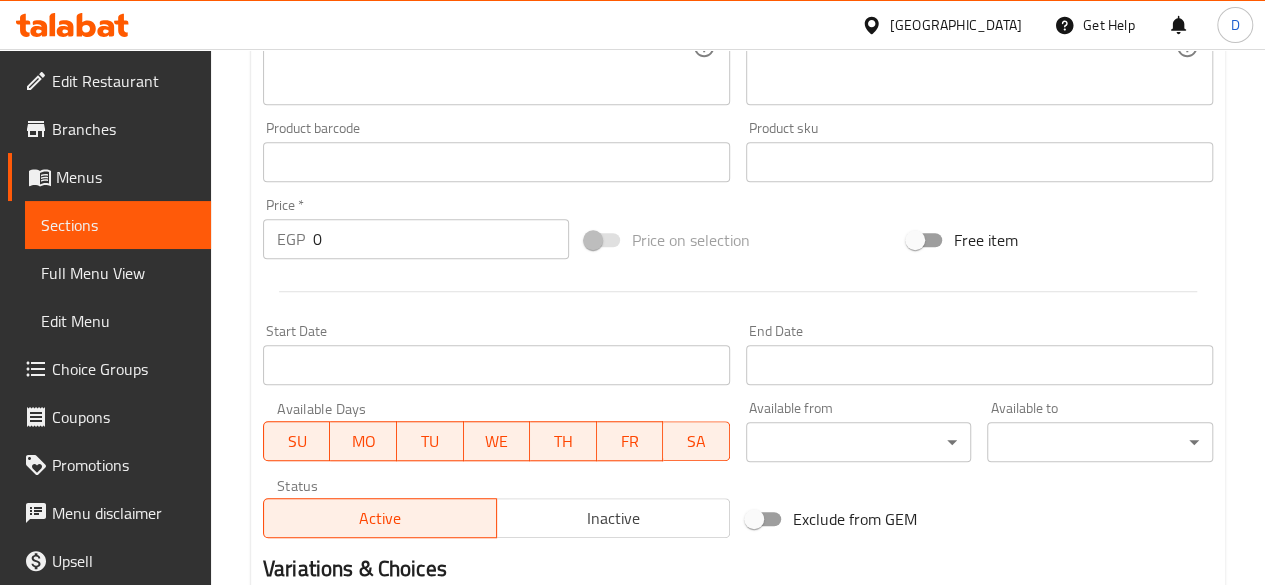 scroll, scrollTop: 587, scrollLeft: 0, axis: vertical 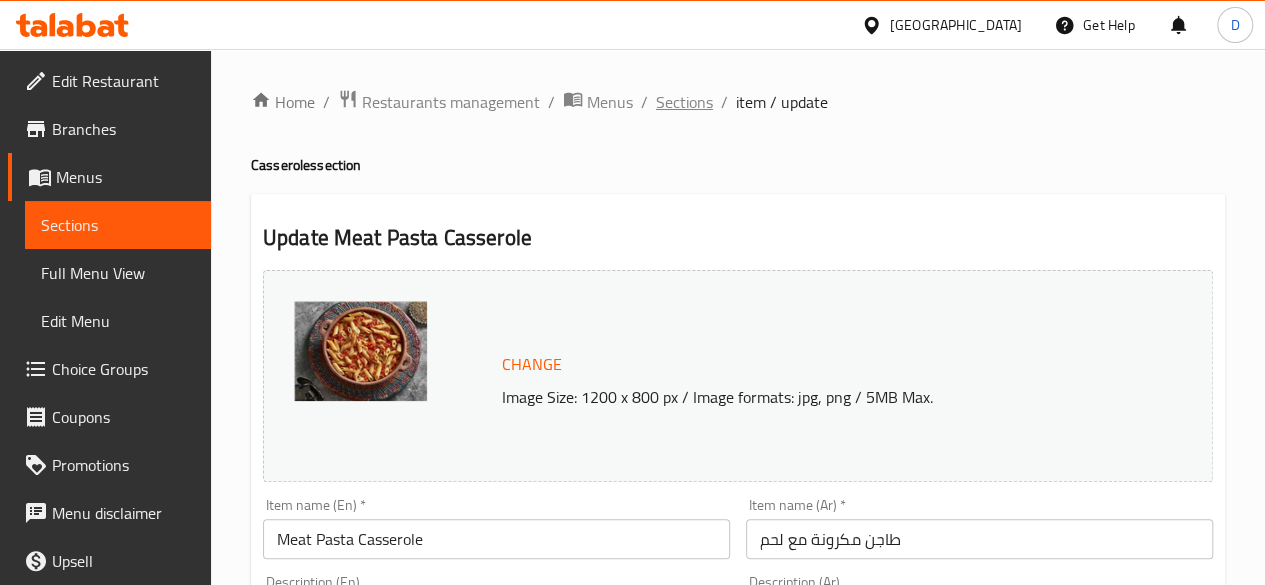click on "Sections" at bounding box center [684, 102] 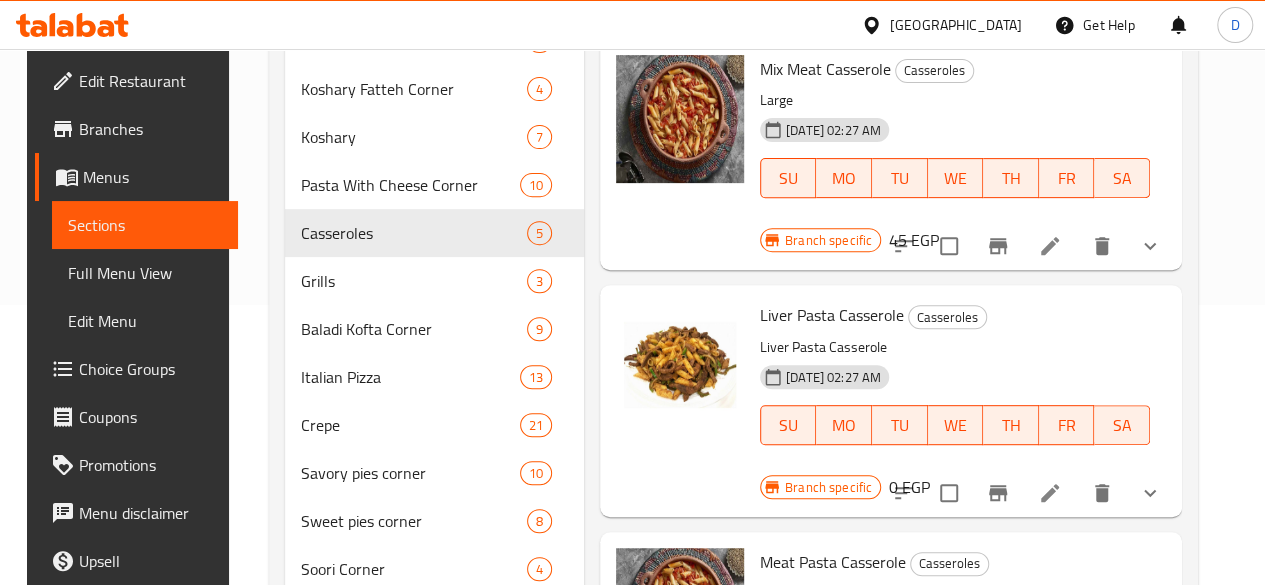 scroll, scrollTop: 279, scrollLeft: 0, axis: vertical 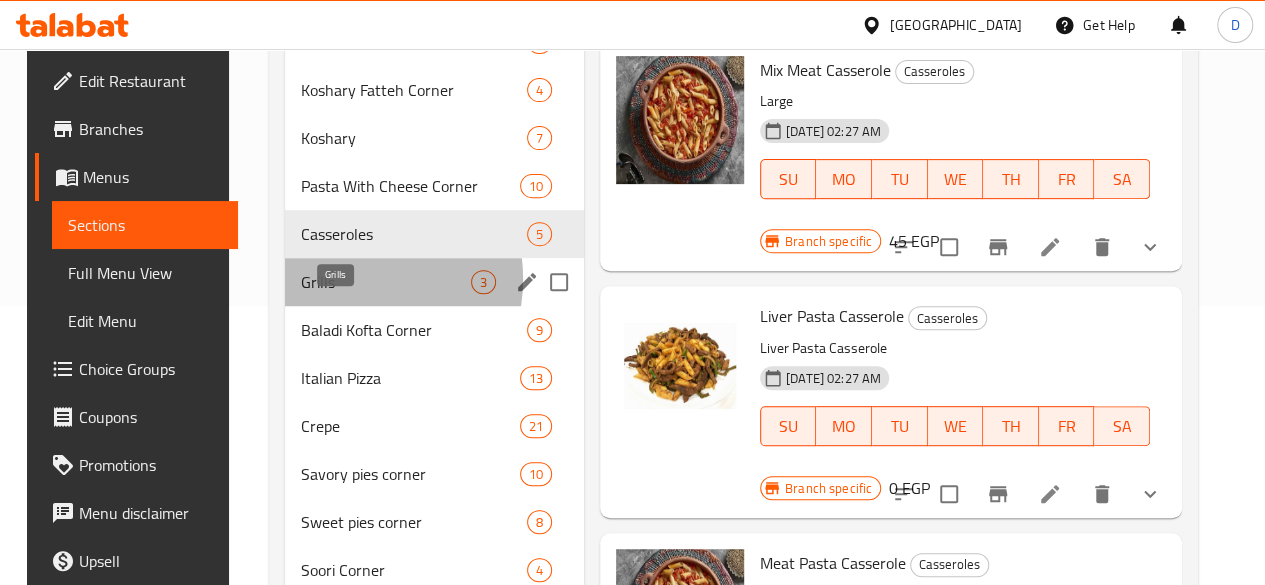click on "Grills" at bounding box center (386, 282) 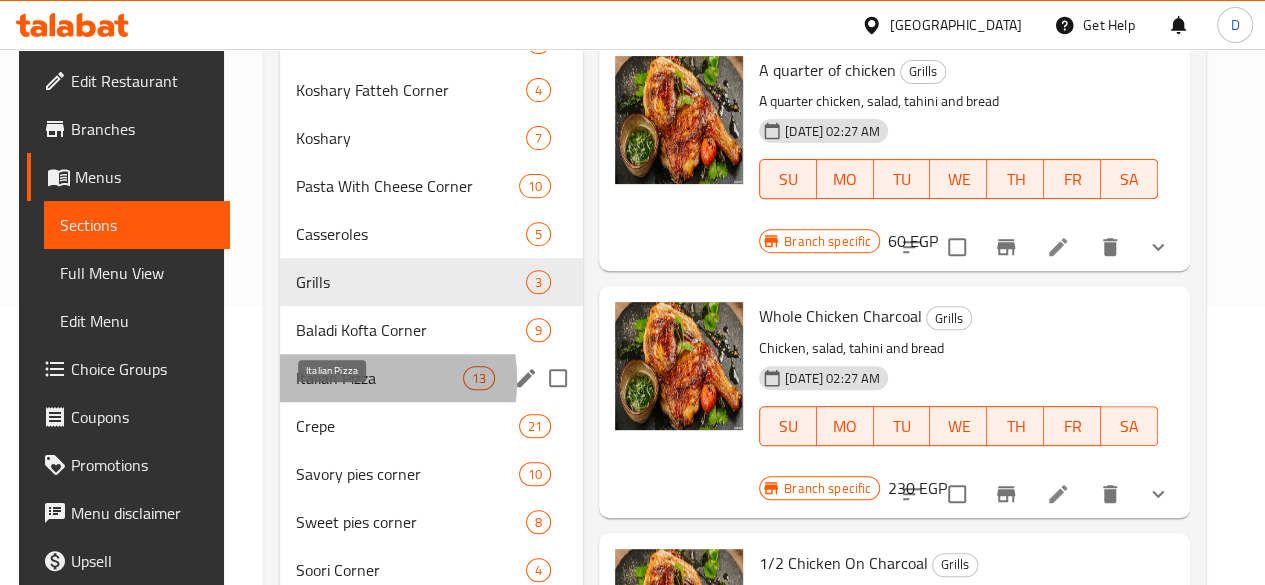 click on "Italian Pizza" at bounding box center [379, 378] 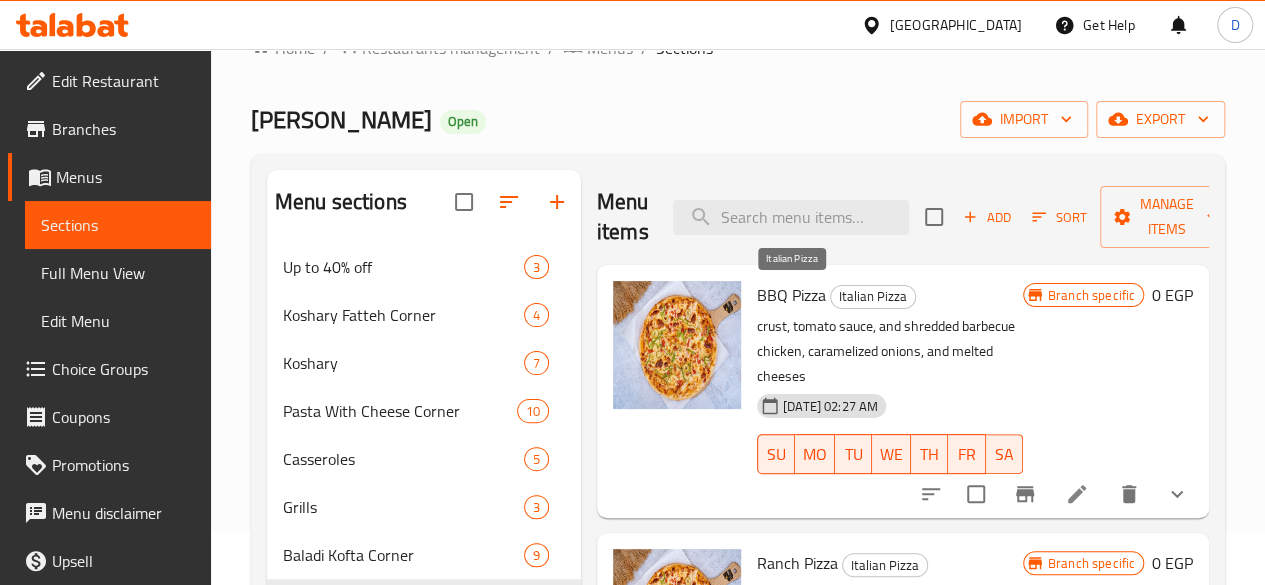 scroll, scrollTop: 0, scrollLeft: 0, axis: both 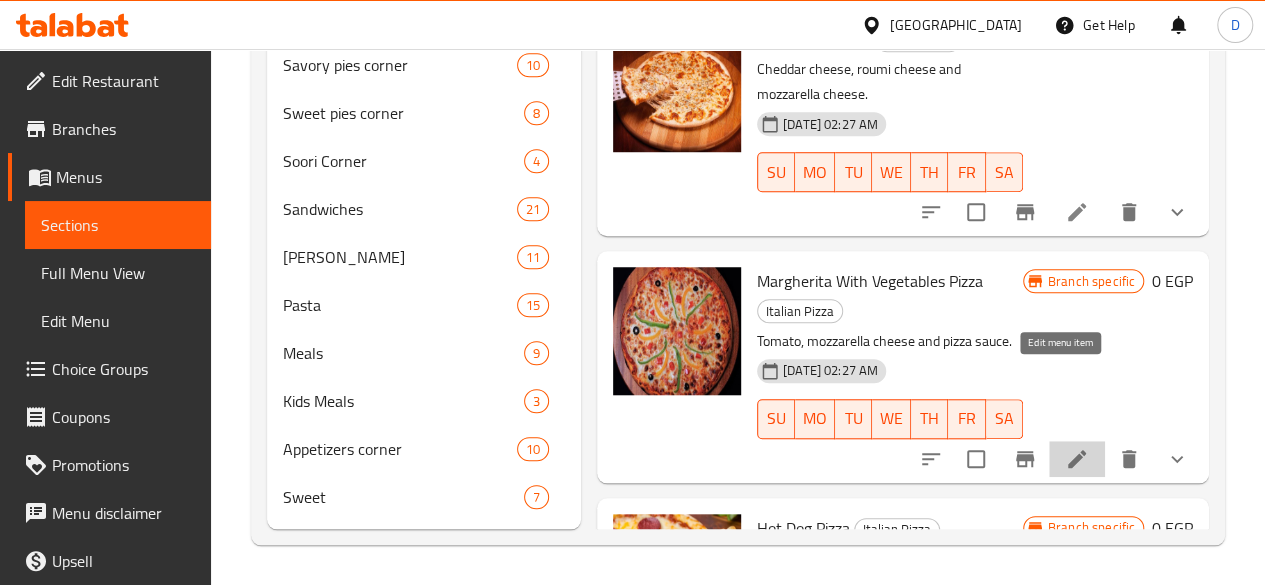 click 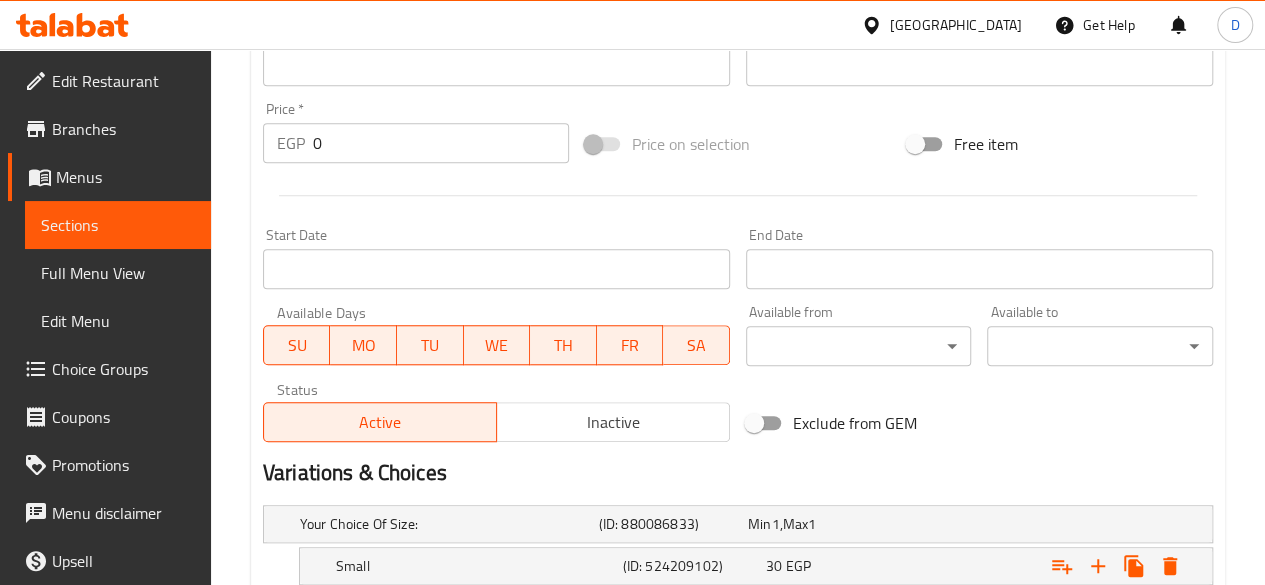 scroll, scrollTop: 956, scrollLeft: 0, axis: vertical 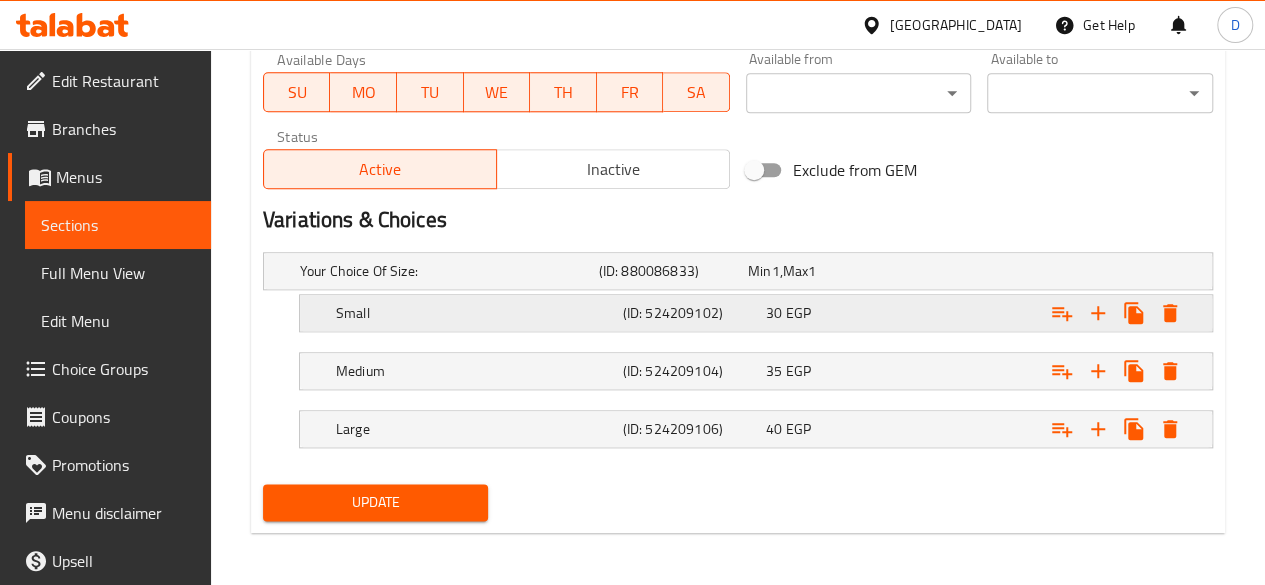 click at bounding box center (1042, 271) 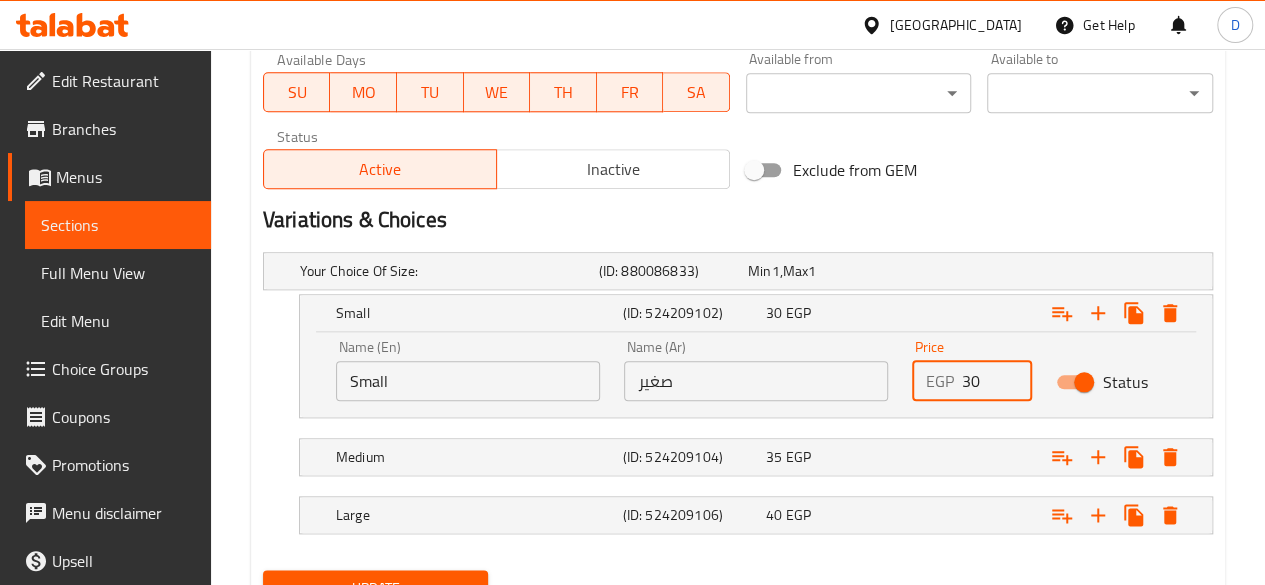 click on "30" at bounding box center [997, 381] 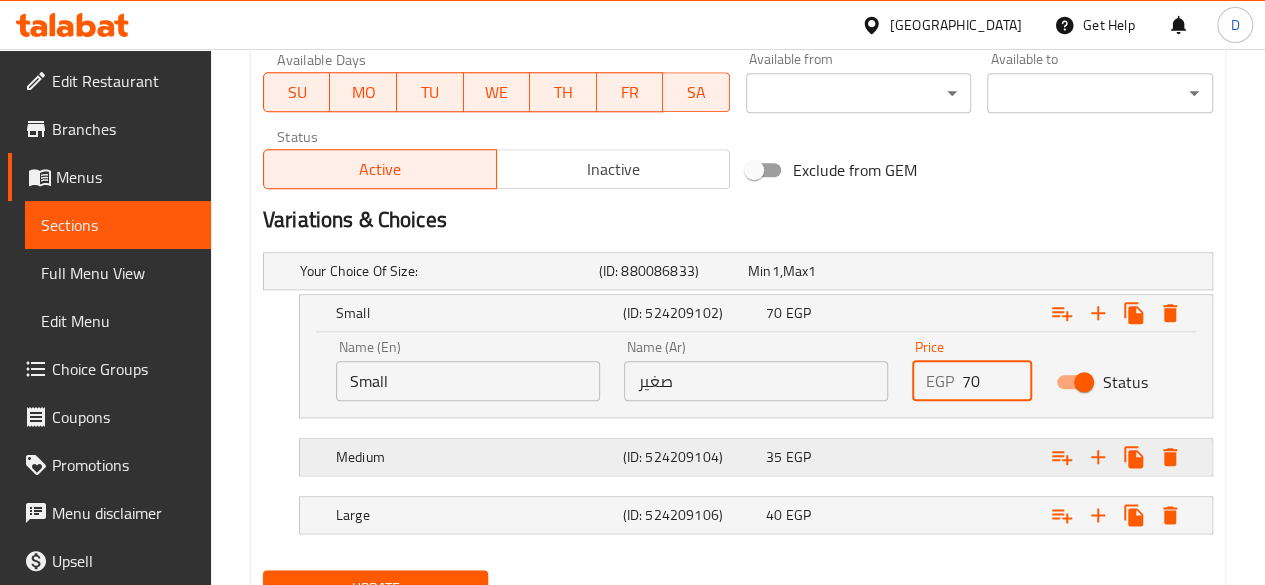type on "70" 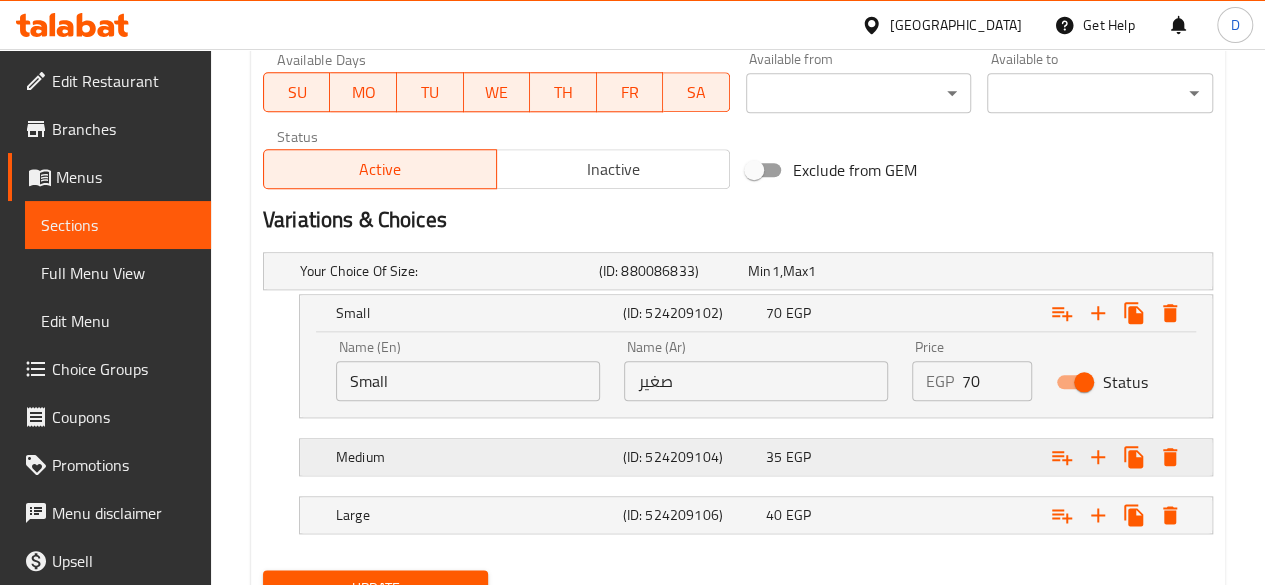 click at bounding box center [1042, 271] 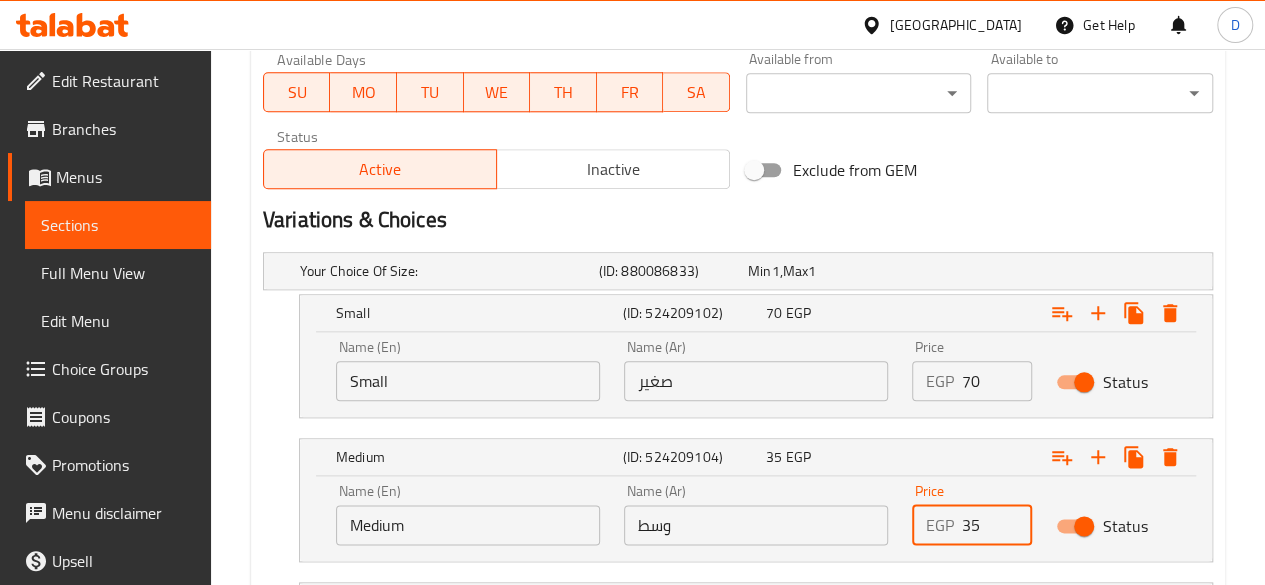 click on "35" at bounding box center (997, 525) 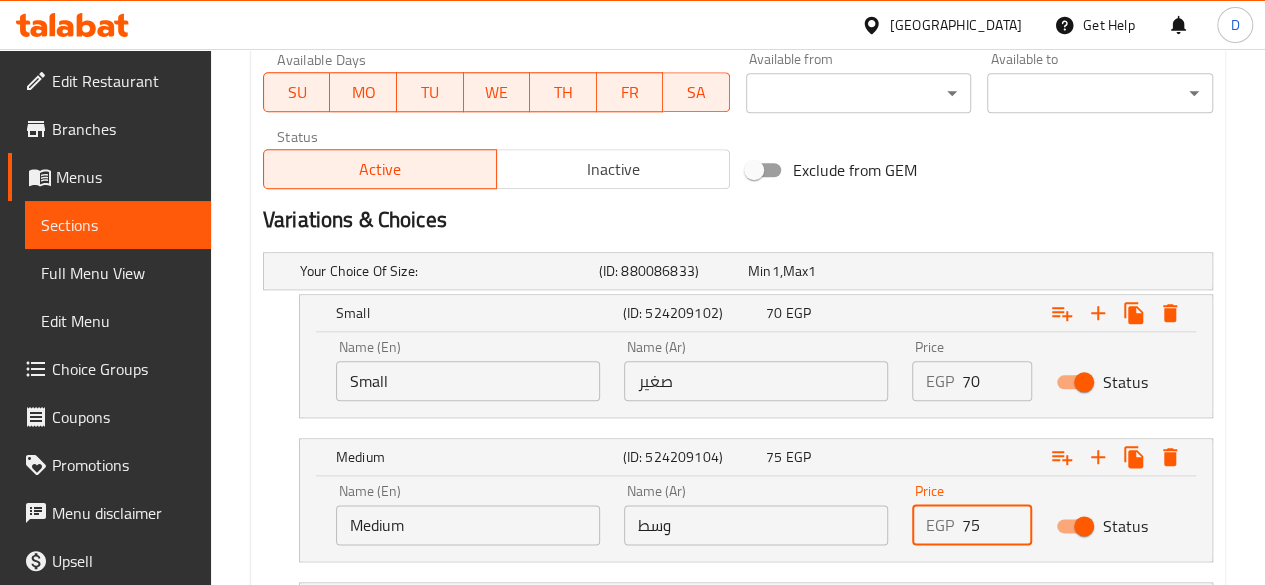 scroll, scrollTop: 1128, scrollLeft: 0, axis: vertical 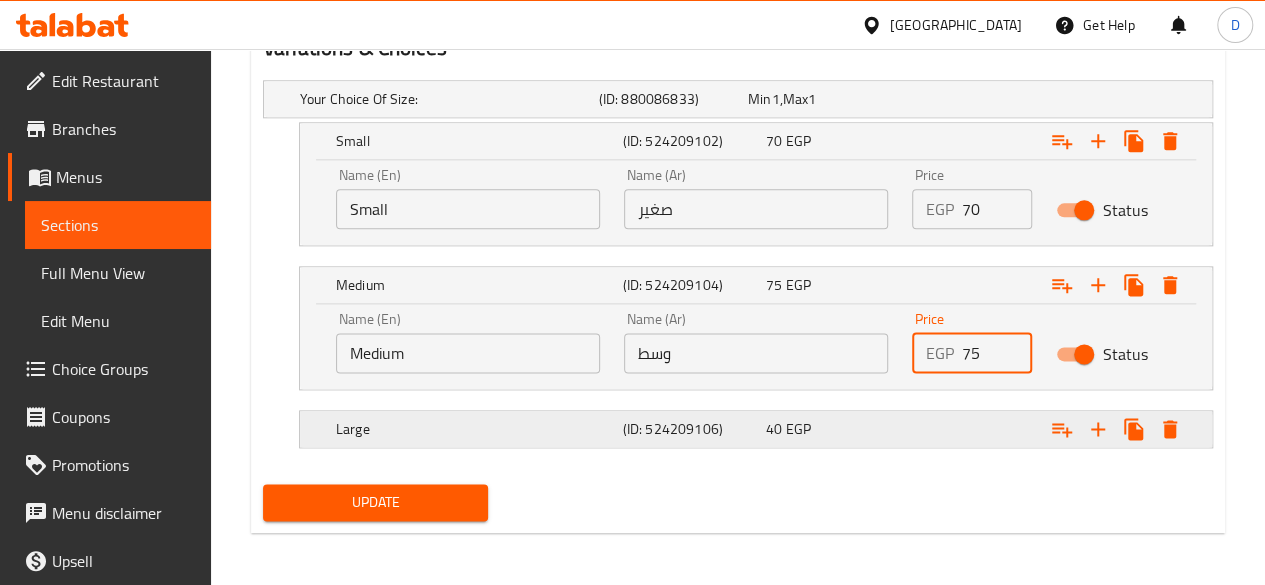 type on "75" 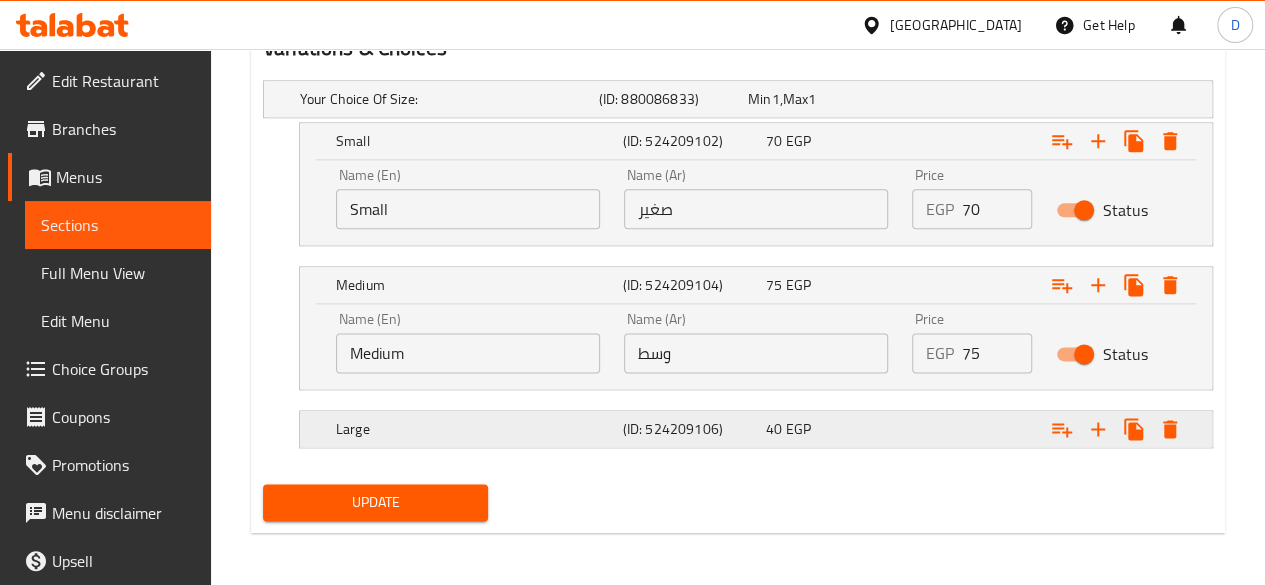 click at bounding box center [1042, 99] 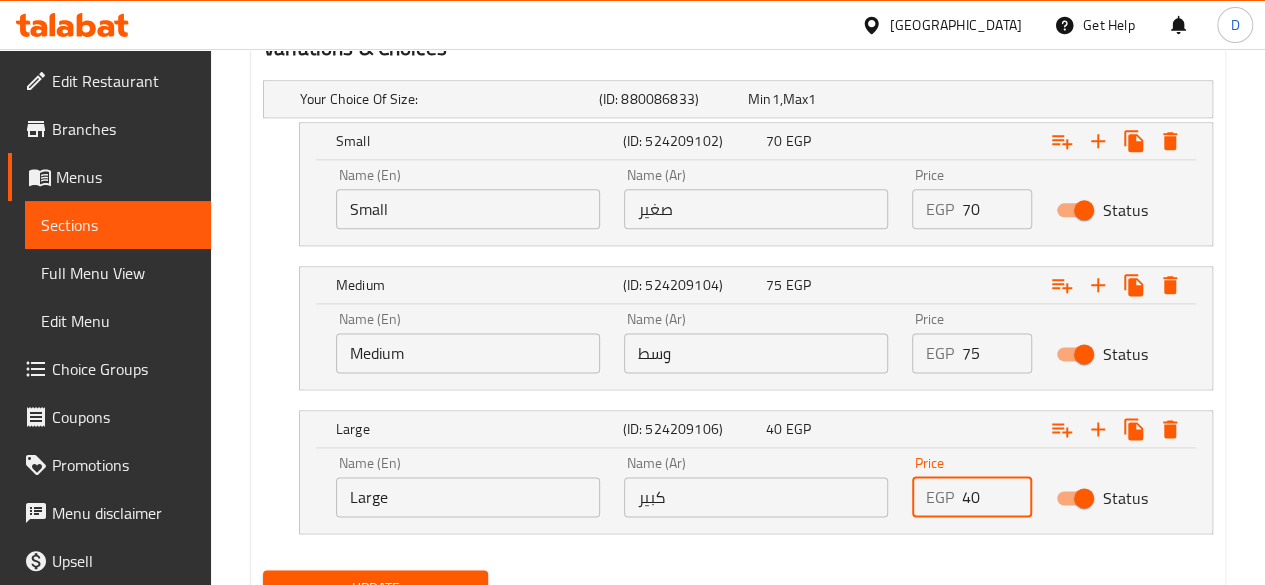 click on "40" at bounding box center [997, 497] 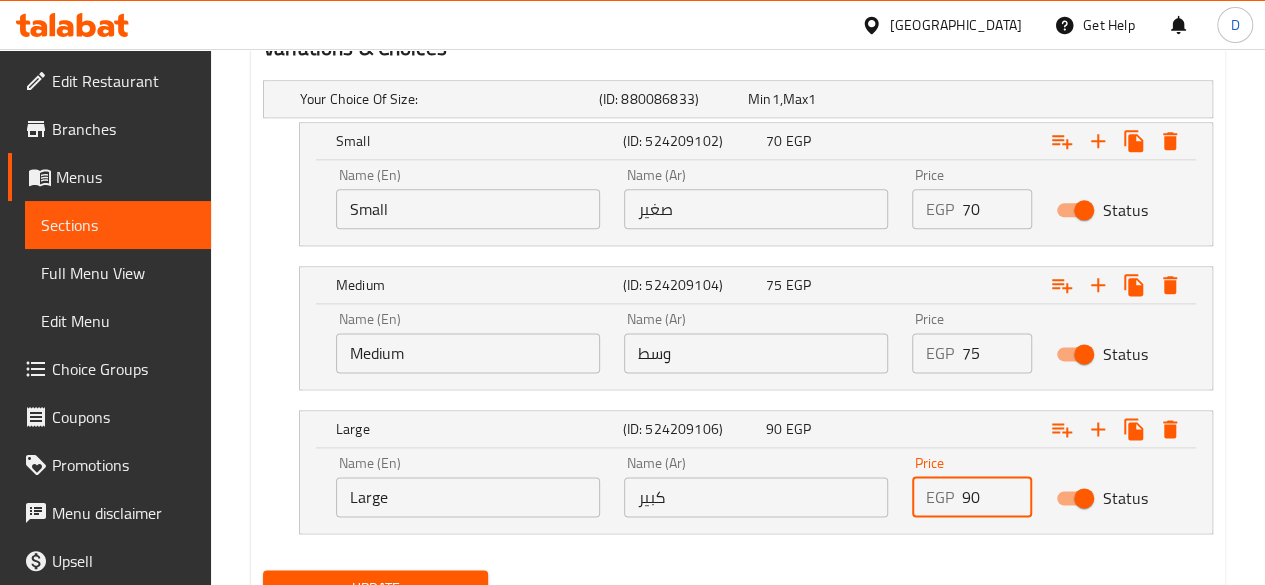 scroll, scrollTop: 1214, scrollLeft: 0, axis: vertical 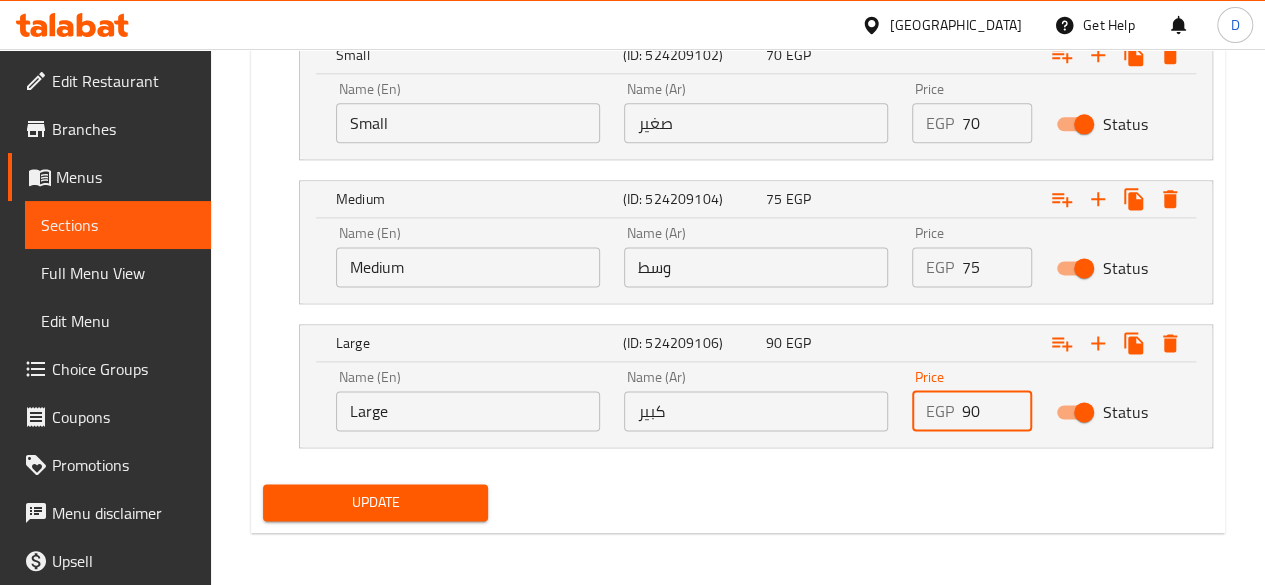 type on "90" 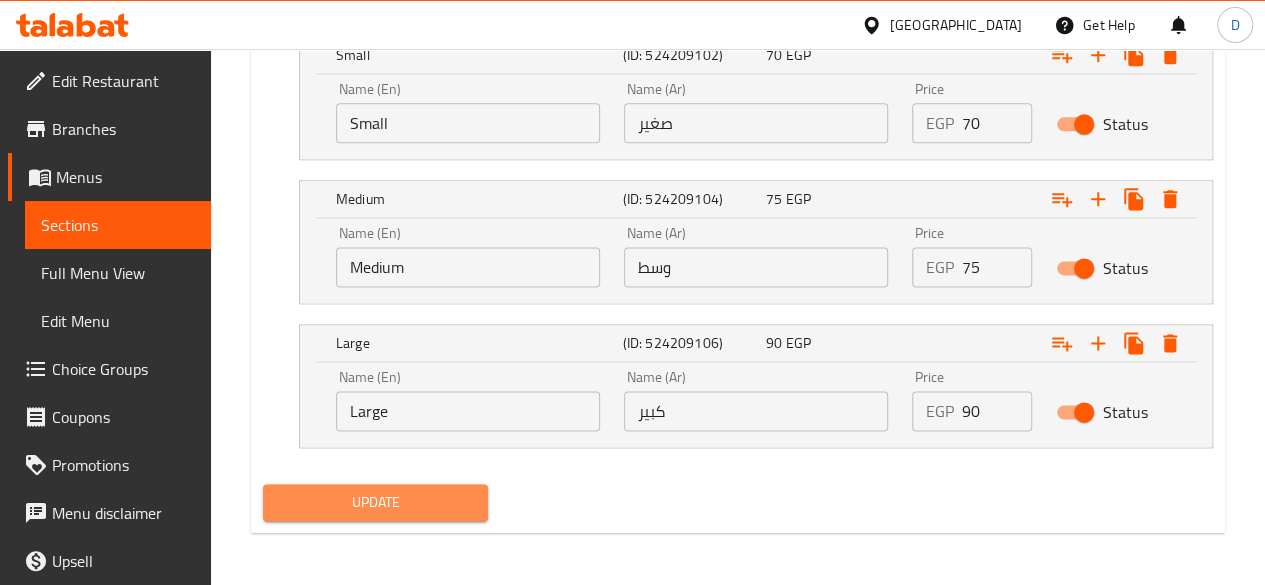 click on "Update" at bounding box center (376, 502) 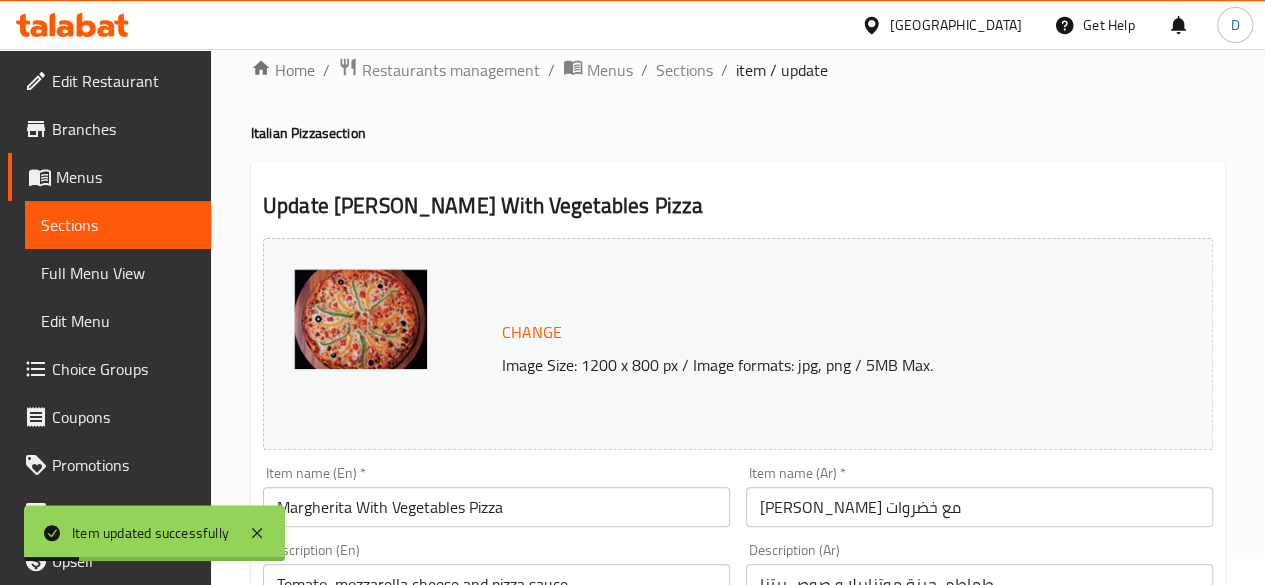 scroll, scrollTop: 0, scrollLeft: 0, axis: both 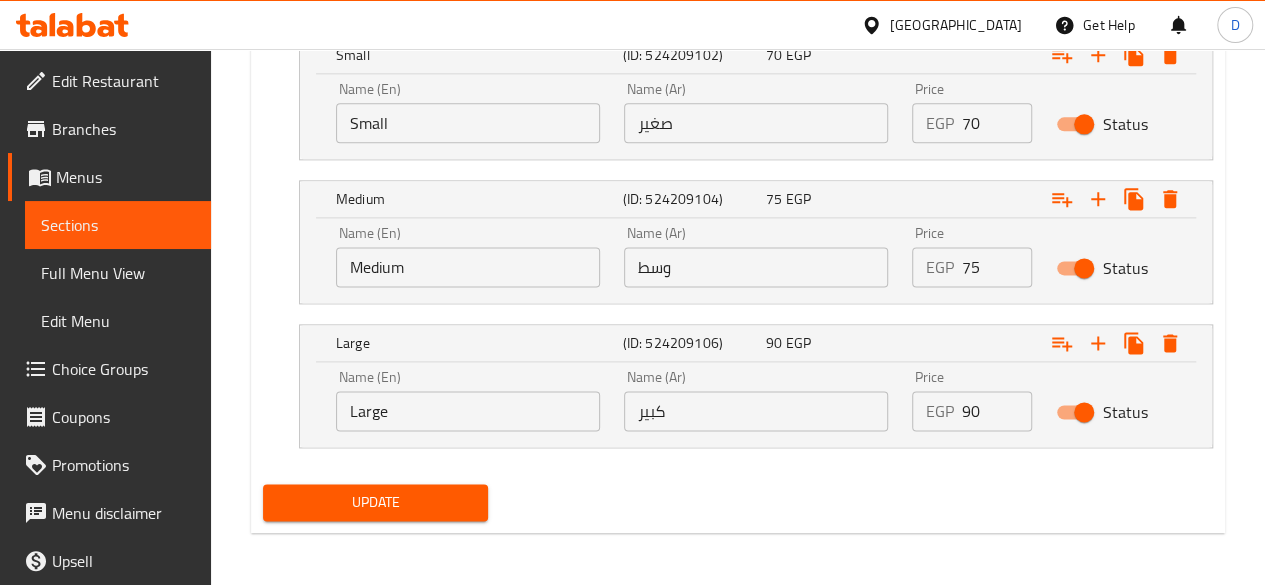 click on "Update" at bounding box center [376, 502] 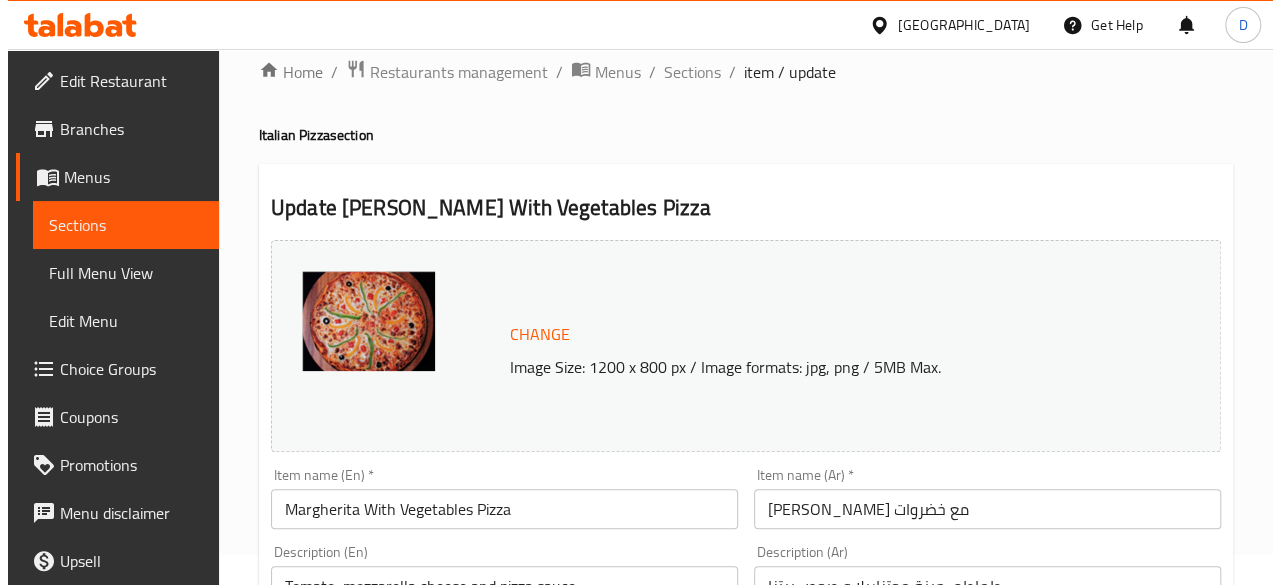 scroll, scrollTop: 0, scrollLeft: 0, axis: both 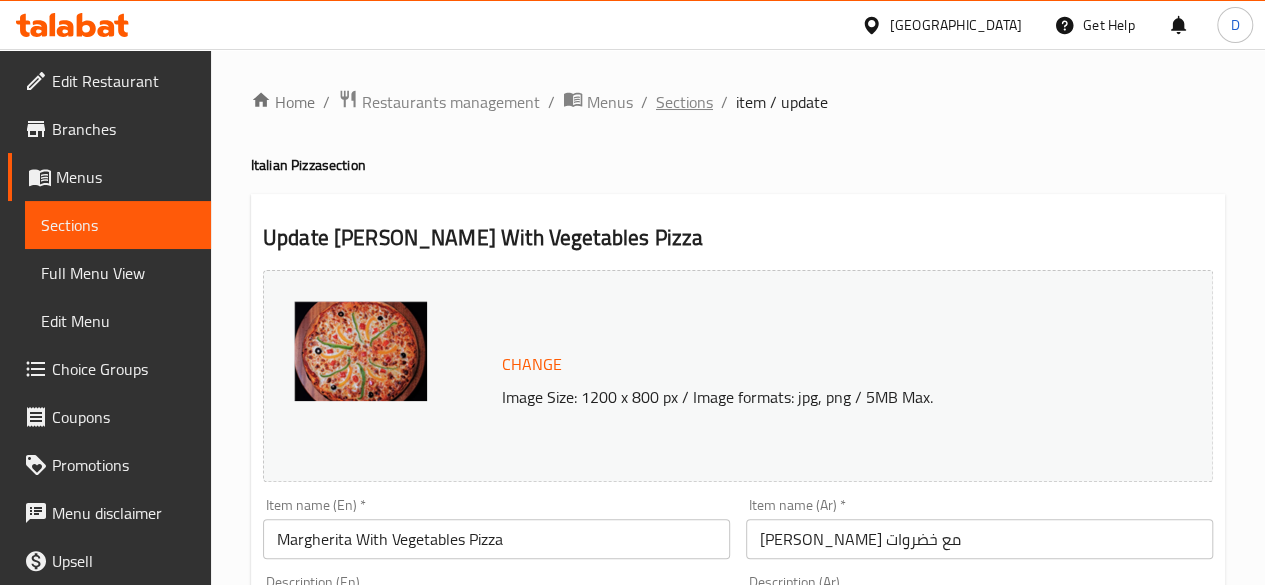 click on "Sections" at bounding box center [684, 102] 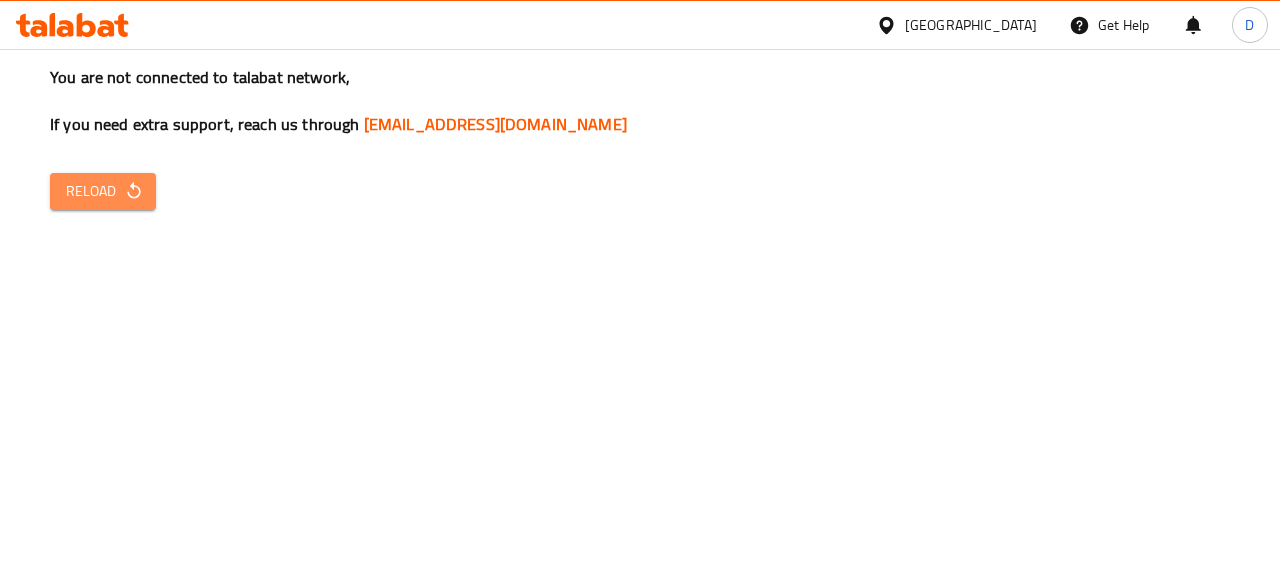 click on "Reload" at bounding box center (103, 191) 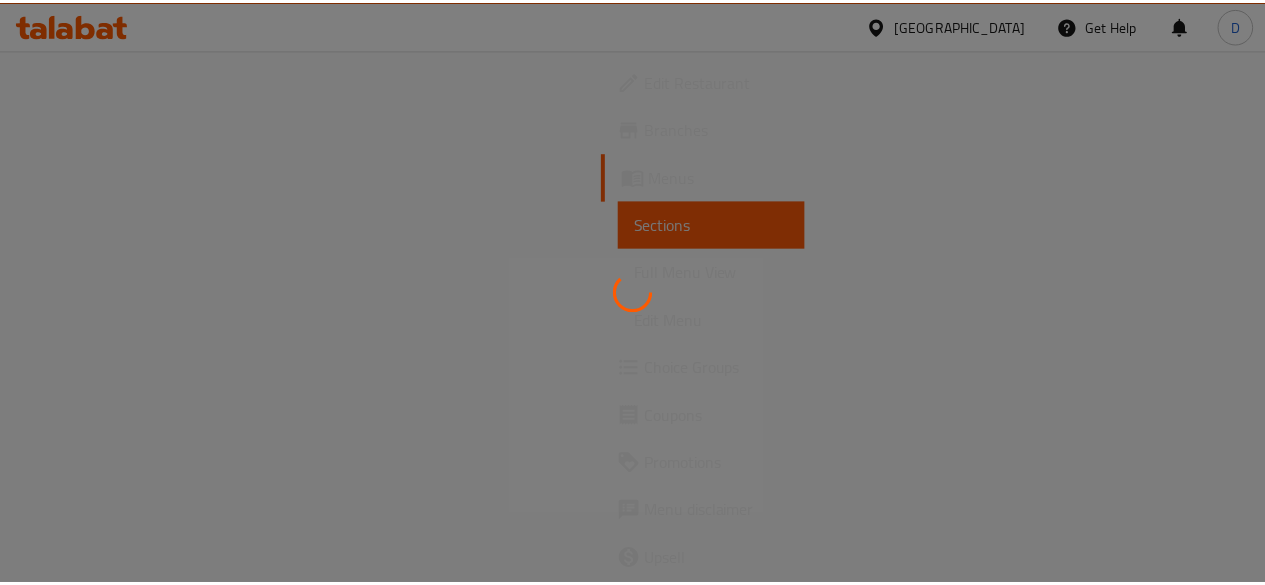 scroll, scrollTop: 0, scrollLeft: 0, axis: both 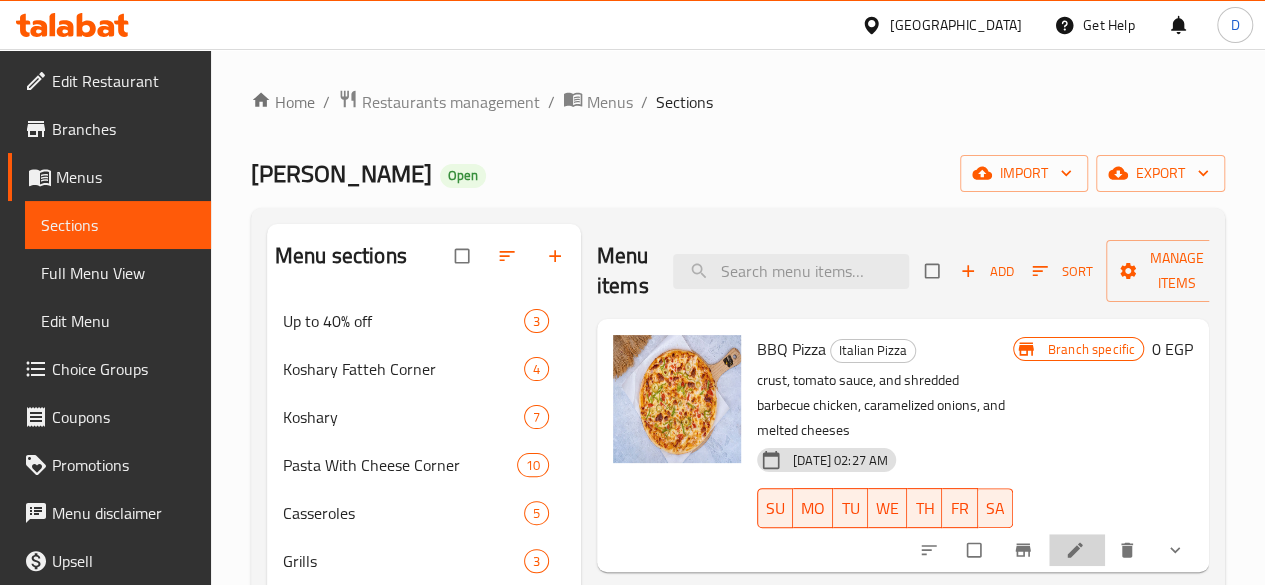 click at bounding box center [1077, 550] 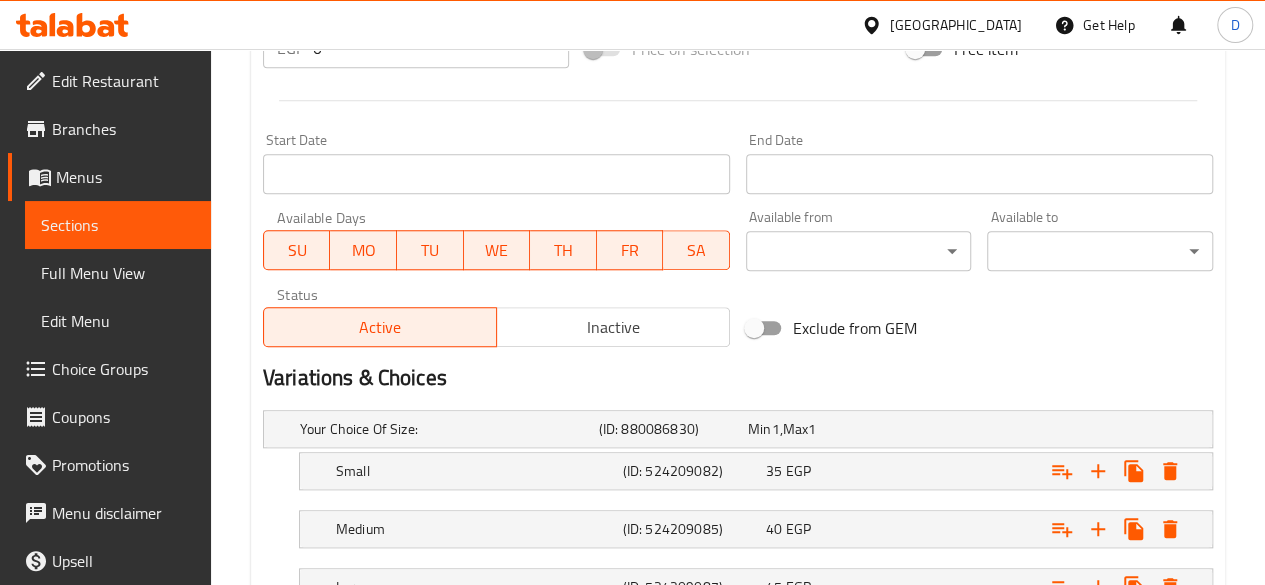 scroll, scrollTop: 956, scrollLeft: 0, axis: vertical 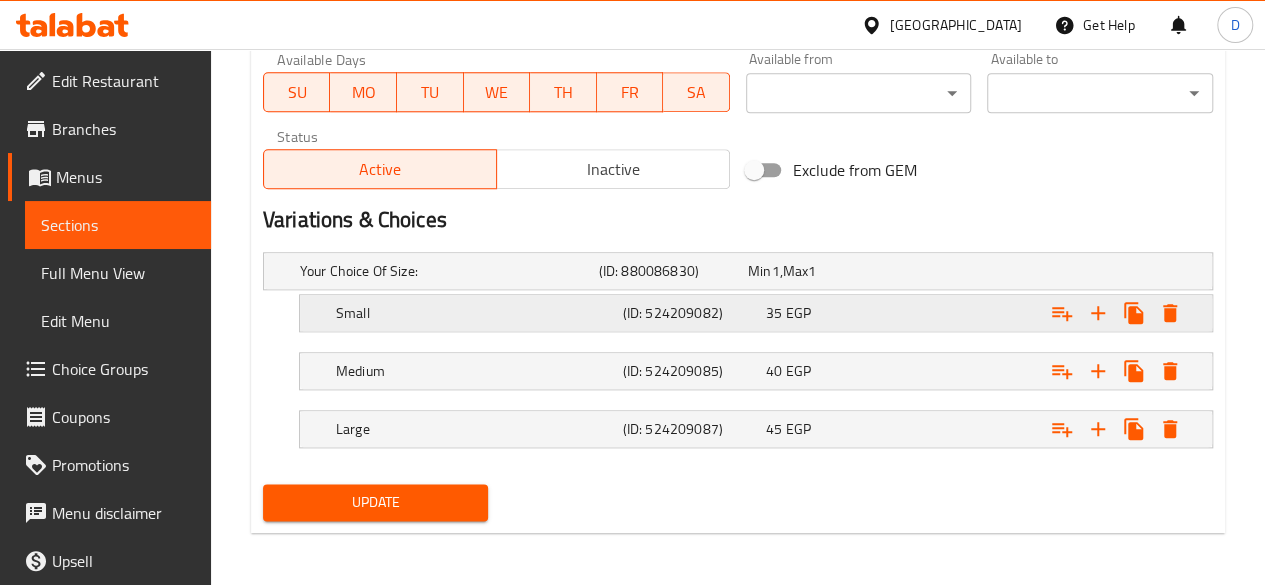 click on "35   EGP" at bounding box center (818, 271) 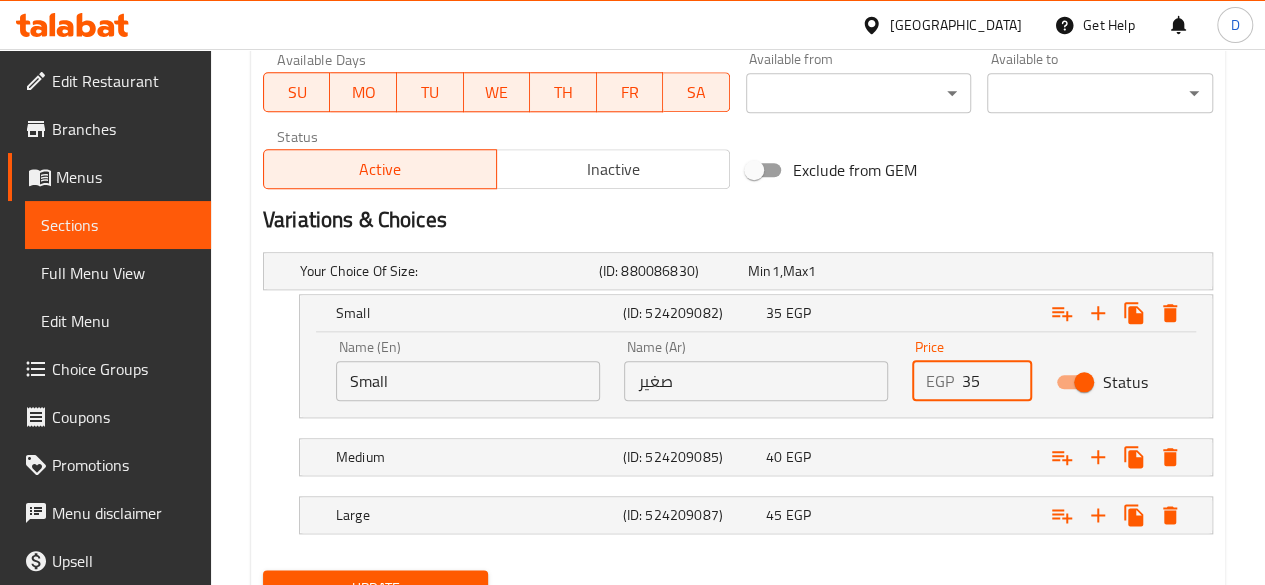 click on "35" at bounding box center [997, 381] 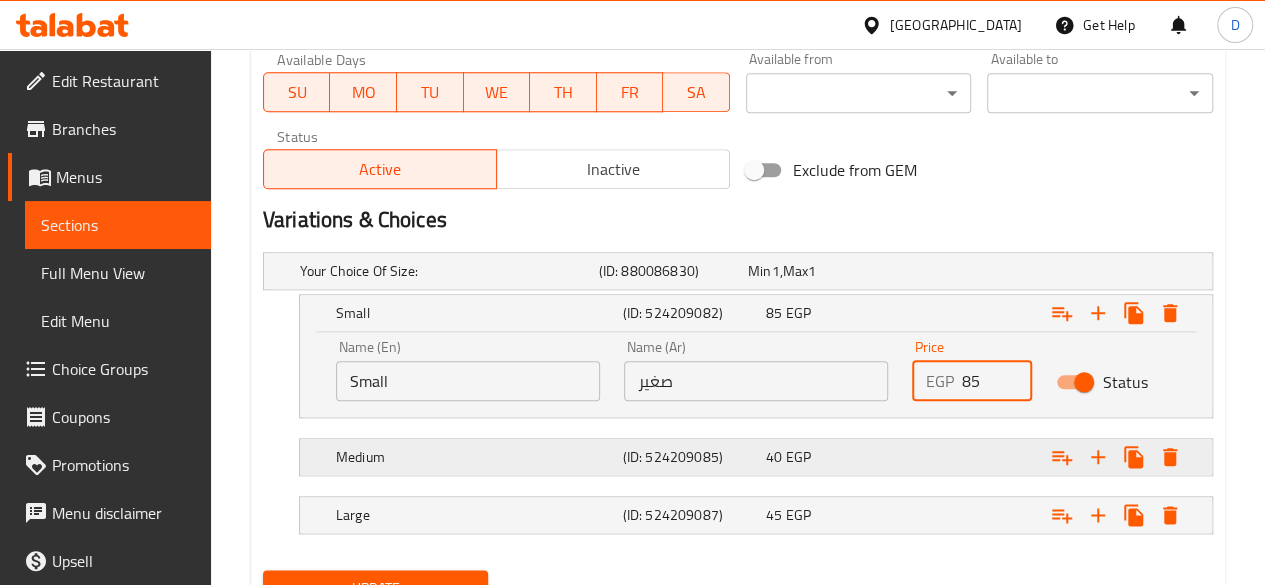 type on "85" 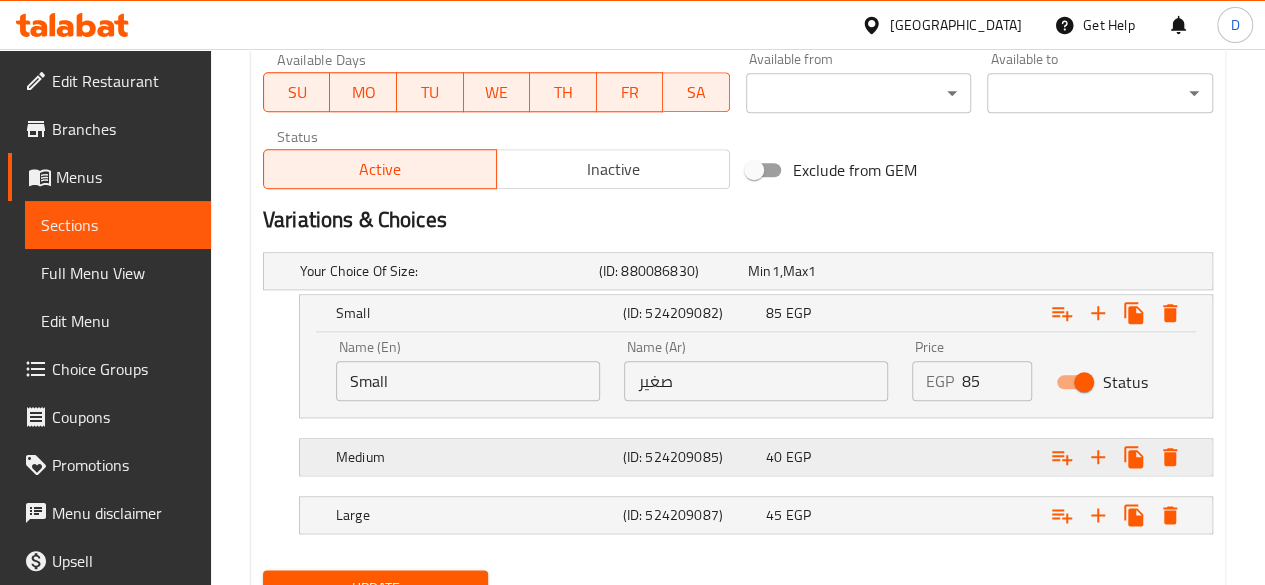 click at bounding box center [1042, 271] 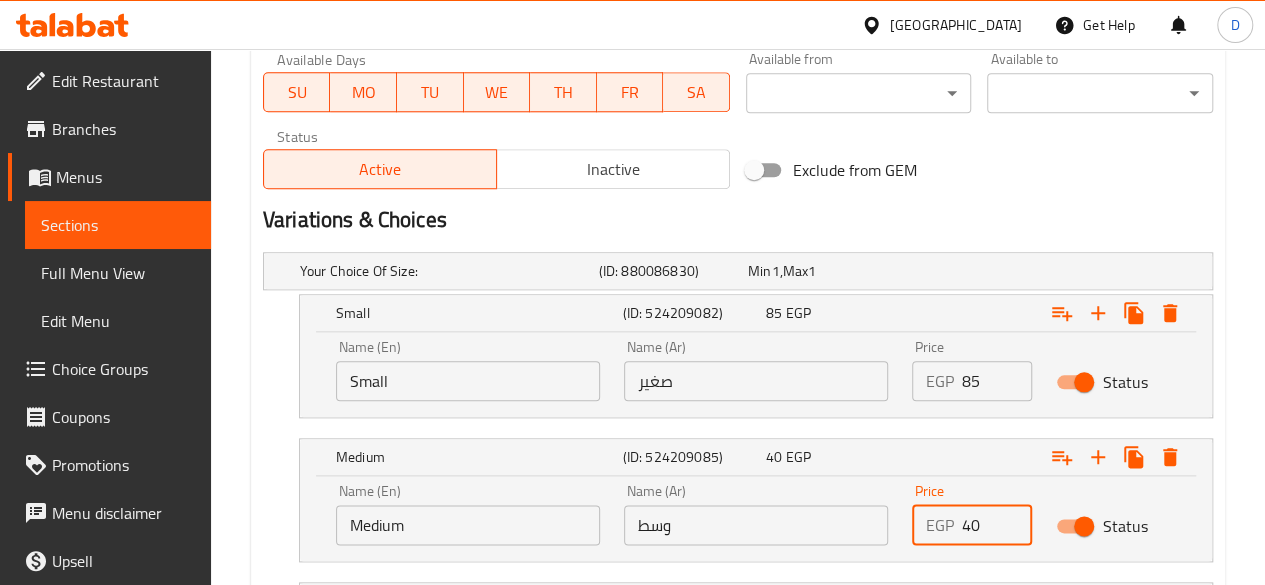 click on "40" at bounding box center (997, 525) 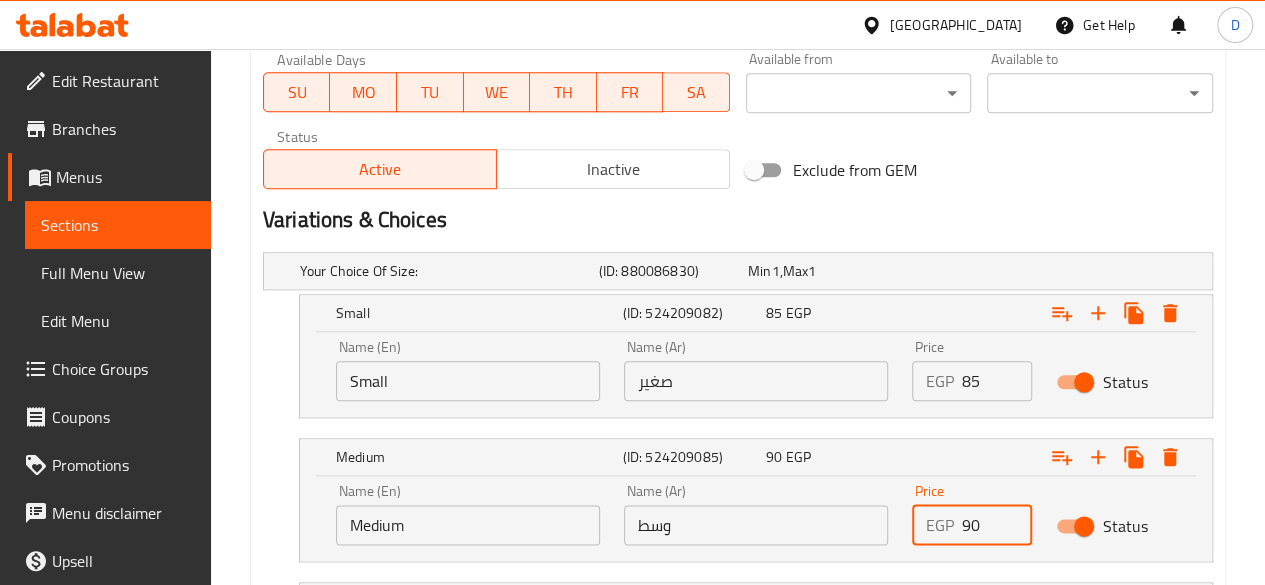 scroll, scrollTop: 1128, scrollLeft: 0, axis: vertical 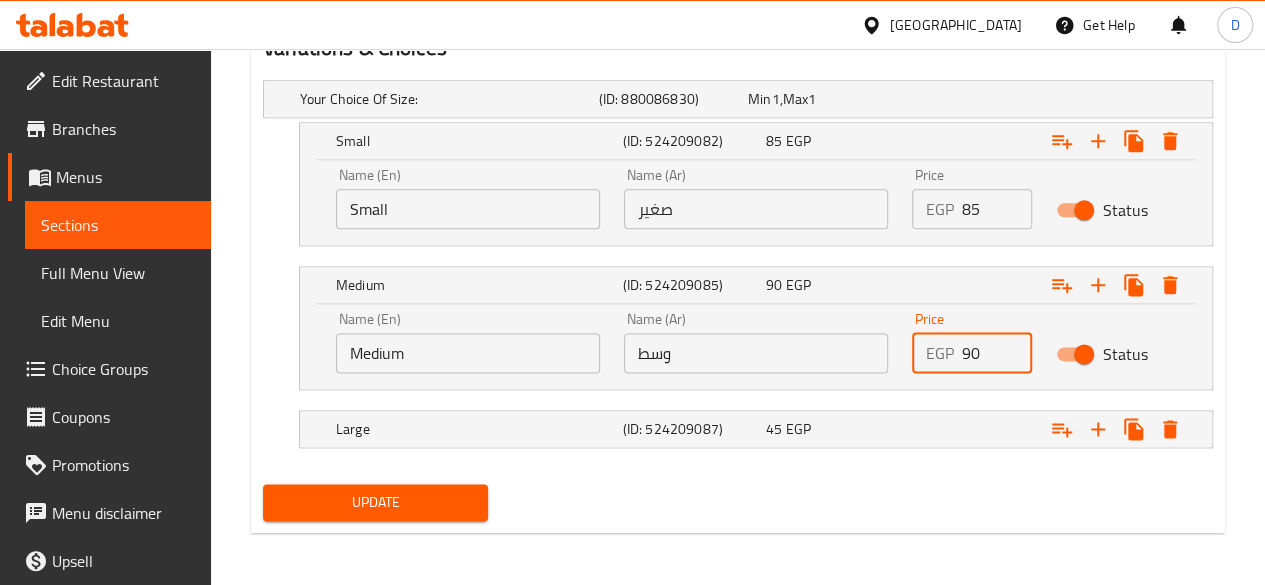 type on "90" 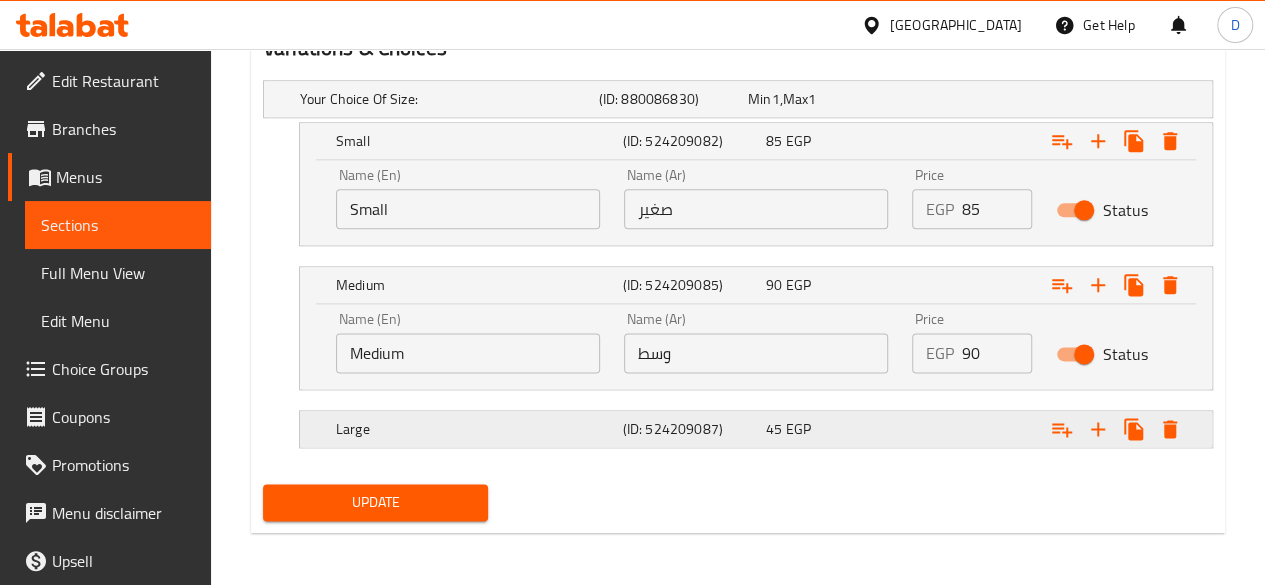 drag, startPoint x: 938, startPoint y: 467, endPoint x: 931, endPoint y: 424, distance: 43.56604 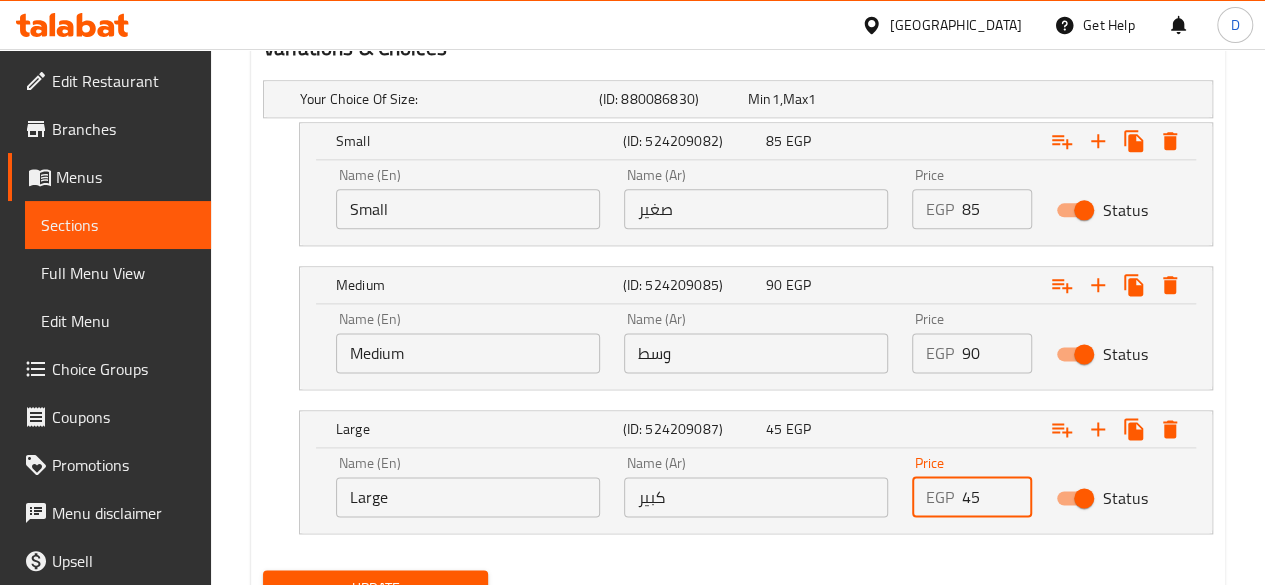 click on "45" at bounding box center [997, 497] 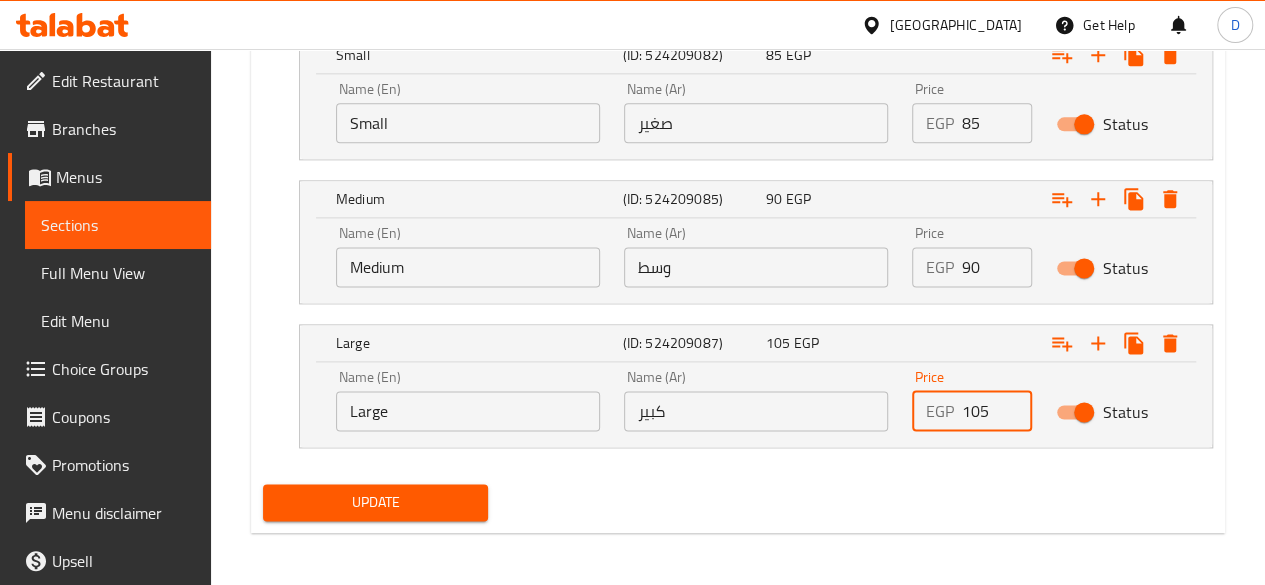 type on "105" 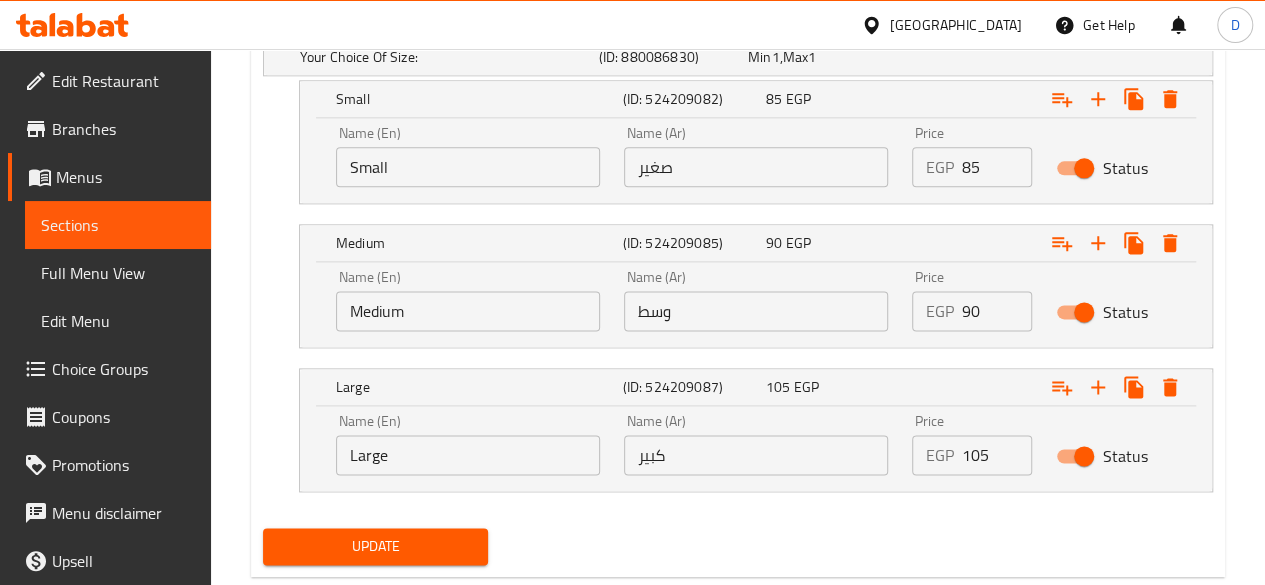 scroll, scrollTop: 1214, scrollLeft: 0, axis: vertical 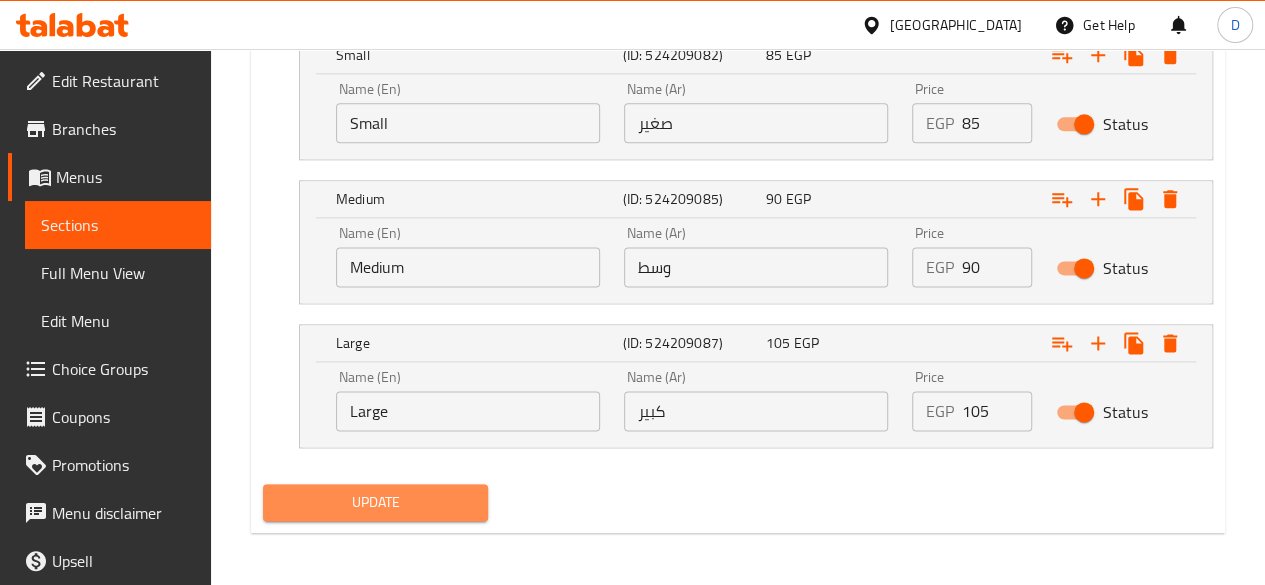 click on "Update" at bounding box center (376, 502) 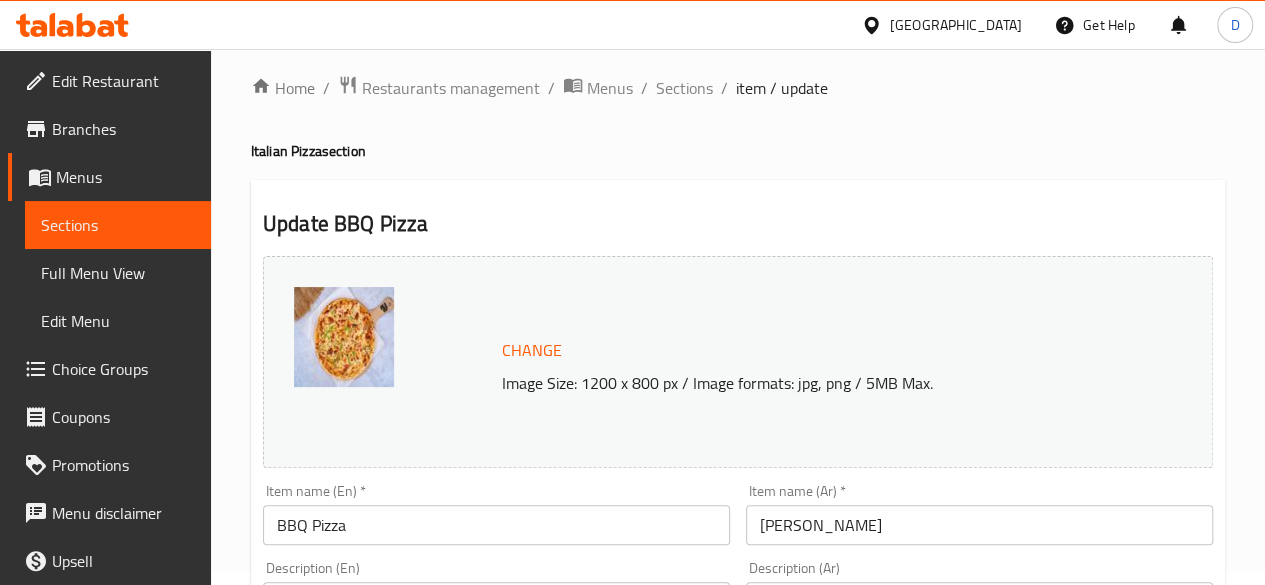 scroll, scrollTop: 0, scrollLeft: 0, axis: both 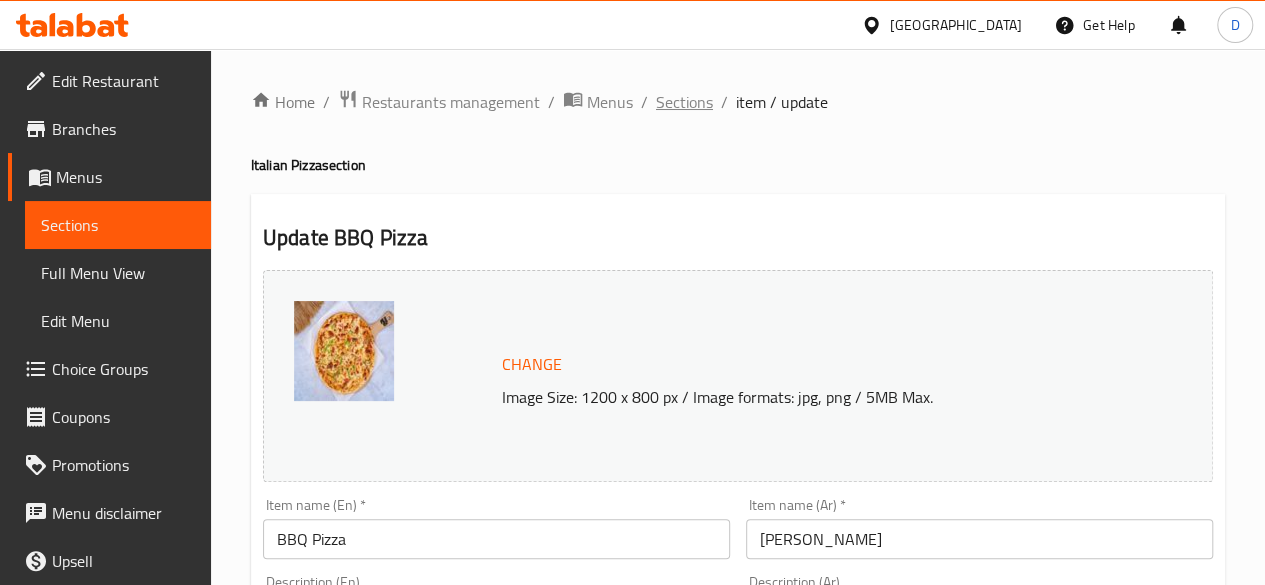 click on "Sections" at bounding box center [684, 102] 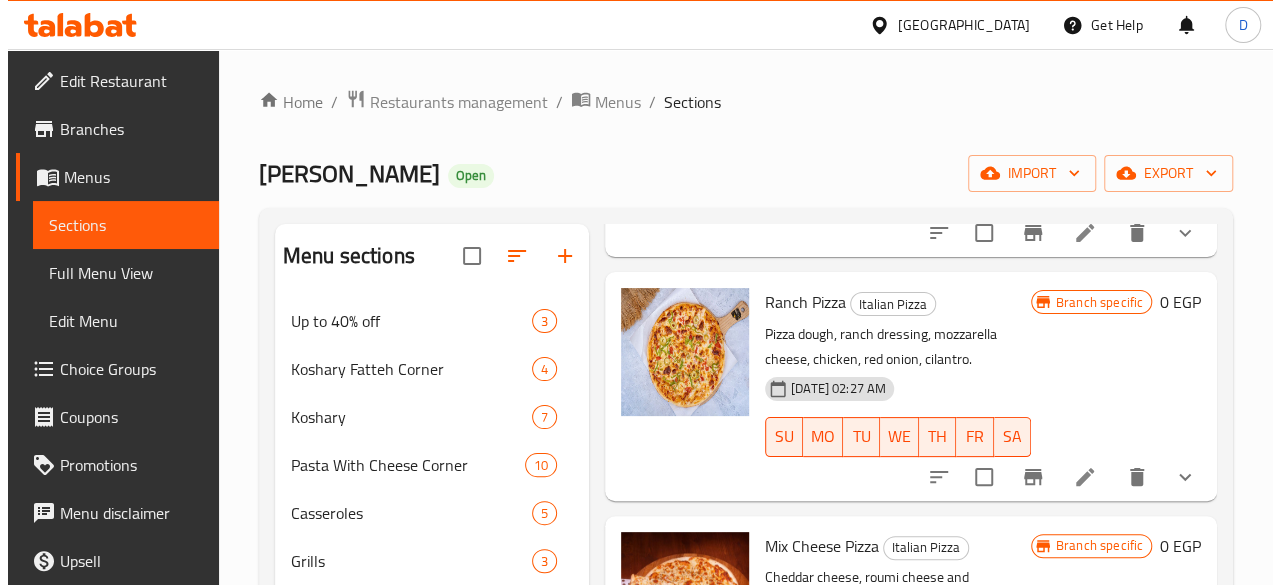 scroll, scrollTop: 316, scrollLeft: 0, axis: vertical 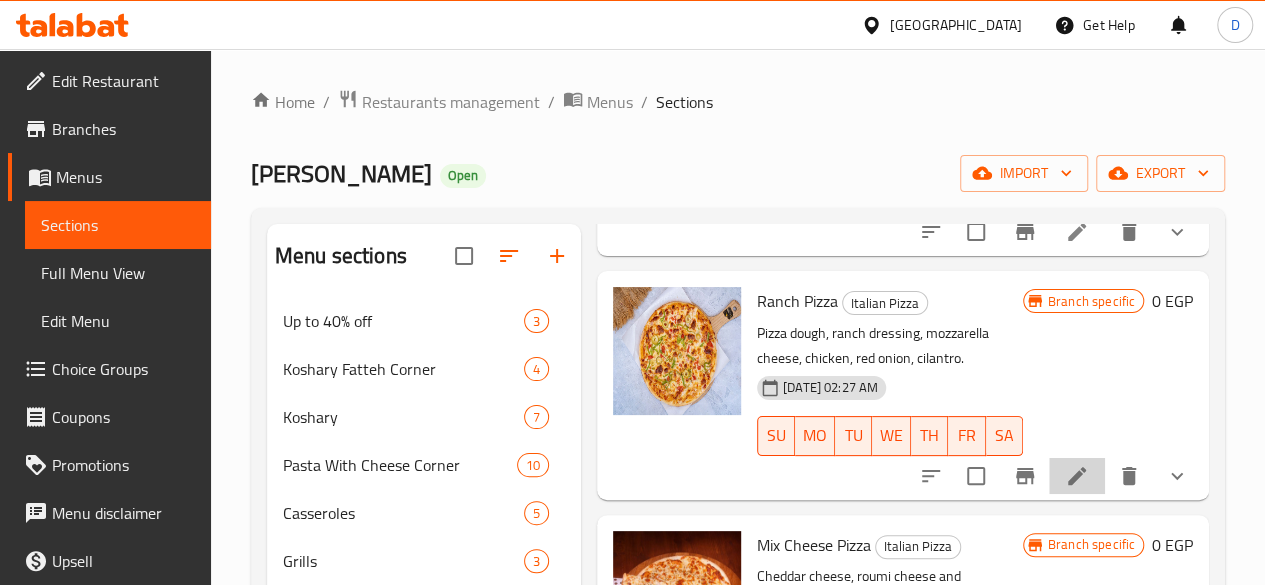 click at bounding box center [1077, 476] 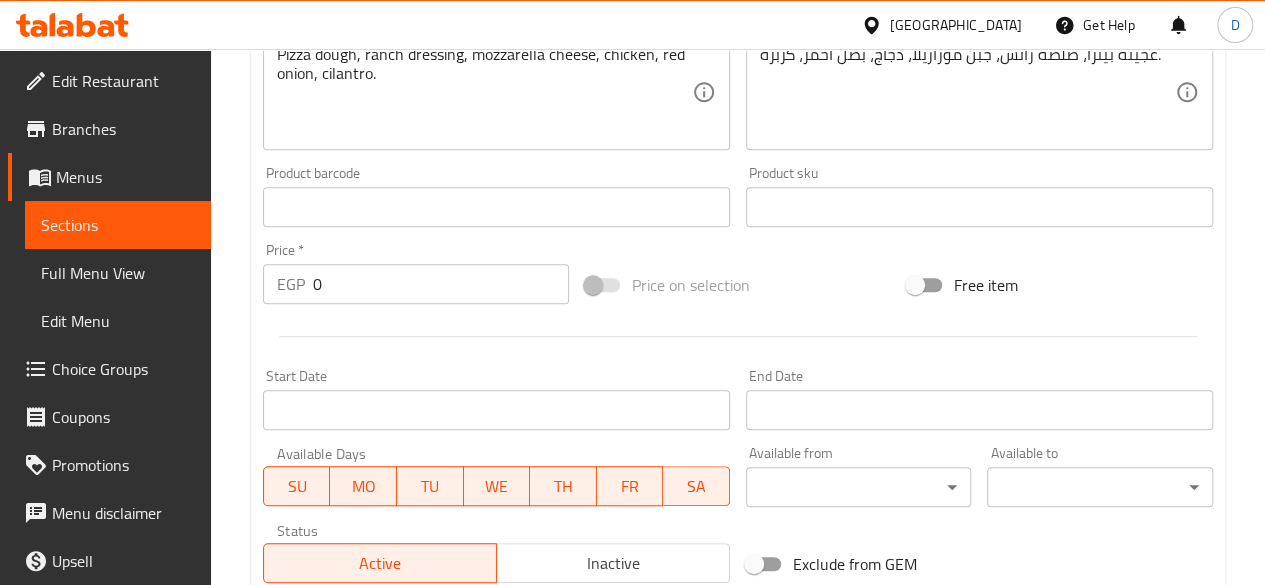 scroll, scrollTop: 956, scrollLeft: 0, axis: vertical 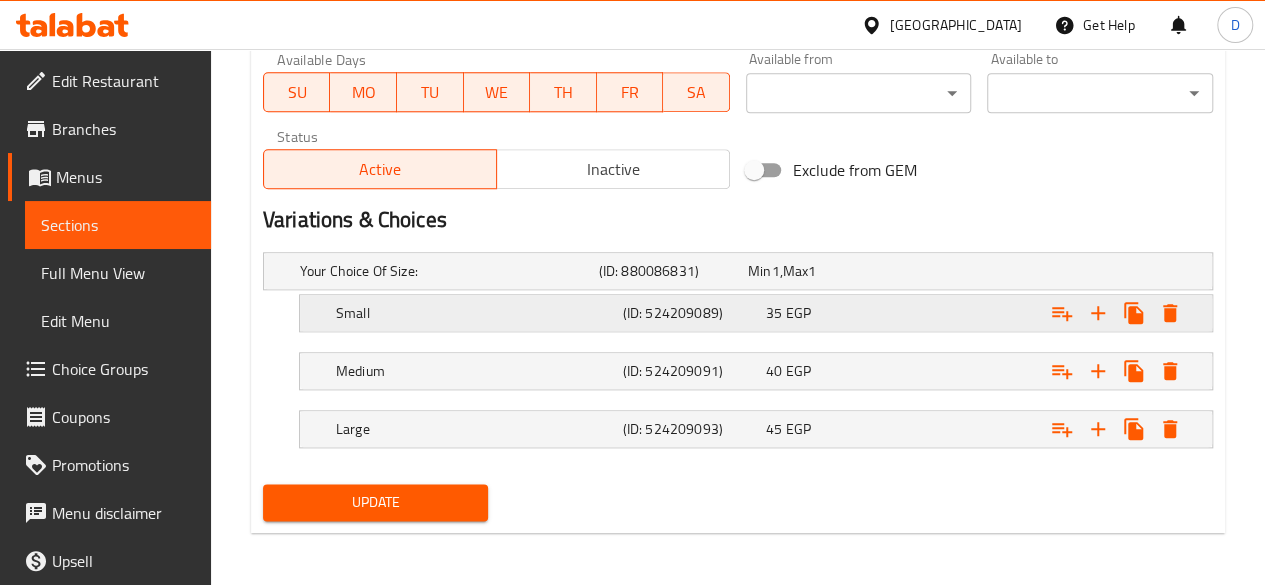 click at bounding box center (1042, 271) 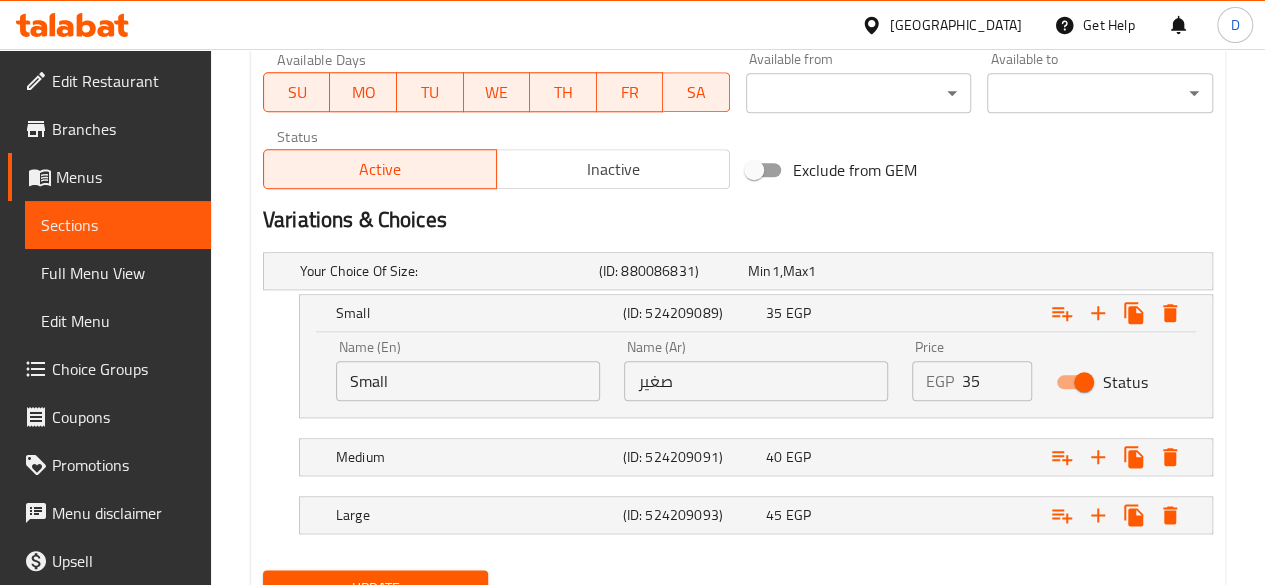 click on "35" at bounding box center (997, 381) 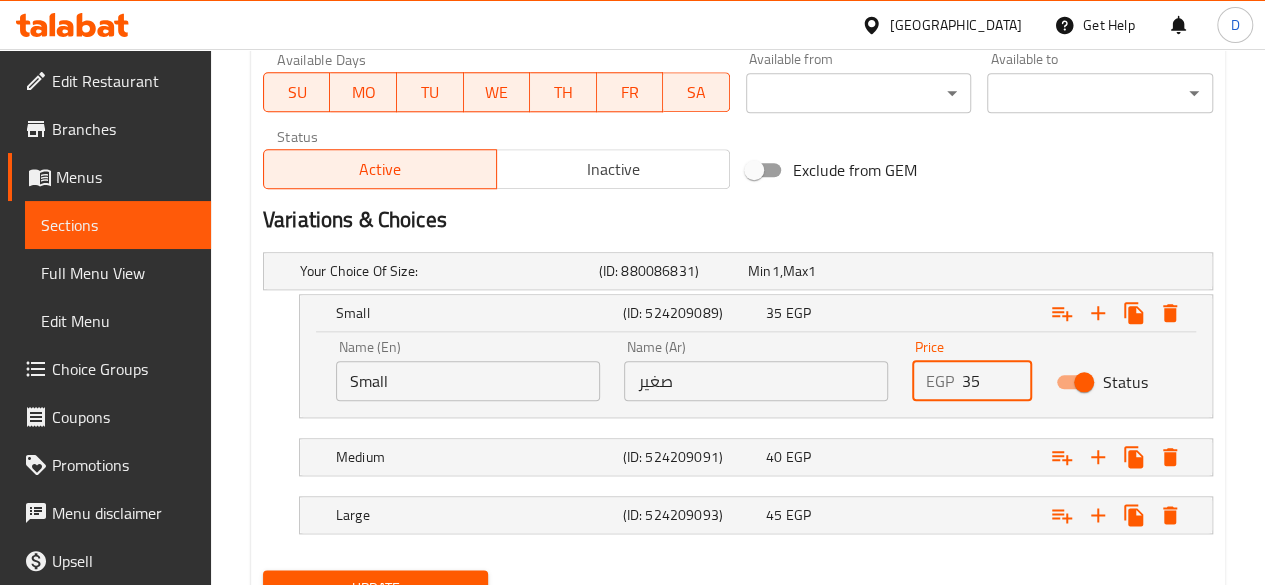 type on "3" 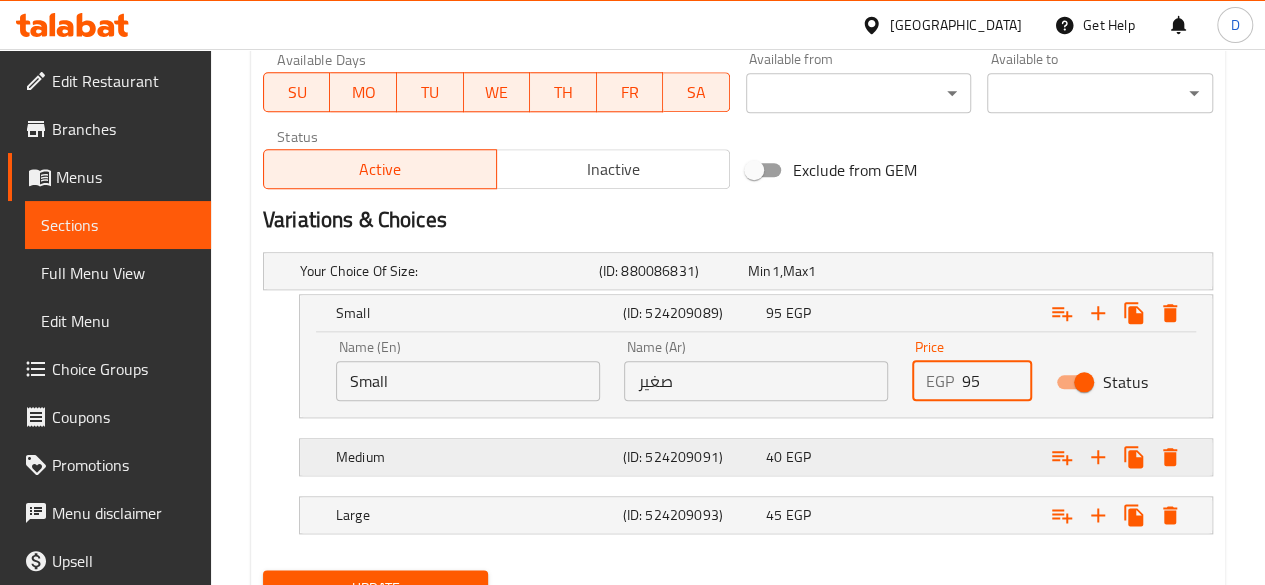 type on "95" 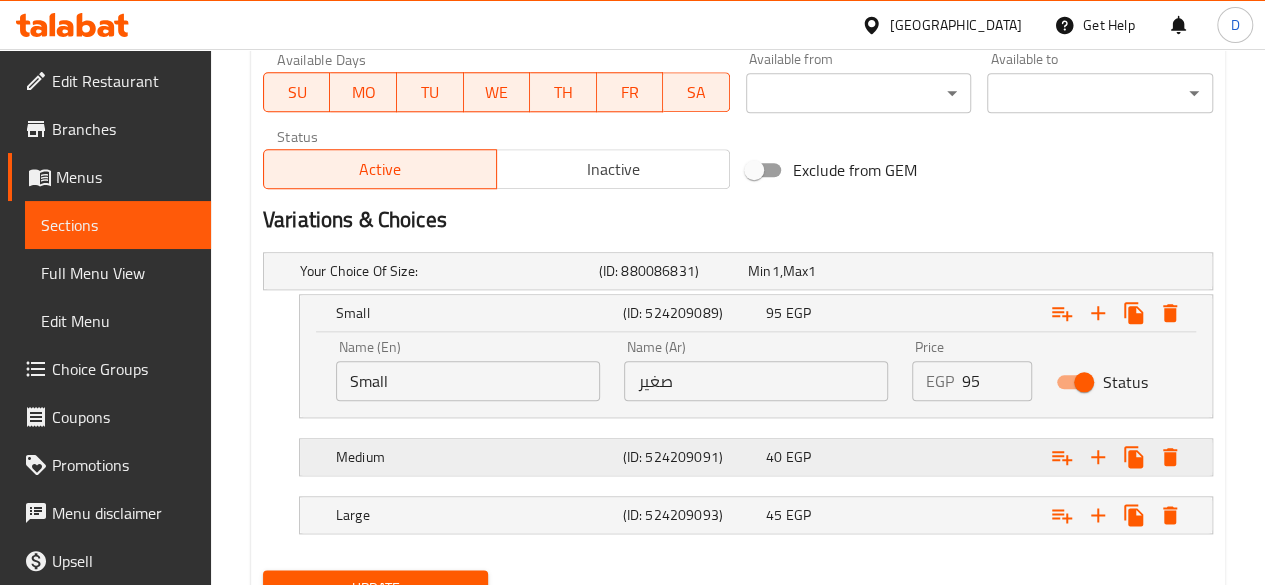 click at bounding box center (1042, 271) 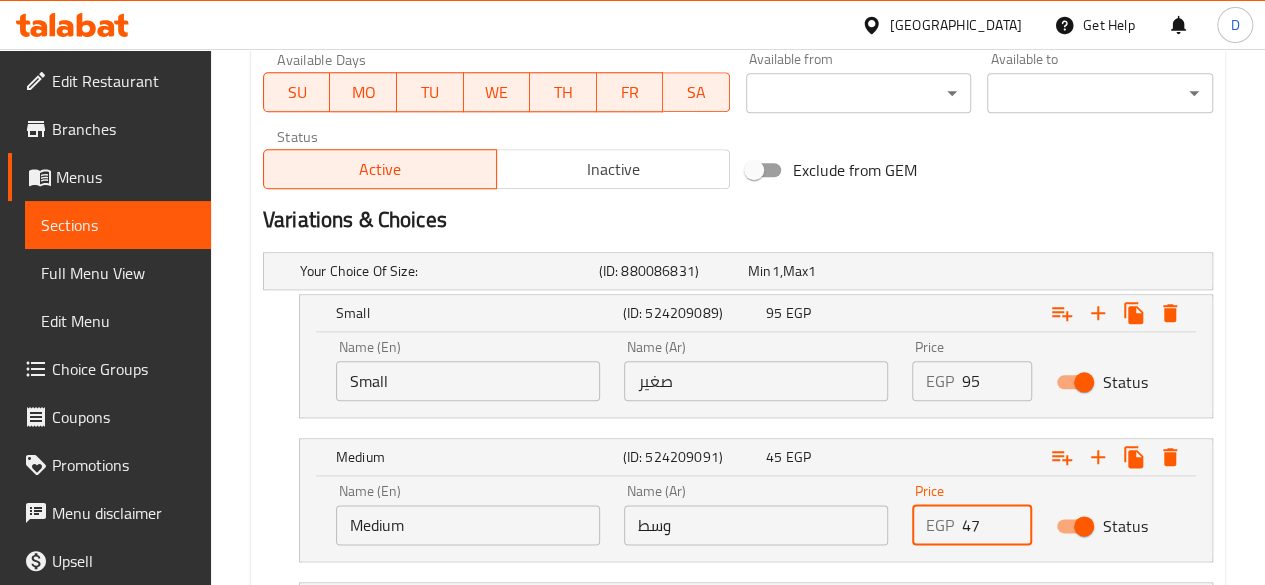 drag, startPoint x: 1010, startPoint y: 520, endPoint x: 986, endPoint y: 520, distance: 24 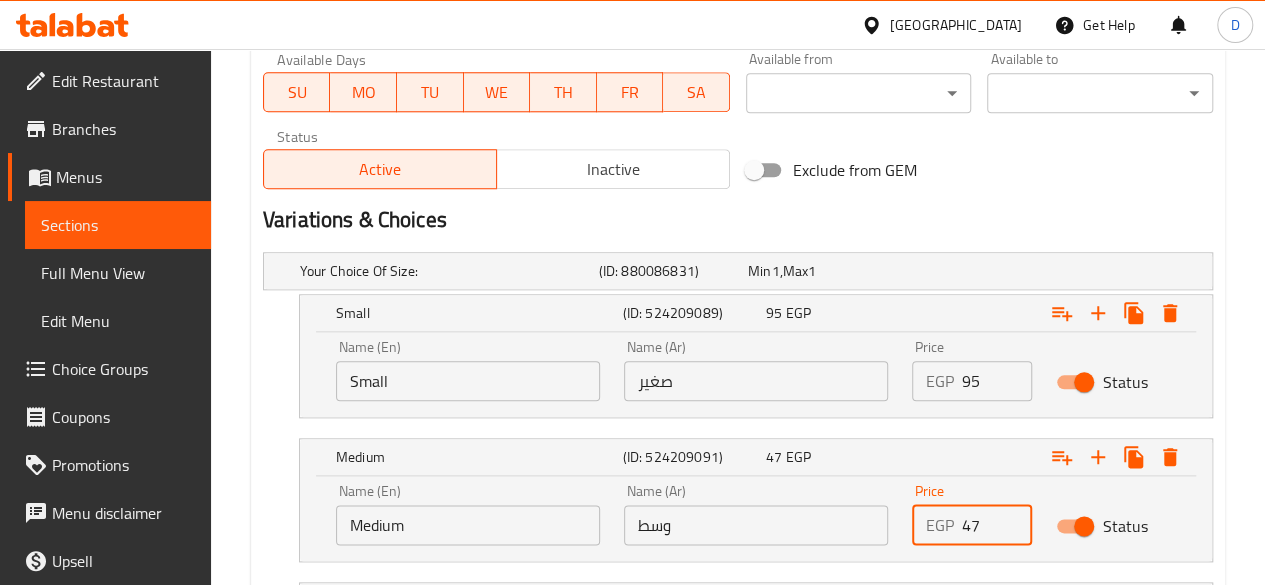 click on "47" at bounding box center [997, 525] 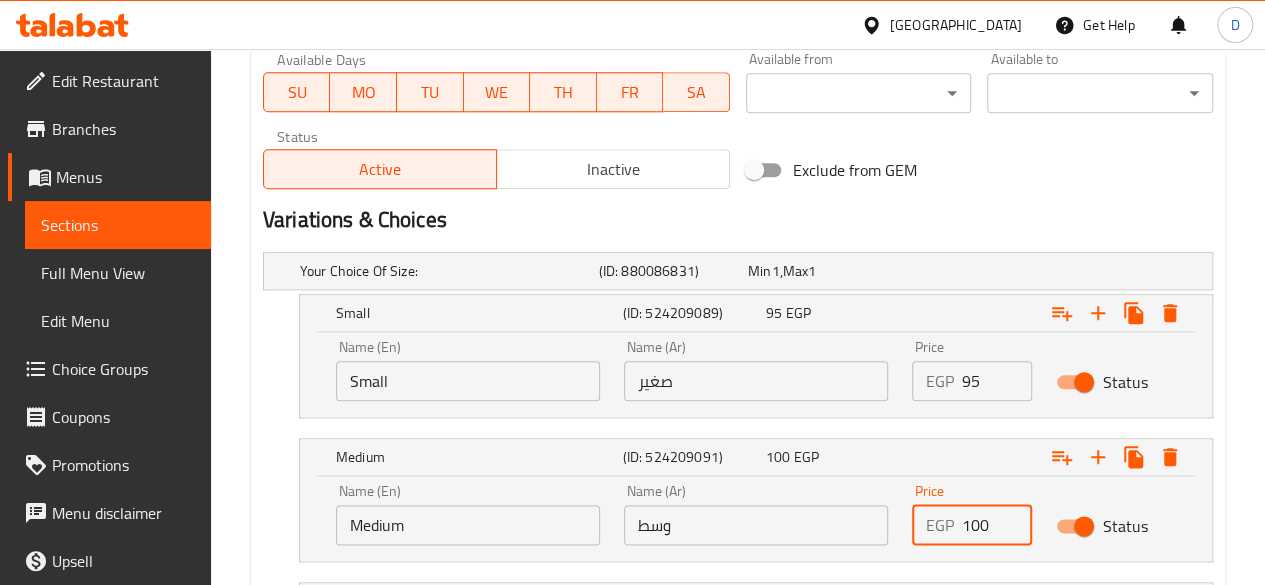 scroll, scrollTop: 1128, scrollLeft: 0, axis: vertical 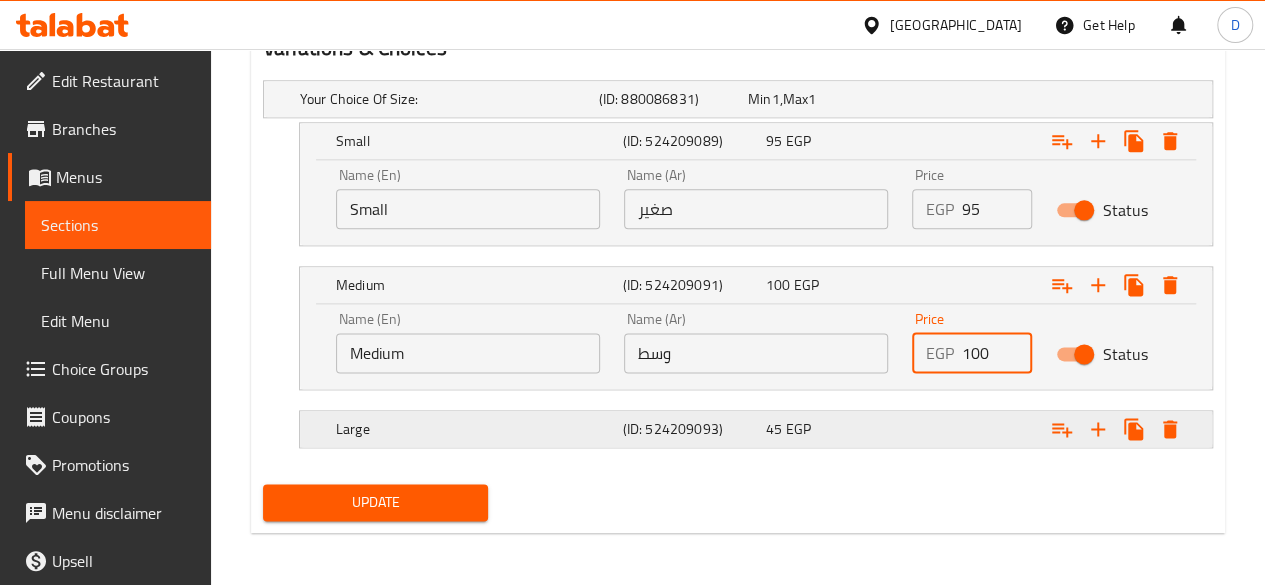 type on "100" 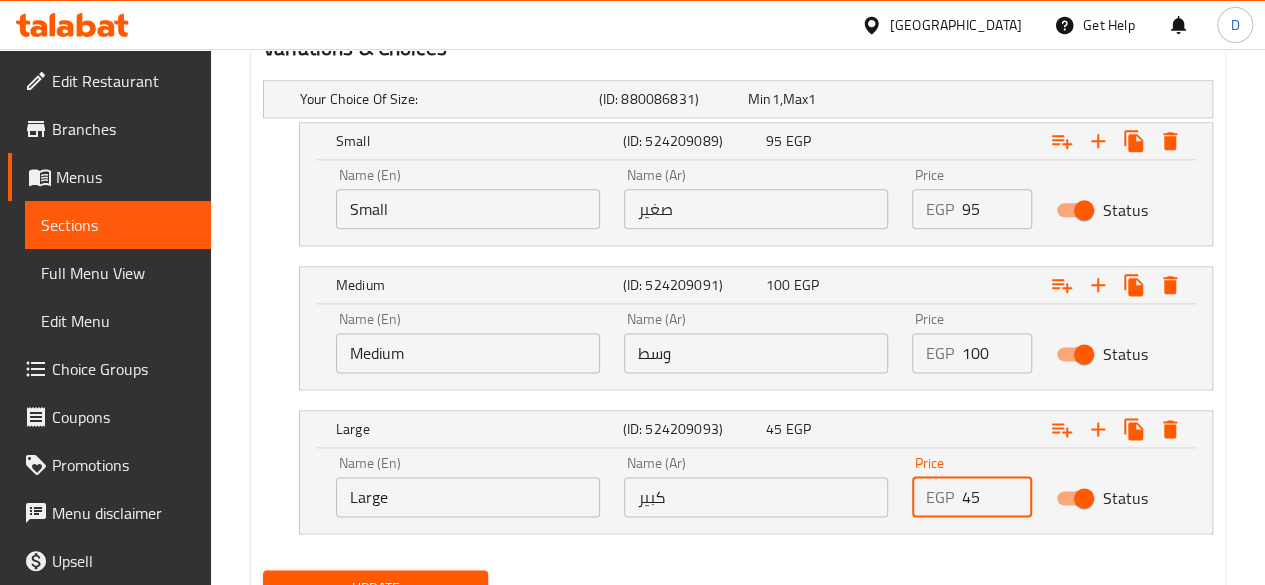 click on "45" at bounding box center [997, 497] 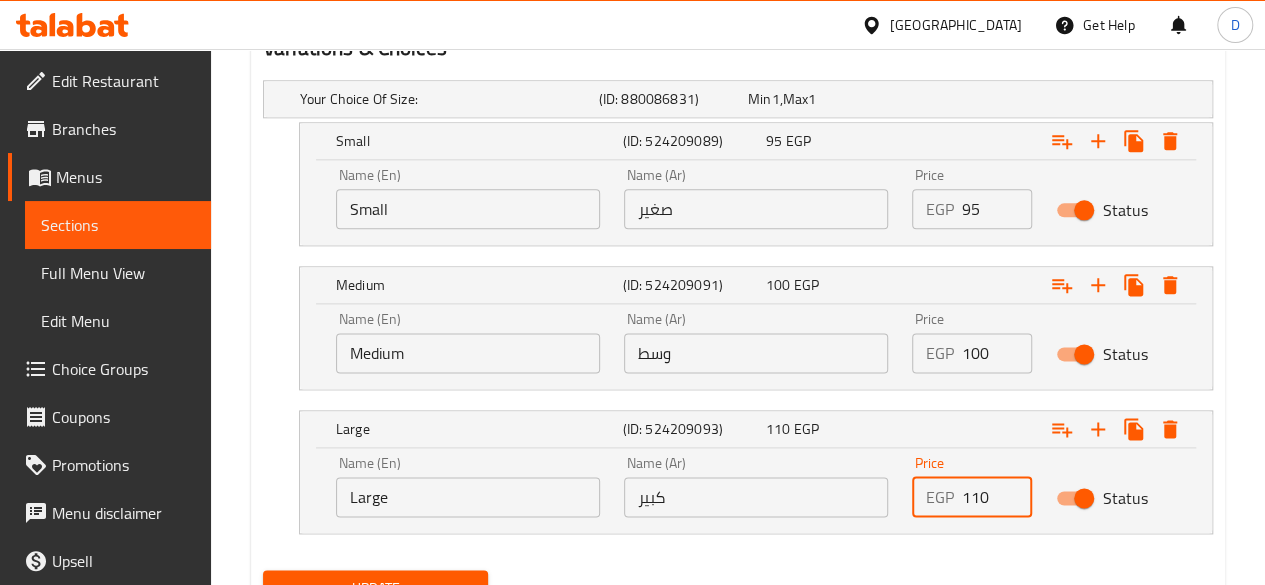 type on "110" 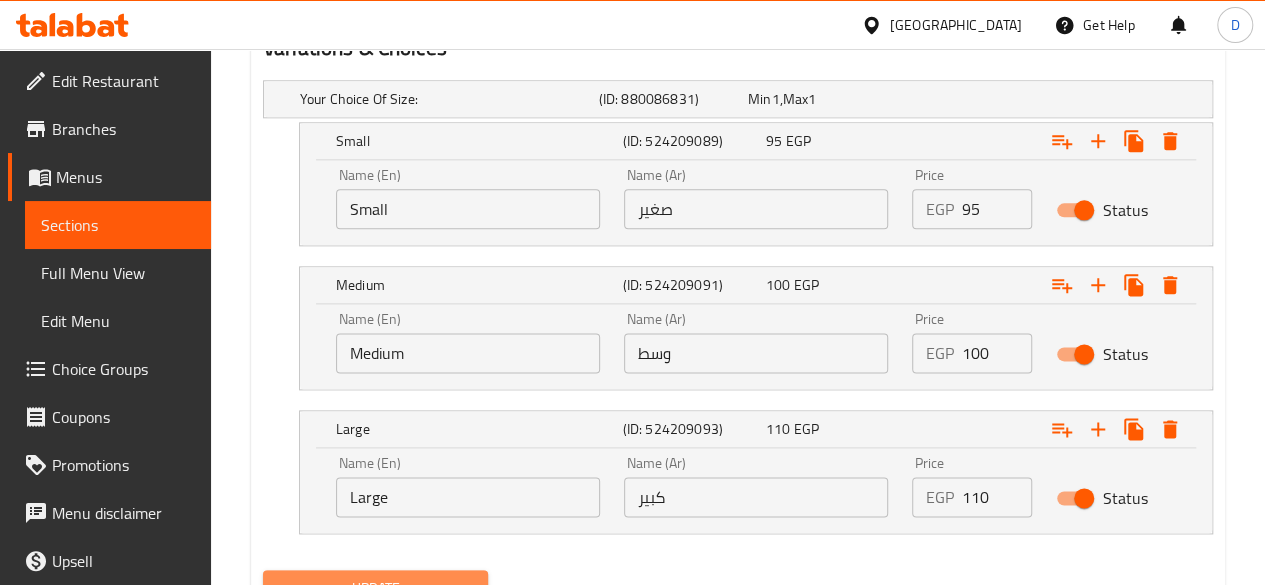 click on "Update" at bounding box center (376, 588) 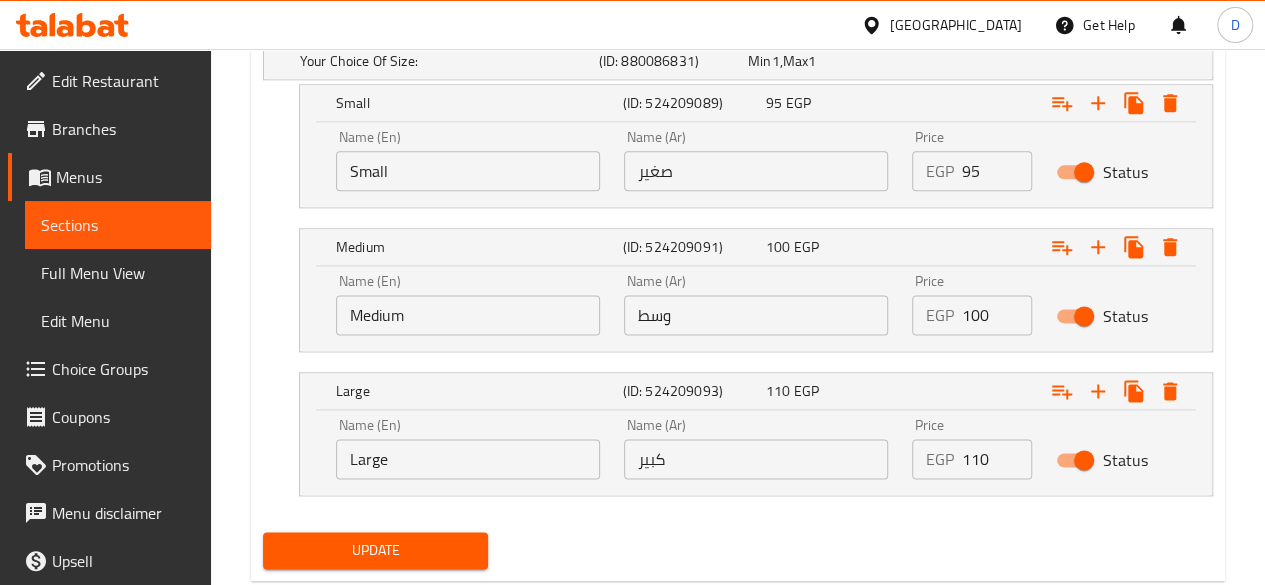 scroll, scrollTop: 1166, scrollLeft: 0, axis: vertical 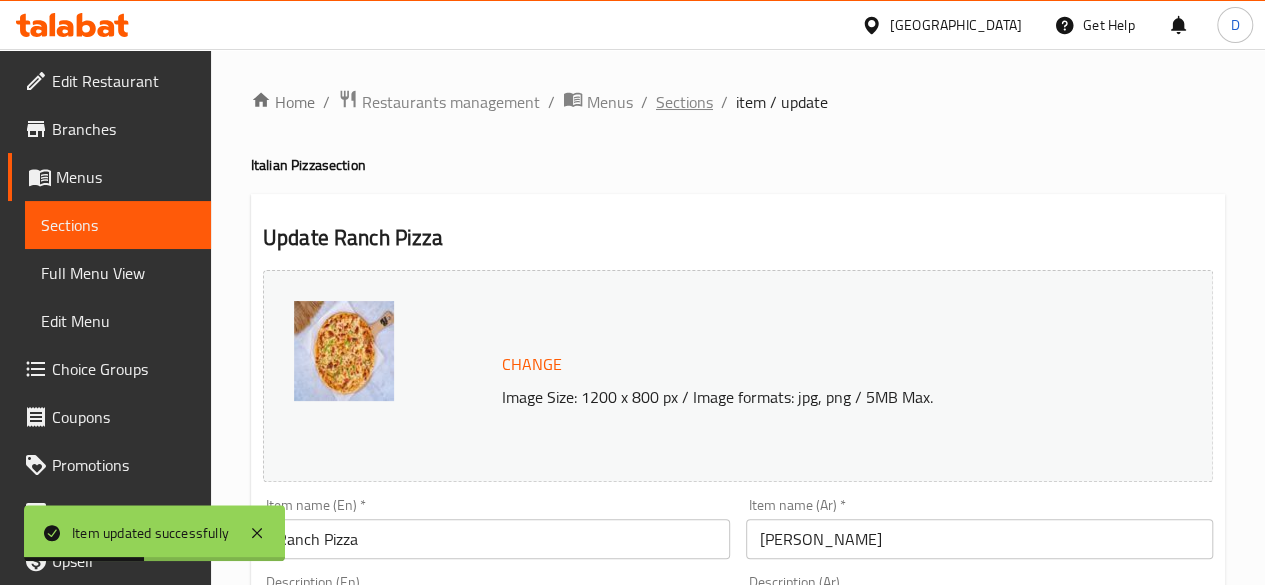 click on "Sections" at bounding box center [684, 102] 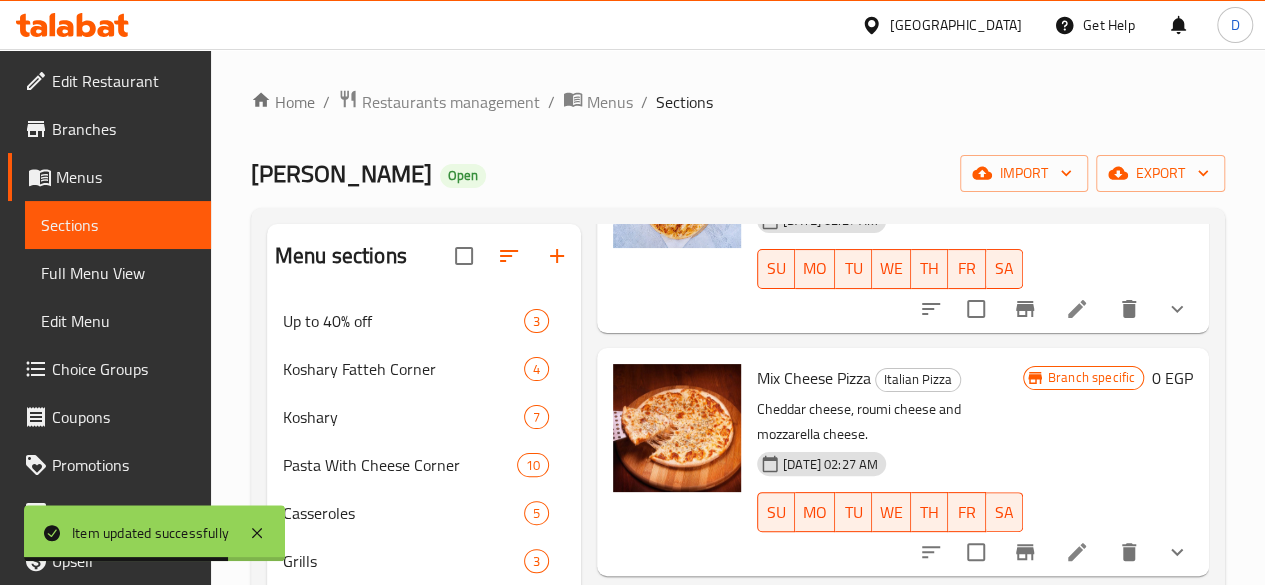 scroll, scrollTop: 482, scrollLeft: 0, axis: vertical 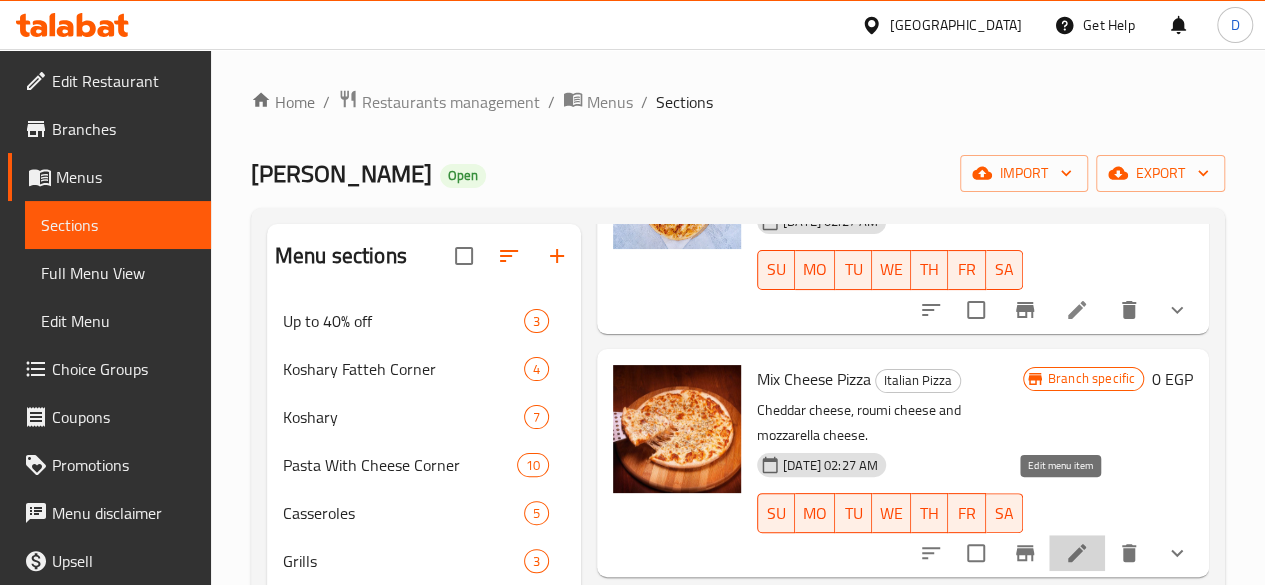 click 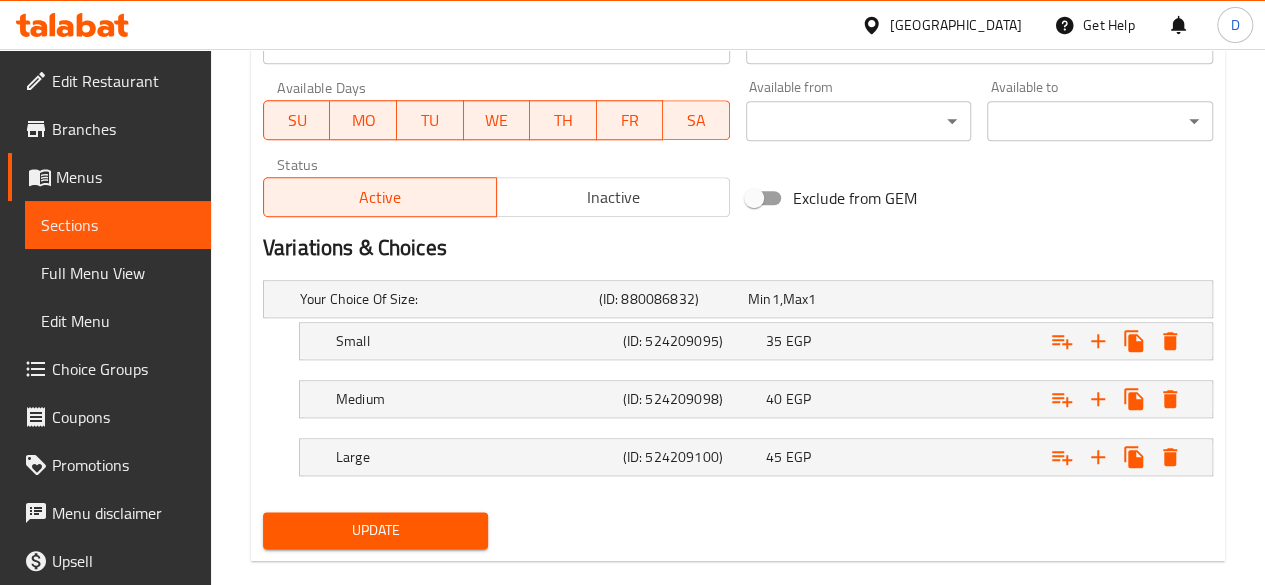 scroll, scrollTop: 956, scrollLeft: 0, axis: vertical 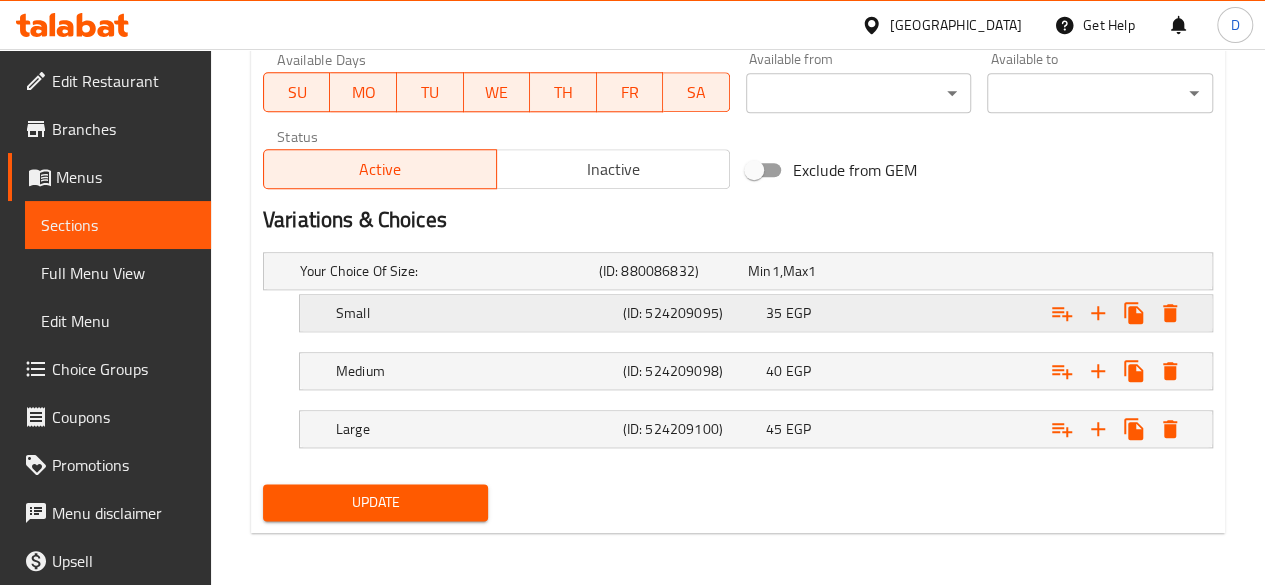 click at bounding box center [1042, 271] 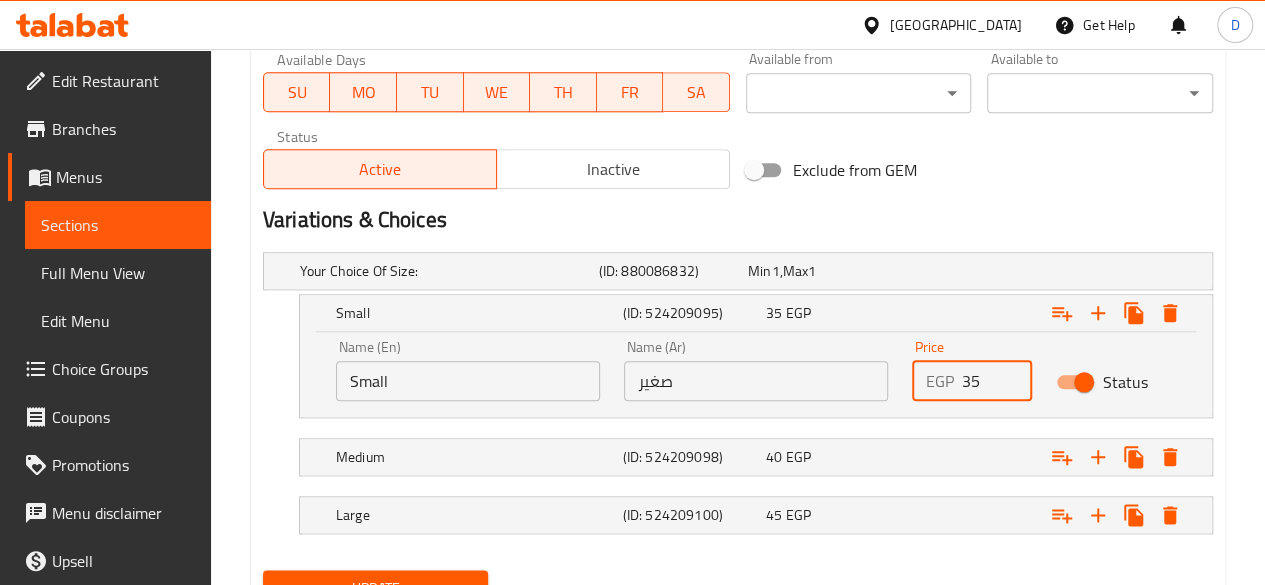 click on "35" at bounding box center [997, 381] 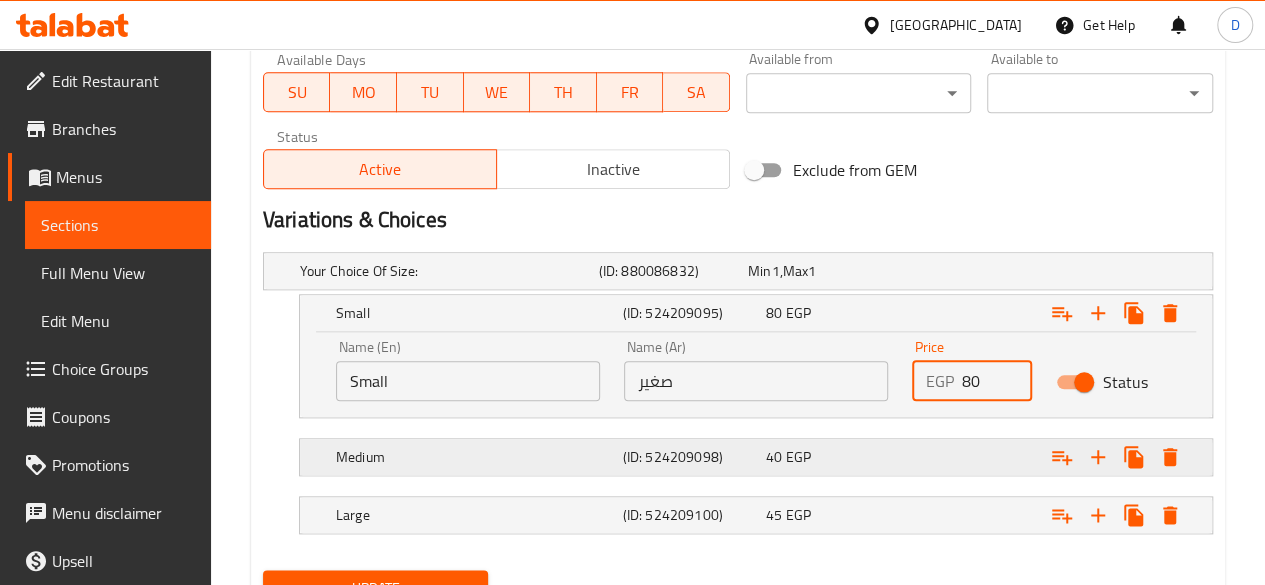 type on "80" 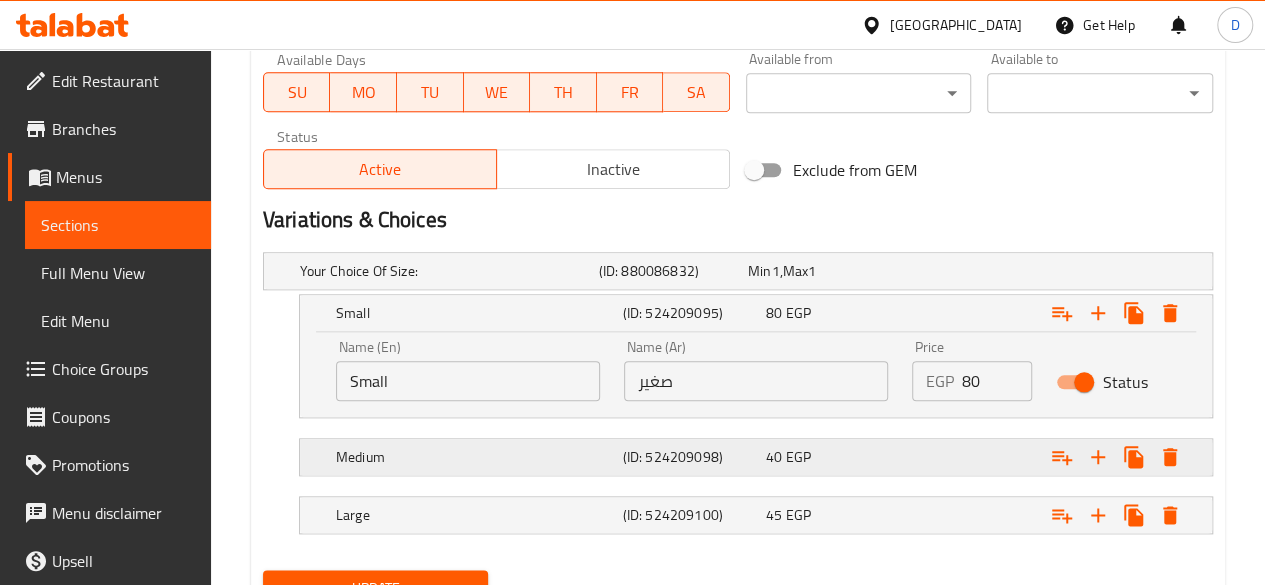 click at bounding box center [1042, 271] 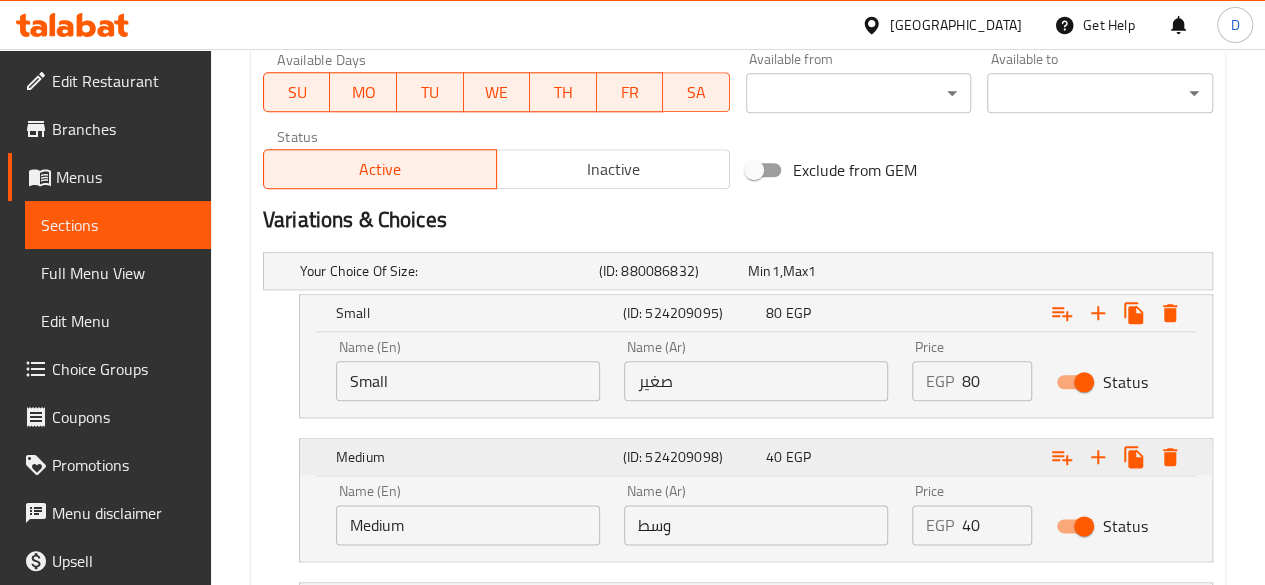 scroll, scrollTop: 1128, scrollLeft: 0, axis: vertical 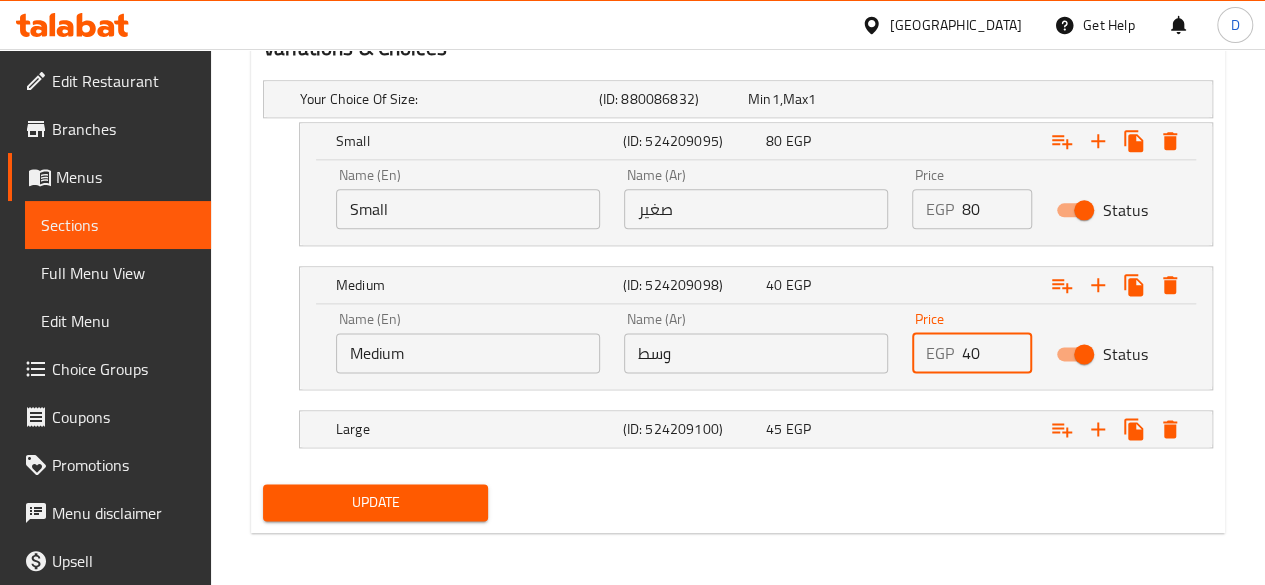 click on "40" at bounding box center (997, 353) 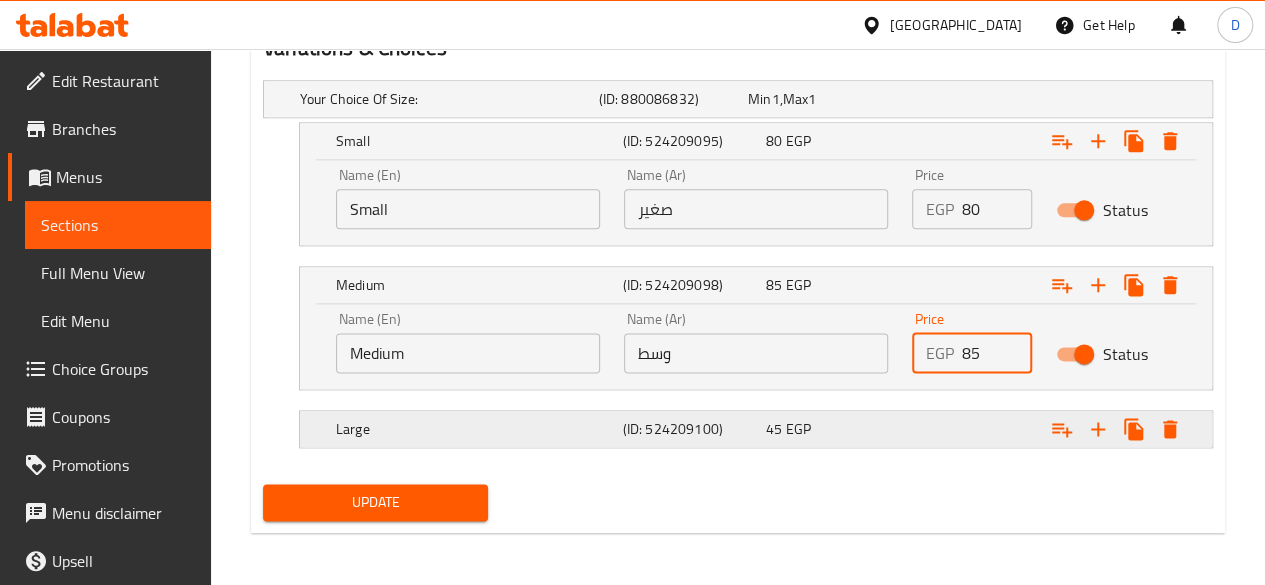type on "85" 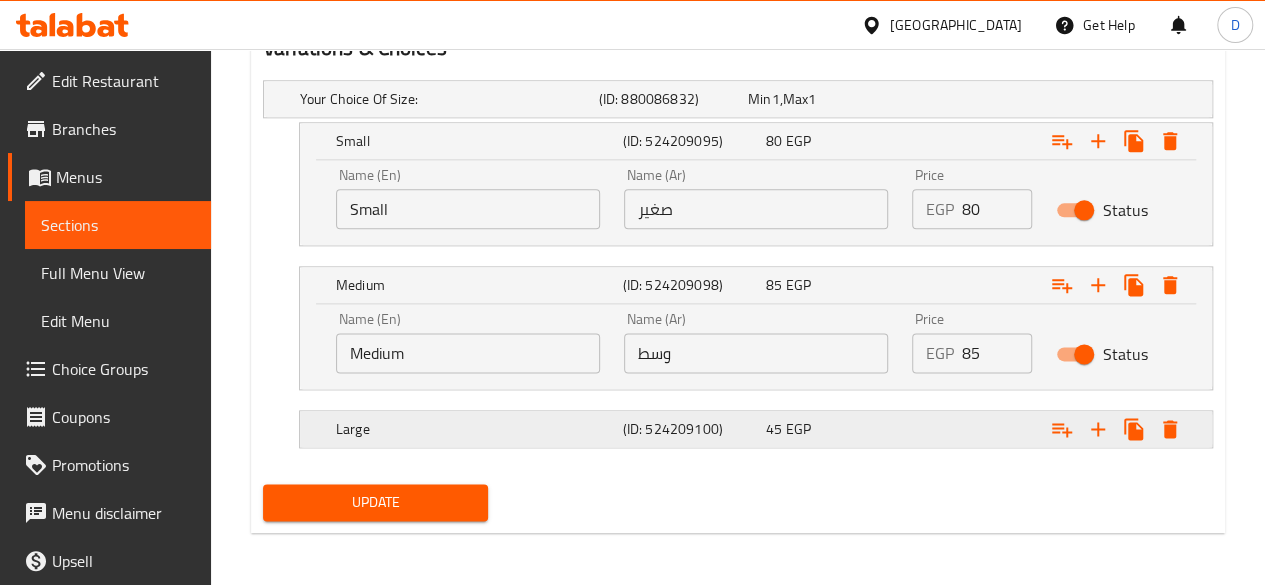 click at bounding box center (1042, 99) 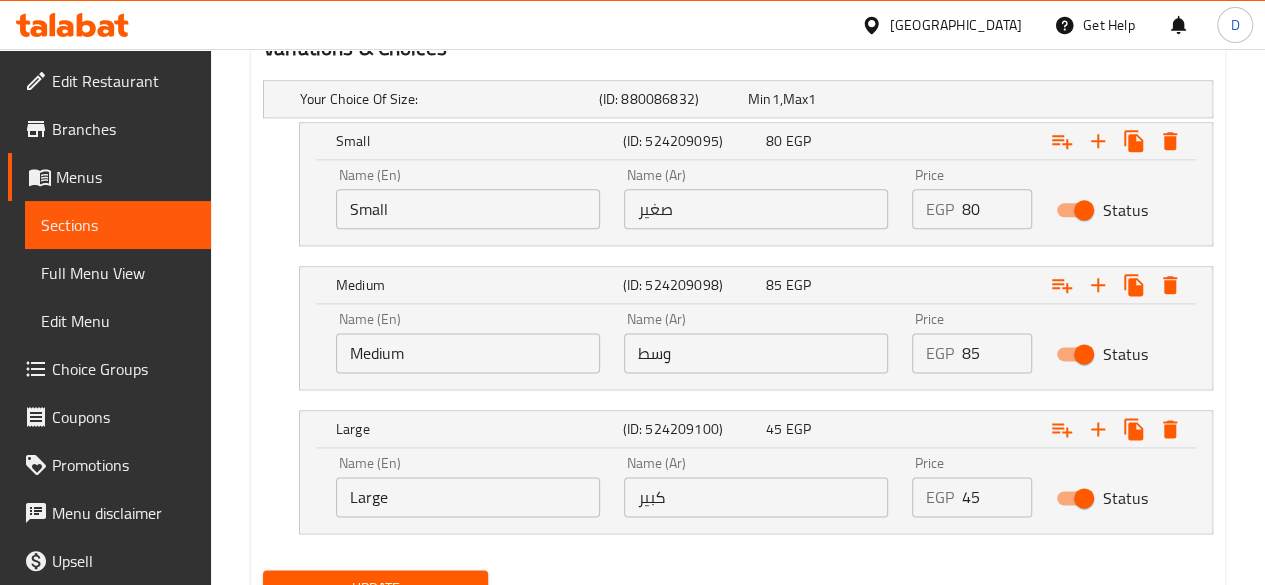 click on "45" at bounding box center [997, 497] 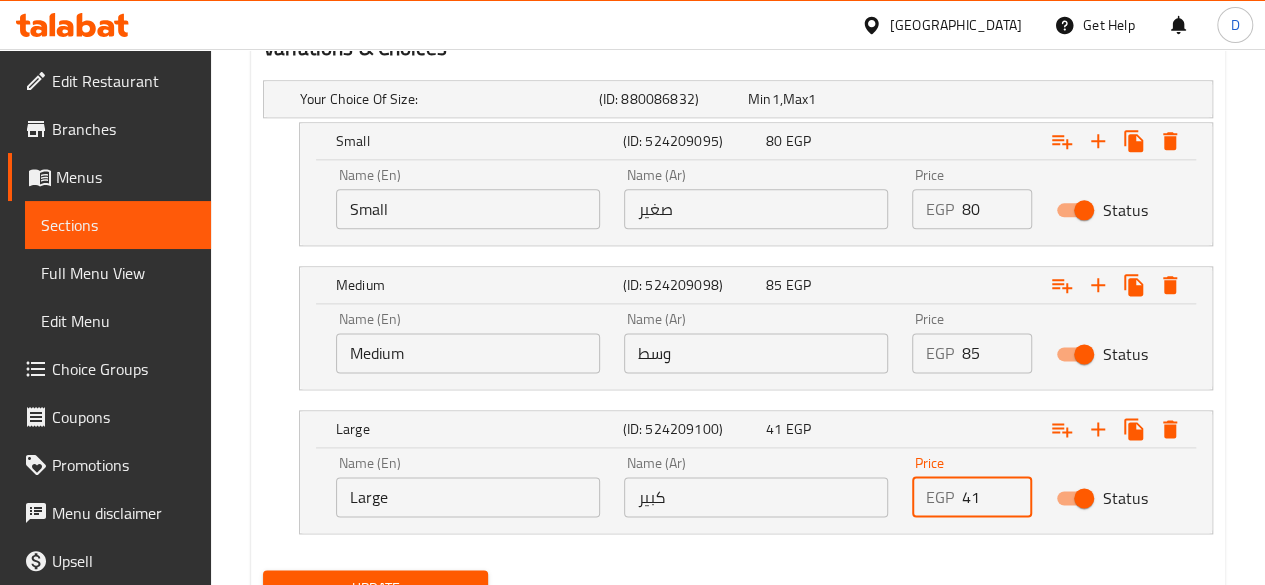 type on "4" 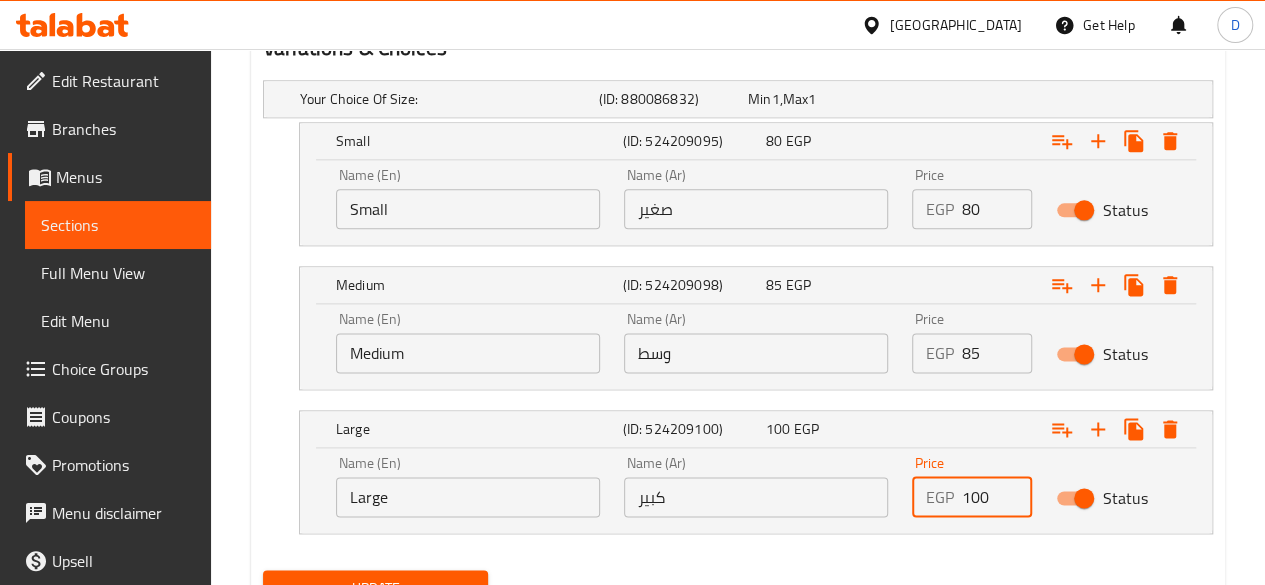 scroll, scrollTop: 1214, scrollLeft: 0, axis: vertical 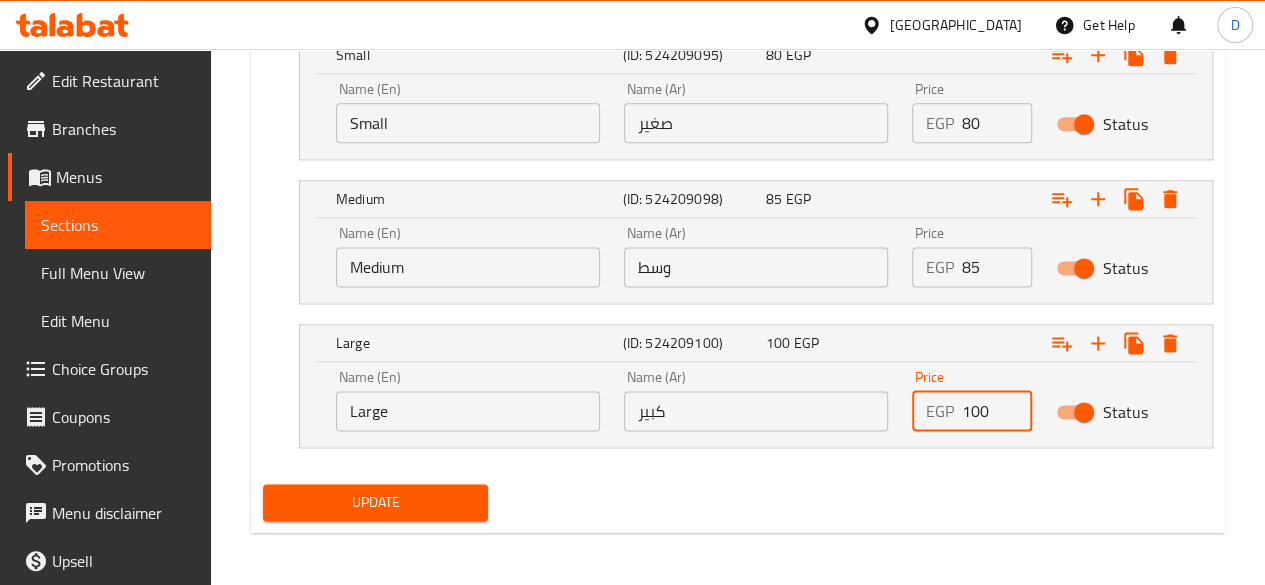 type on "100" 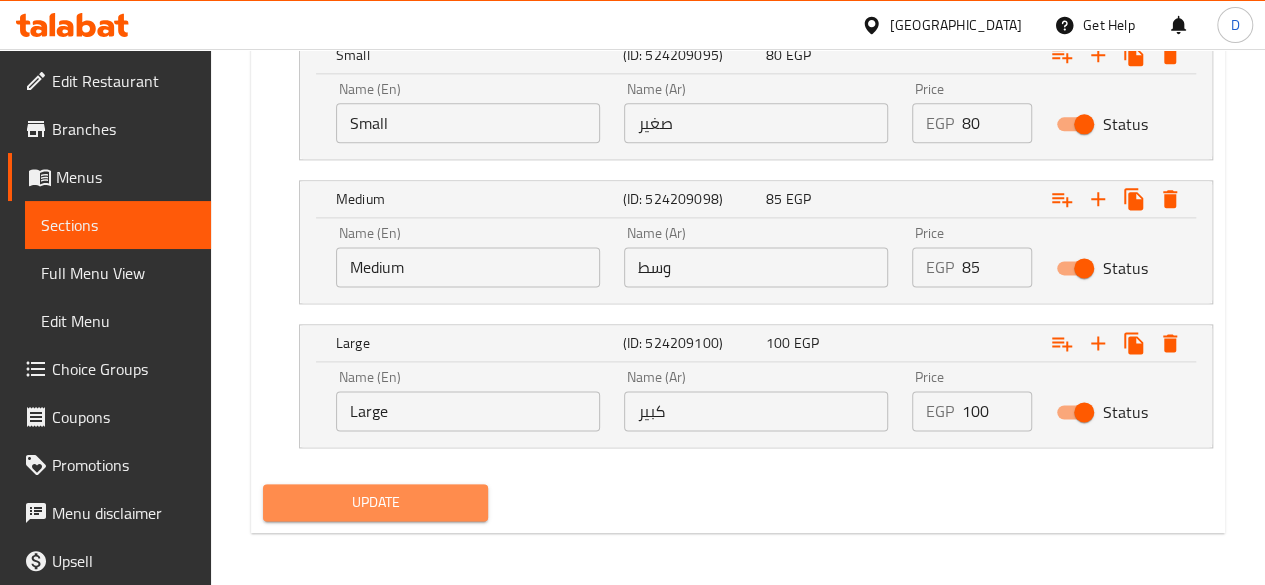 click on "Update" at bounding box center (376, 502) 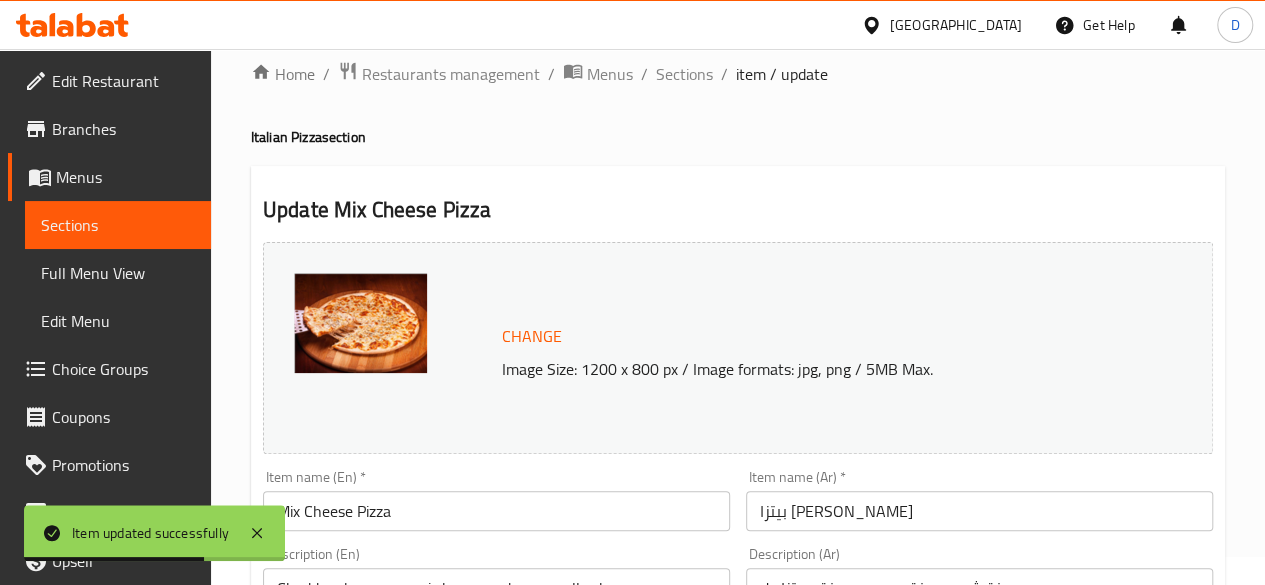 scroll, scrollTop: 14, scrollLeft: 0, axis: vertical 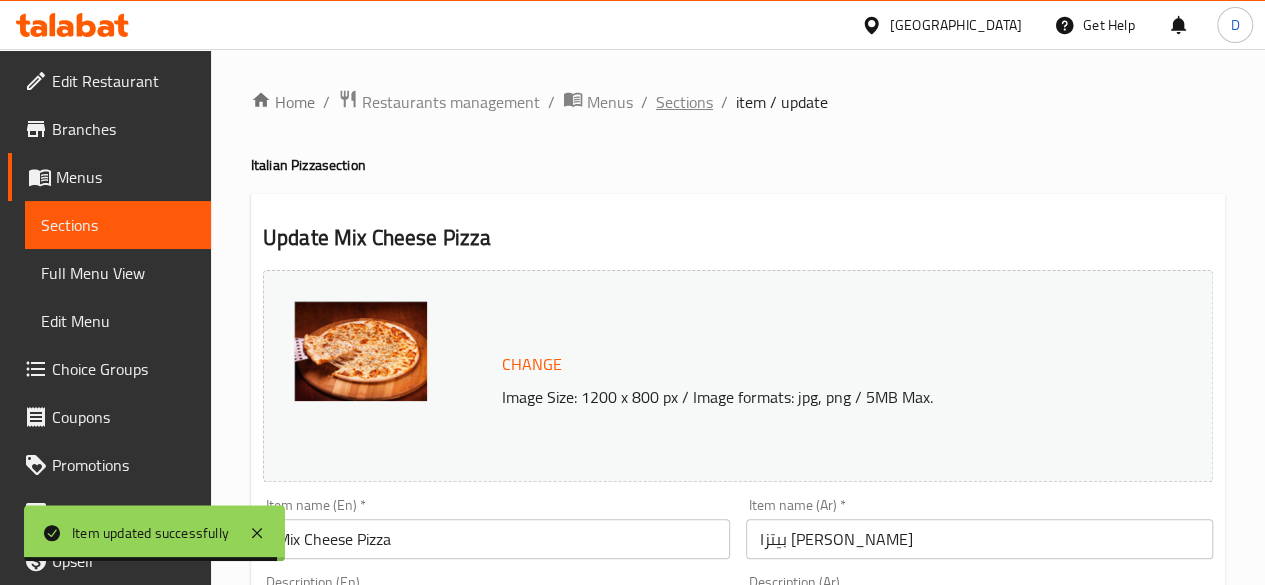 click on "Sections" at bounding box center [684, 102] 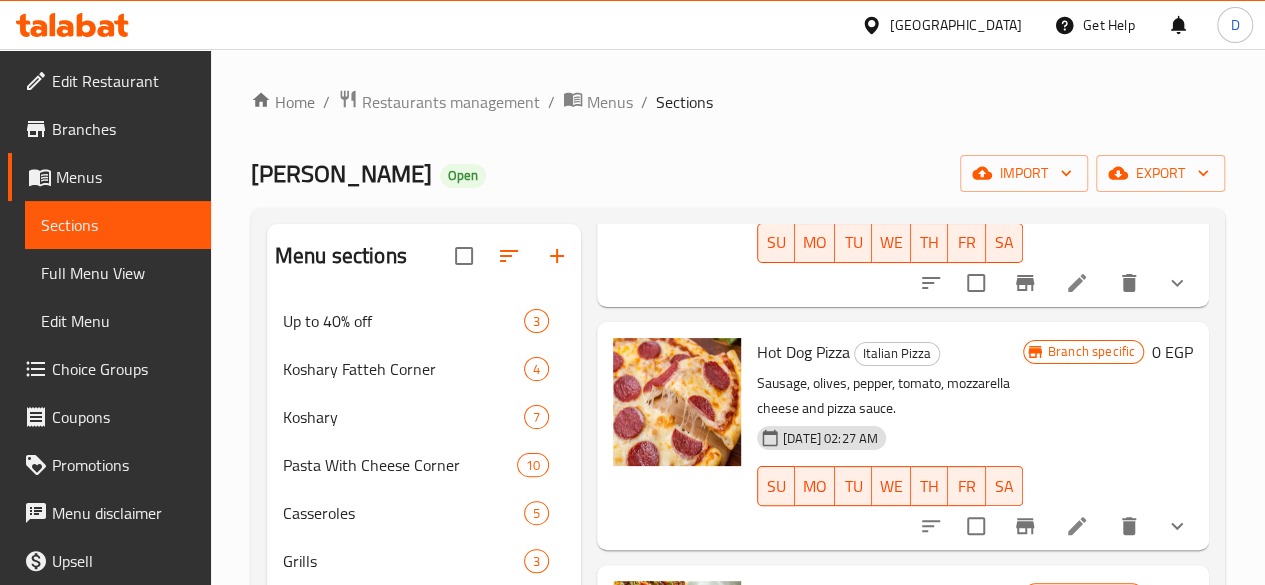 scroll, scrollTop: 998, scrollLeft: 0, axis: vertical 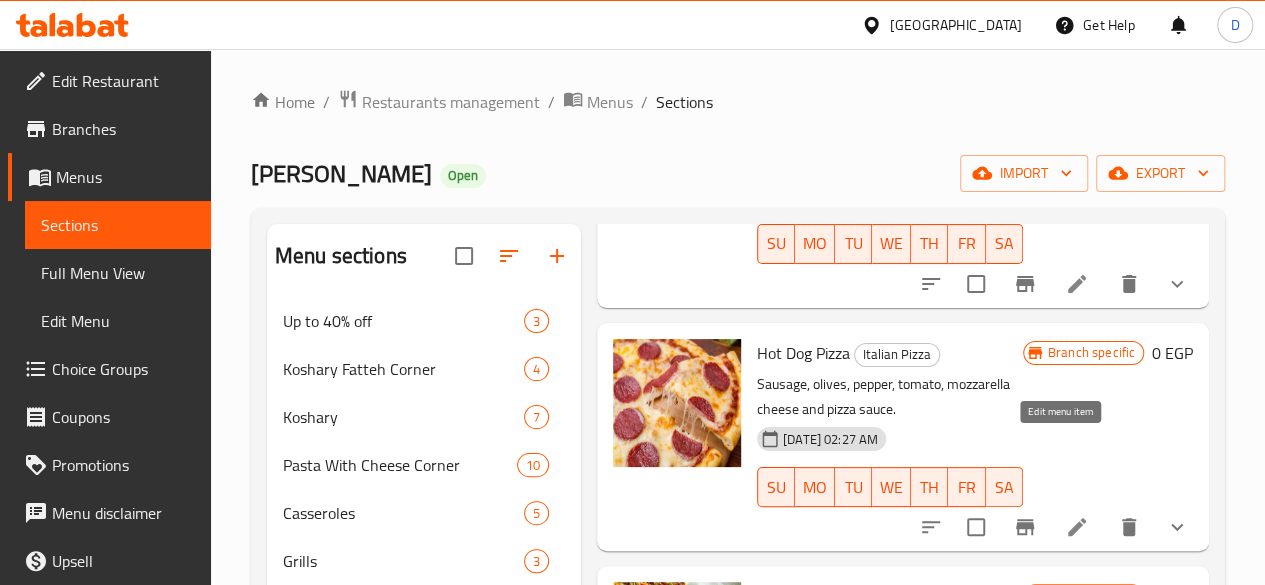 click 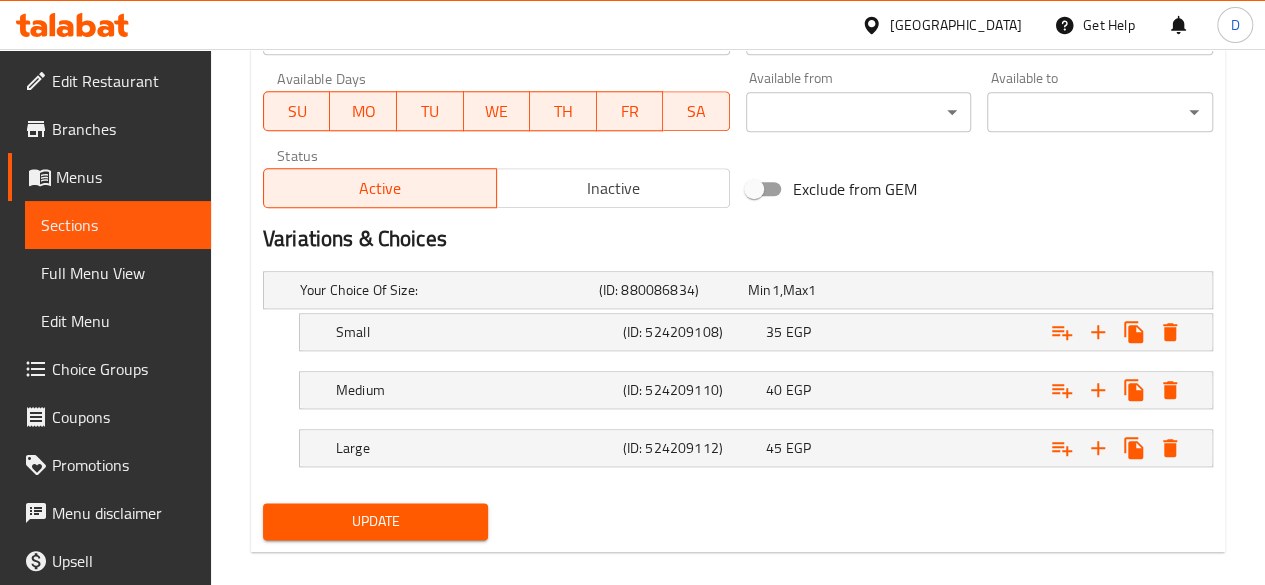 scroll, scrollTop: 938, scrollLeft: 0, axis: vertical 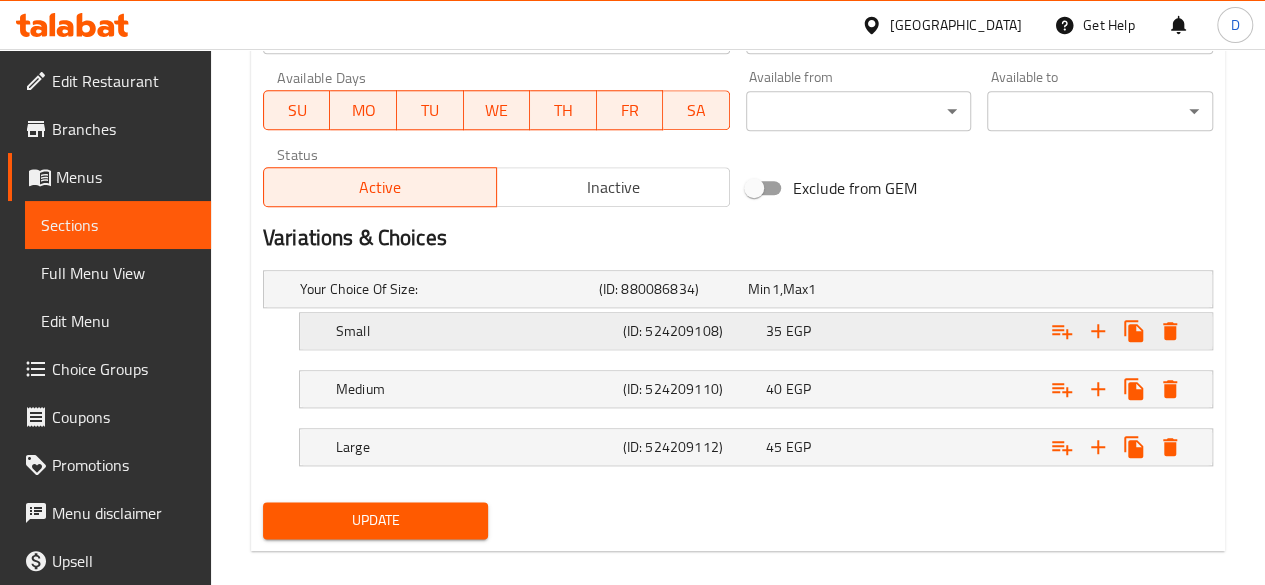 click at bounding box center (1042, 289) 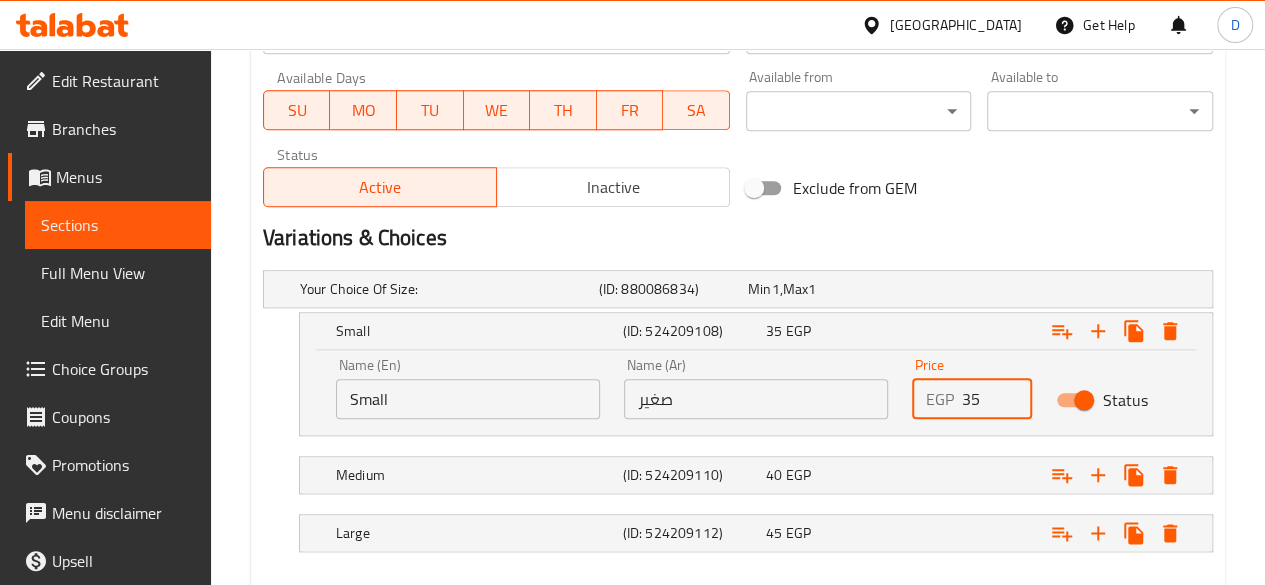 click on "35" at bounding box center [997, 399] 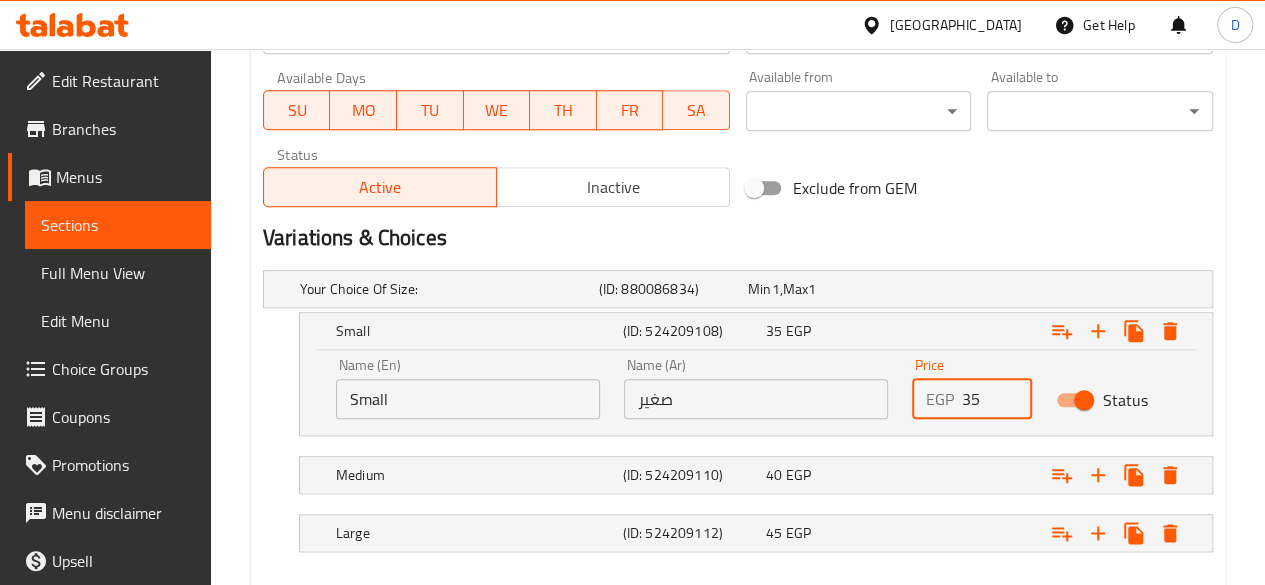 type on "3" 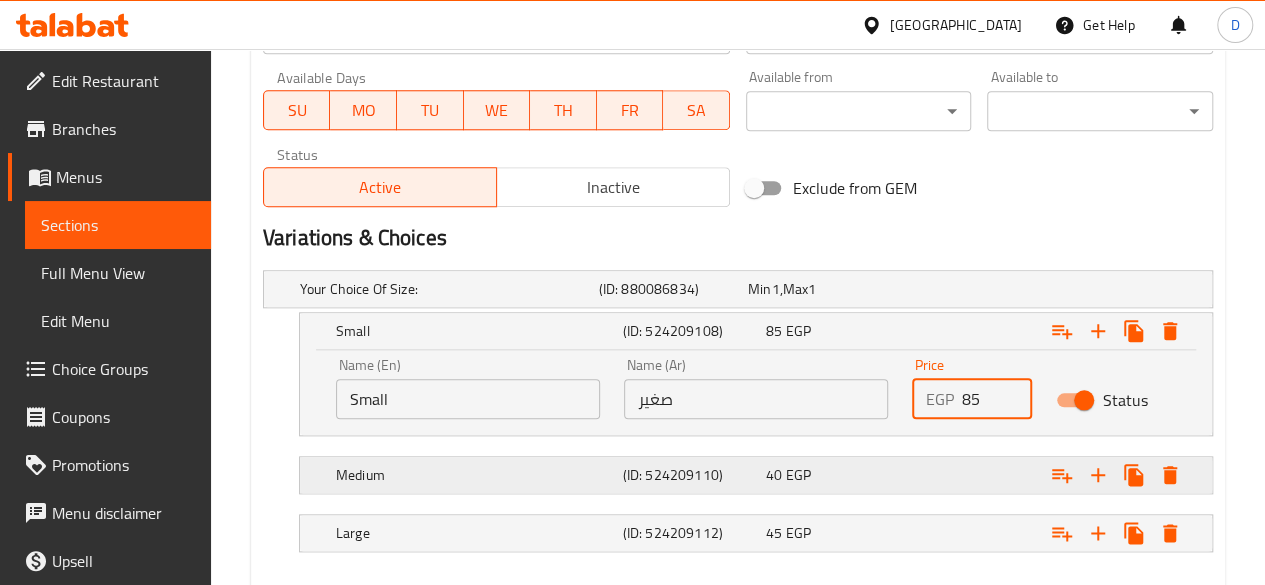 click at bounding box center (1042, 289) 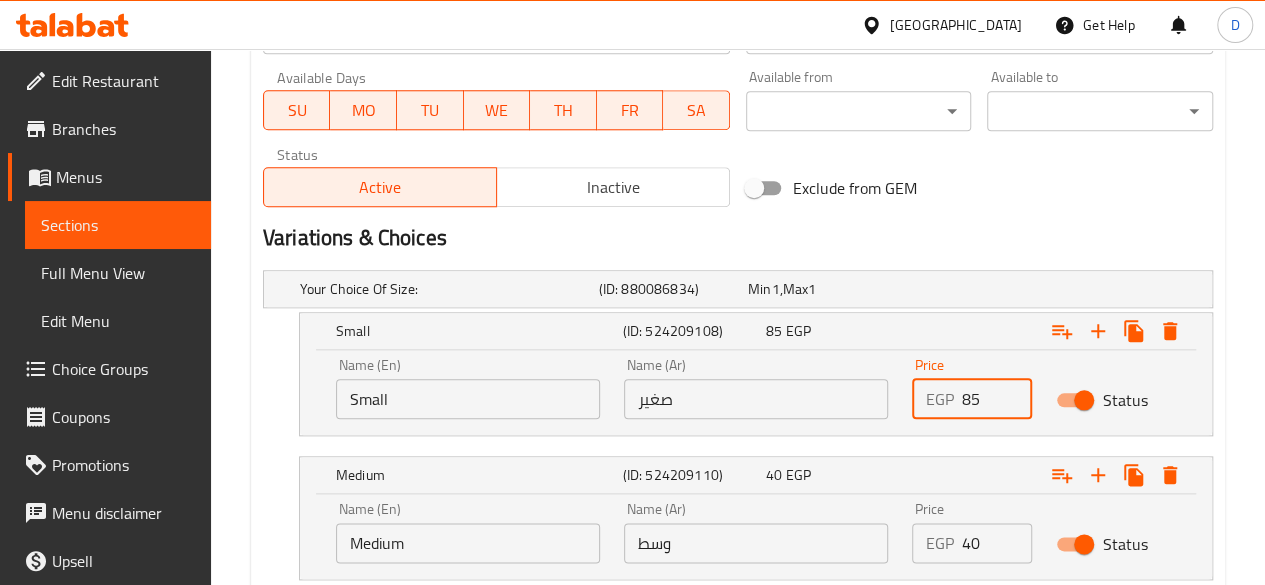 click on "85" at bounding box center (997, 399) 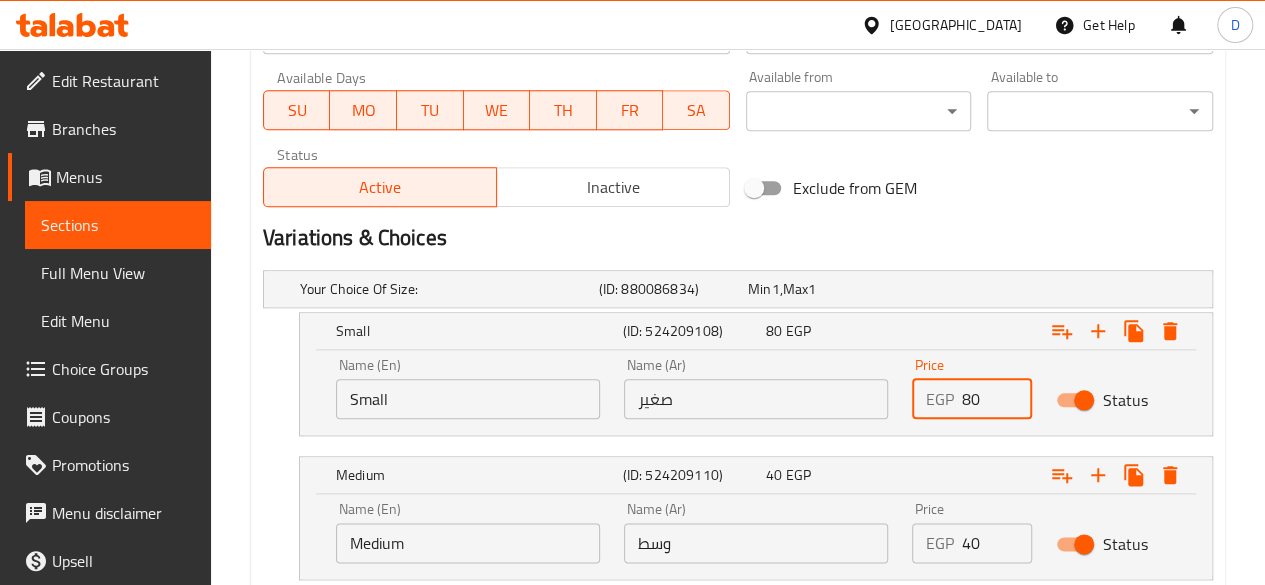type on "80" 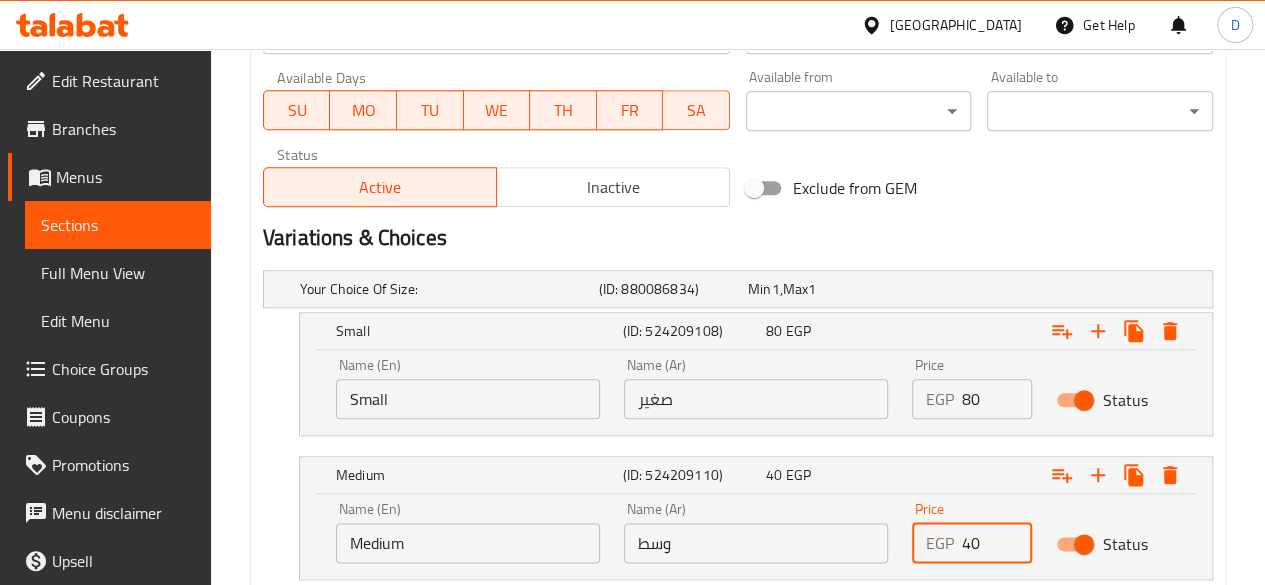 type on "4" 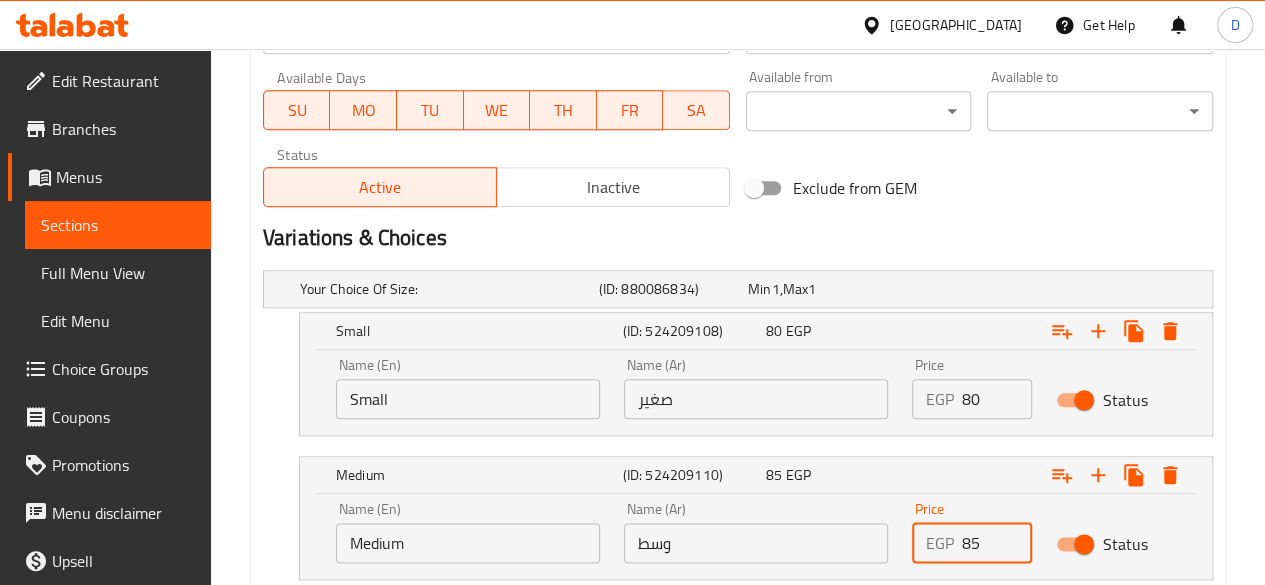 scroll, scrollTop: 1128, scrollLeft: 0, axis: vertical 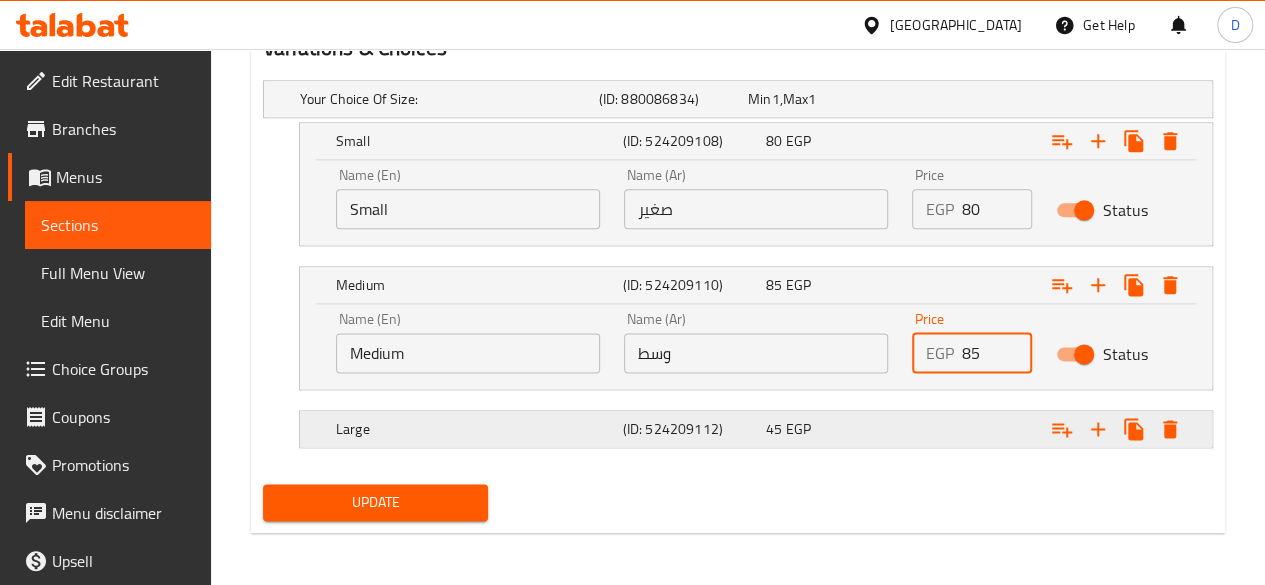 type on "85" 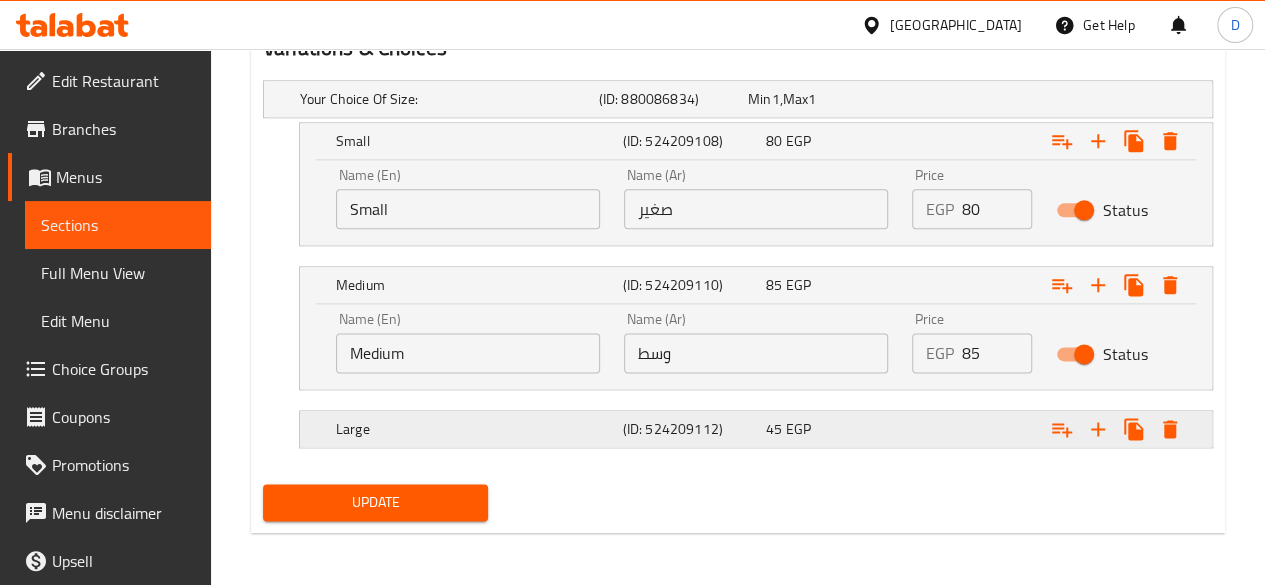 click at bounding box center [1042, 99] 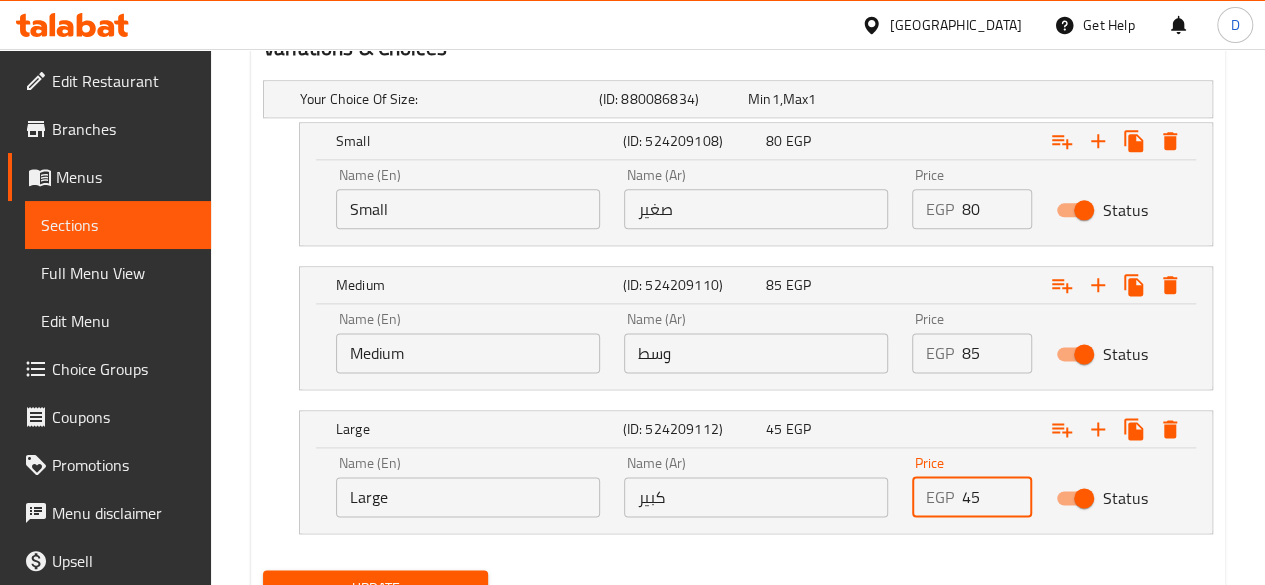 click on "45" at bounding box center [997, 497] 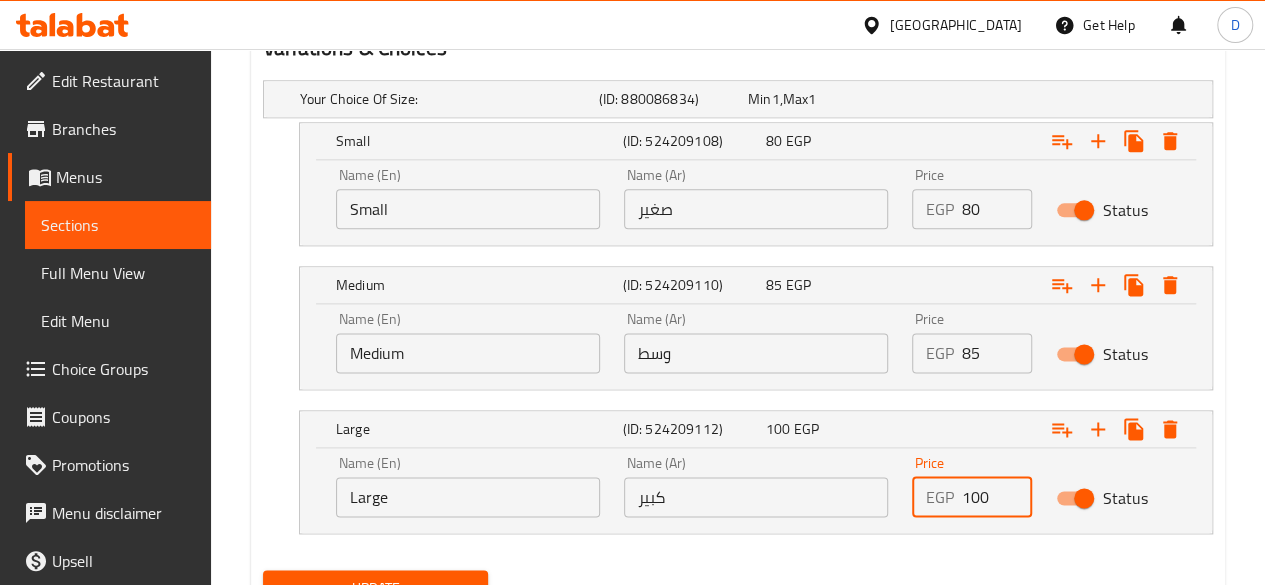 type on "100" 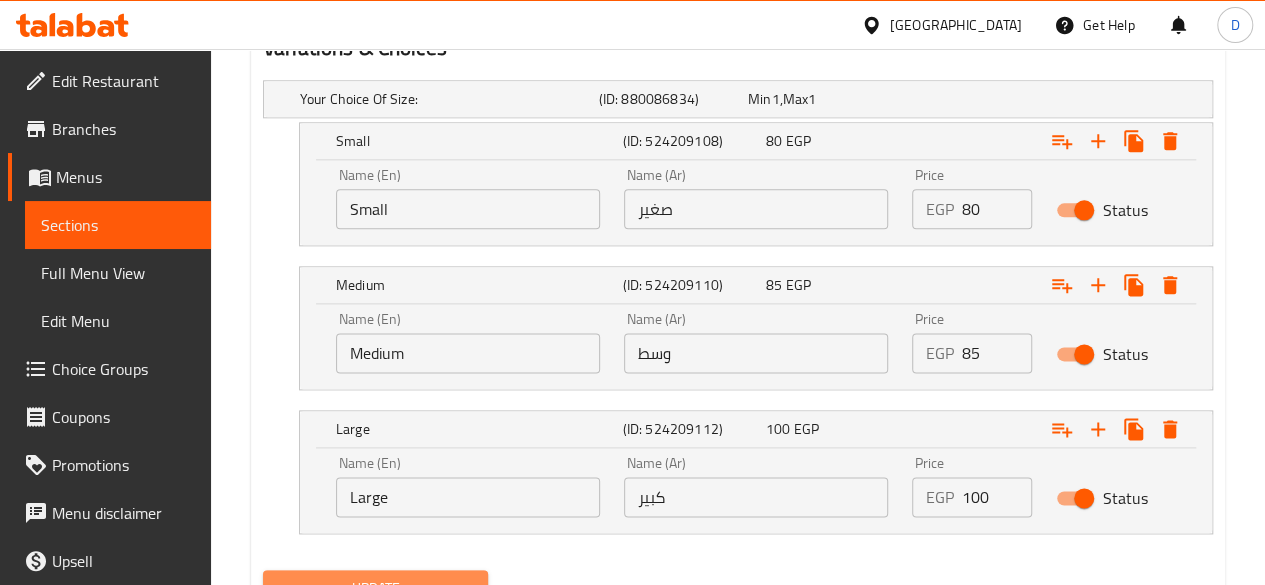 click on "Update" at bounding box center [376, 588] 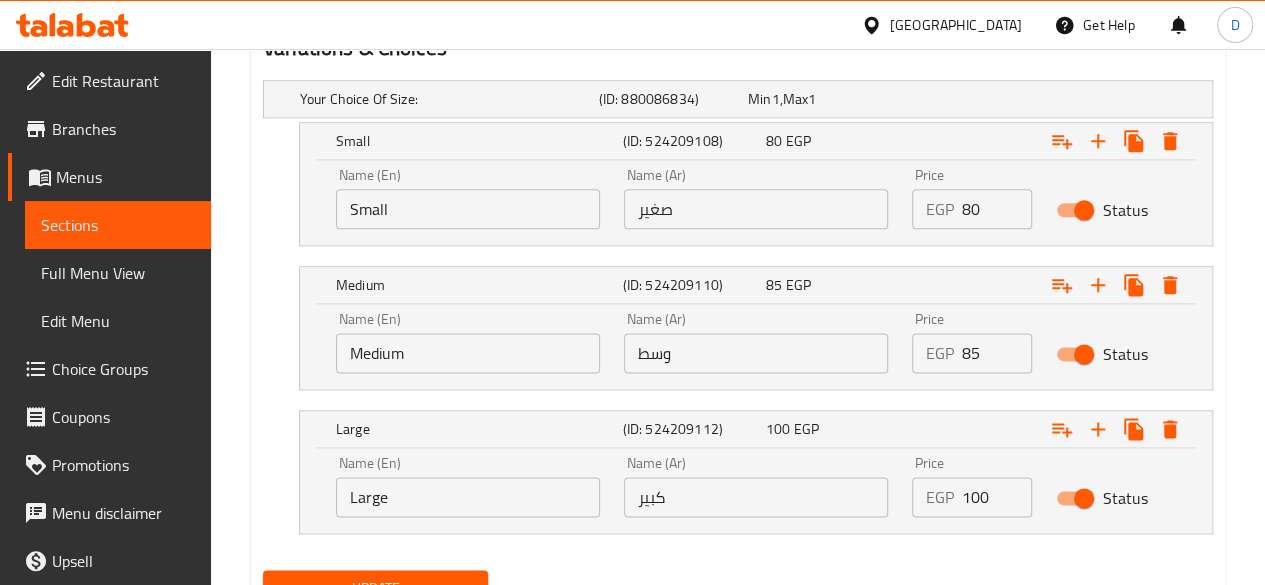 scroll, scrollTop: 1214, scrollLeft: 0, axis: vertical 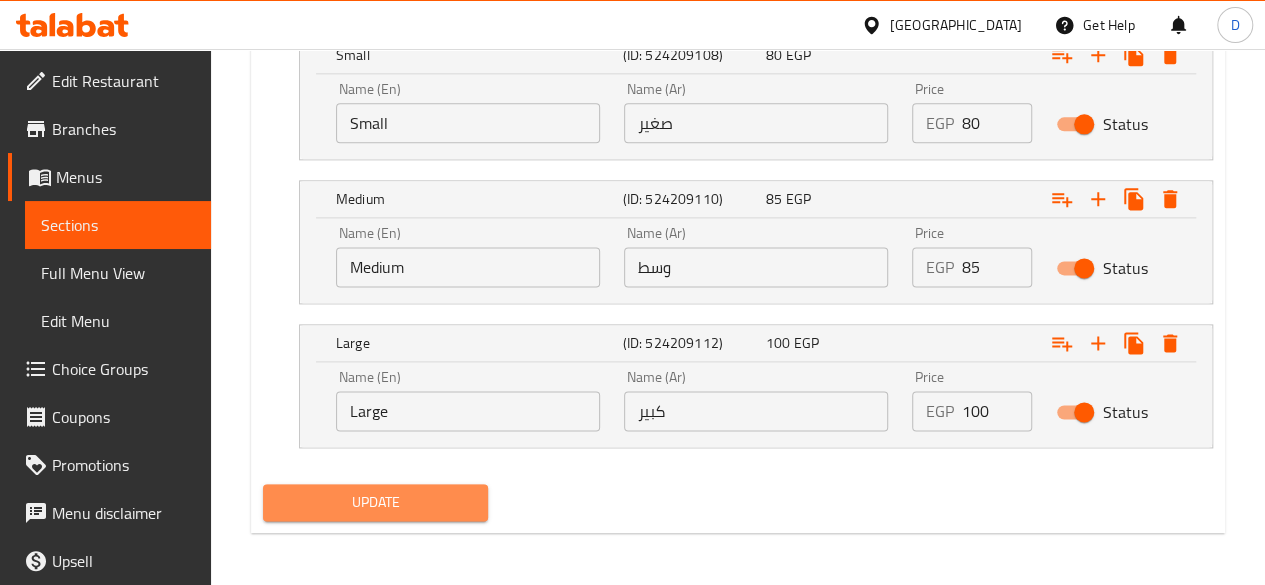 click on "Update" at bounding box center [376, 502] 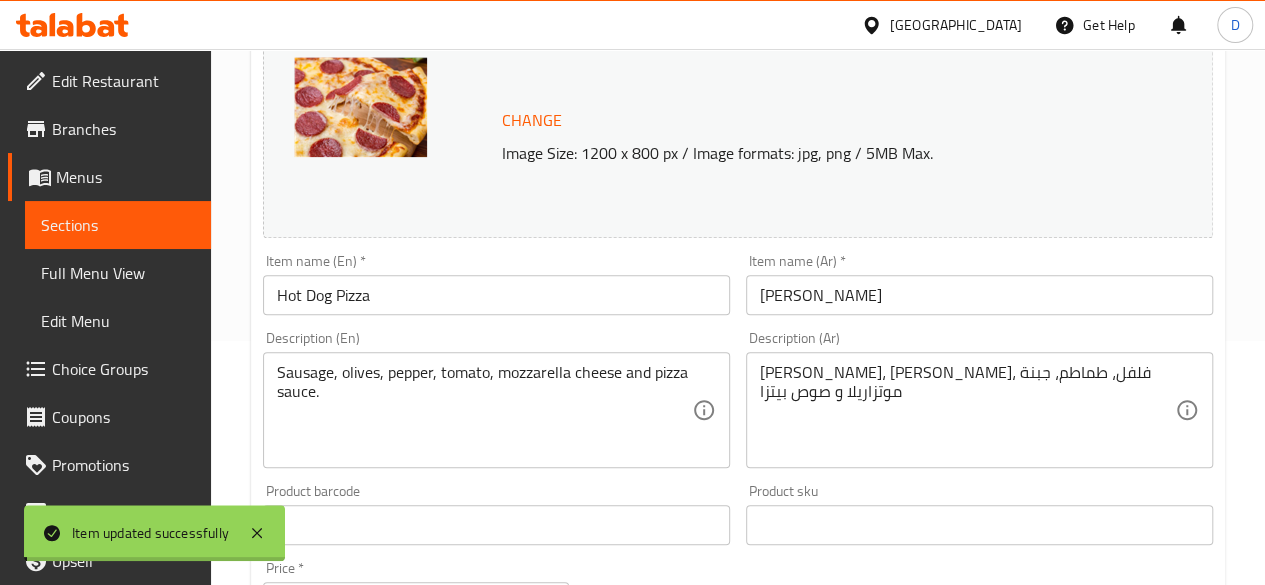 scroll, scrollTop: 216, scrollLeft: 0, axis: vertical 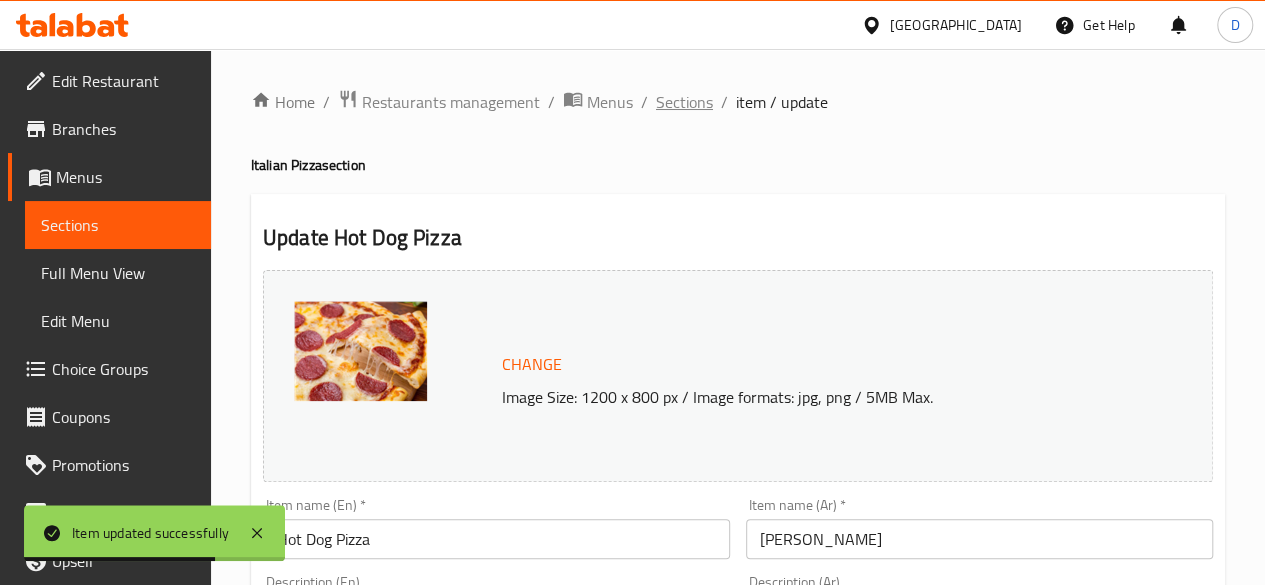 click on "Sections" at bounding box center [684, 102] 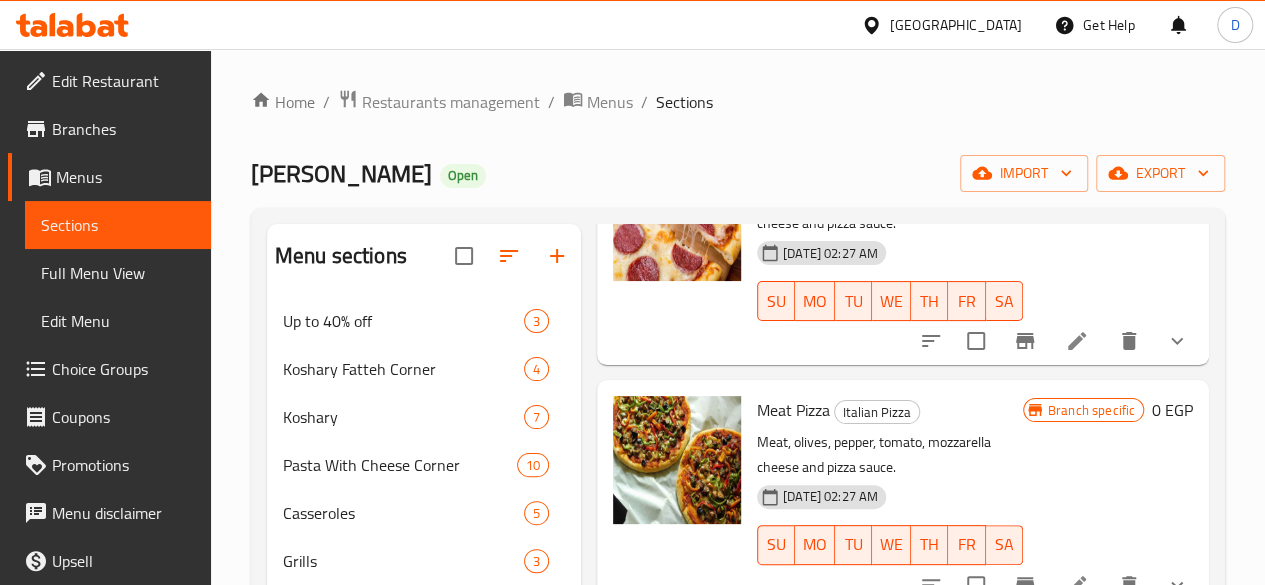 scroll, scrollTop: 1189, scrollLeft: 0, axis: vertical 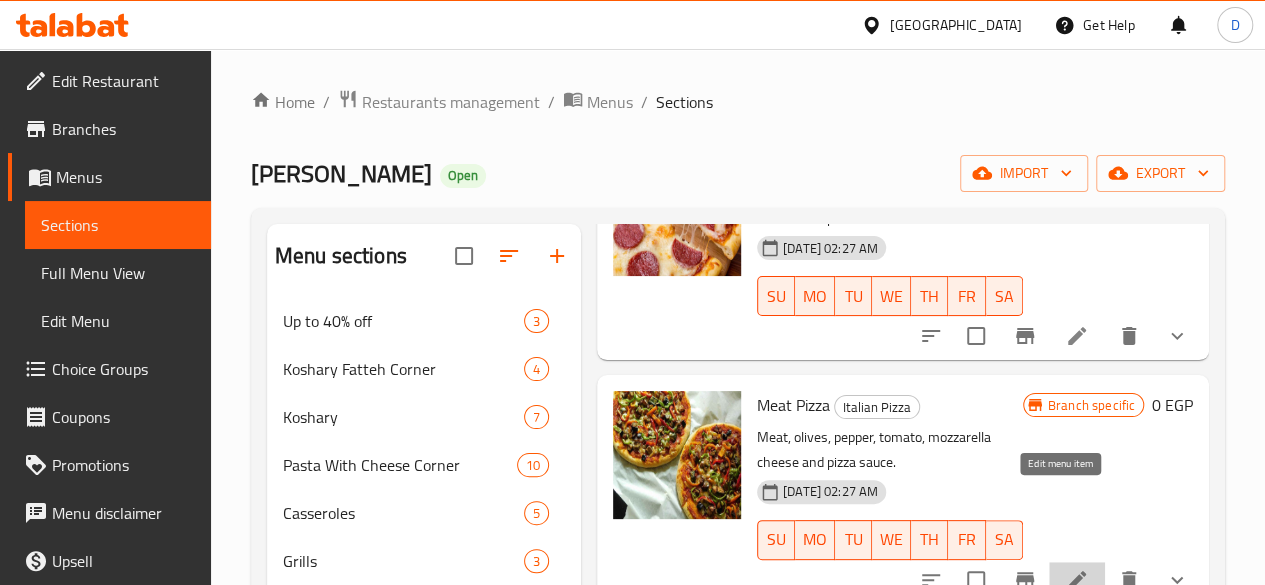click 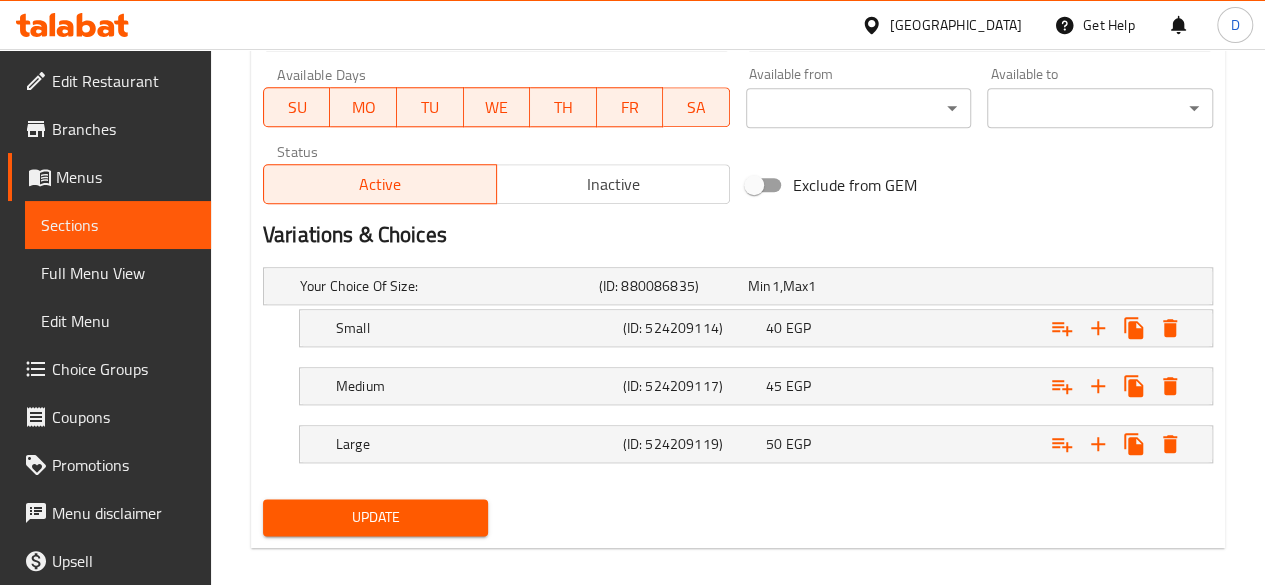 scroll, scrollTop: 956, scrollLeft: 0, axis: vertical 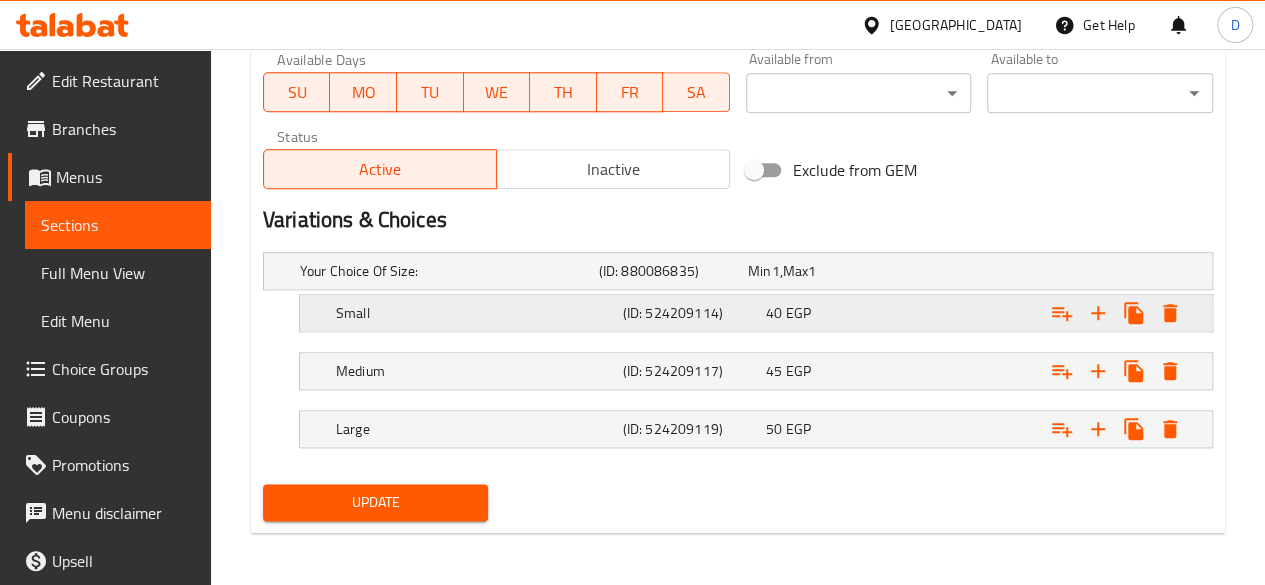 click on "40   EGP" at bounding box center (818, 271) 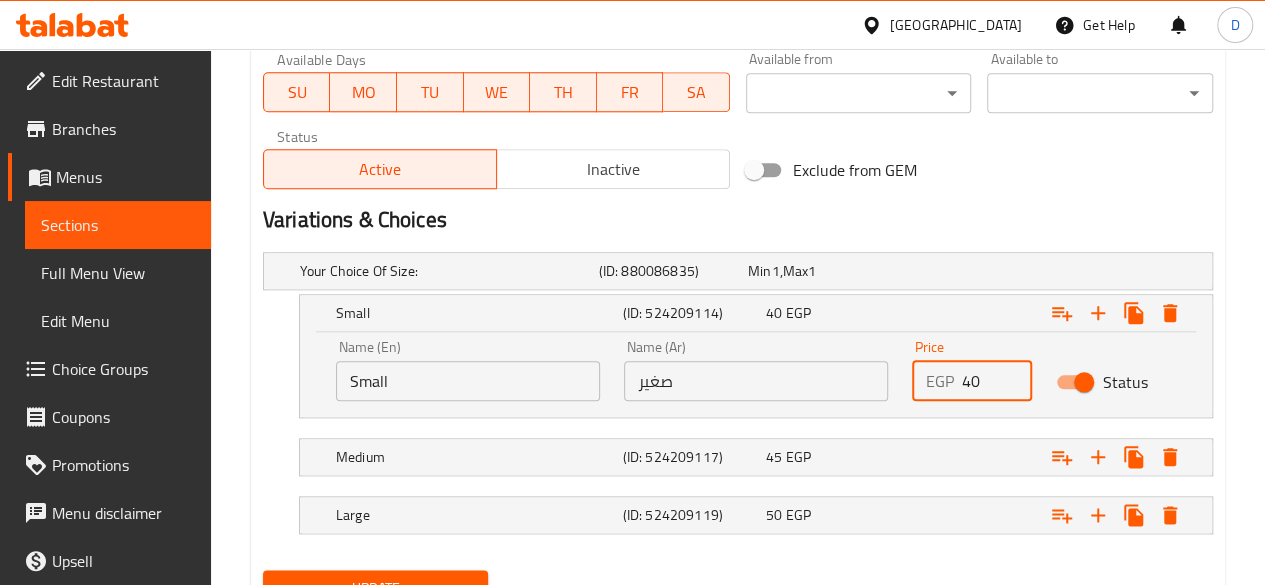 click on "40" at bounding box center [997, 381] 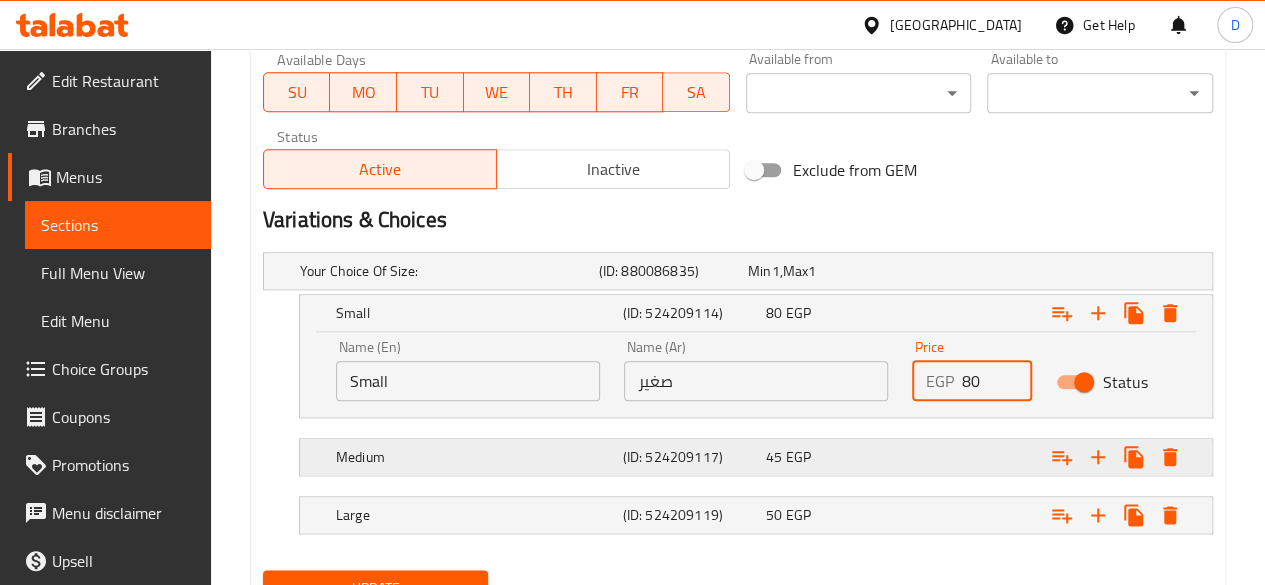type on "80" 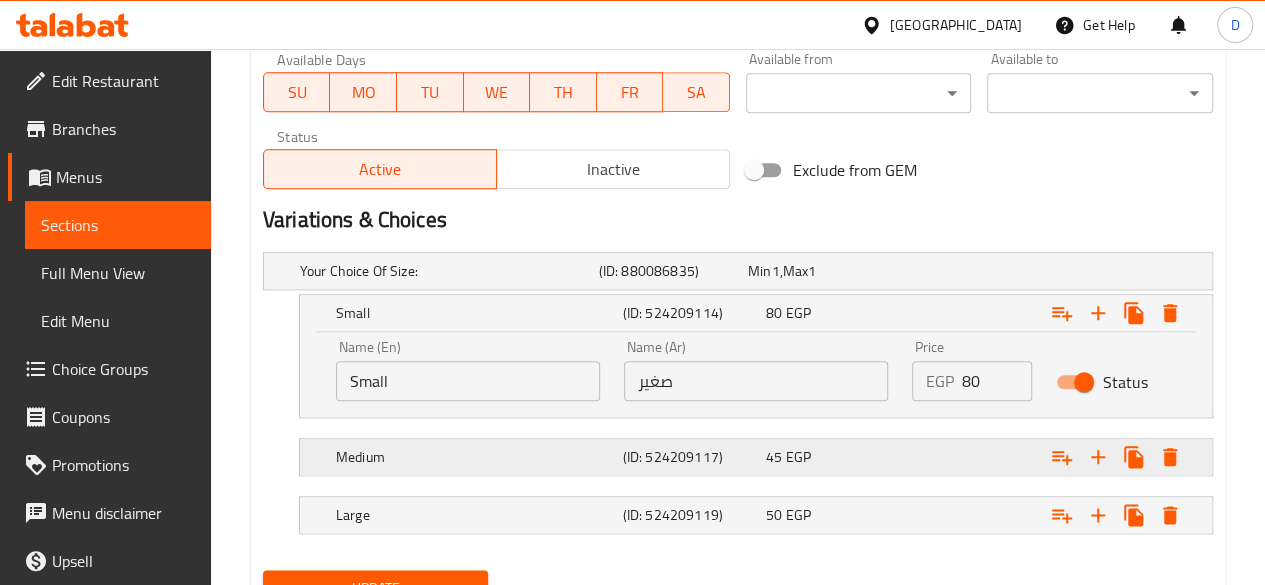 click at bounding box center [1042, 271] 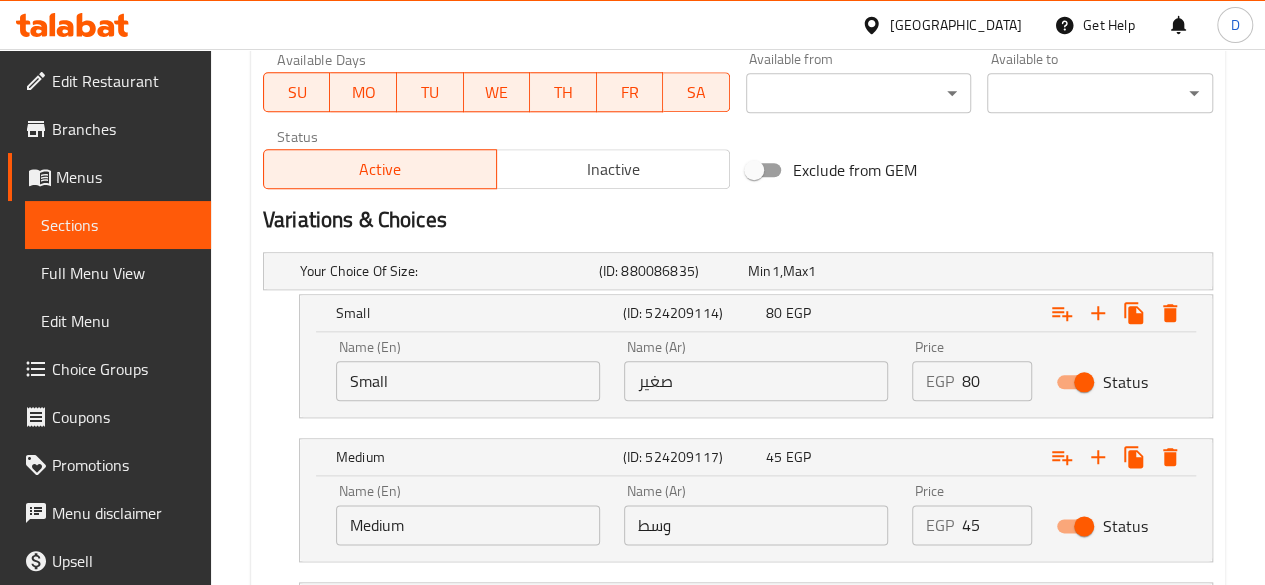 click on "45" at bounding box center [997, 525] 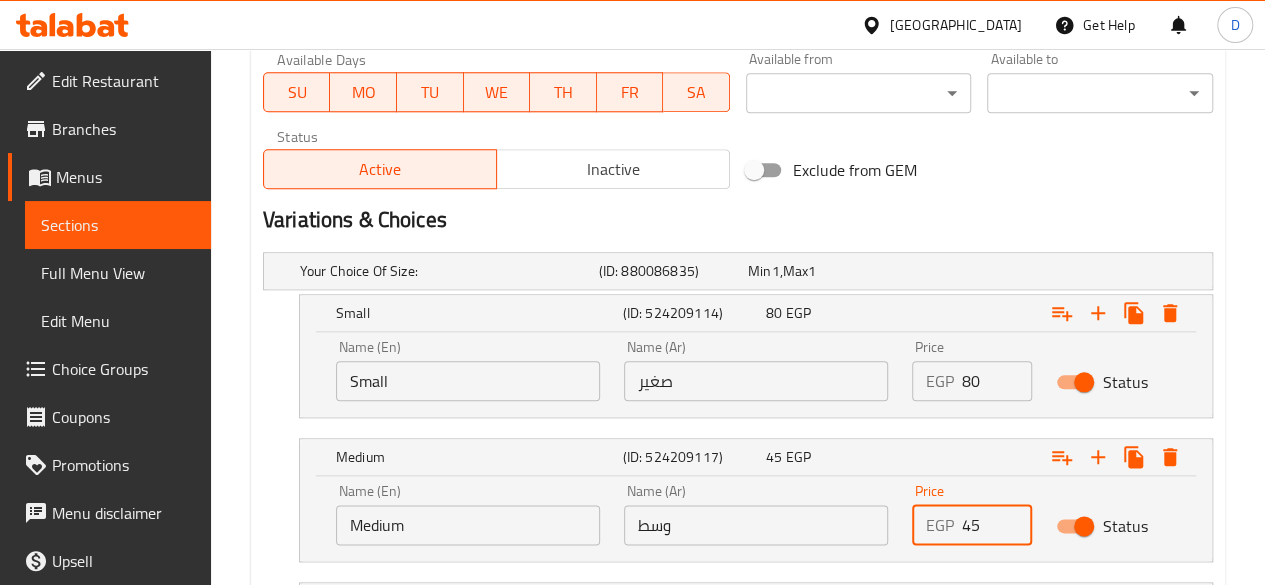 type on "4" 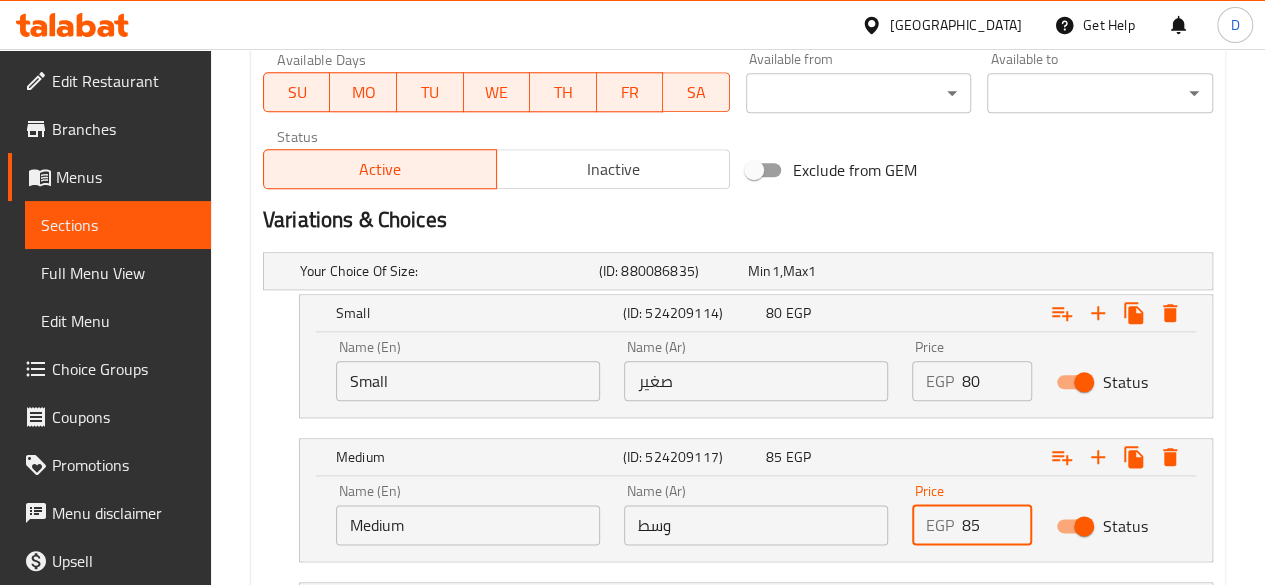 scroll, scrollTop: 1128, scrollLeft: 0, axis: vertical 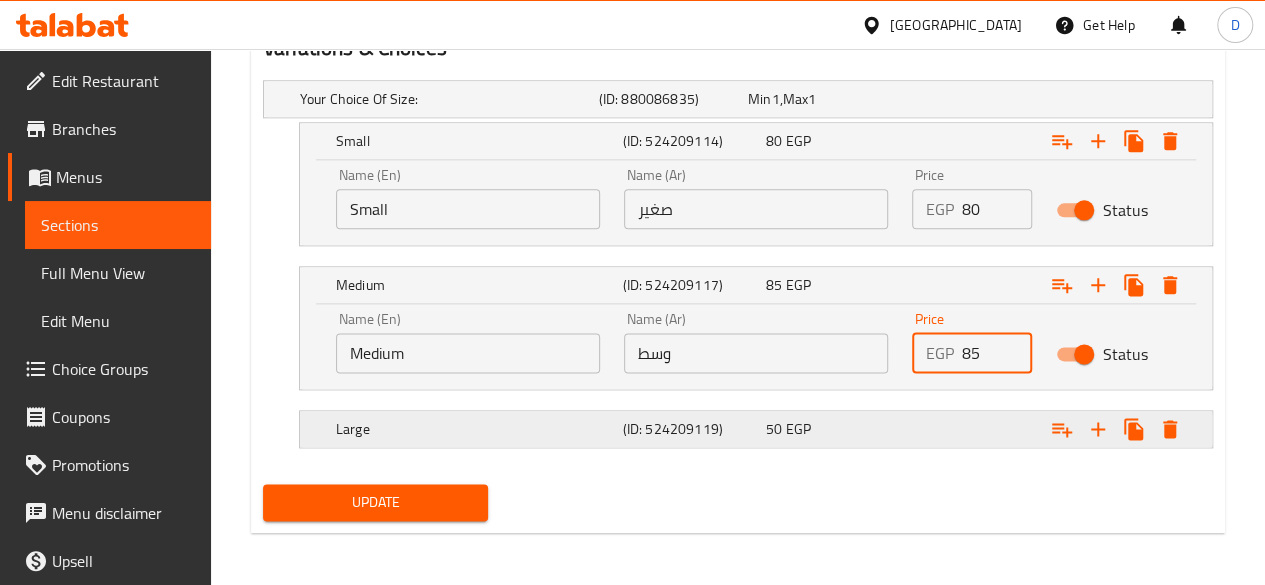 type on "85" 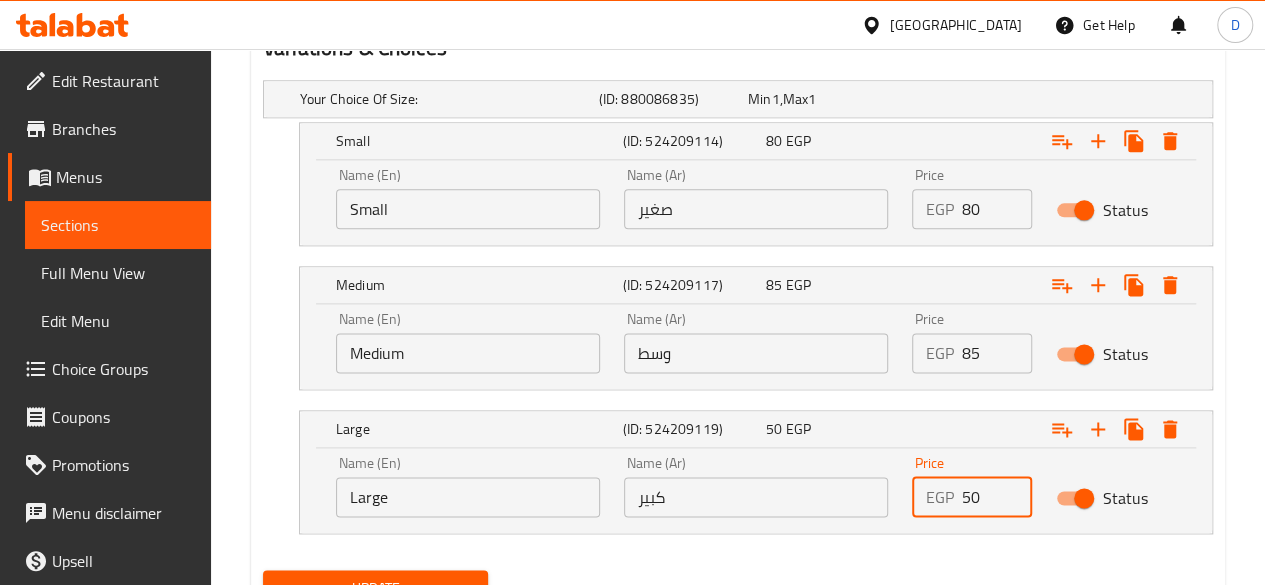 click on "50" at bounding box center [997, 497] 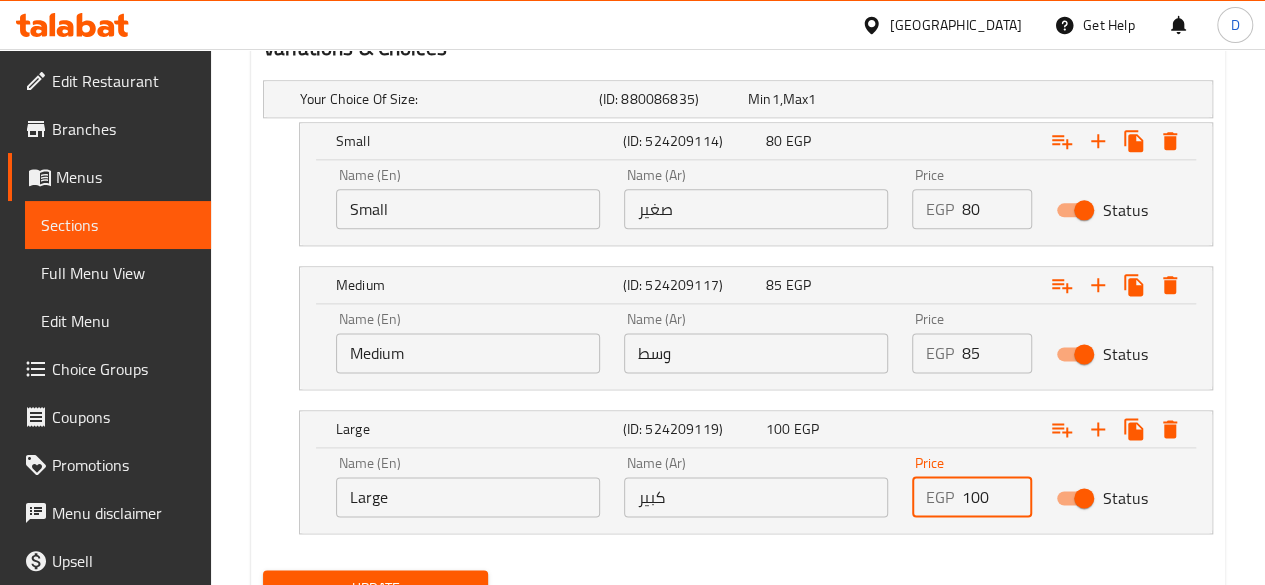 type on "100" 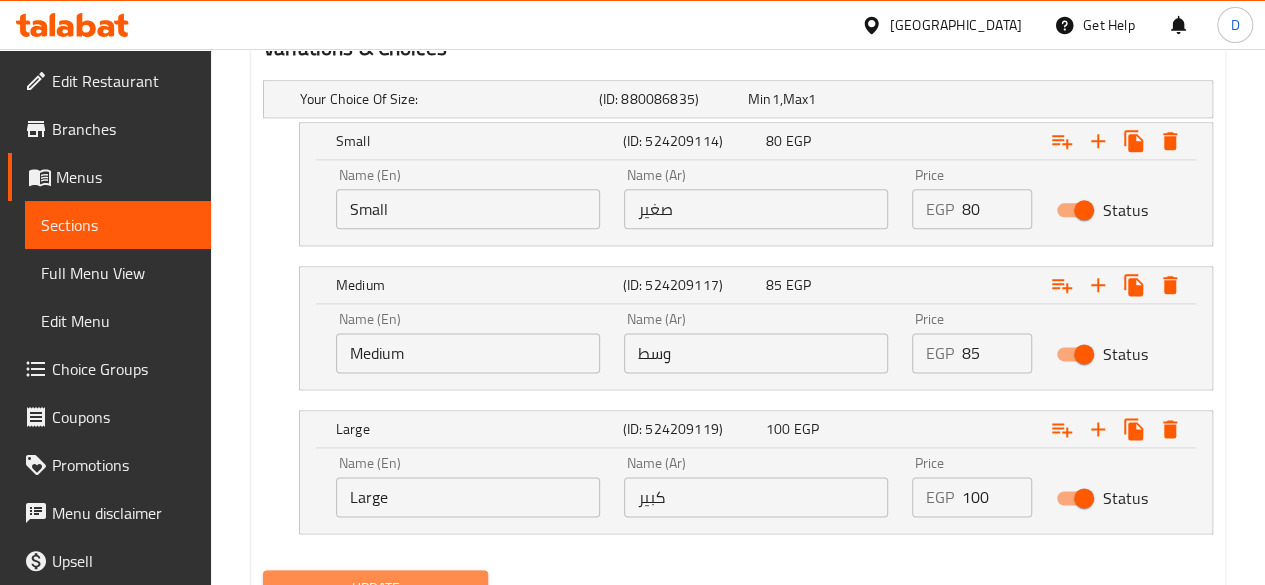 click on "Update" at bounding box center [376, 588] 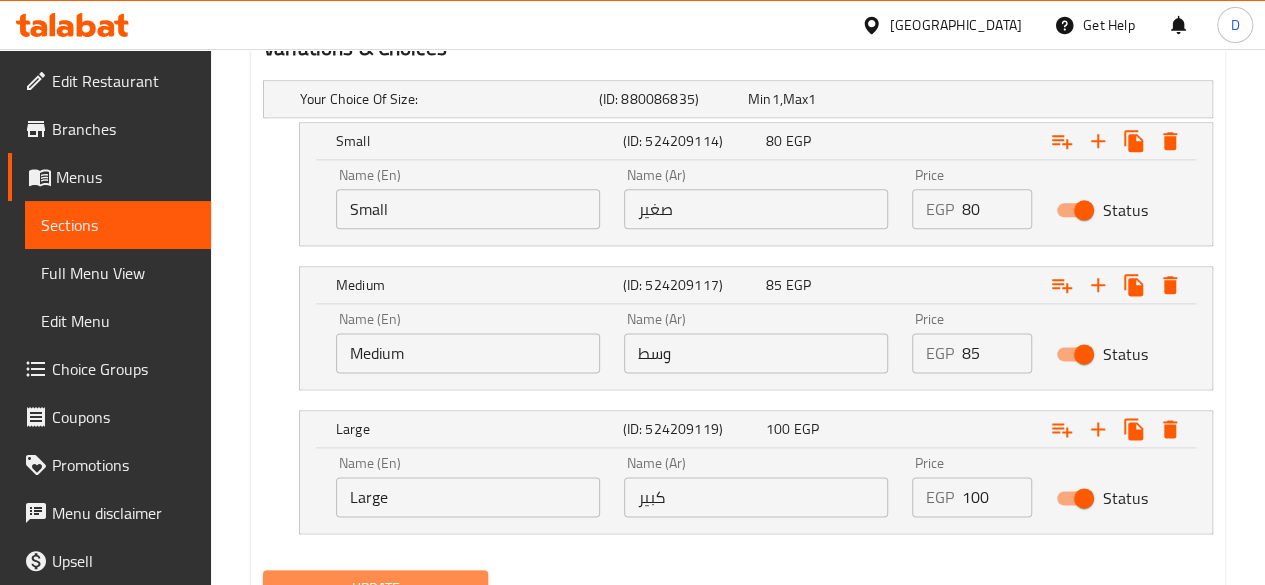 click on "Update" at bounding box center (376, 588) 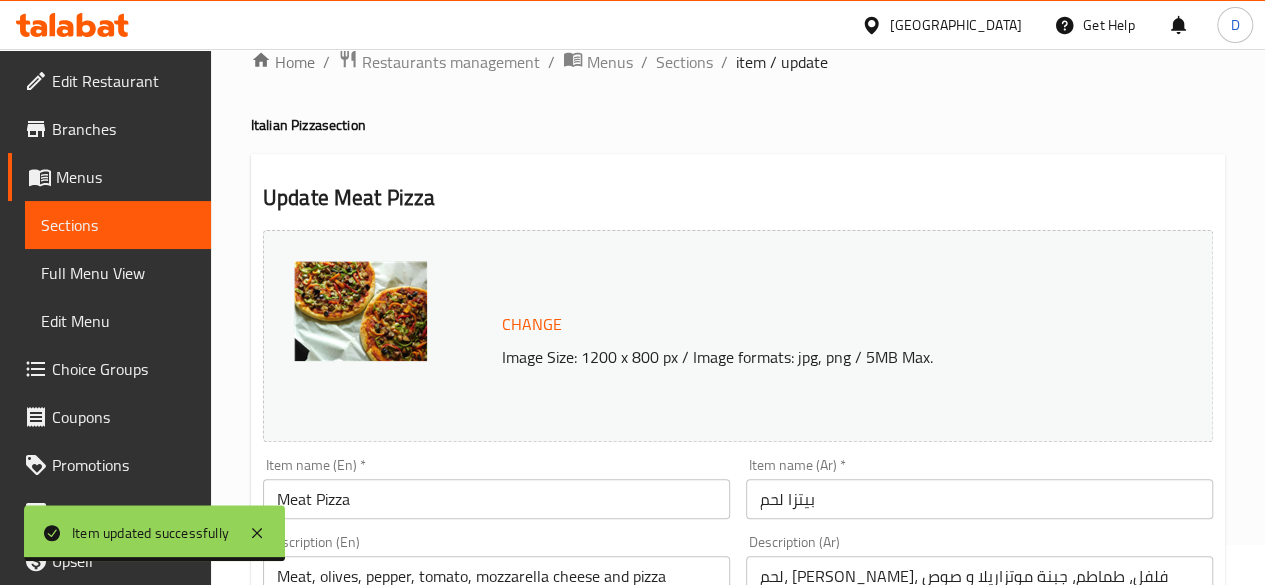 scroll, scrollTop: 0, scrollLeft: 0, axis: both 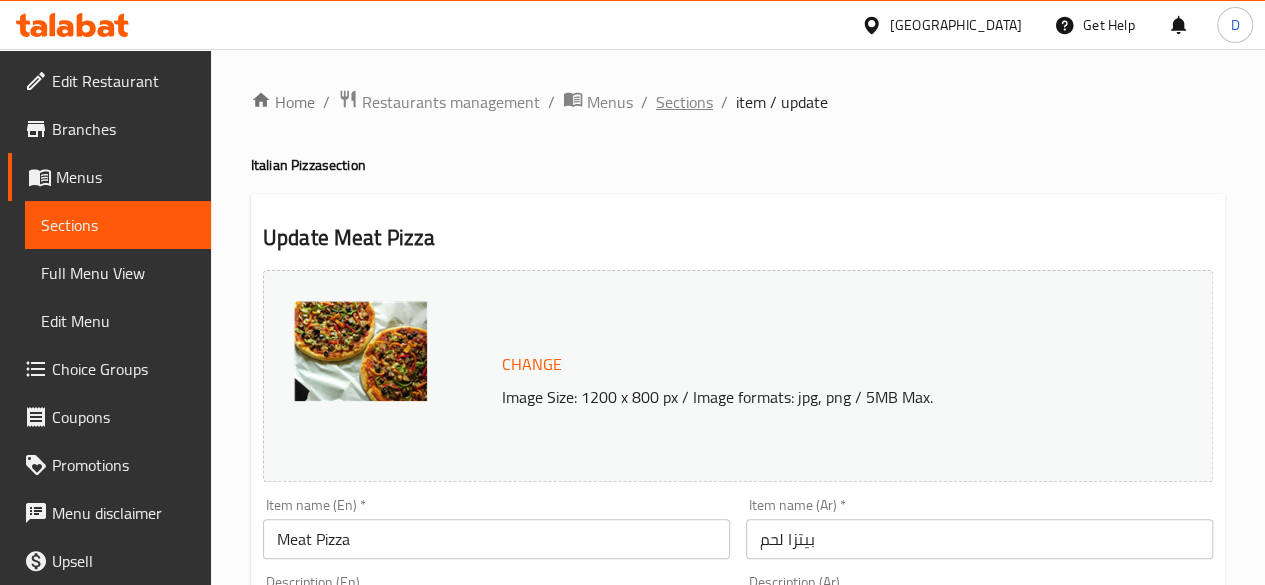 click on "Sections" at bounding box center [684, 102] 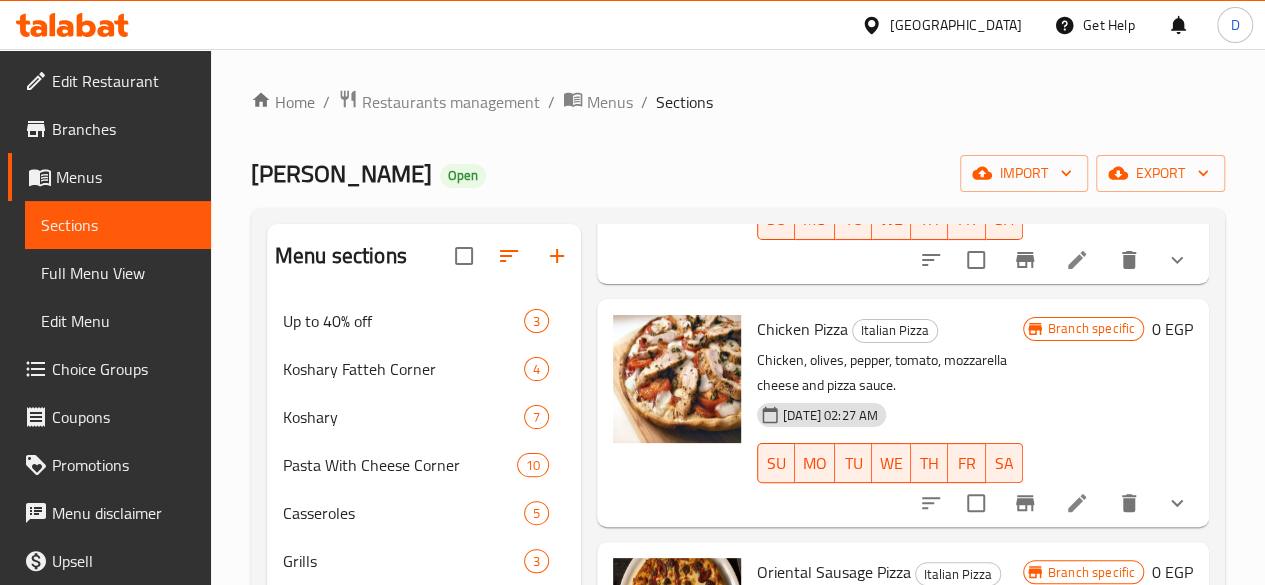 scroll, scrollTop: 1510, scrollLeft: 0, axis: vertical 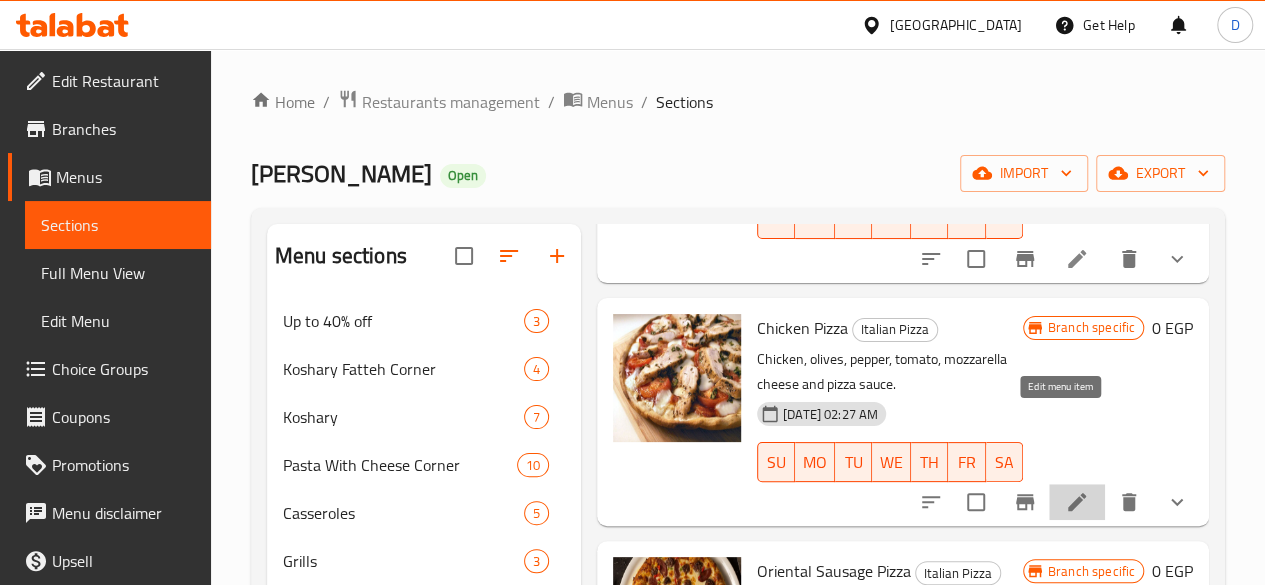 click 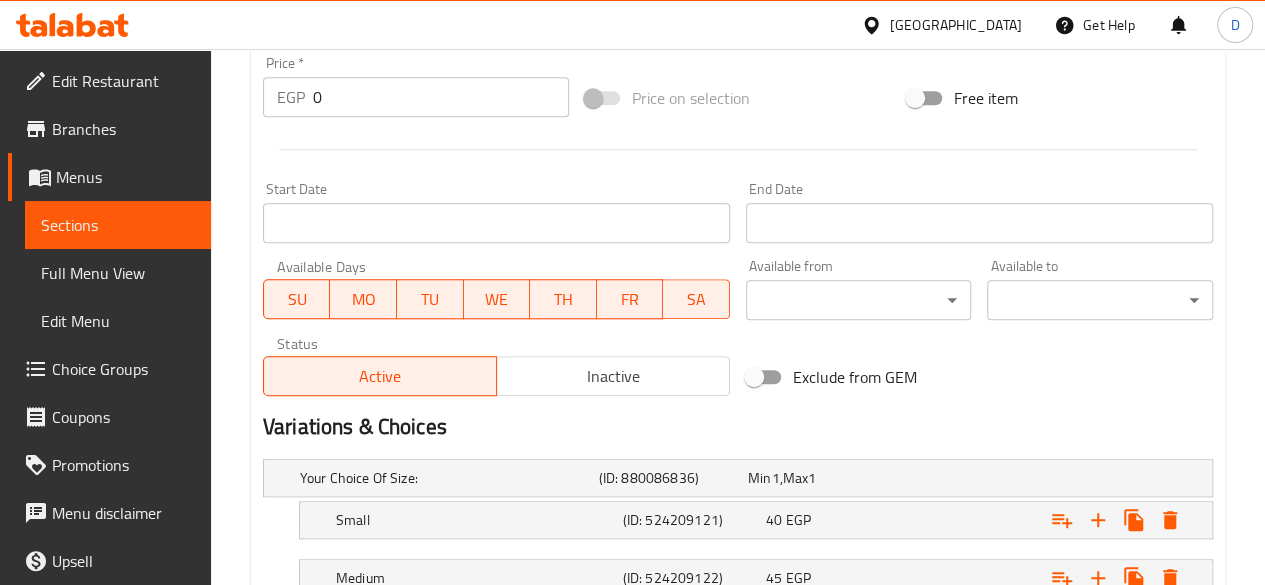 scroll, scrollTop: 956, scrollLeft: 0, axis: vertical 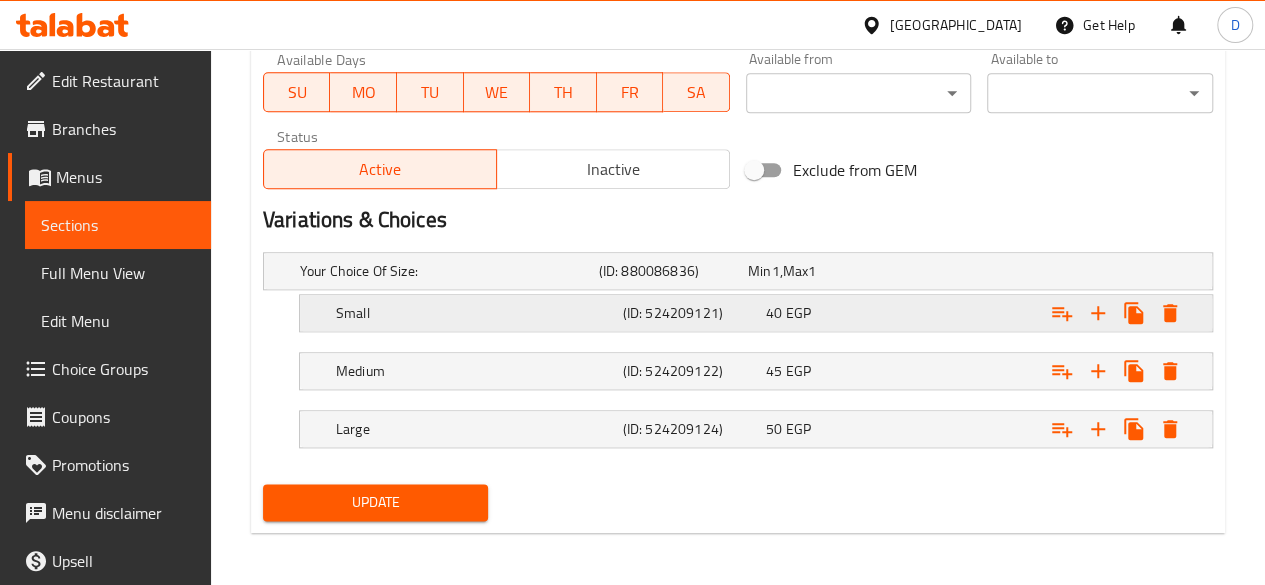 click at bounding box center (1042, 271) 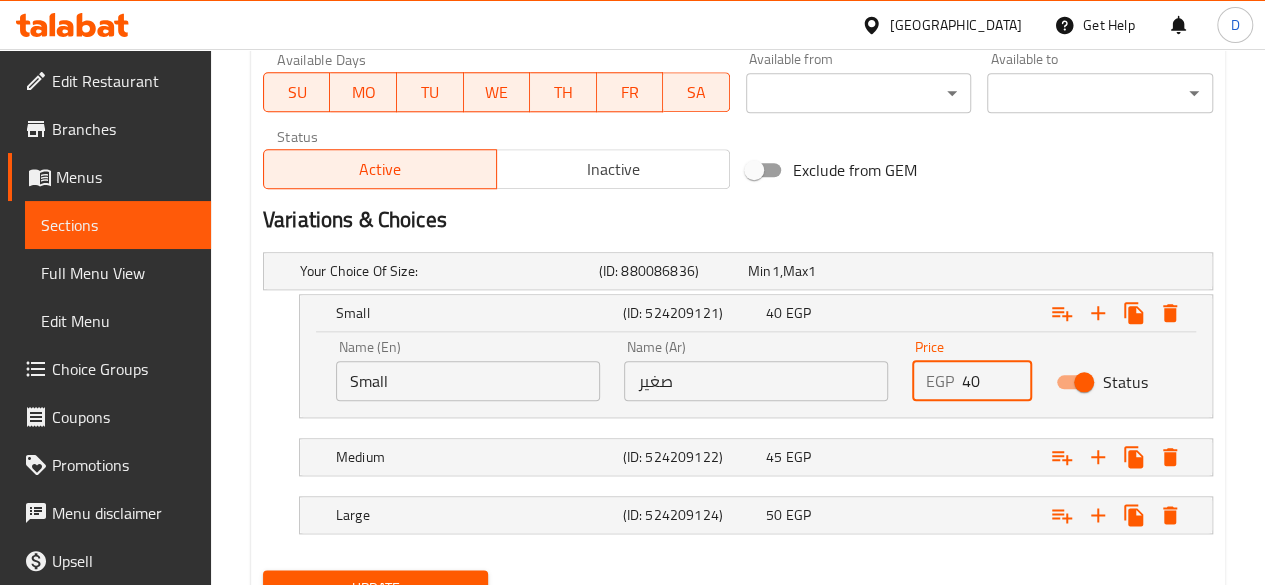 click on "40" at bounding box center (997, 381) 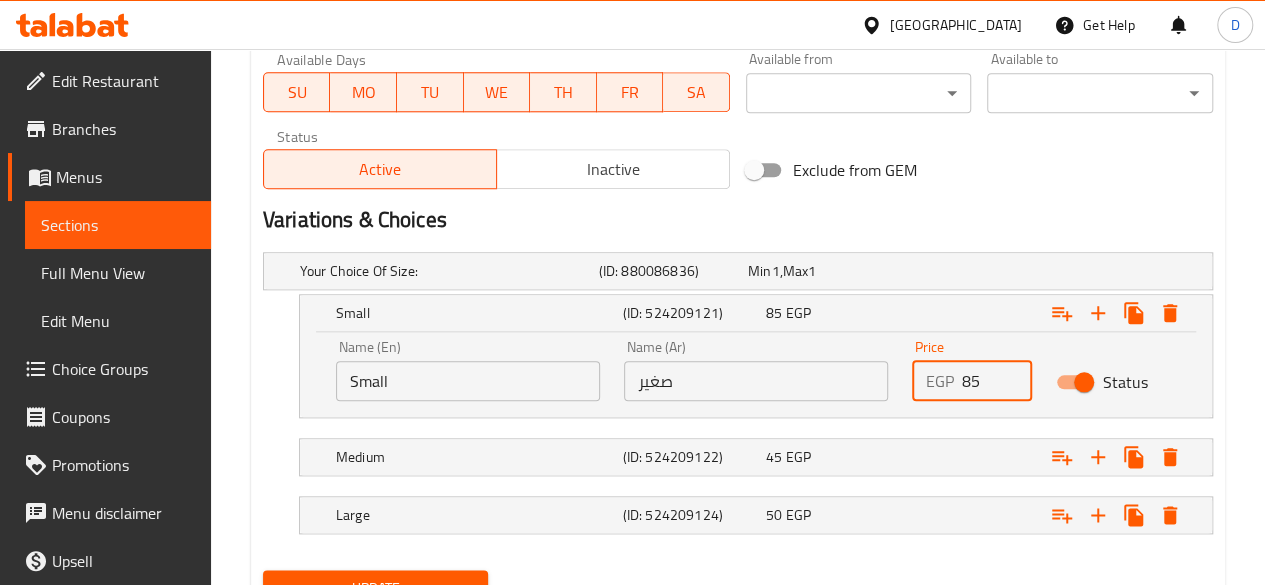 type on "85" 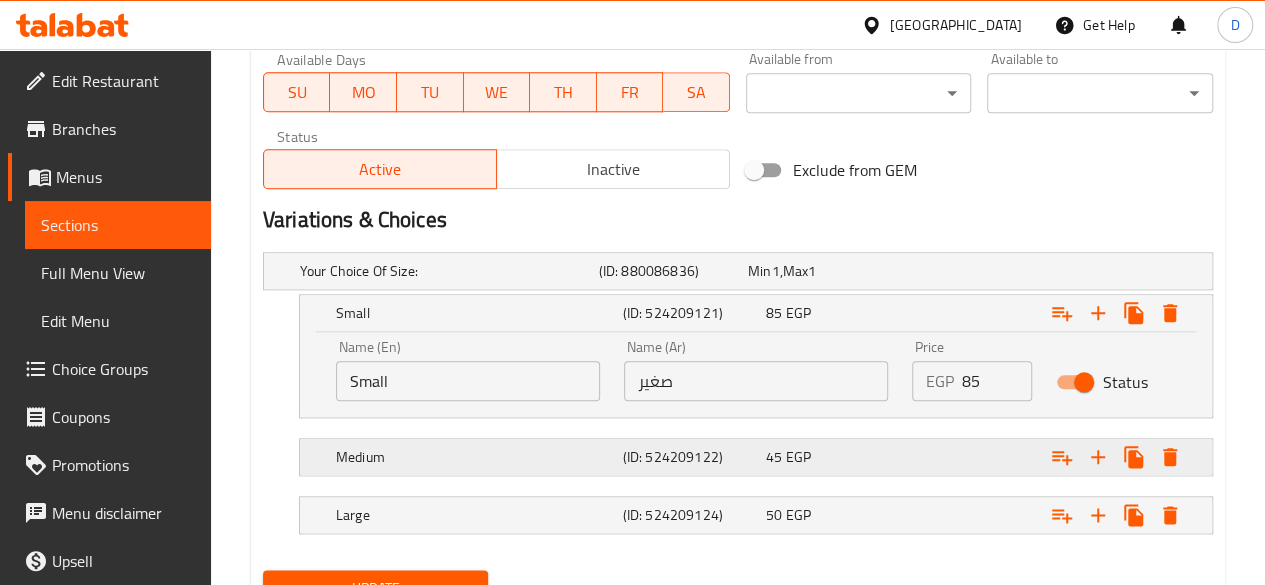 click at bounding box center (1042, 271) 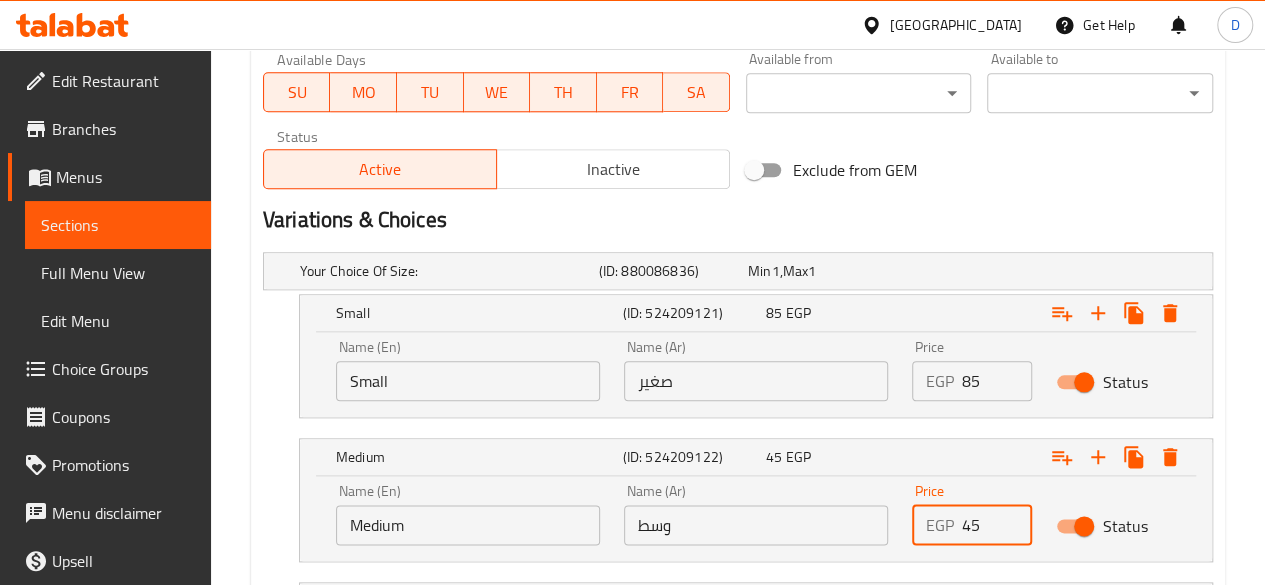 click on "45" at bounding box center (997, 525) 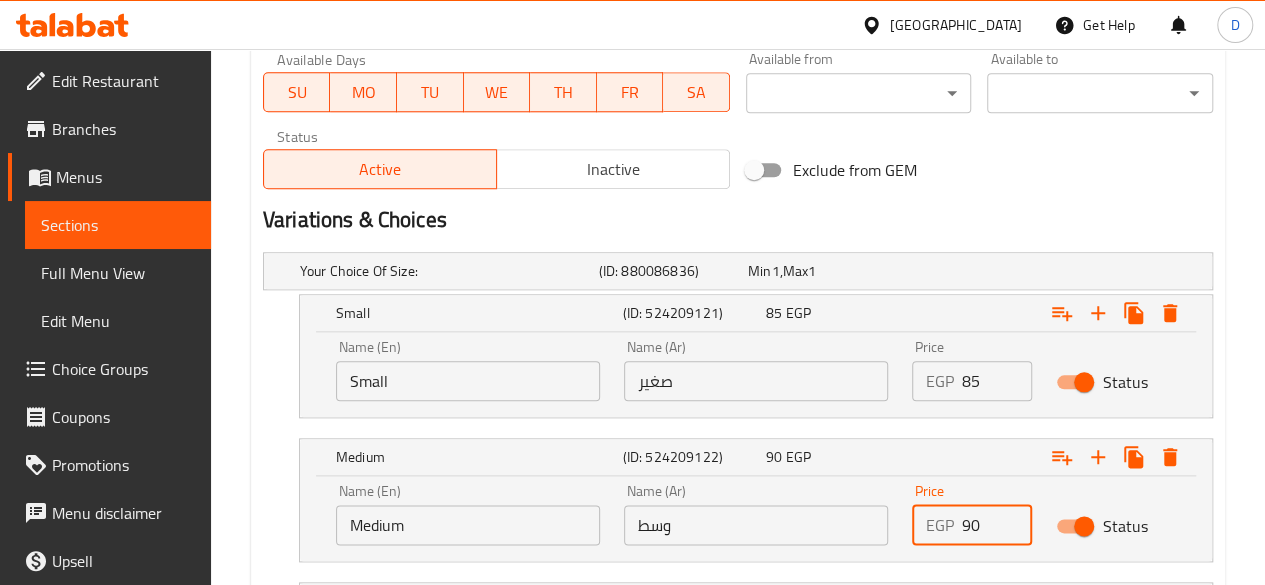 scroll, scrollTop: 1128, scrollLeft: 0, axis: vertical 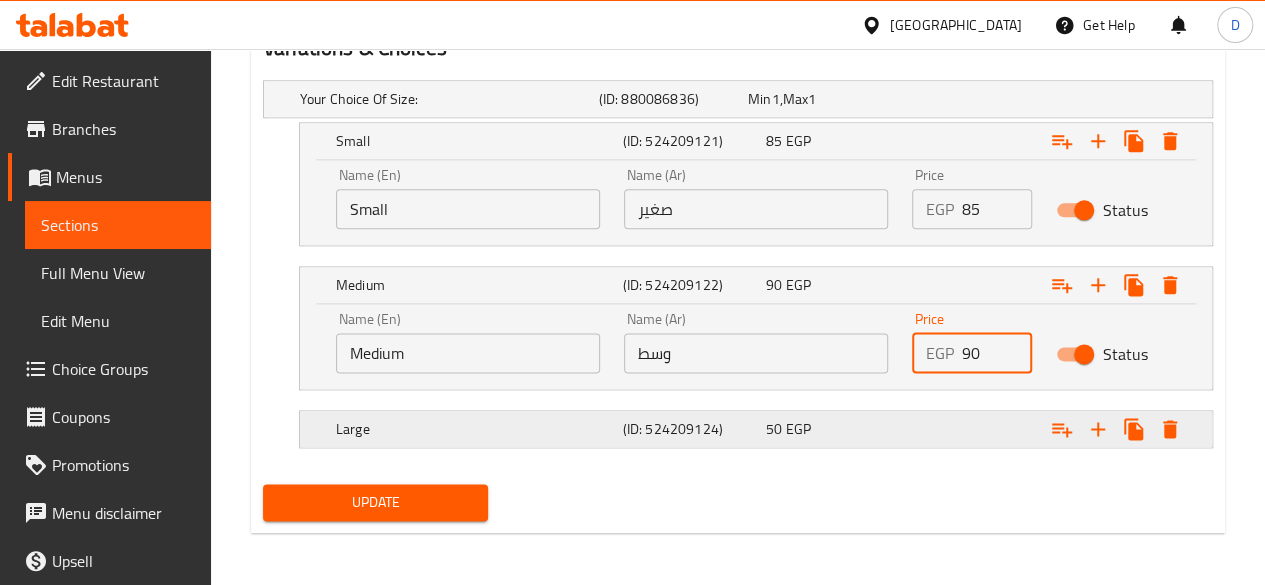 type on "90" 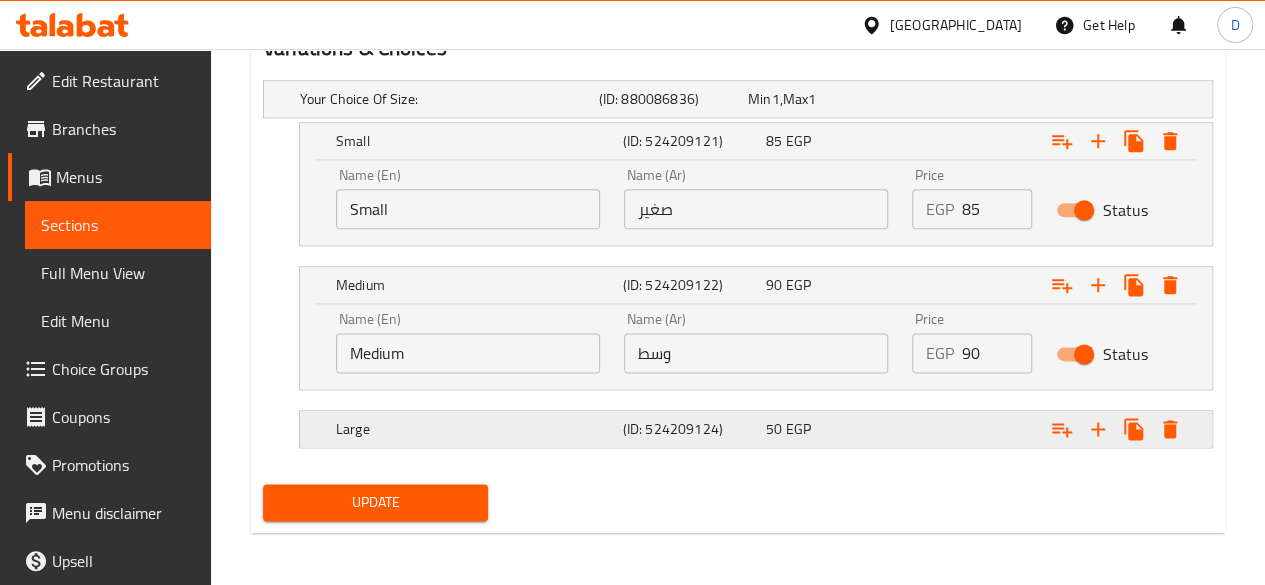 click at bounding box center [1042, 99] 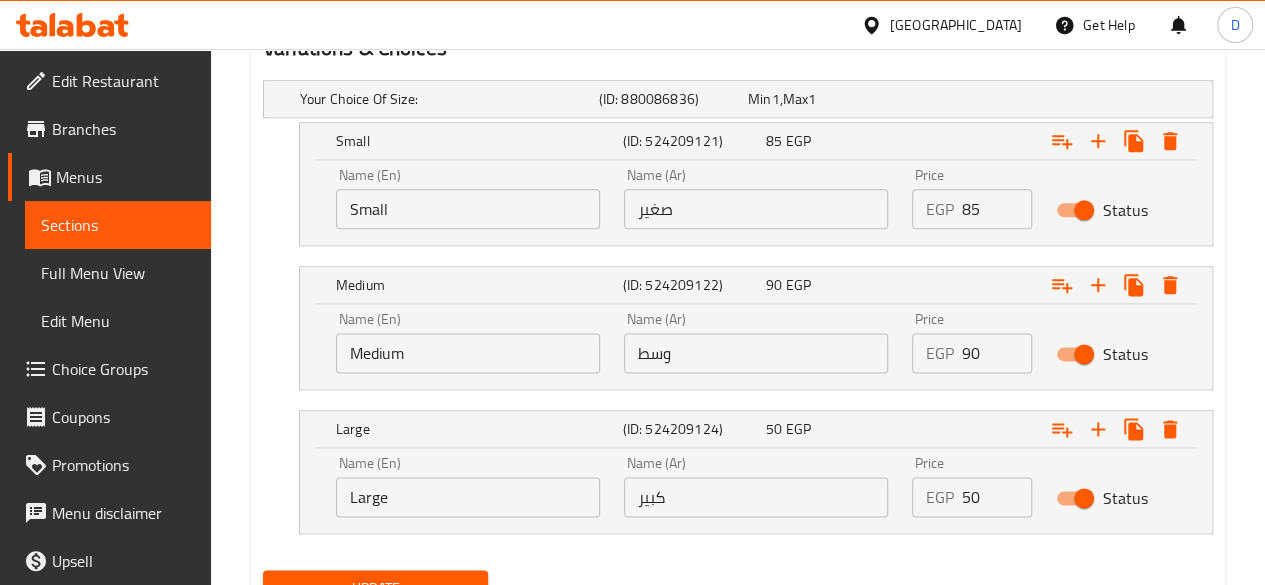 click on "50" at bounding box center [997, 497] 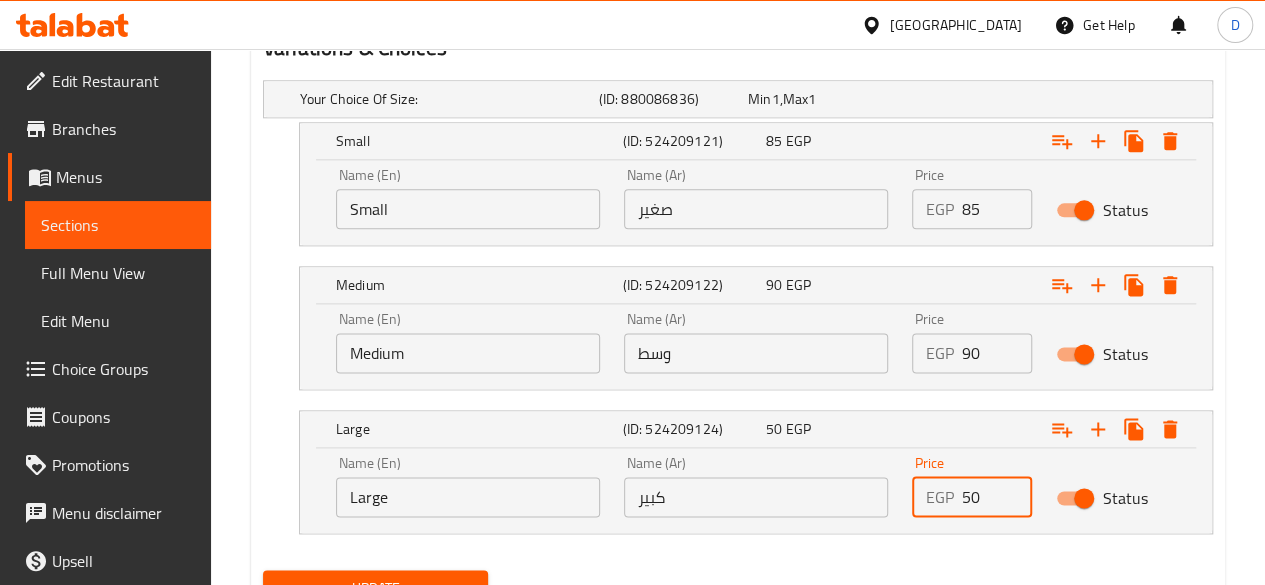 type on "5" 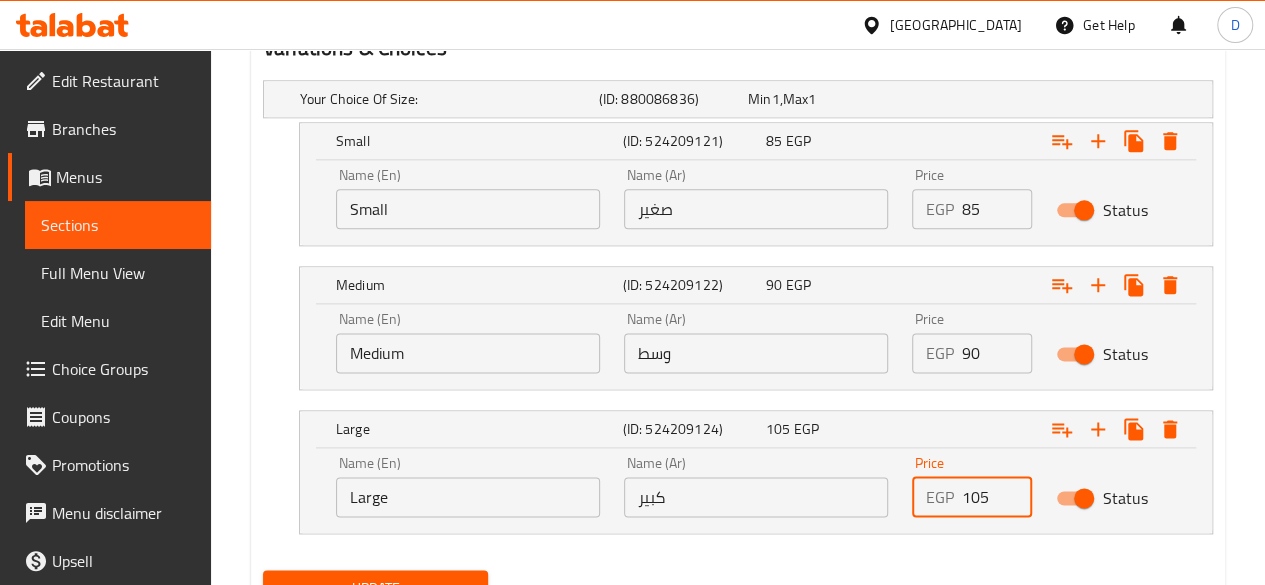 scroll, scrollTop: 1214, scrollLeft: 0, axis: vertical 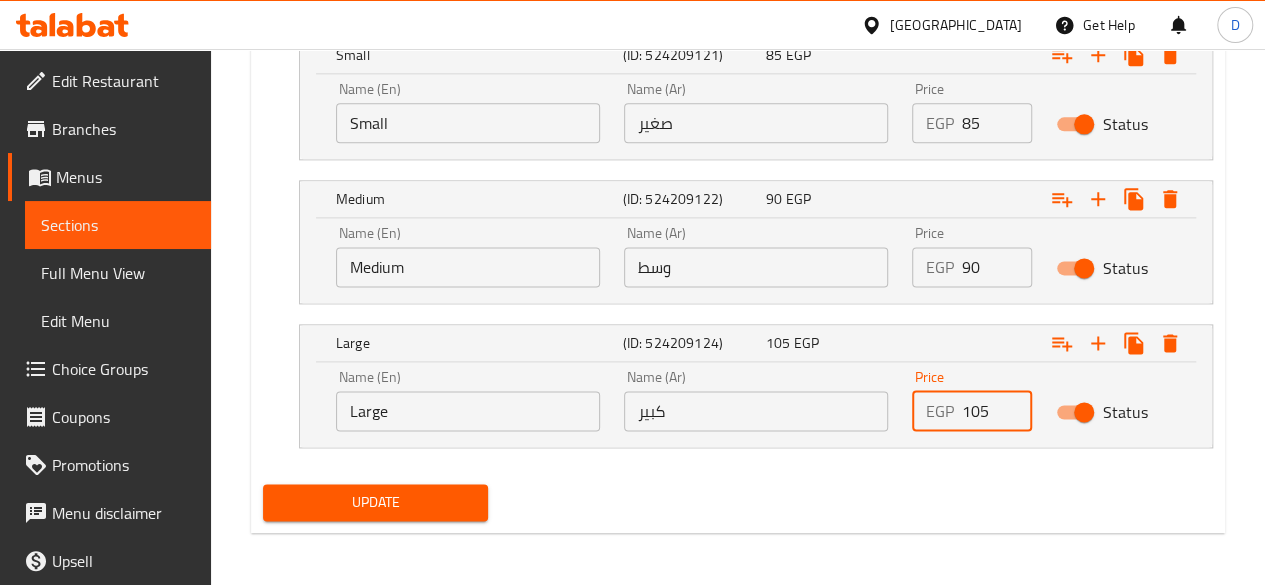 type on "105" 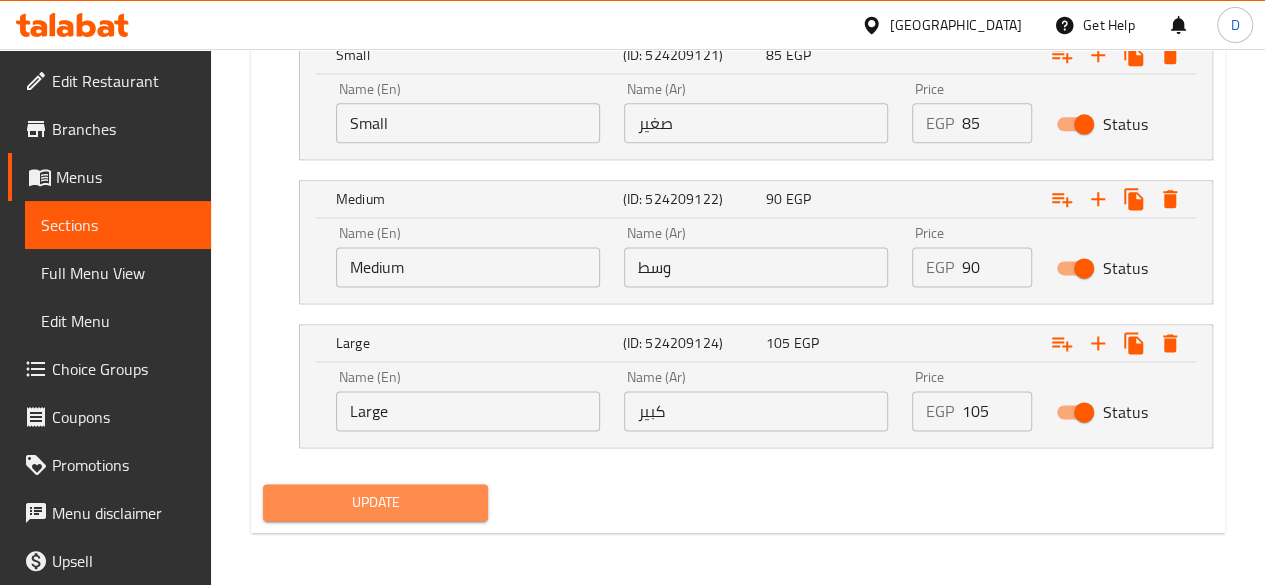 click on "Update" at bounding box center (376, 502) 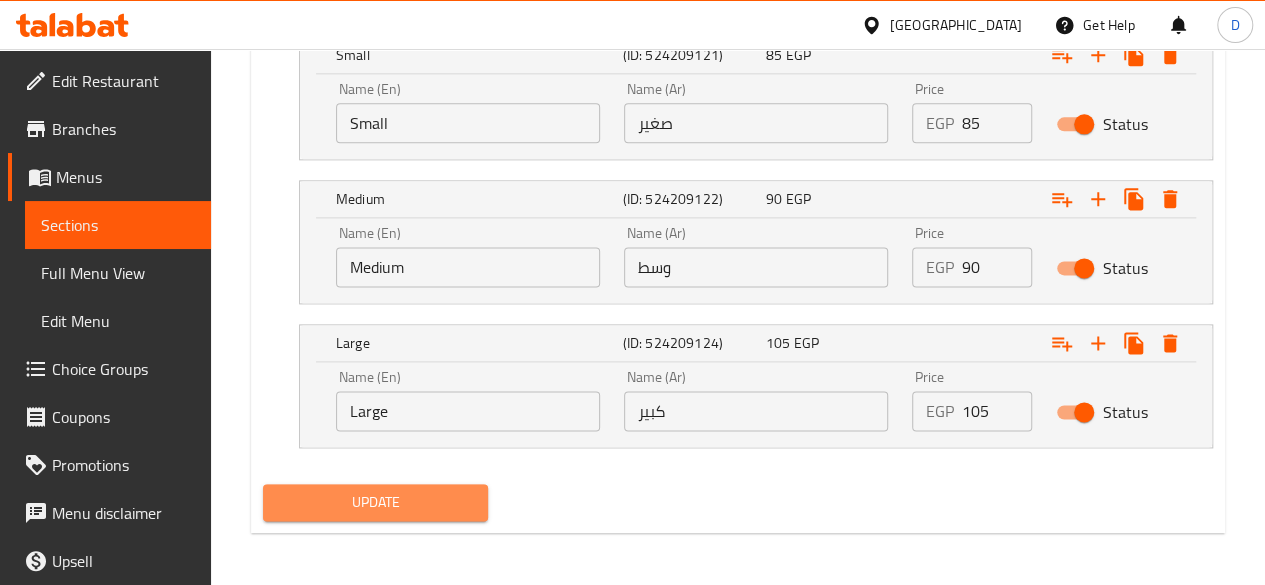 click on "Update" at bounding box center (376, 502) 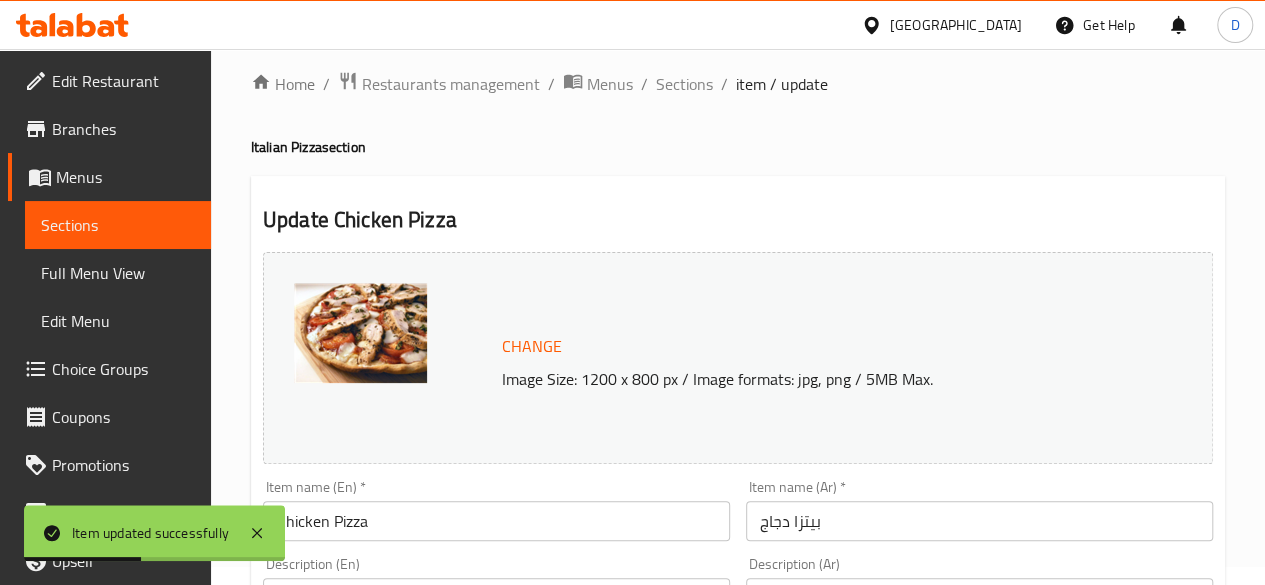 scroll, scrollTop: 0, scrollLeft: 0, axis: both 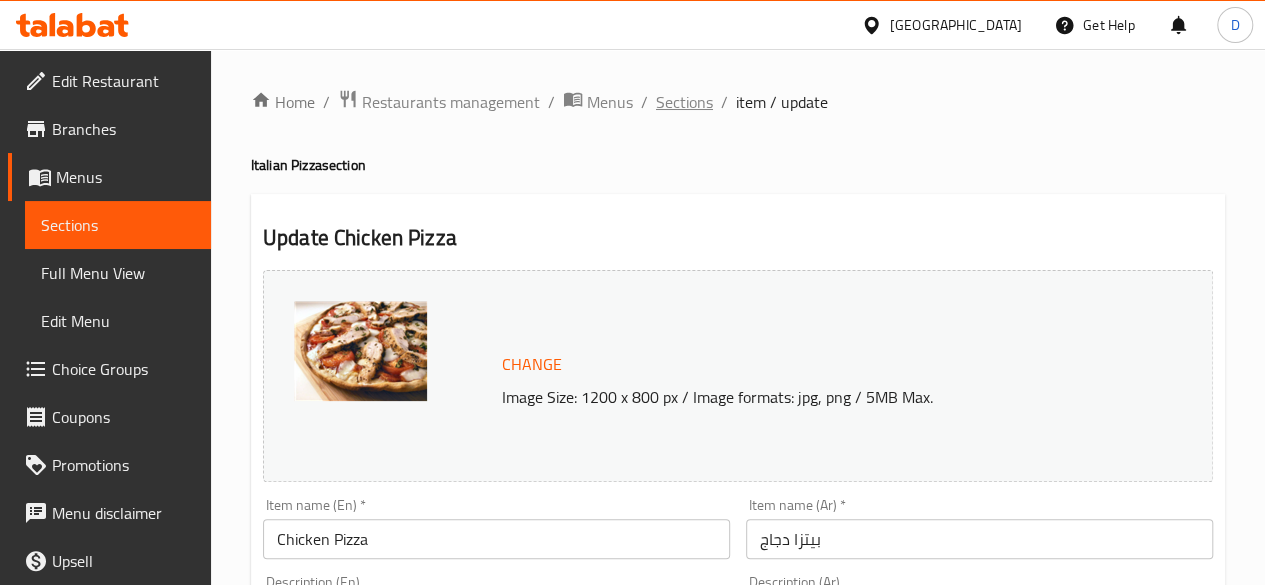 click on "Sections" at bounding box center (684, 102) 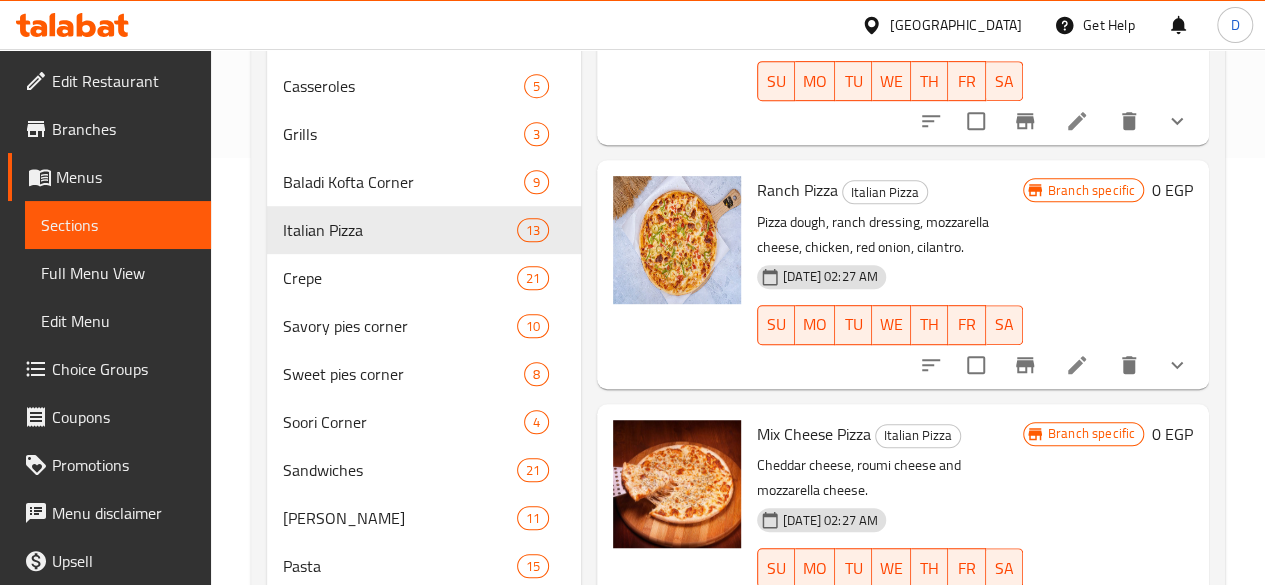 scroll, scrollTop: 428, scrollLeft: 0, axis: vertical 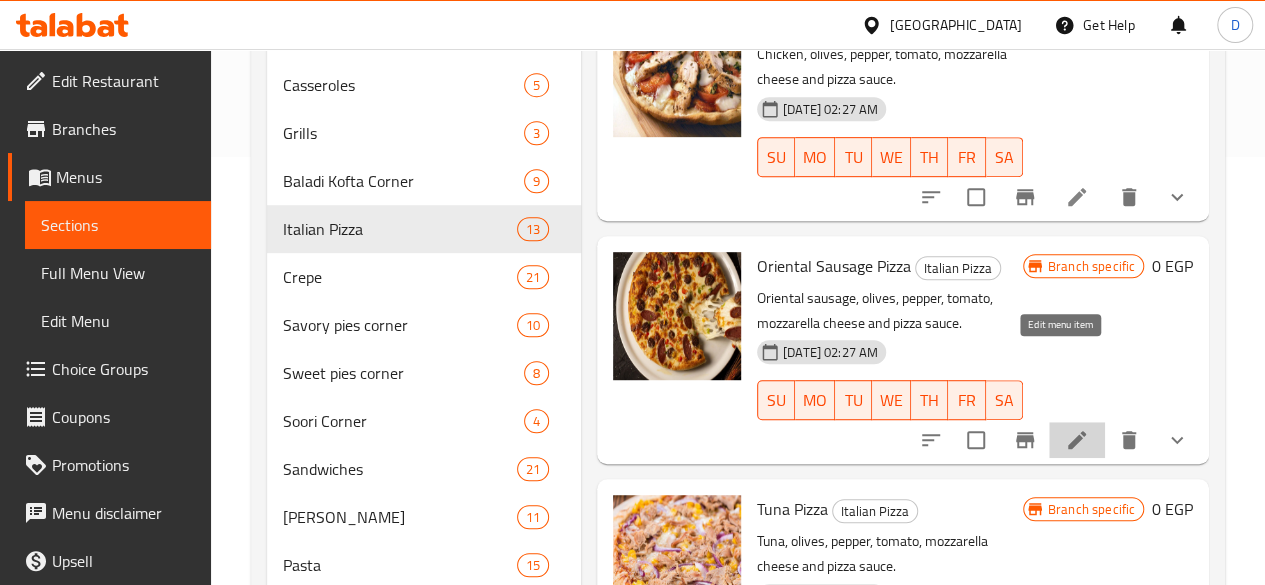 click 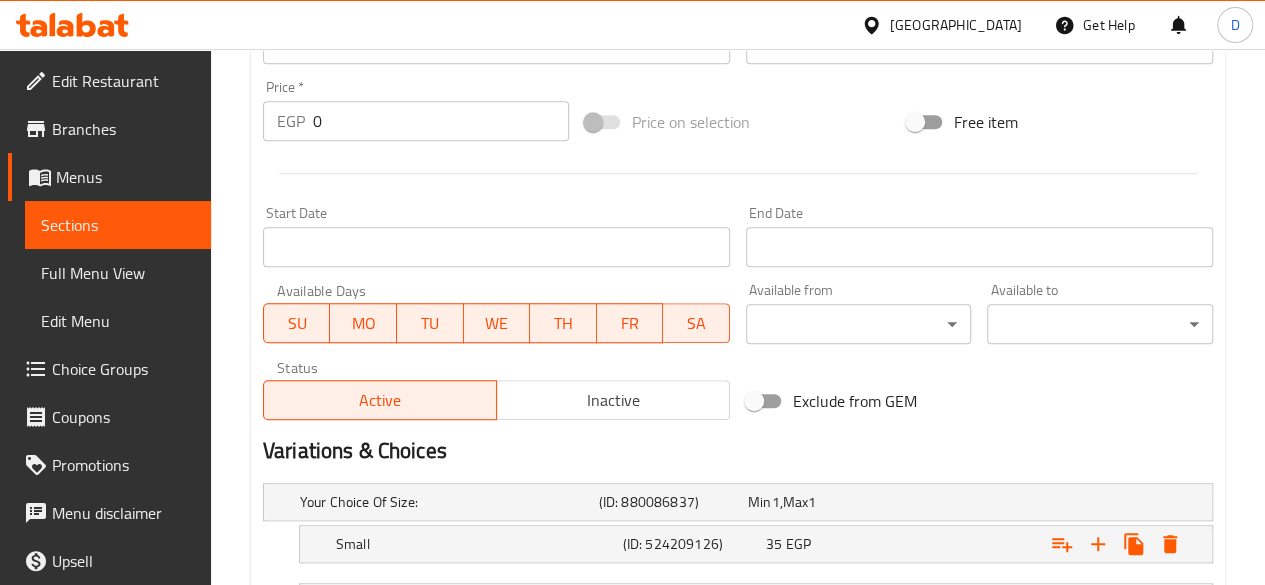 scroll, scrollTop: 956, scrollLeft: 0, axis: vertical 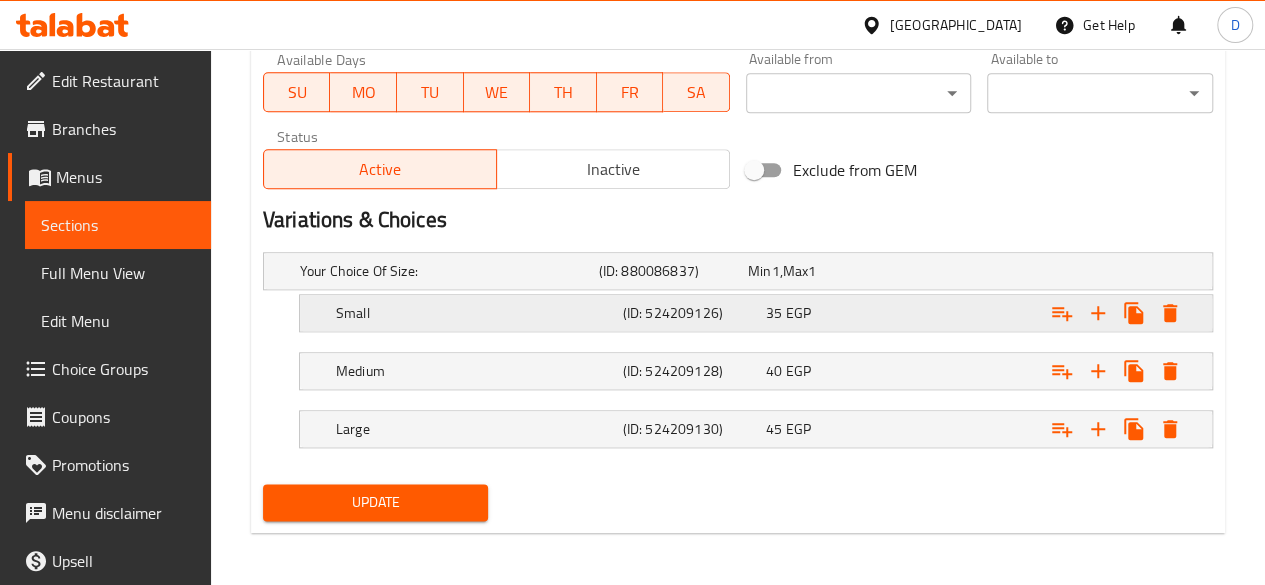 click on "35   EGP" at bounding box center [818, 271] 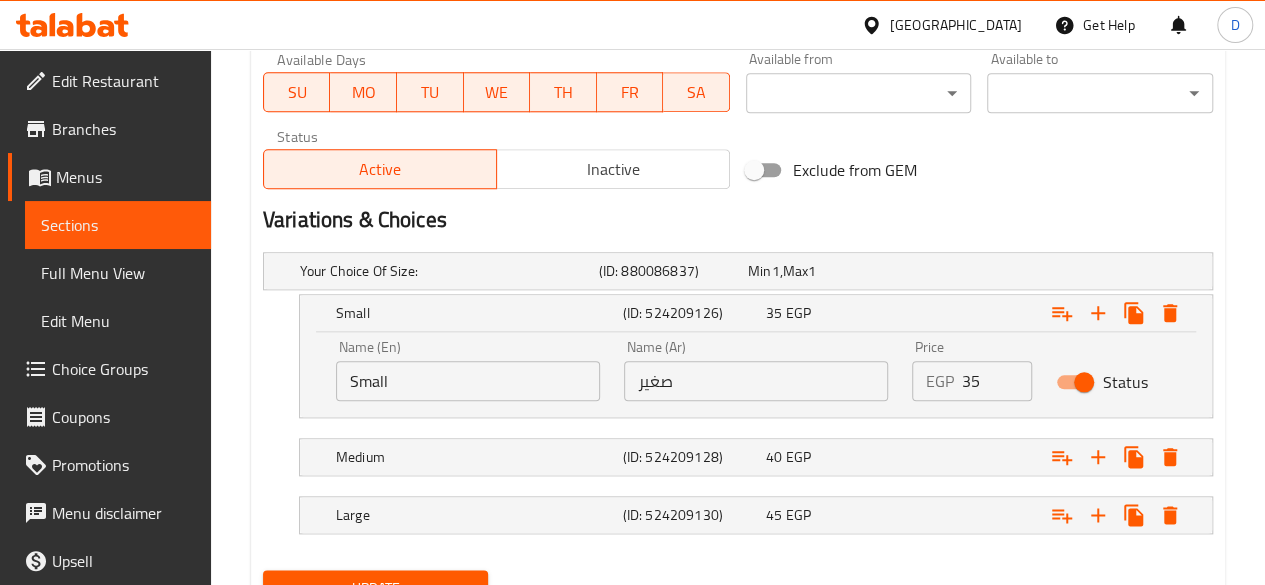 click on "35" at bounding box center [997, 381] 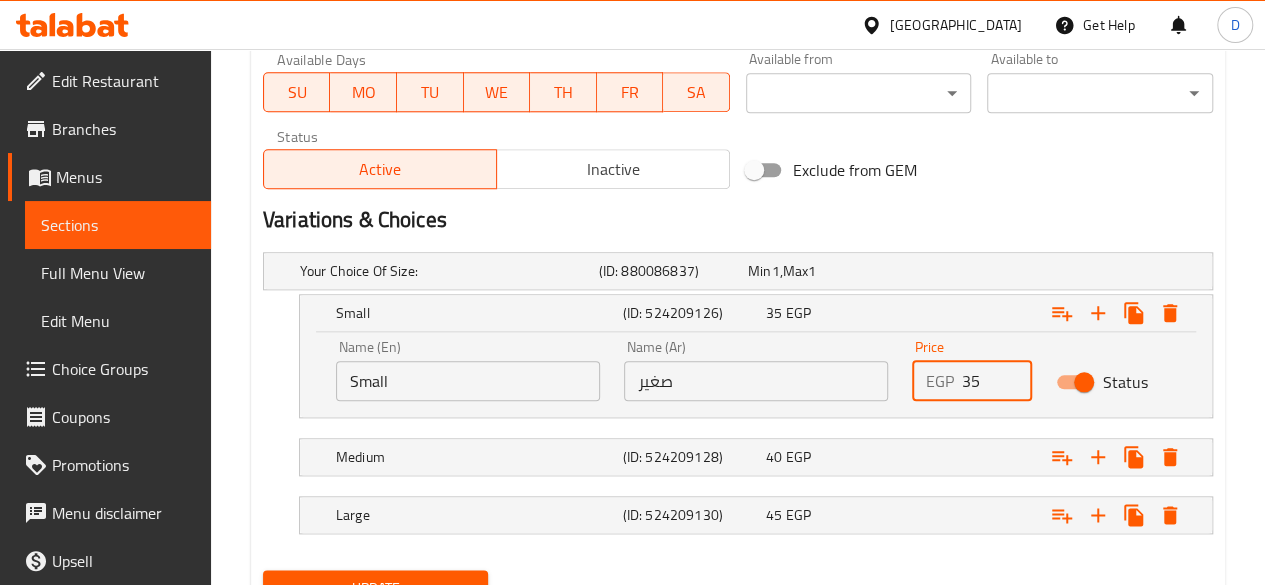 type on "3" 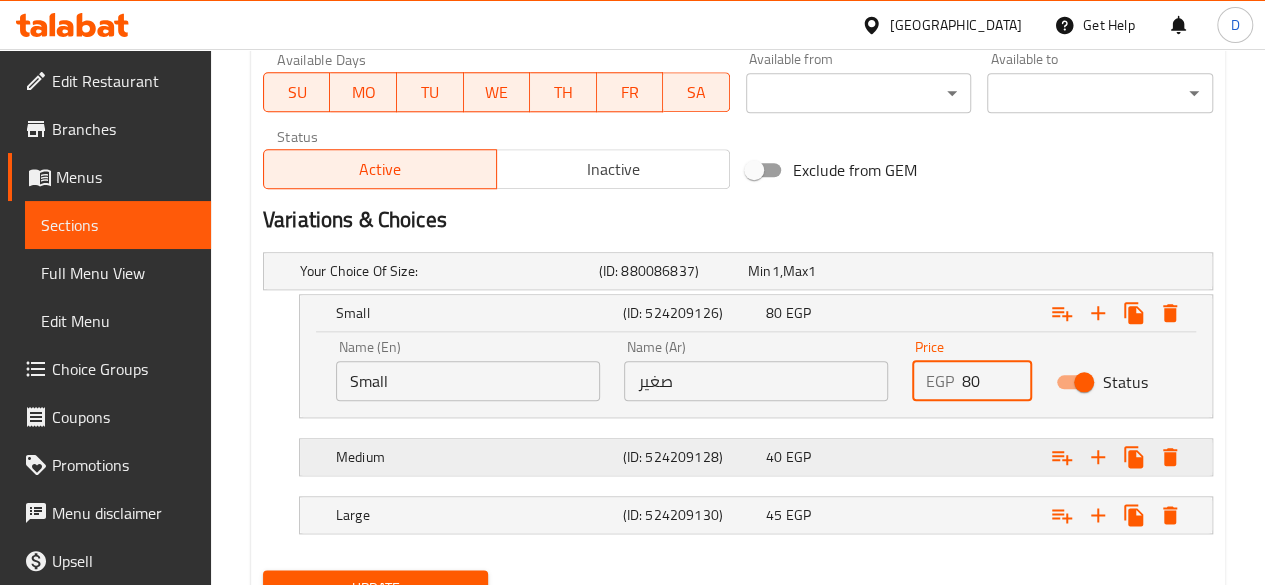 type on "80" 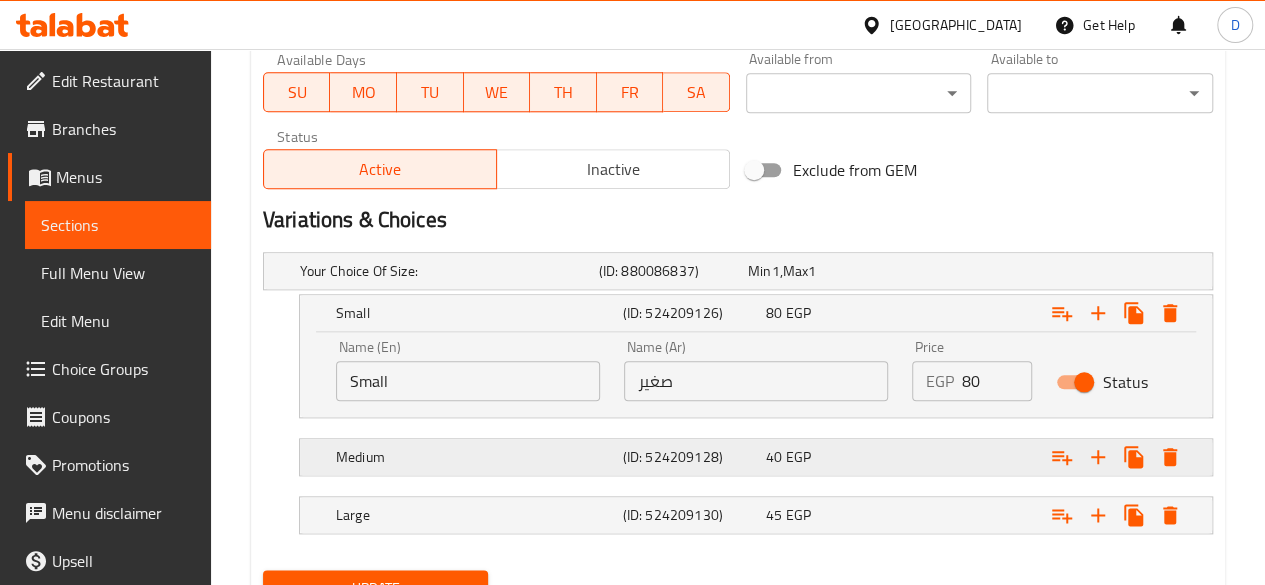 click at bounding box center [1042, 271] 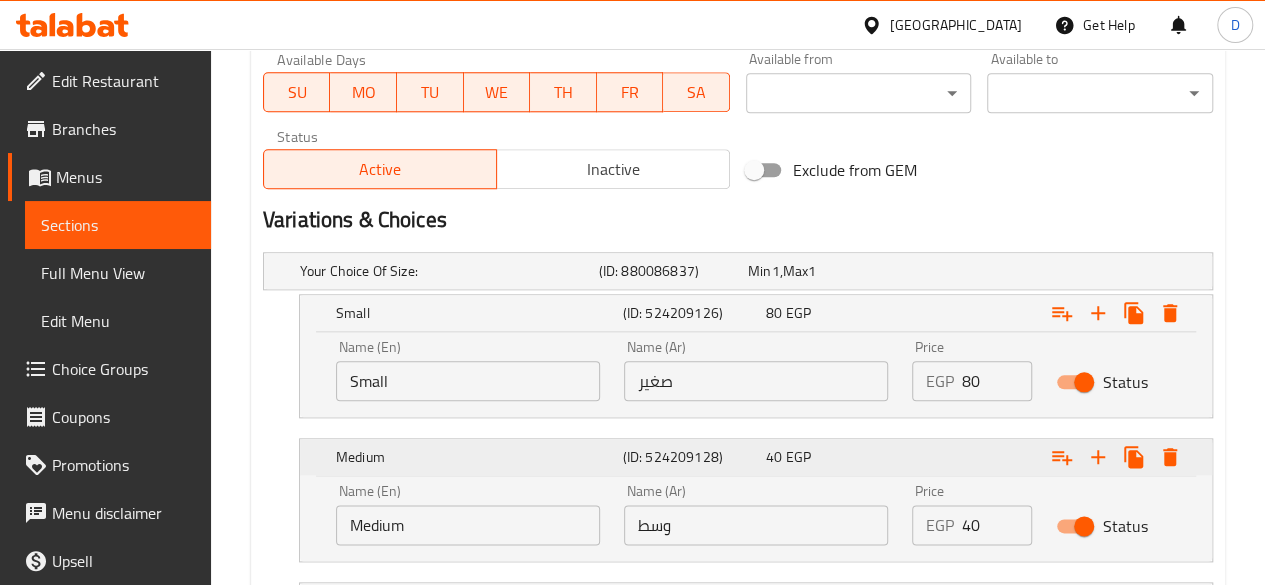 scroll, scrollTop: 1128, scrollLeft: 0, axis: vertical 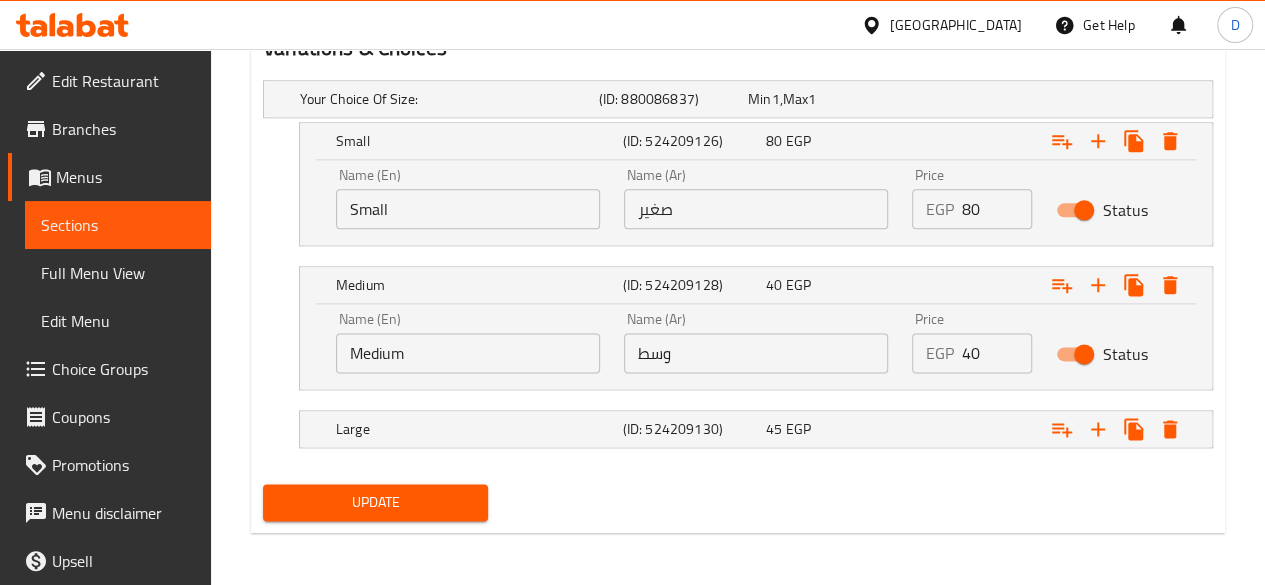 click on "40" at bounding box center (997, 353) 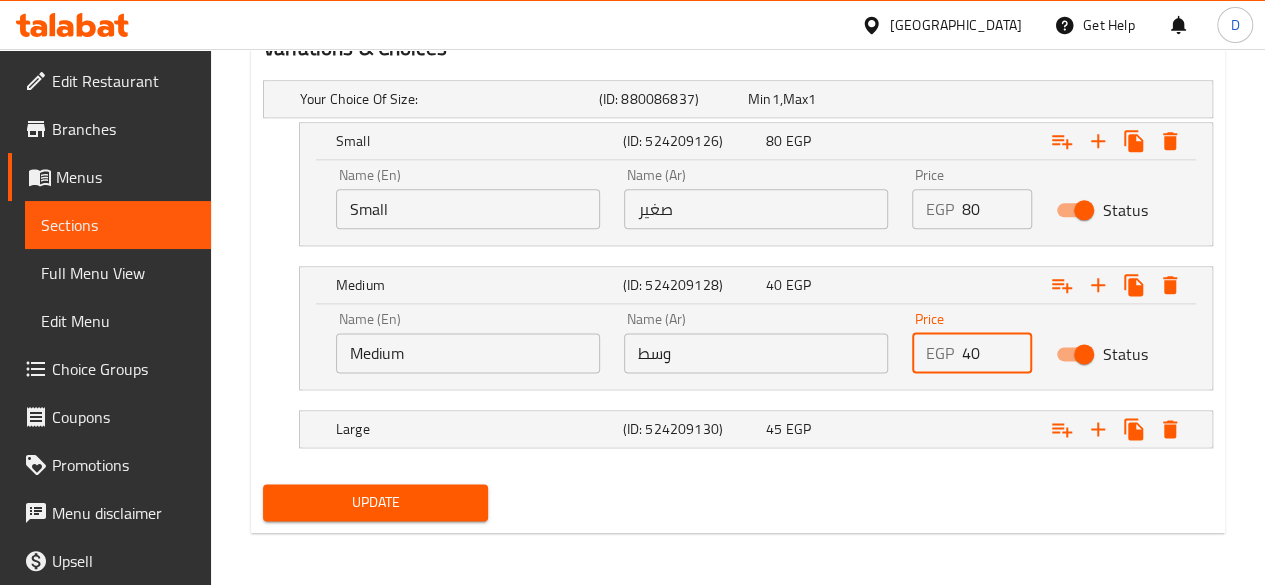 type on "4" 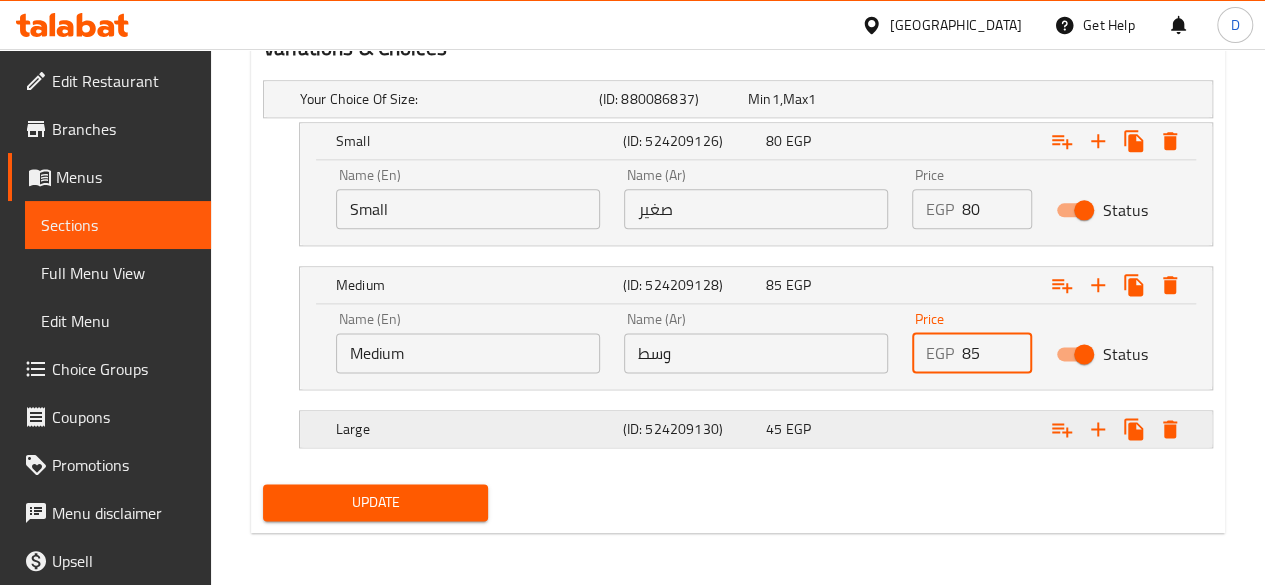 type on "85" 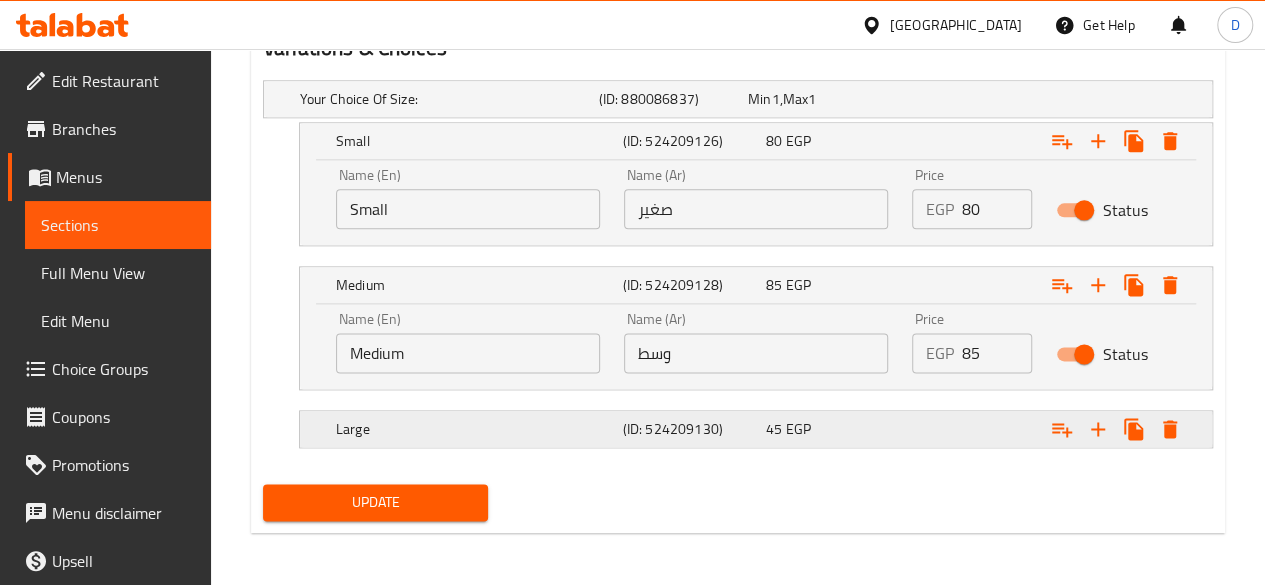 click at bounding box center [1042, 99] 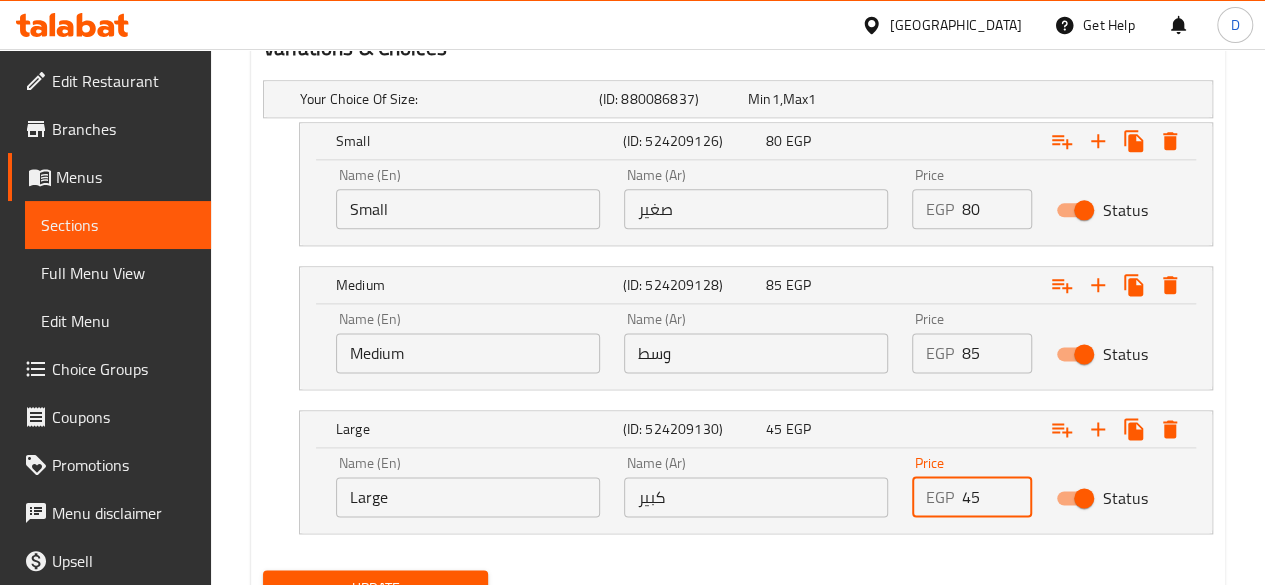 drag, startPoint x: 972, startPoint y: 497, endPoint x: 992, endPoint y: 506, distance: 21.931713 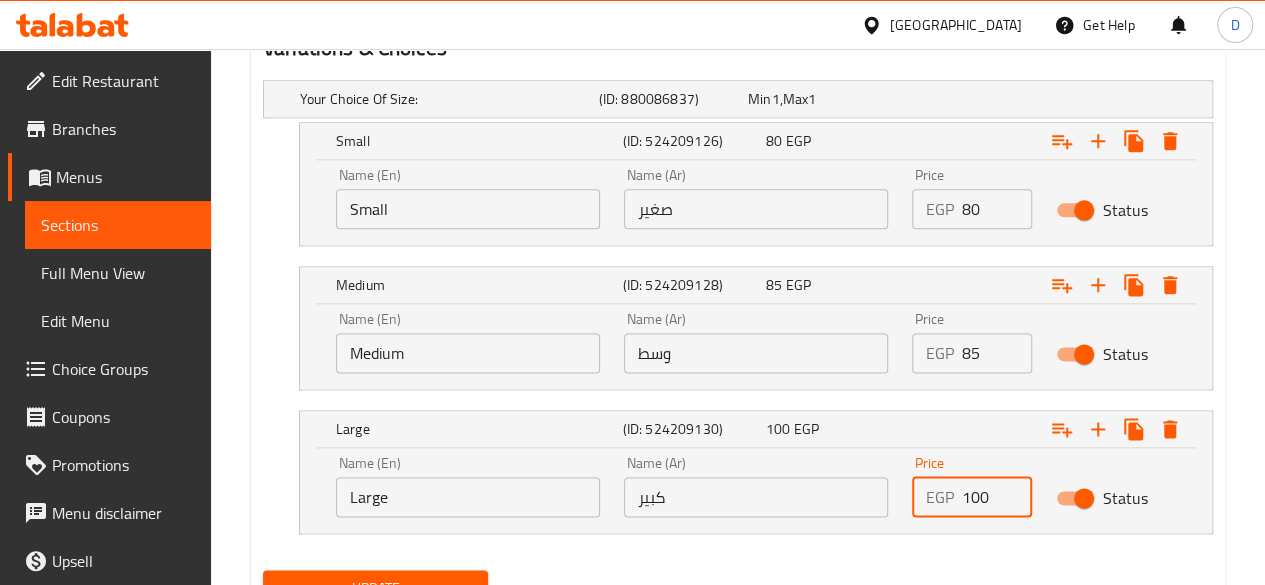 scroll, scrollTop: 1214, scrollLeft: 0, axis: vertical 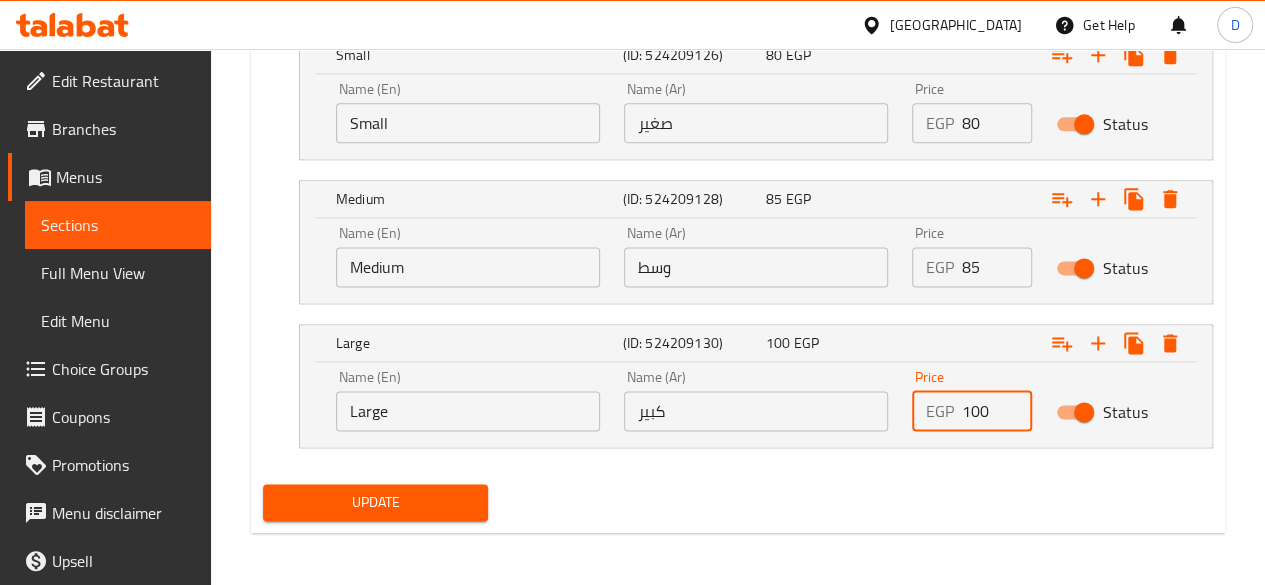 type on "100" 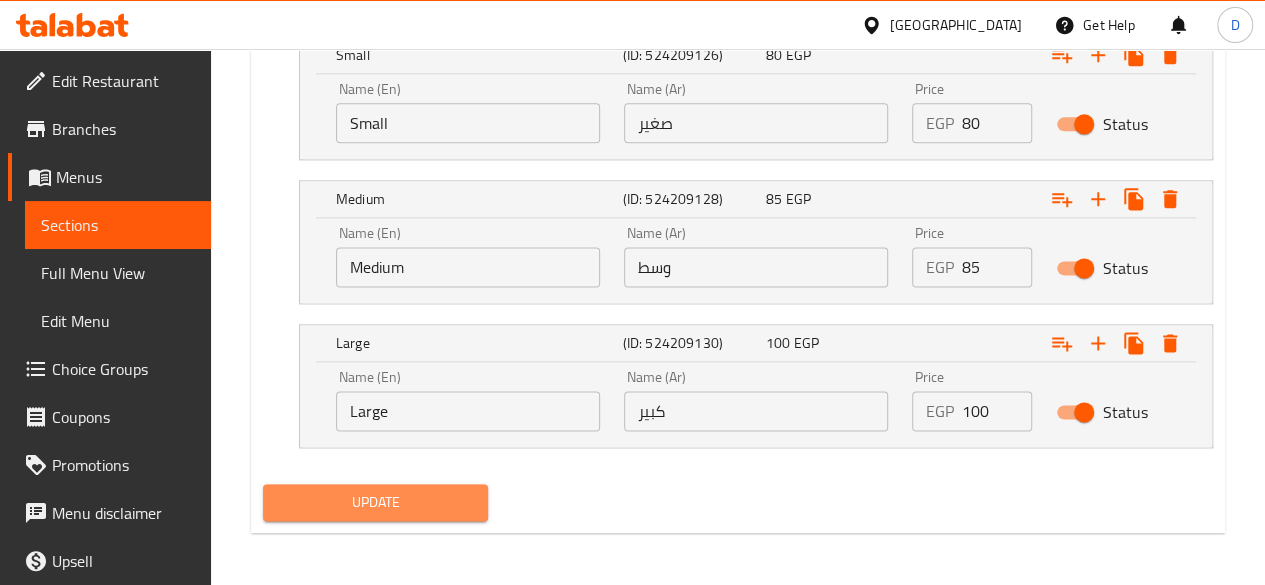 click on "Update" at bounding box center (376, 502) 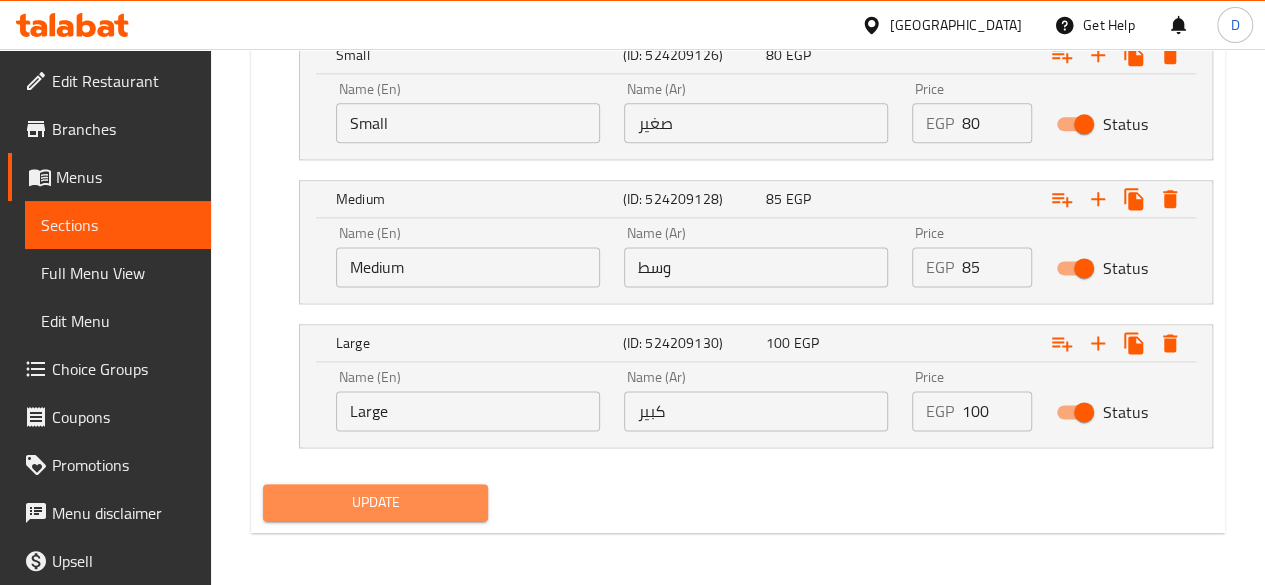click on "Update" at bounding box center [376, 502] 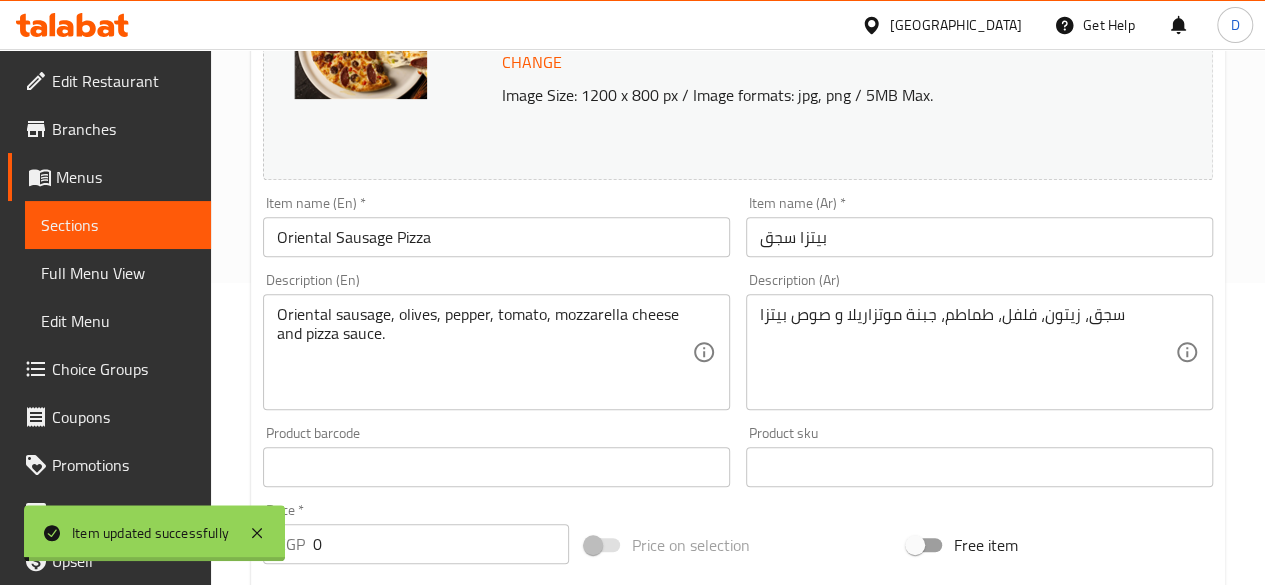 scroll, scrollTop: 0, scrollLeft: 0, axis: both 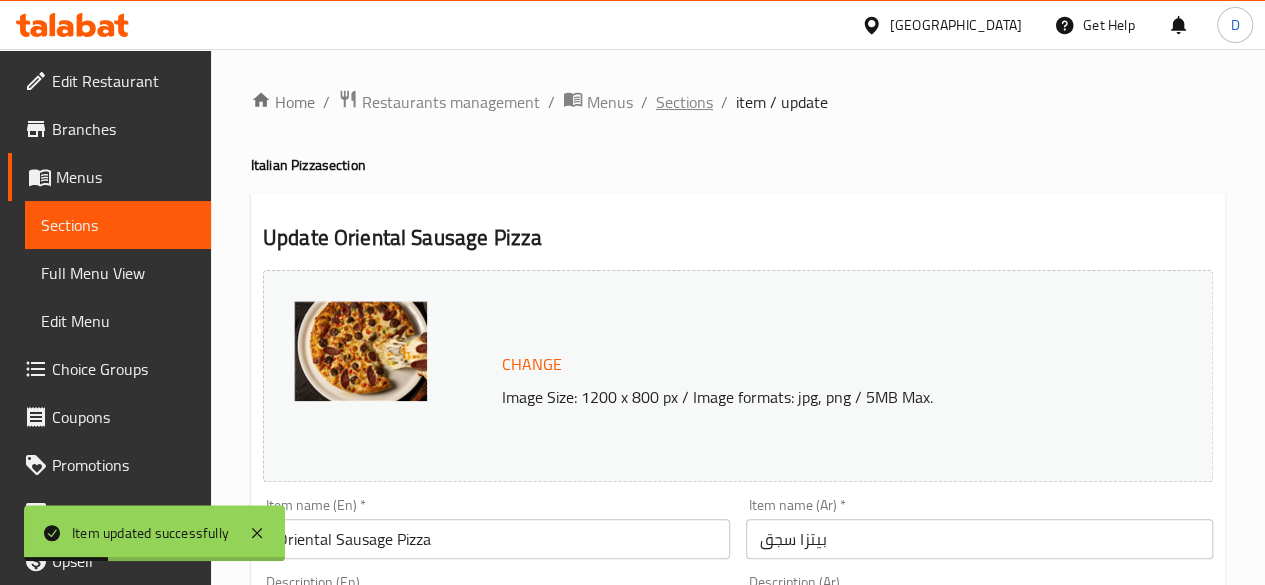 click on "Sections" at bounding box center [684, 102] 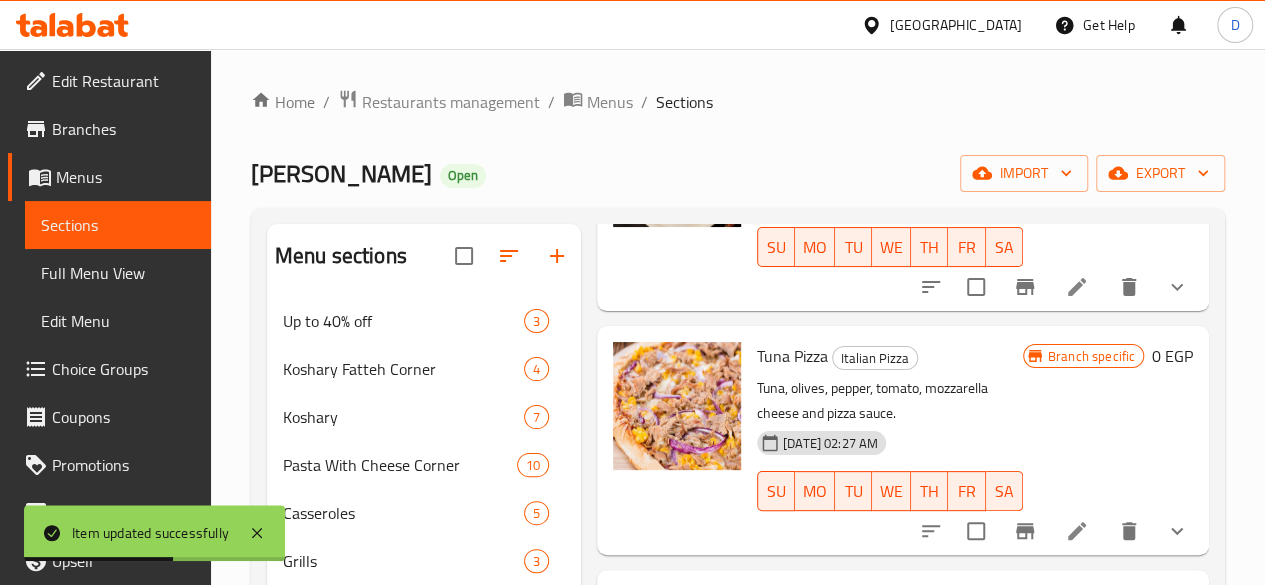 scroll, scrollTop: 2097, scrollLeft: 0, axis: vertical 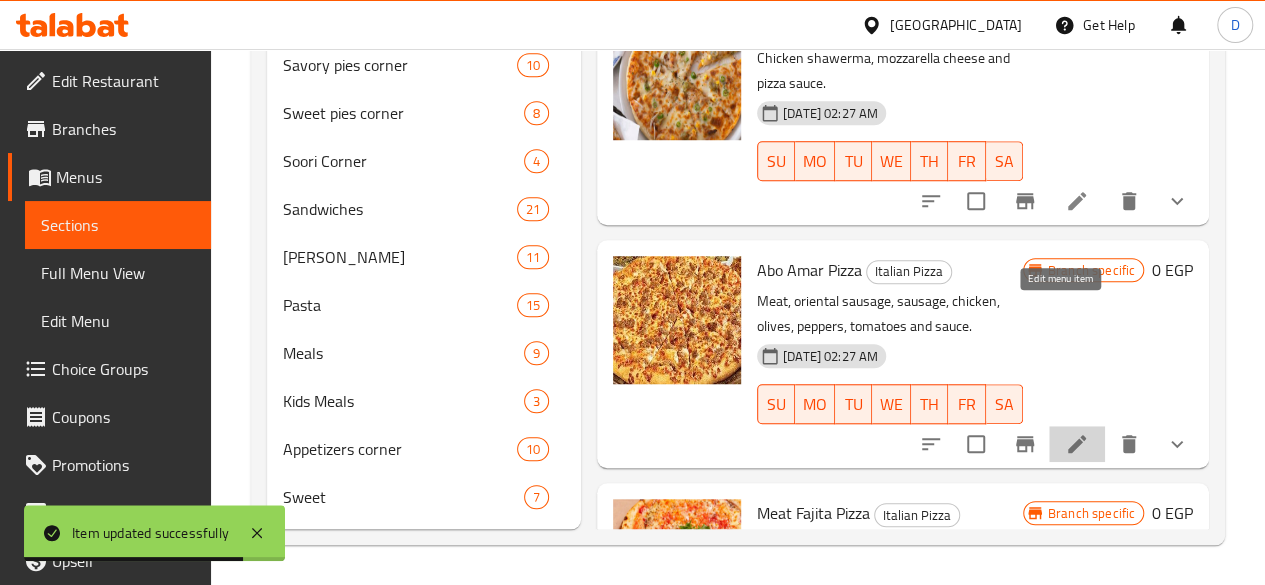click 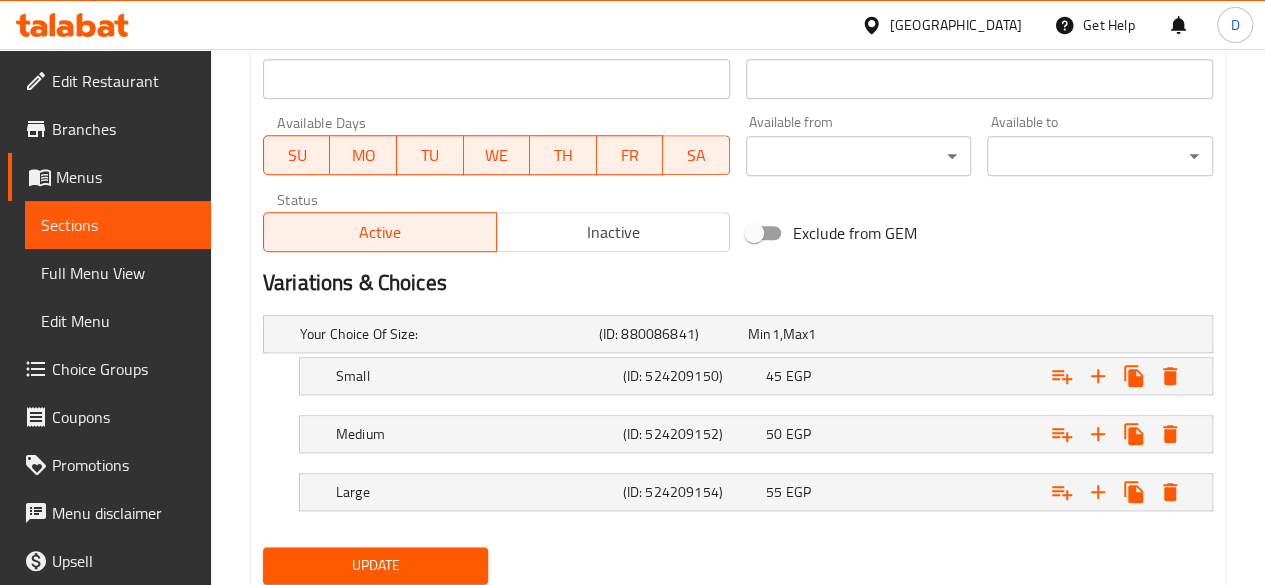 scroll, scrollTop: 956, scrollLeft: 0, axis: vertical 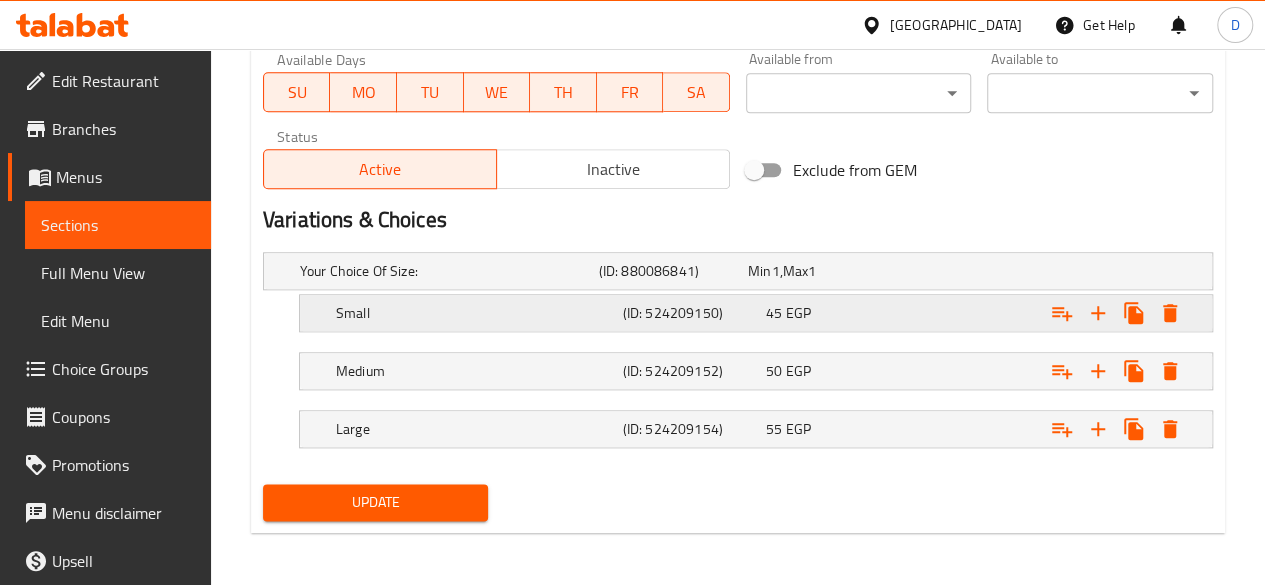 click at bounding box center (1042, 271) 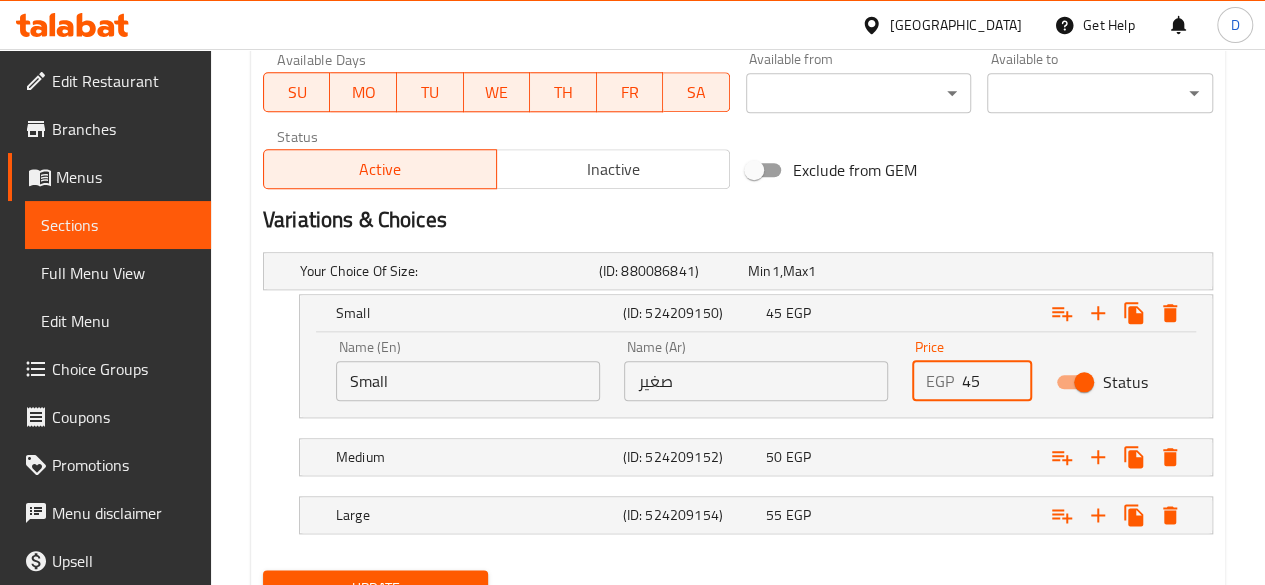 click on "45" at bounding box center (997, 381) 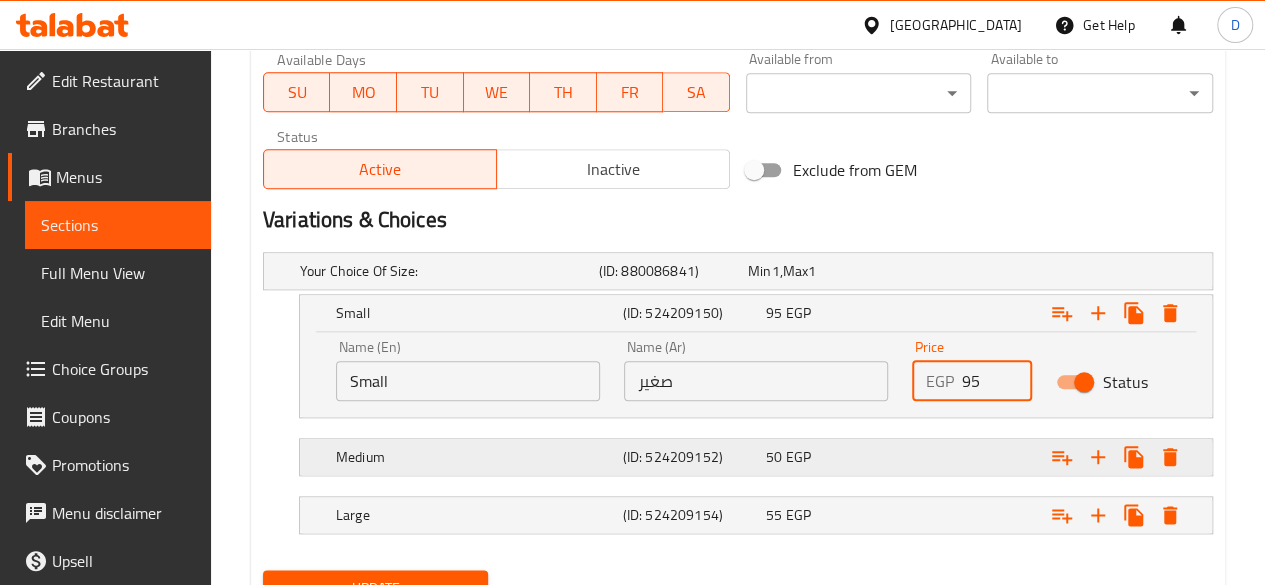 type on "95" 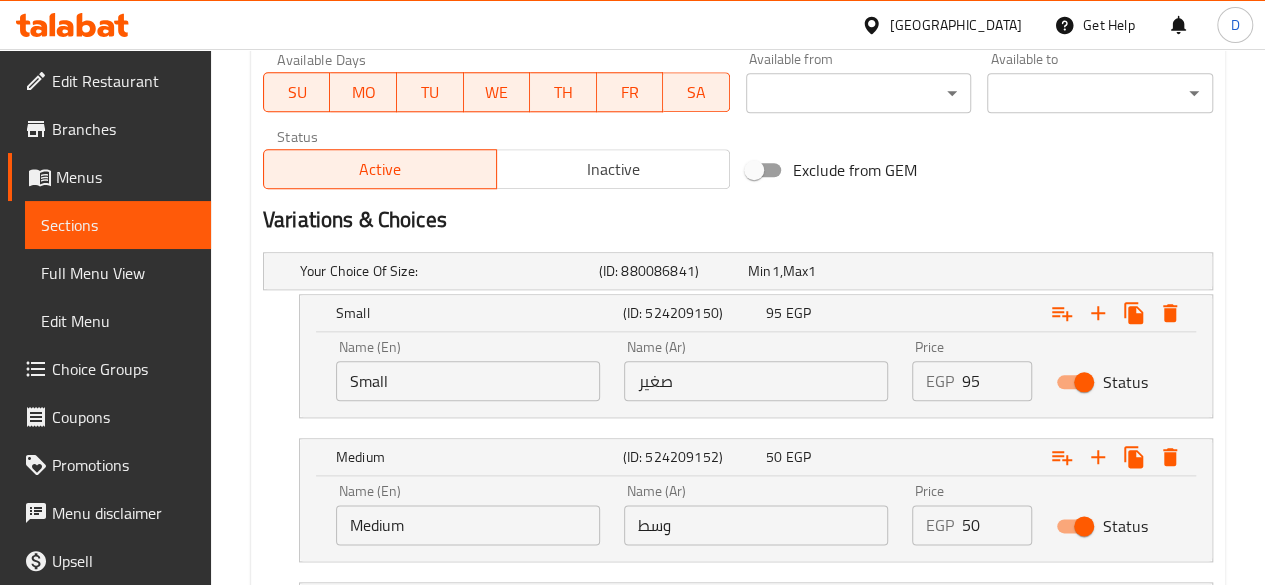 click on "50" at bounding box center [997, 525] 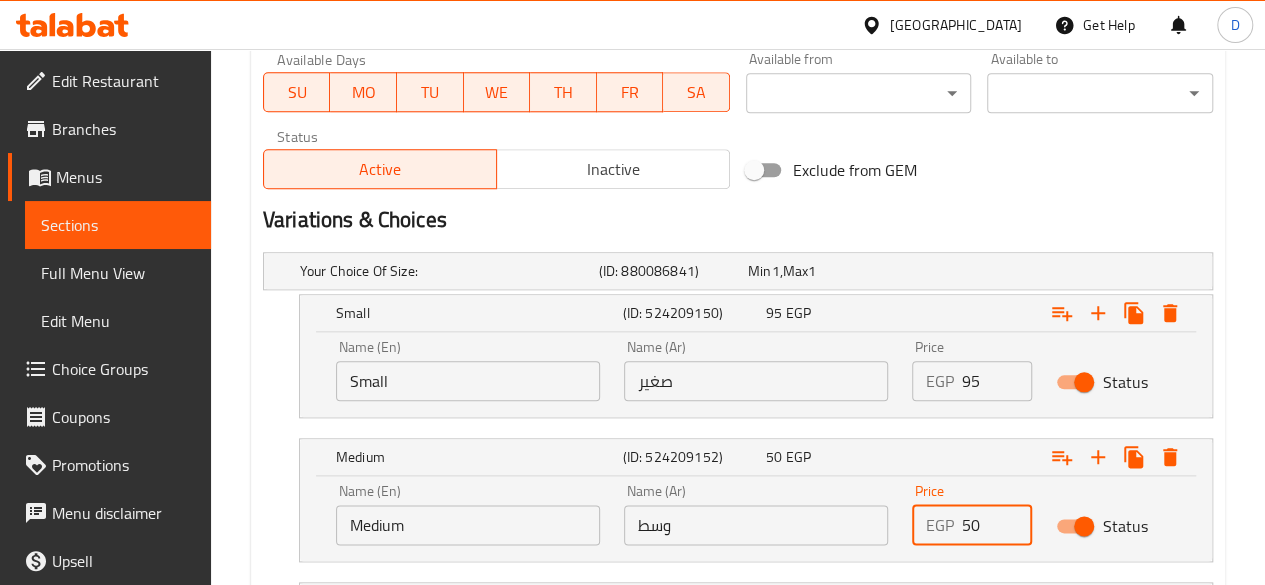 type on "5" 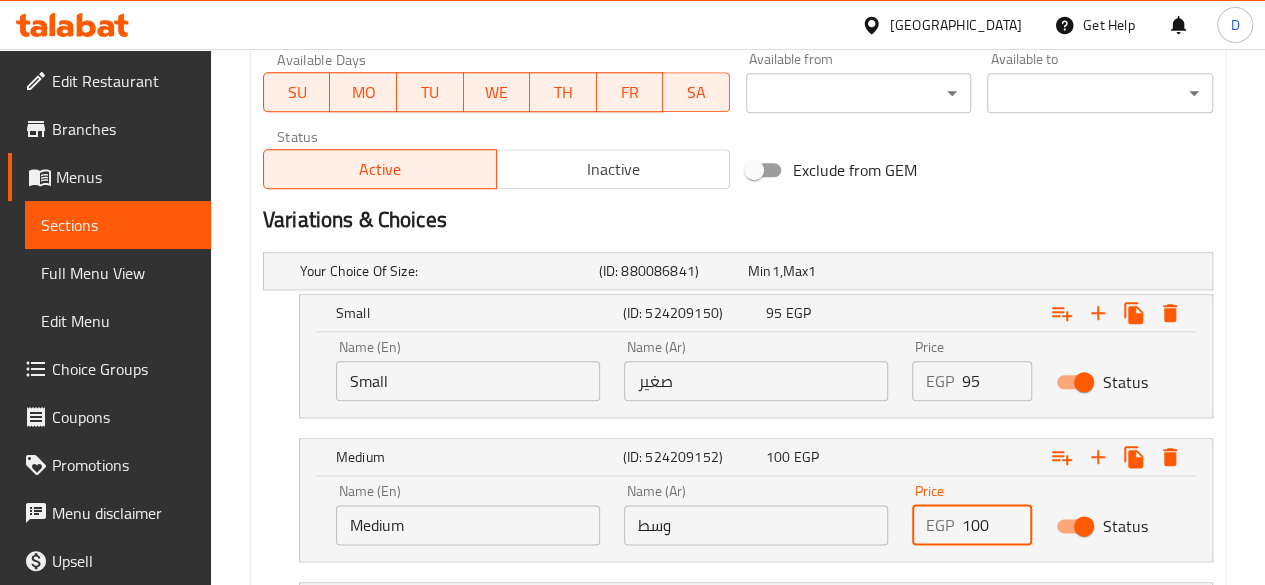 scroll, scrollTop: 1128, scrollLeft: 0, axis: vertical 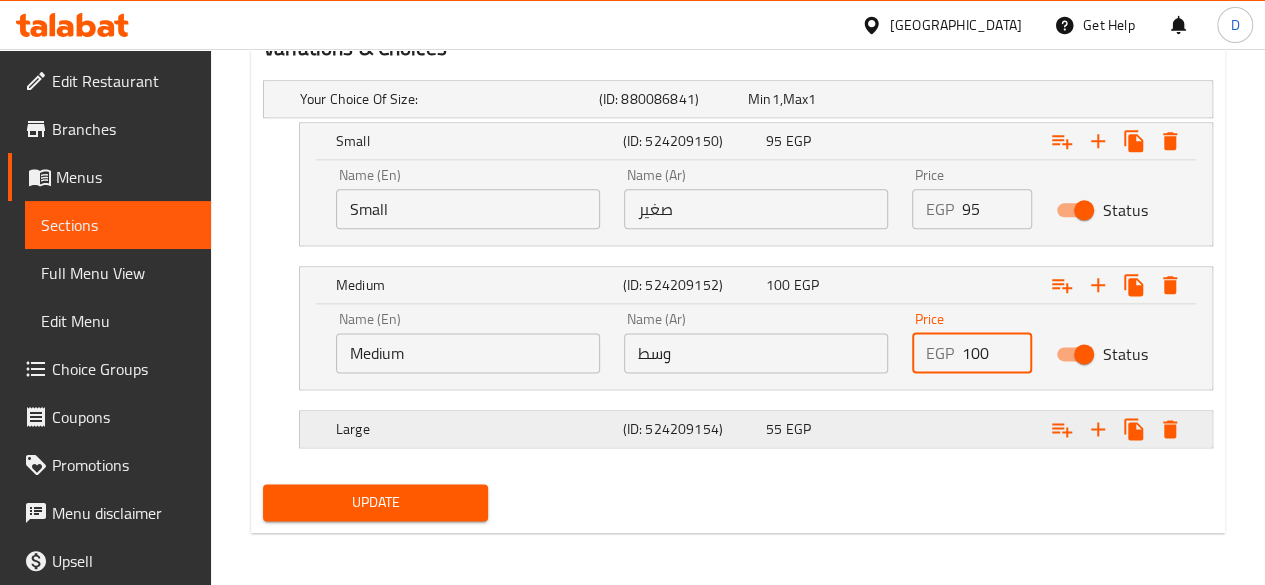 type on "100" 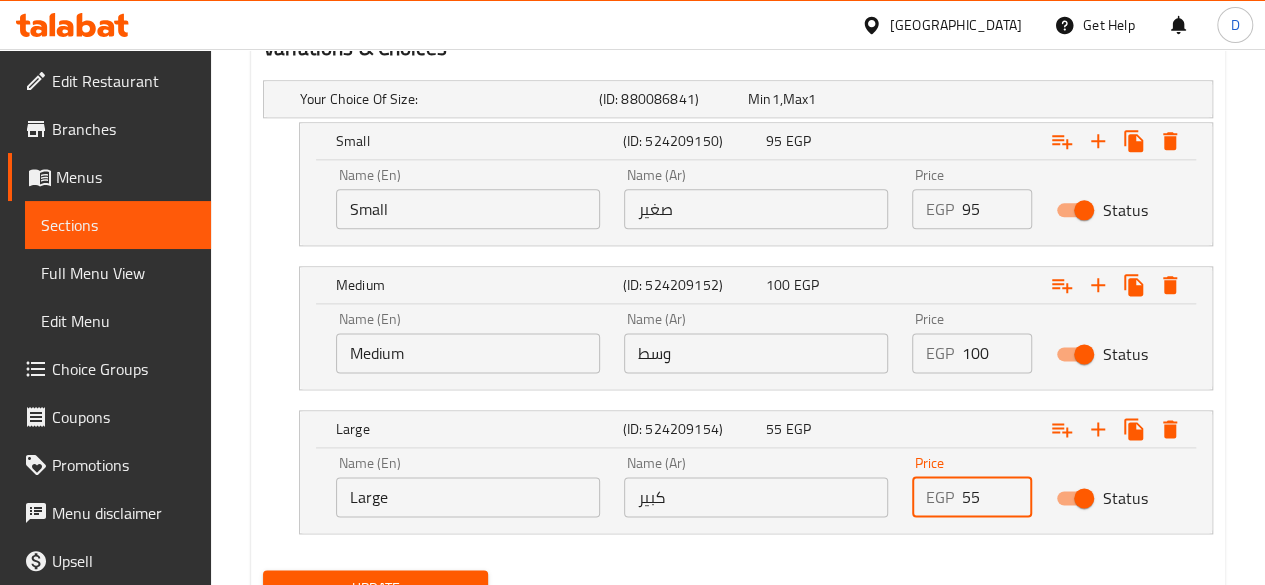 click on "55" at bounding box center (997, 497) 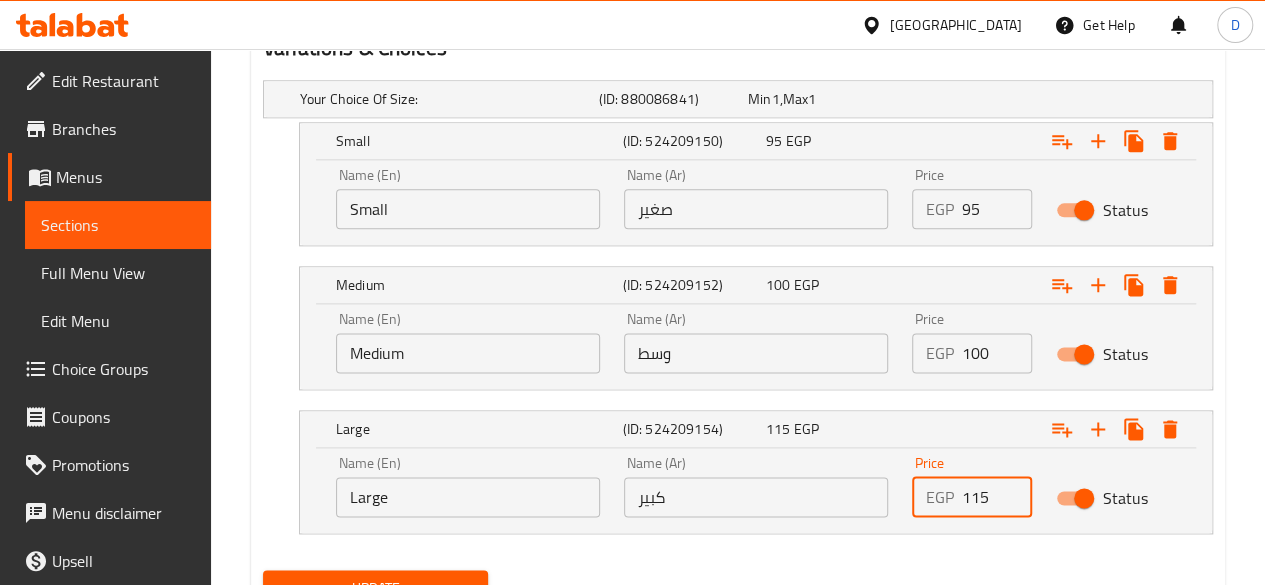 type on "115" 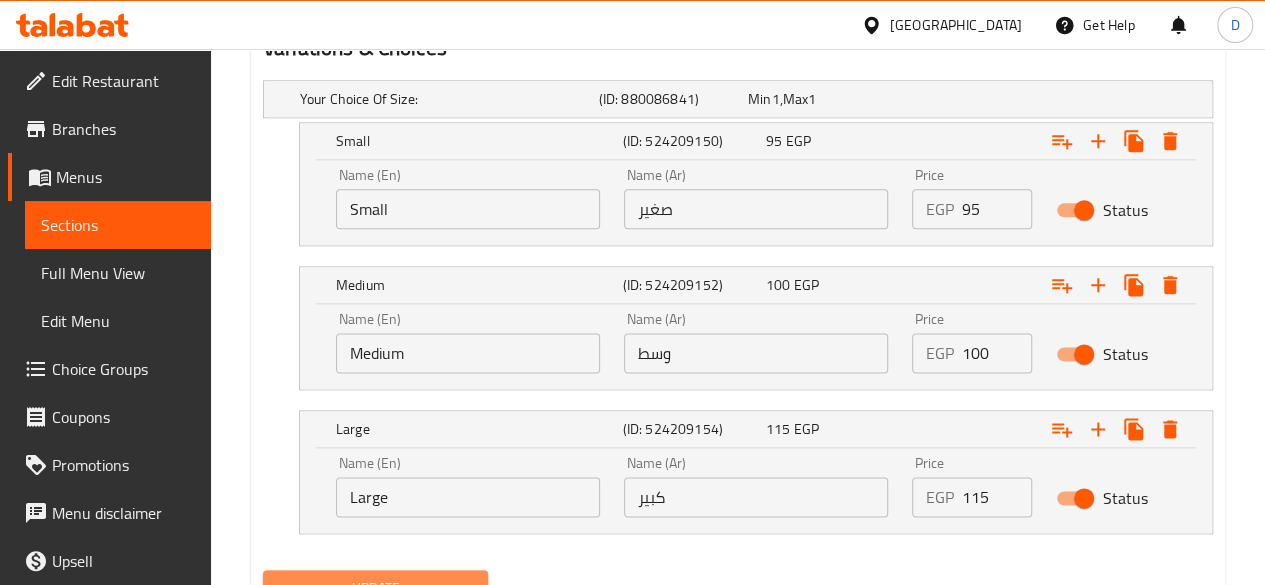 click on "Update" at bounding box center (376, 588) 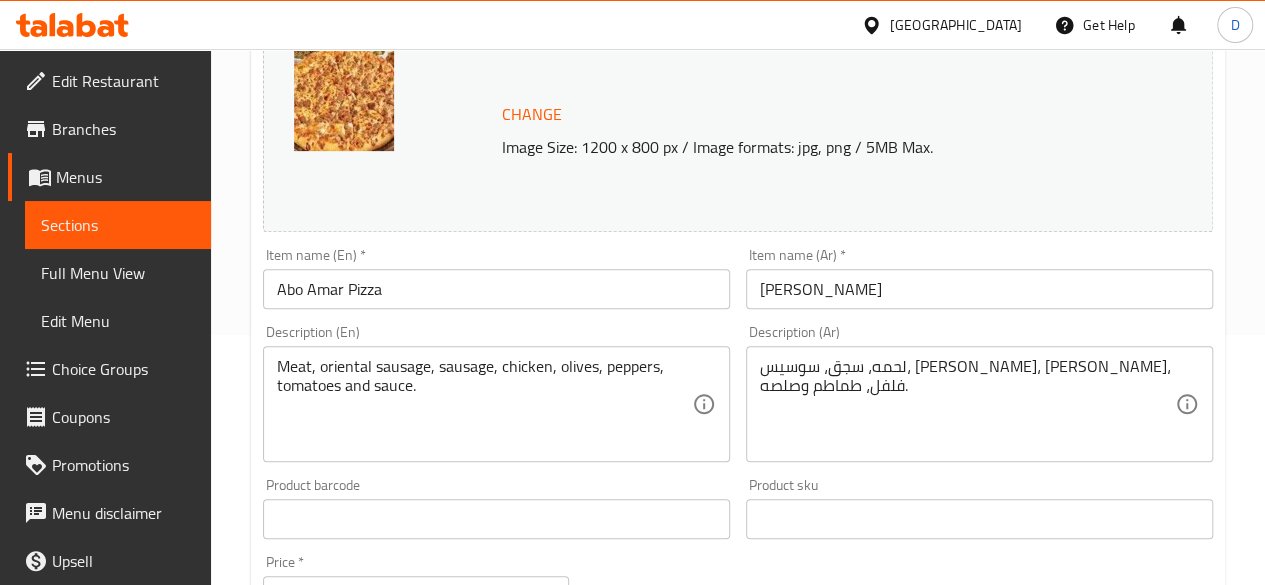 scroll, scrollTop: 0, scrollLeft: 0, axis: both 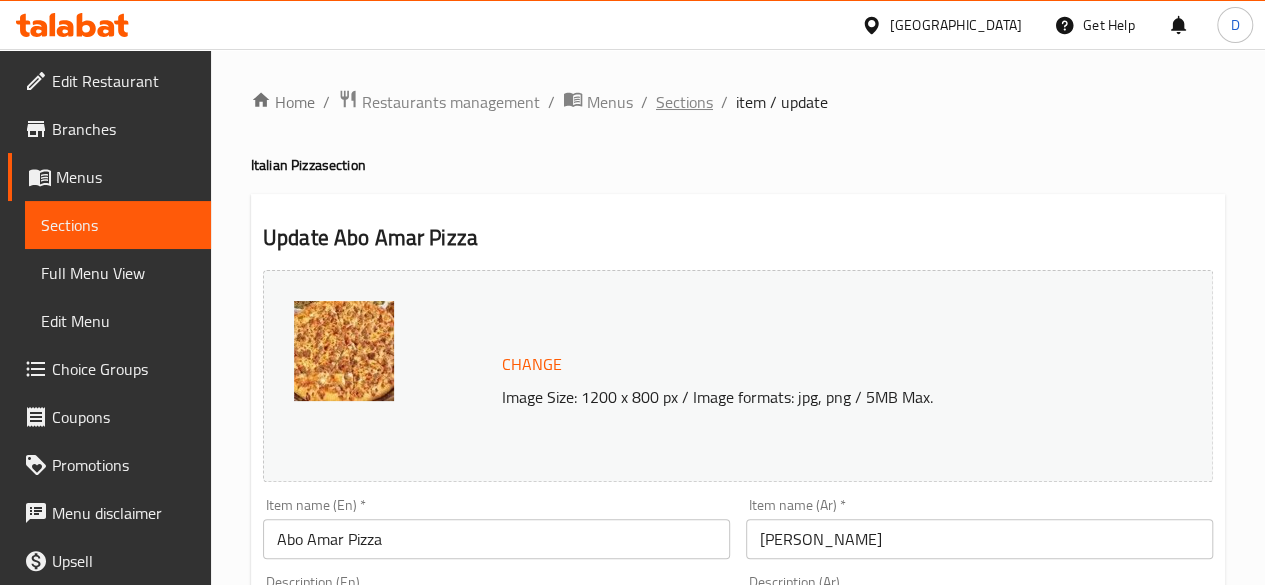 click on "Sections" at bounding box center [684, 102] 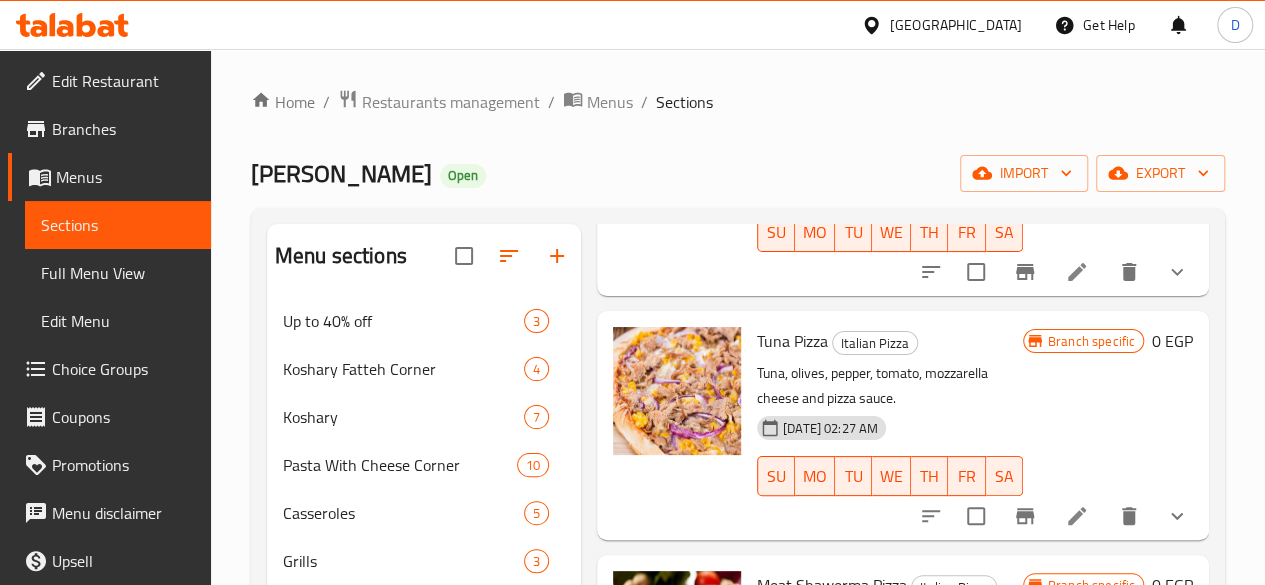 scroll, scrollTop: 2097, scrollLeft: 0, axis: vertical 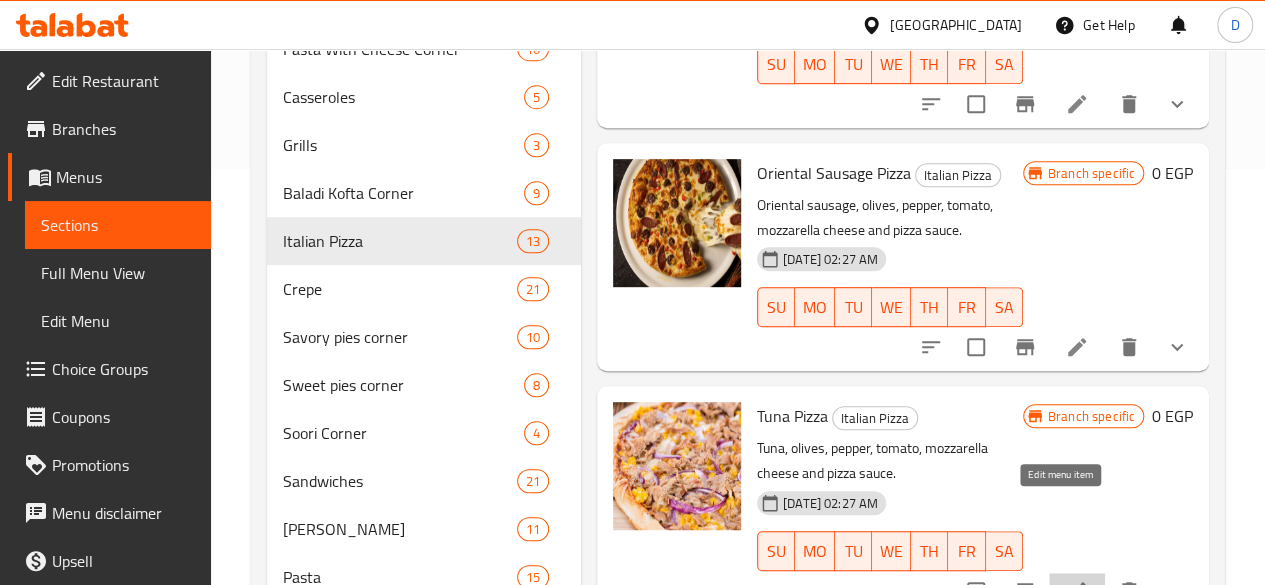 click 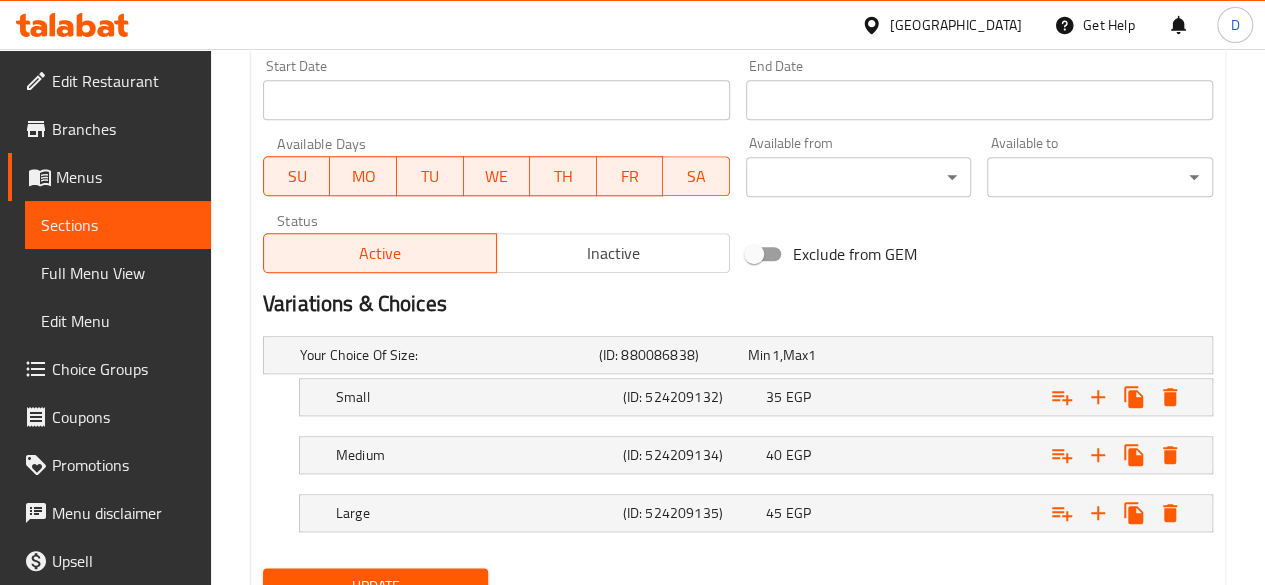 scroll, scrollTop: 914, scrollLeft: 0, axis: vertical 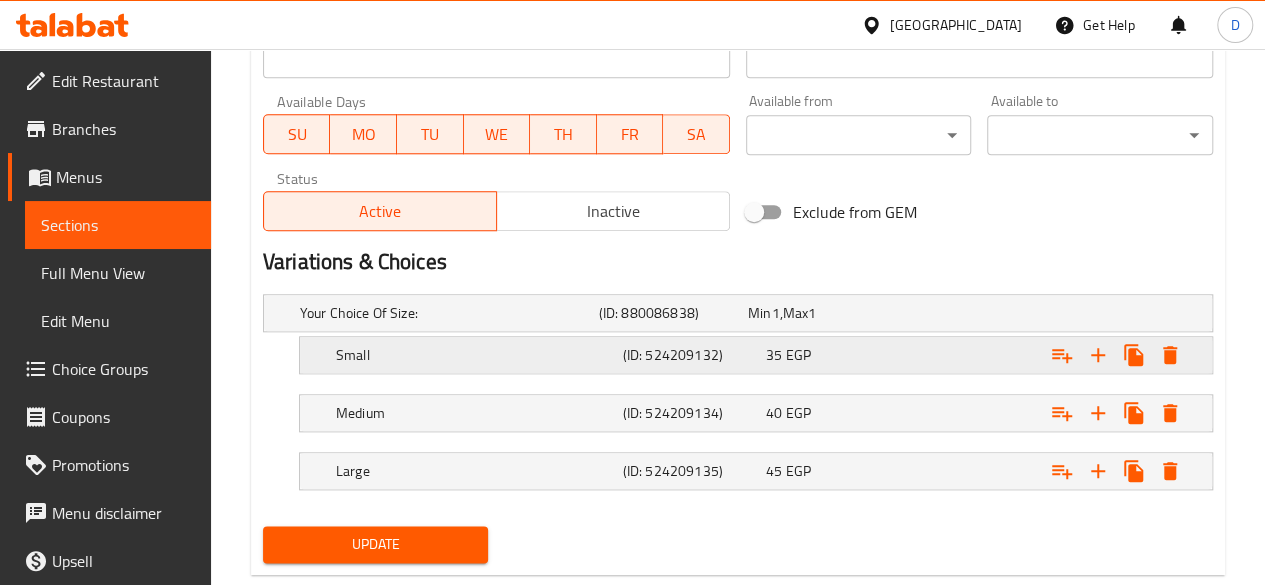 click at bounding box center (1042, 313) 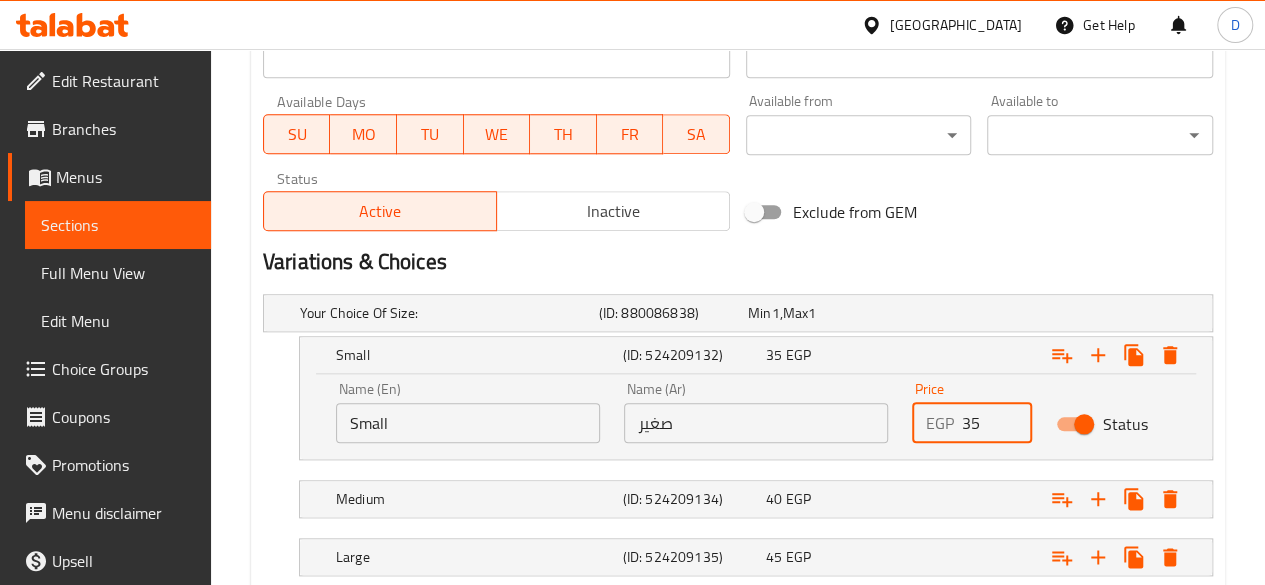 click on "35" at bounding box center (997, 423) 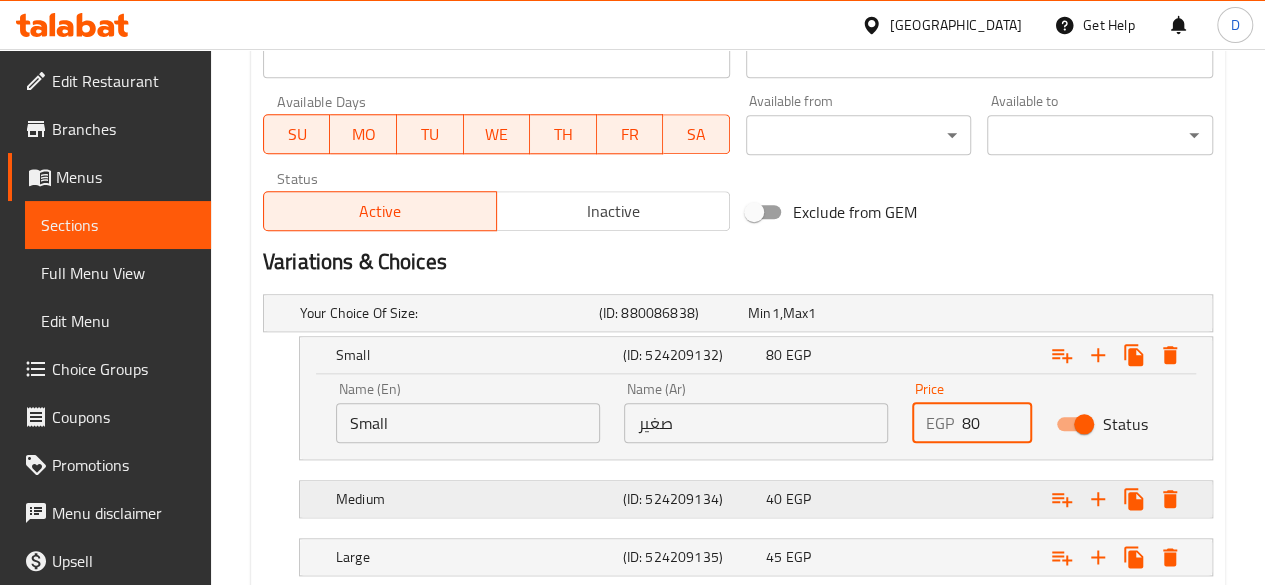 type on "80" 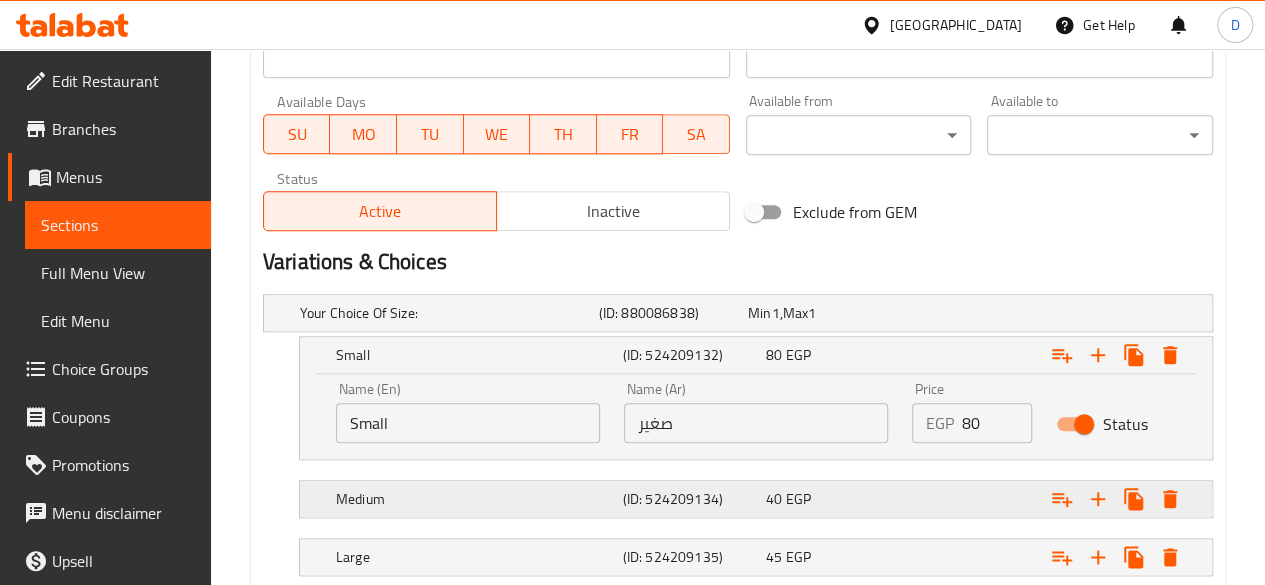 click at bounding box center (1042, 313) 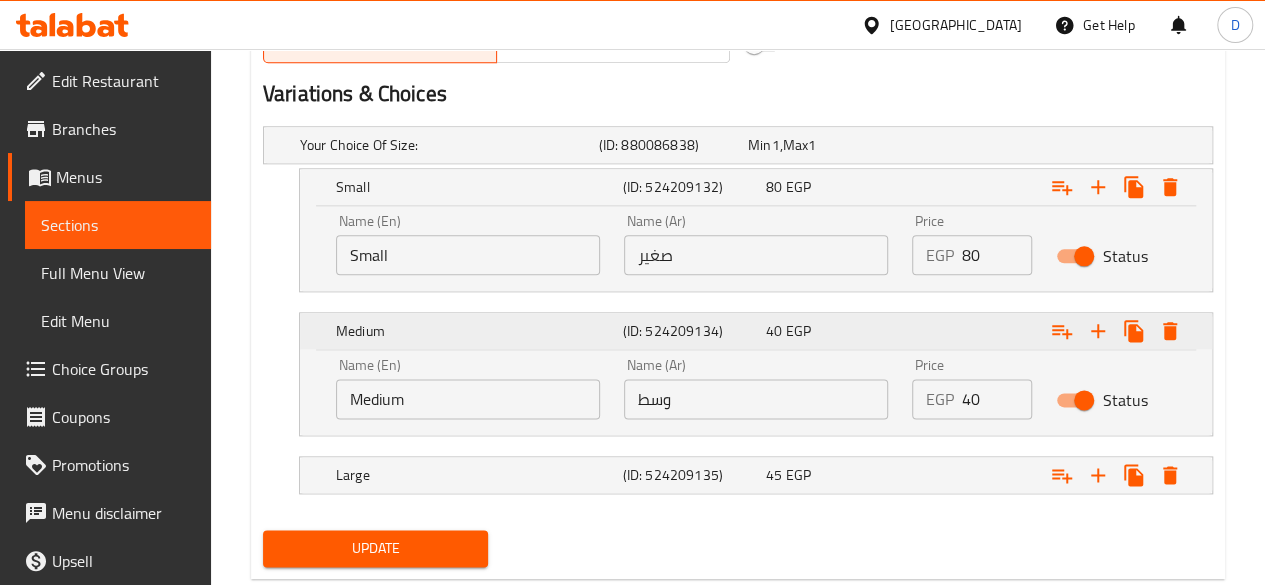scroll, scrollTop: 1086, scrollLeft: 0, axis: vertical 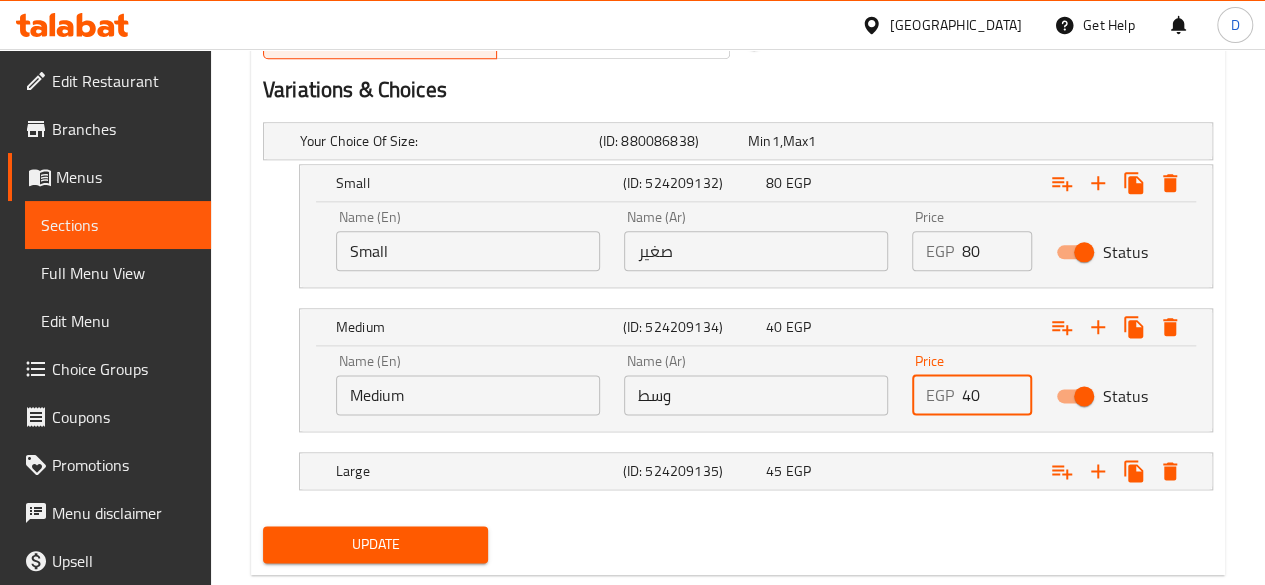 click on "40" at bounding box center (997, 395) 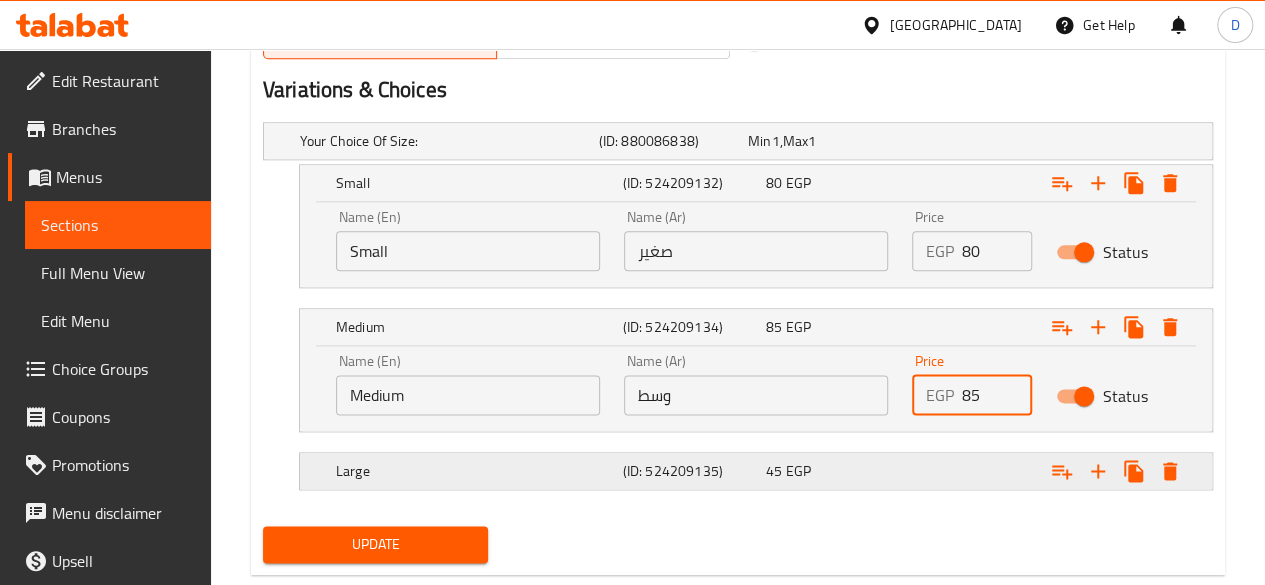 type on "85" 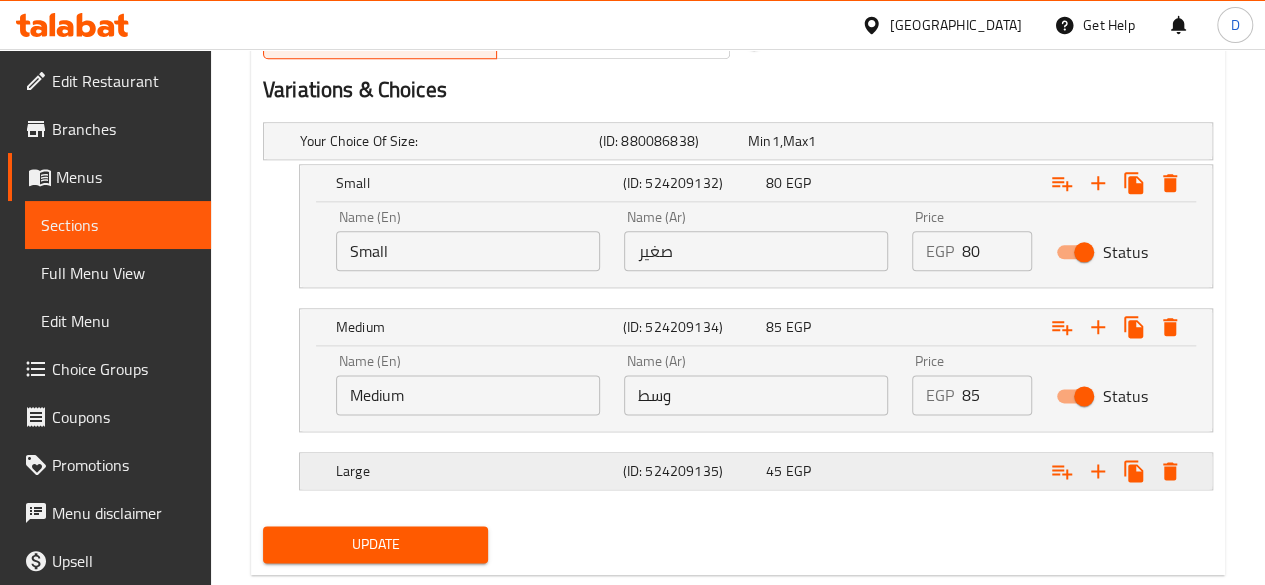 click at bounding box center (1042, 141) 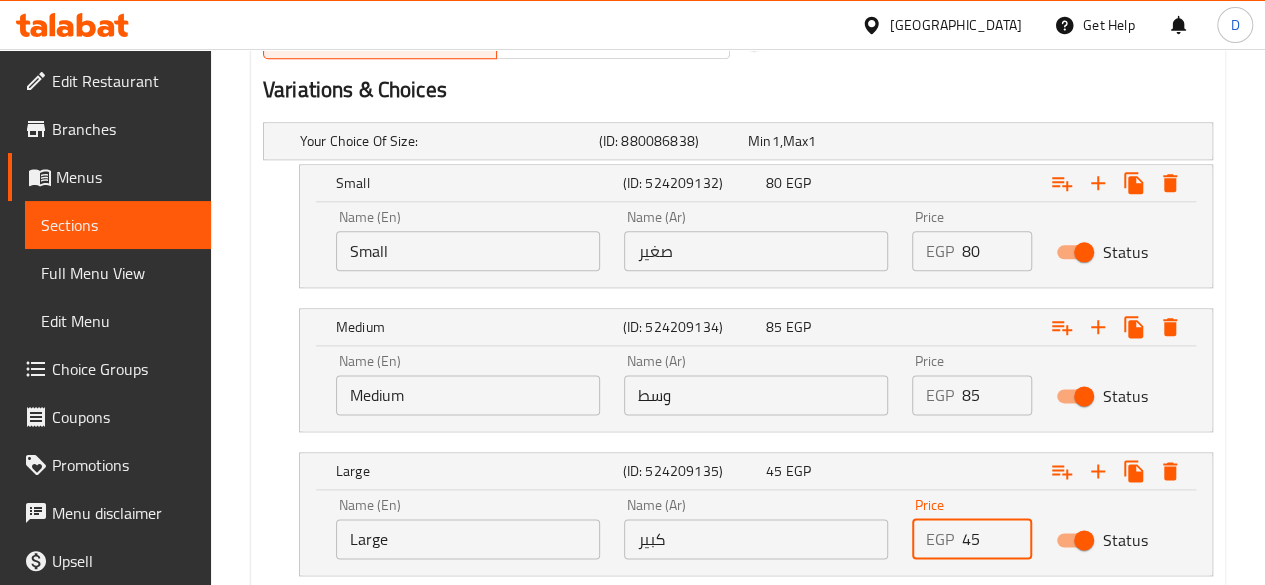click on "45" at bounding box center (997, 539) 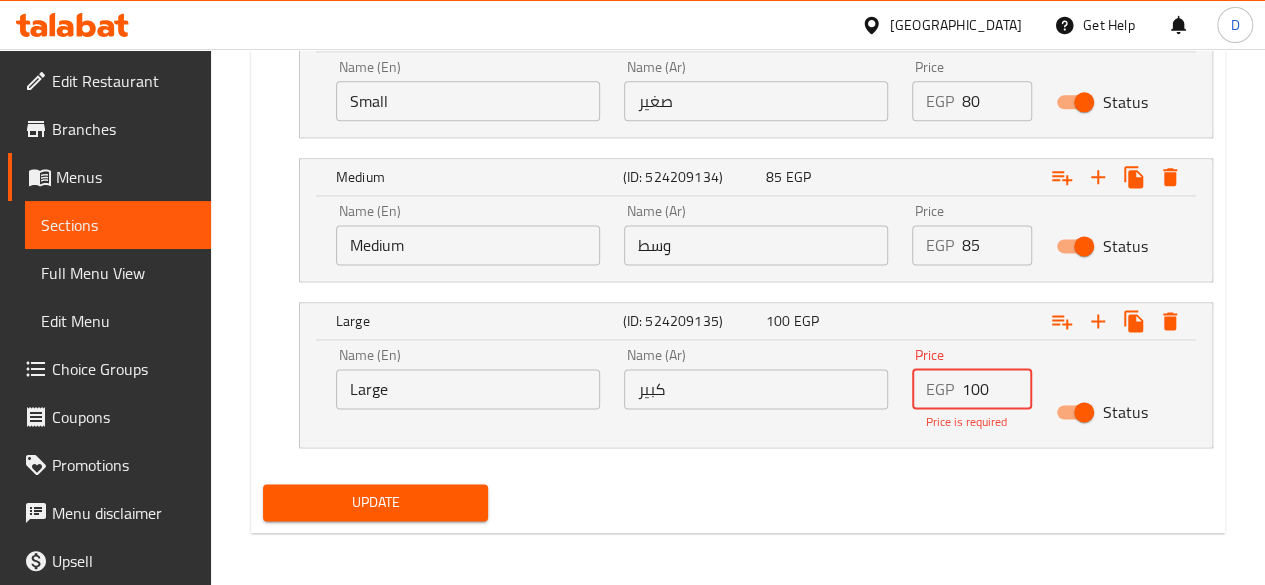 type on "100" 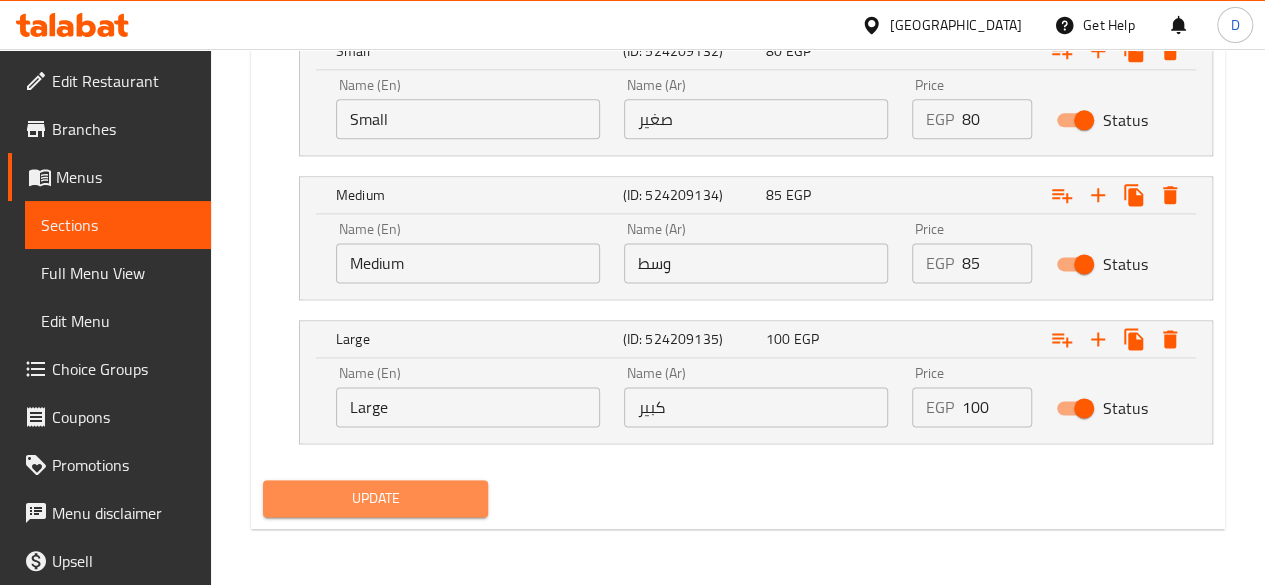 scroll, scrollTop: 1214, scrollLeft: 0, axis: vertical 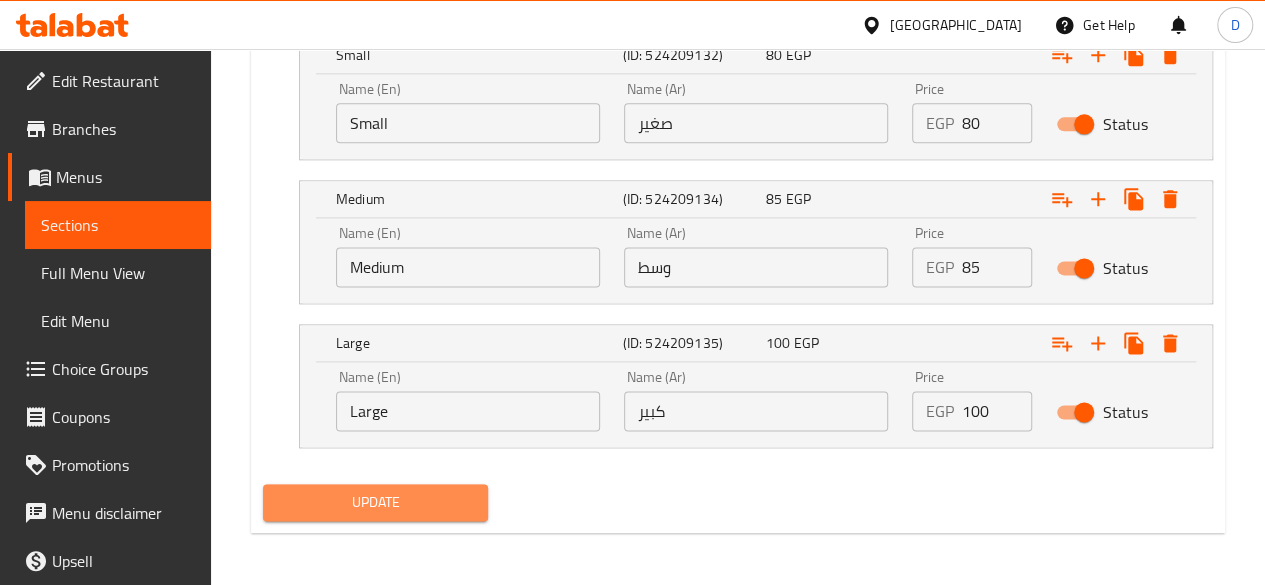 click on "Update" at bounding box center (376, 502) 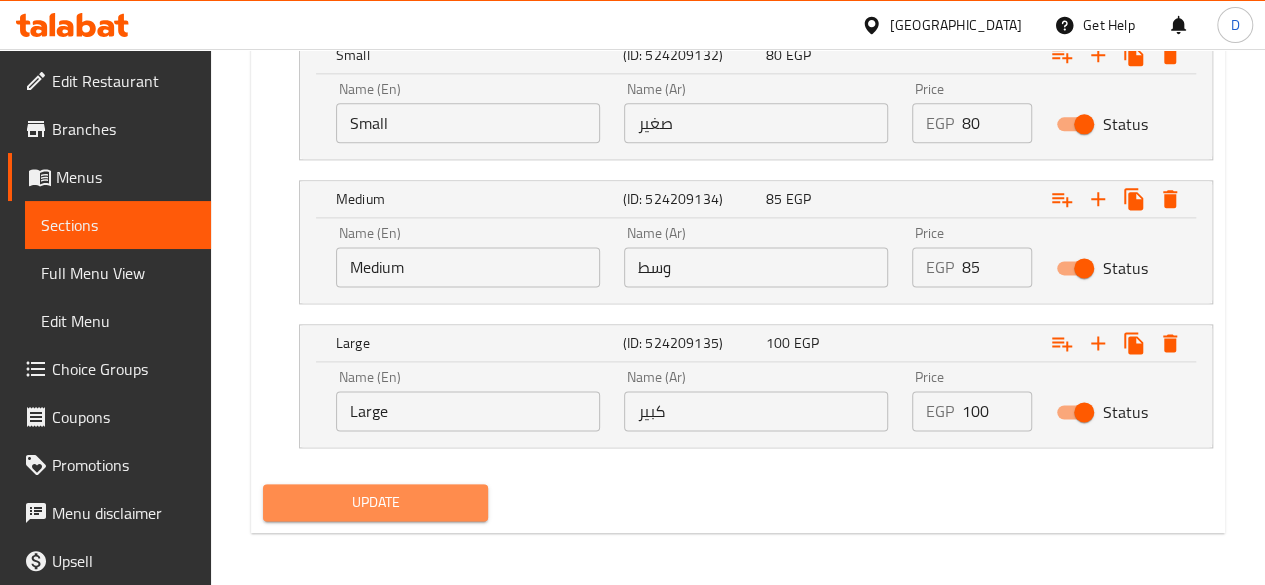 click on "Update" at bounding box center [376, 502] 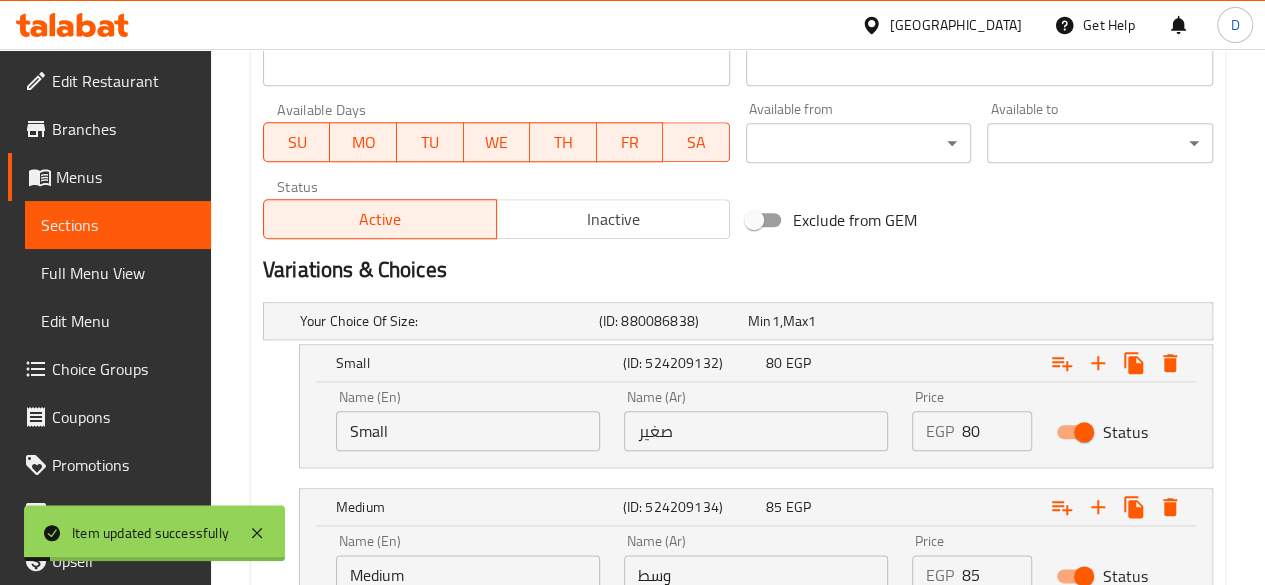 scroll, scrollTop: 868, scrollLeft: 0, axis: vertical 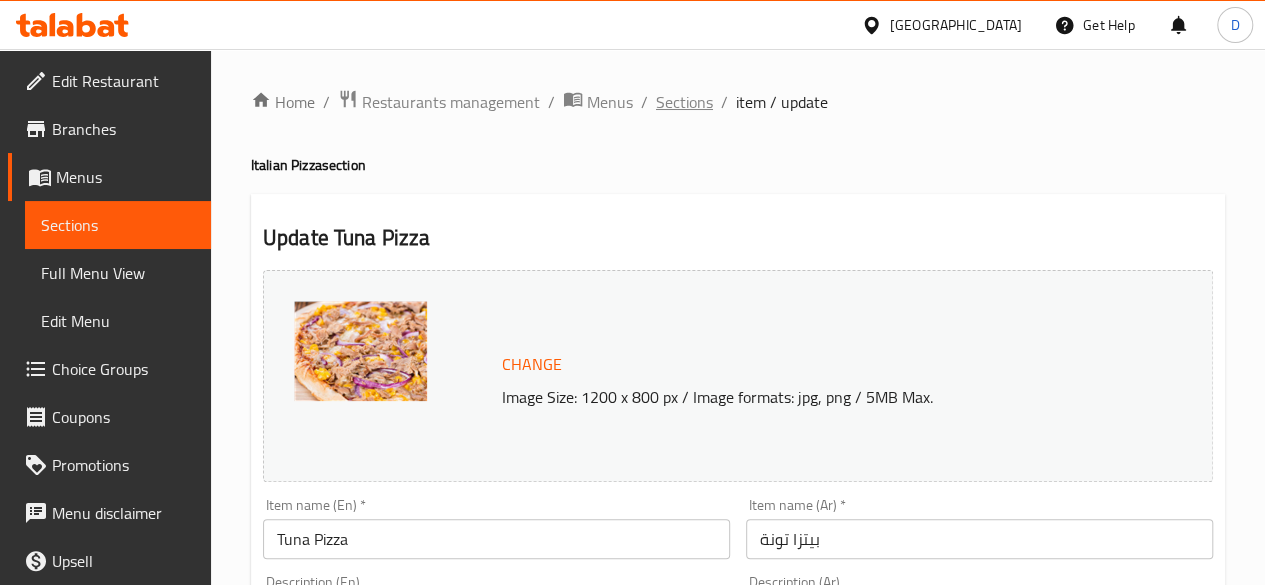 click on "Sections" at bounding box center (684, 102) 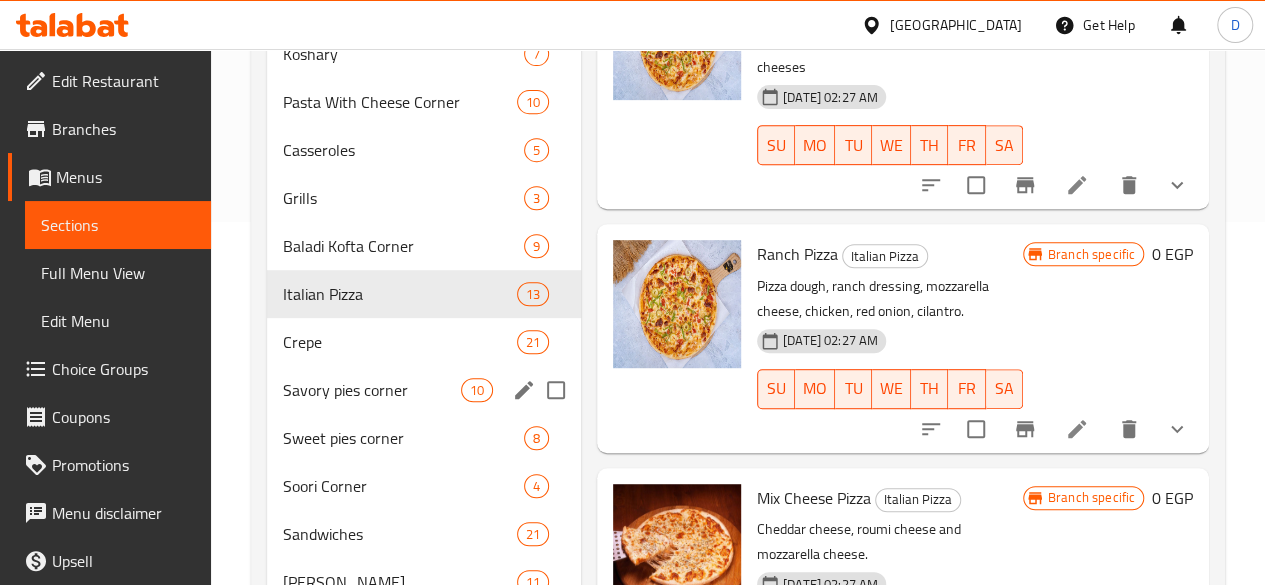 scroll, scrollTop: 386, scrollLeft: 0, axis: vertical 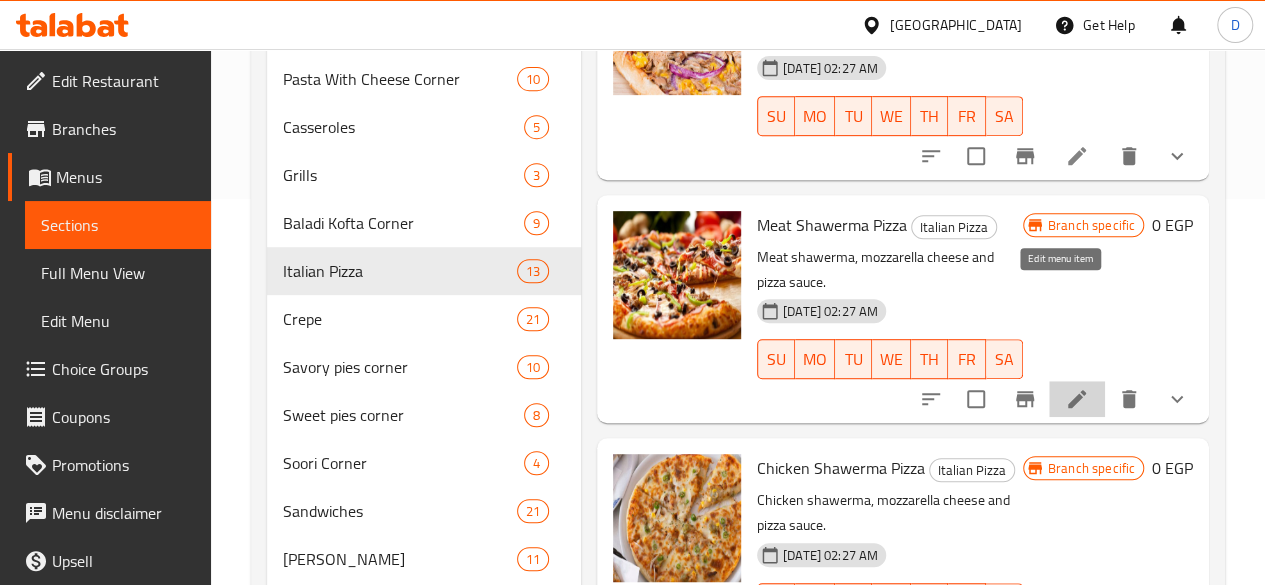 click 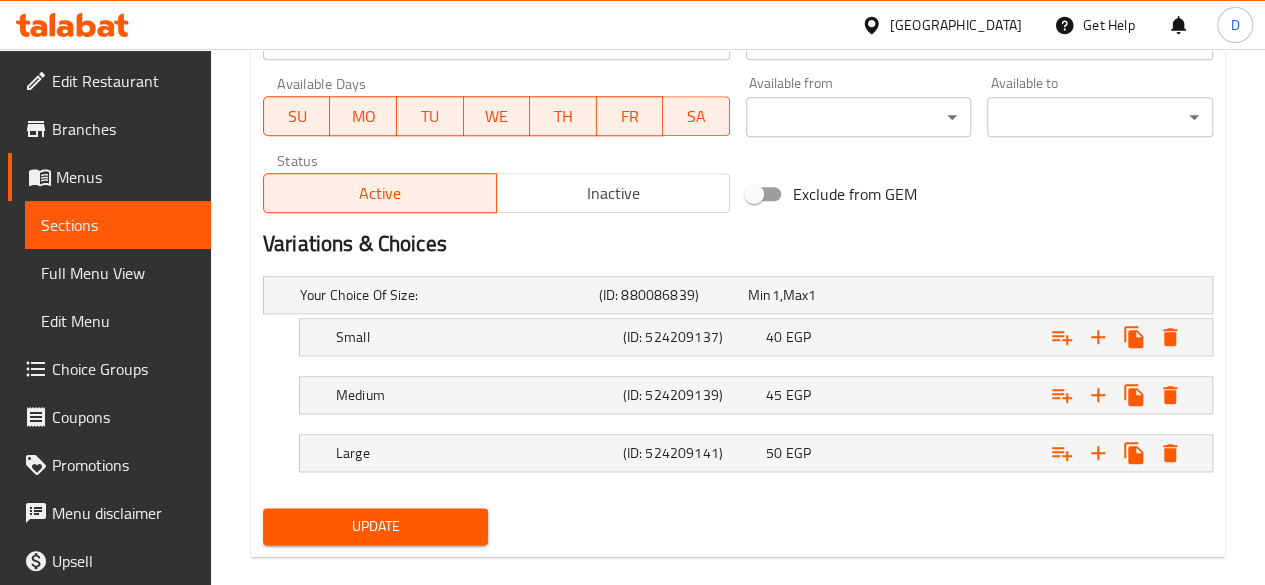 scroll, scrollTop: 956, scrollLeft: 0, axis: vertical 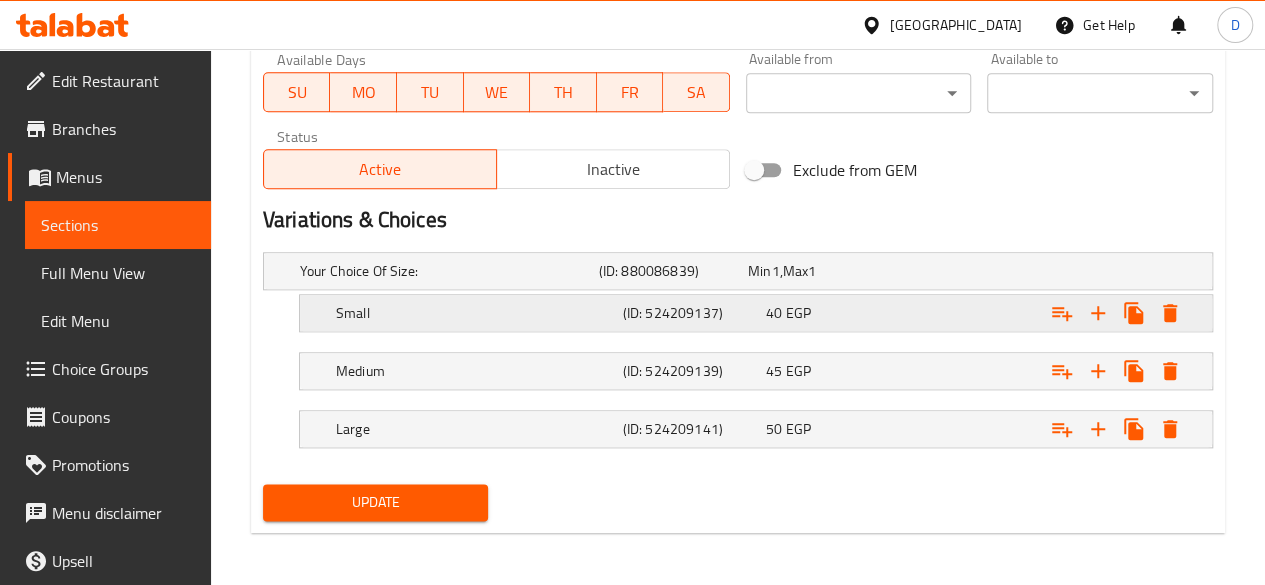 click at bounding box center [1042, 271] 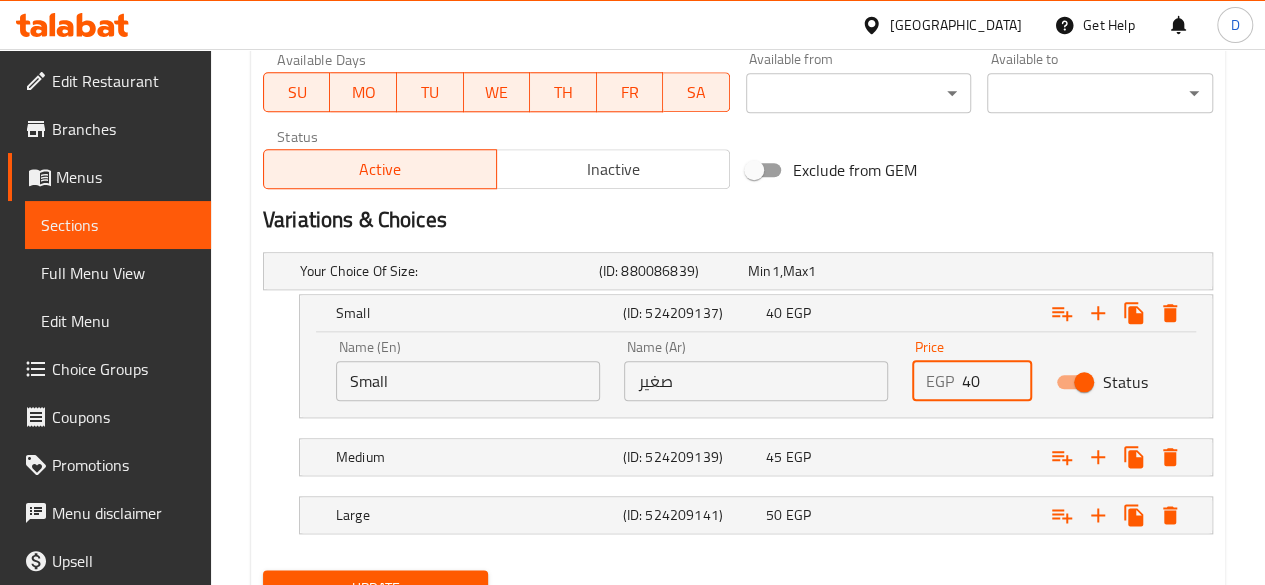 click on "40" at bounding box center [997, 381] 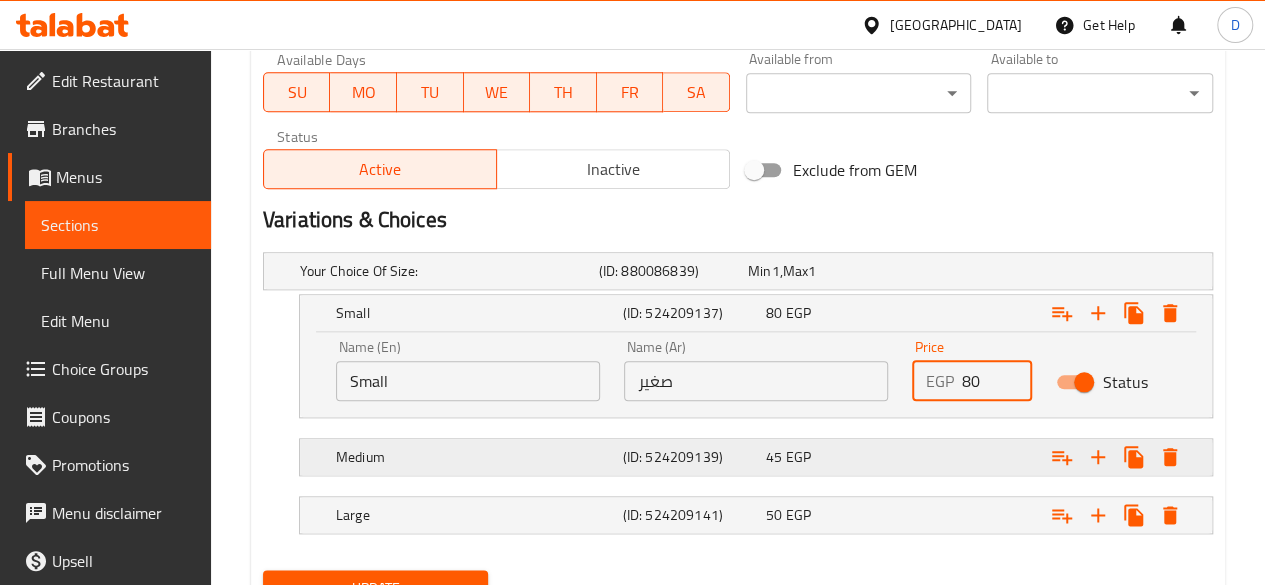 type on "80" 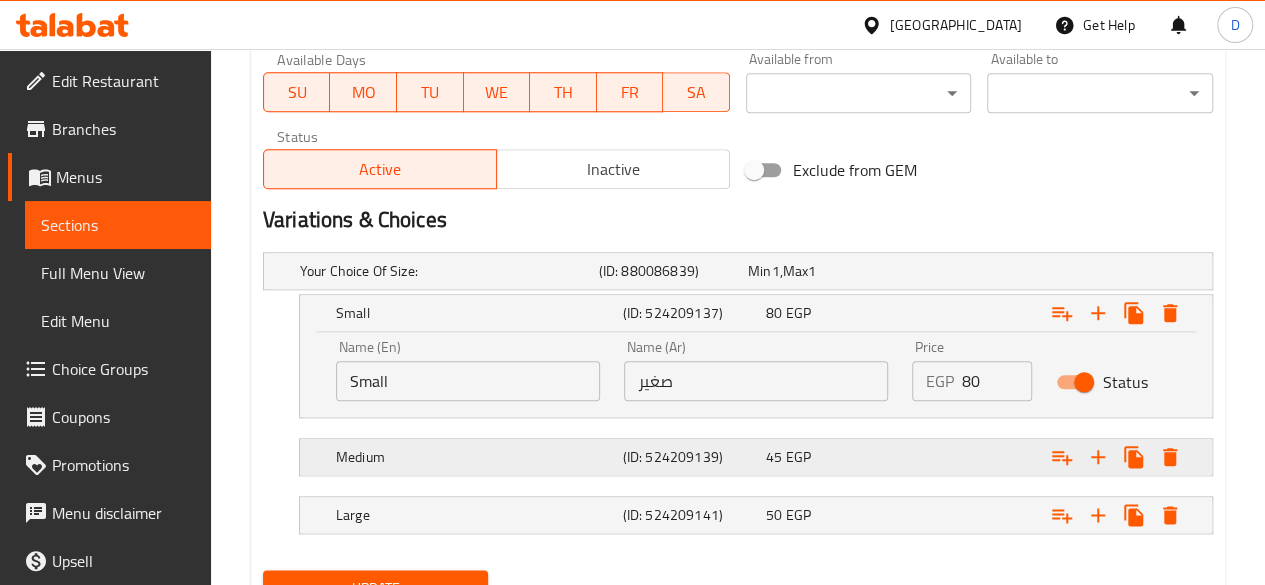 click at bounding box center [1042, 271] 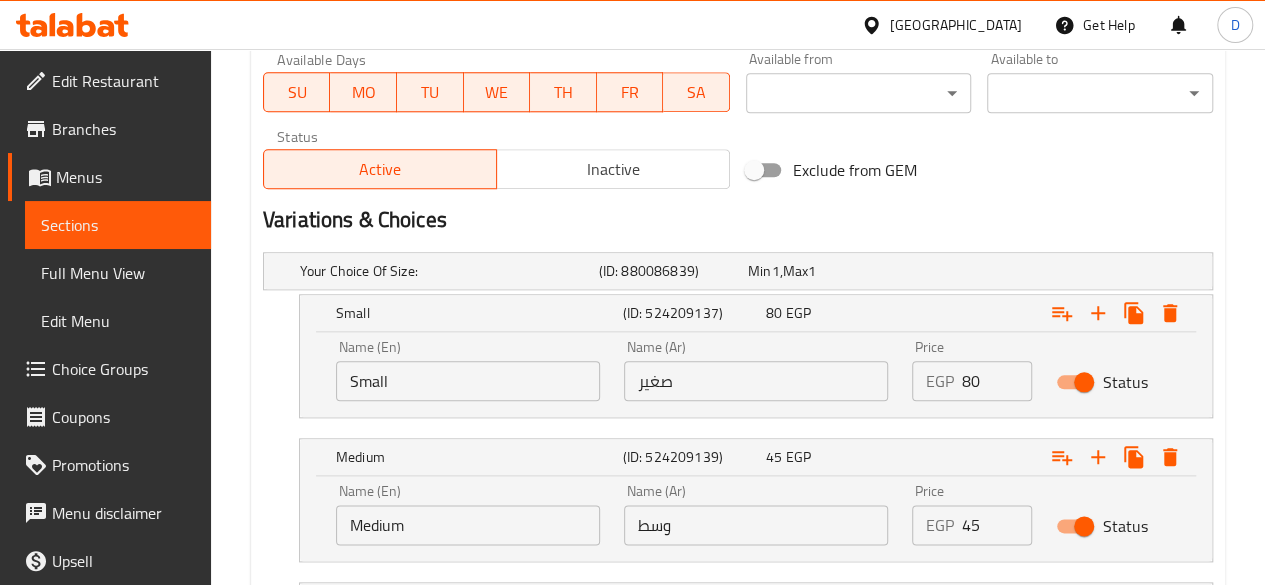 click on "45" at bounding box center (997, 525) 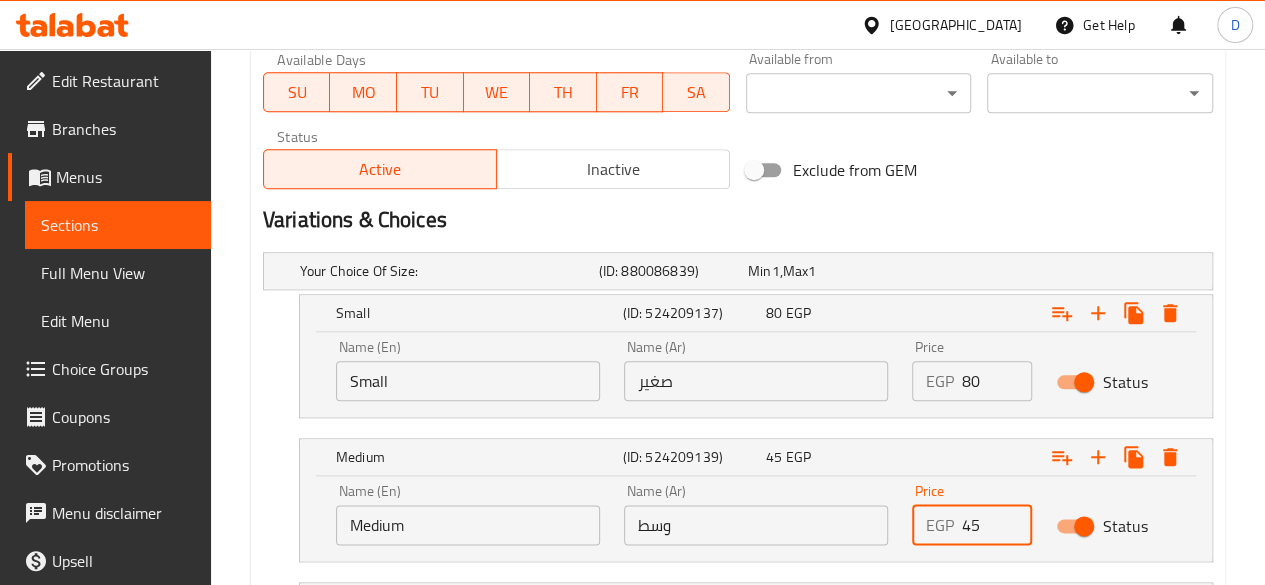 type on "4" 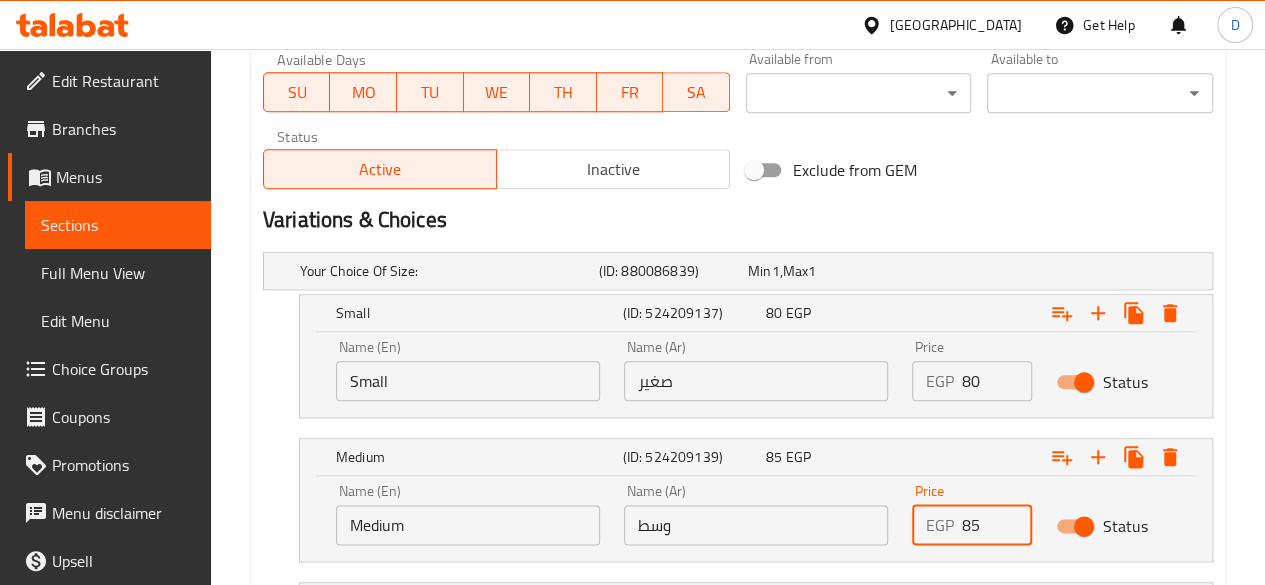 scroll, scrollTop: 1128, scrollLeft: 0, axis: vertical 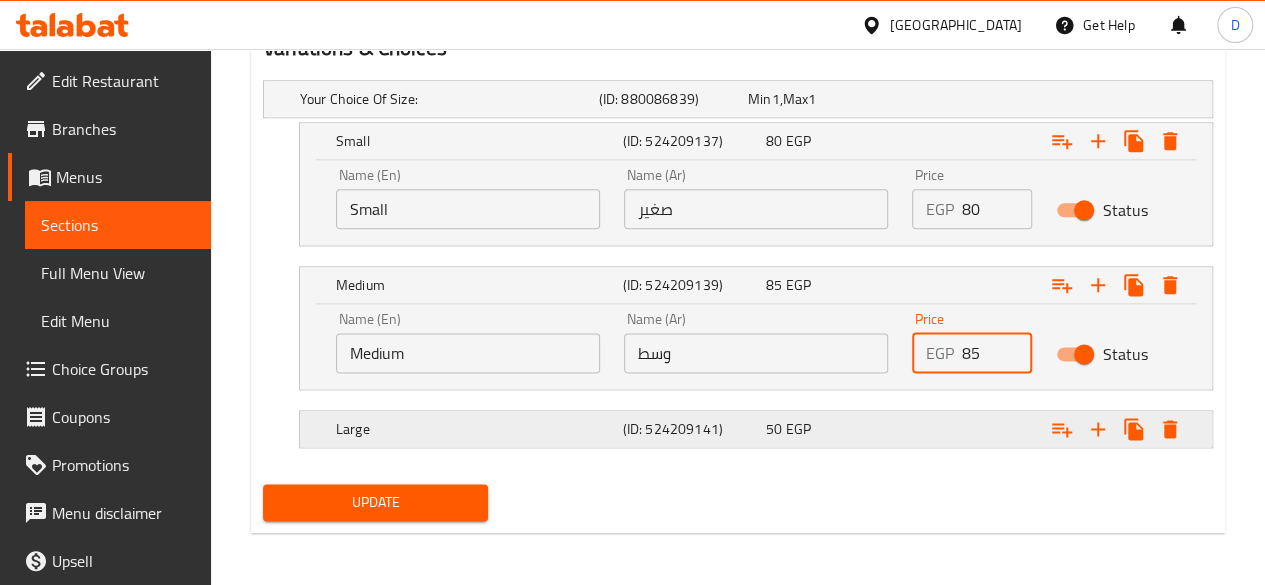 type on "85" 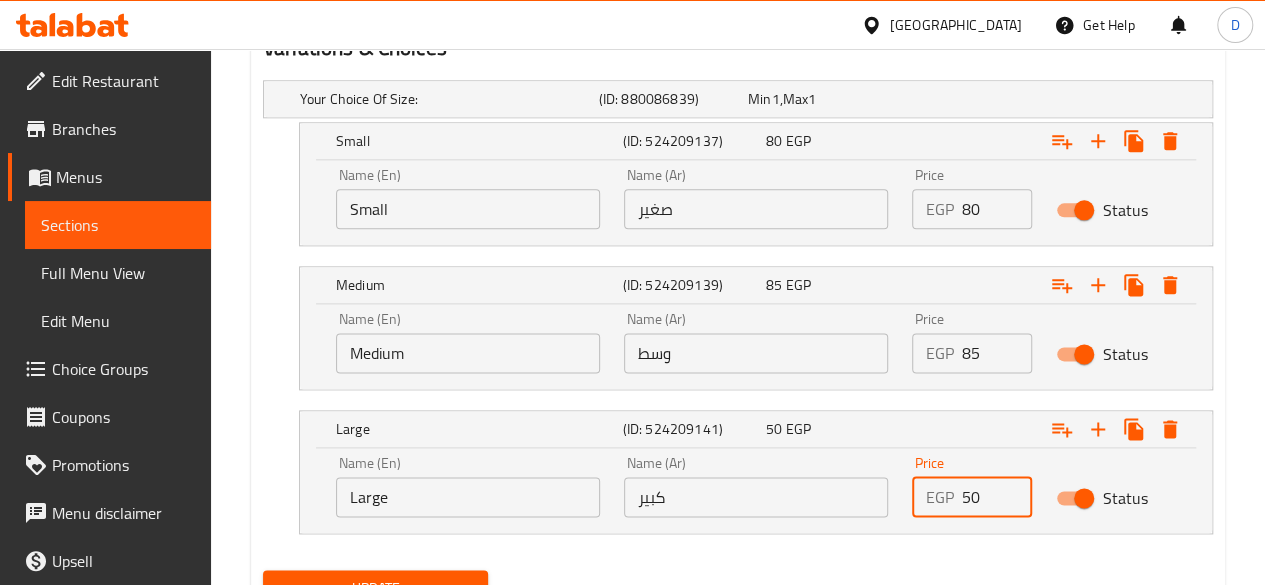 click on "50" at bounding box center [997, 497] 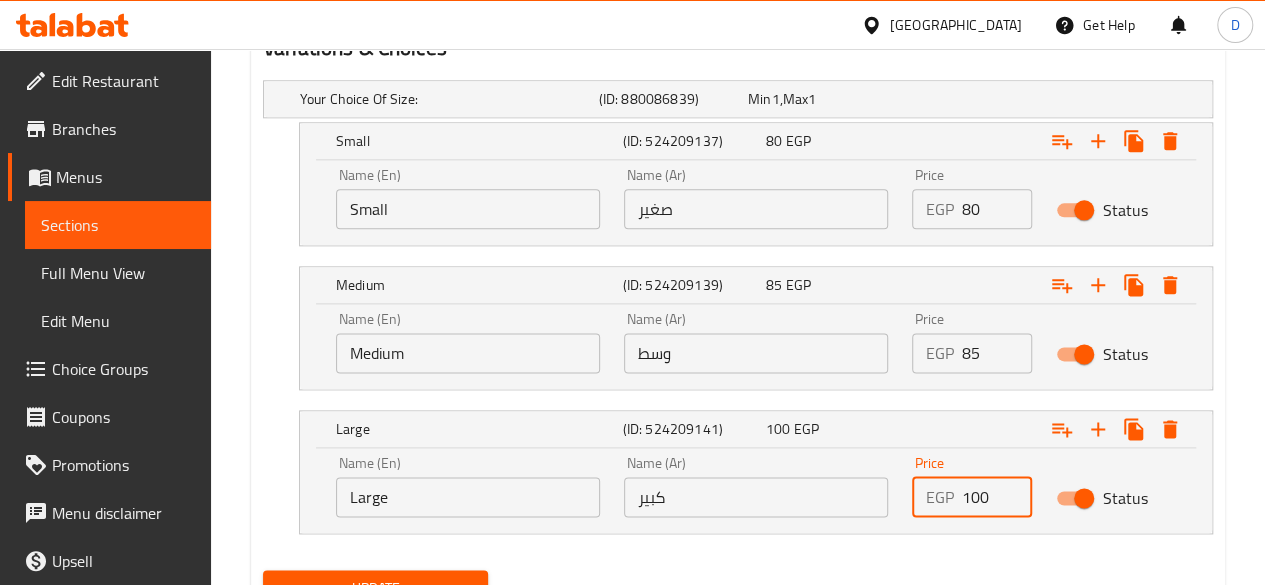type on "100" 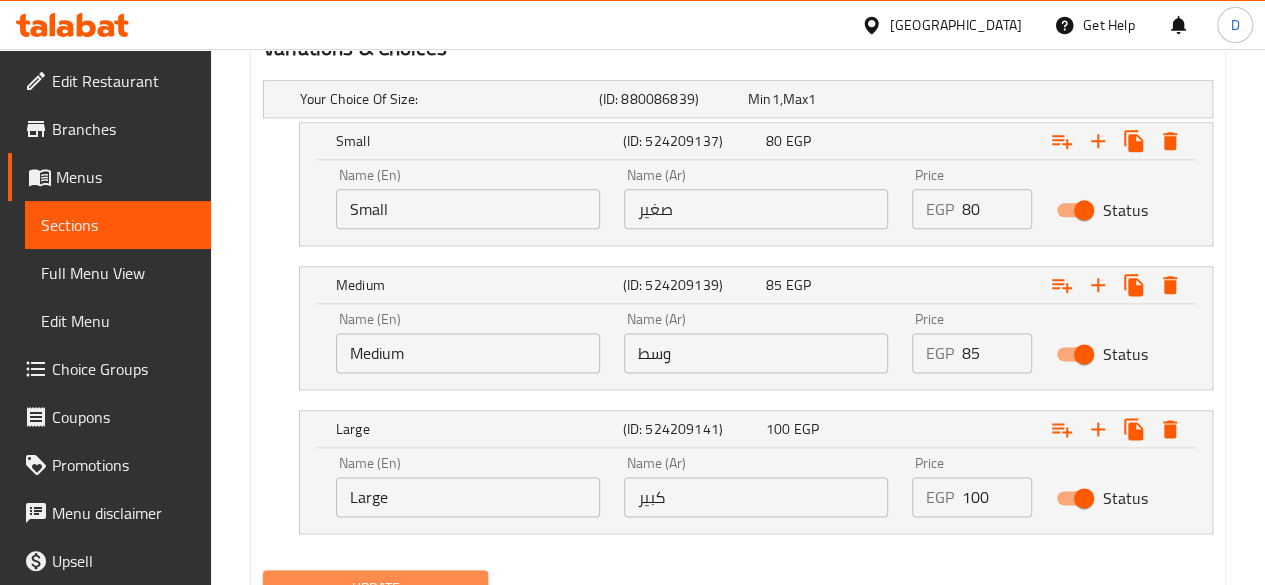 click on "Update" at bounding box center [376, 588] 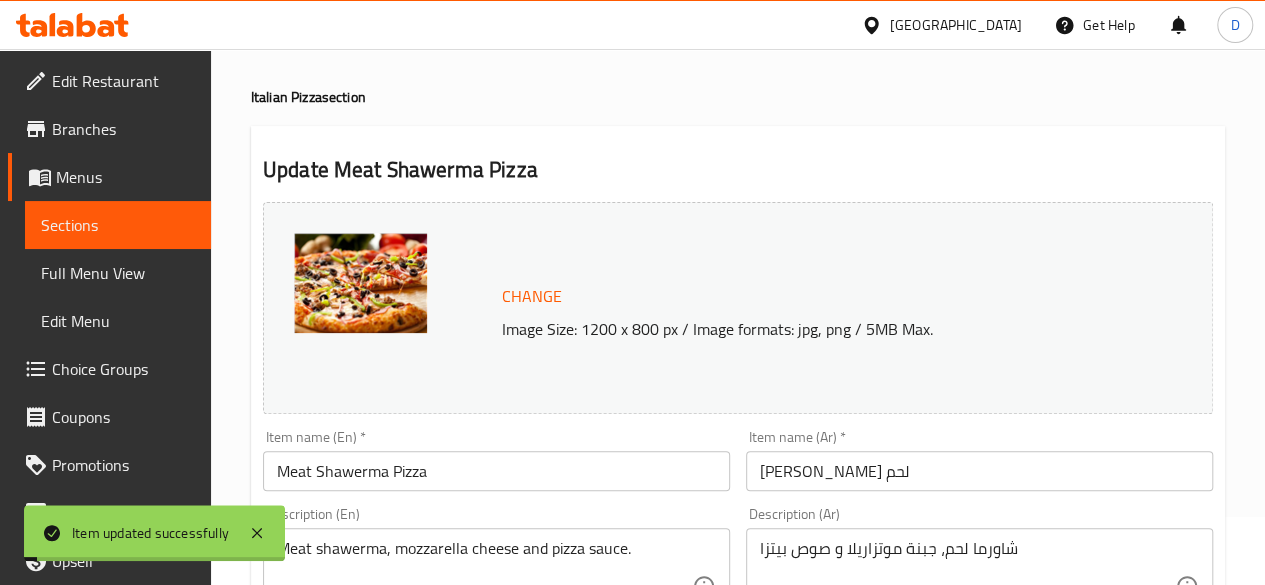 scroll, scrollTop: 0, scrollLeft: 0, axis: both 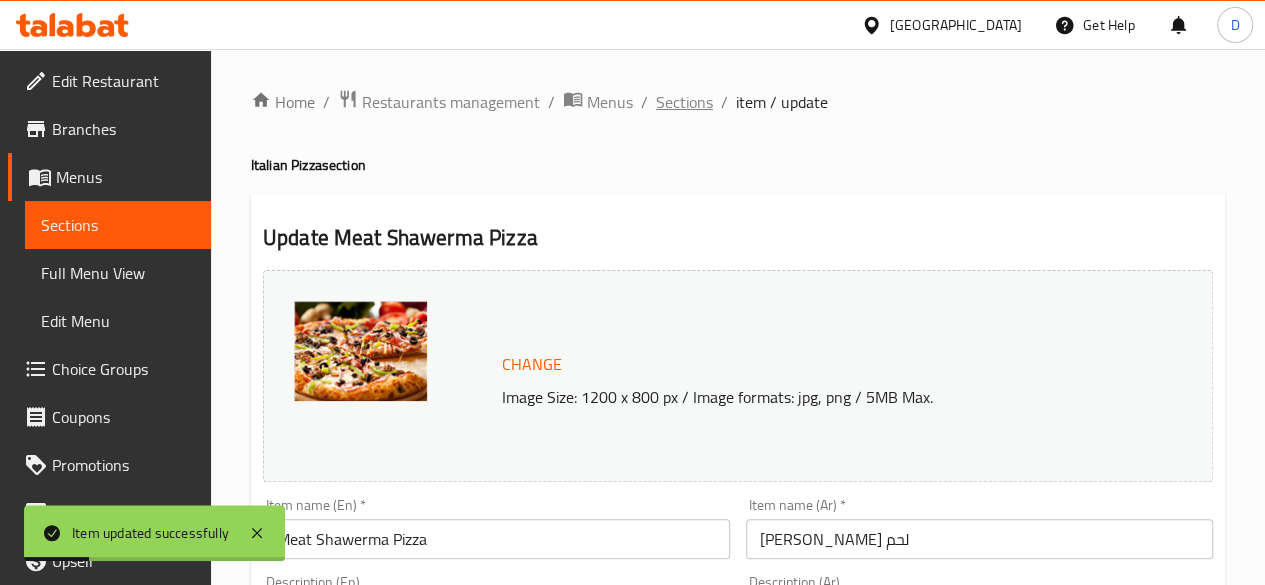 click on "Sections" at bounding box center [684, 102] 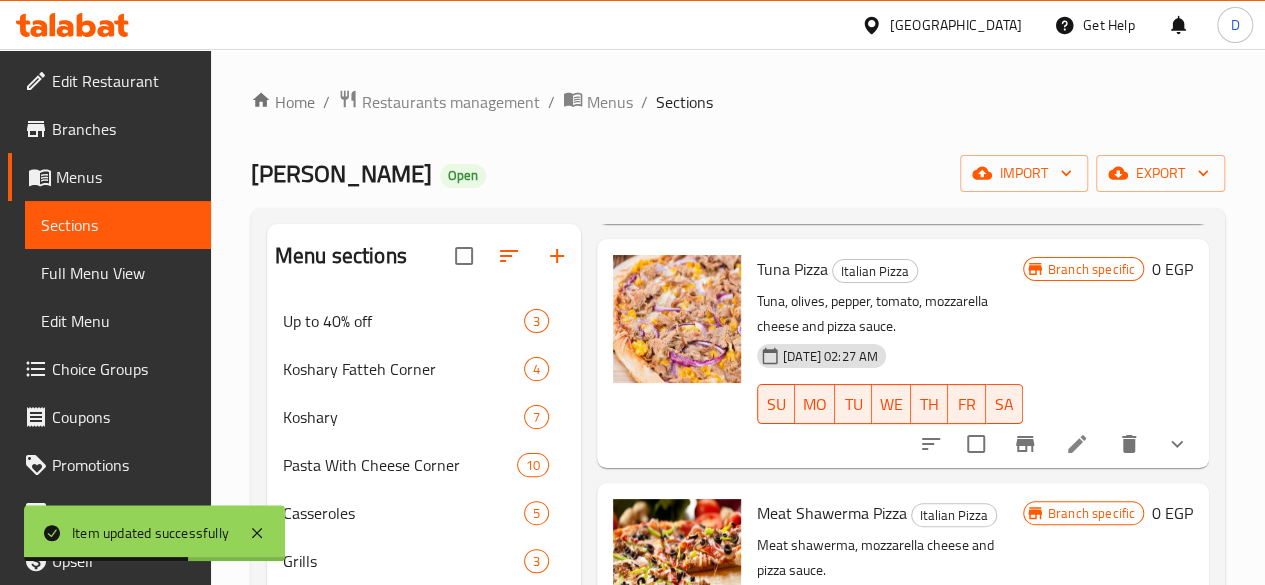 scroll, scrollTop: 2097, scrollLeft: 0, axis: vertical 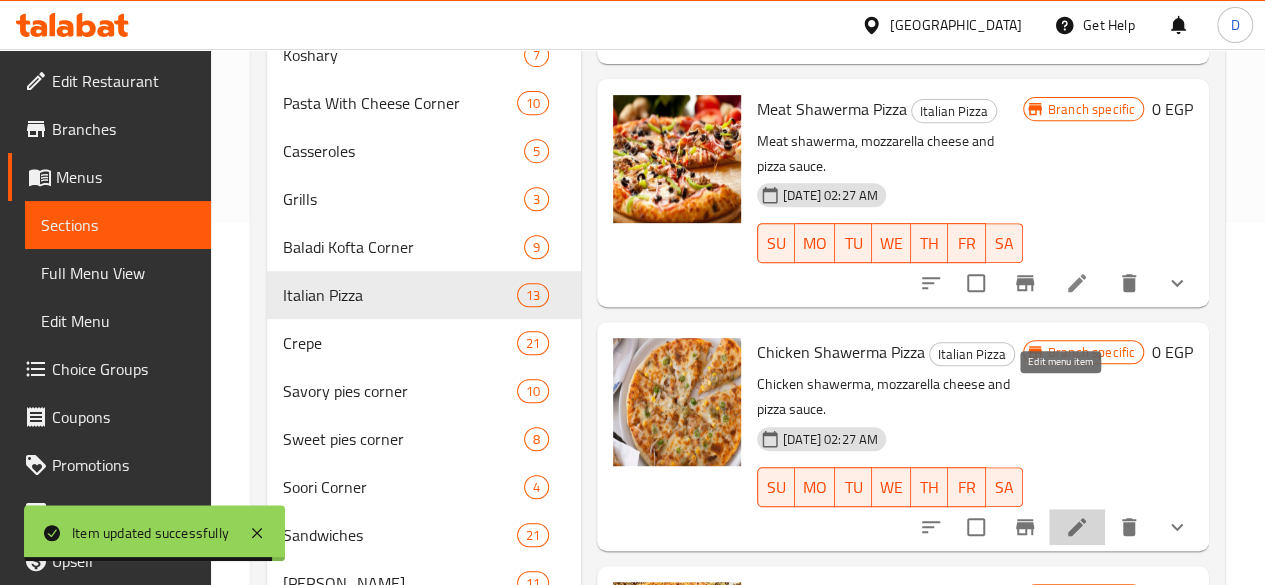 click 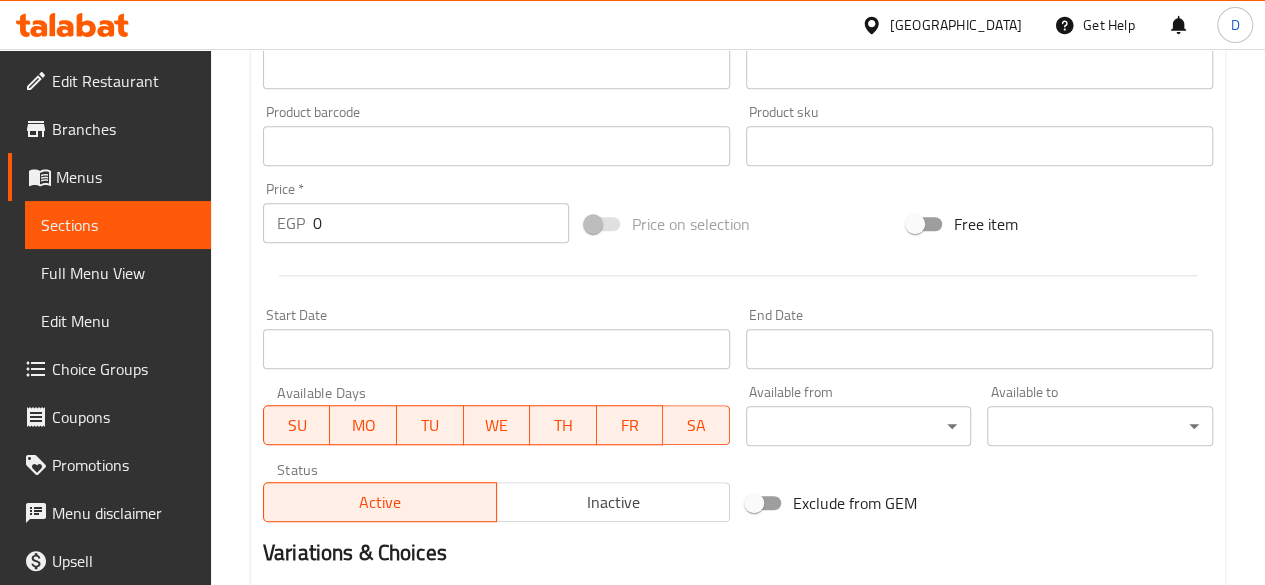 scroll, scrollTop: 956, scrollLeft: 0, axis: vertical 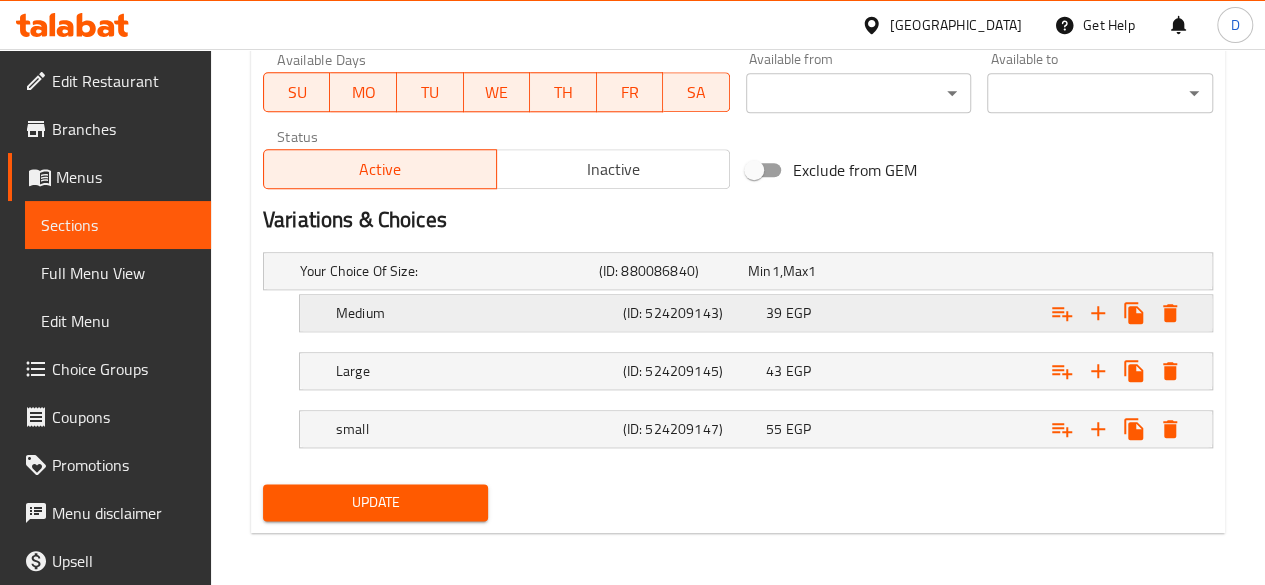 click on "39   EGP" at bounding box center [818, 271] 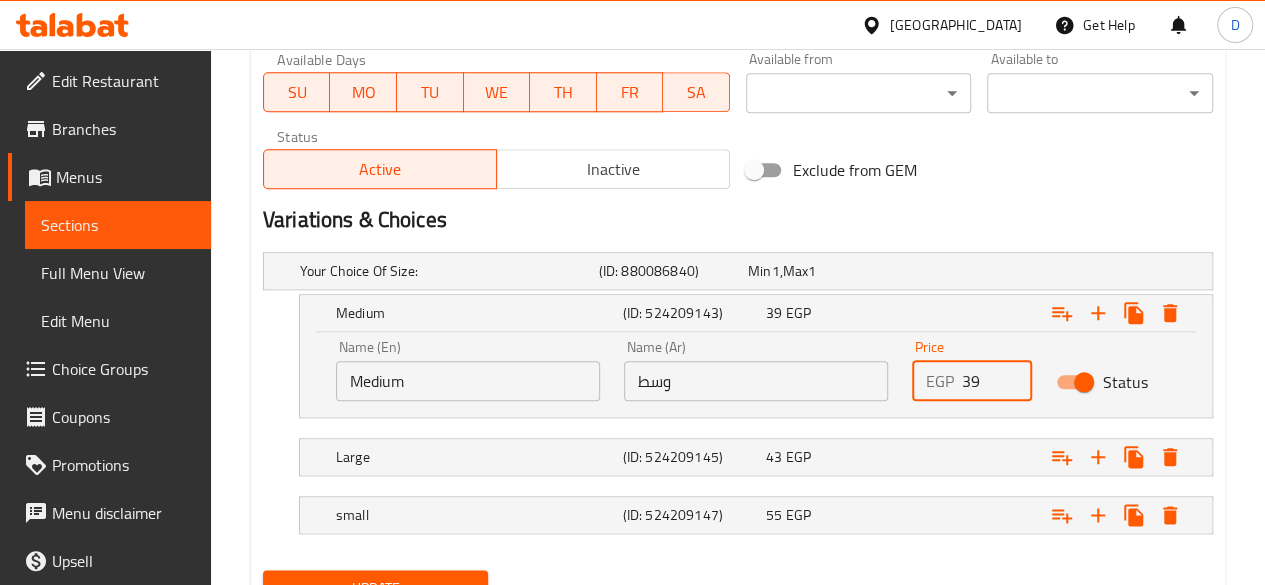 click on "39" at bounding box center [997, 381] 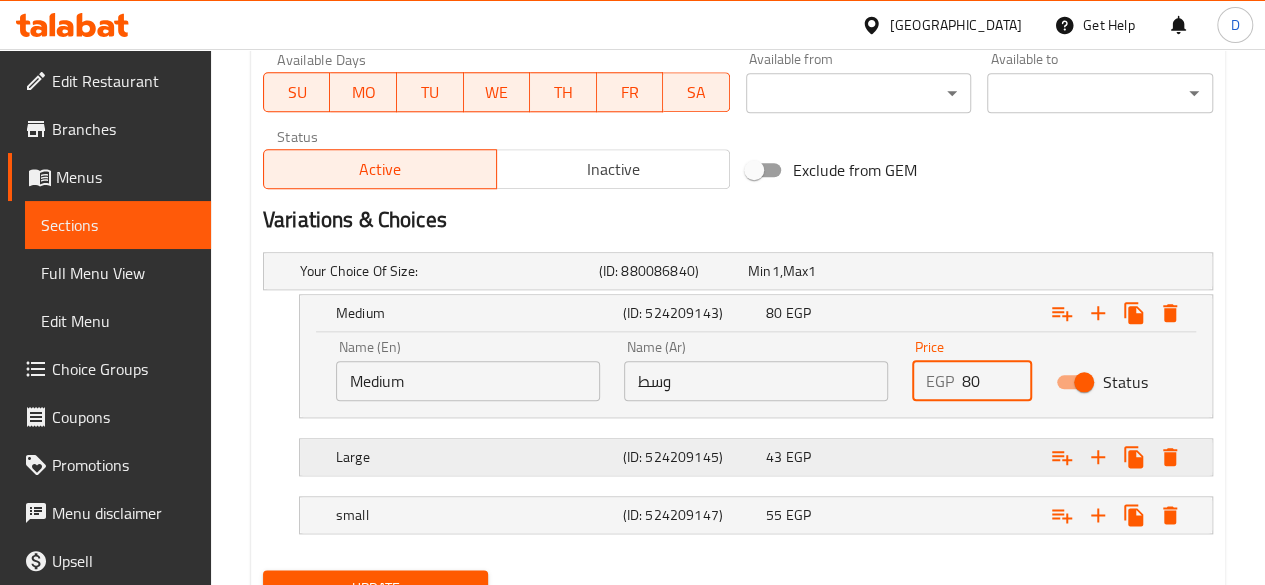 type on "80" 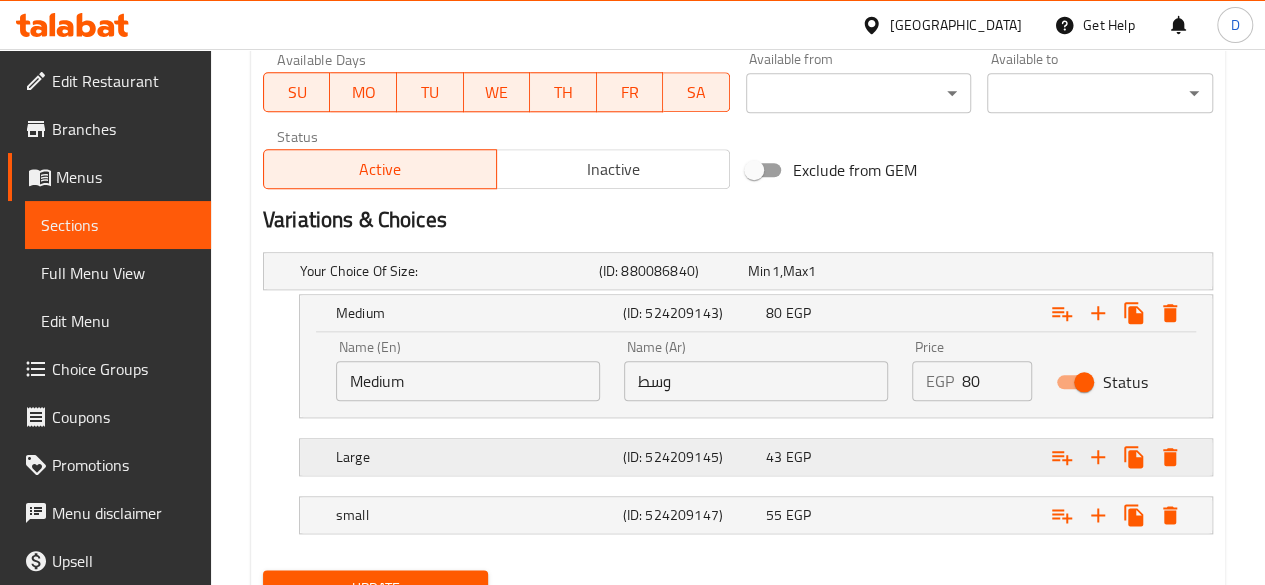 click at bounding box center (1042, 271) 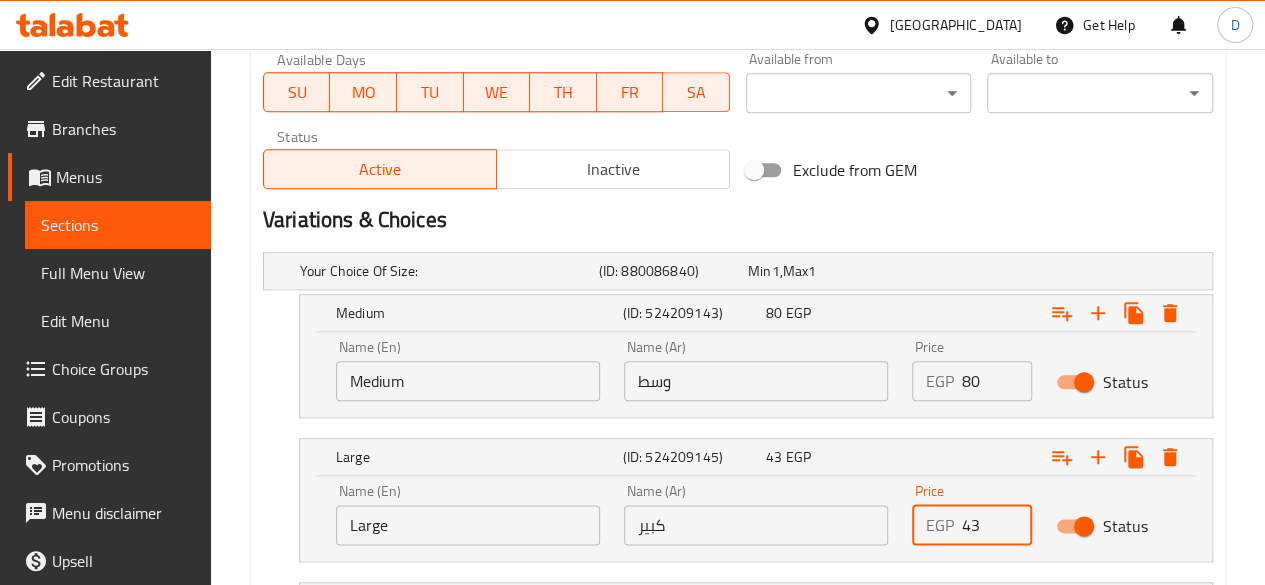 click on "43" at bounding box center [997, 525] 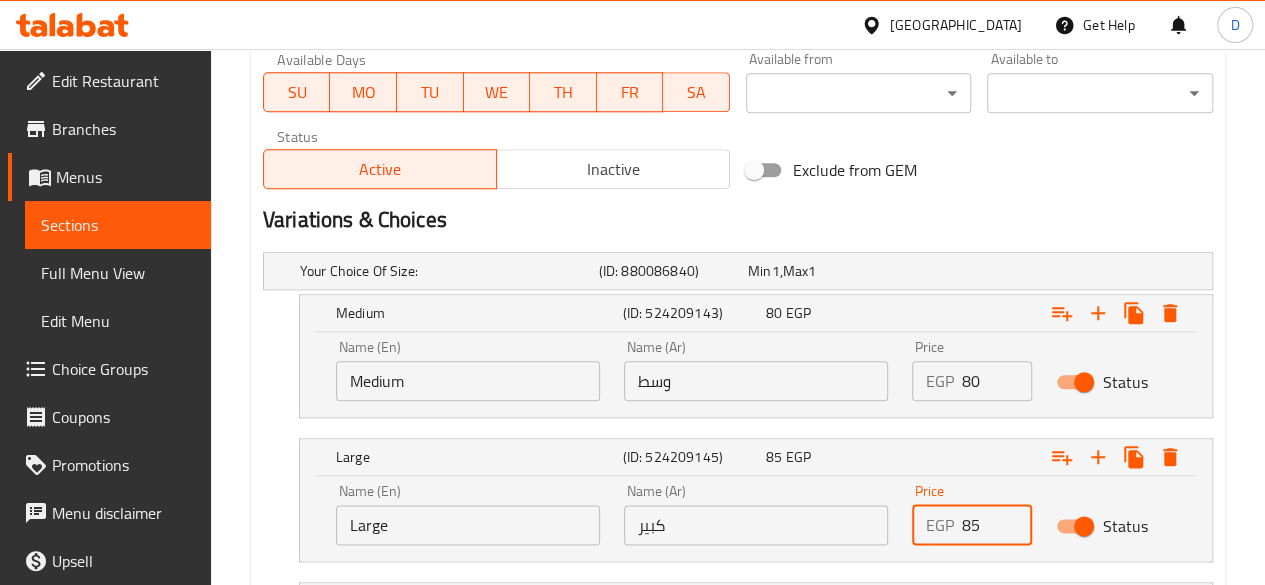 scroll, scrollTop: 1128, scrollLeft: 0, axis: vertical 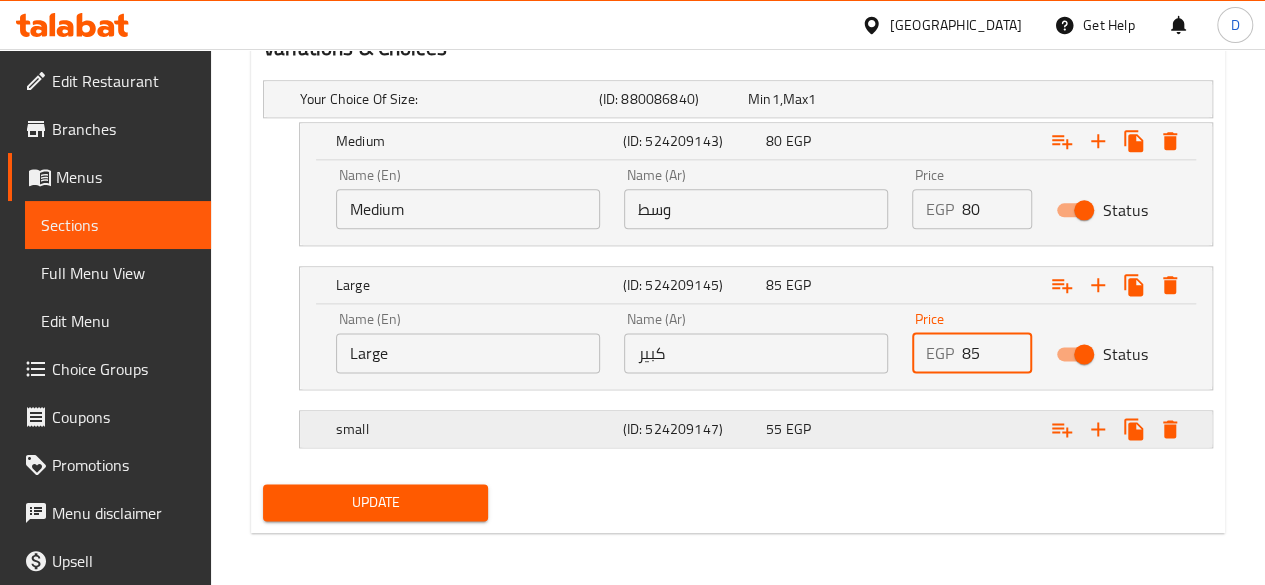 type on "85" 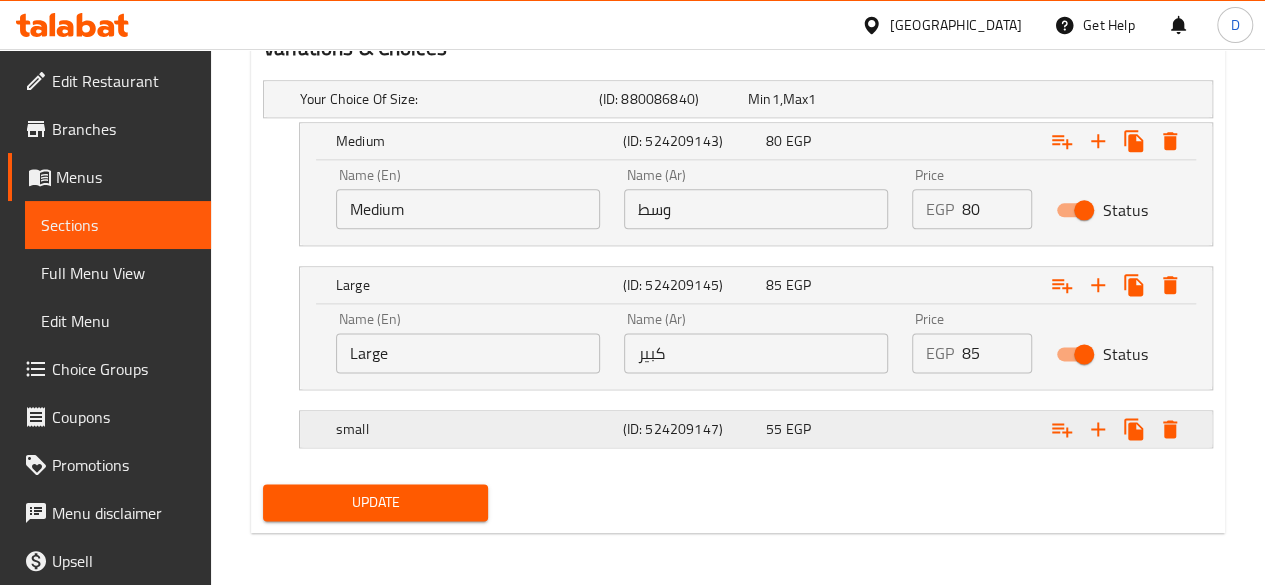 click at bounding box center (1042, 99) 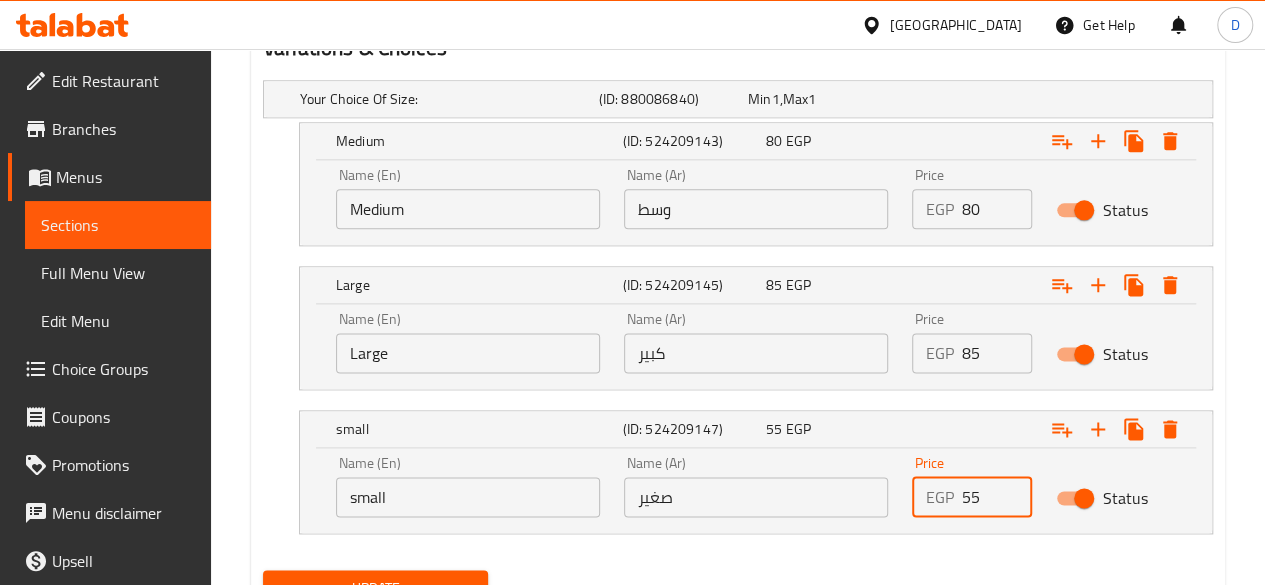 click on "55" at bounding box center [997, 497] 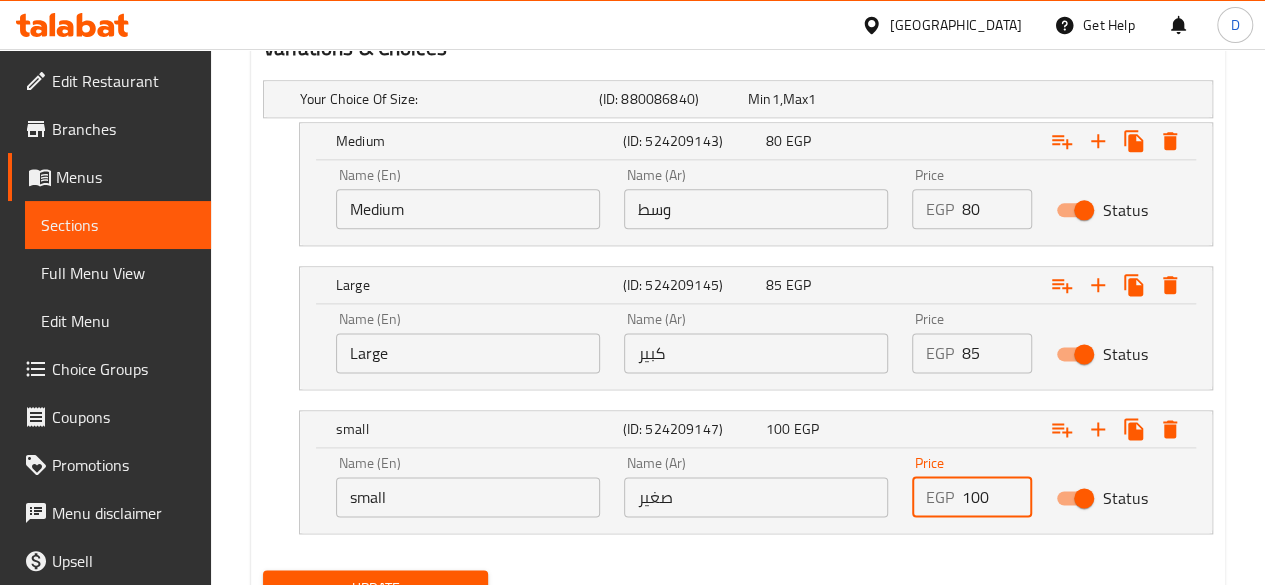 type on "100" 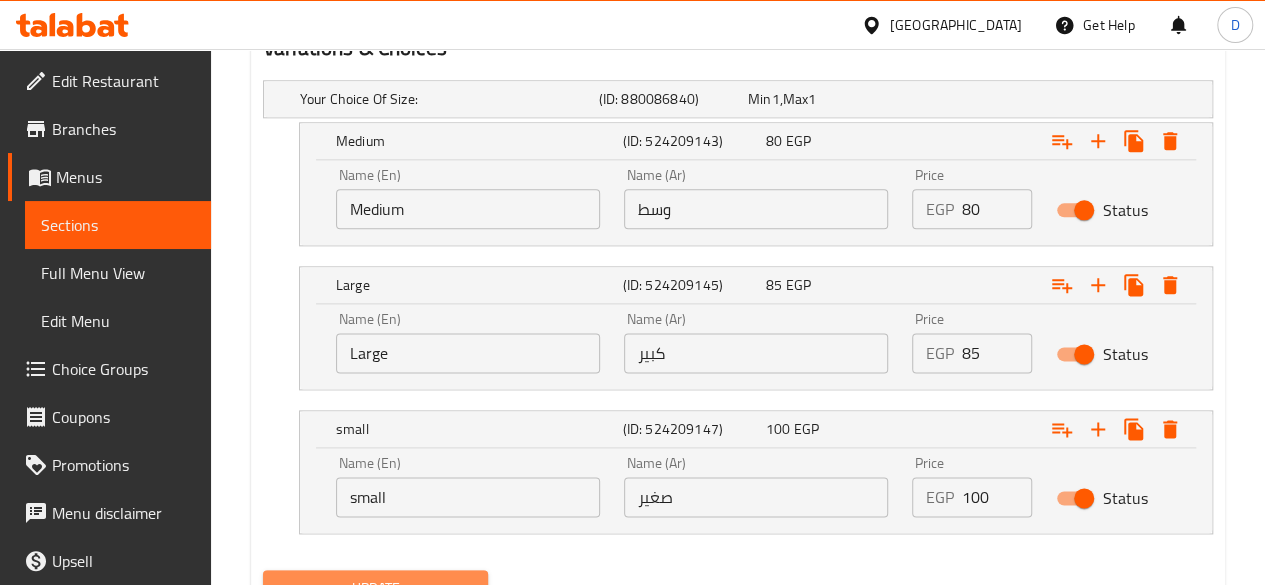 click on "Update" at bounding box center (376, 588) 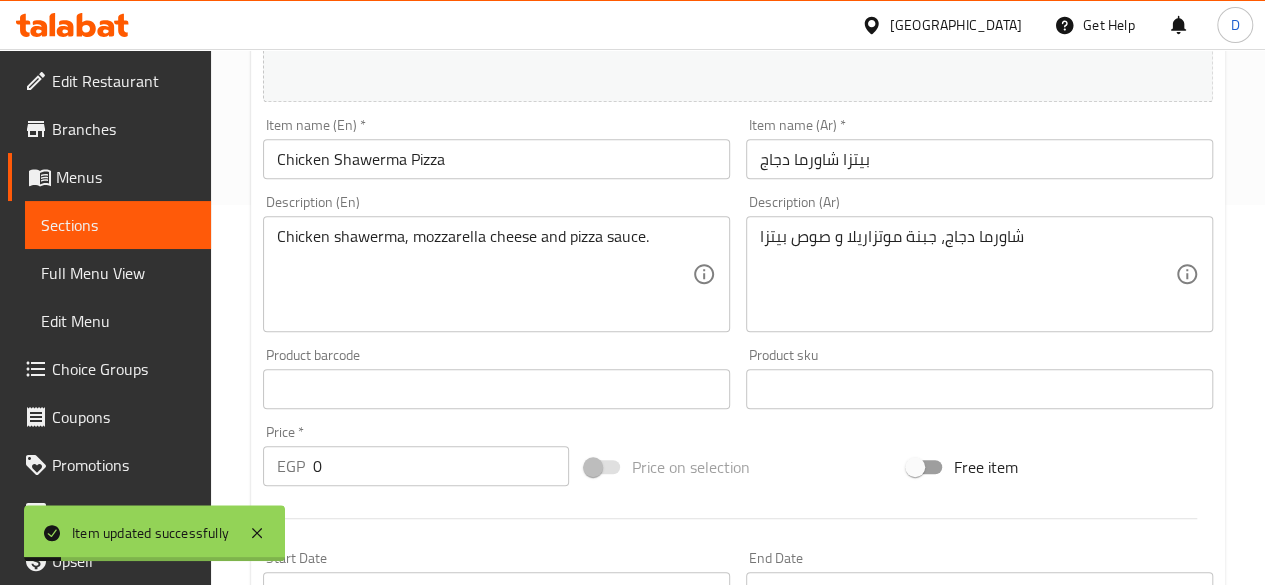 scroll, scrollTop: 0, scrollLeft: 0, axis: both 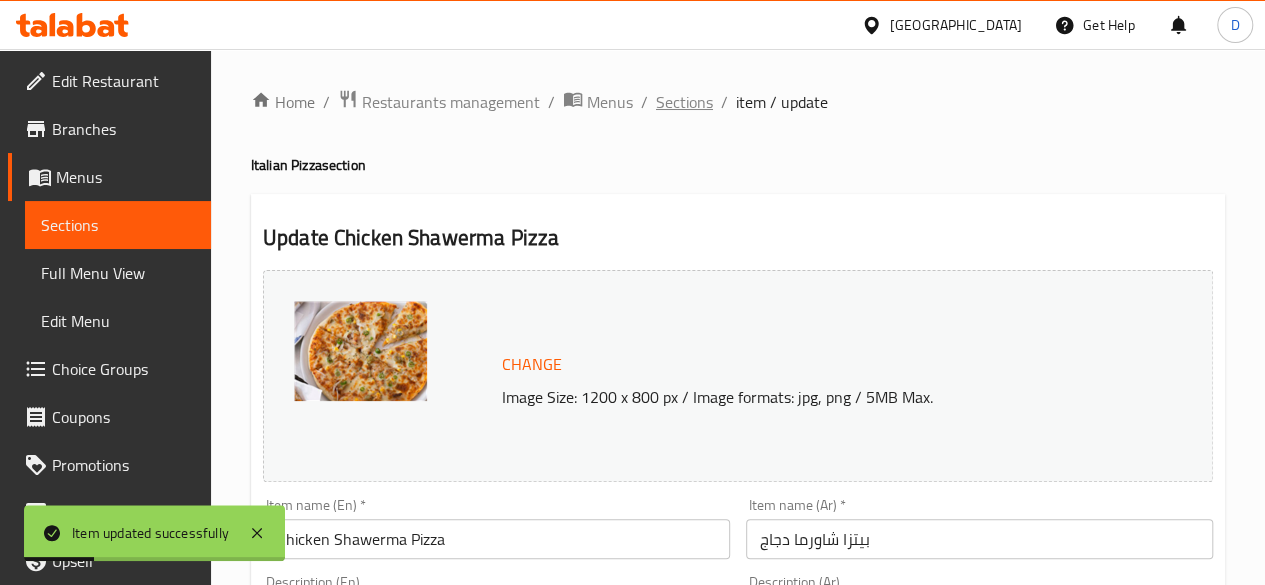 click on "Sections" at bounding box center (684, 102) 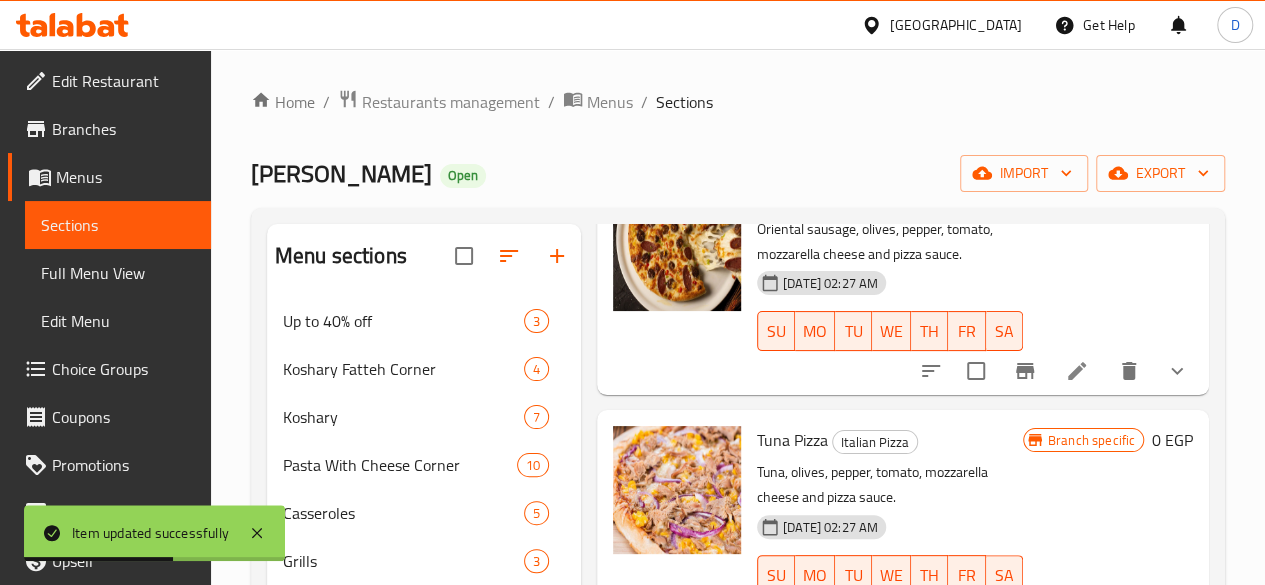 scroll, scrollTop: 2097, scrollLeft: 0, axis: vertical 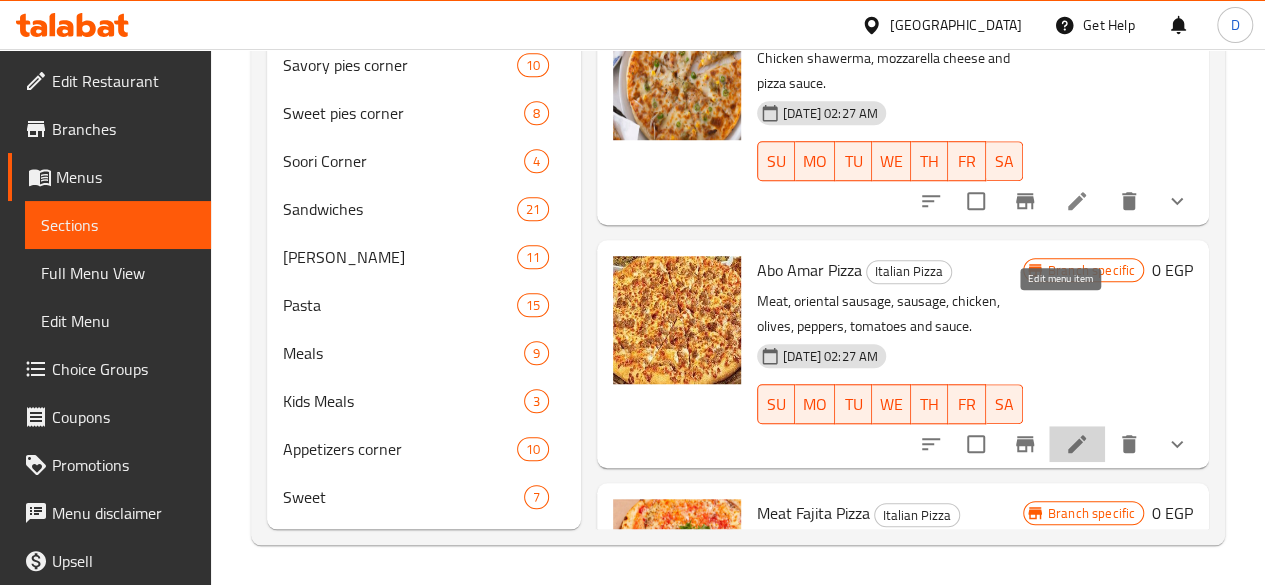 click 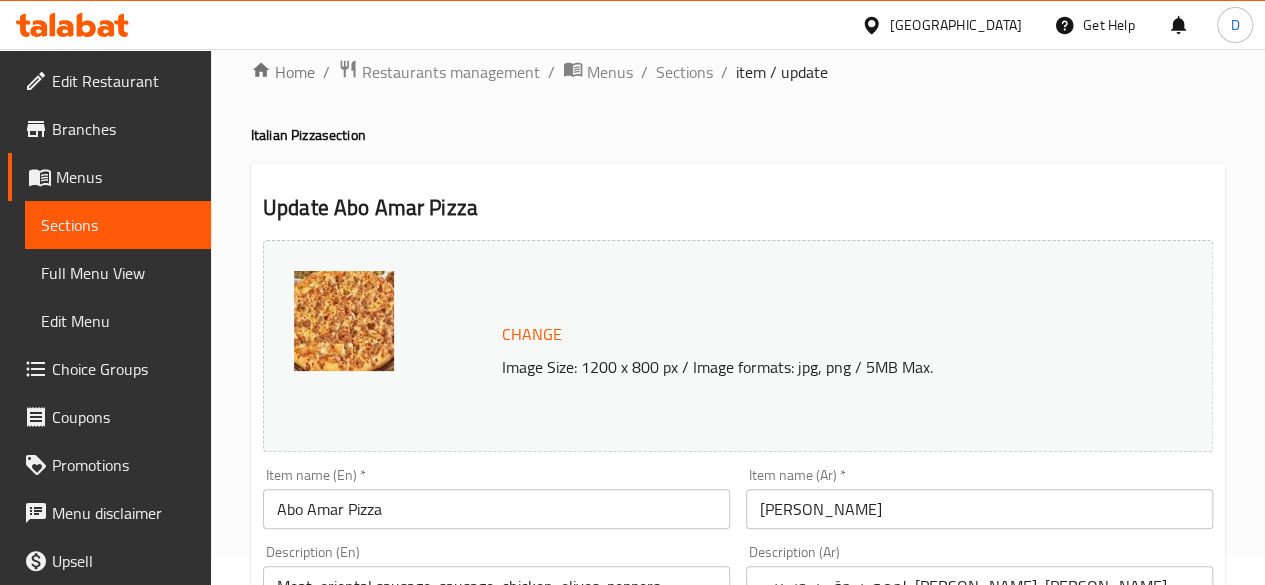 scroll, scrollTop: 0, scrollLeft: 0, axis: both 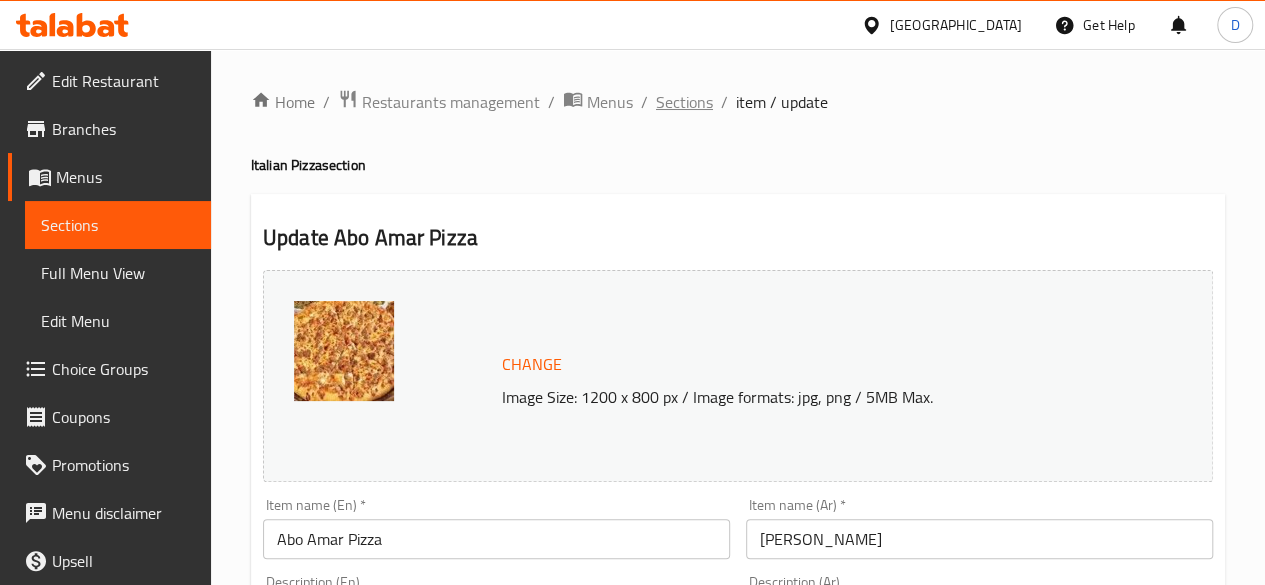 click on "Sections" at bounding box center (684, 102) 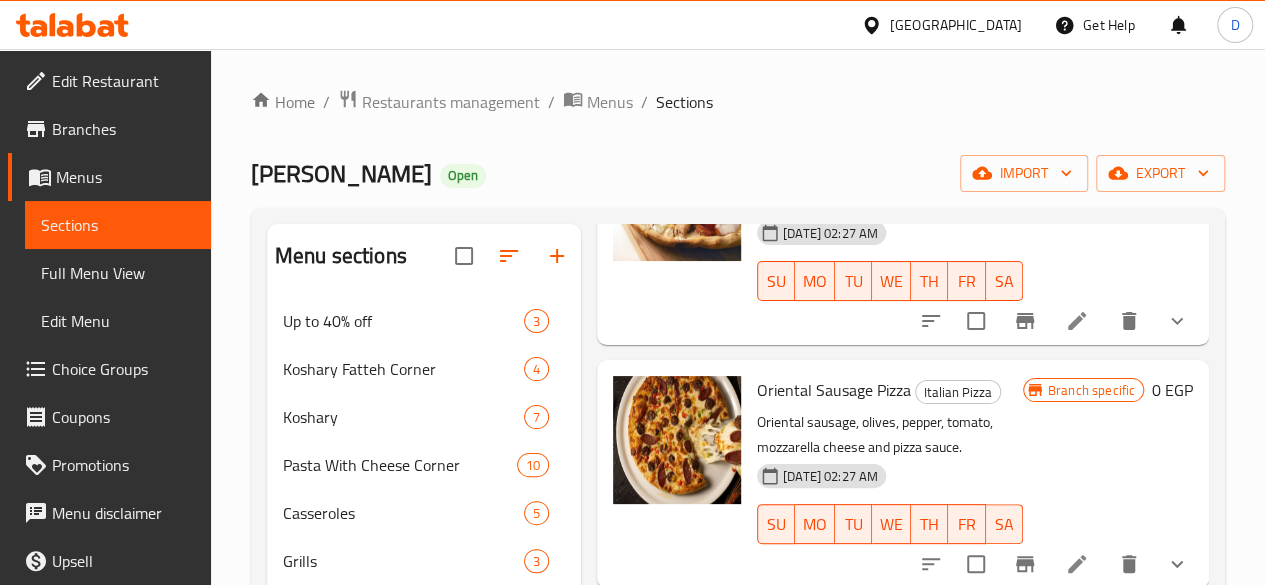 scroll, scrollTop: 2097, scrollLeft: 0, axis: vertical 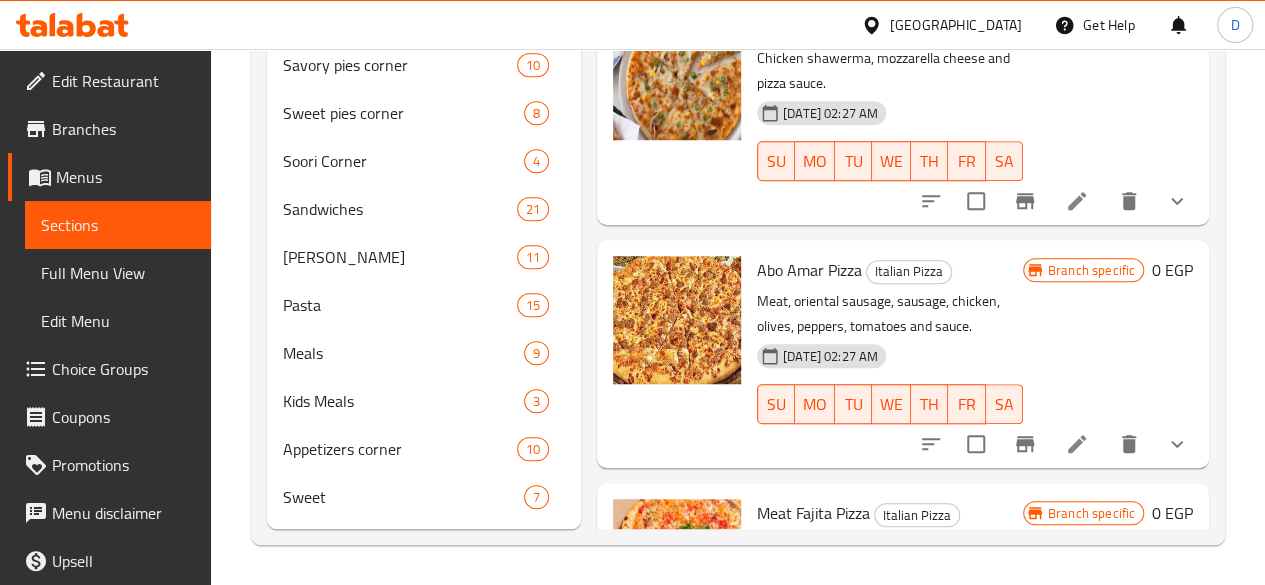 click at bounding box center [1077, 663] 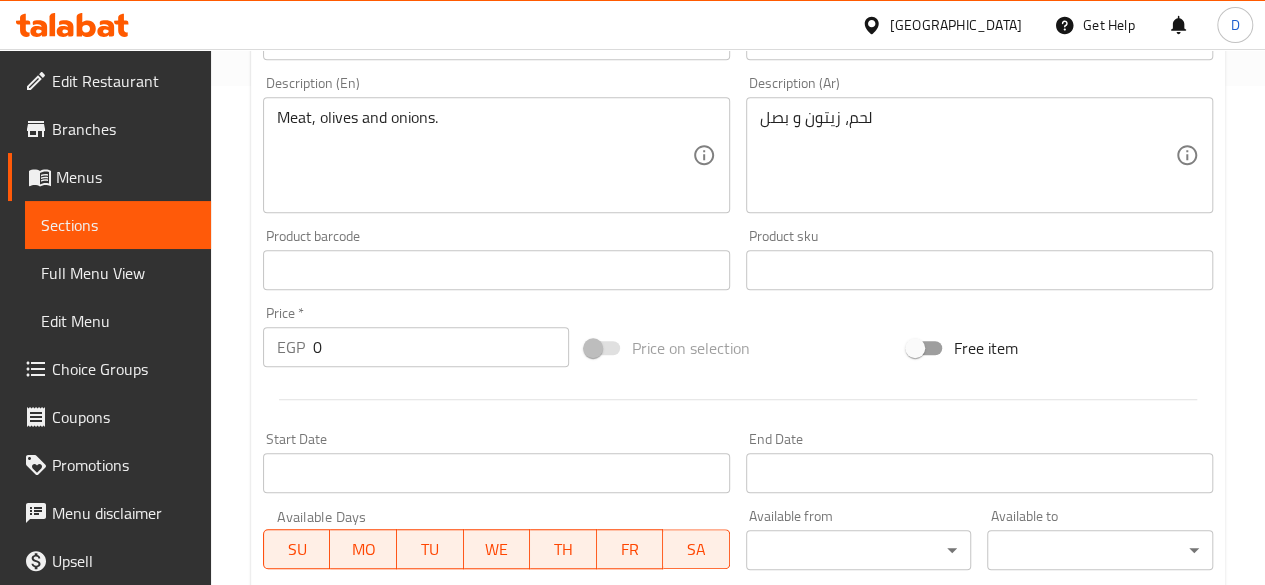 scroll, scrollTop: 956, scrollLeft: 0, axis: vertical 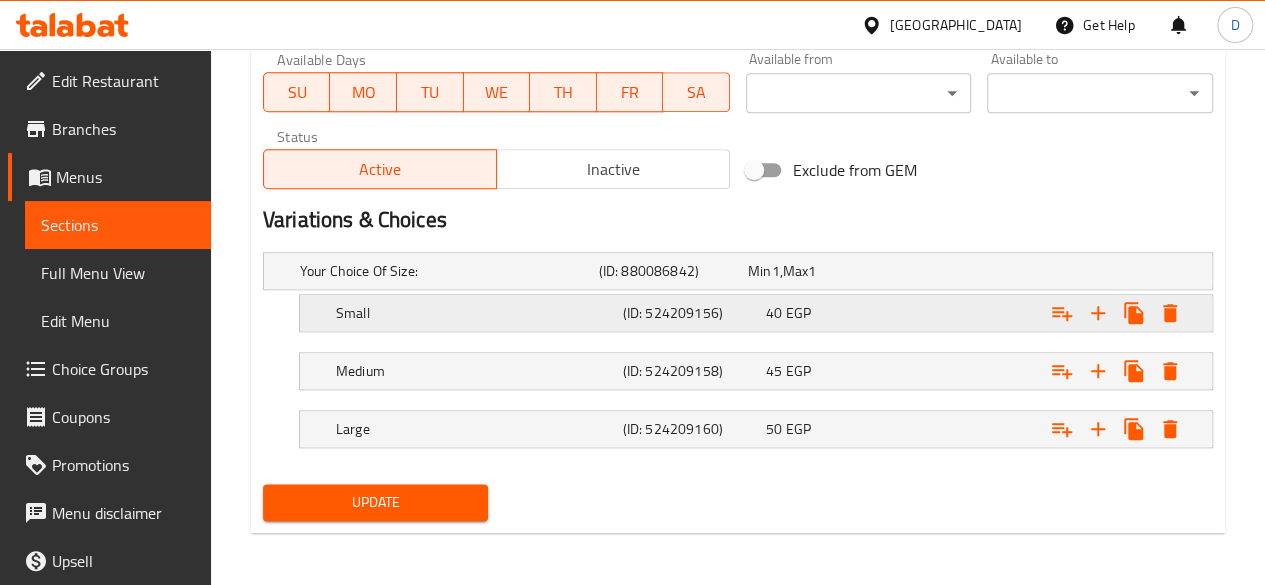 click on "40   EGP" at bounding box center (818, 271) 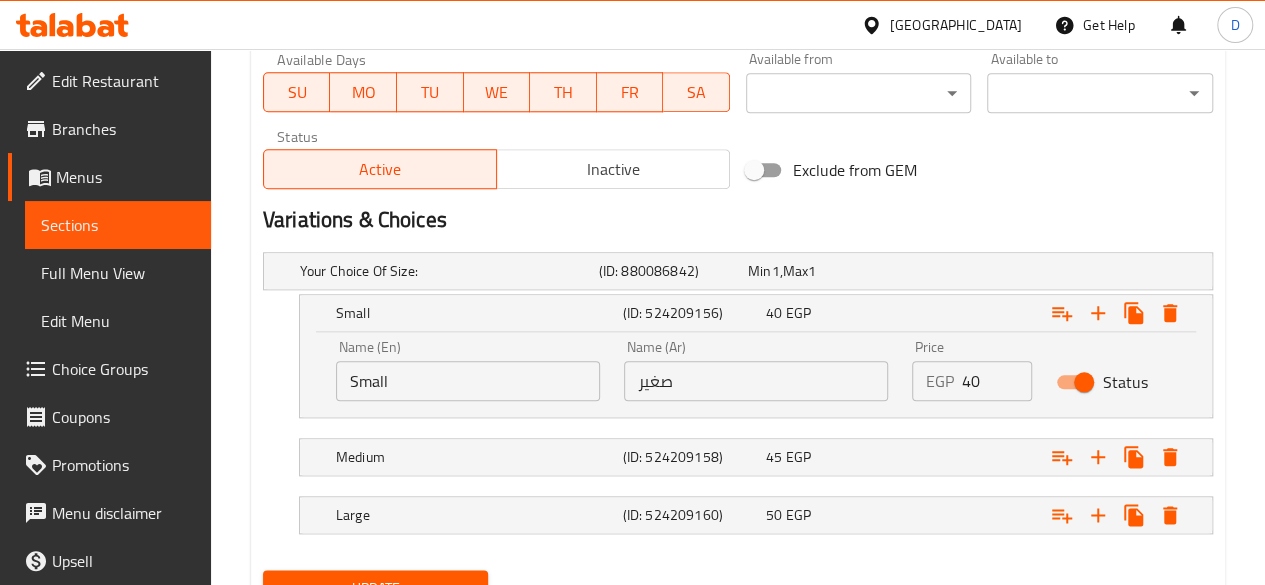 click on "40" at bounding box center (997, 381) 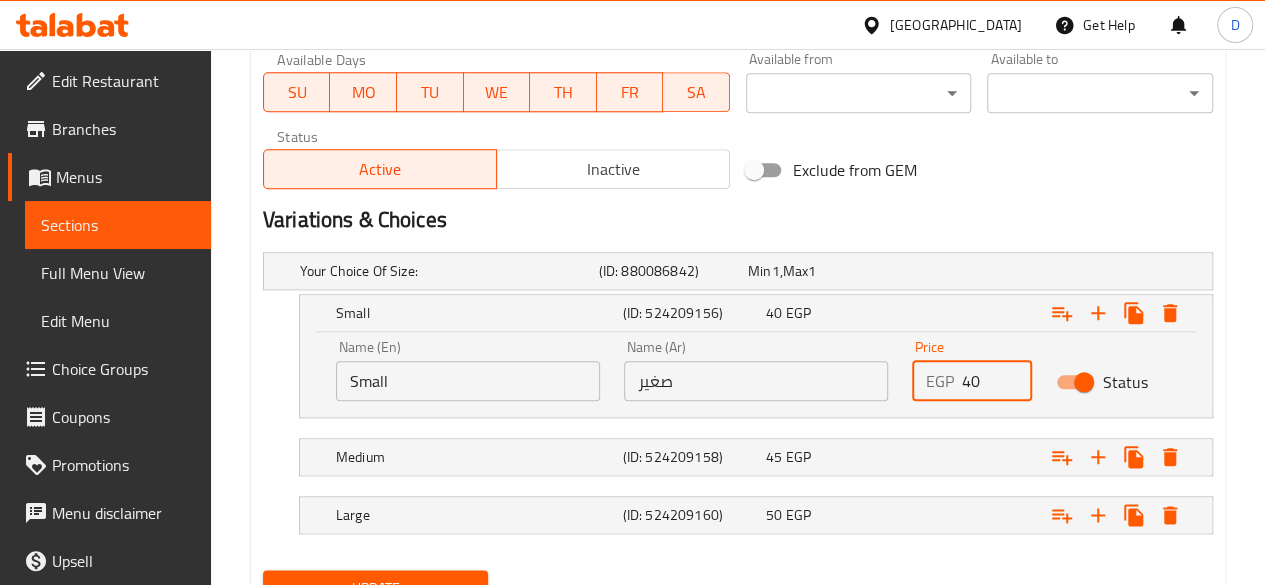 type on "4" 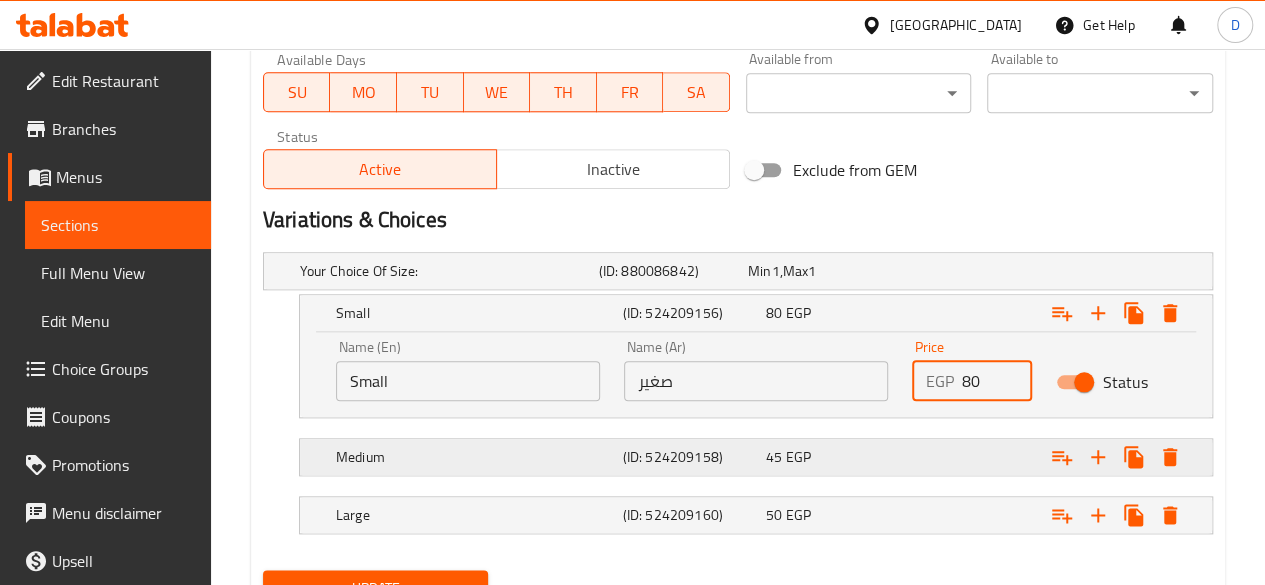 type on "80" 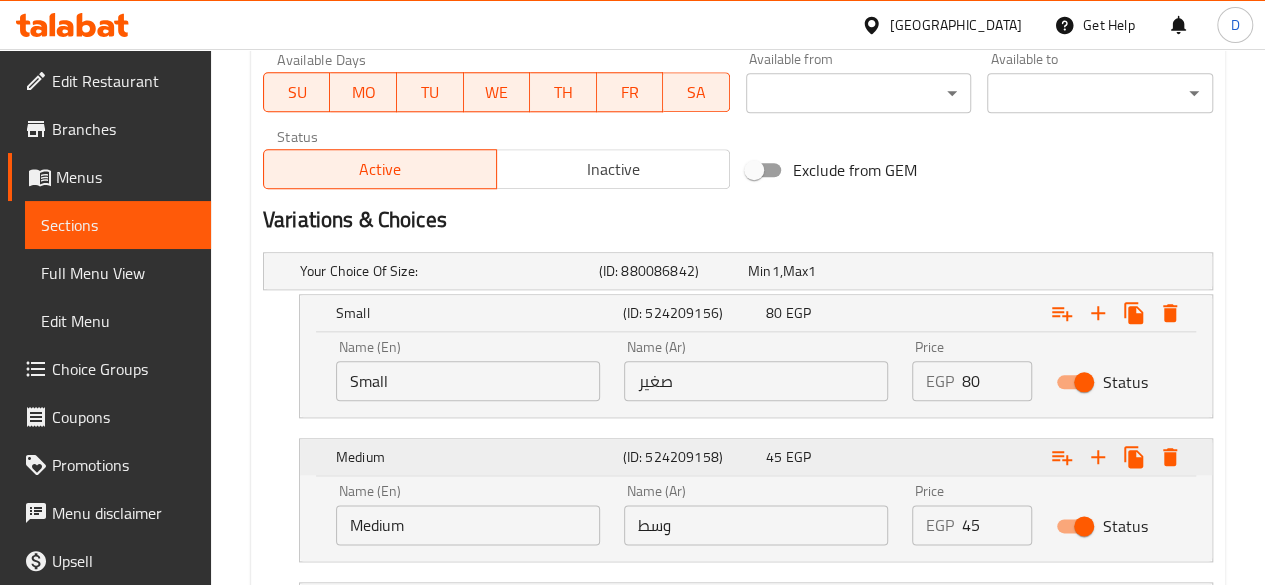 scroll, scrollTop: 1032, scrollLeft: 0, axis: vertical 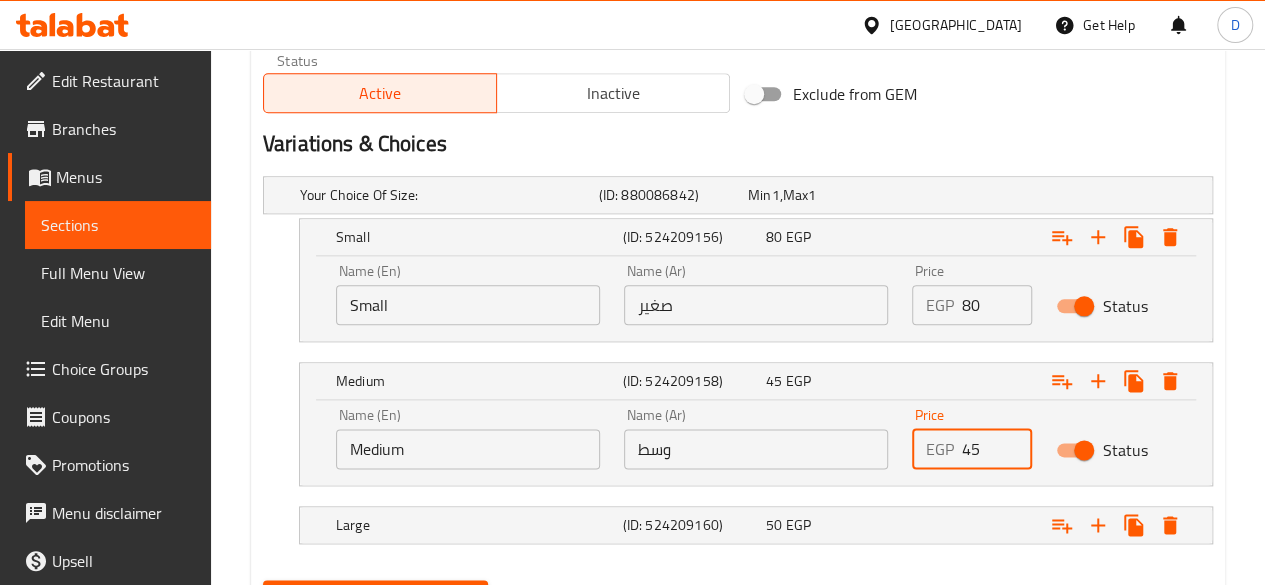click on "45" at bounding box center [997, 449] 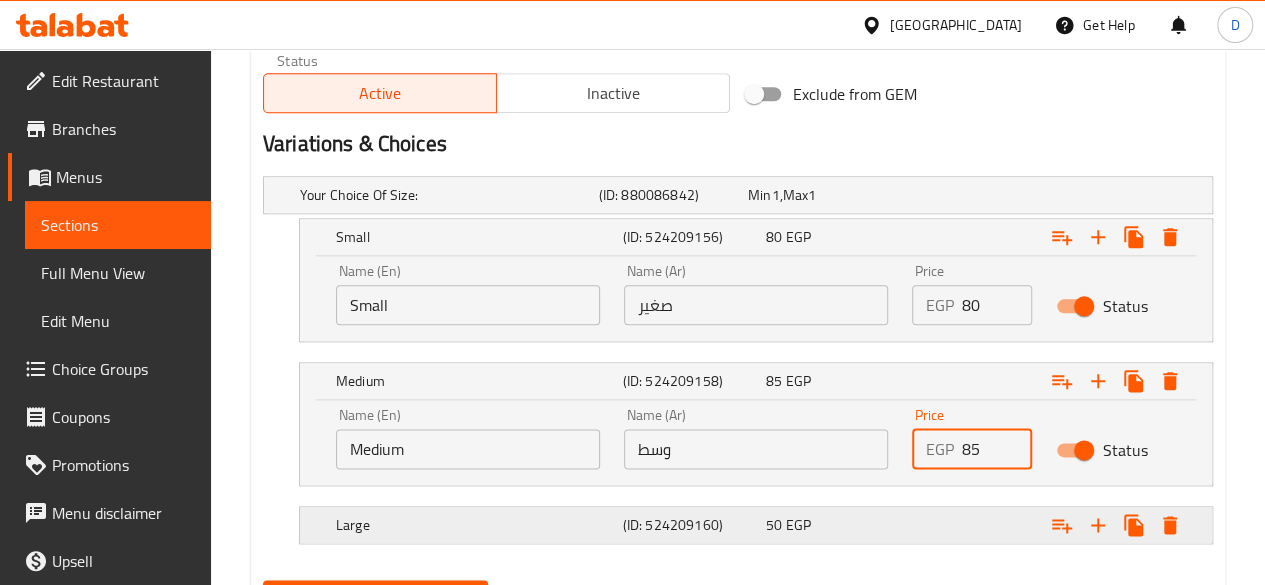 type on "85" 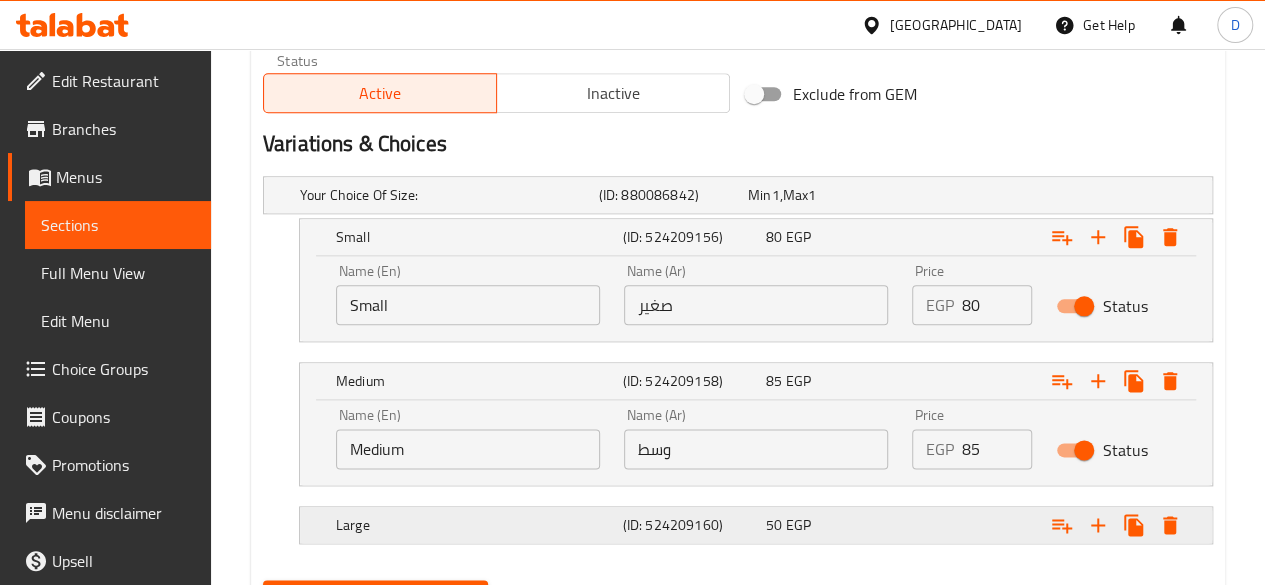 click at bounding box center [1042, 195] 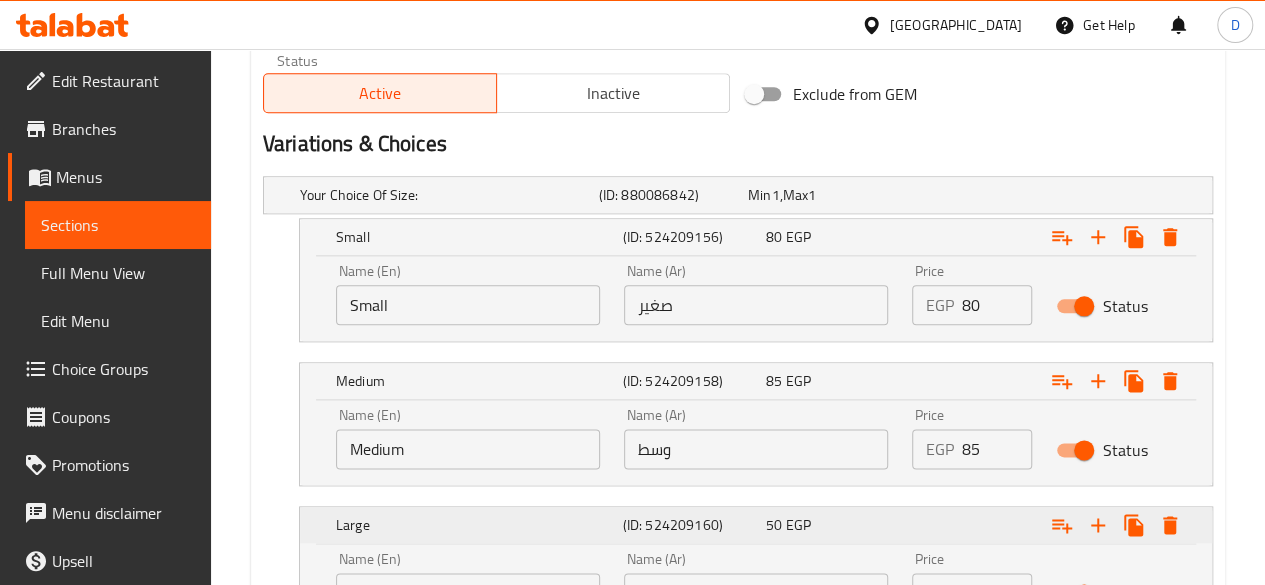 scroll, scrollTop: 1214, scrollLeft: 0, axis: vertical 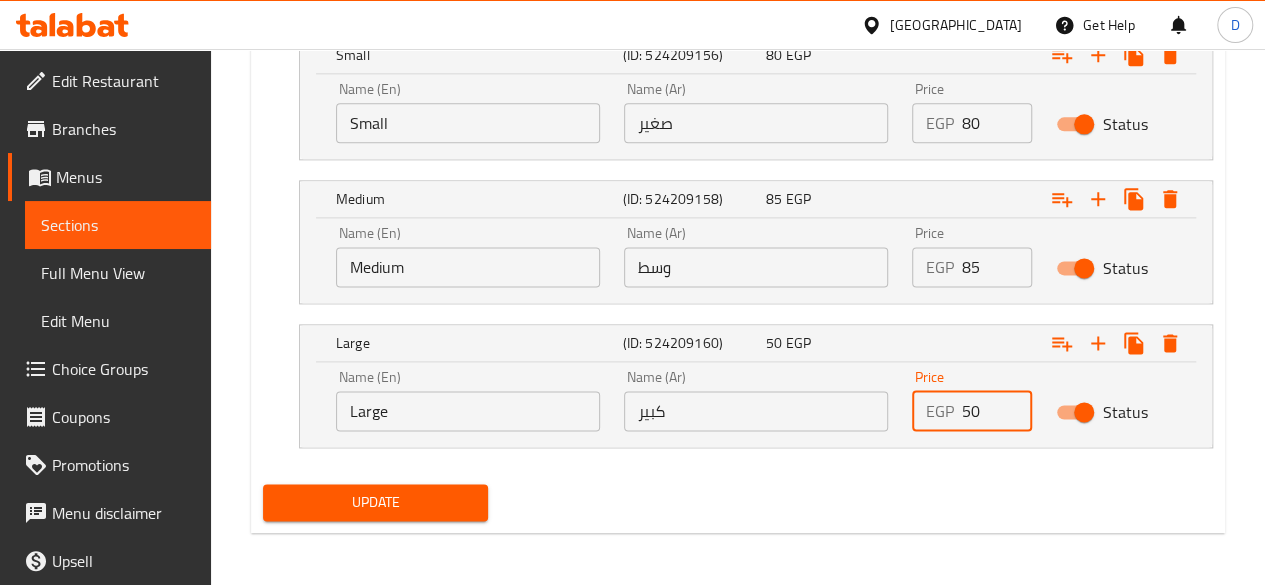 click on "50" at bounding box center (997, 411) 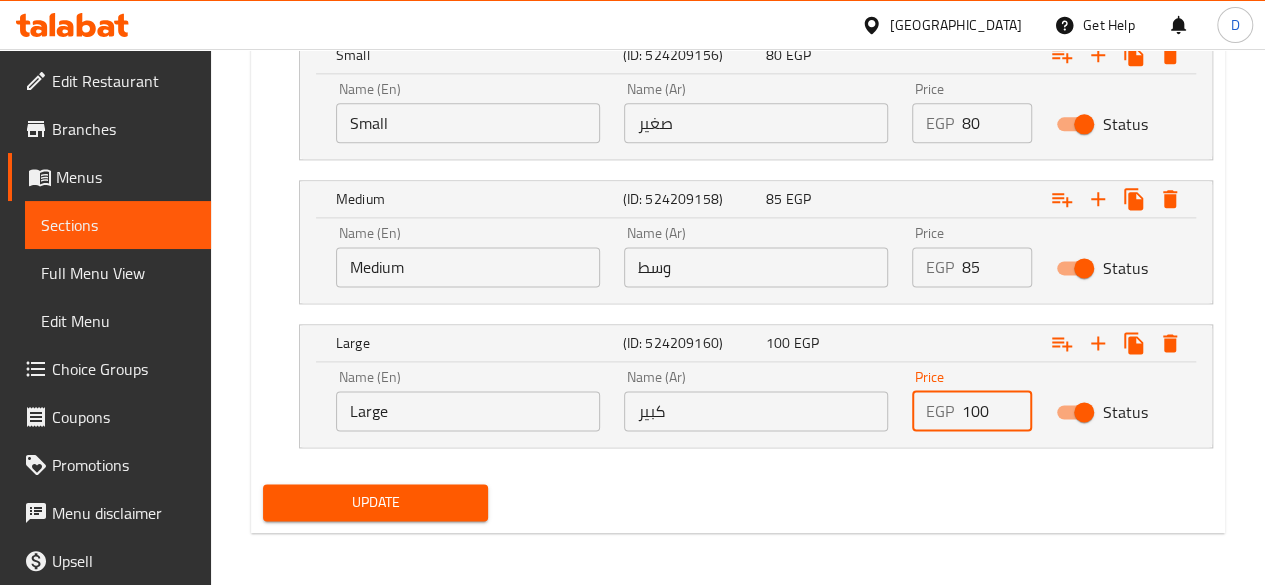 type on "100" 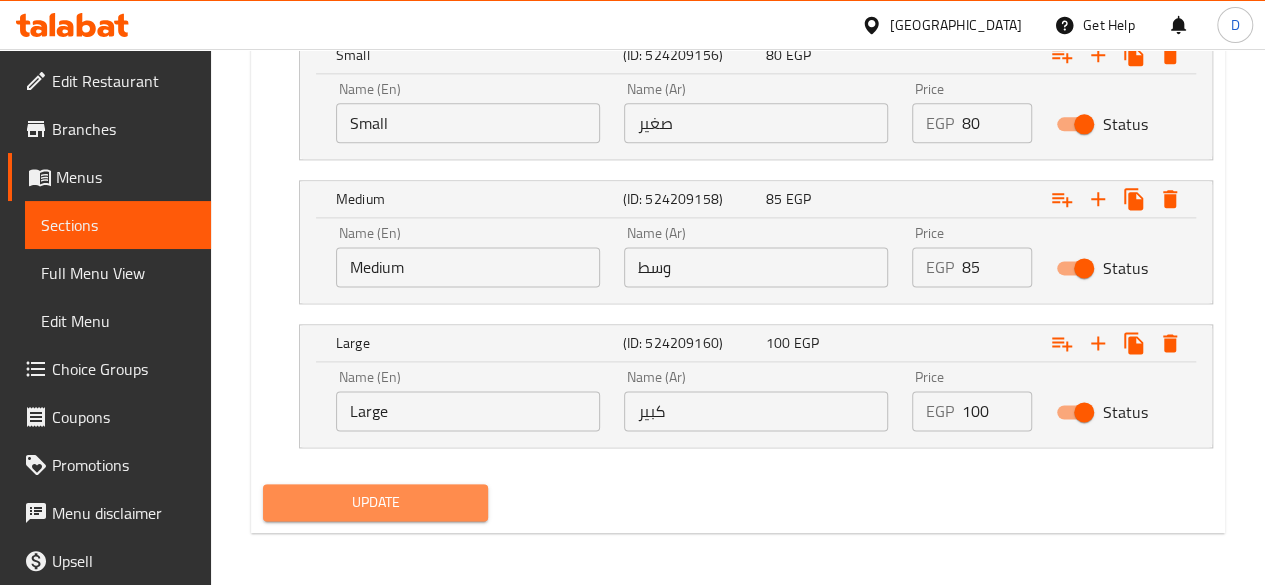 click on "Update" at bounding box center (376, 502) 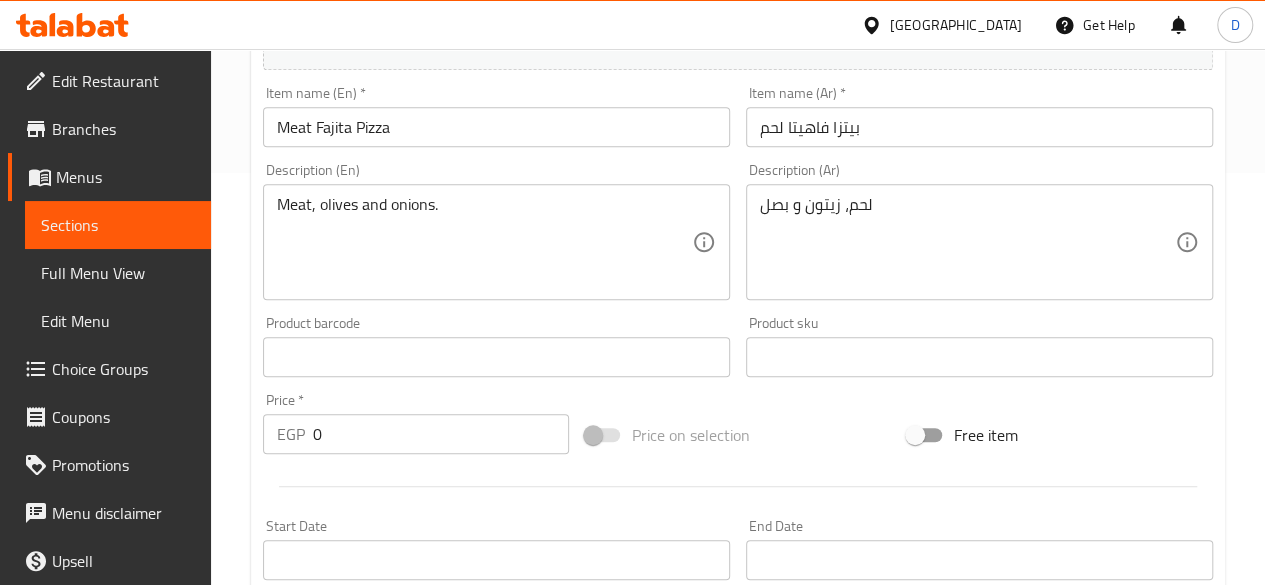 scroll, scrollTop: 1214, scrollLeft: 0, axis: vertical 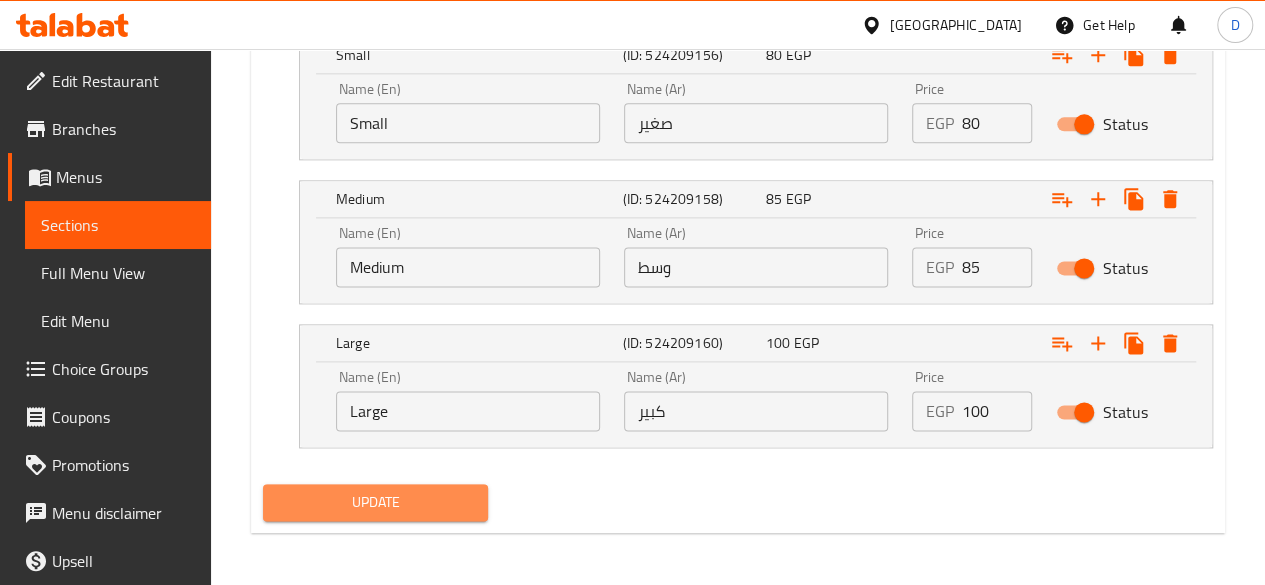 click on "Update" at bounding box center (376, 502) 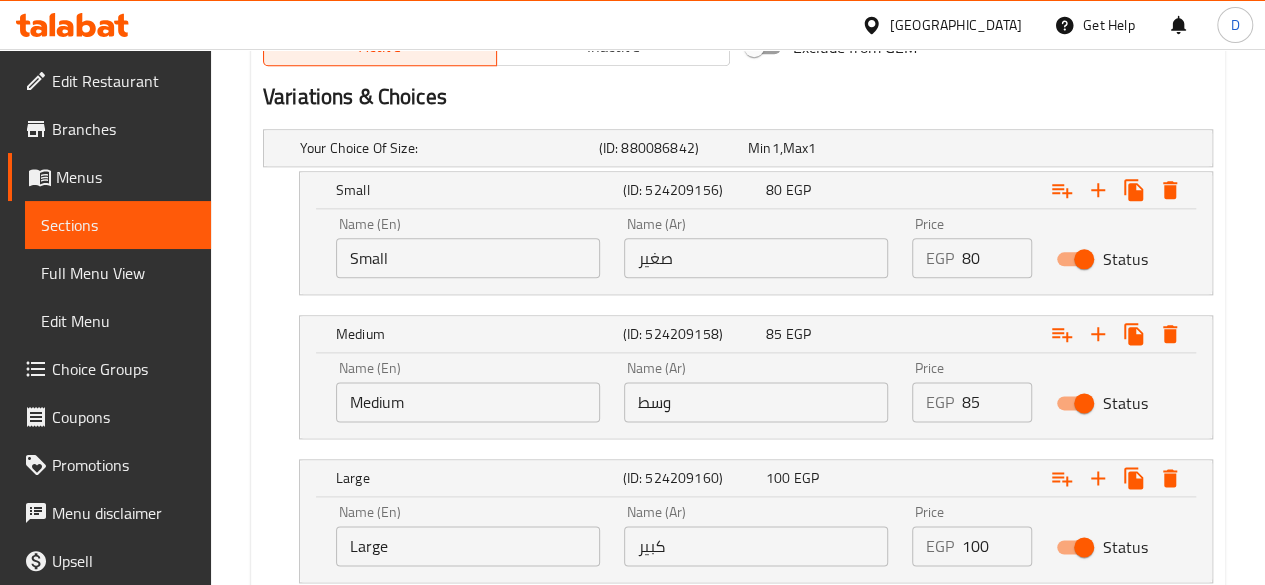 scroll, scrollTop: 1214, scrollLeft: 0, axis: vertical 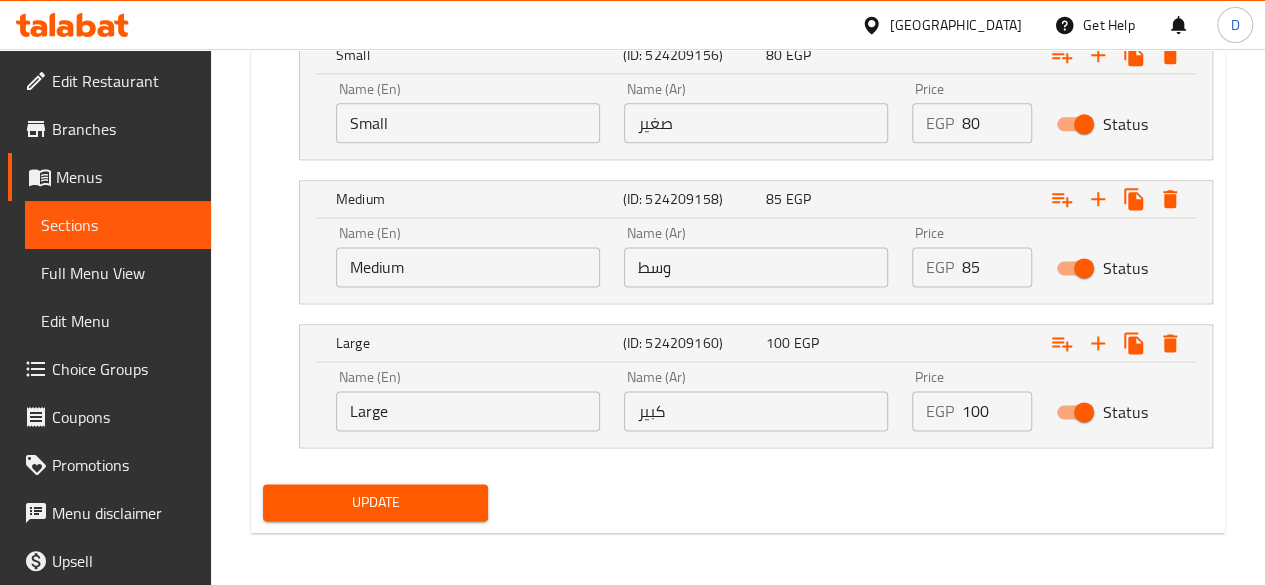 drag, startPoint x: 412, startPoint y: 497, endPoint x: 768, endPoint y: 135, distance: 507.7204 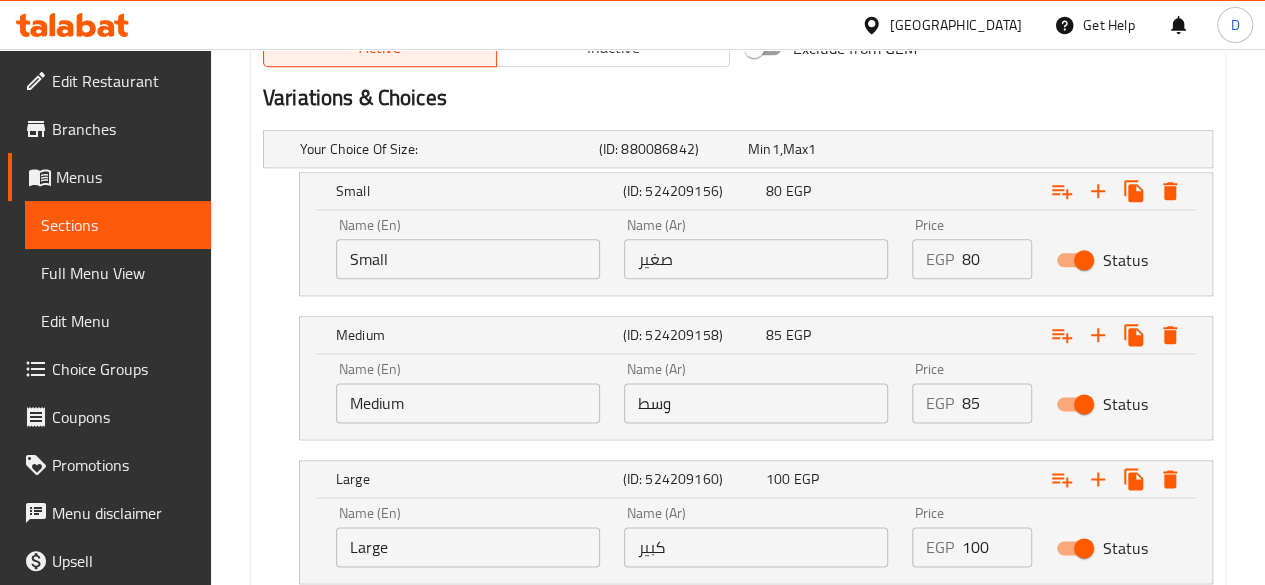 scroll, scrollTop: 1214, scrollLeft: 0, axis: vertical 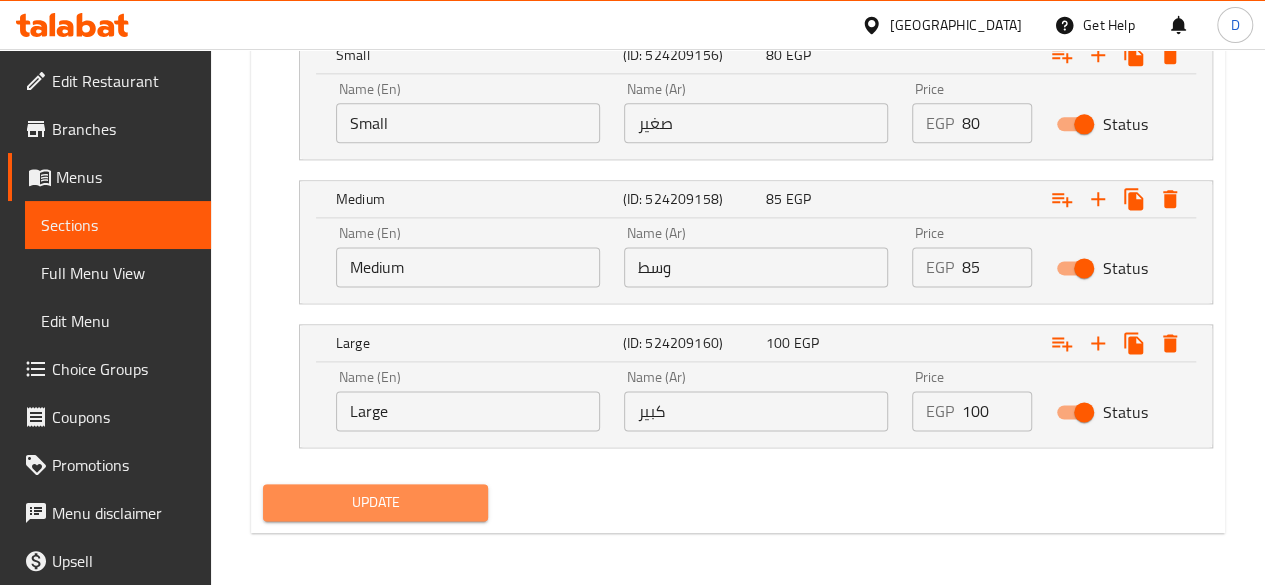 click on "Update" at bounding box center (376, 502) 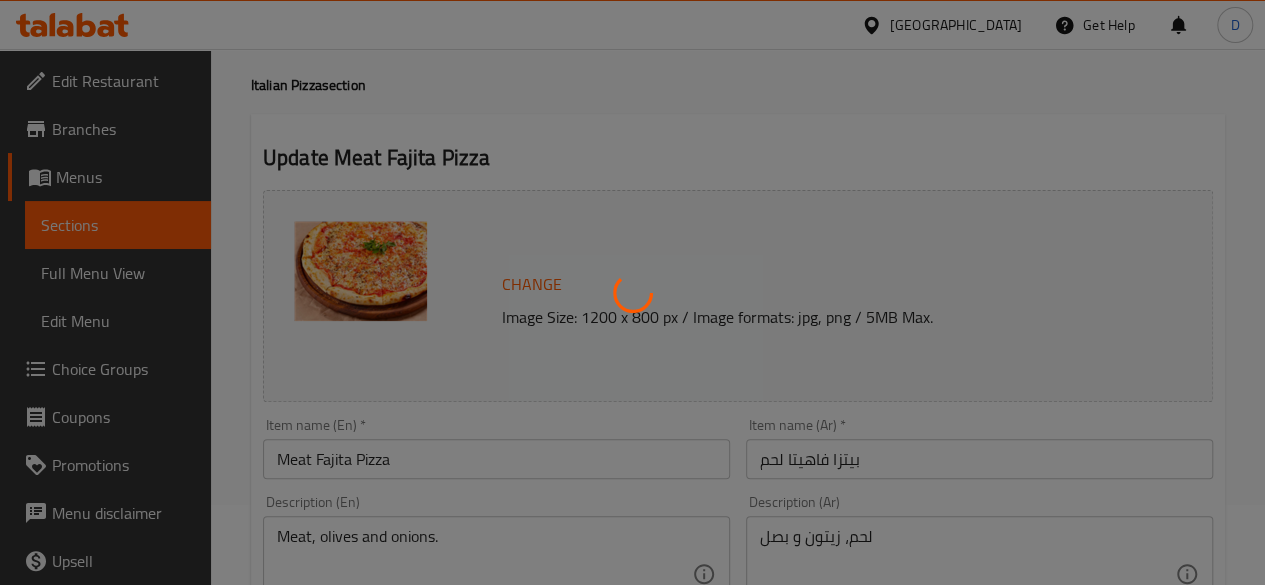 scroll, scrollTop: 0, scrollLeft: 0, axis: both 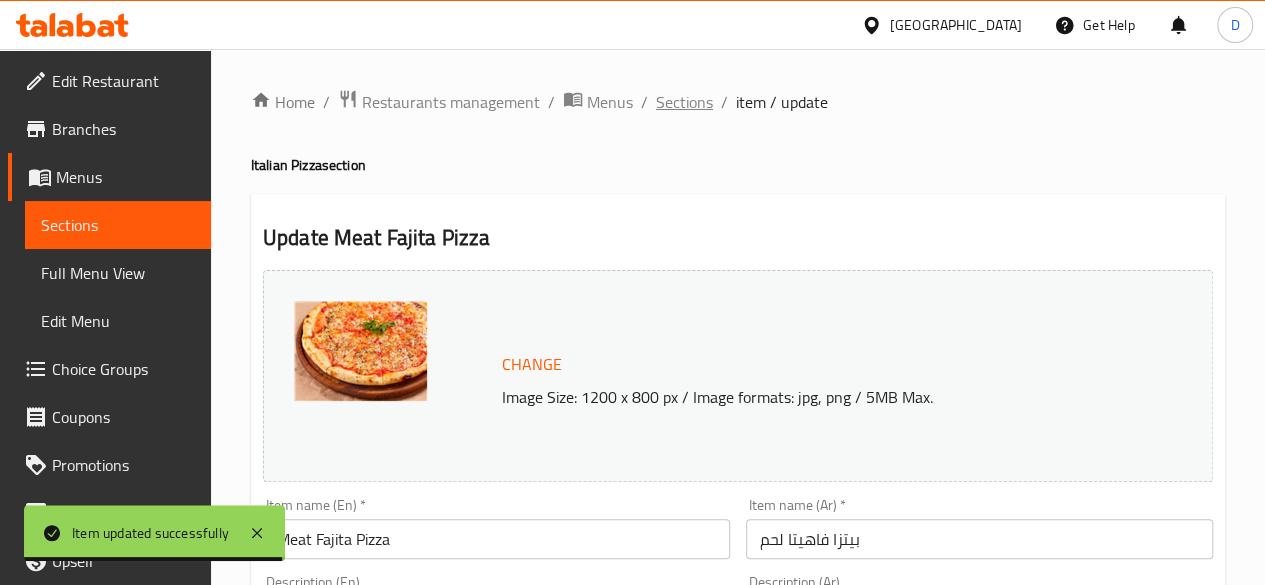 click on "Sections" at bounding box center (684, 102) 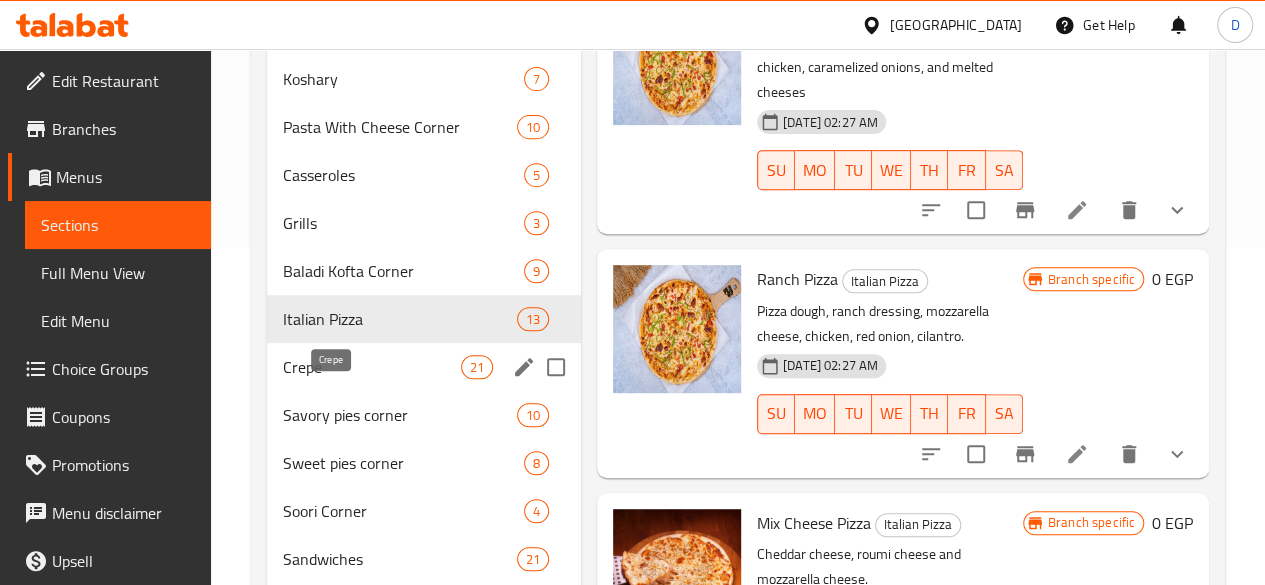 scroll, scrollTop: 365, scrollLeft: 0, axis: vertical 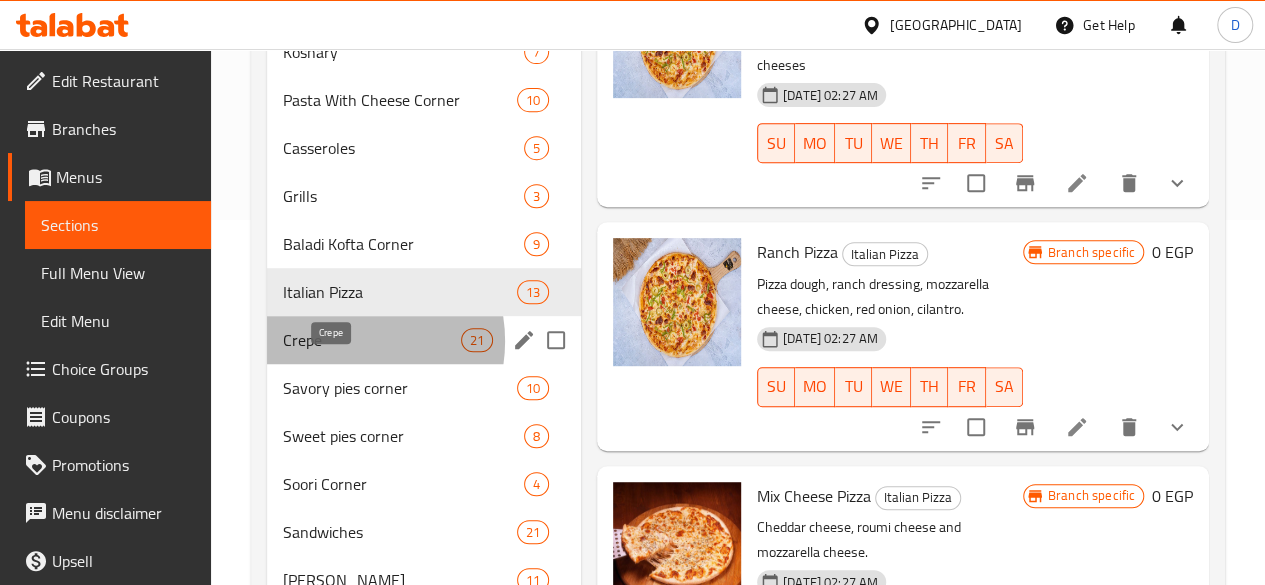 click on "Crepe" at bounding box center [372, 340] 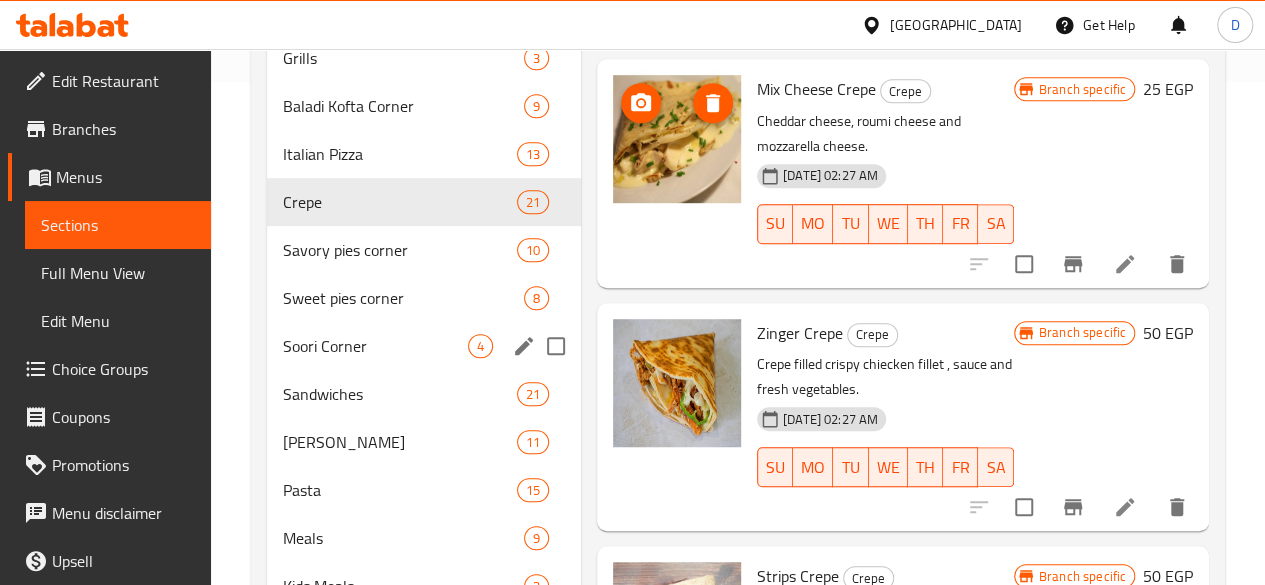 scroll, scrollTop: 509, scrollLeft: 0, axis: vertical 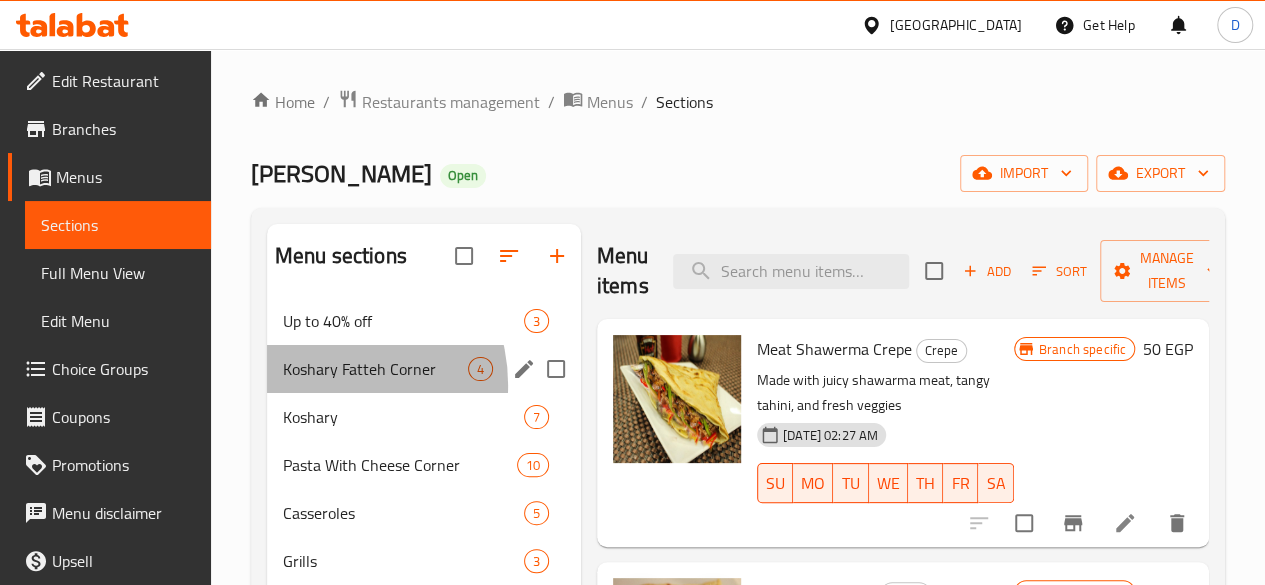 click on "Koshary Fatteh Corner 4" at bounding box center [424, 369] 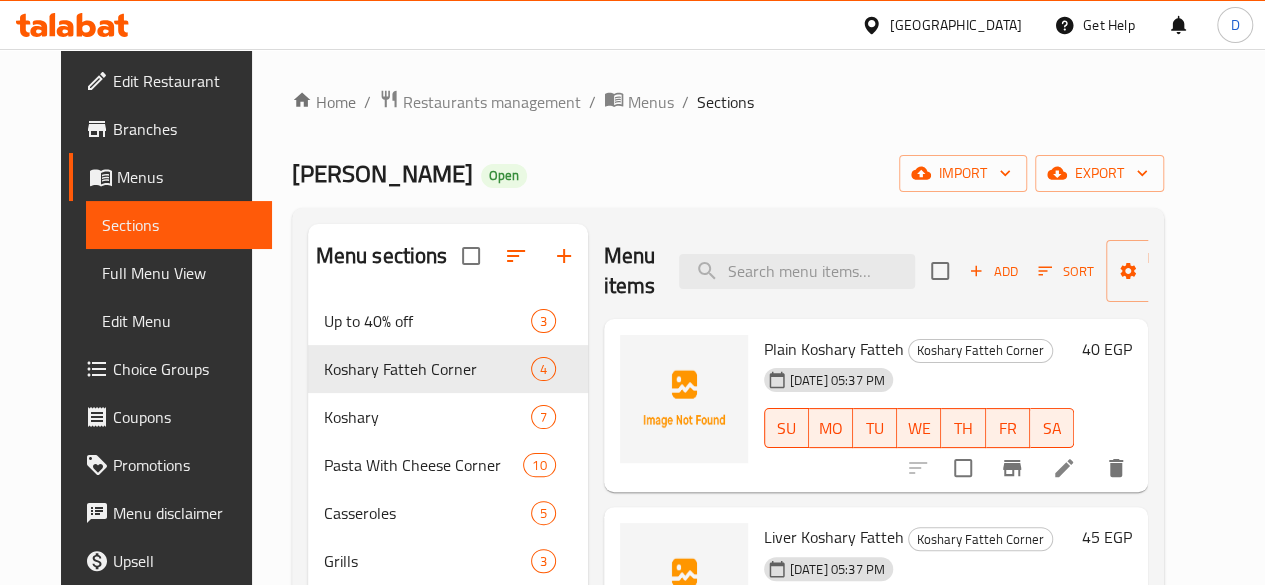 scroll, scrollTop: 89, scrollLeft: 0, axis: vertical 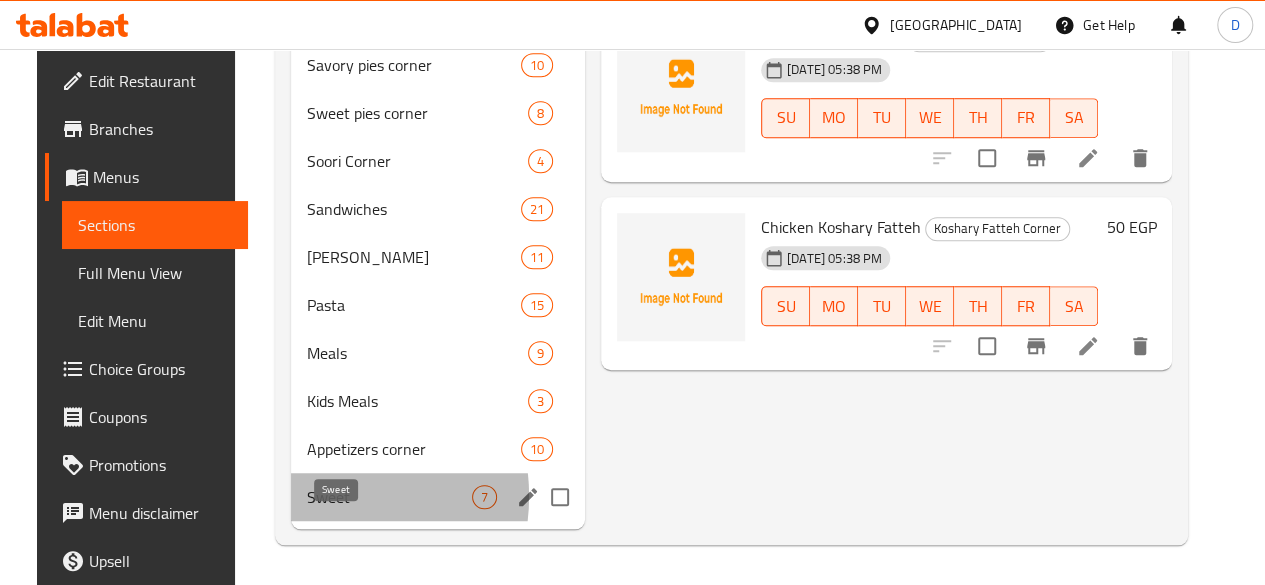 click on "Sweet" at bounding box center (389, 497) 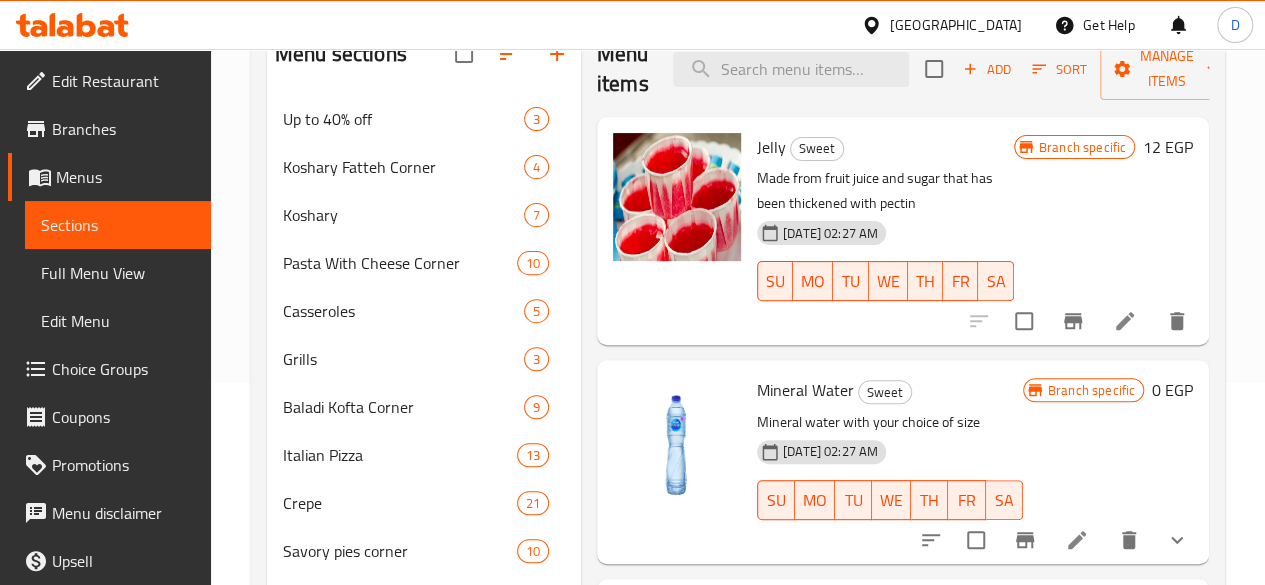 scroll, scrollTop: 0, scrollLeft: 0, axis: both 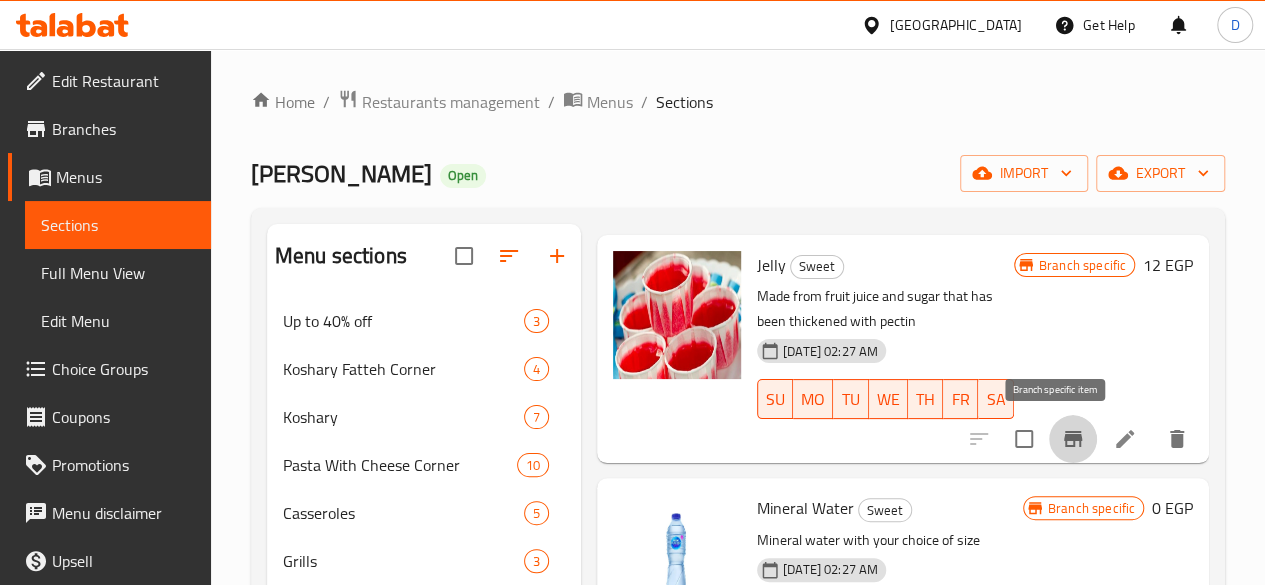 click at bounding box center (1073, 439) 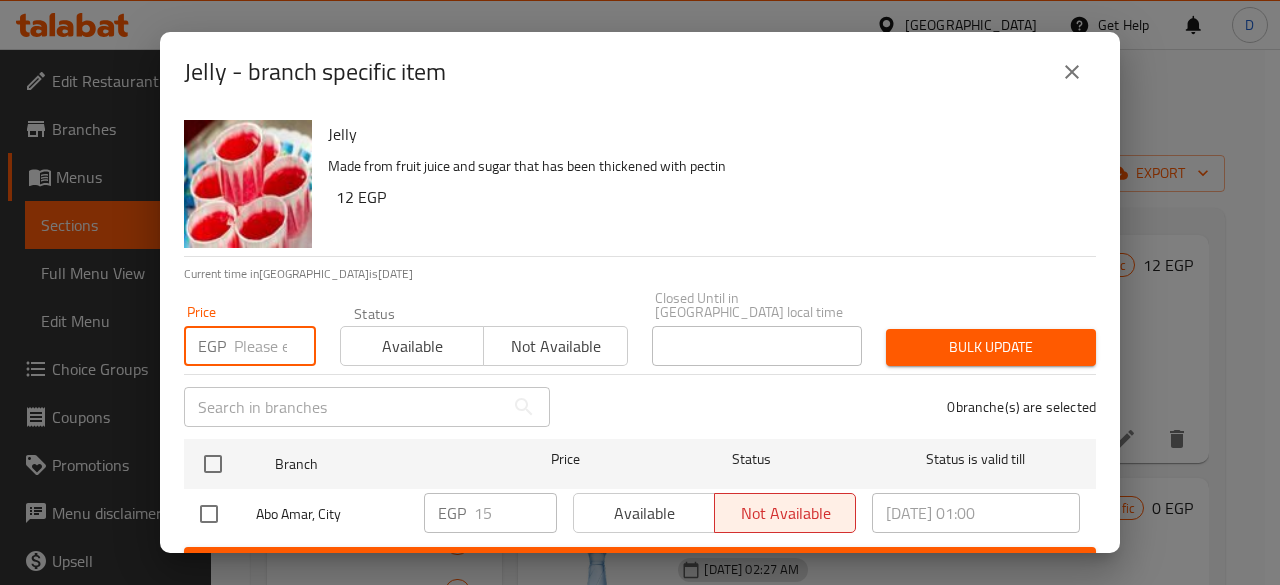 click at bounding box center (275, 346) 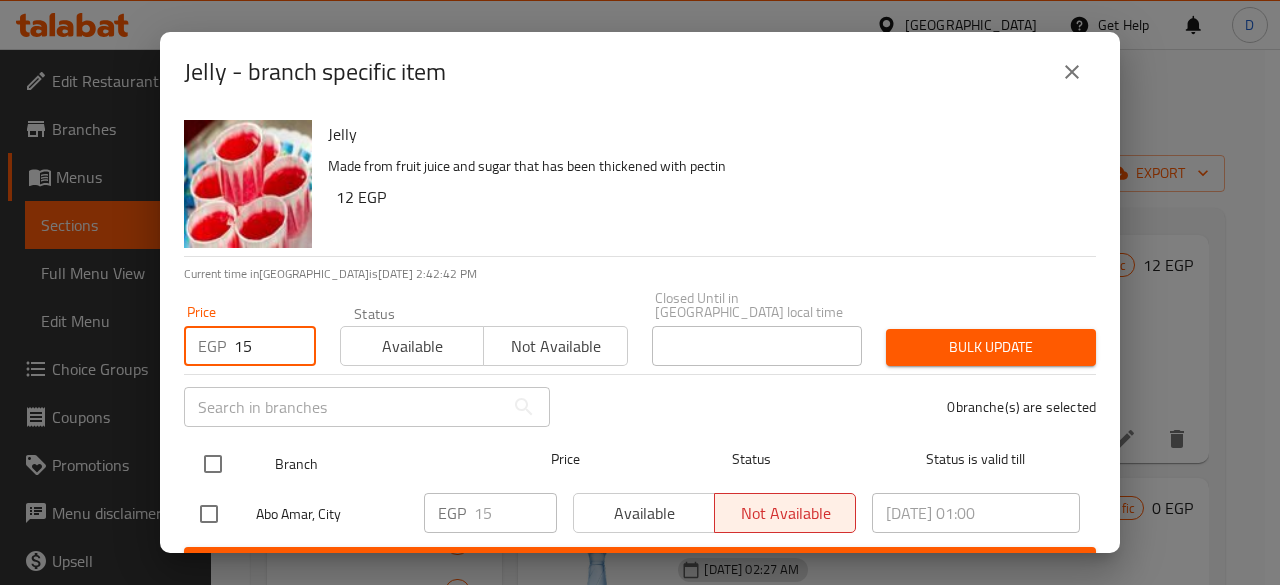 type on "15" 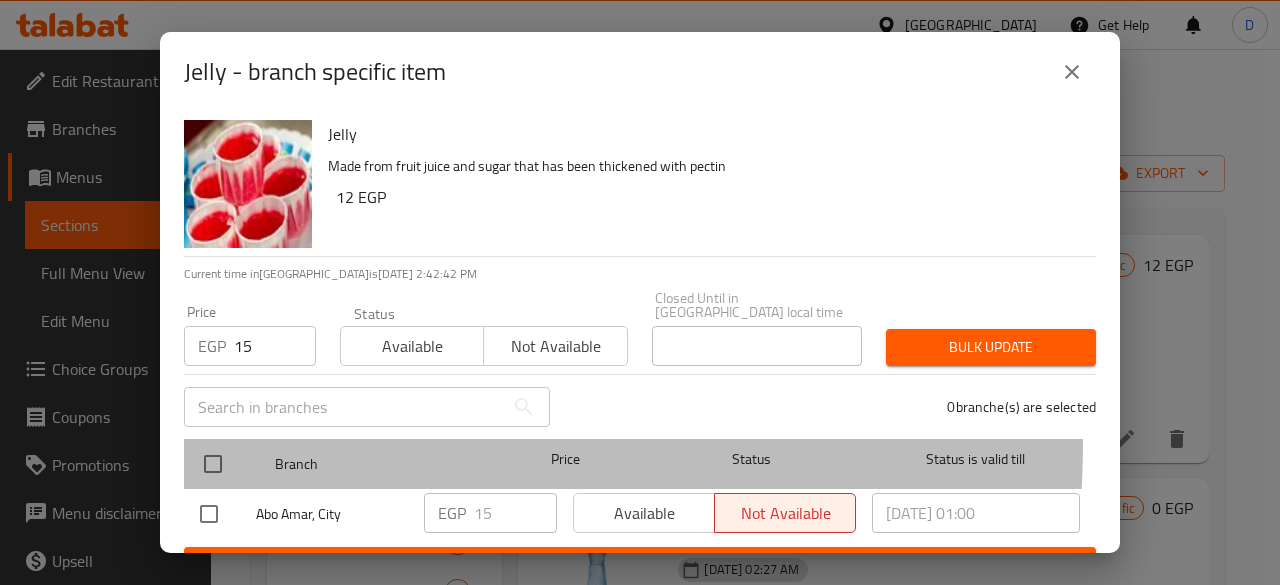 click at bounding box center [229, 464] 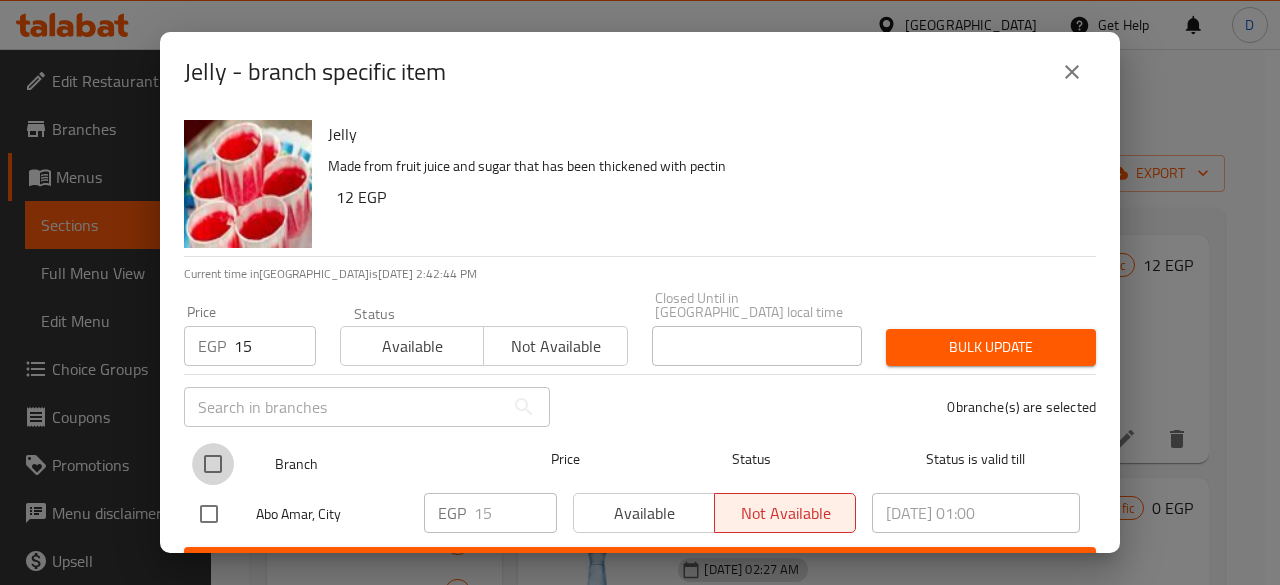 click at bounding box center (213, 464) 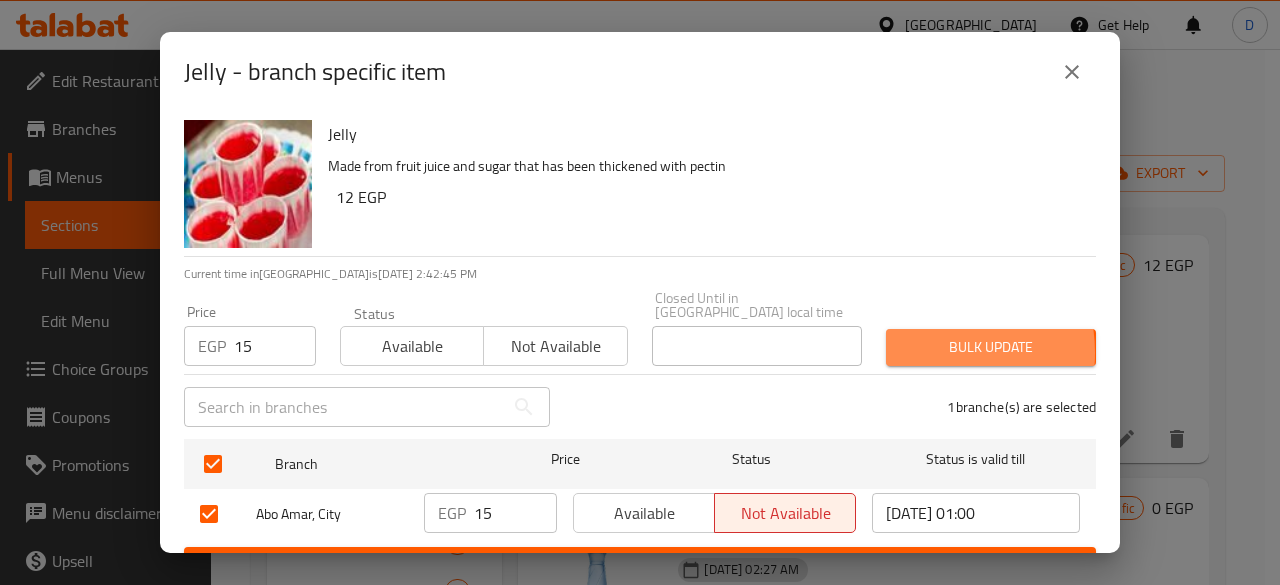 click on "Bulk update" at bounding box center [991, 347] 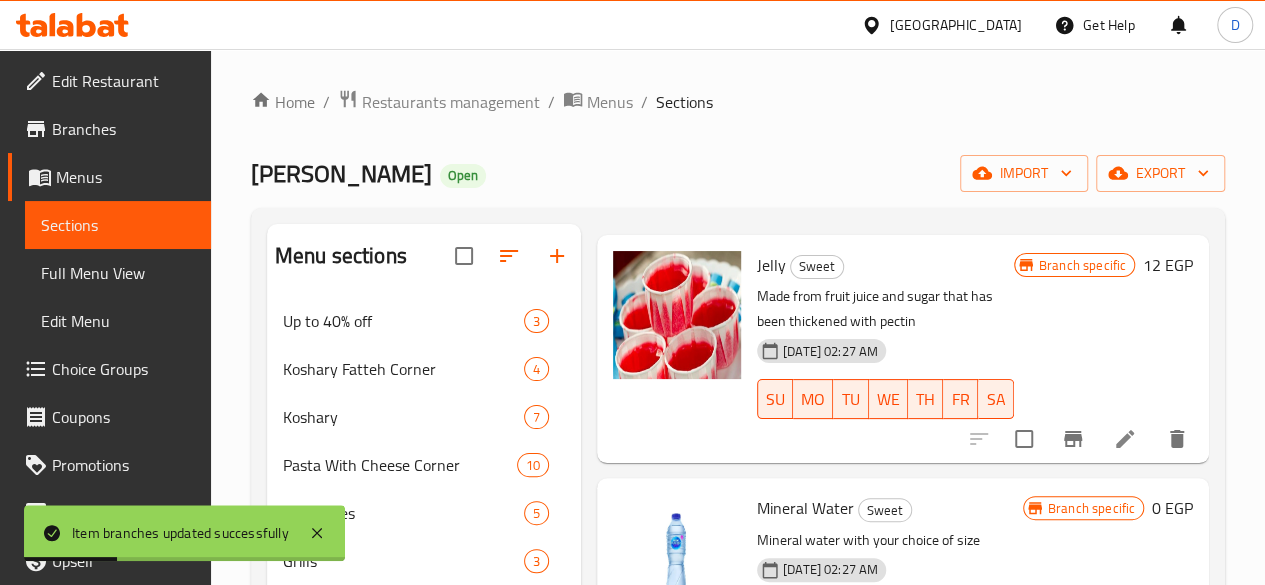 scroll, scrollTop: 270, scrollLeft: 0, axis: vertical 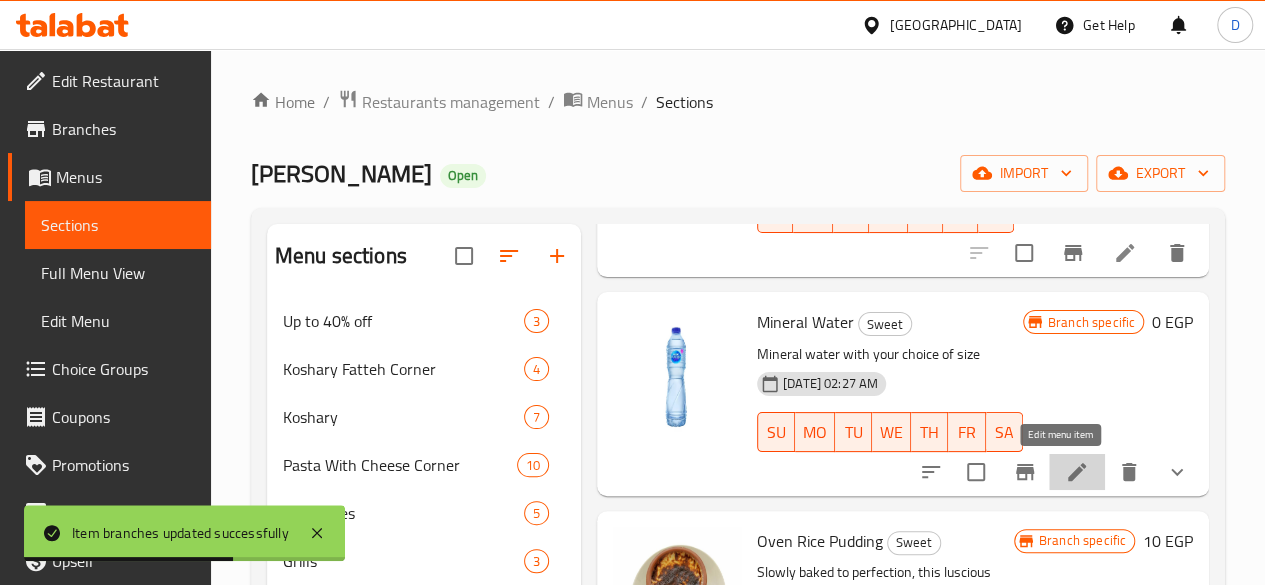 click 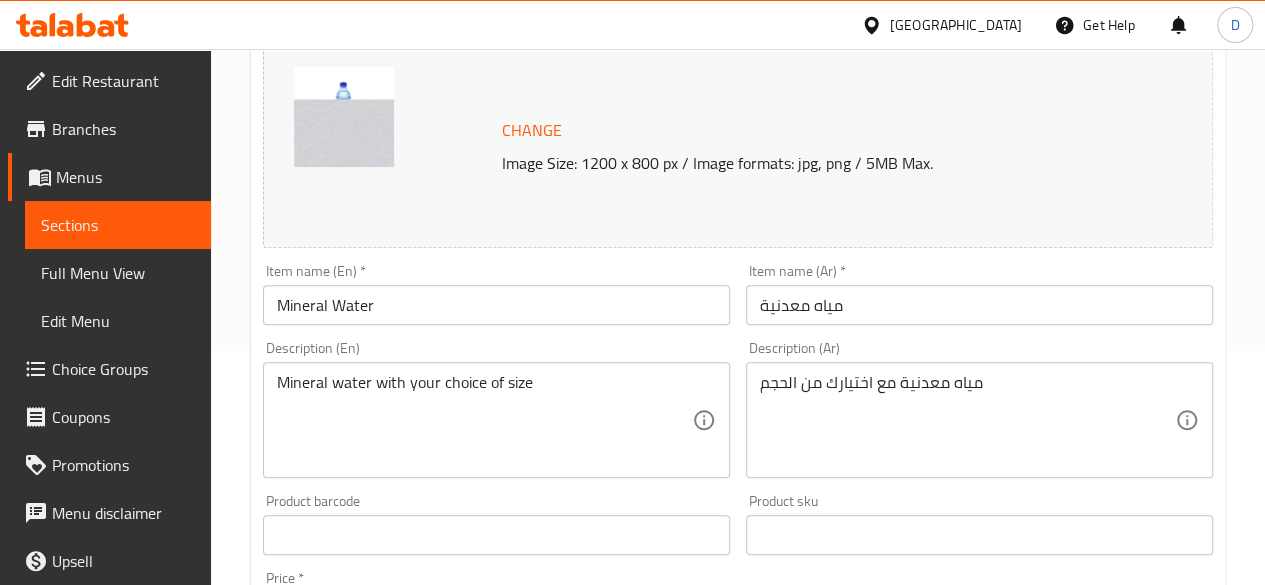 scroll, scrollTop: 0, scrollLeft: 0, axis: both 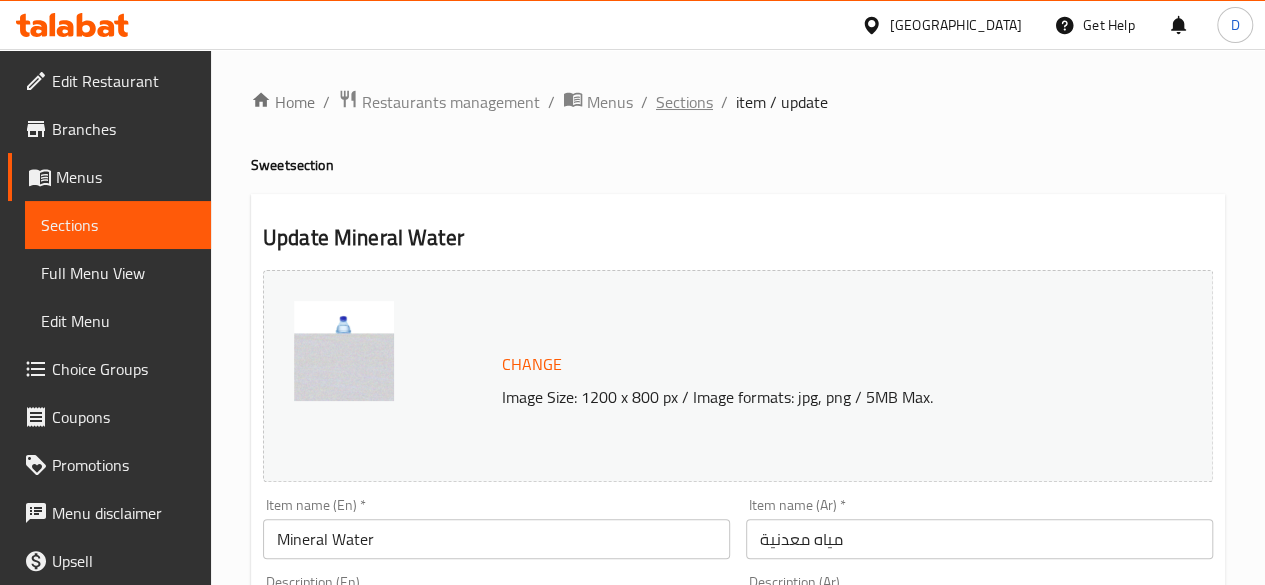 click on "Sections" at bounding box center (684, 102) 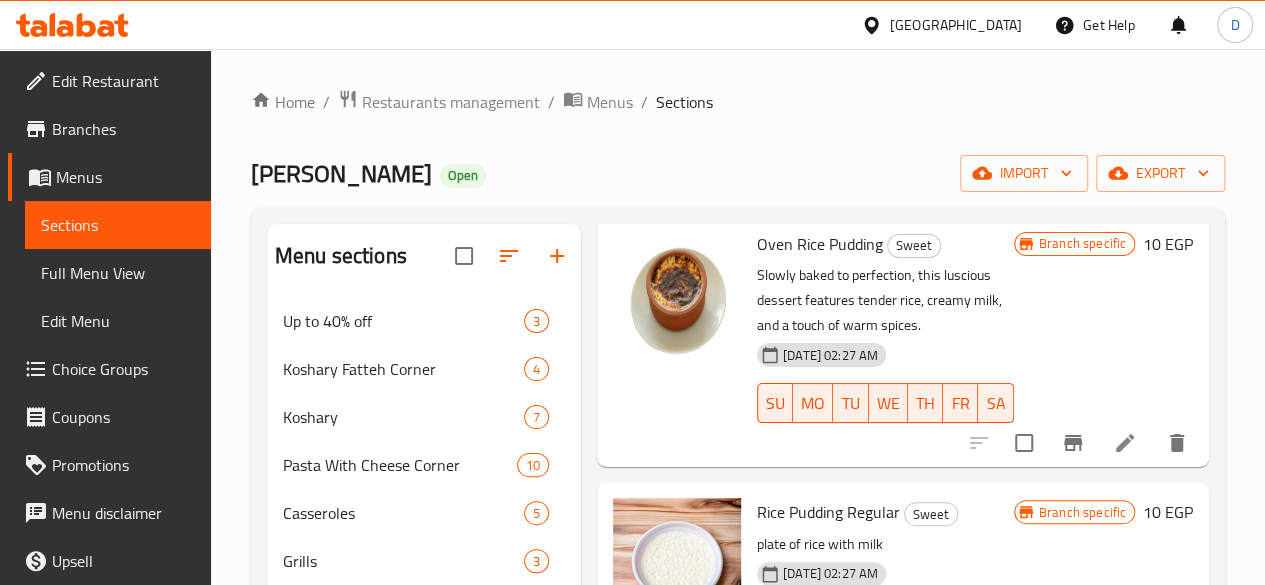 scroll, scrollTop: 602, scrollLeft: 0, axis: vertical 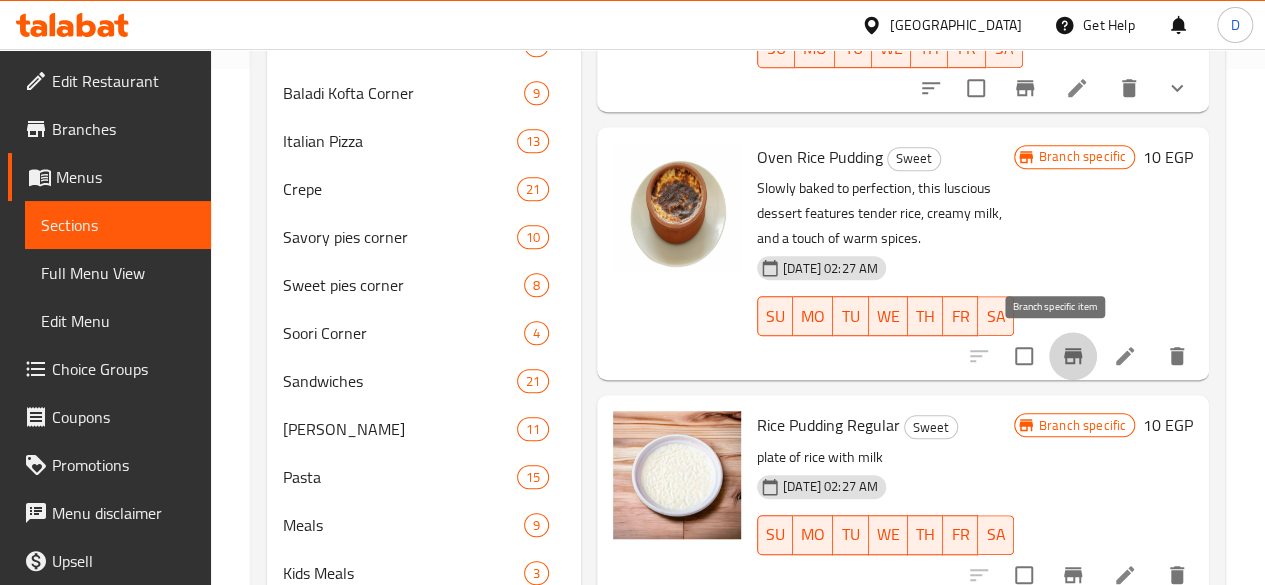 click 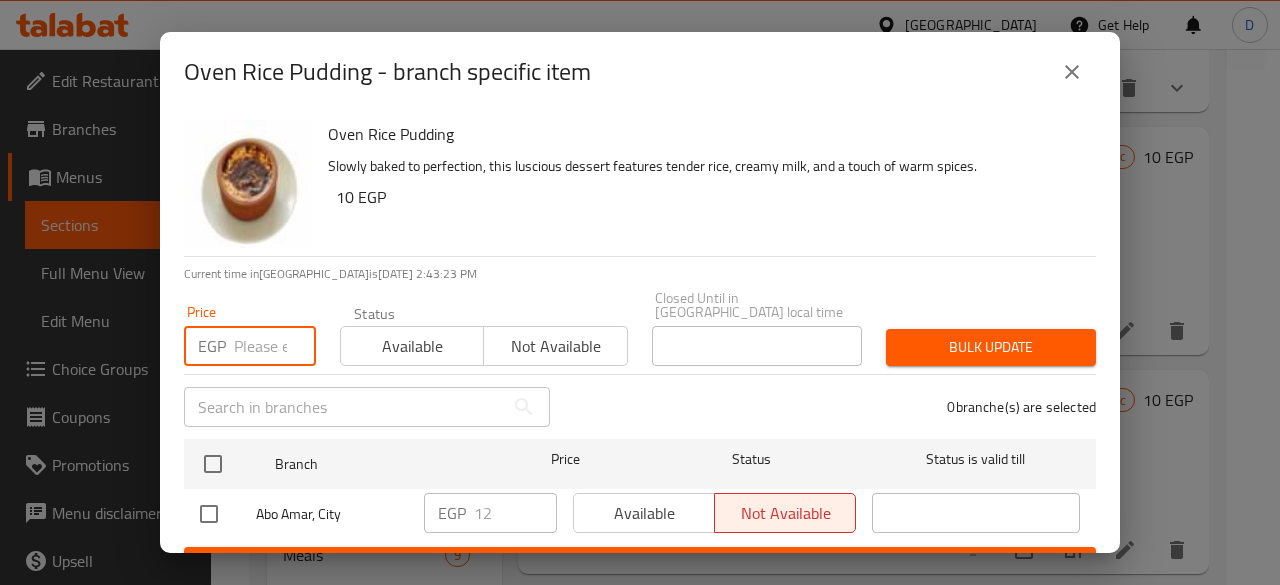 click at bounding box center [275, 346] 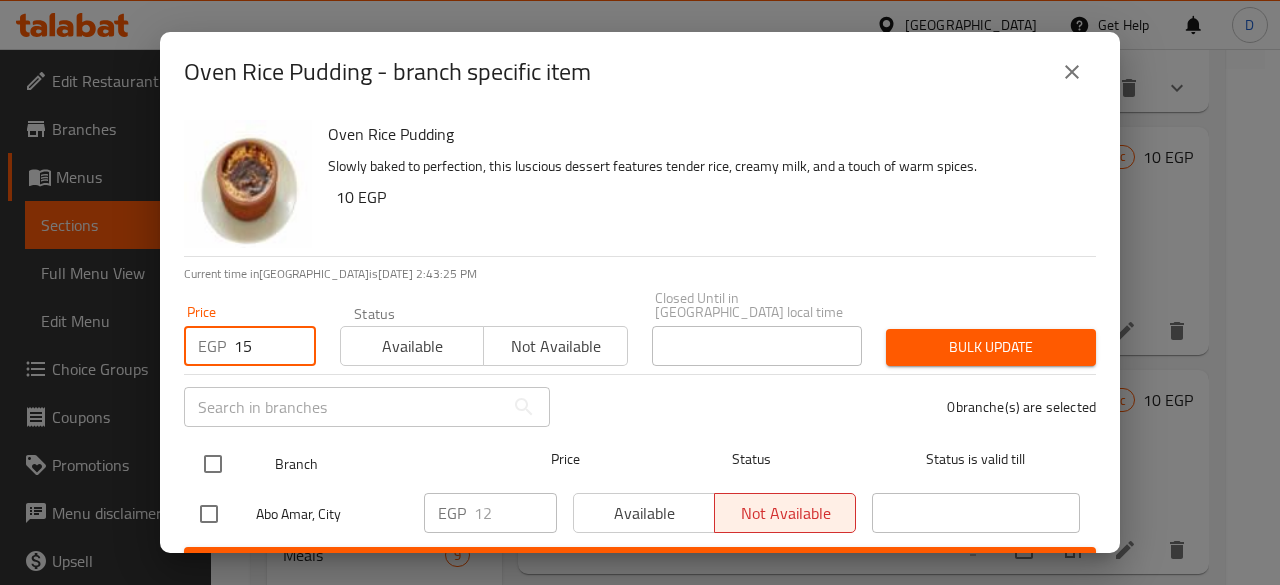 type on "15" 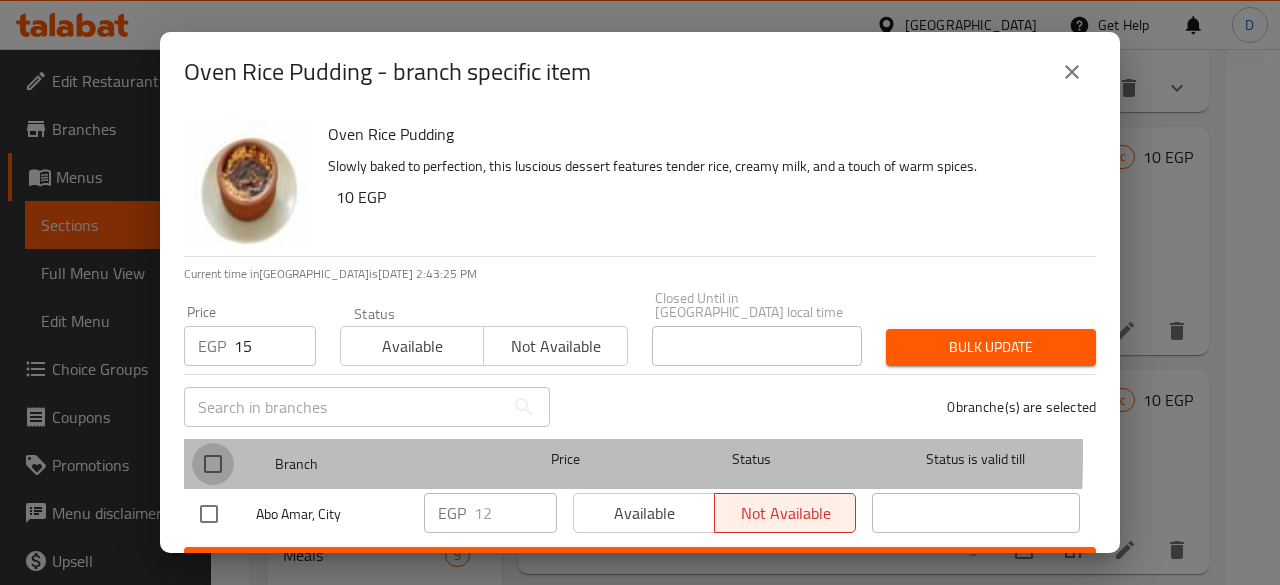 click at bounding box center [213, 464] 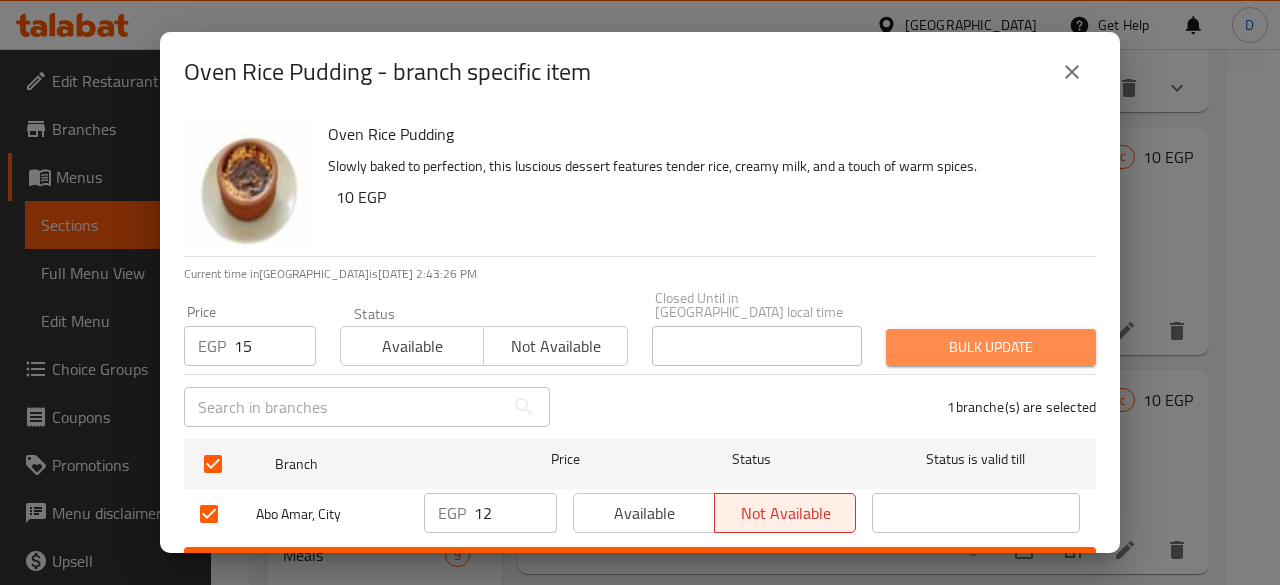 click on "Bulk update" at bounding box center (991, 347) 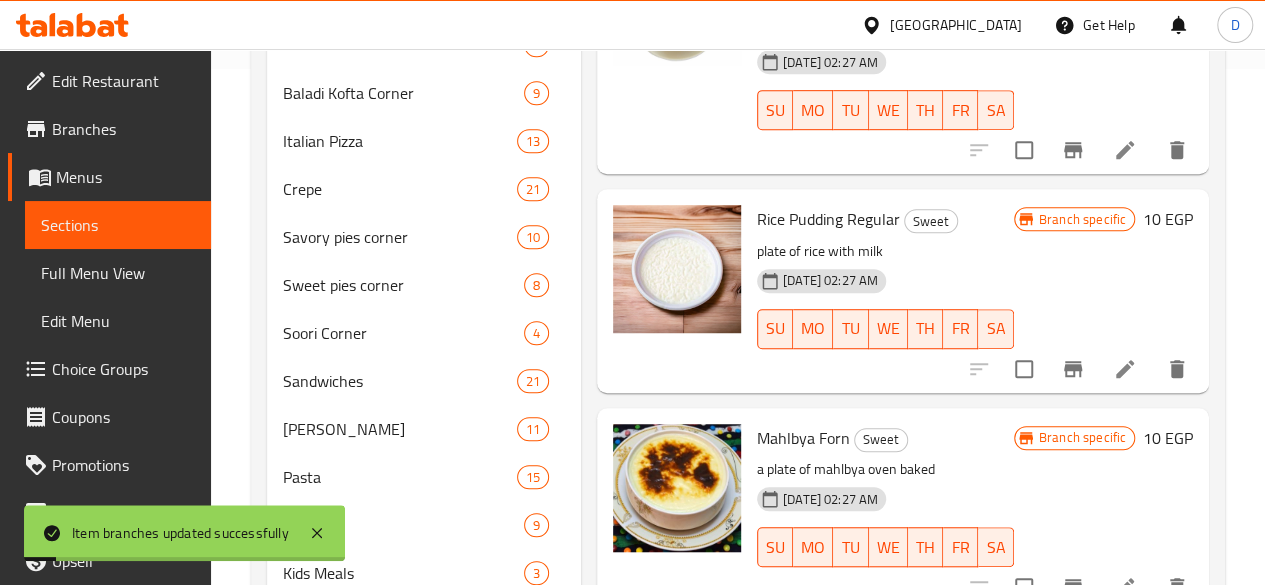 scroll, scrollTop: 345, scrollLeft: 0, axis: vertical 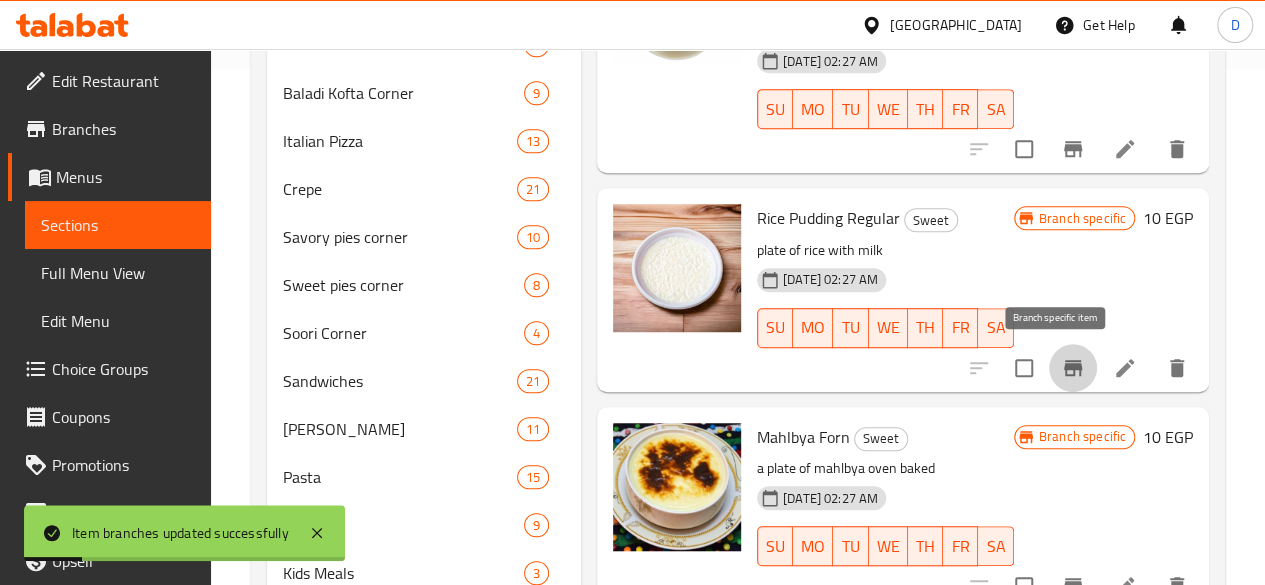 click 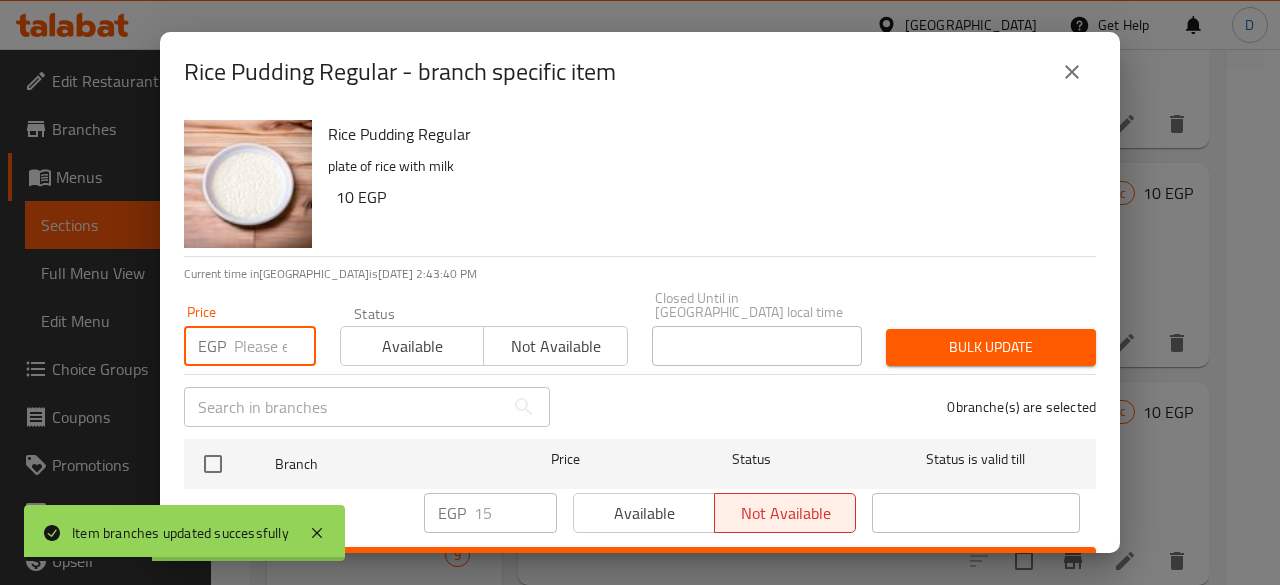 click at bounding box center [275, 346] 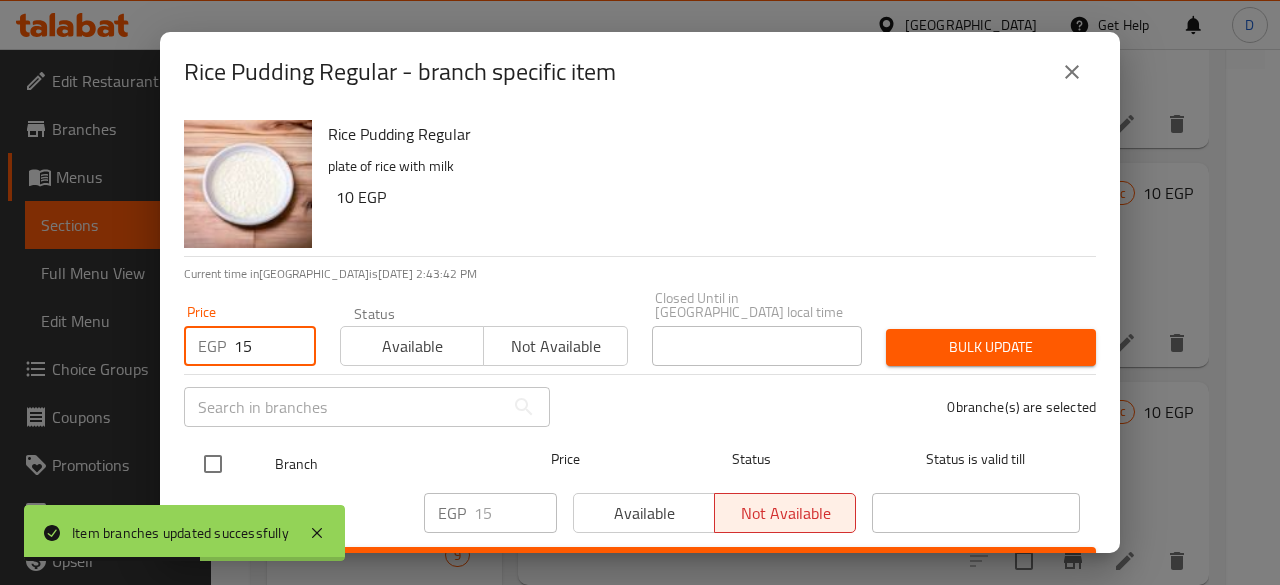 type on "15" 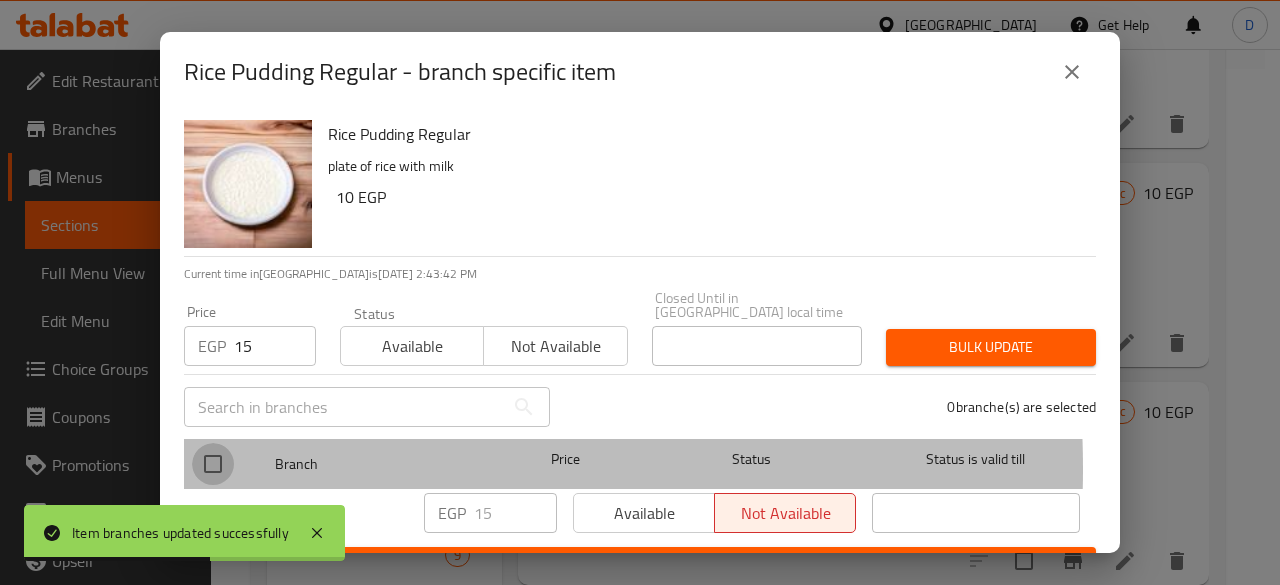 click at bounding box center [213, 464] 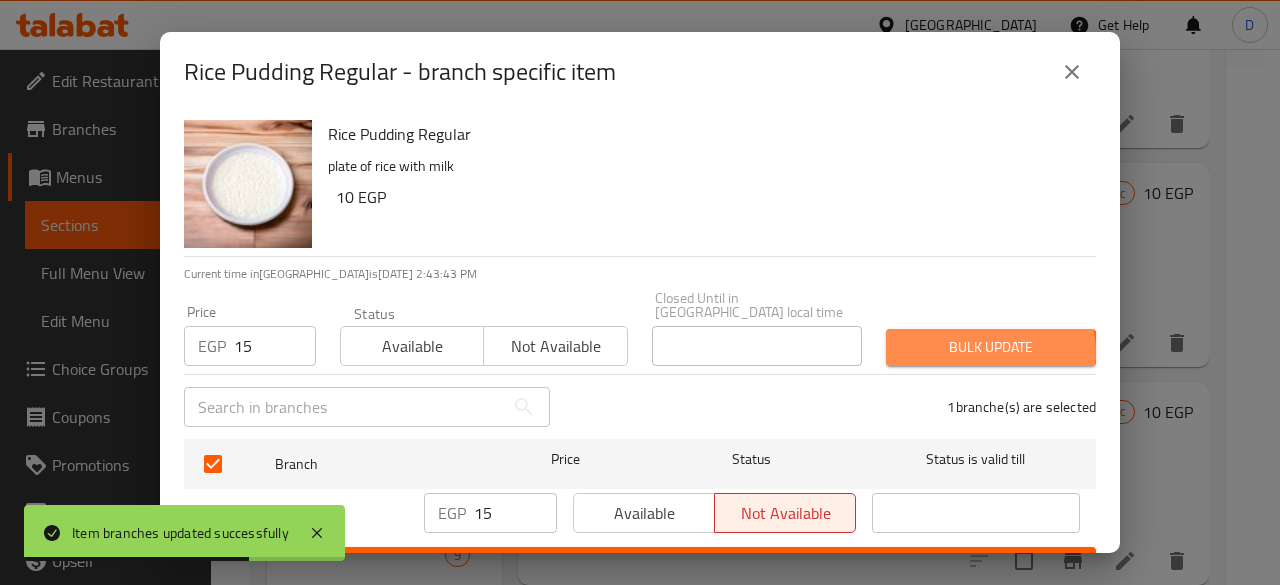 click on "Bulk update" at bounding box center [991, 347] 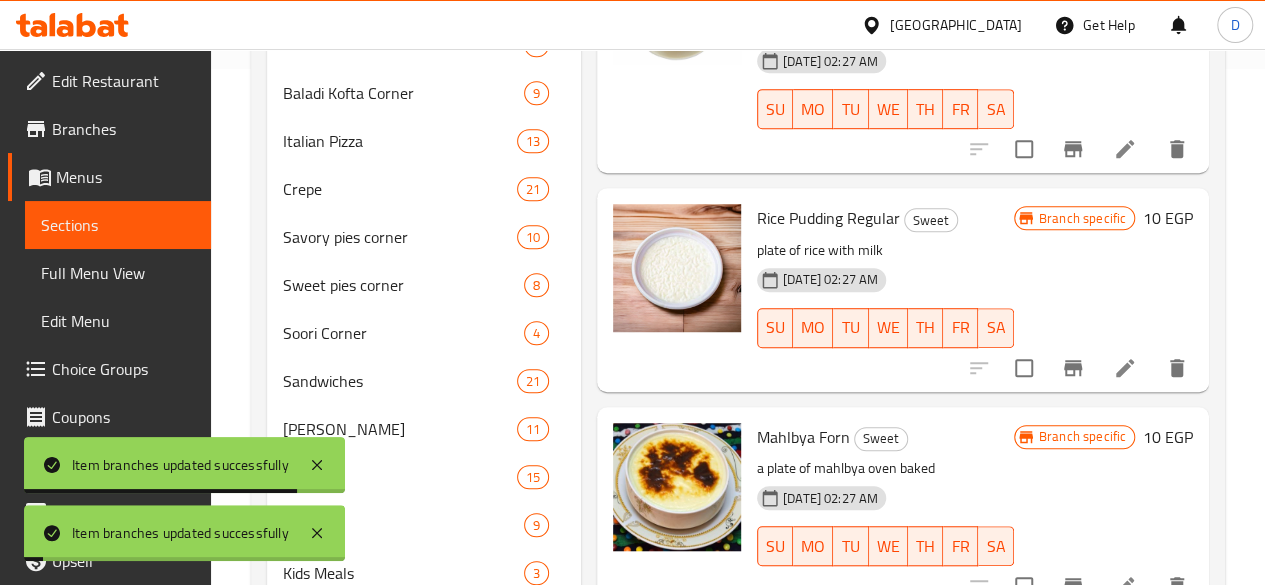 scroll, scrollTop: 602, scrollLeft: 0, axis: vertical 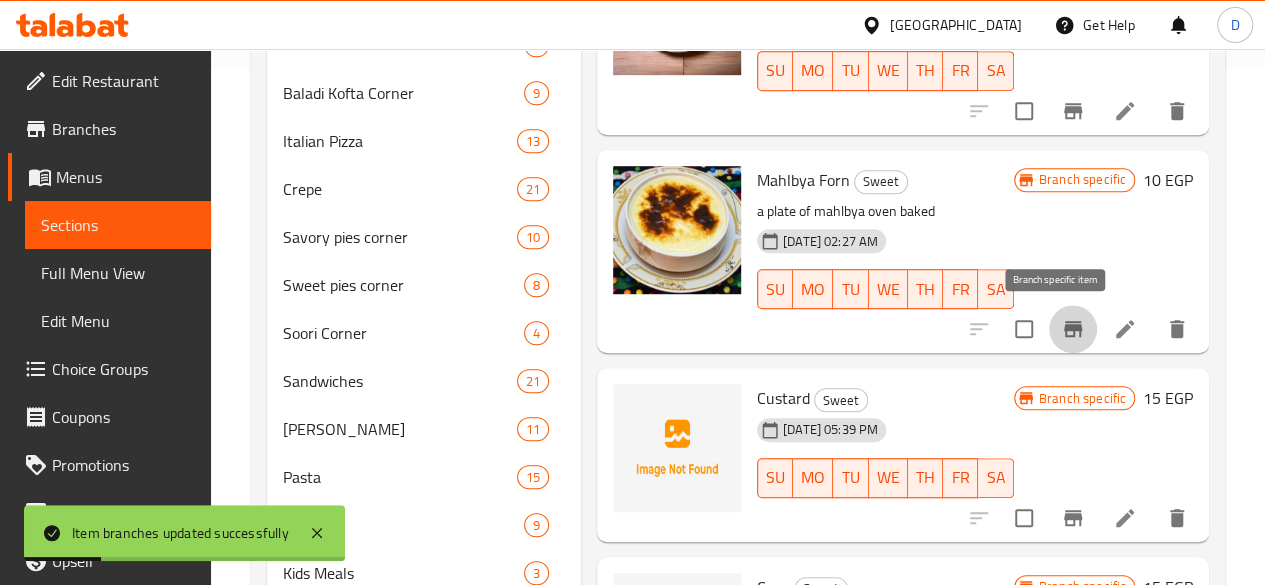 click 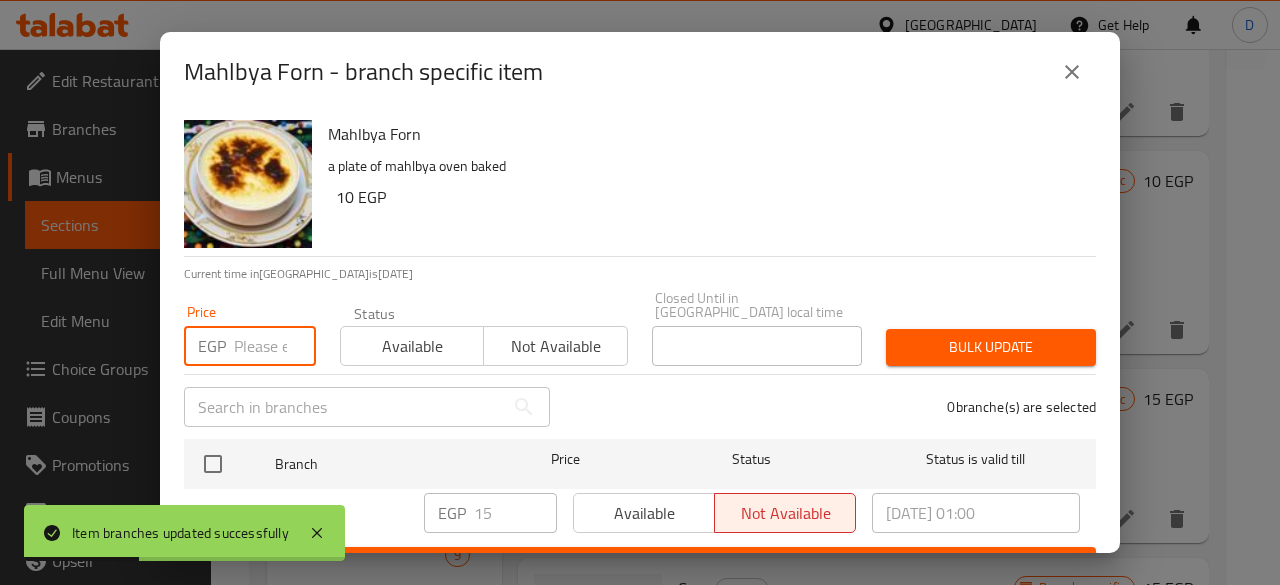 click at bounding box center [275, 346] 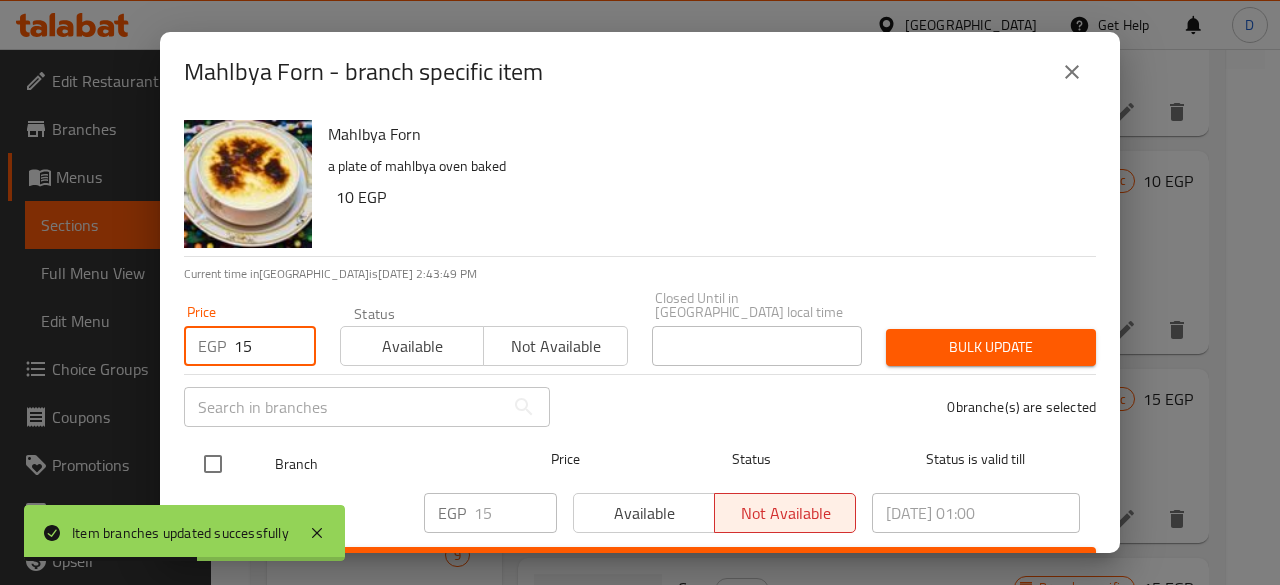 type on "15" 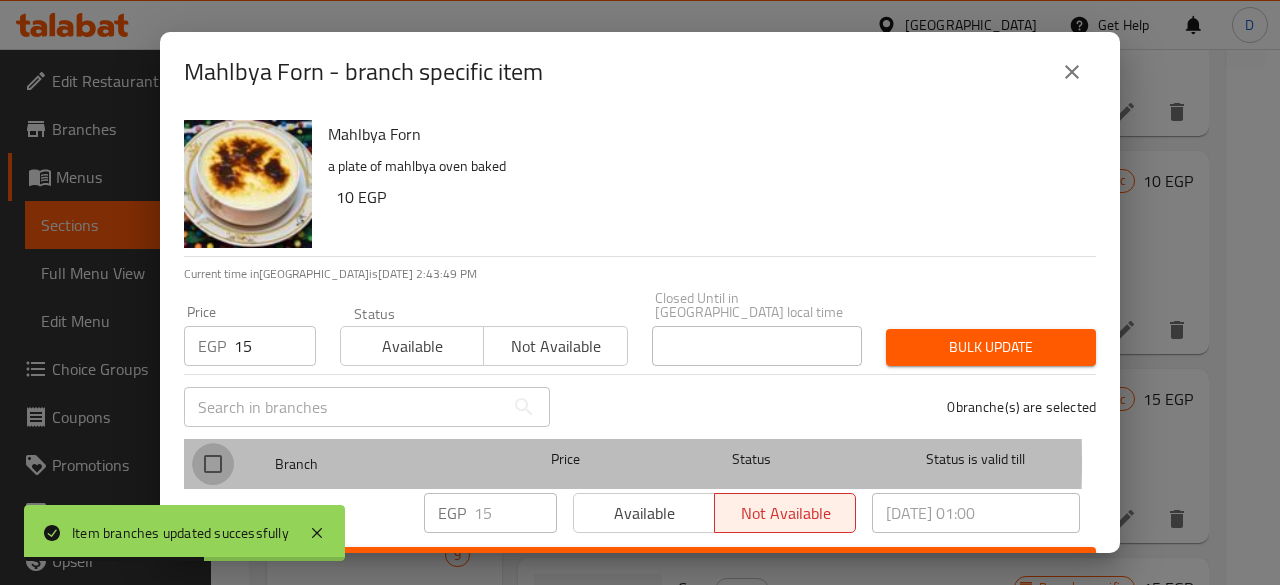 click at bounding box center (213, 464) 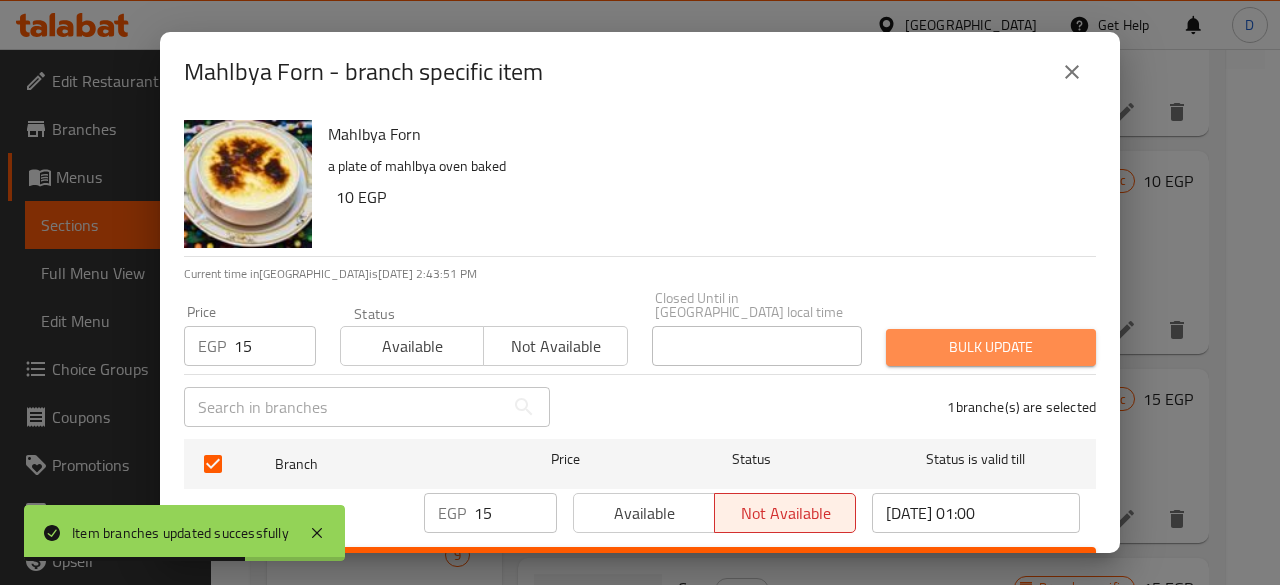 click on "Bulk update" at bounding box center (991, 347) 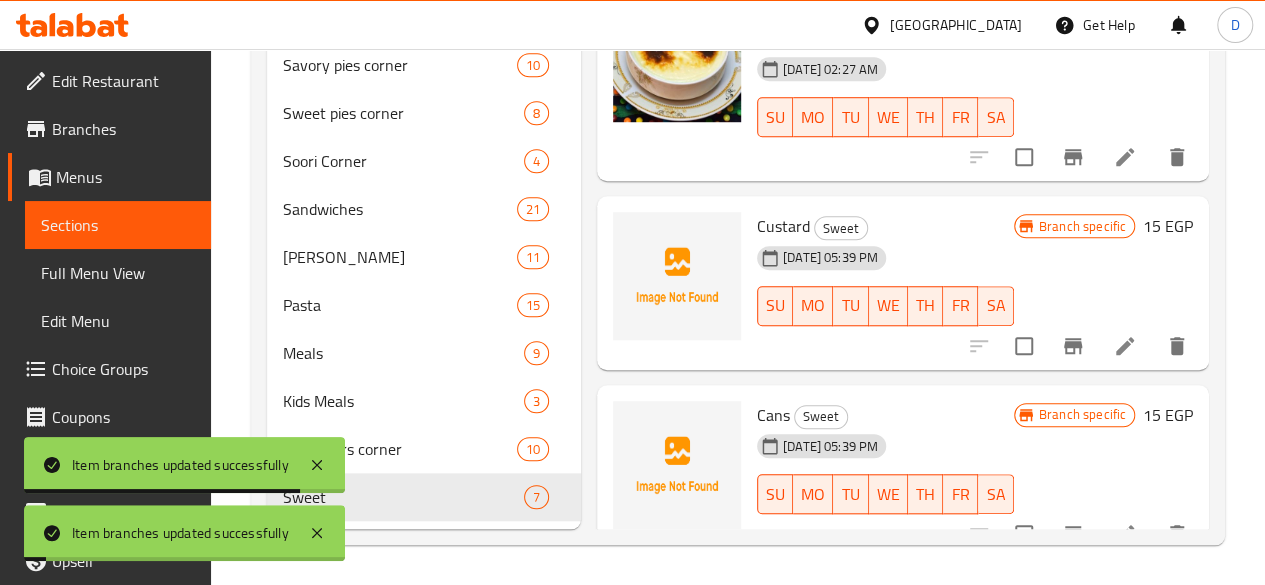 scroll, scrollTop: 717, scrollLeft: 0, axis: vertical 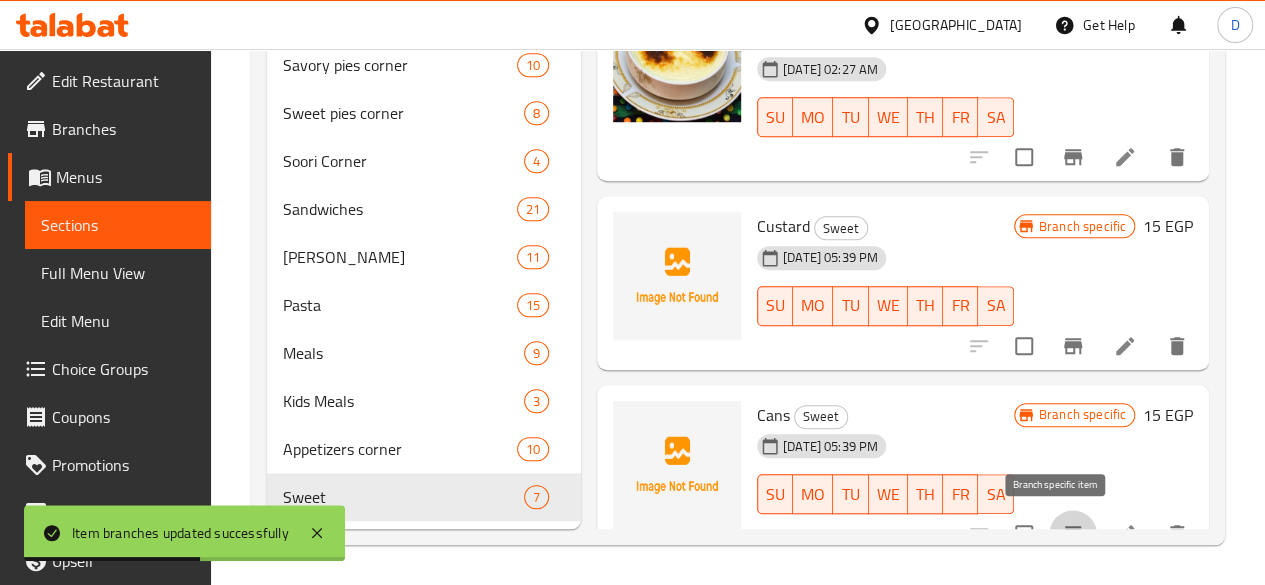 click 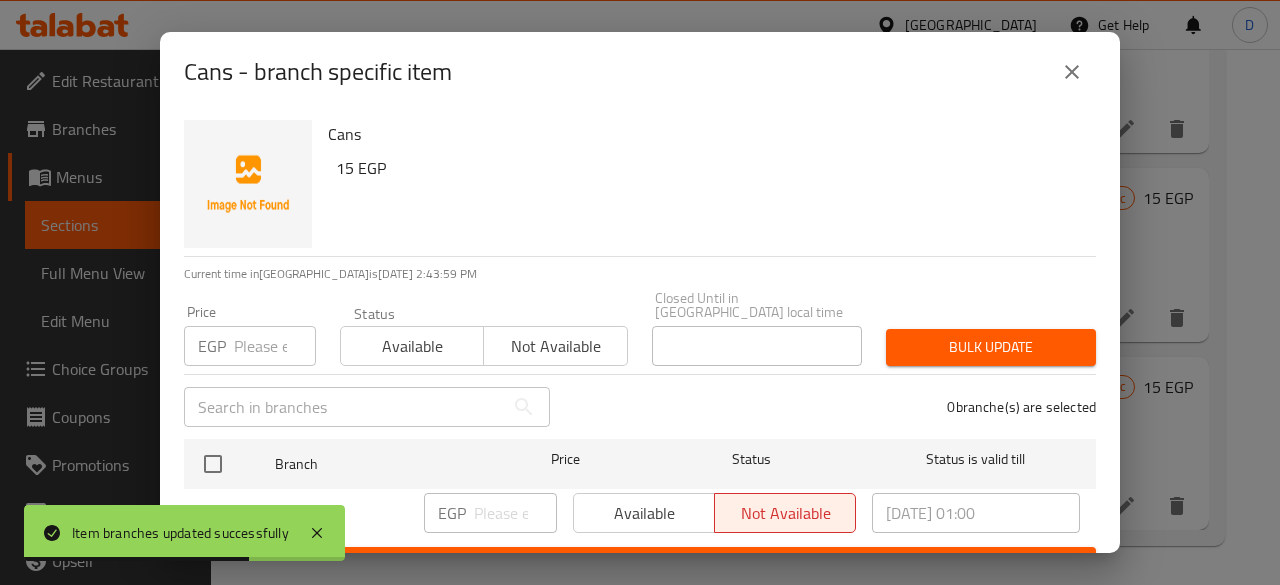 click on "Cans - branch specific item" at bounding box center (640, 72) 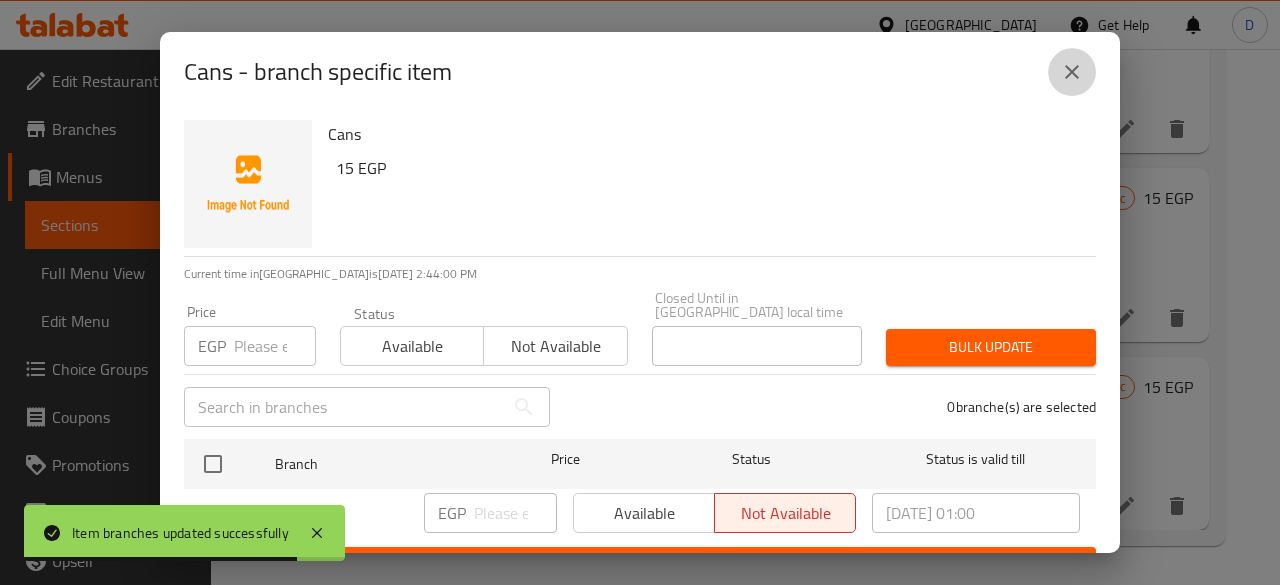 click 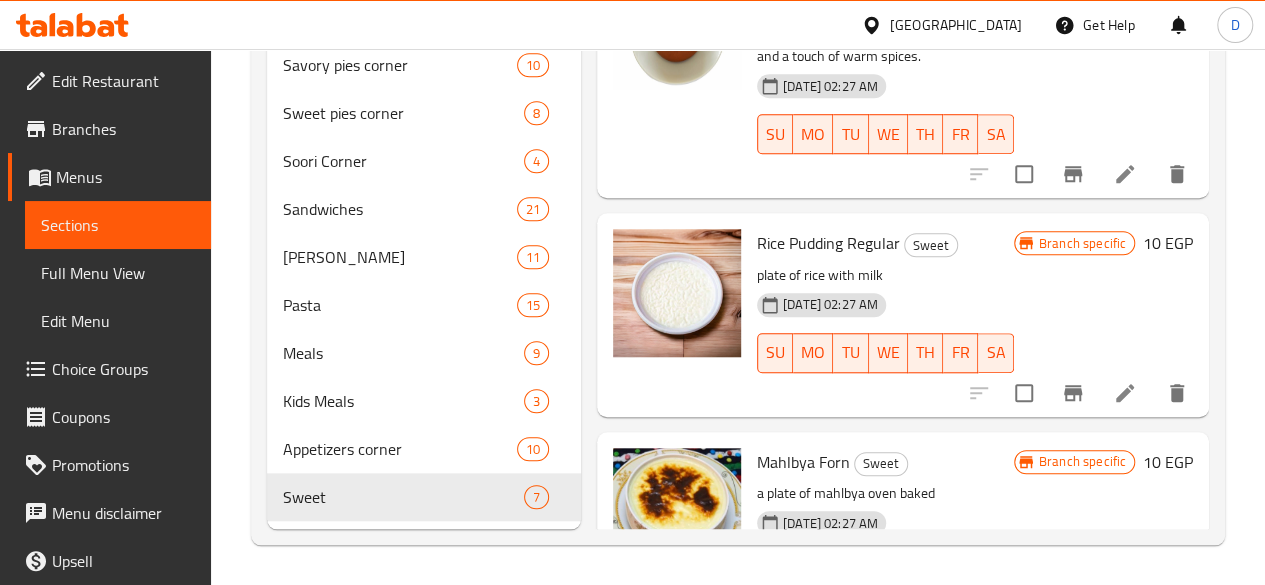 scroll, scrollTop: 0, scrollLeft: 0, axis: both 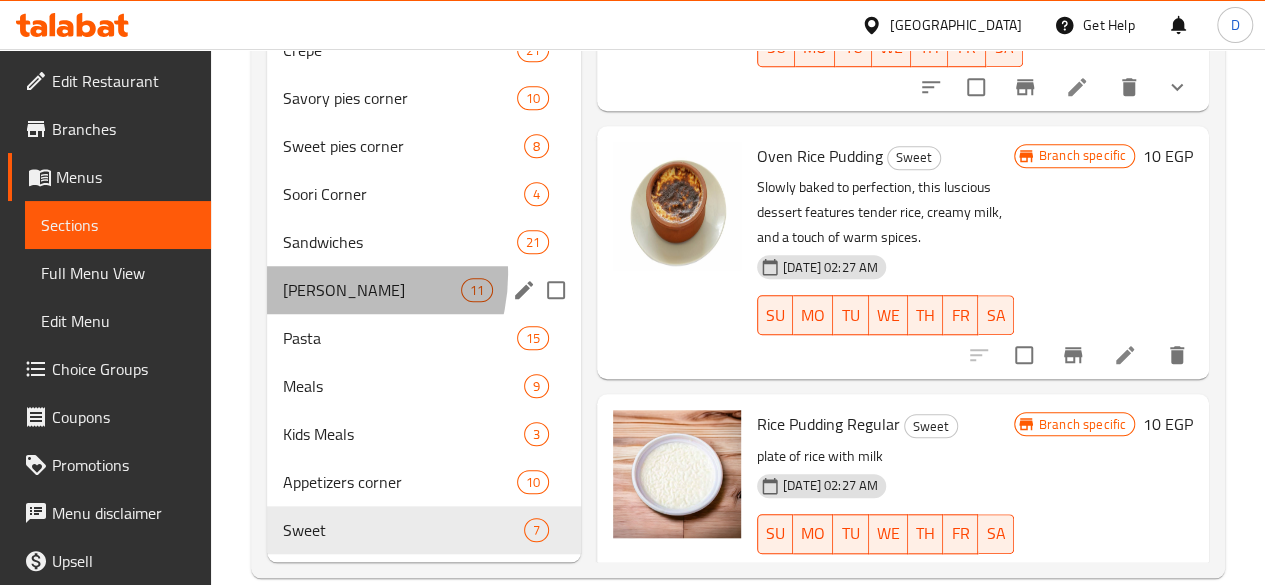 click on "[PERSON_NAME] 11" at bounding box center [424, 290] 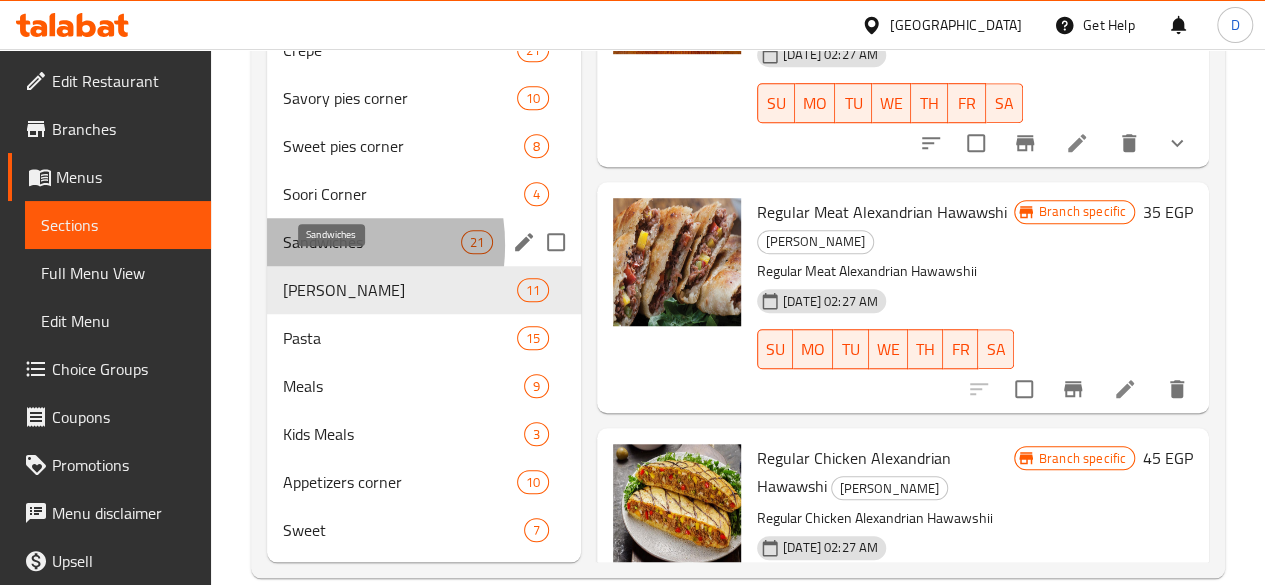 click on "Sandwiches" at bounding box center (372, 242) 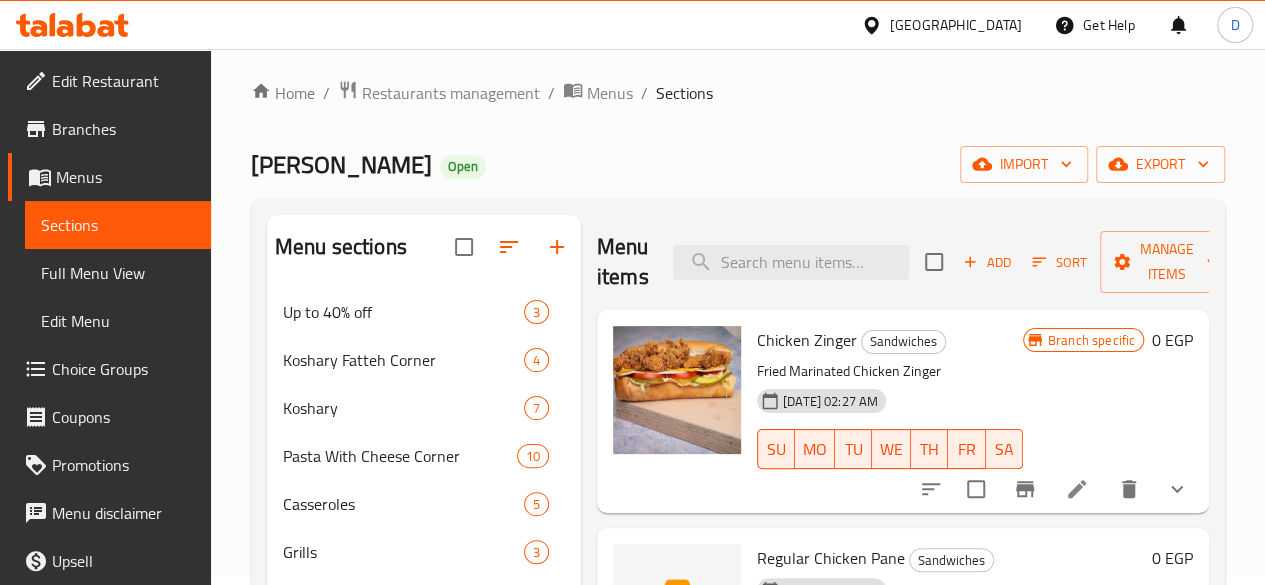 scroll, scrollTop: 0, scrollLeft: 0, axis: both 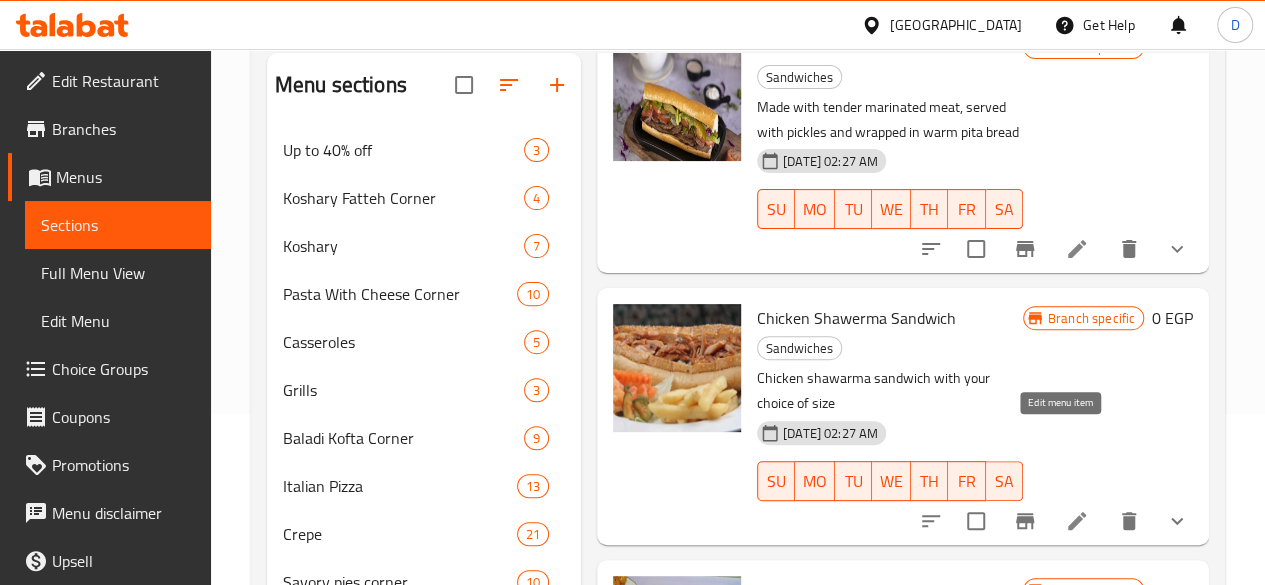 click 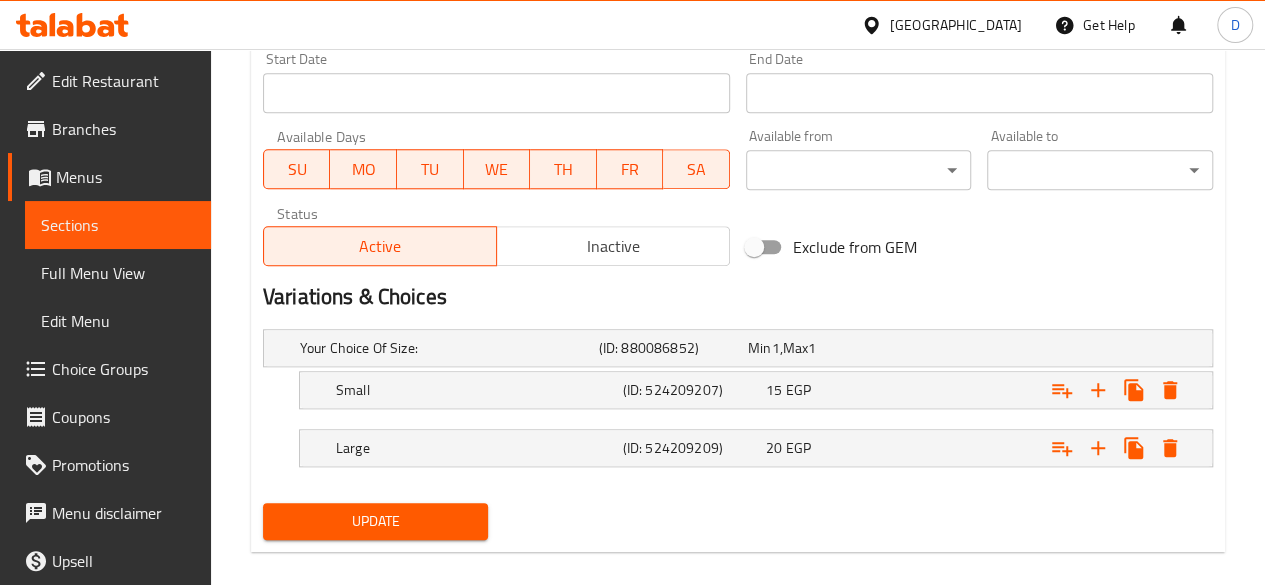 scroll, scrollTop: 899, scrollLeft: 0, axis: vertical 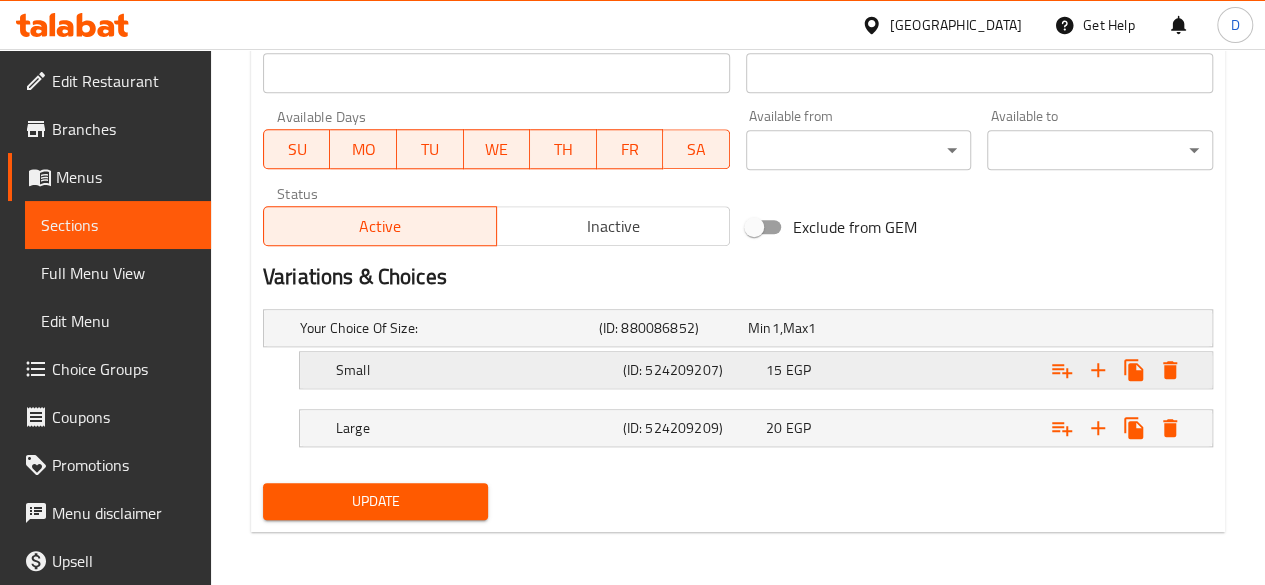 click on "15   EGP" at bounding box center (818, 328) 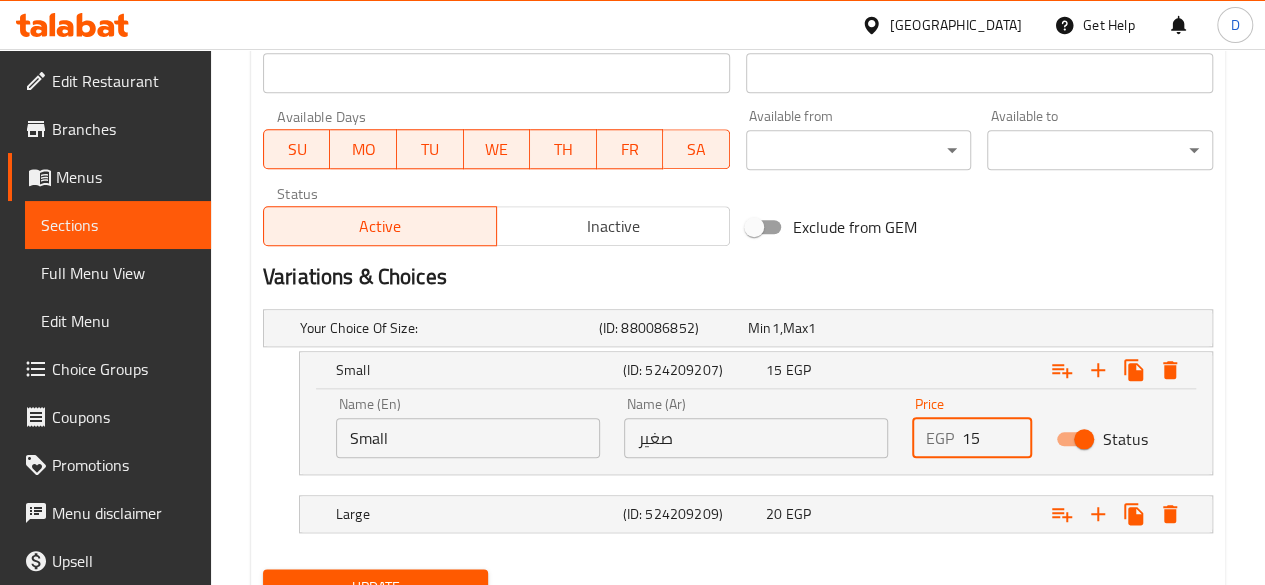 click on "15" at bounding box center [997, 438] 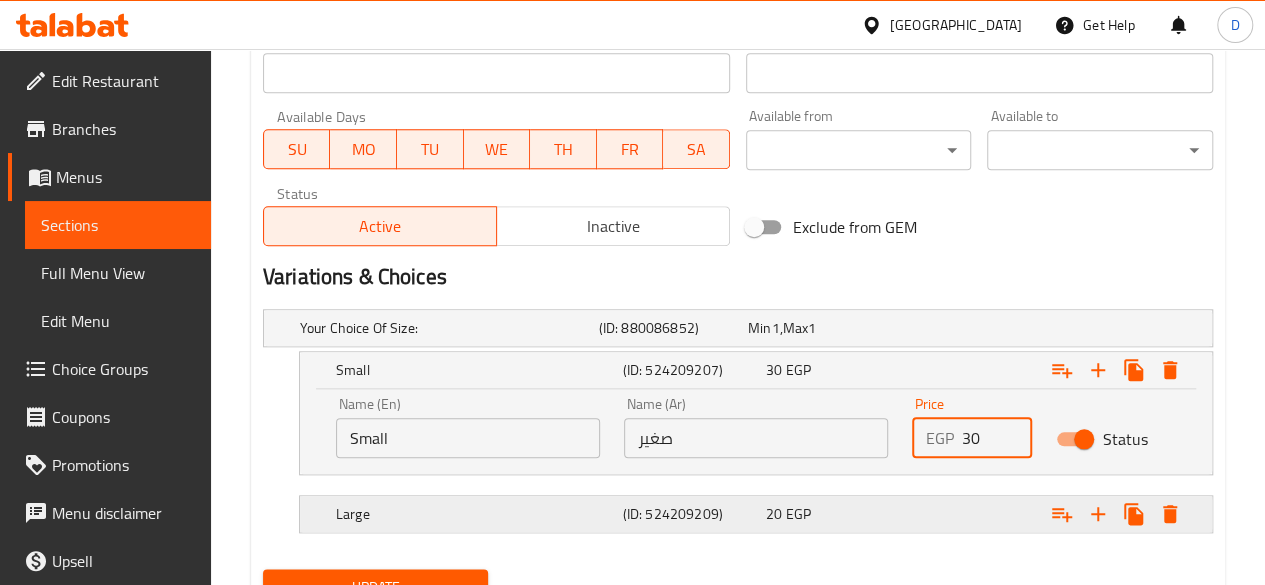 type on "30" 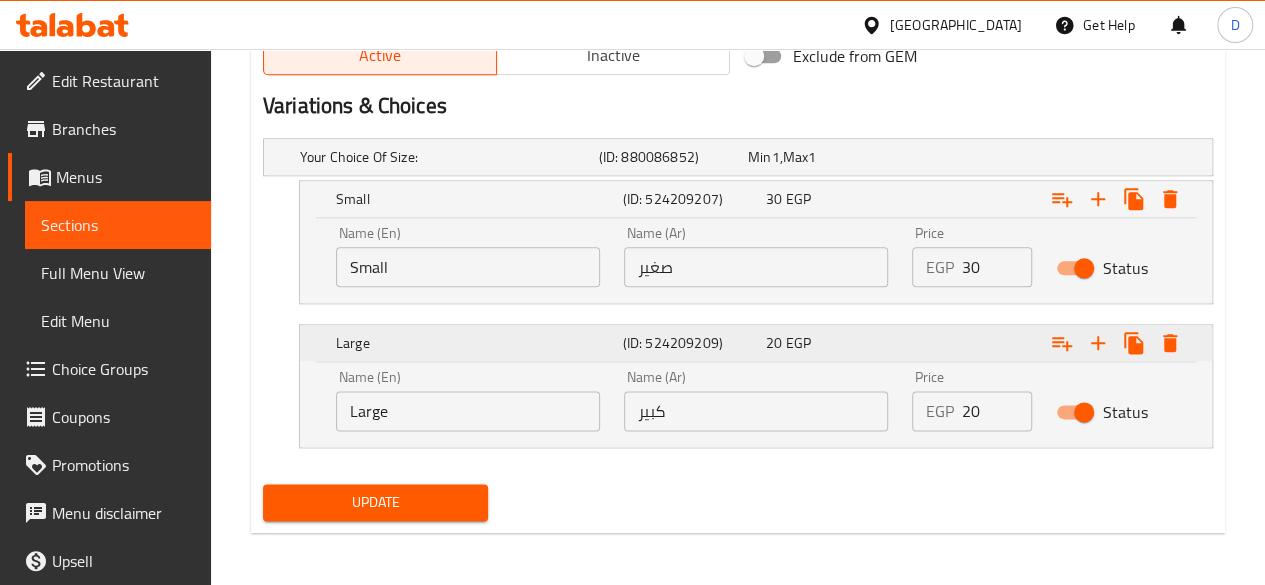 scroll, scrollTop: 1071, scrollLeft: 0, axis: vertical 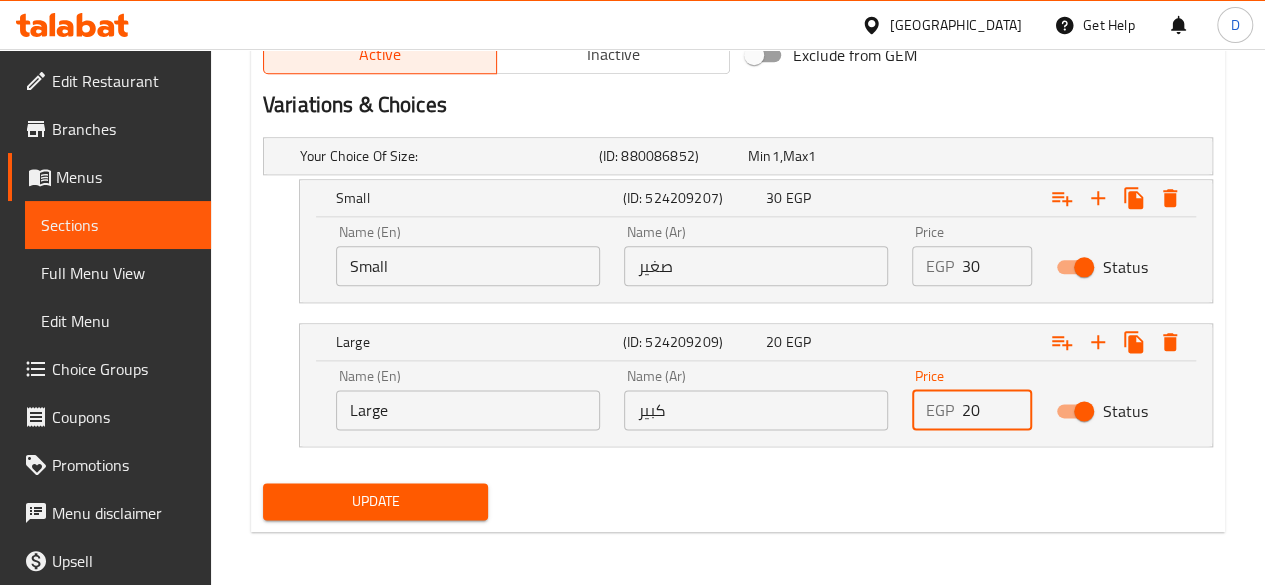 click on "20" at bounding box center [997, 410] 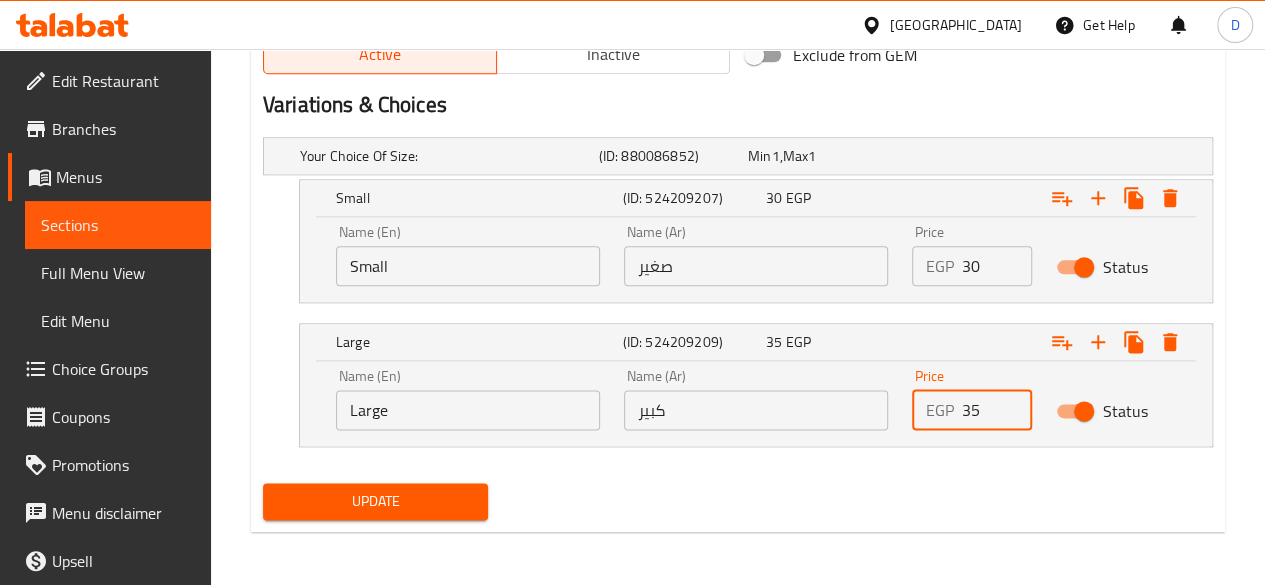 type on "35" 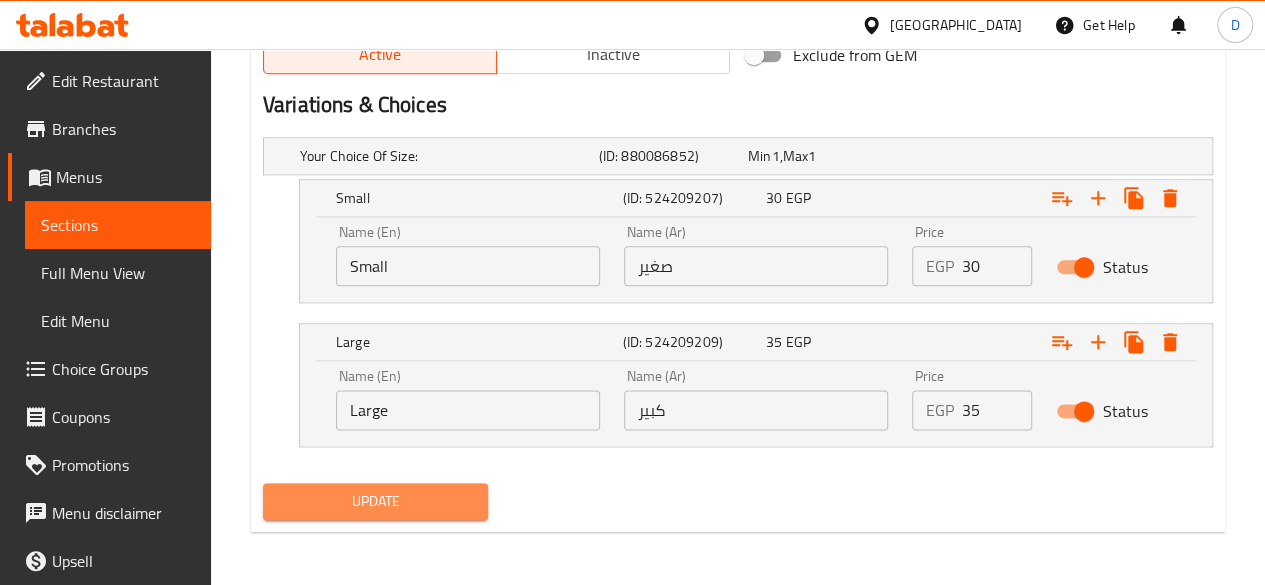click on "Update" at bounding box center (376, 501) 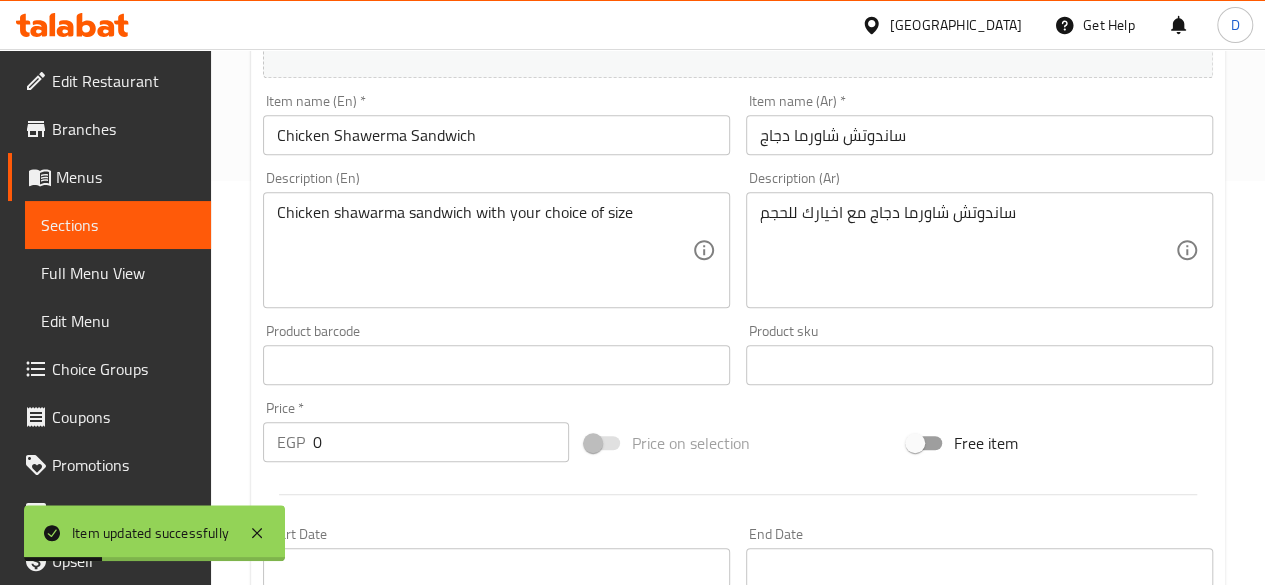 scroll, scrollTop: 0, scrollLeft: 0, axis: both 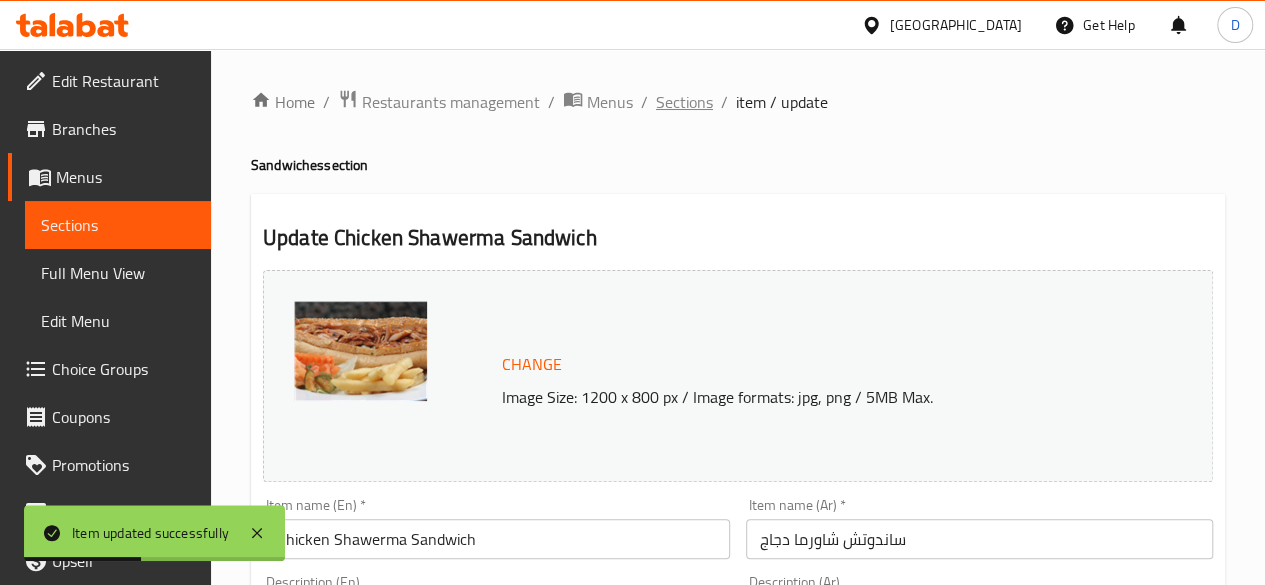 click on "Sections" at bounding box center (684, 102) 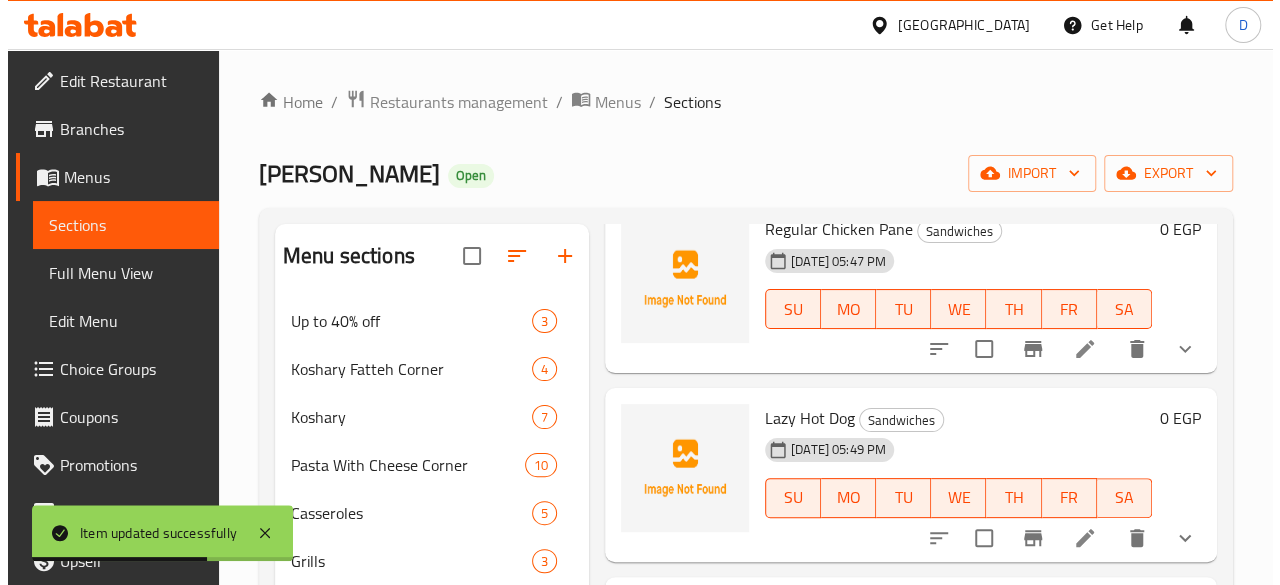 scroll, scrollTop: 0, scrollLeft: 0, axis: both 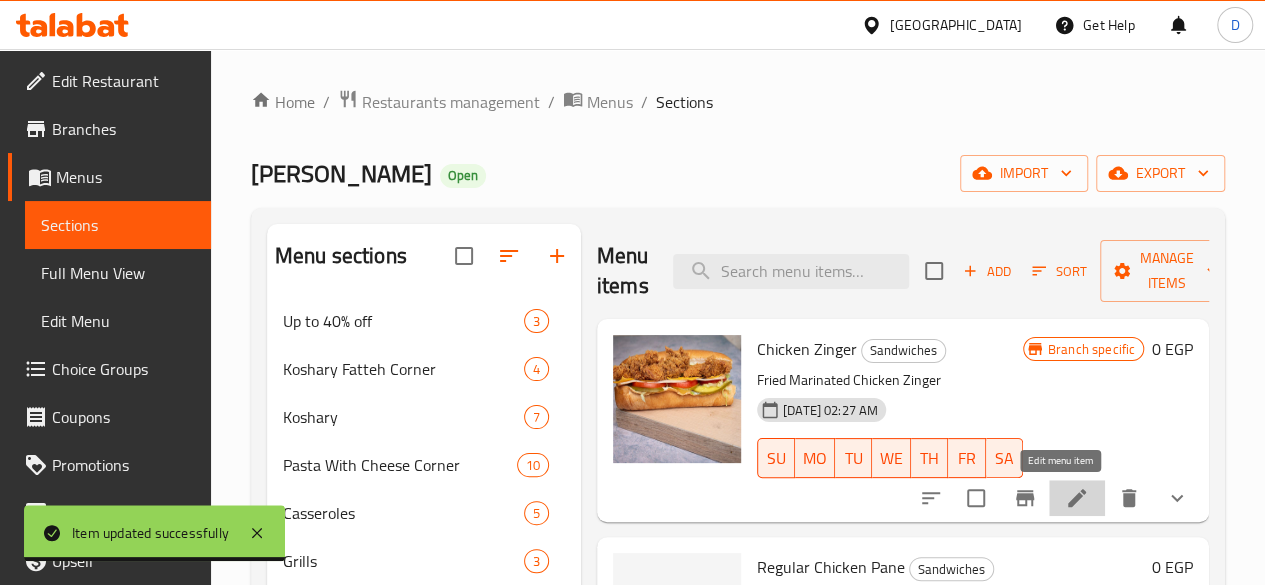 click 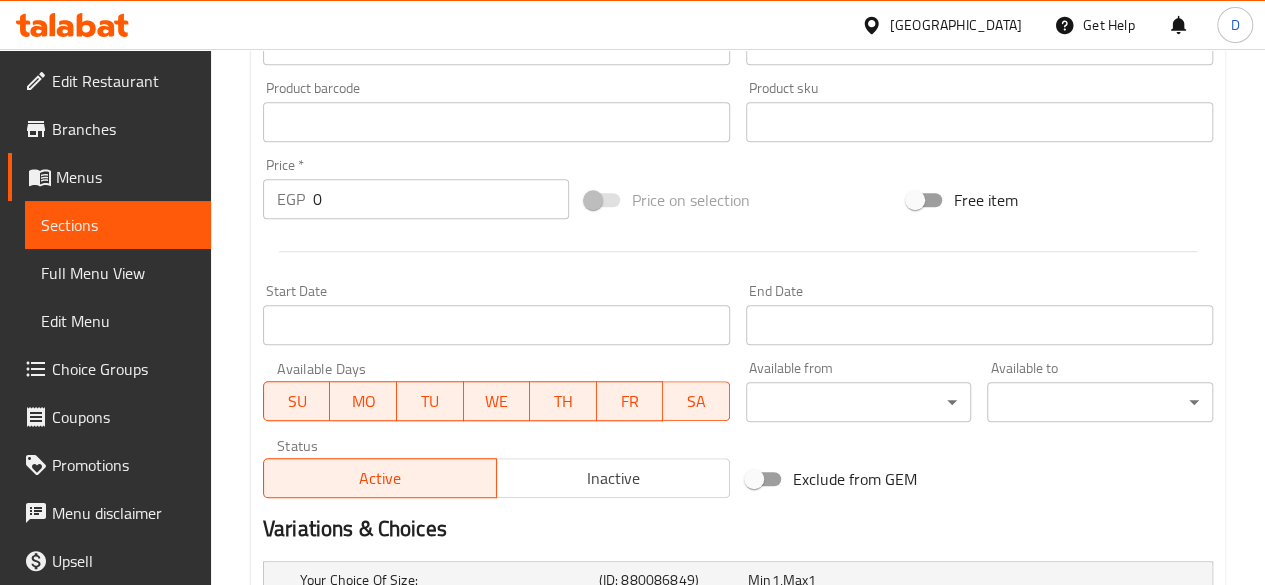 scroll, scrollTop: 899, scrollLeft: 0, axis: vertical 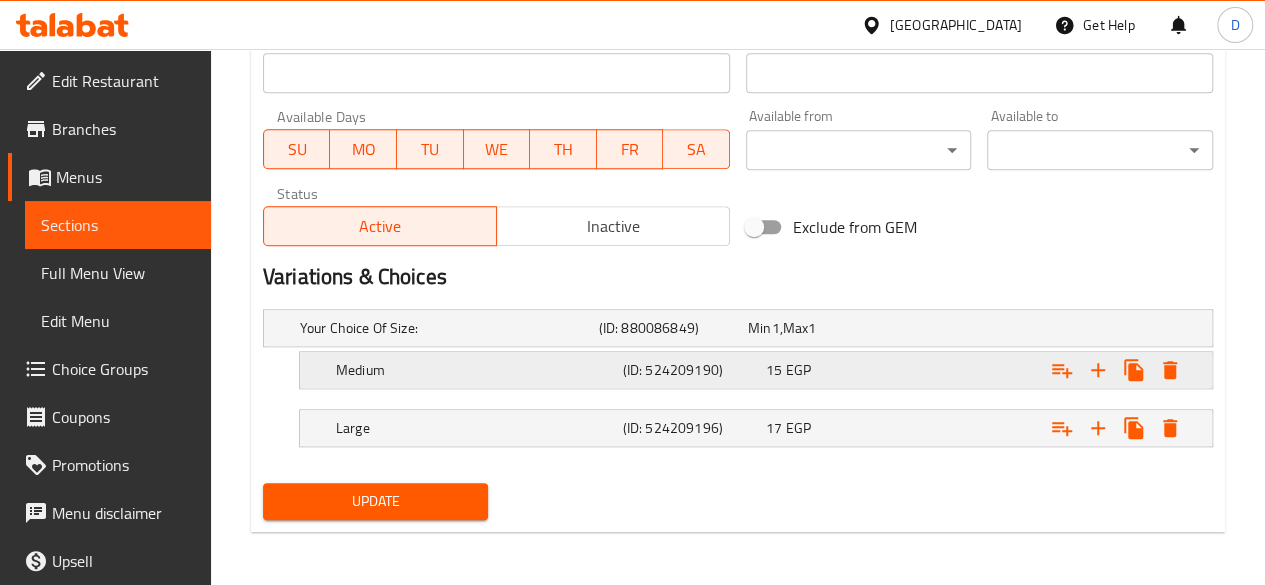 click at bounding box center (1042, 328) 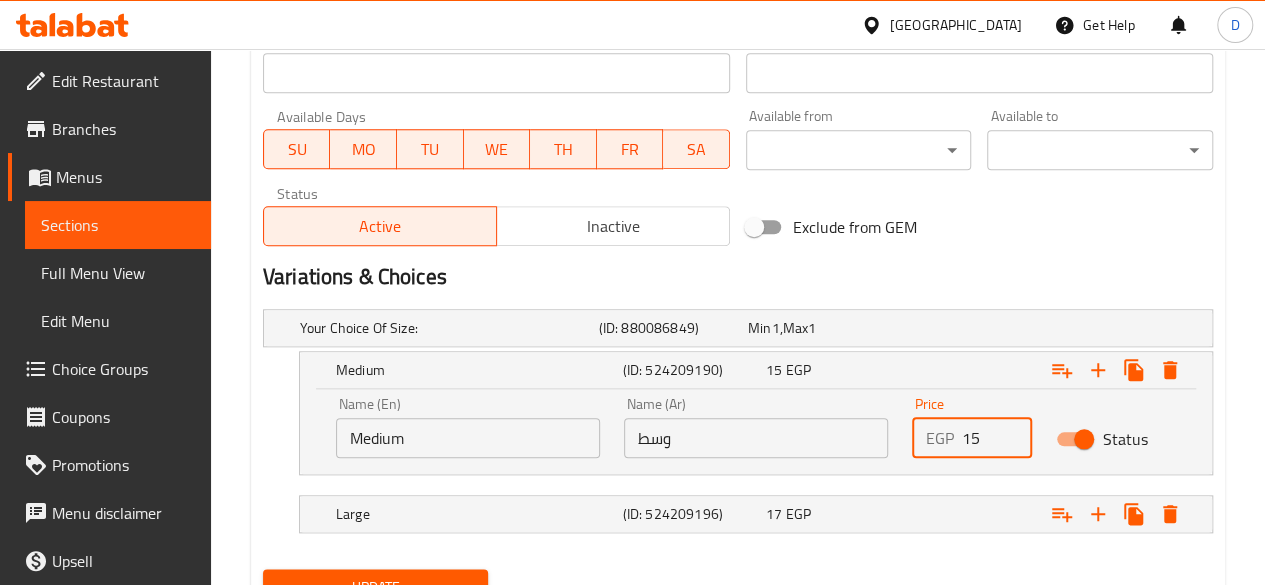 click on "15" at bounding box center [997, 438] 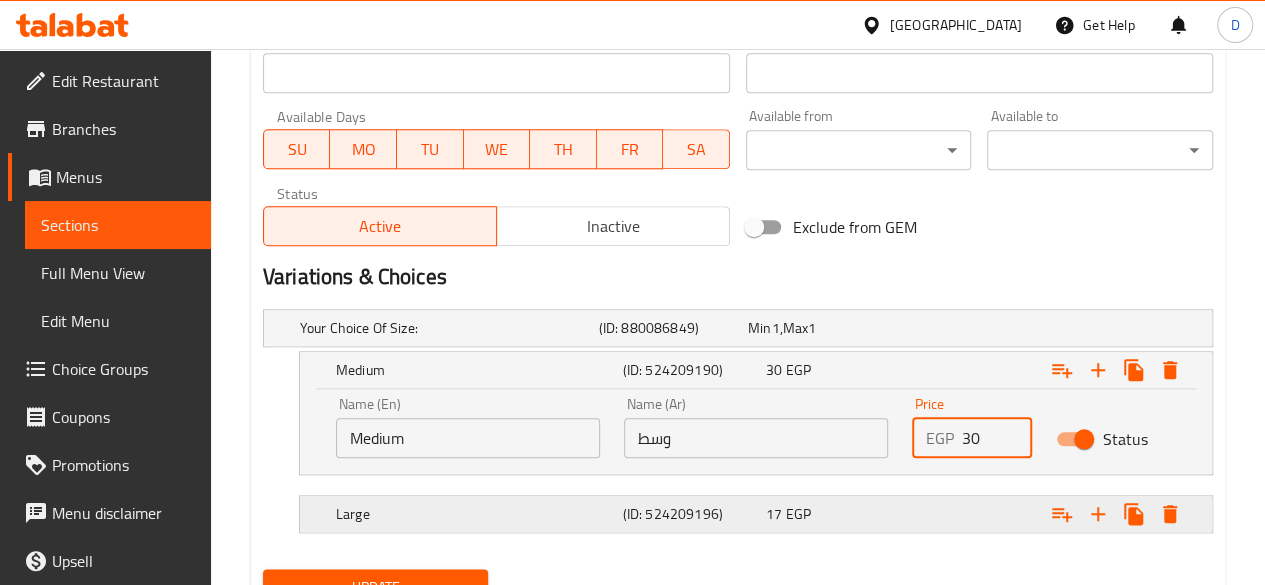 type on "30" 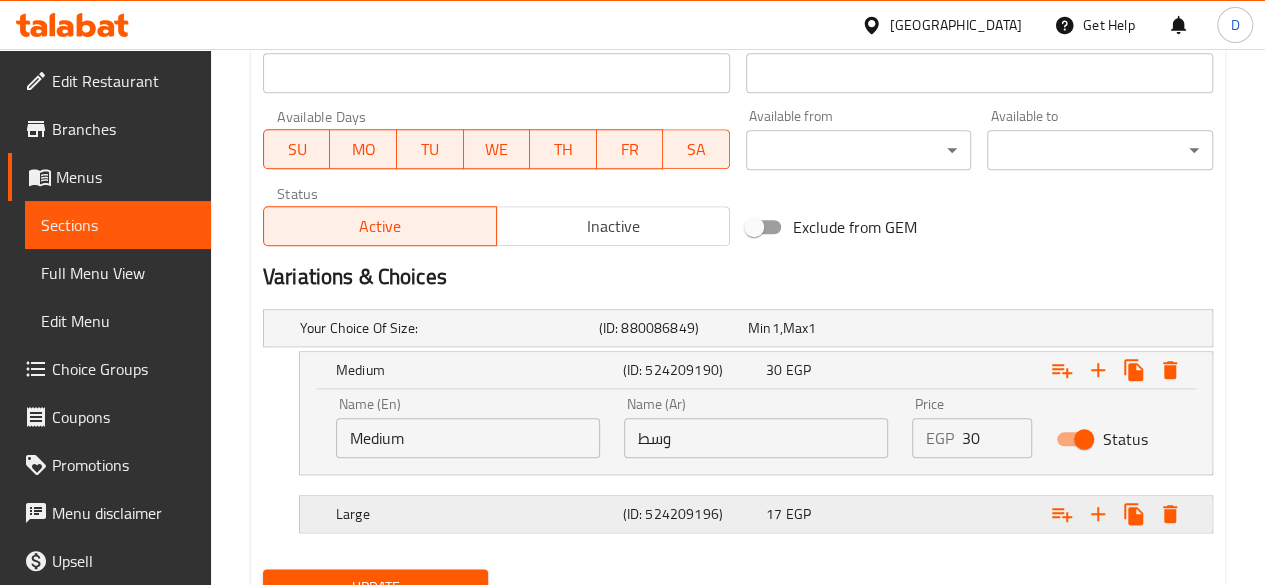 click at bounding box center (1042, 328) 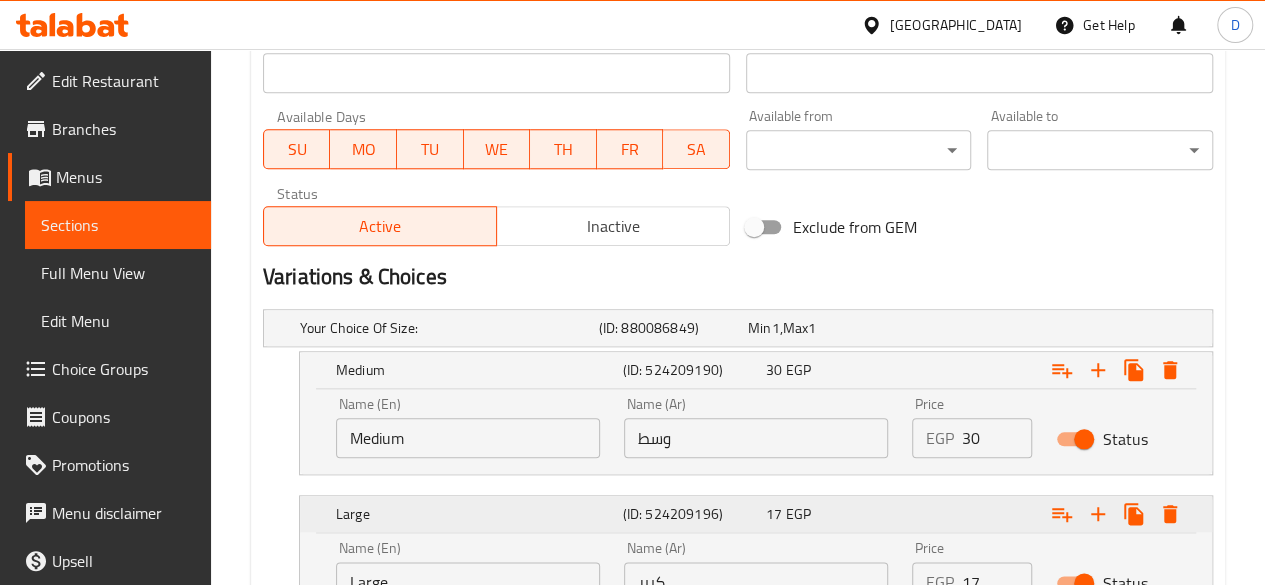 scroll, scrollTop: 1071, scrollLeft: 0, axis: vertical 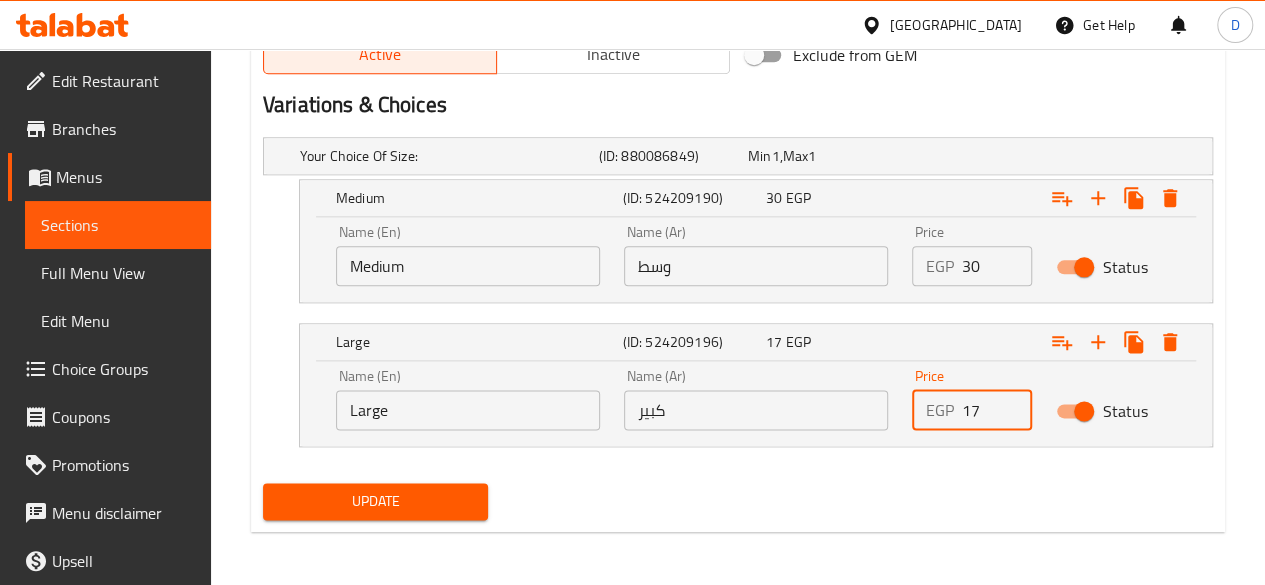 click on "17" at bounding box center (997, 410) 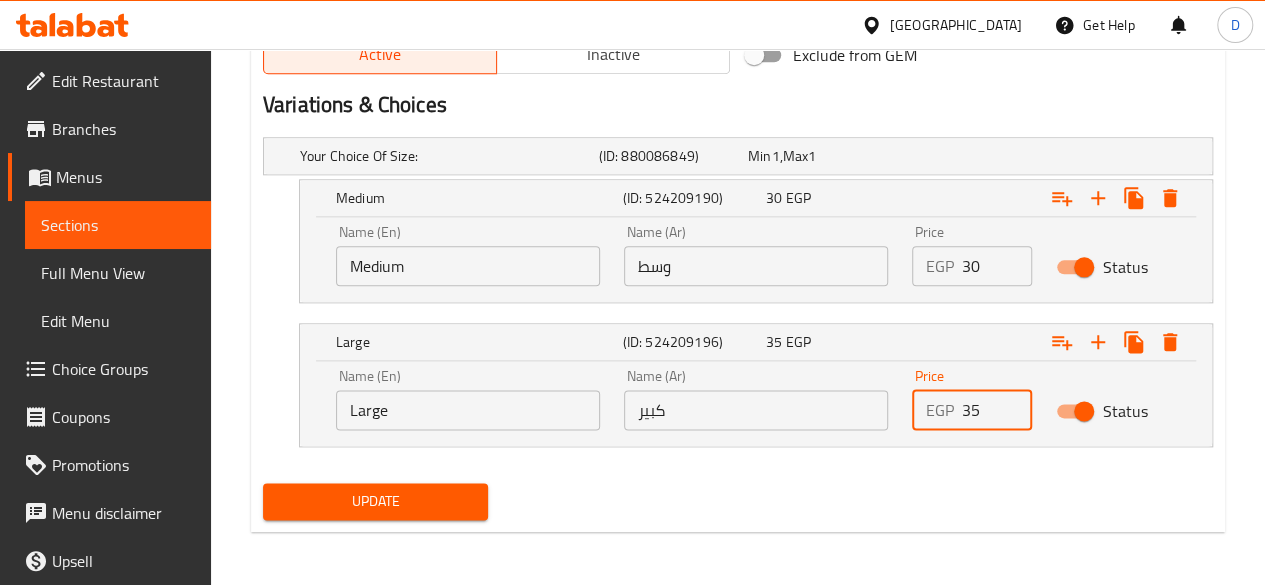 type on "35" 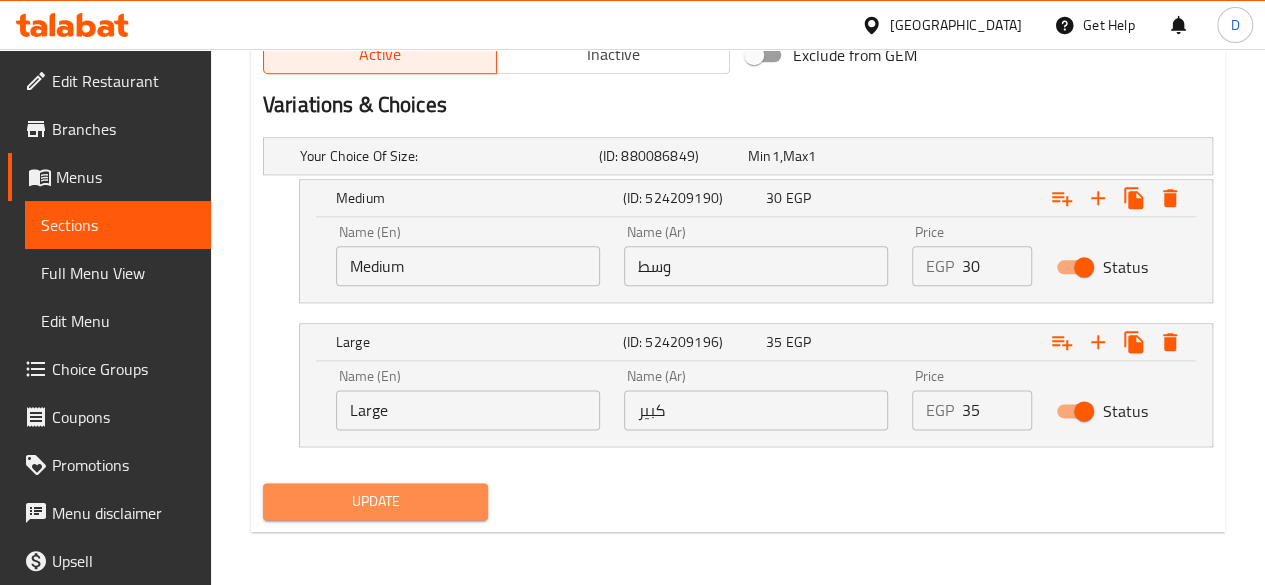 click on "Update" at bounding box center [376, 501] 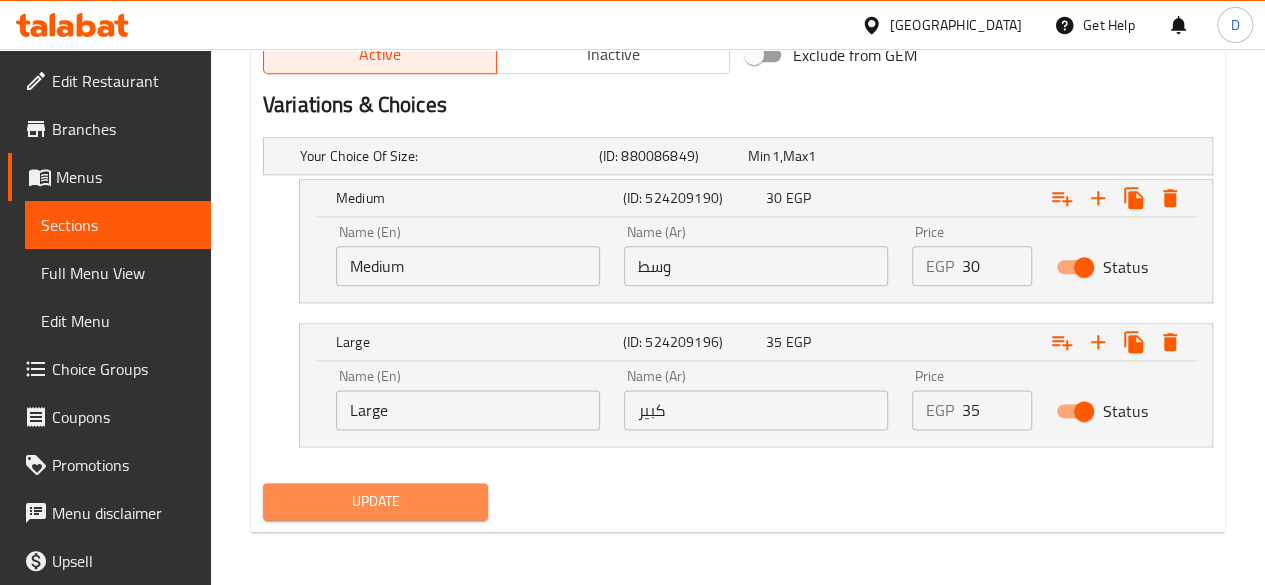 click on "Update" at bounding box center [376, 501] 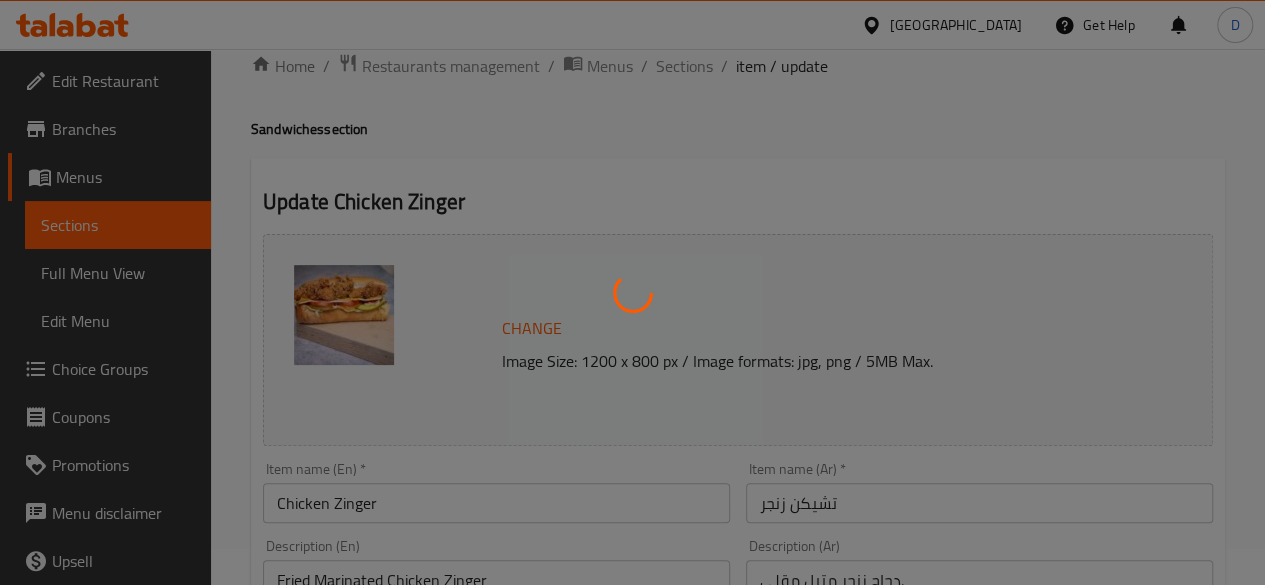 scroll, scrollTop: 0, scrollLeft: 0, axis: both 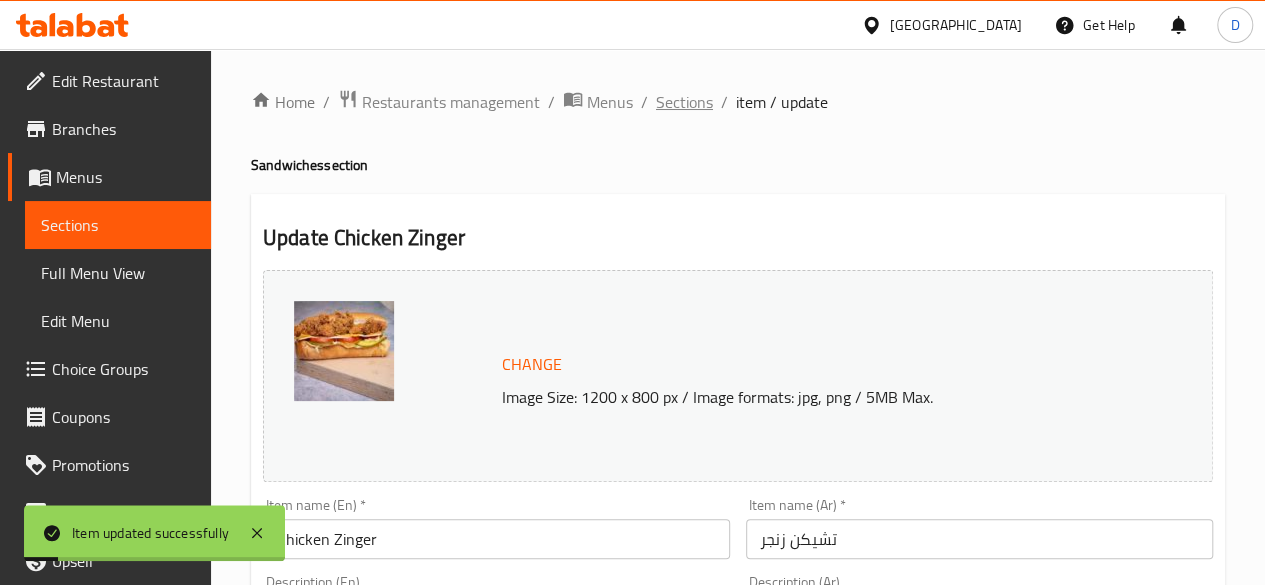 click on "Sections" at bounding box center (684, 102) 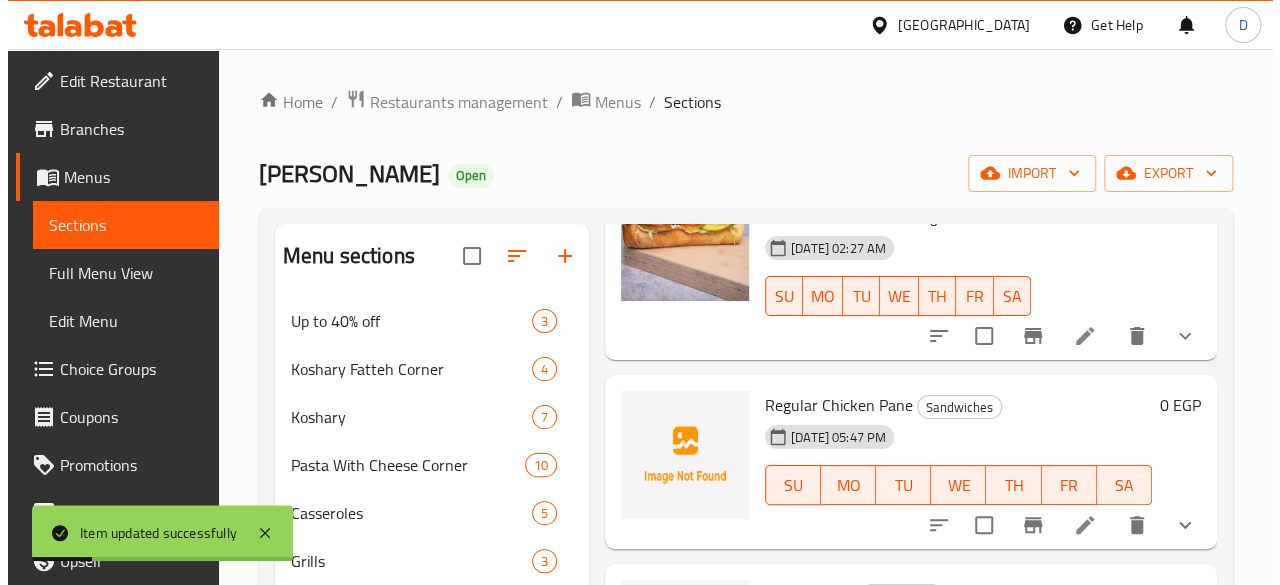 scroll, scrollTop: 191, scrollLeft: 0, axis: vertical 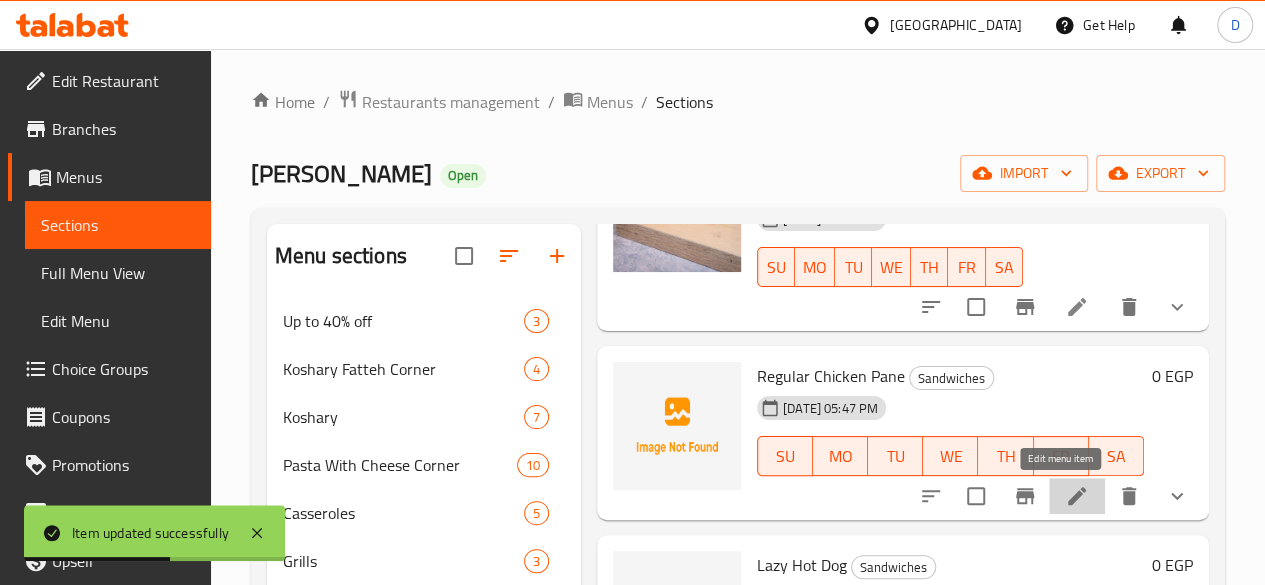 click 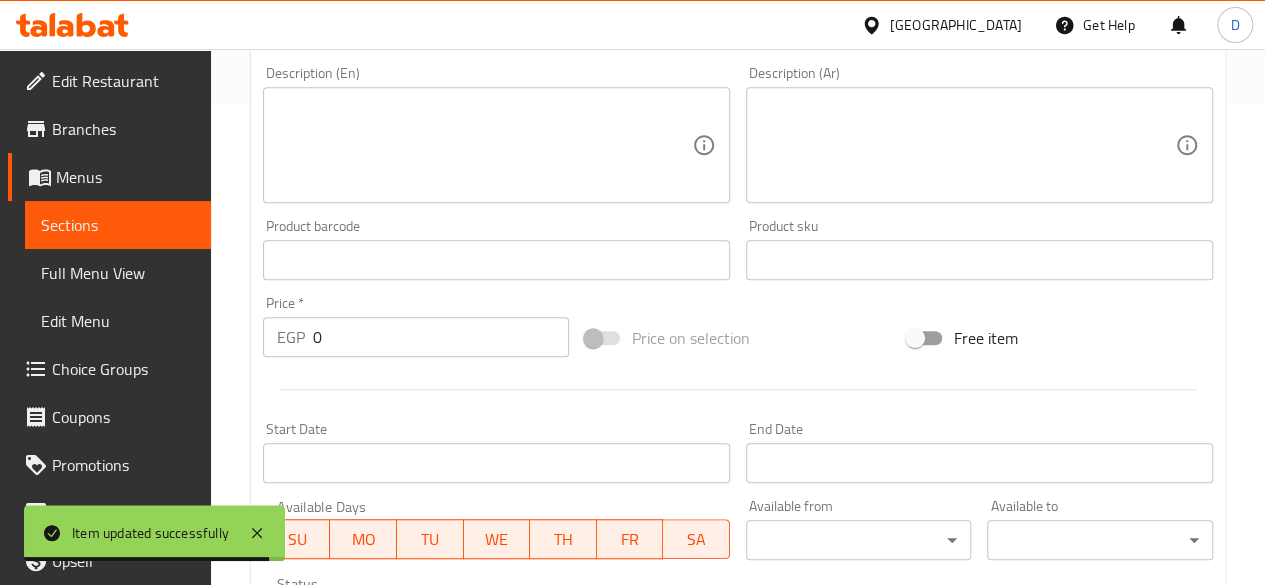 scroll, scrollTop: 425, scrollLeft: 0, axis: vertical 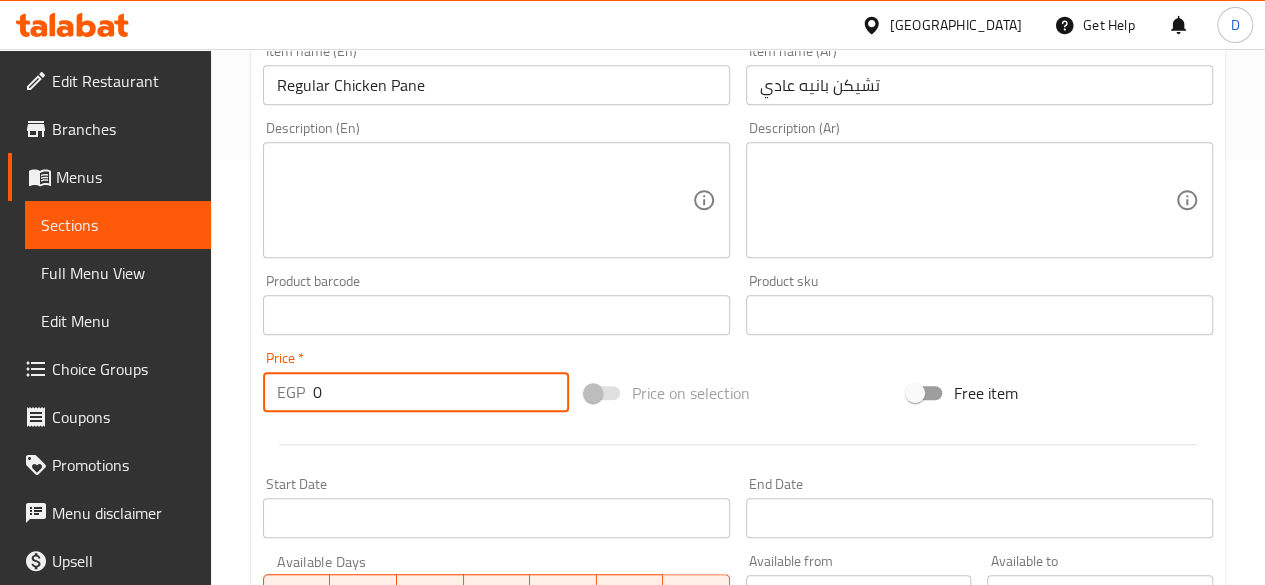 click on "0" at bounding box center (441, 392) 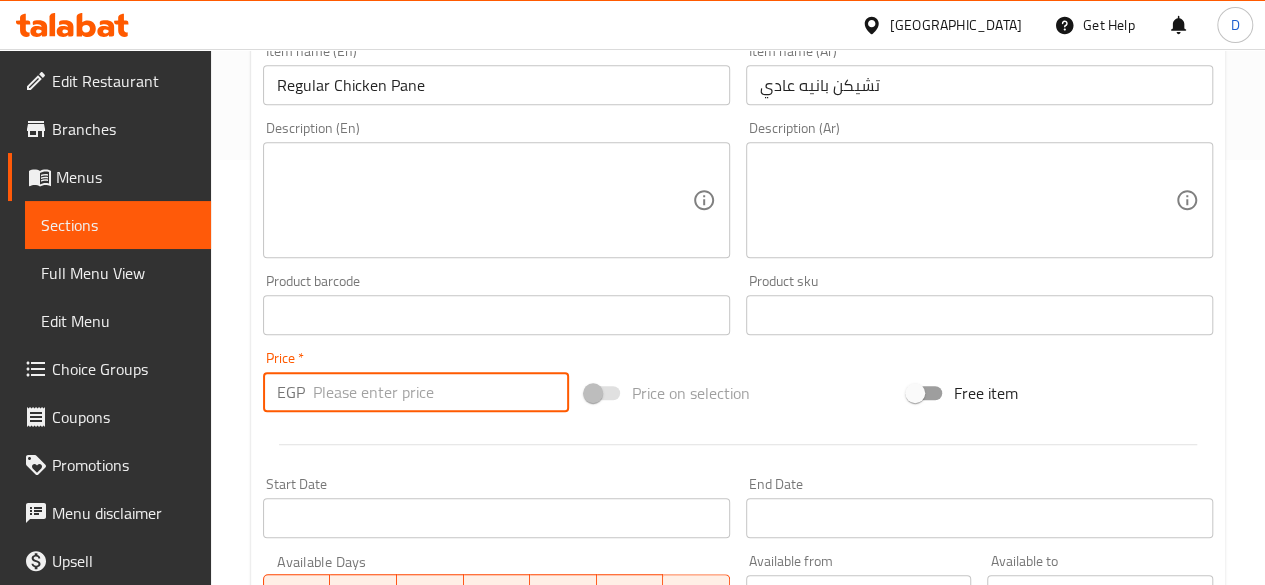 type on "2" 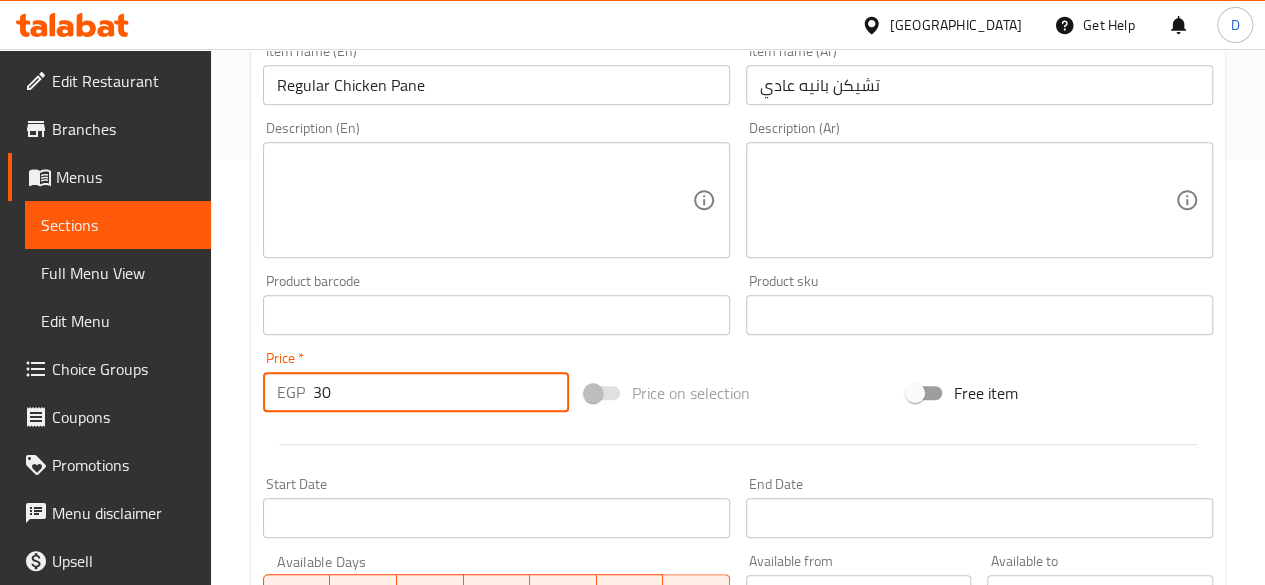 scroll, scrollTop: 859, scrollLeft: 0, axis: vertical 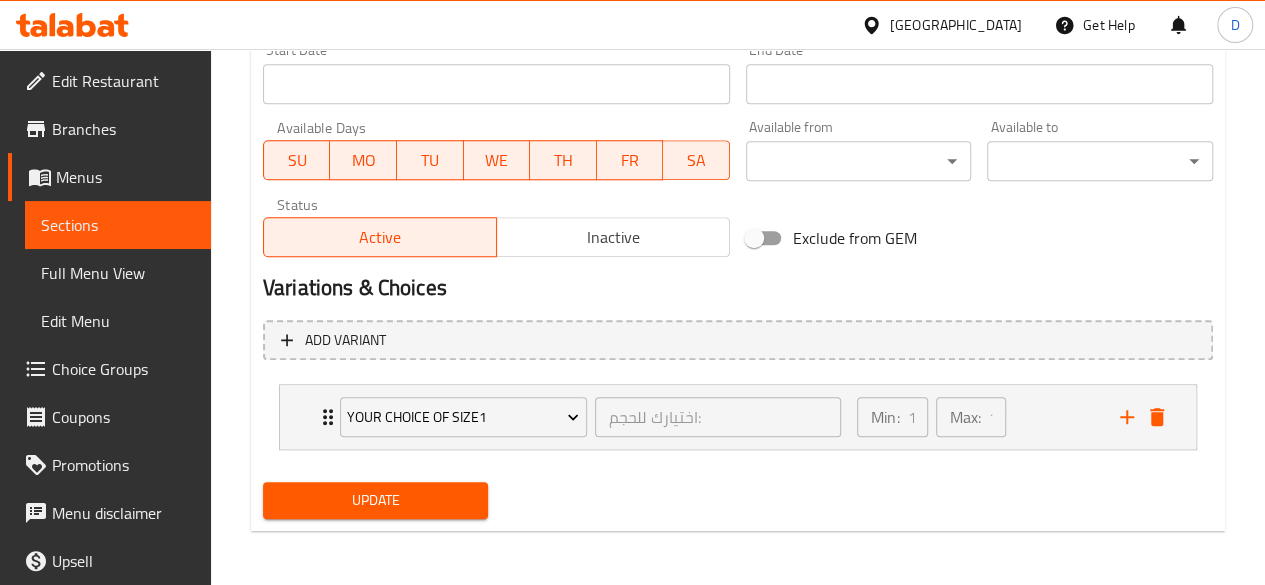 type on "30" 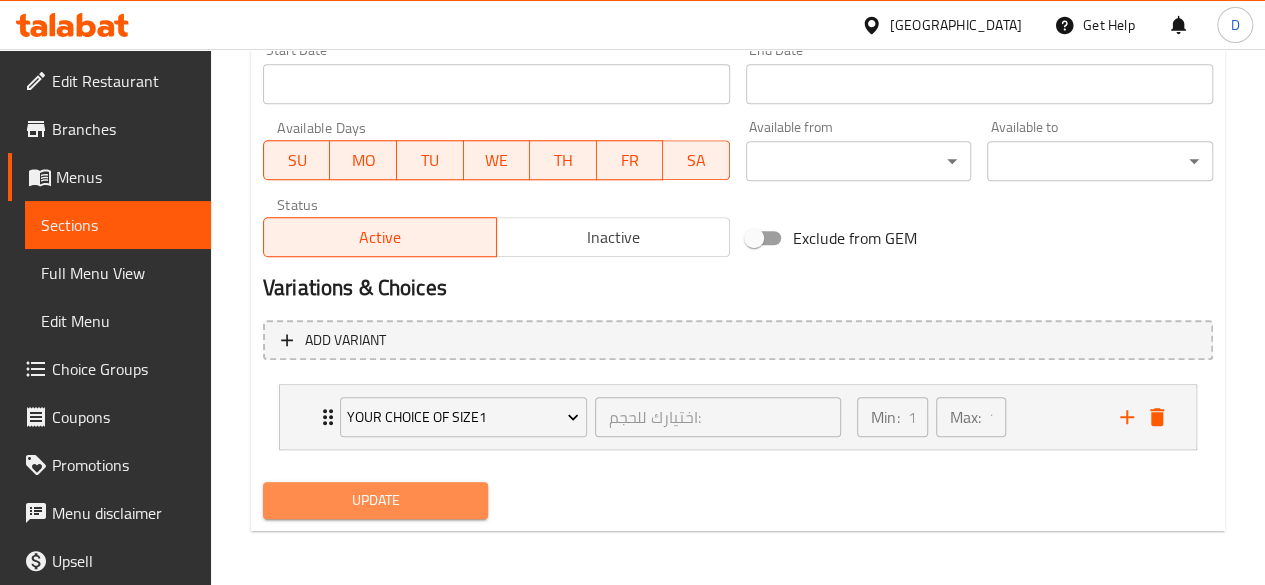 click on "Update" at bounding box center [376, 500] 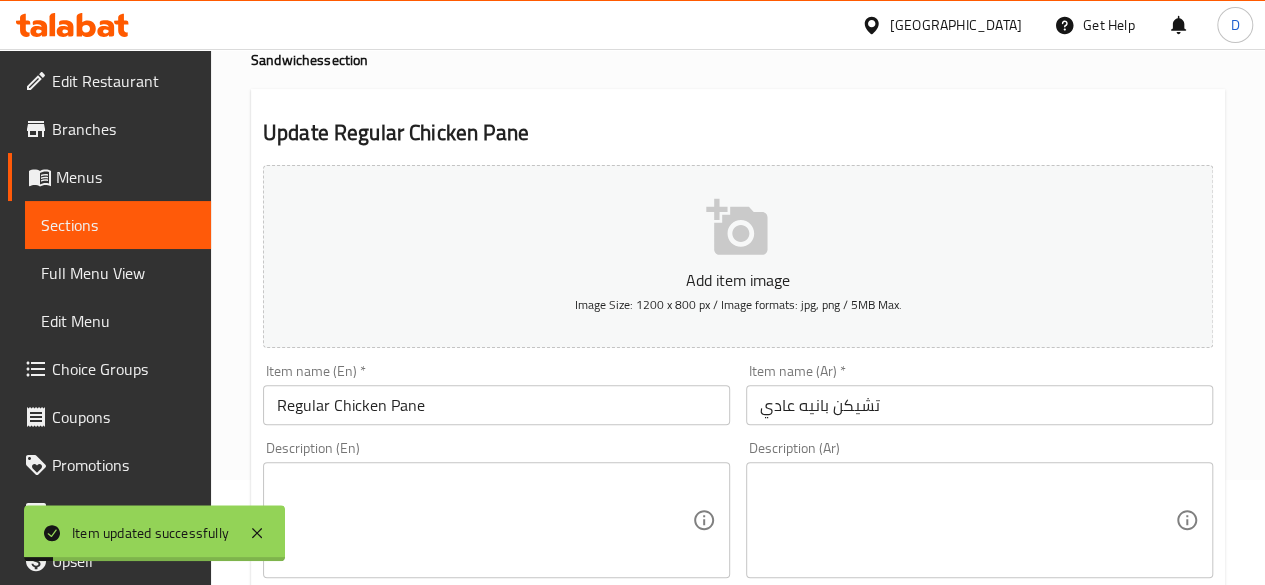 scroll, scrollTop: 0, scrollLeft: 0, axis: both 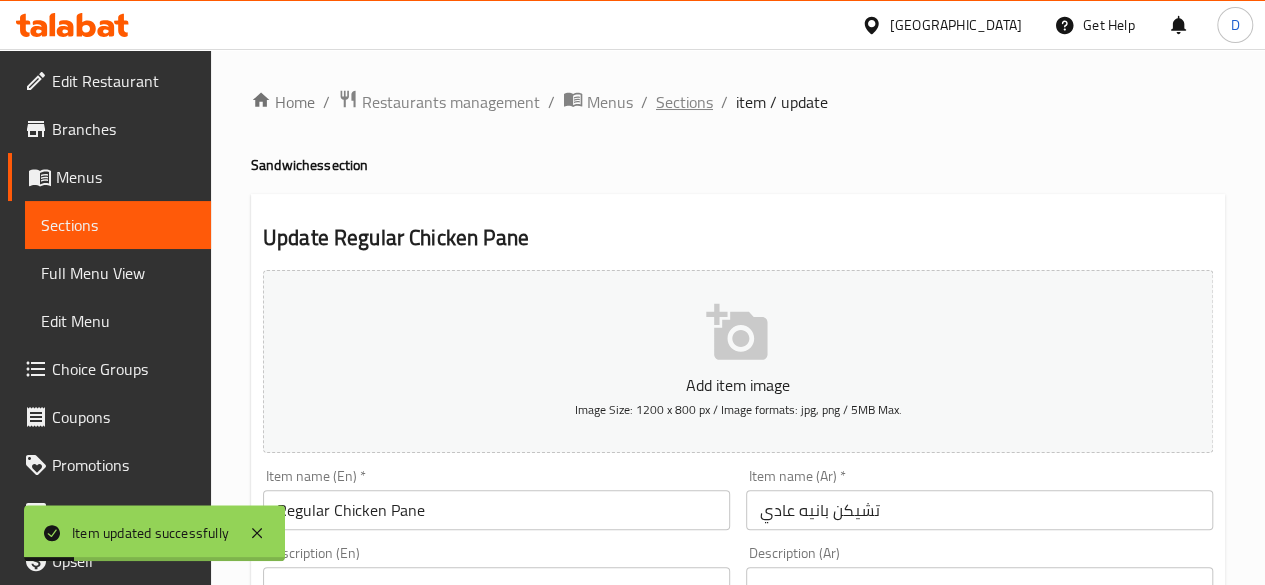 click on "Sections" at bounding box center [684, 102] 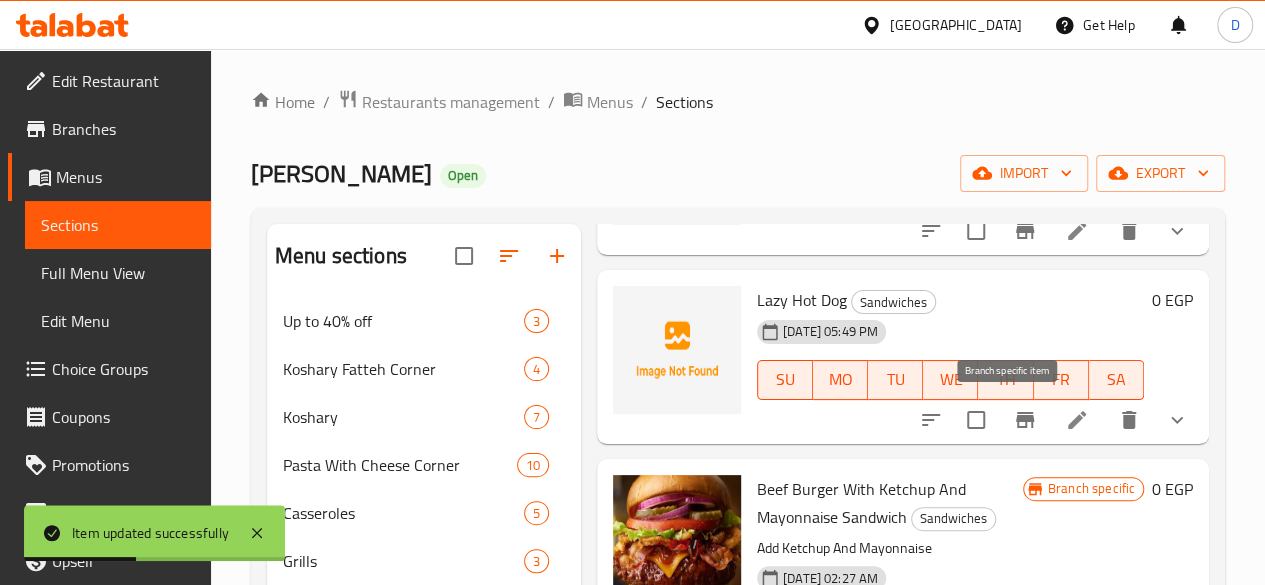 scroll, scrollTop: 455, scrollLeft: 0, axis: vertical 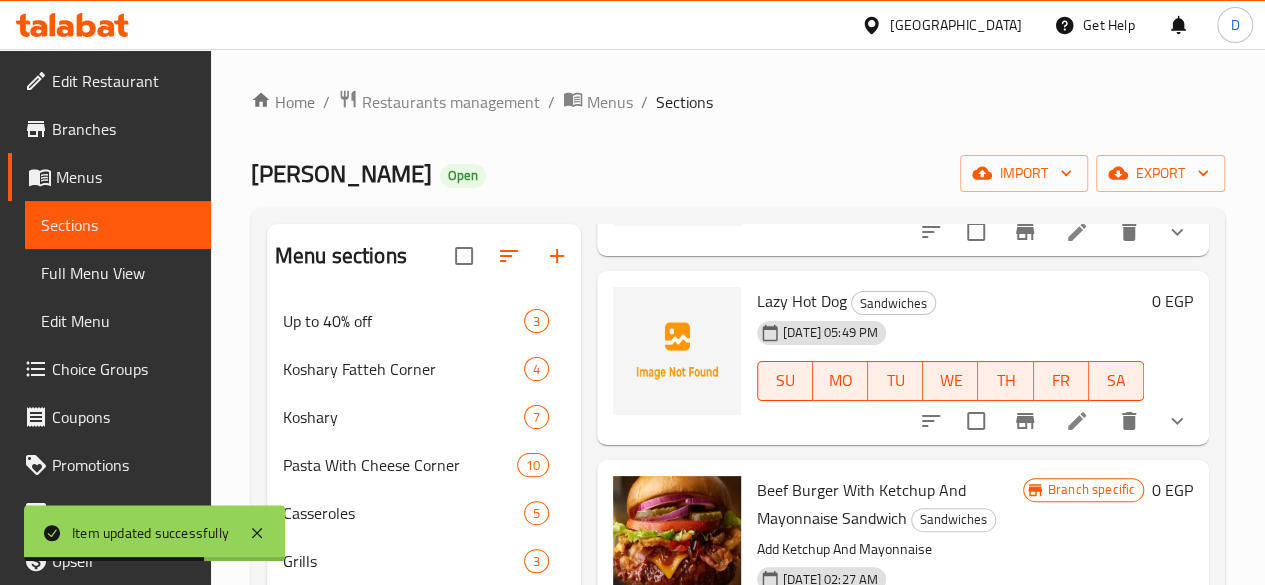 click at bounding box center [1054, 421] 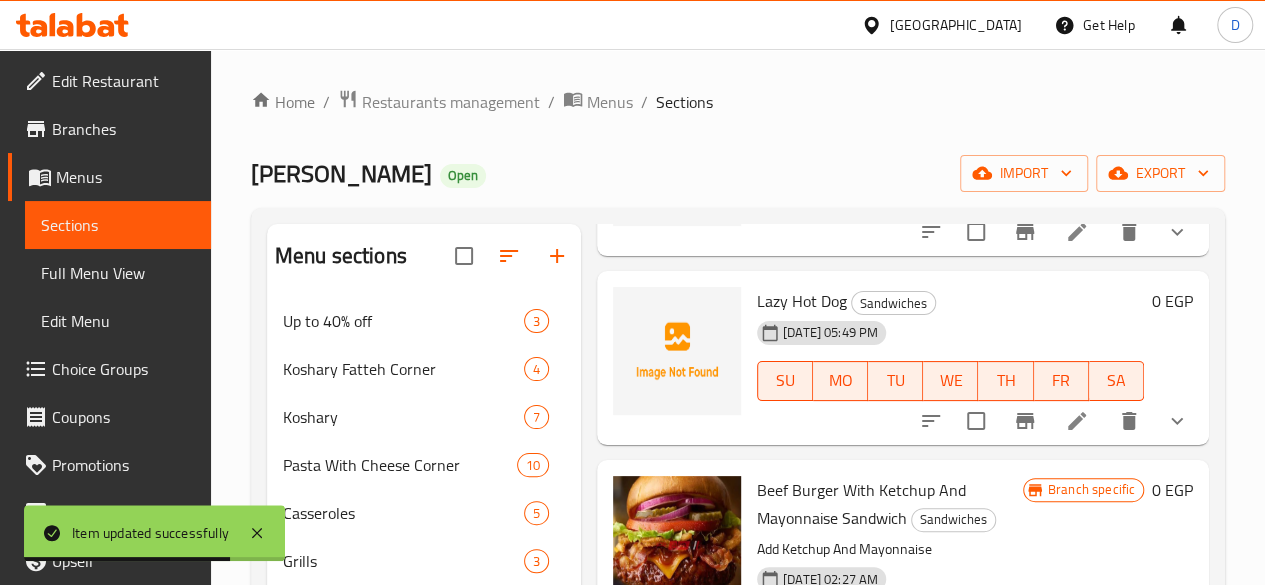 drag, startPoint x: 1056, startPoint y: 397, endPoint x: 1060, endPoint y: 410, distance: 13.601471 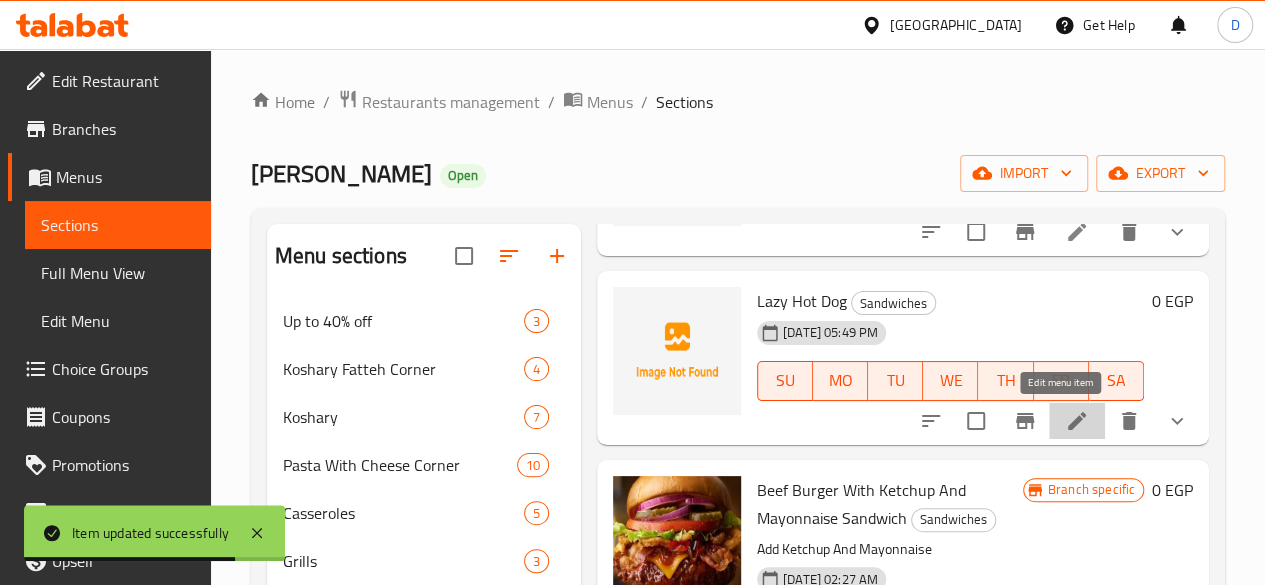 click 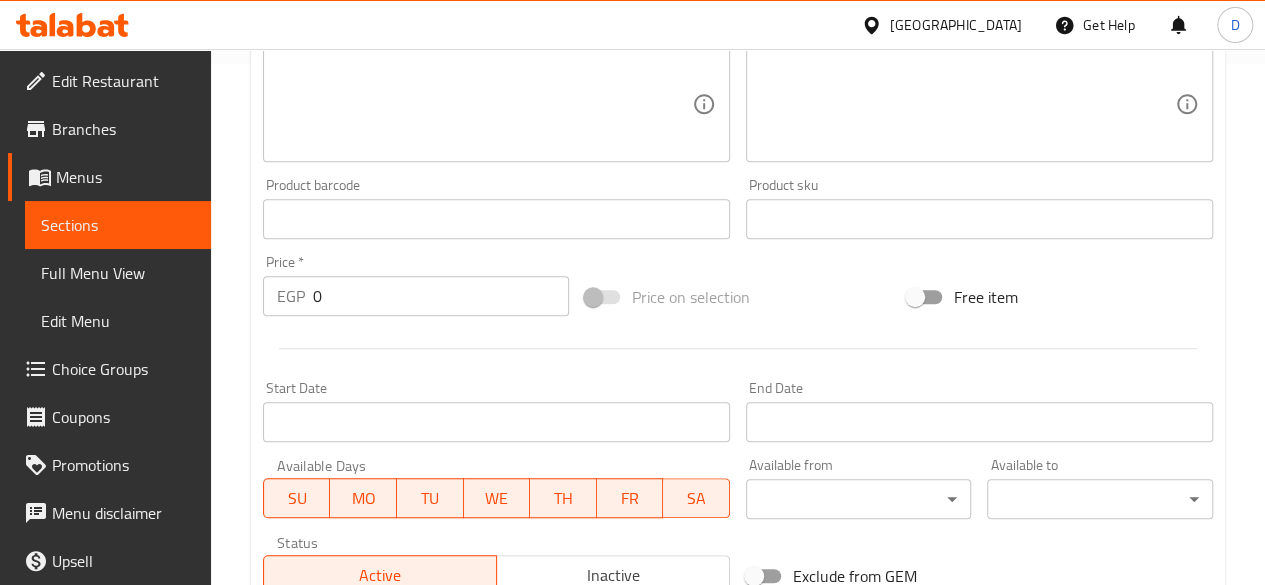 scroll, scrollTop: 505, scrollLeft: 0, axis: vertical 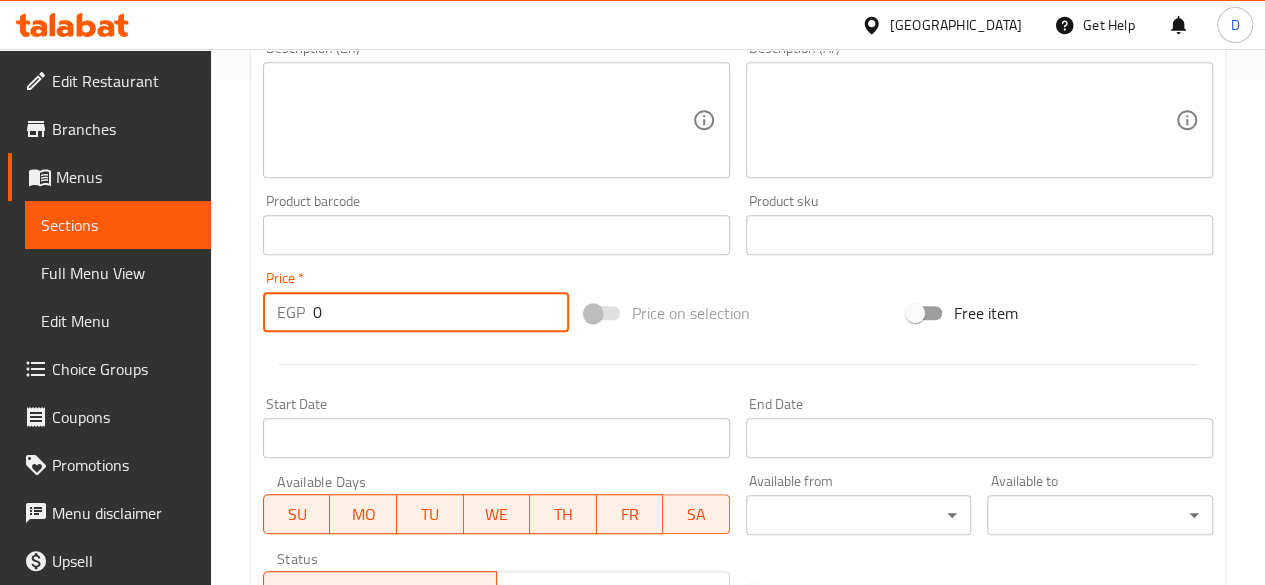 click on "0" at bounding box center [441, 312] 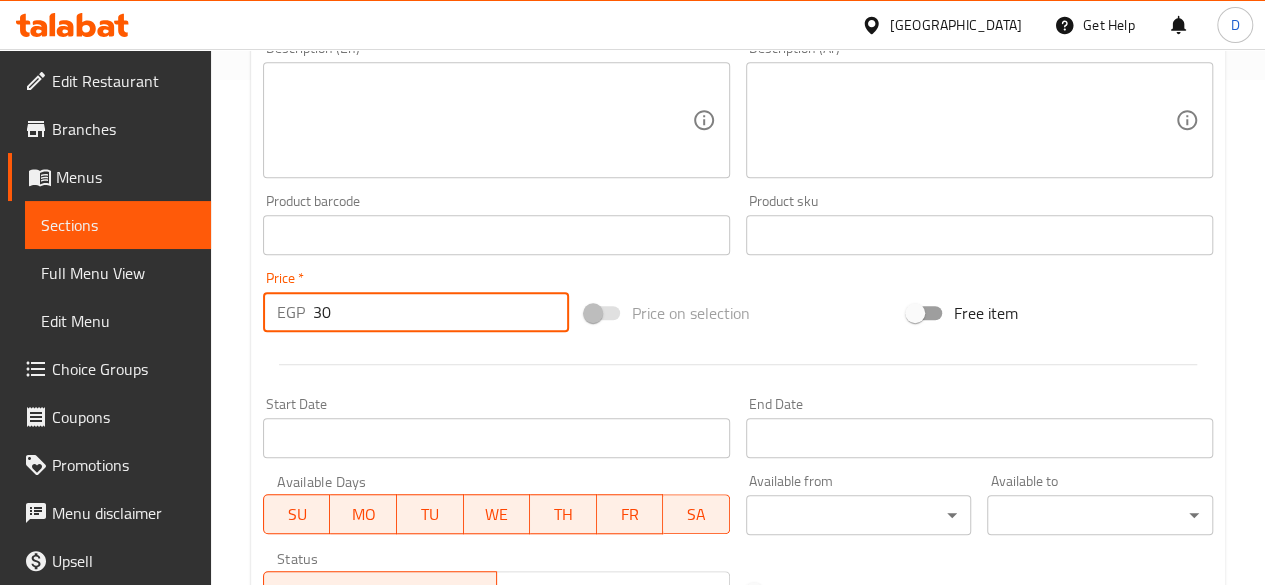 scroll, scrollTop: 859, scrollLeft: 0, axis: vertical 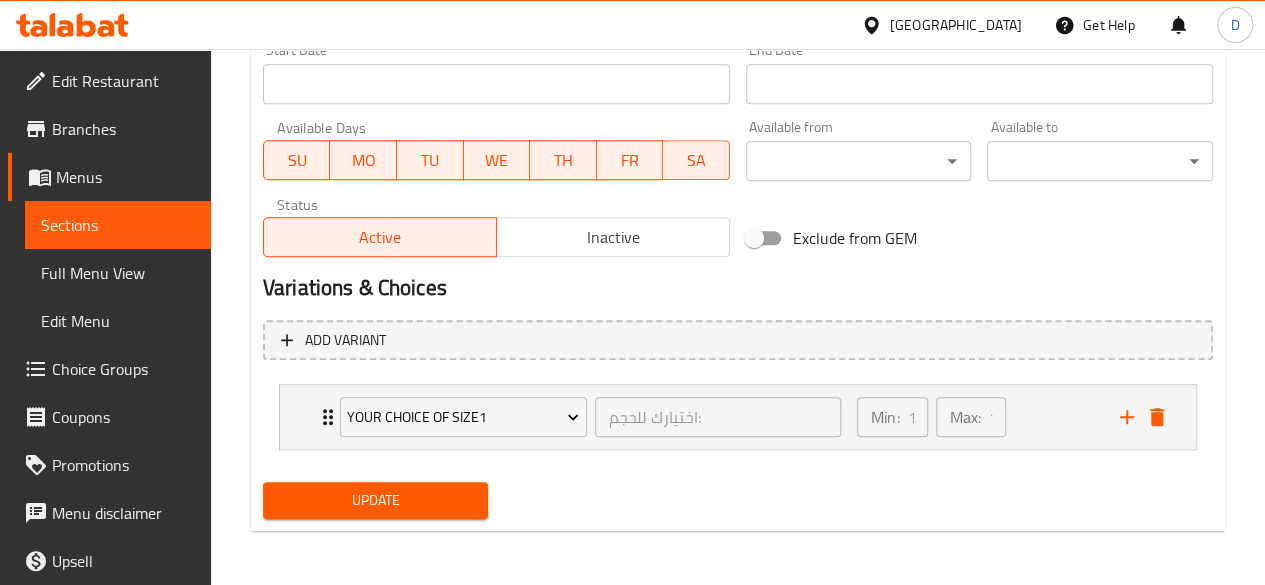 type on "30" 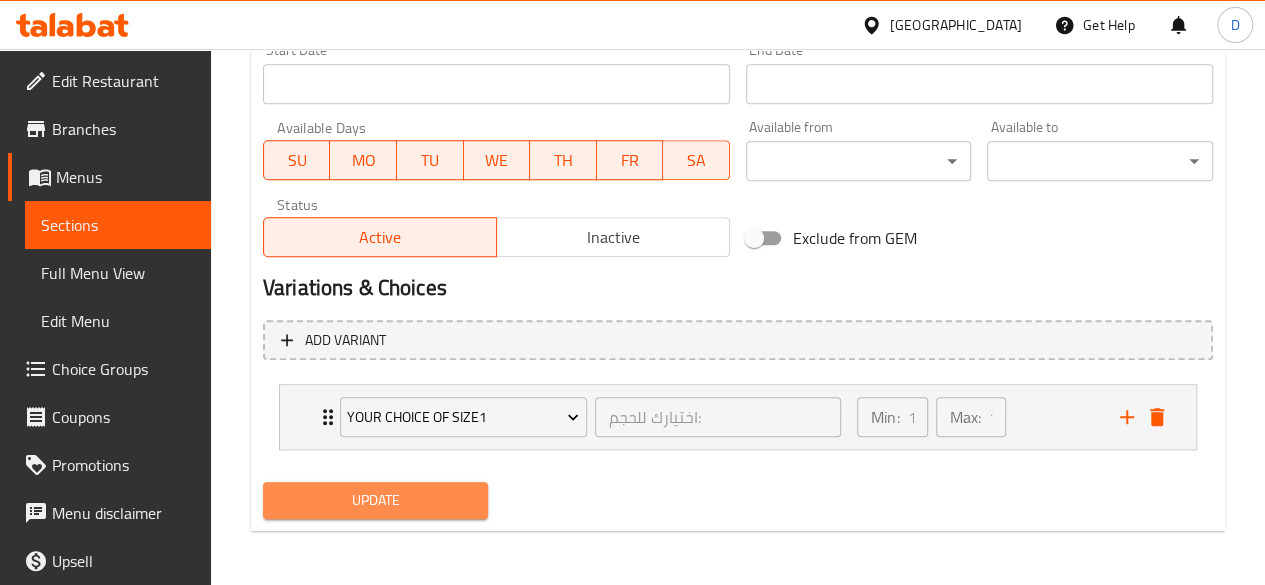 click on "Update" at bounding box center (376, 500) 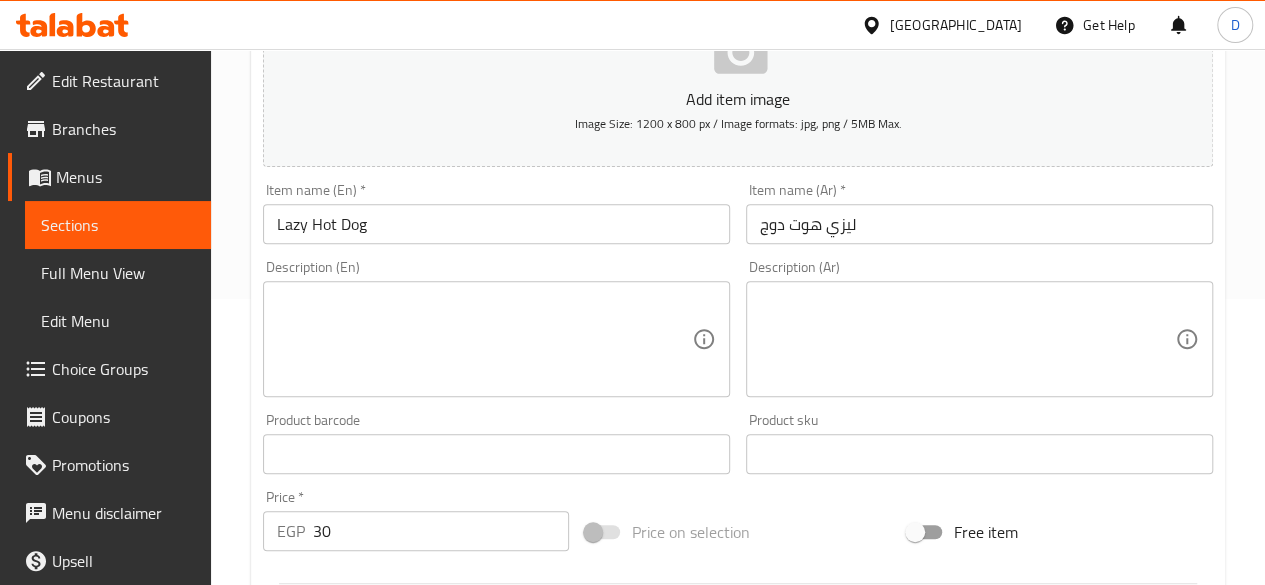 scroll, scrollTop: 0, scrollLeft: 0, axis: both 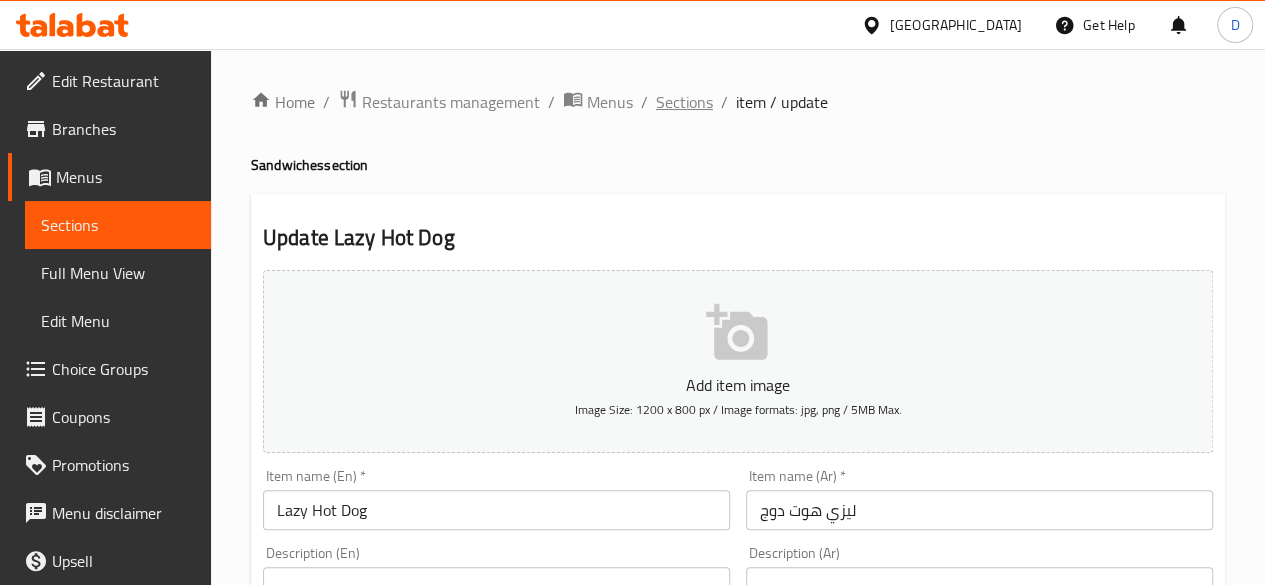 click on "Sections" at bounding box center [684, 102] 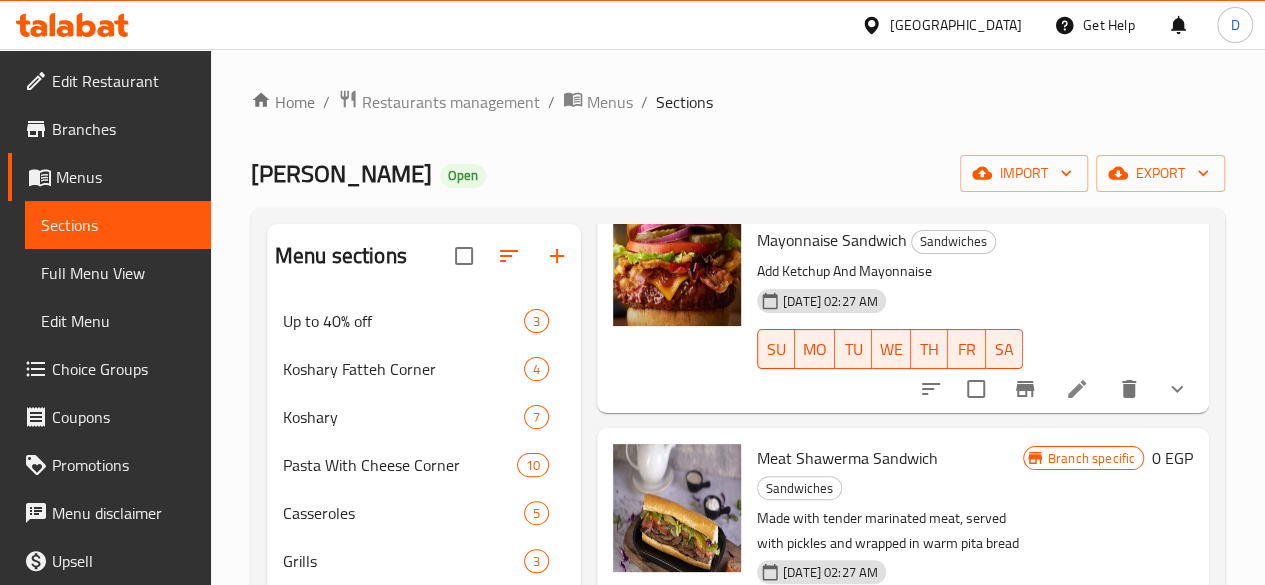 scroll, scrollTop: 682, scrollLeft: 0, axis: vertical 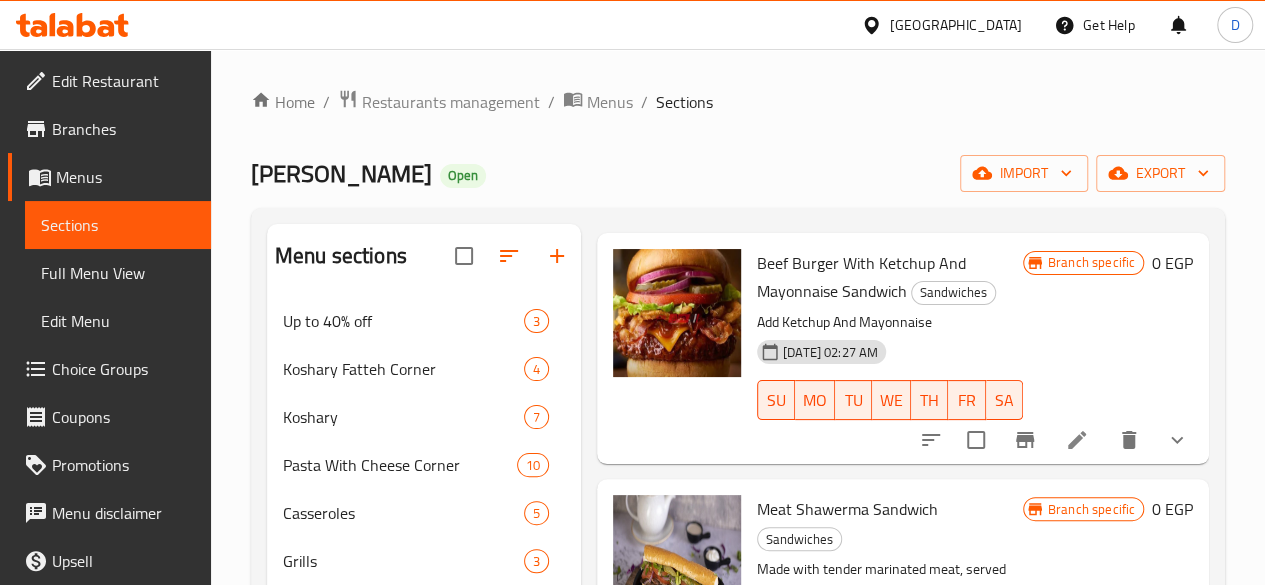 click at bounding box center (1077, 440) 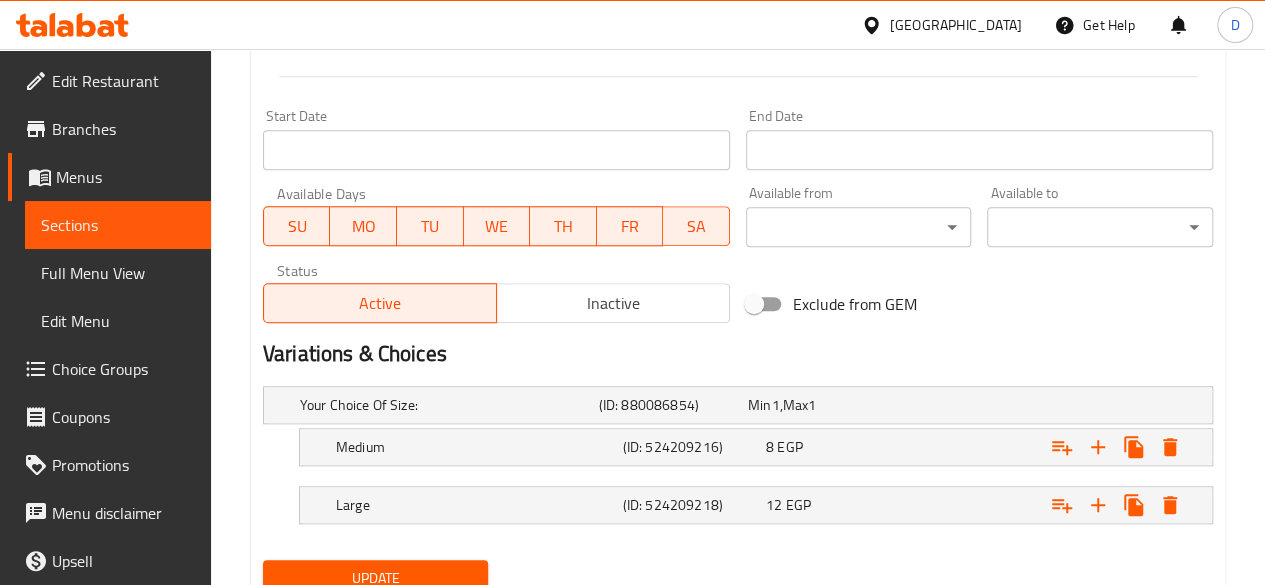 scroll, scrollTop: 899, scrollLeft: 0, axis: vertical 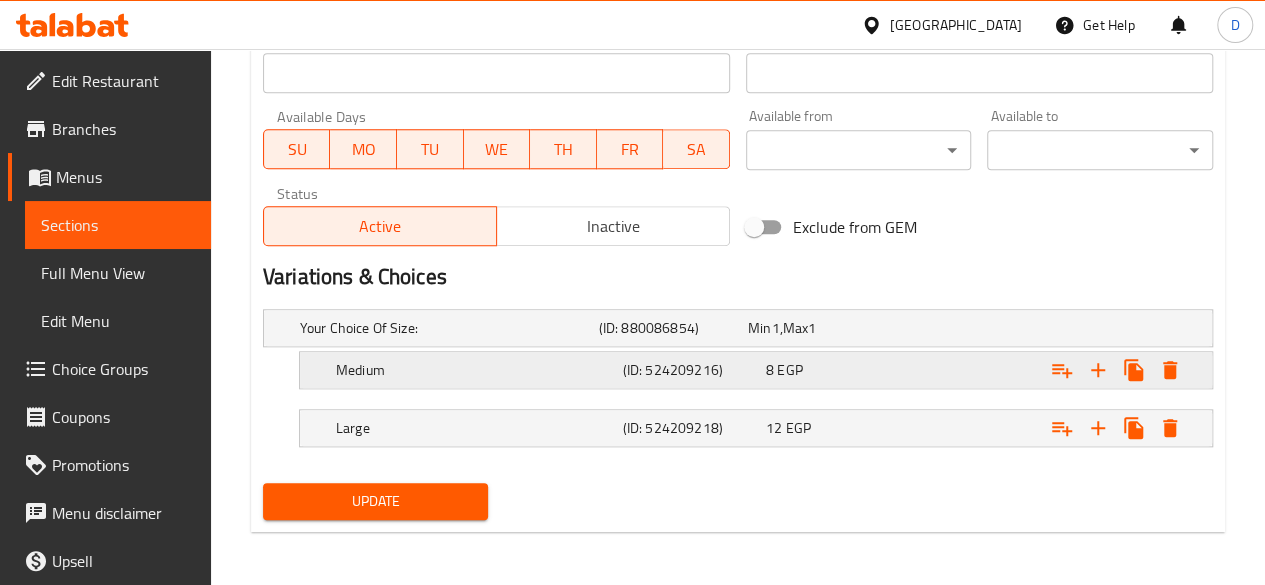 click on "8   EGP" at bounding box center [818, 328] 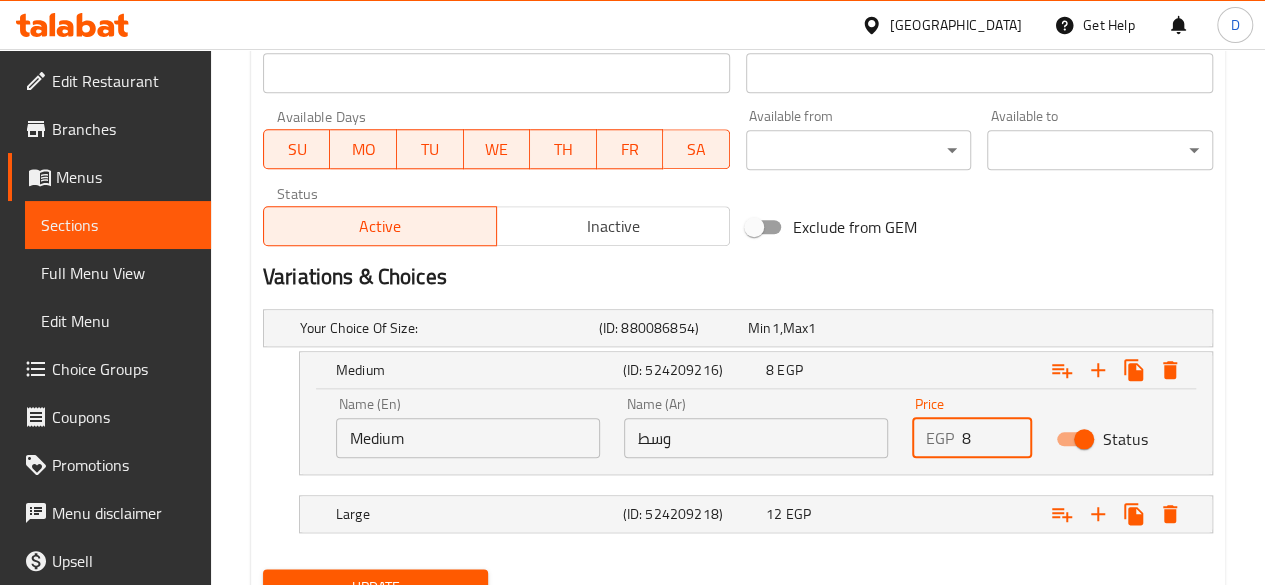 click on "8" at bounding box center (997, 438) 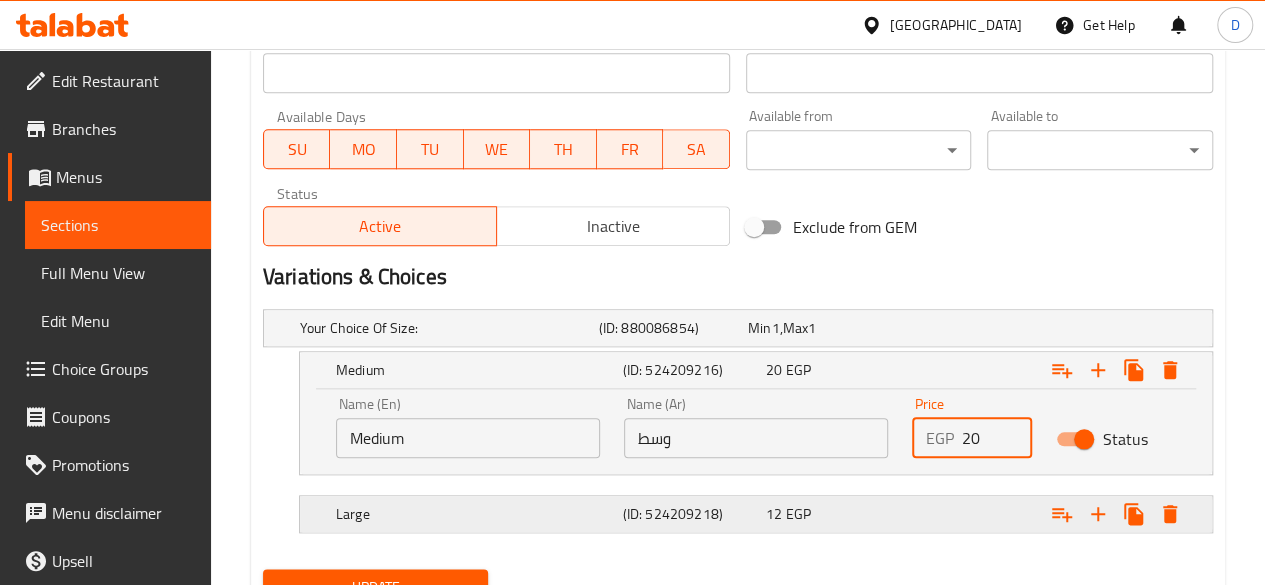 type on "20" 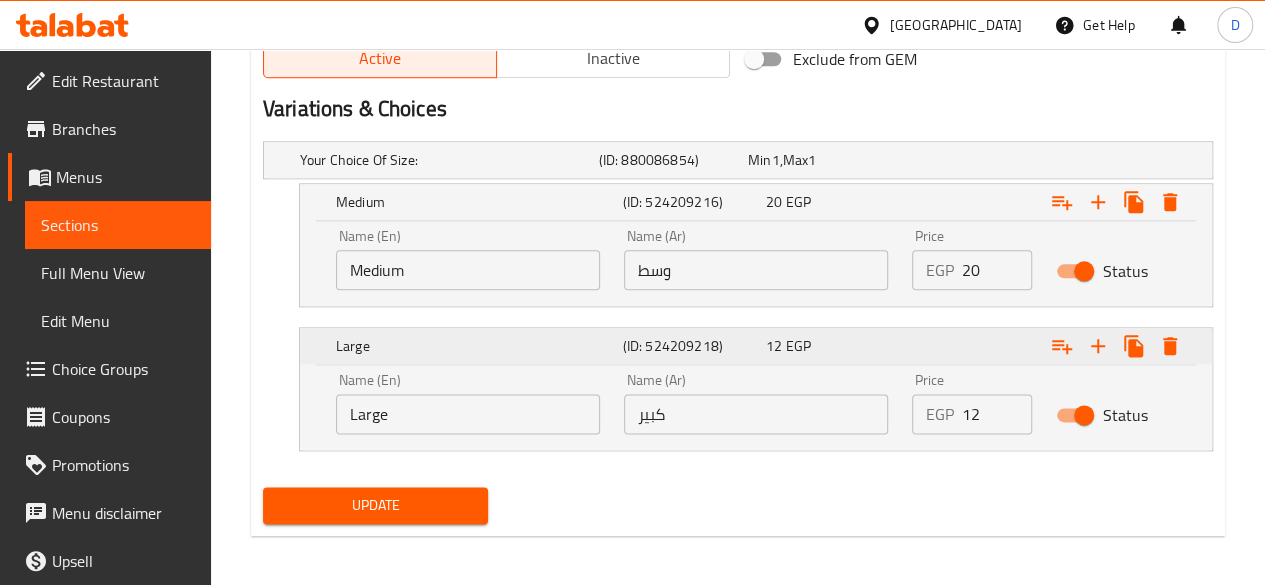 scroll, scrollTop: 1071, scrollLeft: 0, axis: vertical 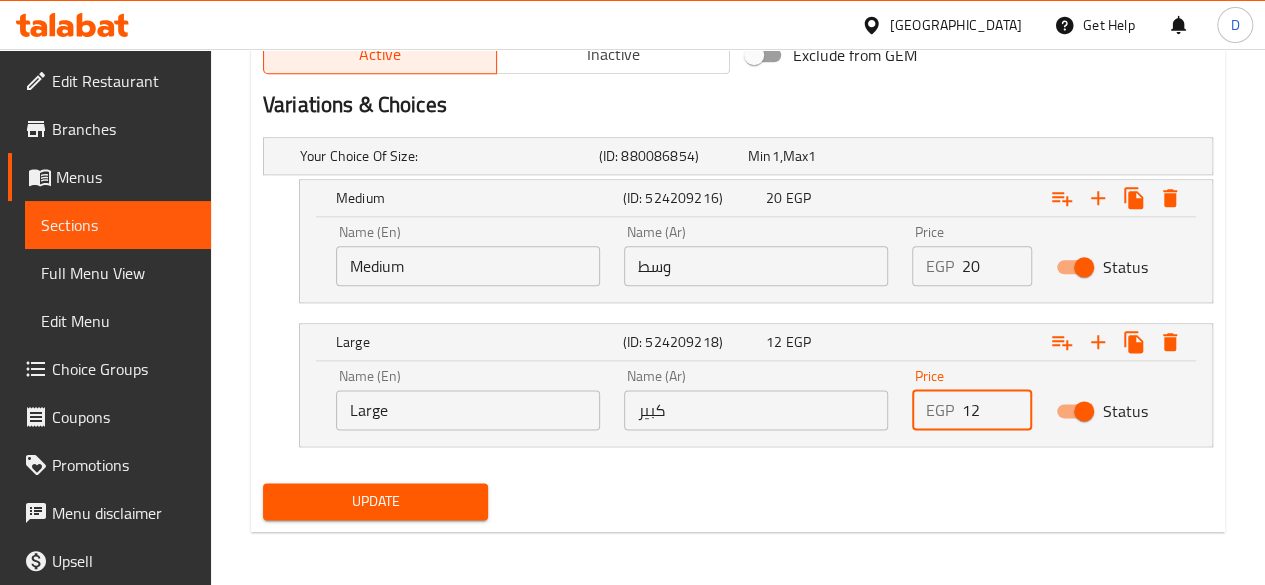 click on "12" at bounding box center [997, 410] 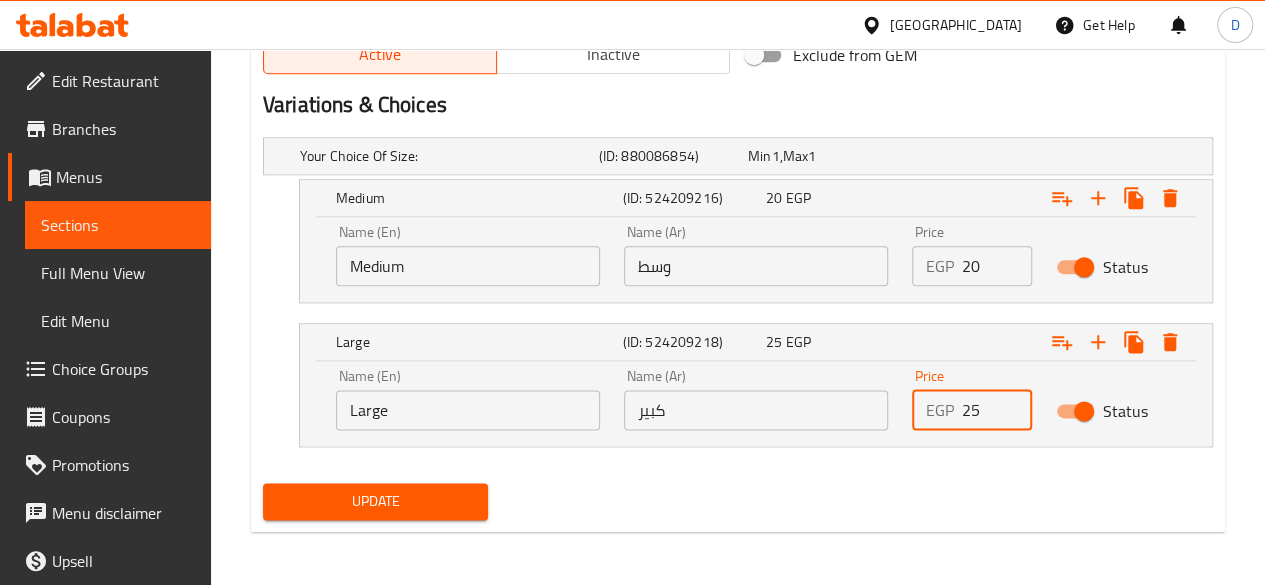 type on "25" 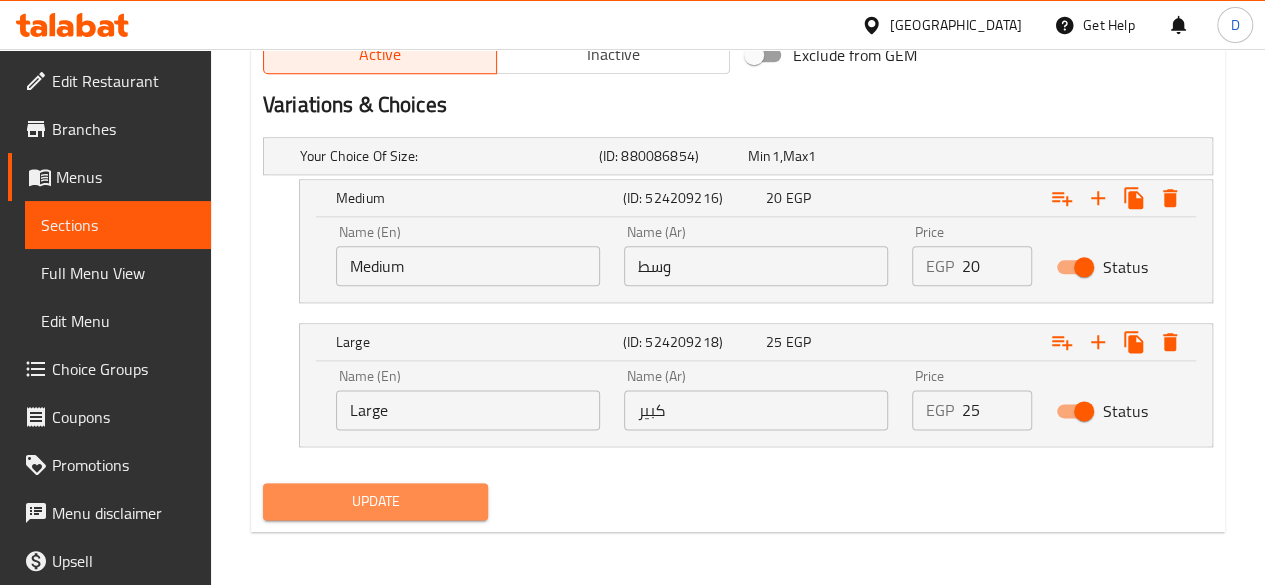 click on "Update" at bounding box center [376, 501] 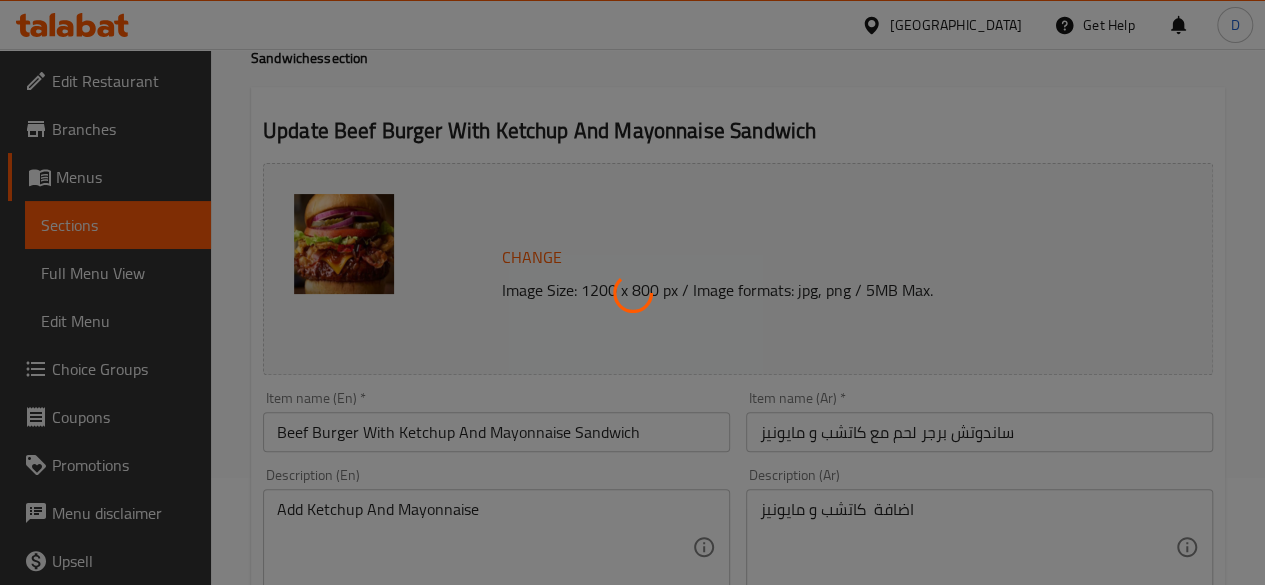 scroll, scrollTop: 0, scrollLeft: 0, axis: both 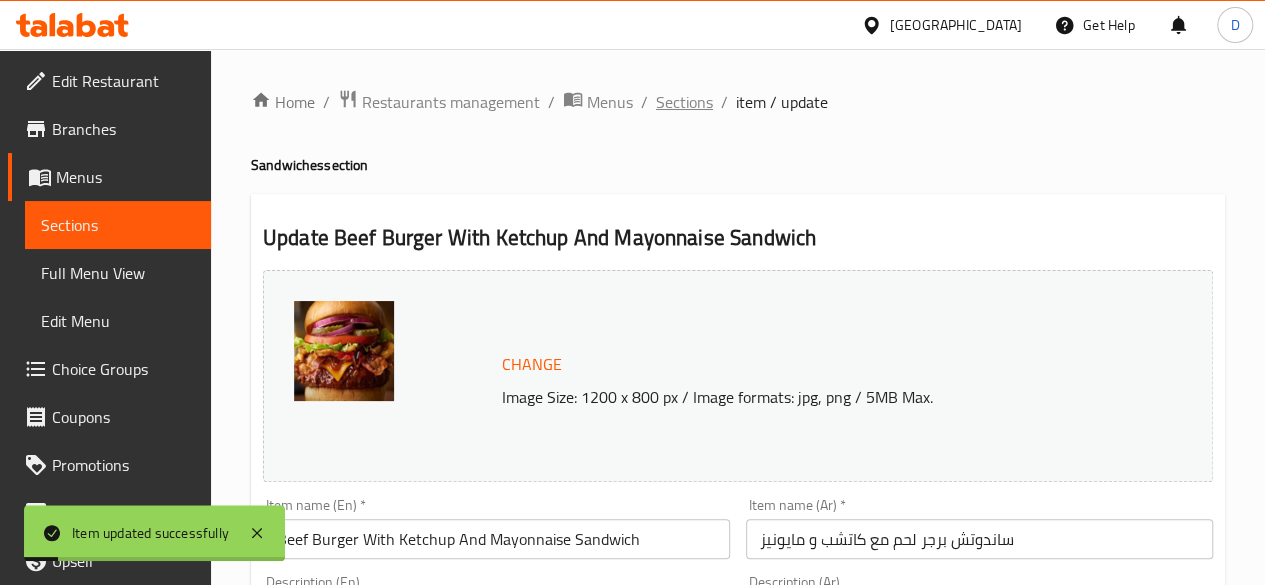 click on "Sections" at bounding box center (684, 102) 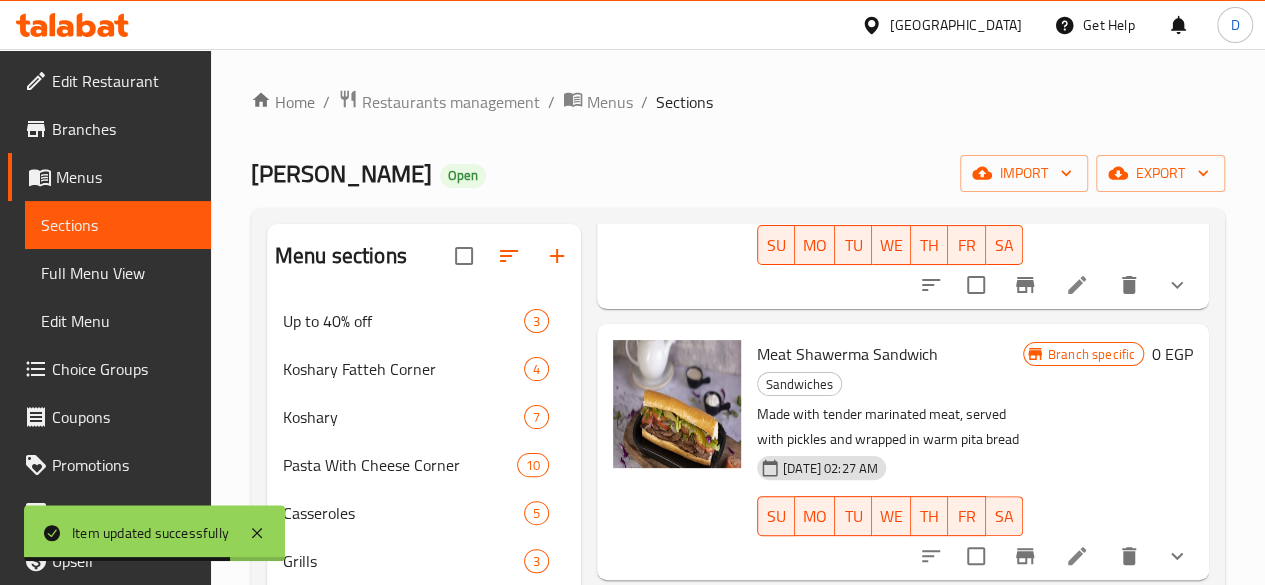 scroll, scrollTop: 890, scrollLeft: 0, axis: vertical 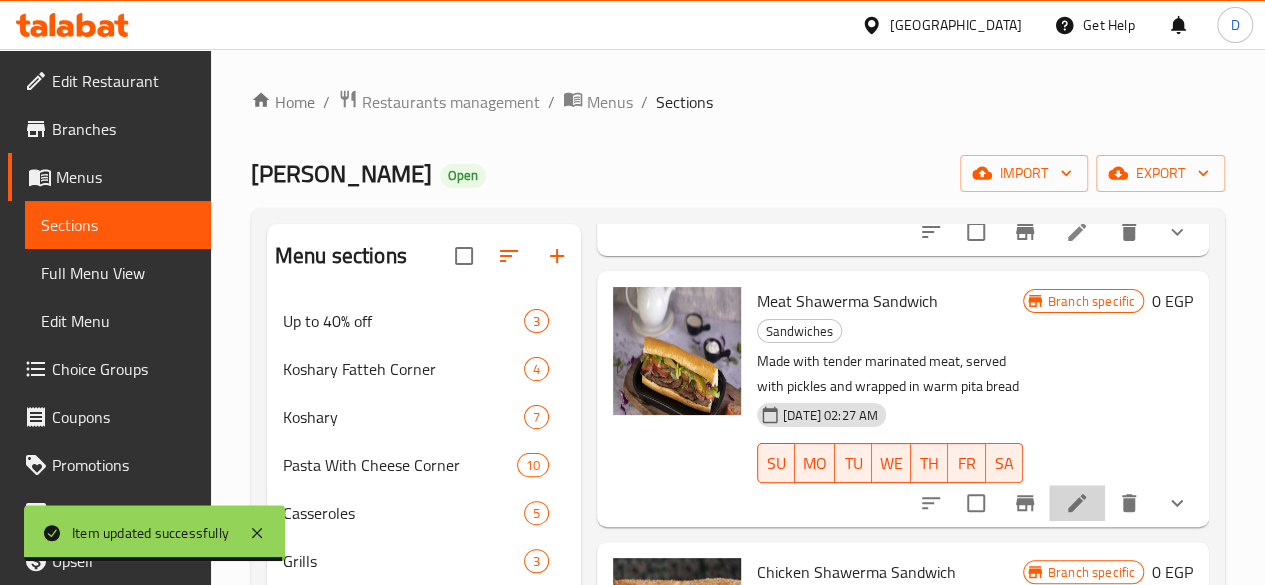 click at bounding box center [1077, 503] 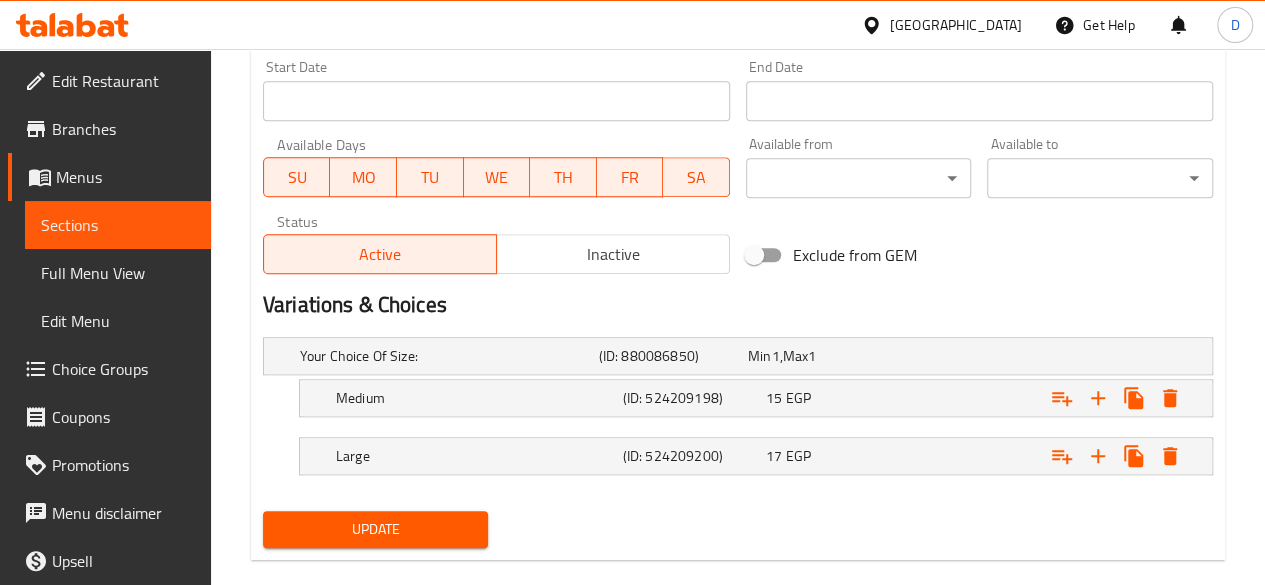 scroll, scrollTop: 899, scrollLeft: 0, axis: vertical 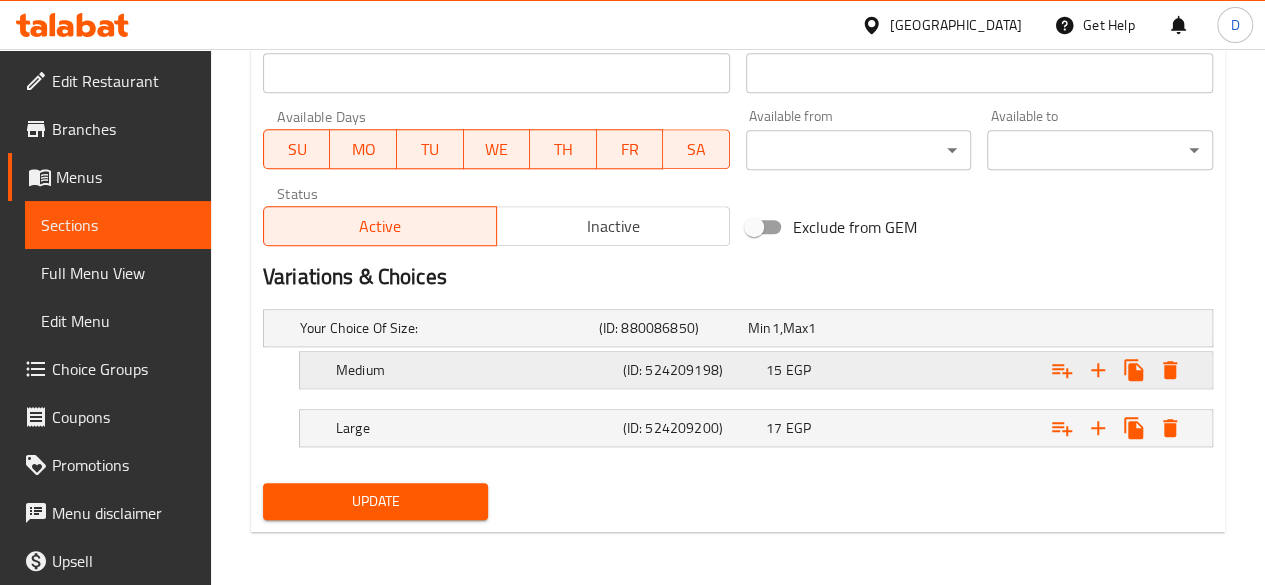 click at bounding box center [1042, 328] 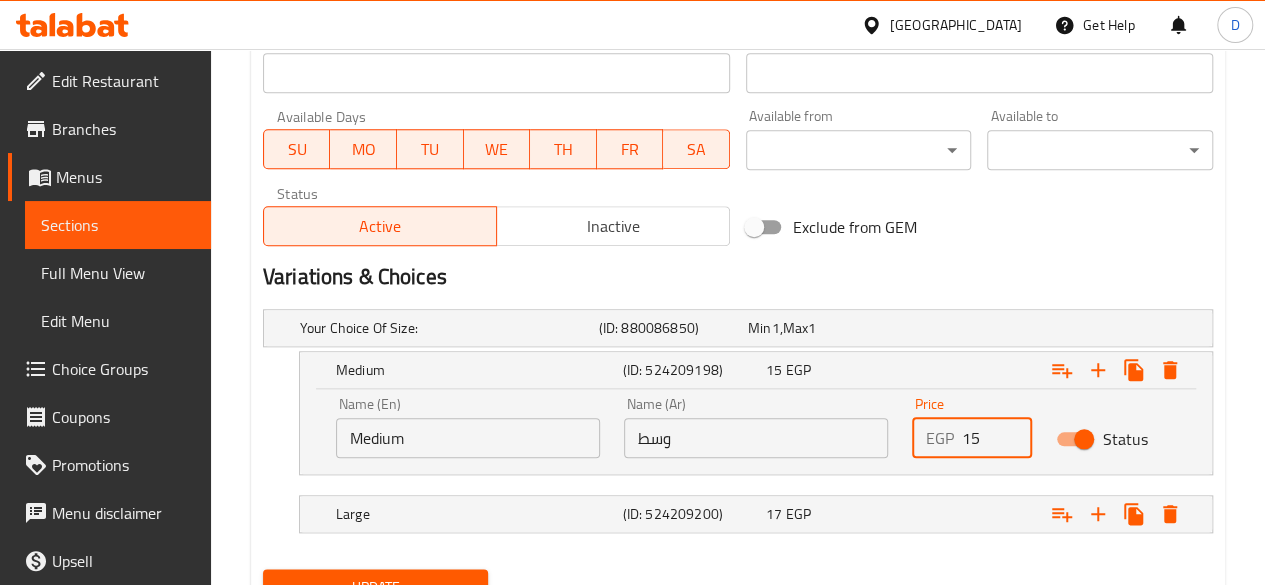 click on "15" at bounding box center (997, 438) 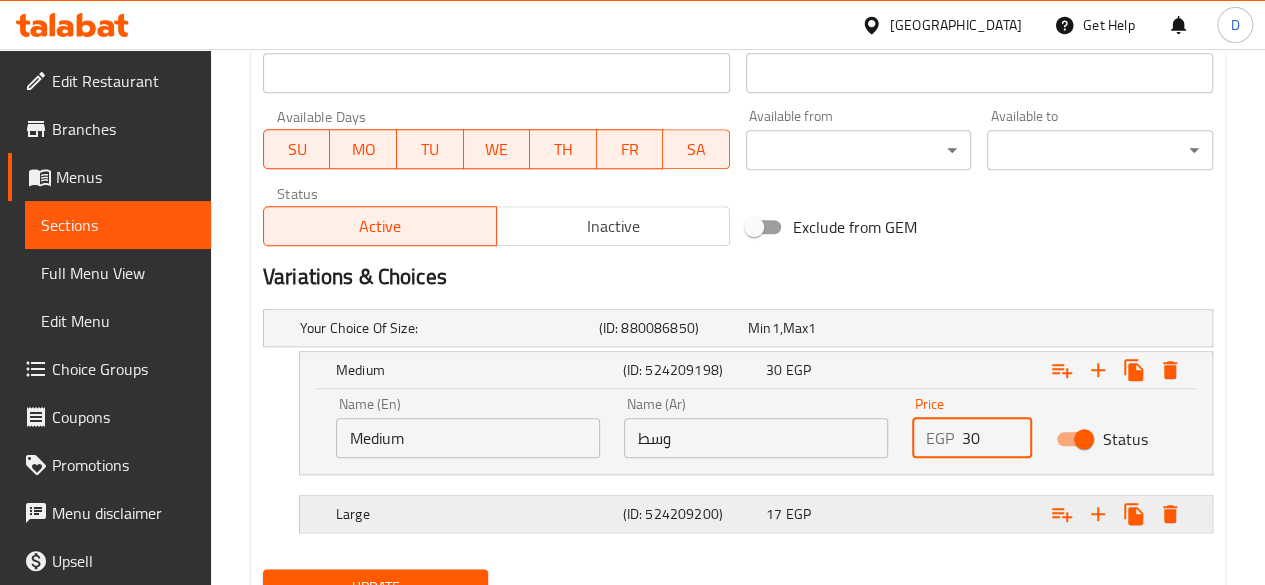 type on "30" 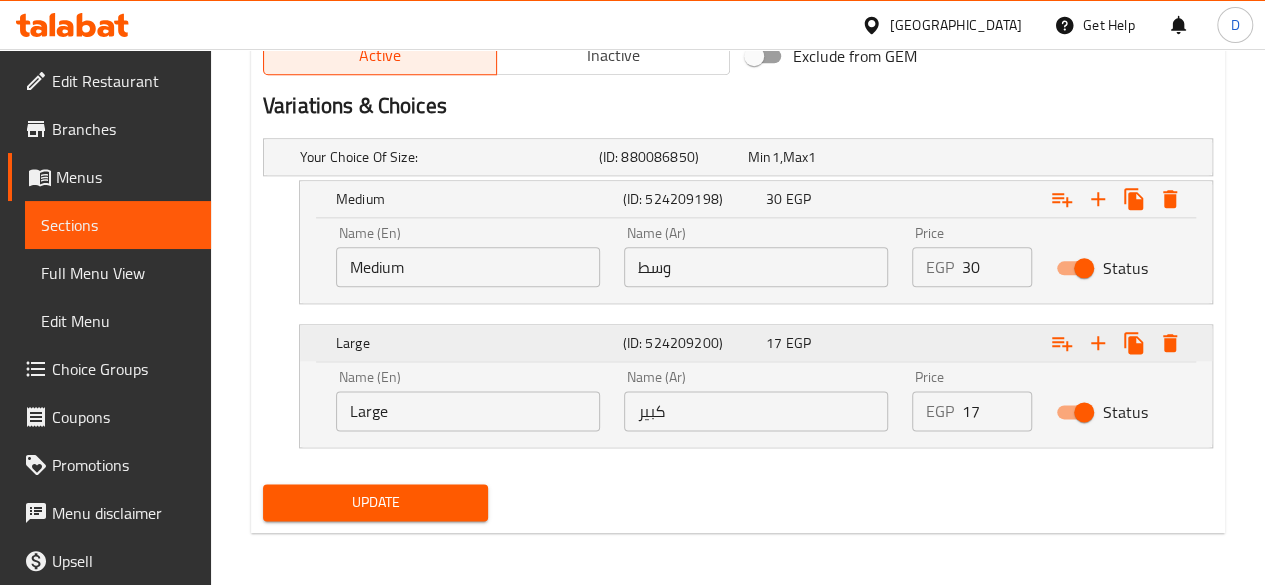 scroll, scrollTop: 1071, scrollLeft: 0, axis: vertical 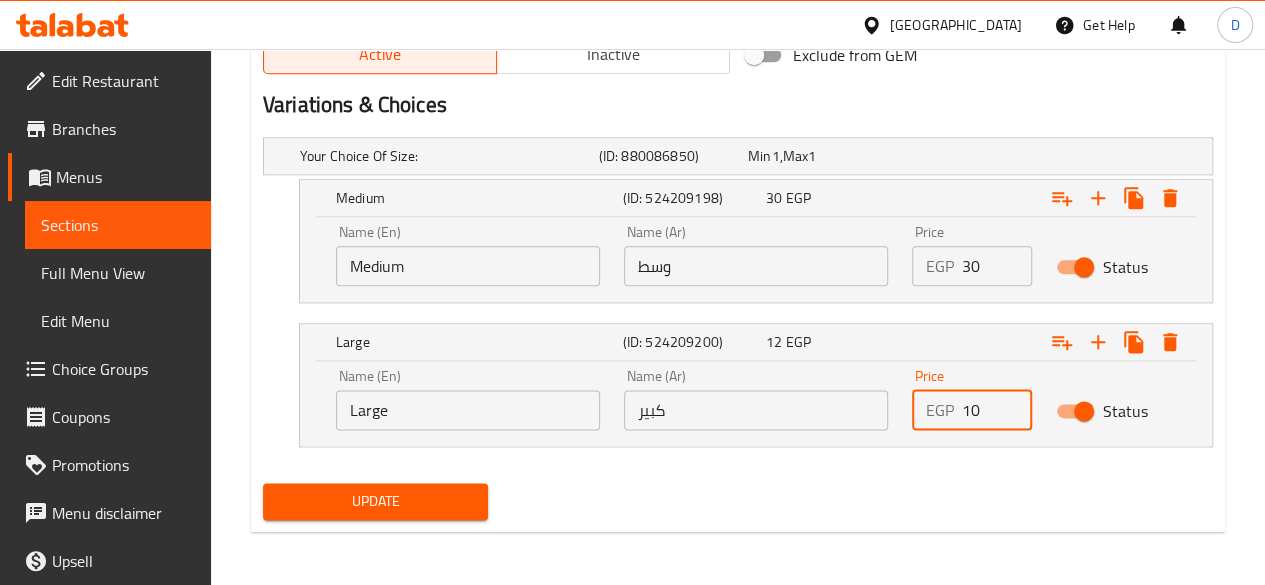 drag, startPoint x: 1005, startPoint y: 421, endPoint x: 987, endPoint y: 411, distance: 20.59126 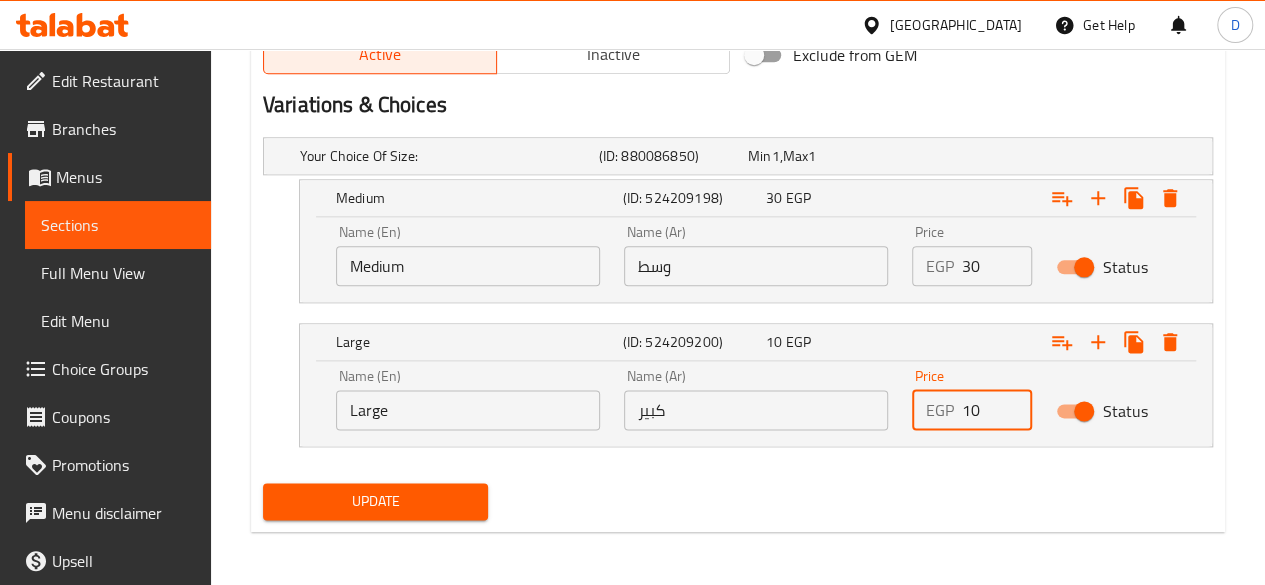 click on "10" at bounding box center (997, 410) 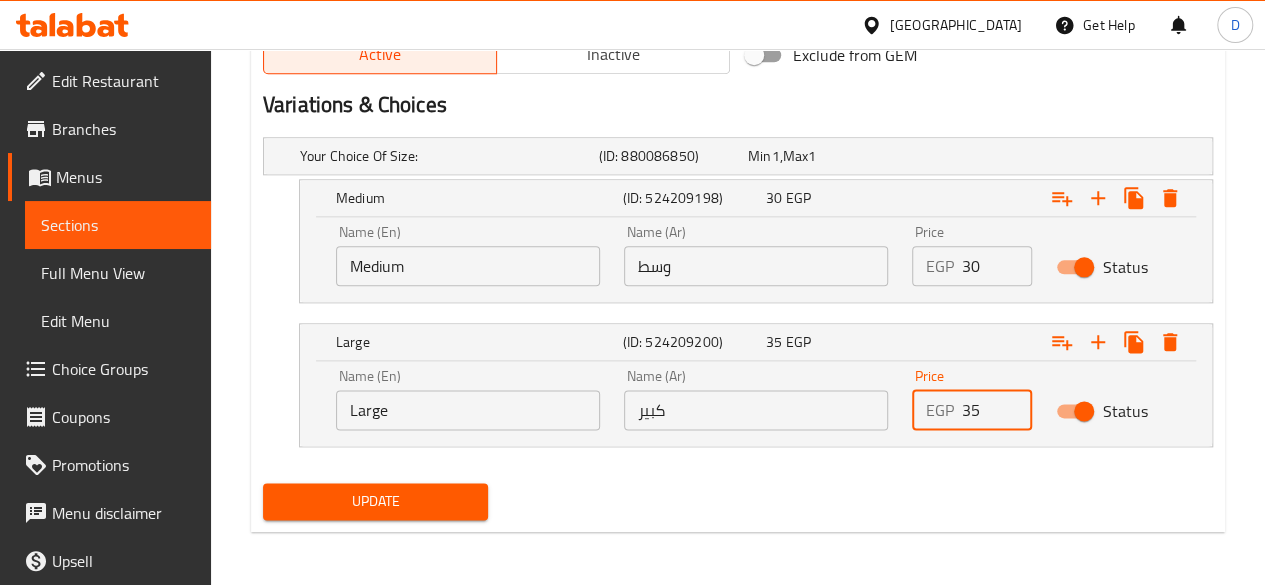 type on "35" 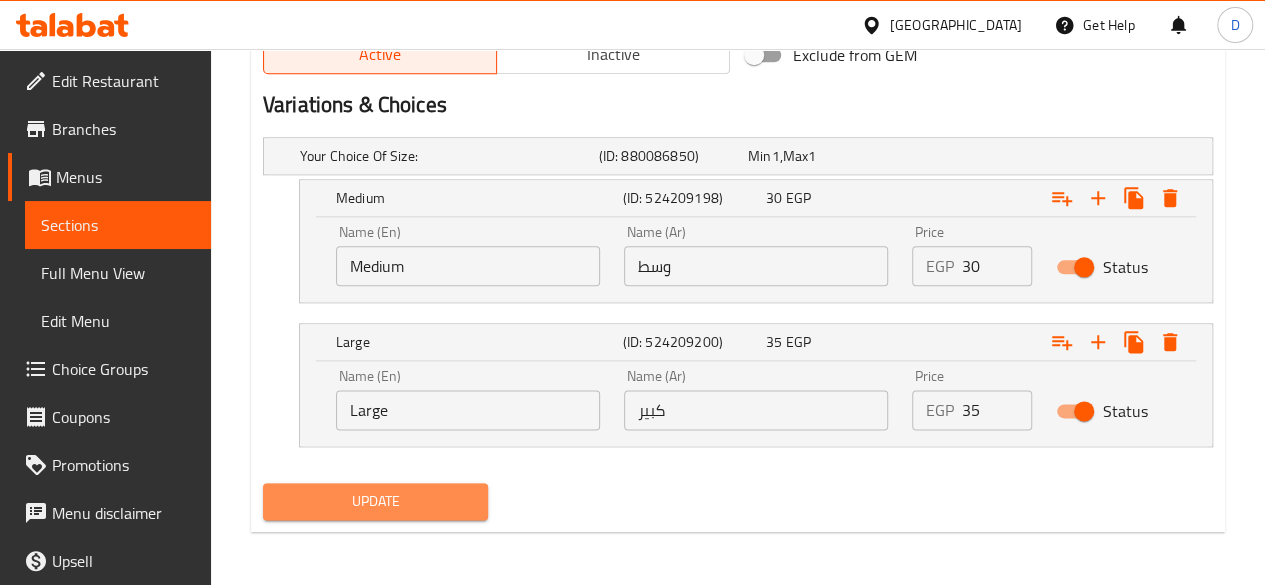 click on "Update" at bounding box center [376, 501] 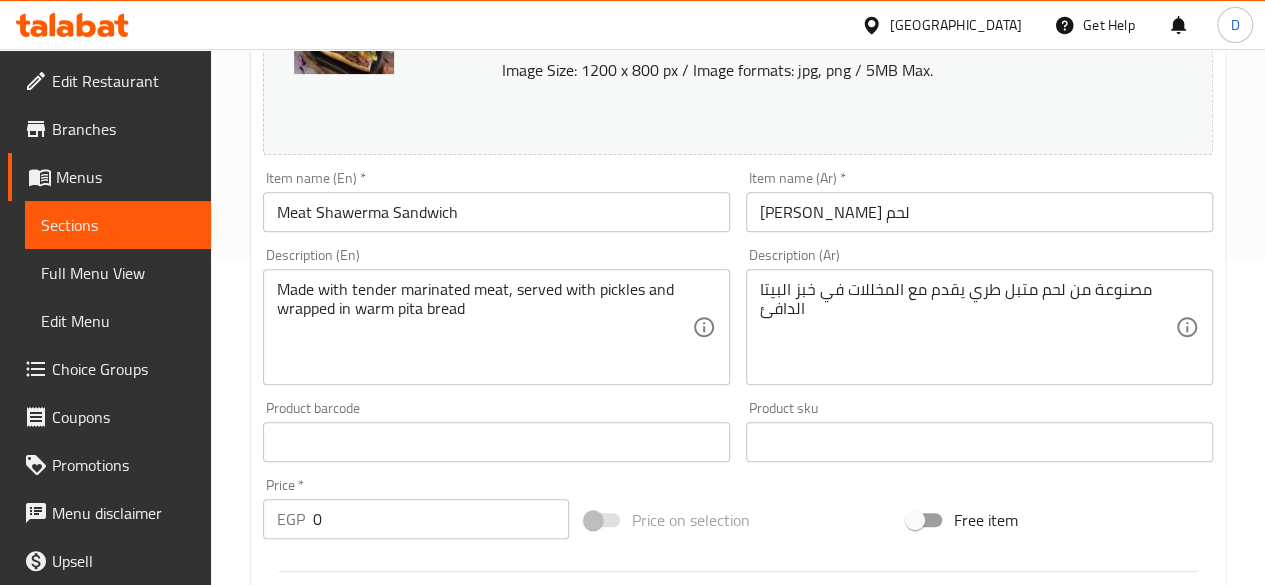 scroll, scrollTop: 0, scrollLeft: 0, axis: both 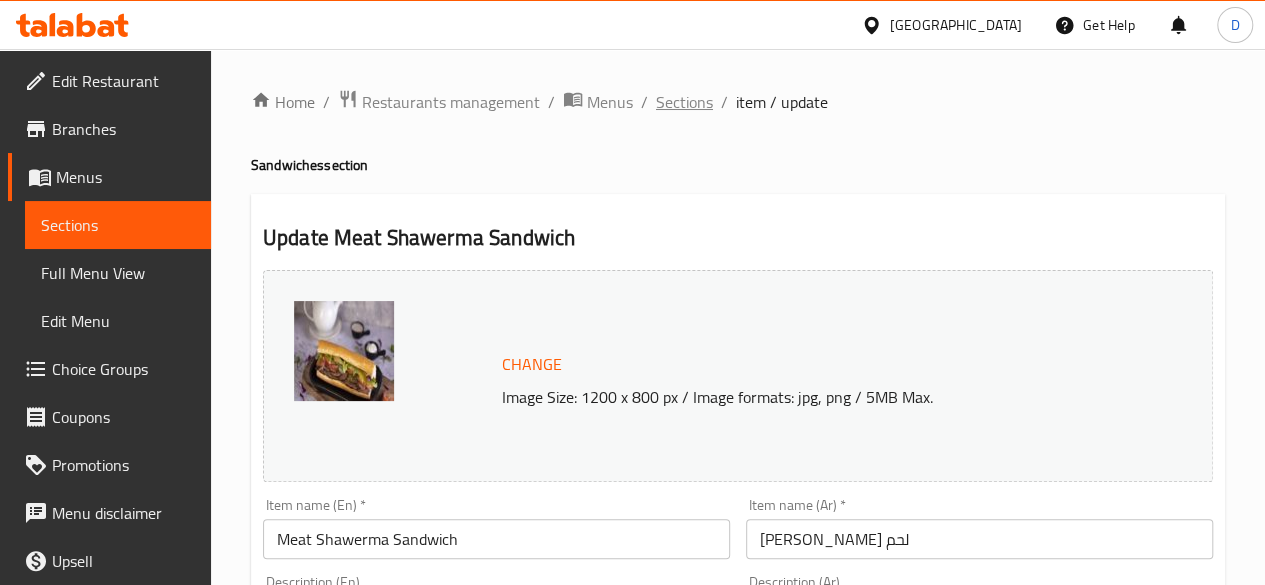 click on "Sections" at bounding box center (684, 102) 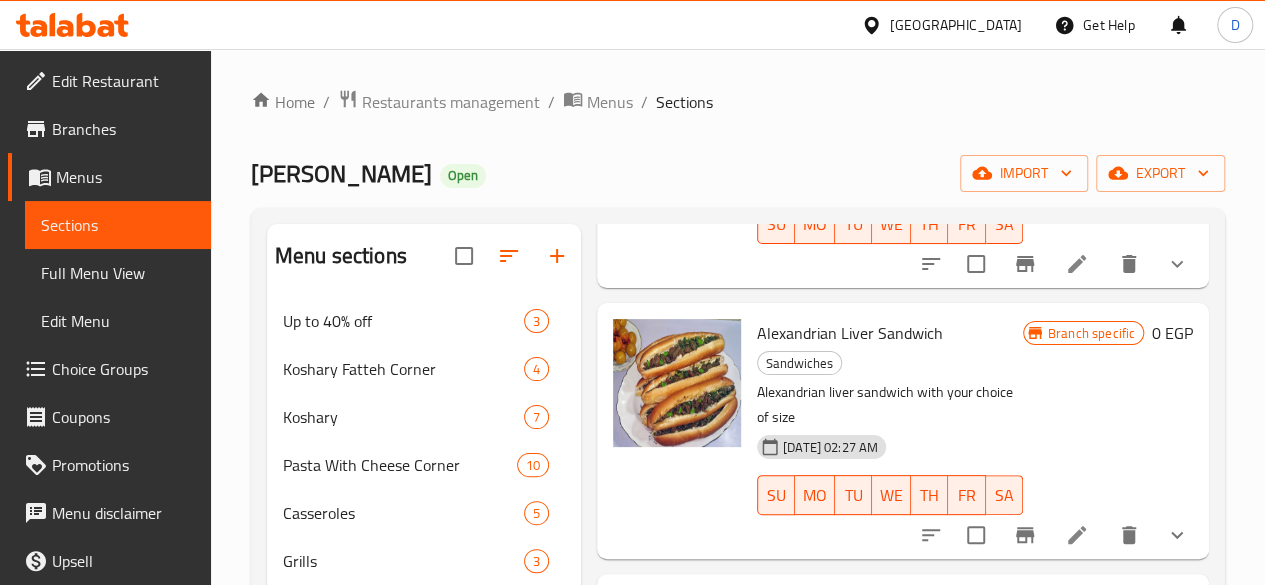 scroll, scrollTop: 1412, scrollLeft: 0, axis: vertical 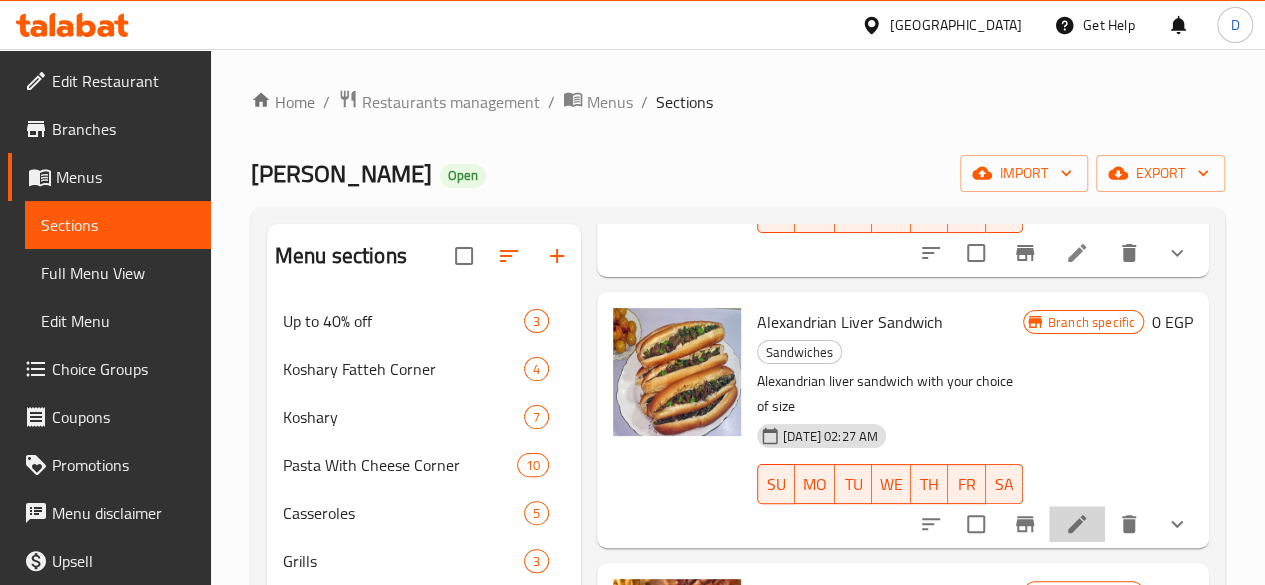 click at bounding box center (1077, 524) 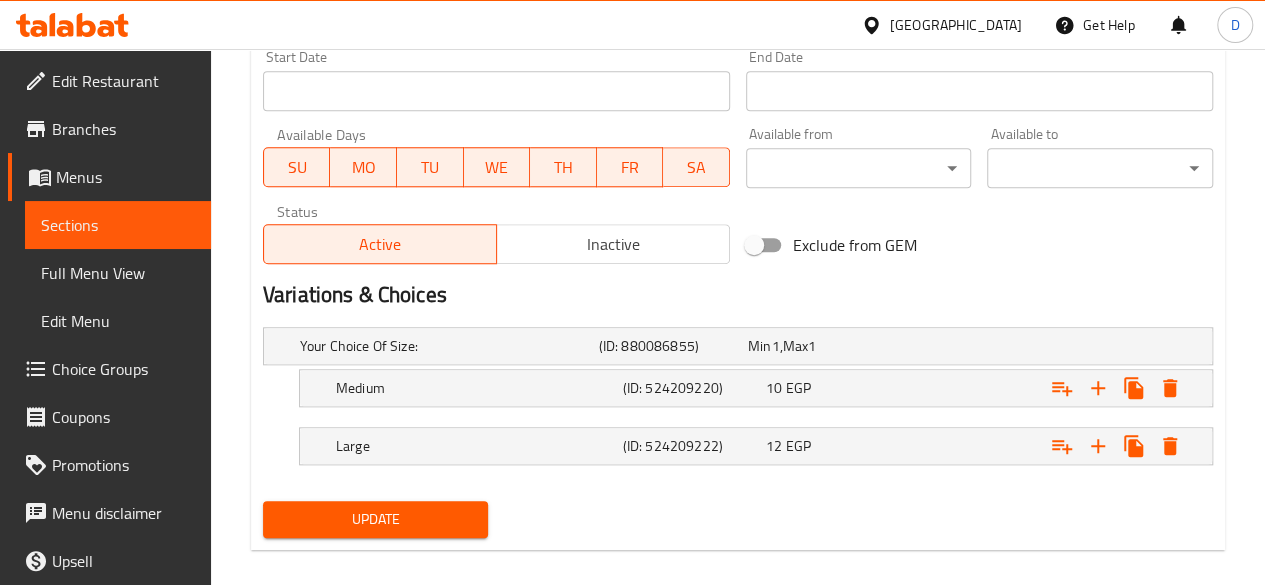 scroll, scrollTop: 899, scrollLeft: 0, axis: vertical 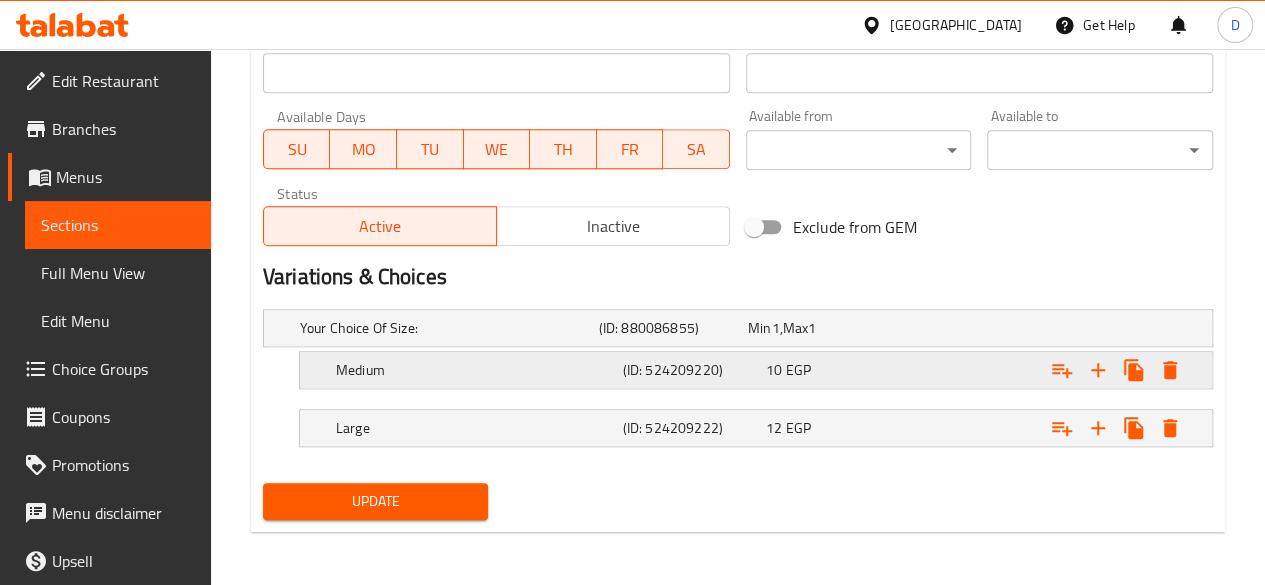 click at bounding box center [1042, 328] 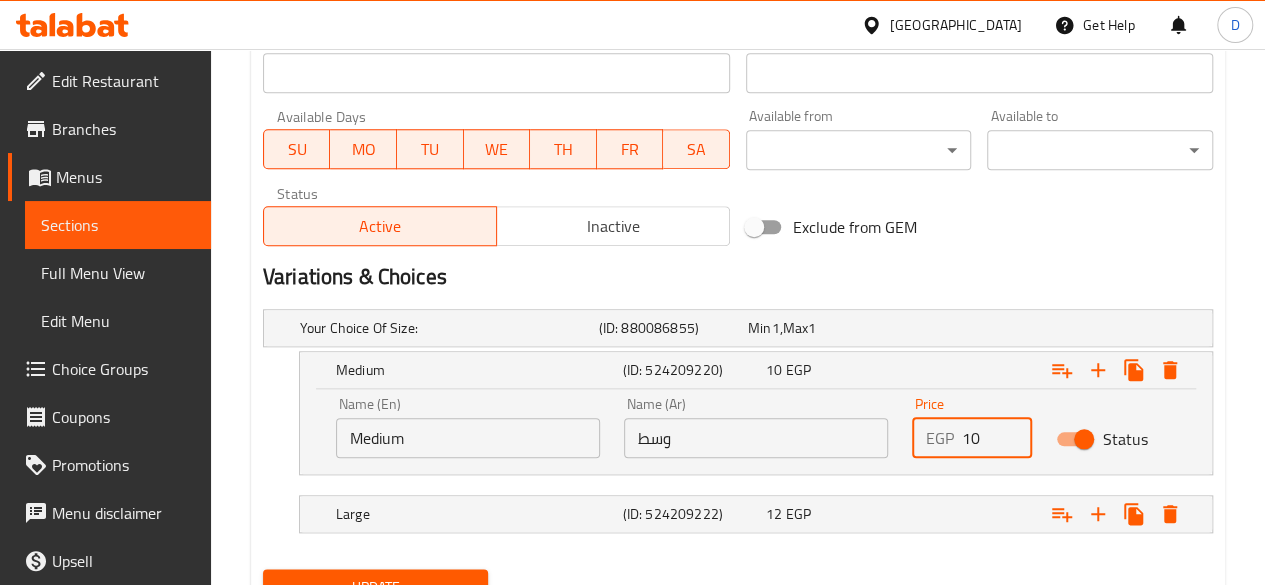 click on "10" at bounding box center (997, 438) 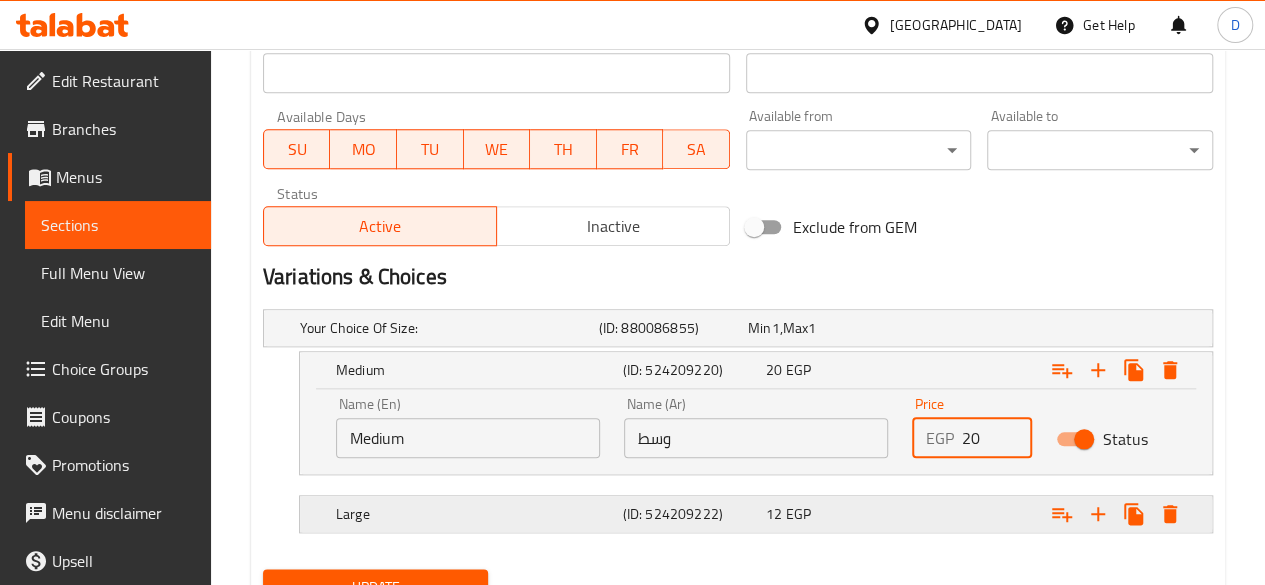 type on "20" 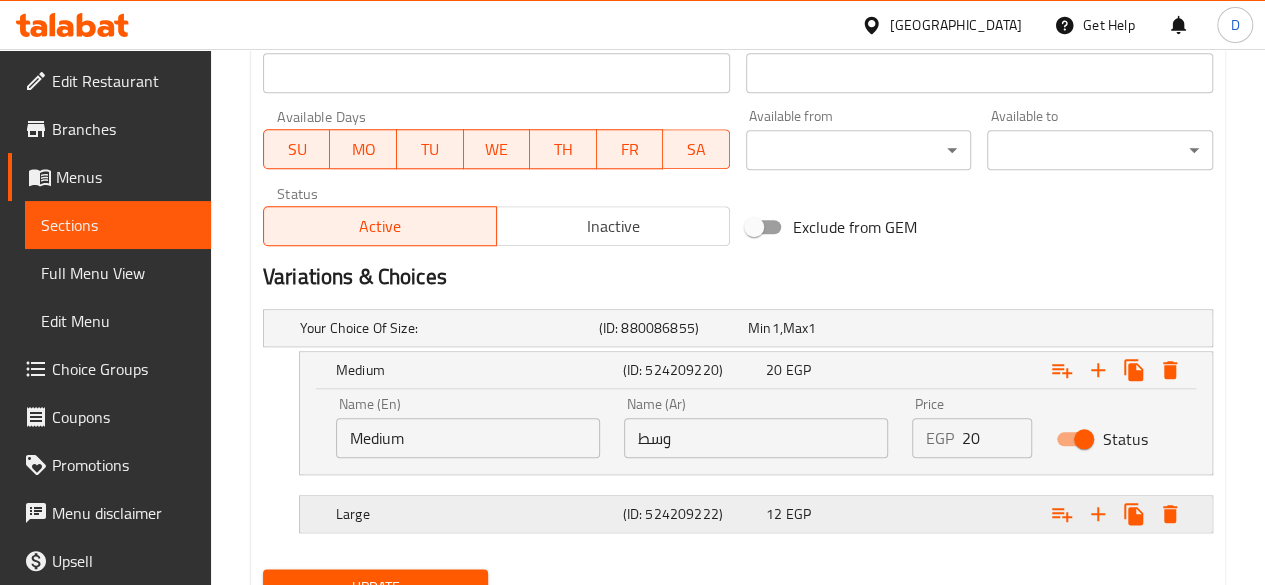 click at bounding box center [1042, 328] 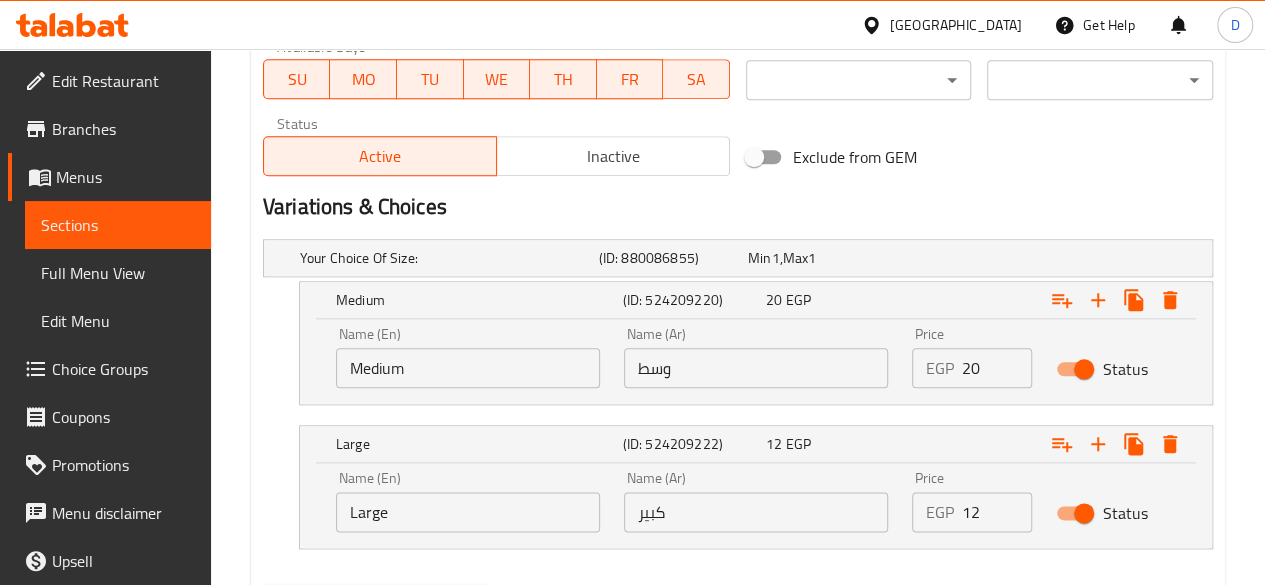 scroll, scrollTop: 971, scrollLeft: 0, axis: vertical 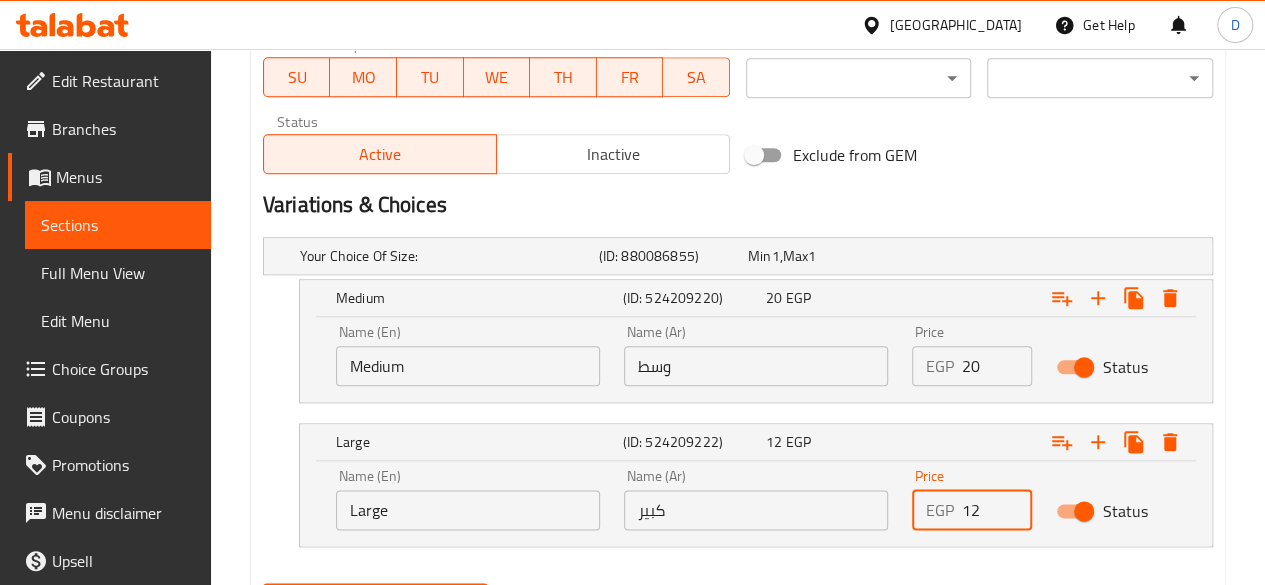 click on "12" at bounding box center [997, 510] 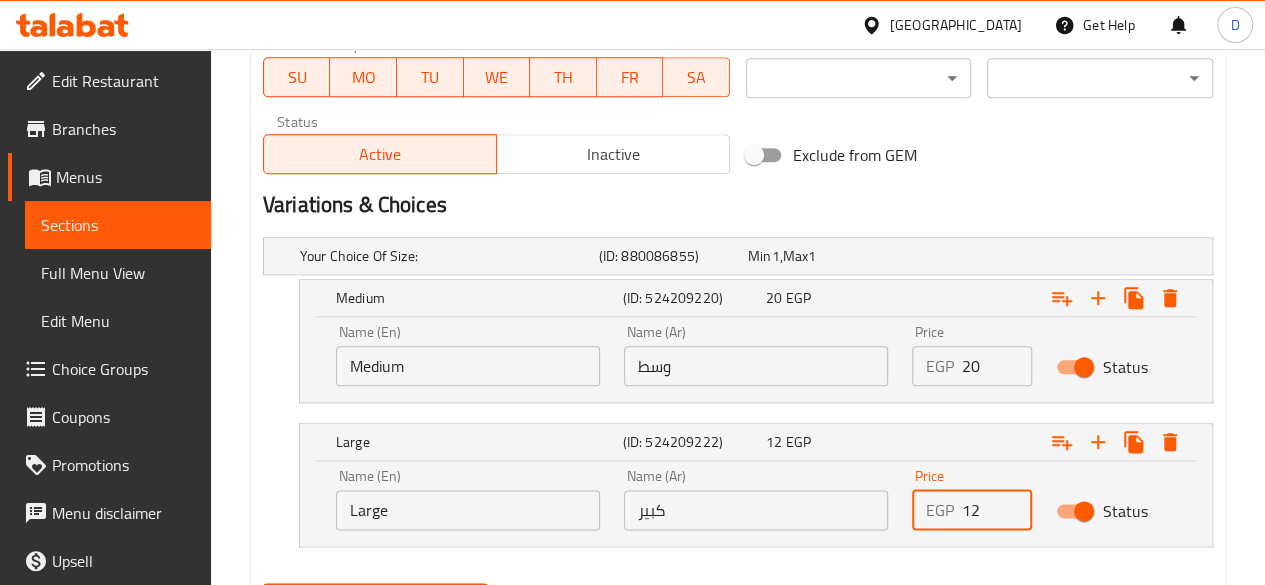 type on "1" 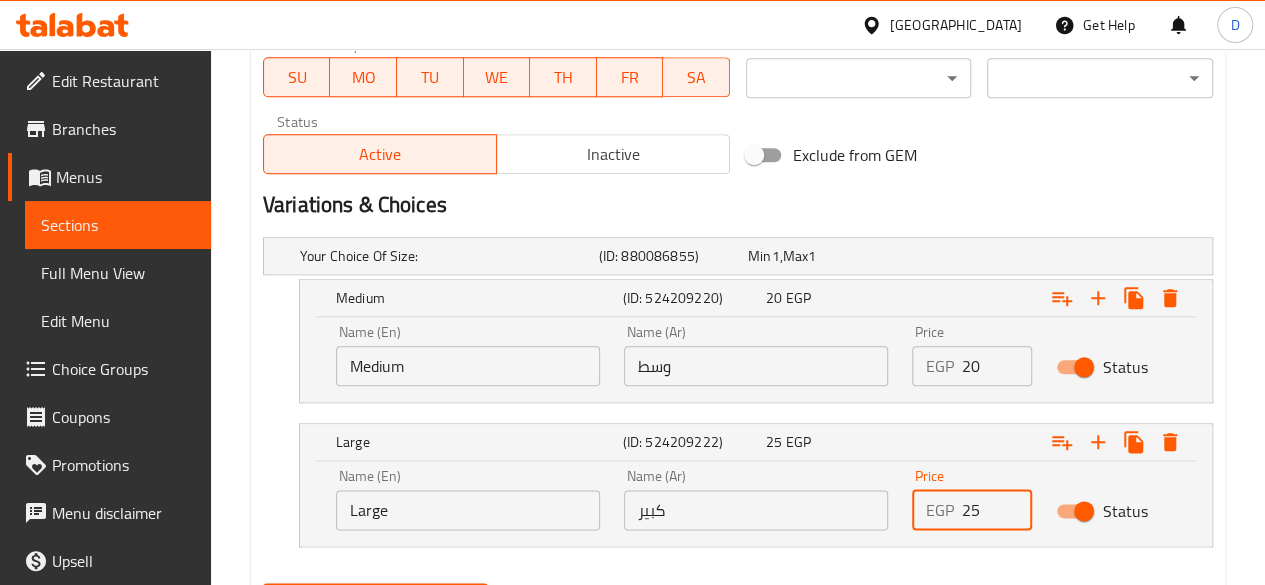 scroll, scrollTop: 1071, scrollLeft: 0, axis: vertical 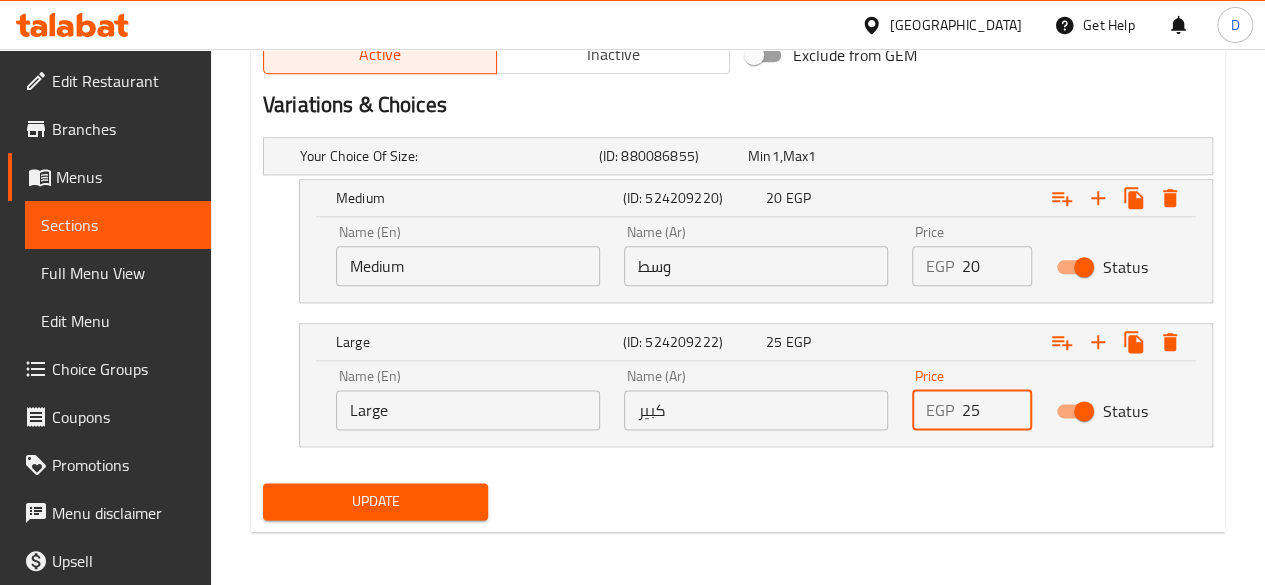 type on "25" 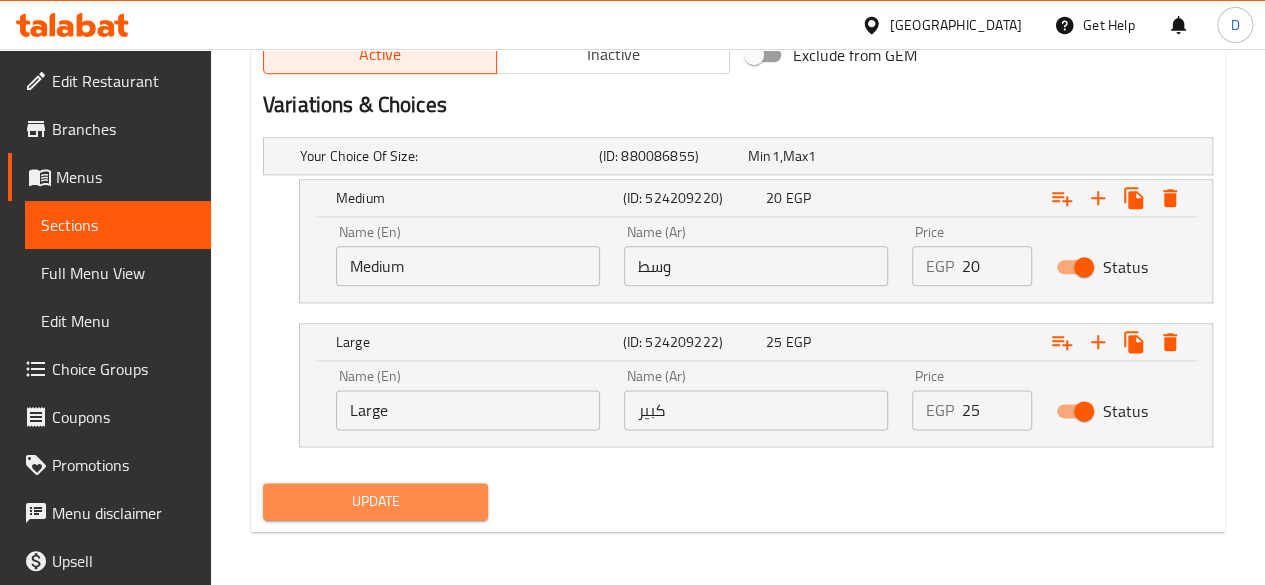 click on "Update" at bounding box center [376, 501] 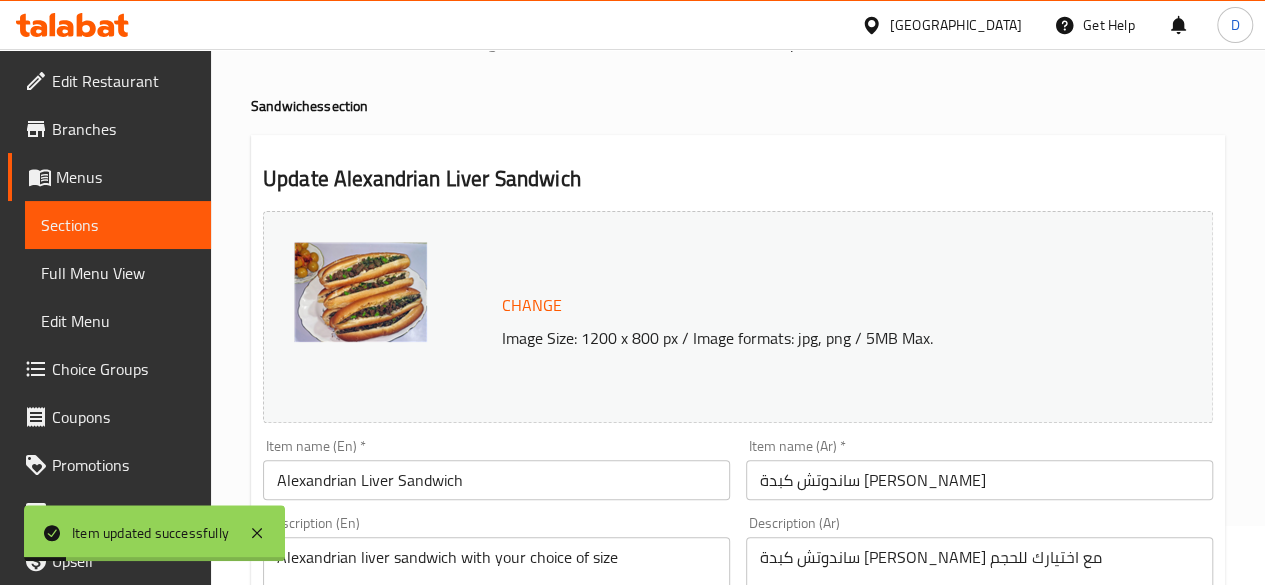 scroll, scrollTop: 0, scrollLeft: 0, axis: both 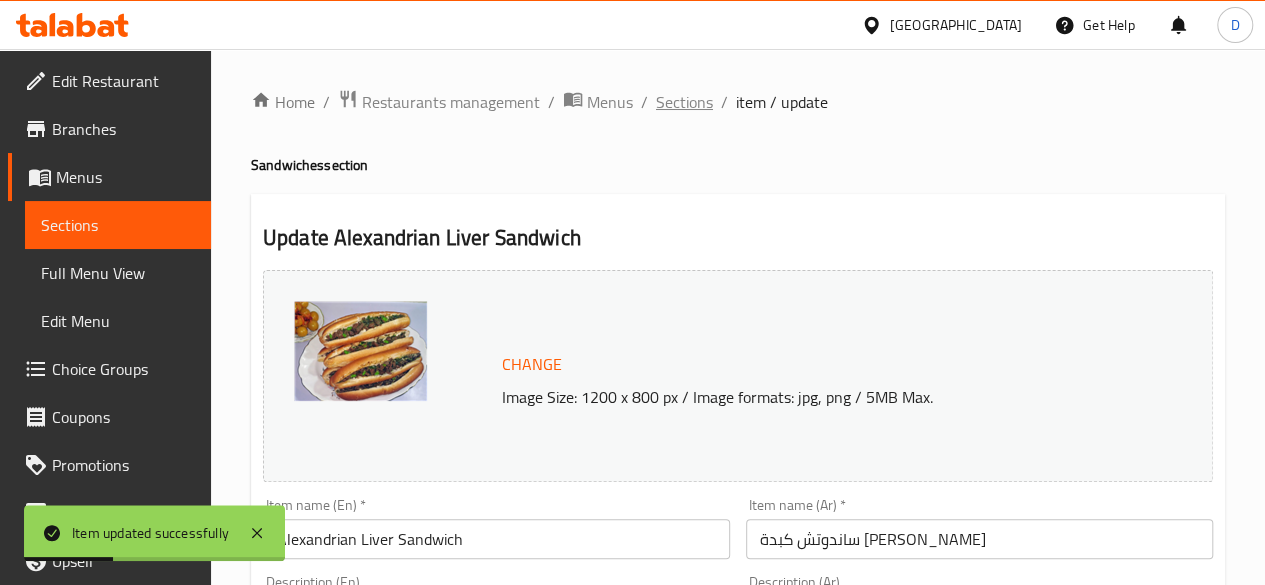 click on "Sections" at bounding box center (684, 102) 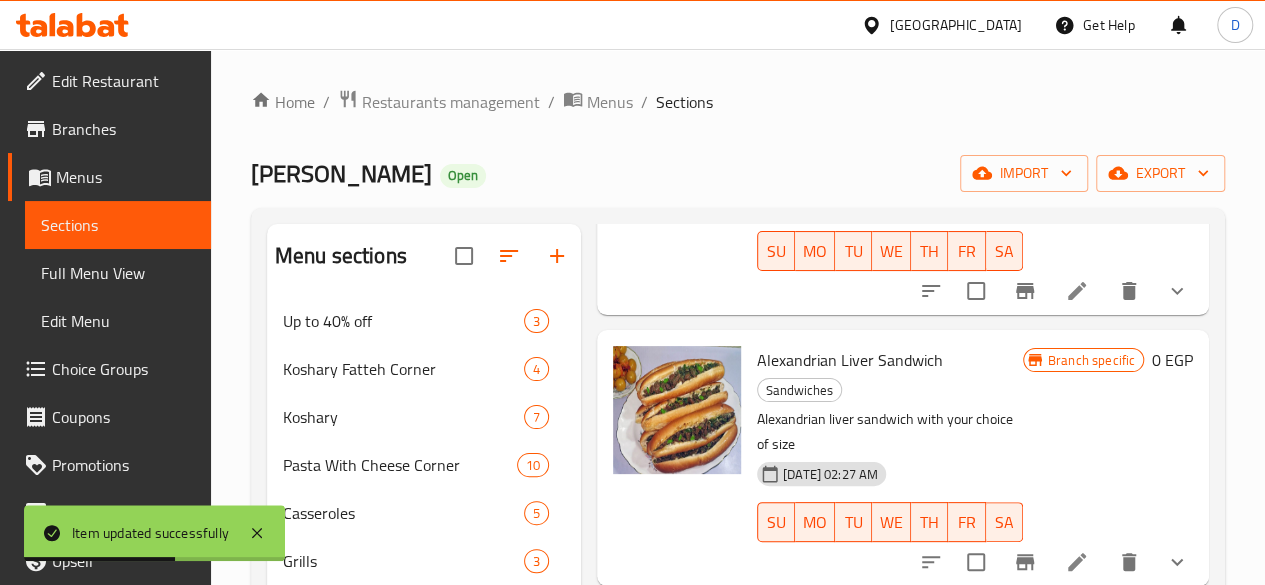 scroll, scrollTop: 1629, scrollLeft: 0, axis: vertical 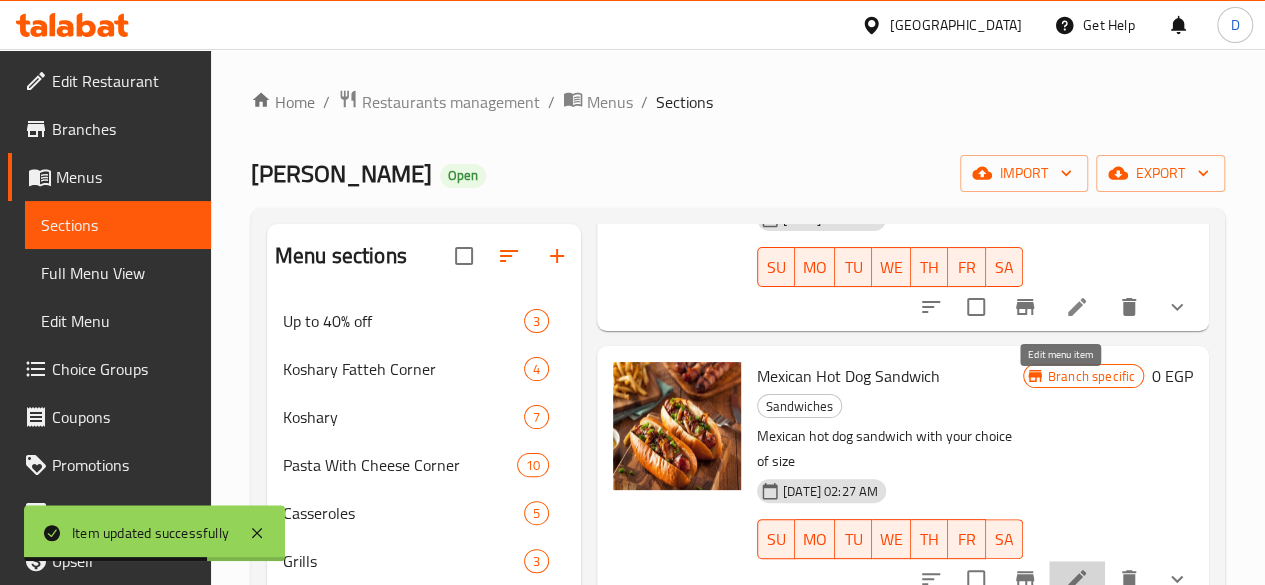 click 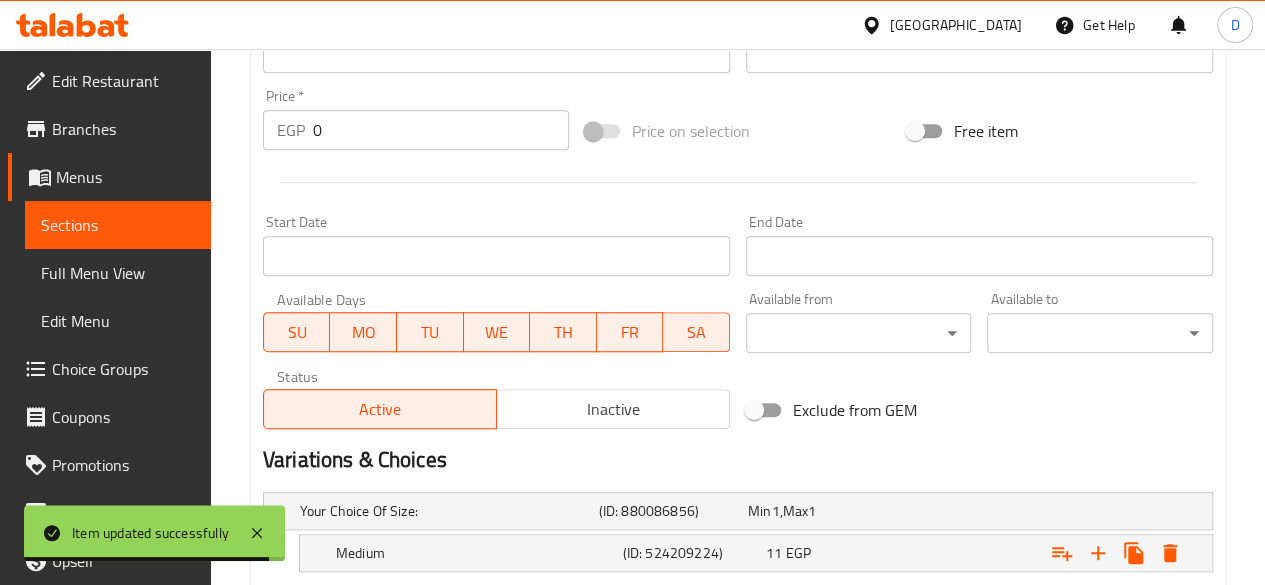 scroll, scrollTop: 899, scrollLeft: 0, axis: vertical 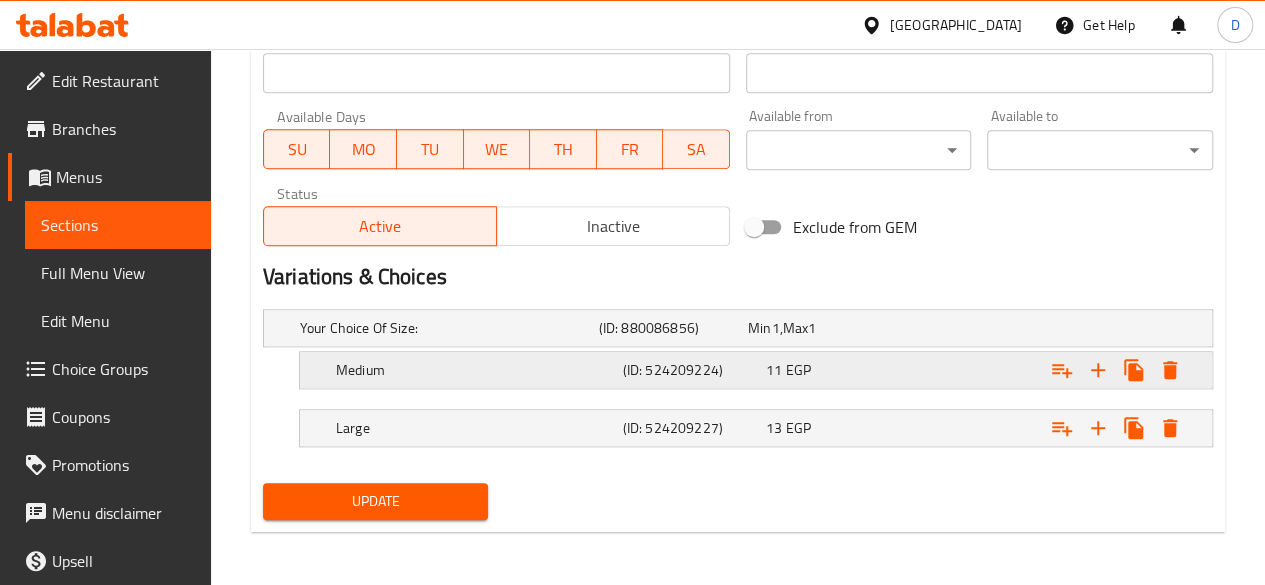 click at bounding box center [1042, 328] 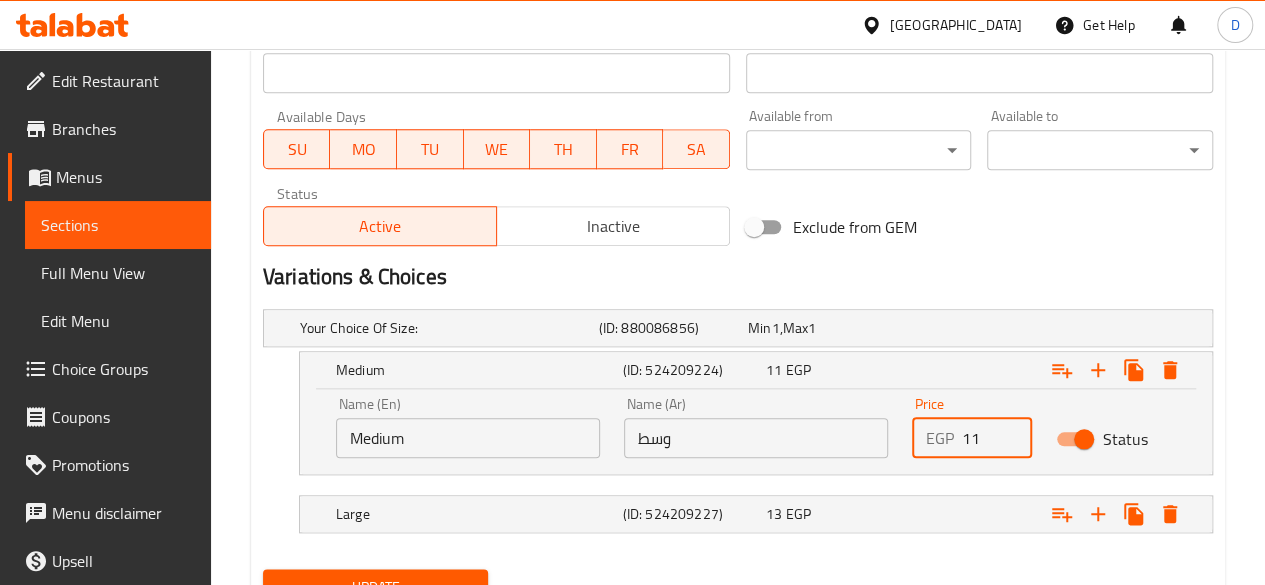 click on "11" at bounding box center (997, 438) 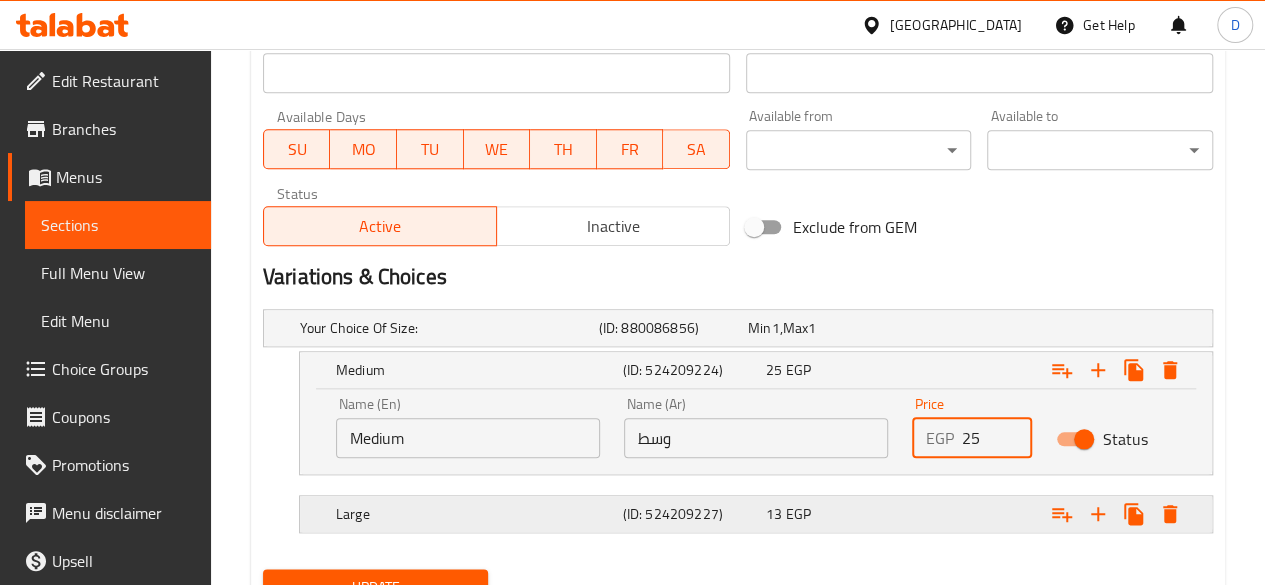 type on "25" 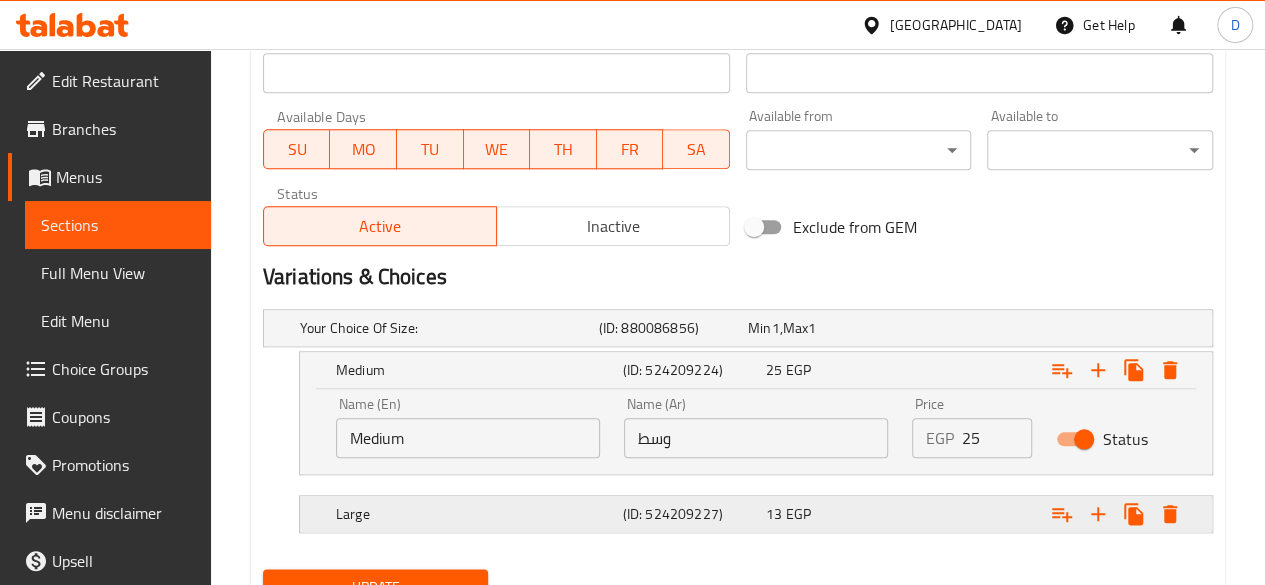 click at bounding box center [1042, 328] 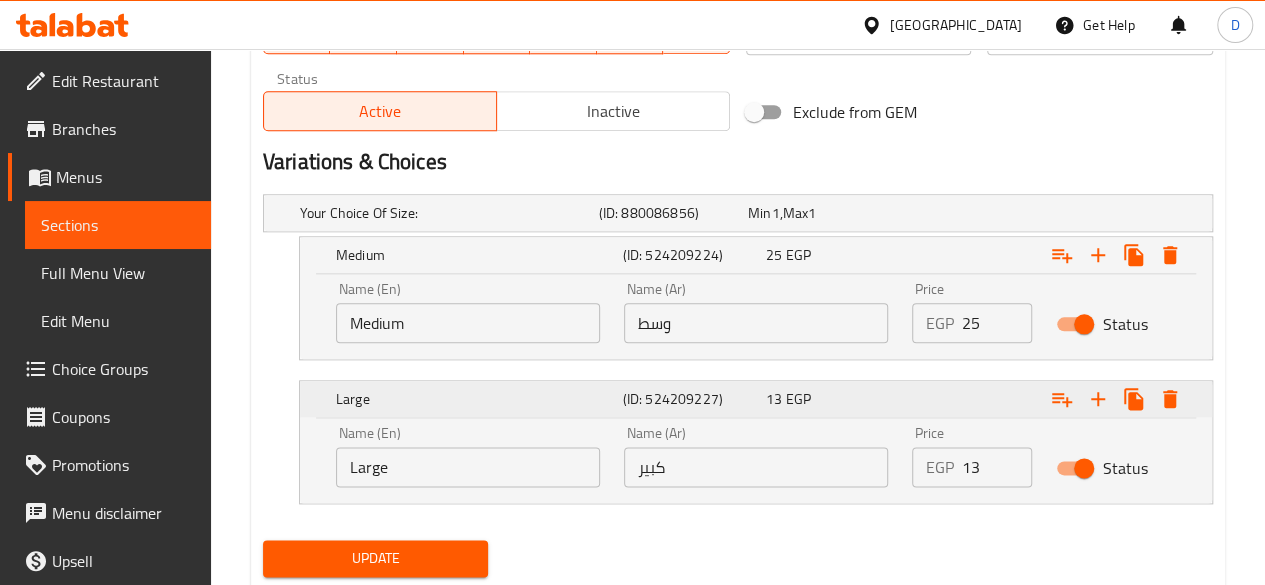 scroll, scrollTop: 1015, scrollLeft: 0, axis: vertical 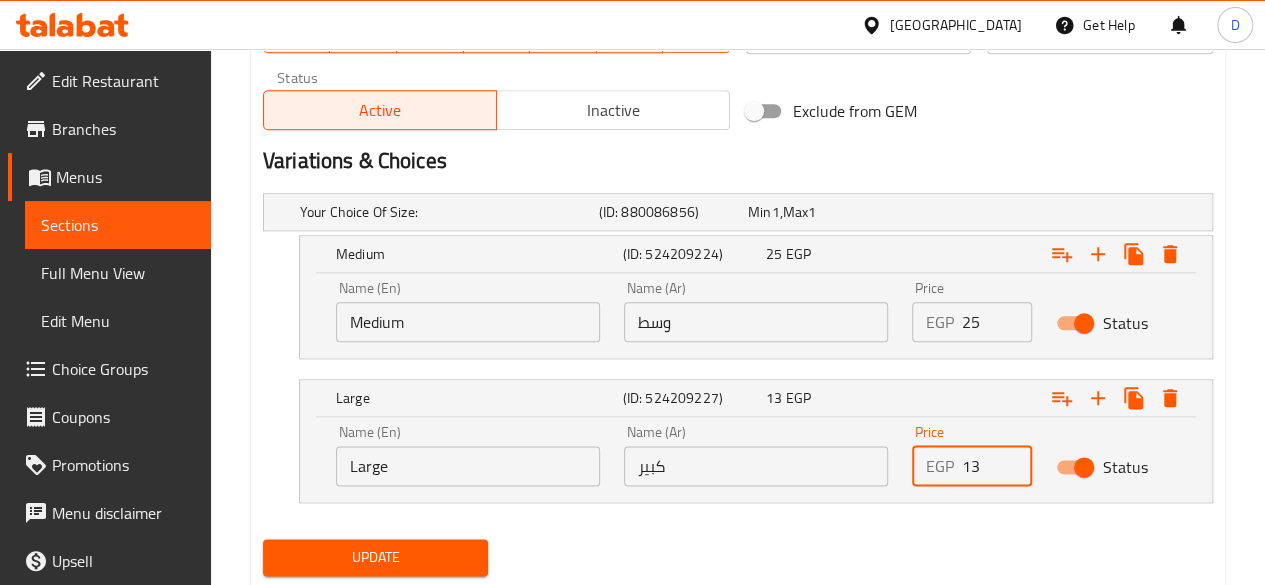 click on "13" at bounding box center [997, 466] 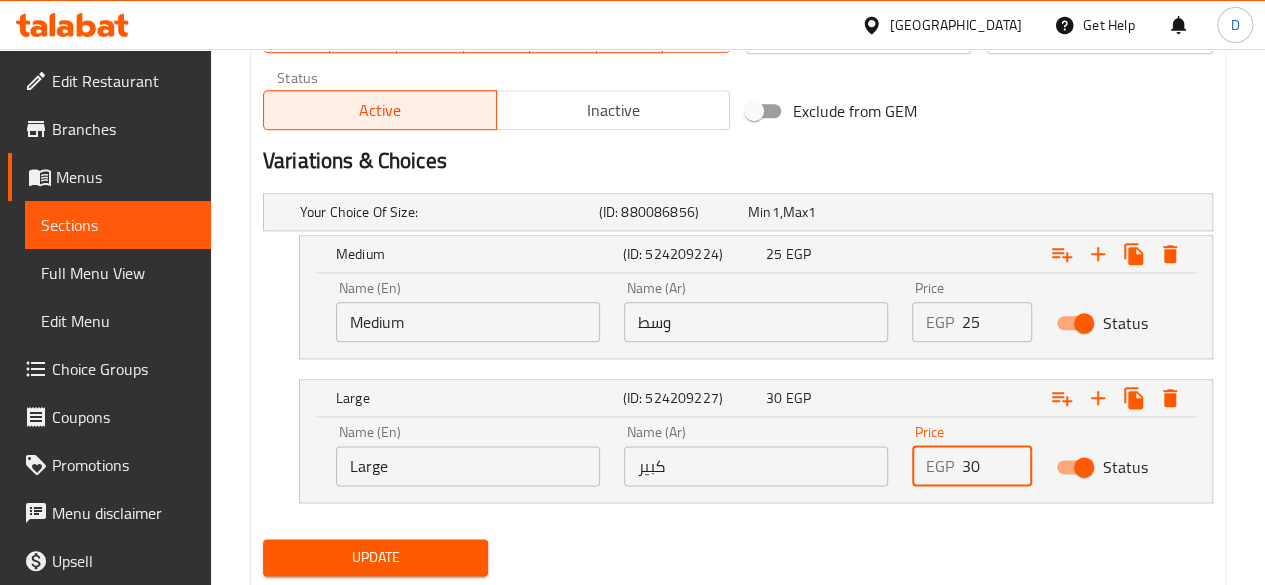 type on "30" 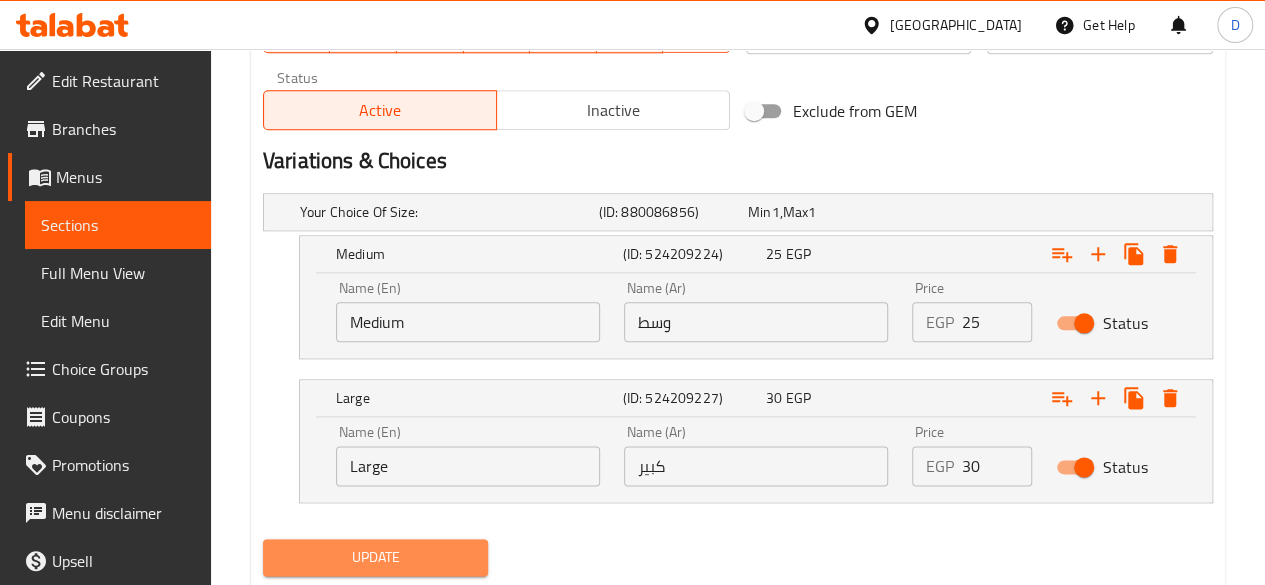click on "Update" at bounding box center (376, 557) 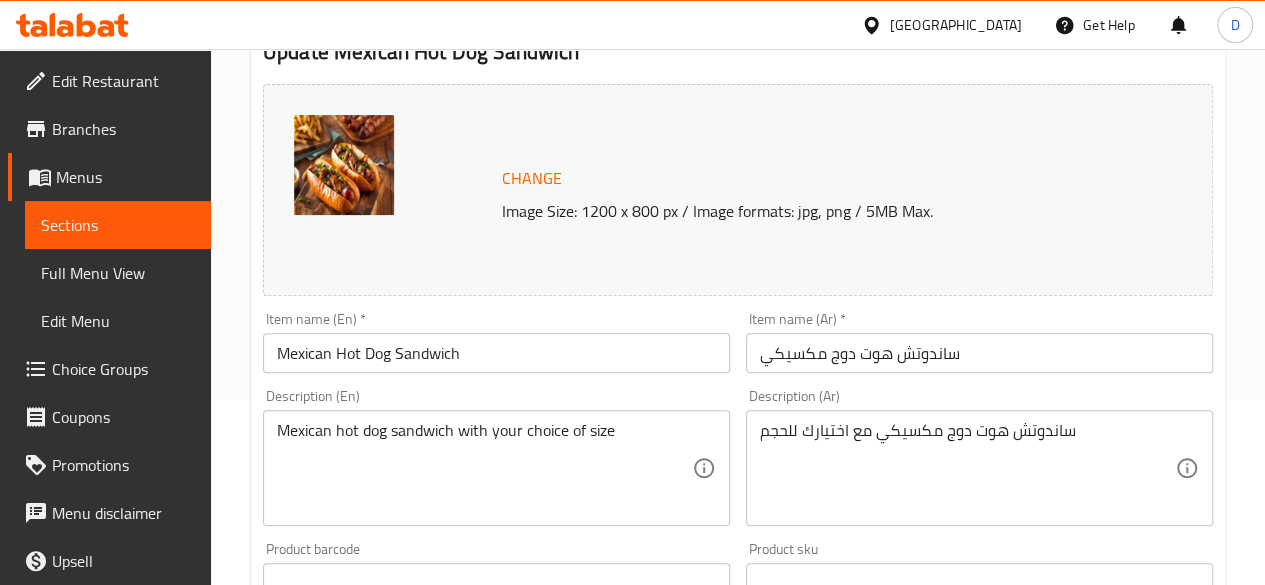 scroll, scrollTop: 0, scrollLeft: 0, axis: both 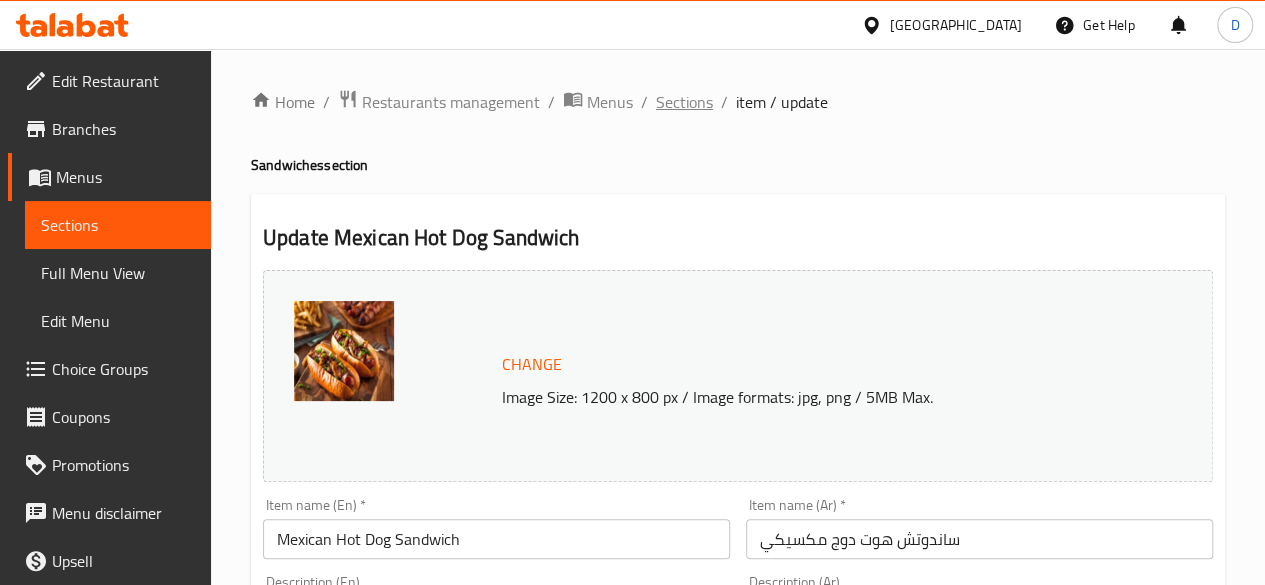 click on "Sections" at bounding box center [684, 102] 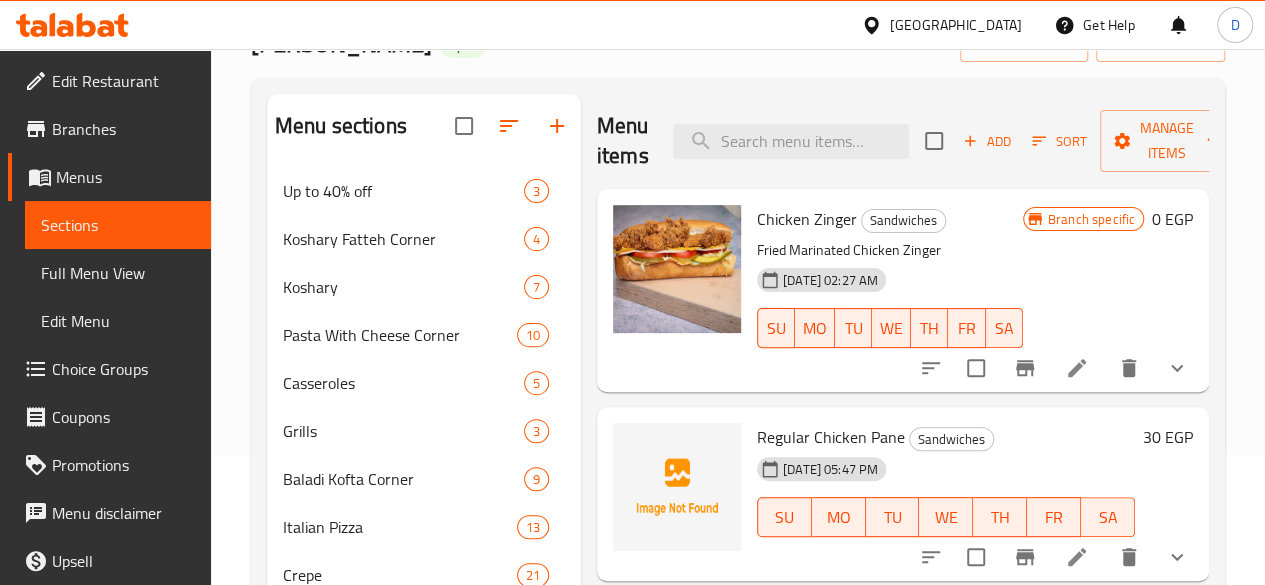 scroll, scrollTop: 136, scrollLeft: 0, axis: vertical 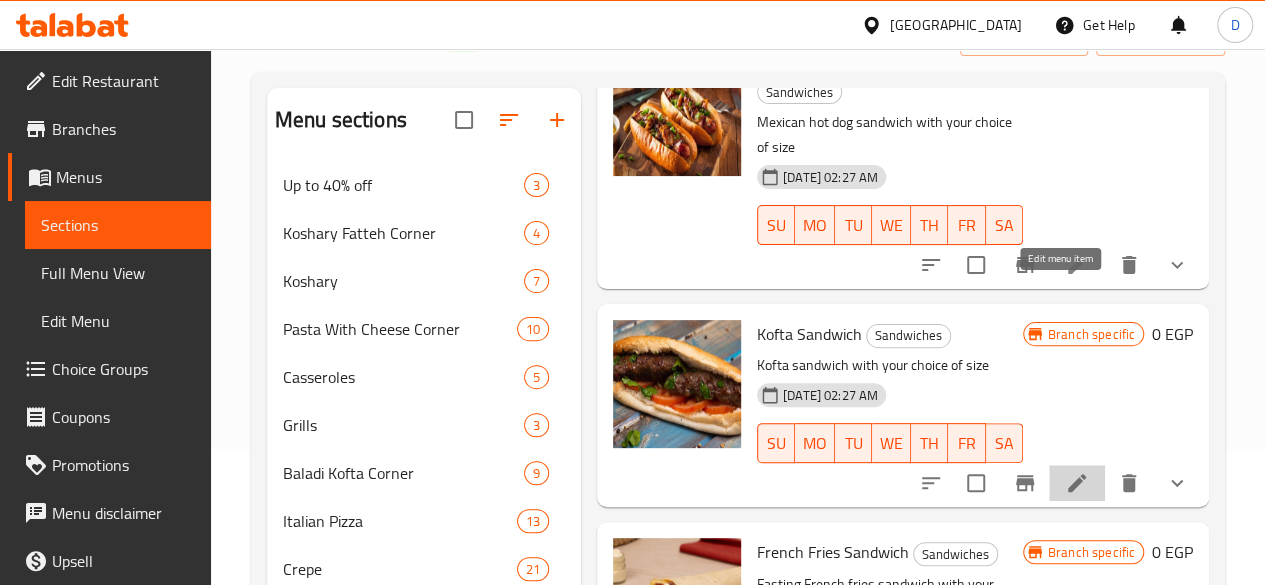 click 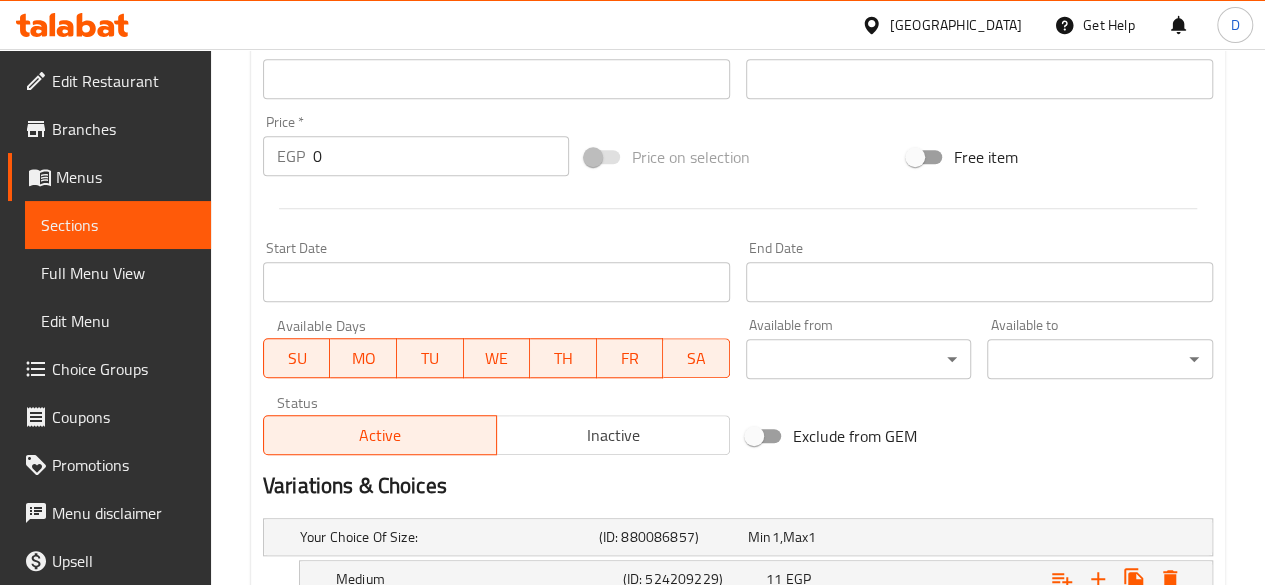 scroll, scrollTop: 899, scrollLeft: 0, axis: vertical 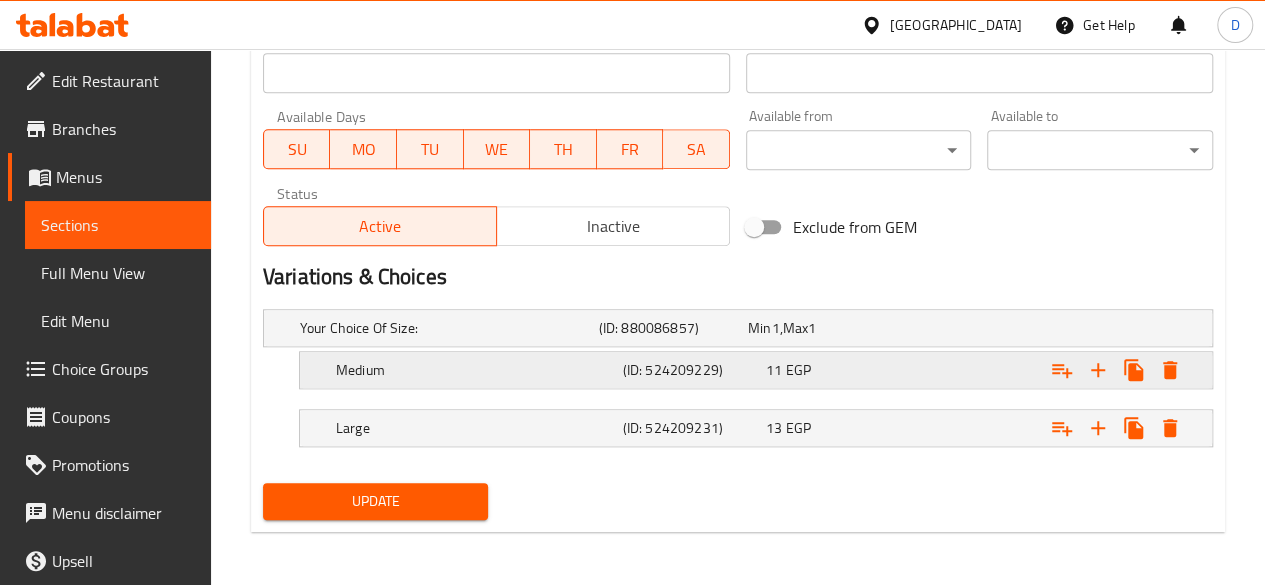 click on "11   EGP" at bounding box center [818, 328] 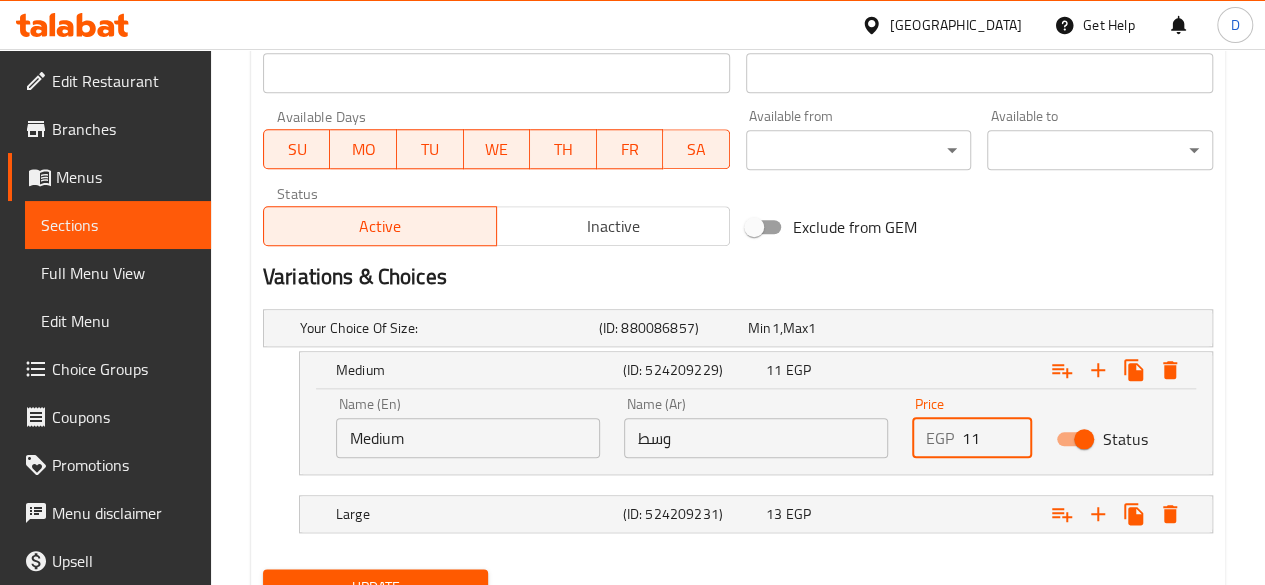 click on "11" at bounding box center [997, 438] 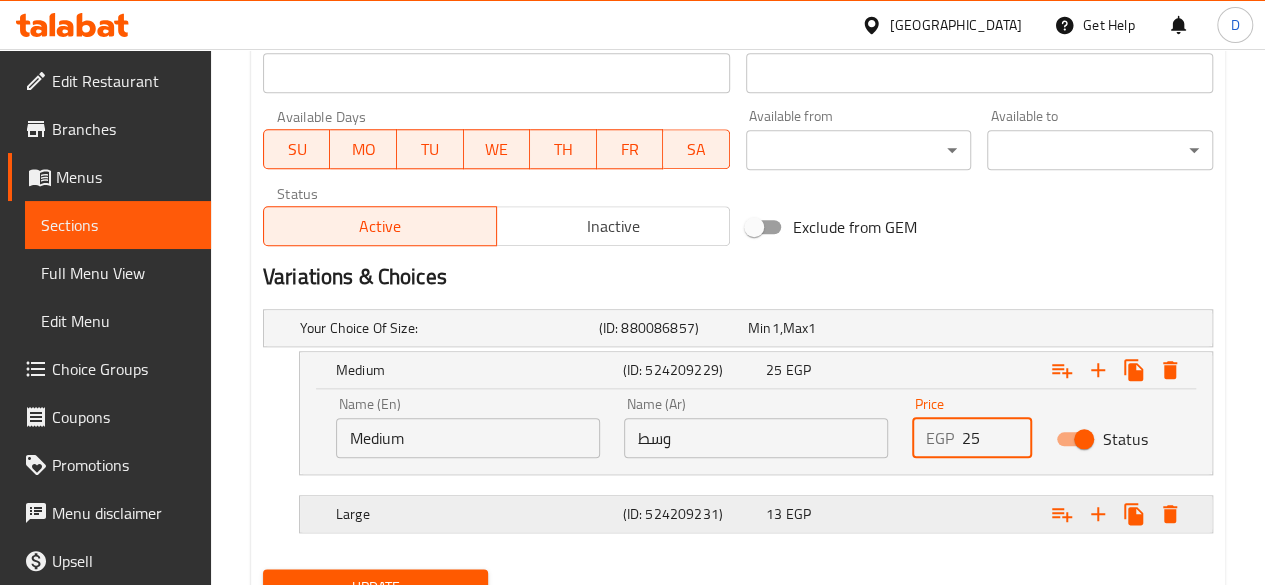 type on "25" 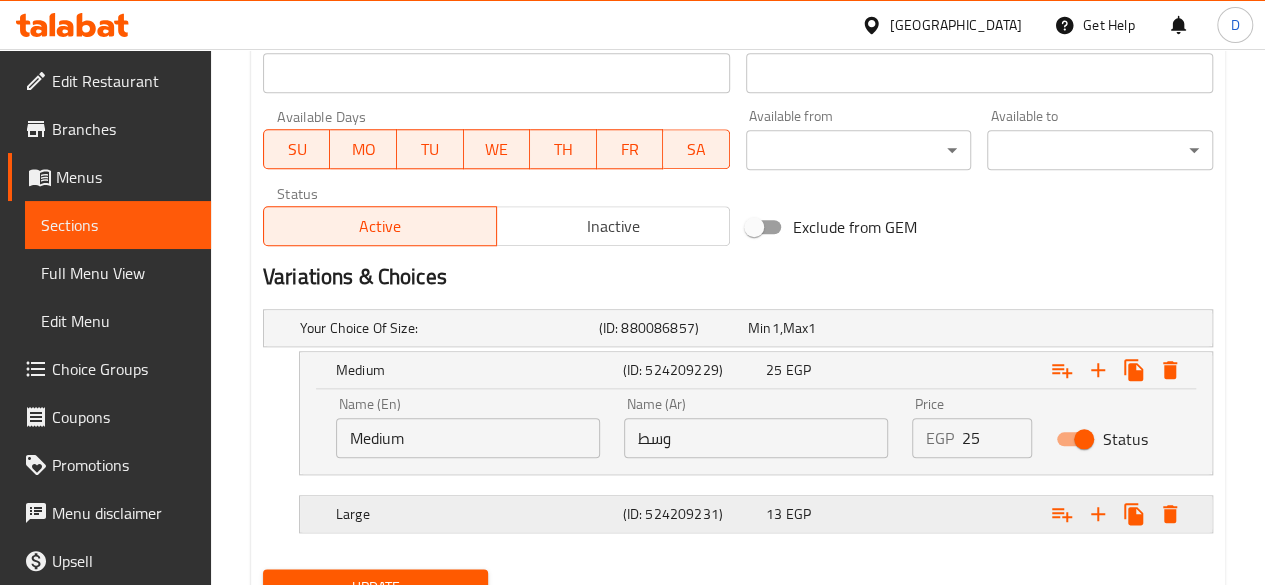 click at bounding box center (1042, 328) 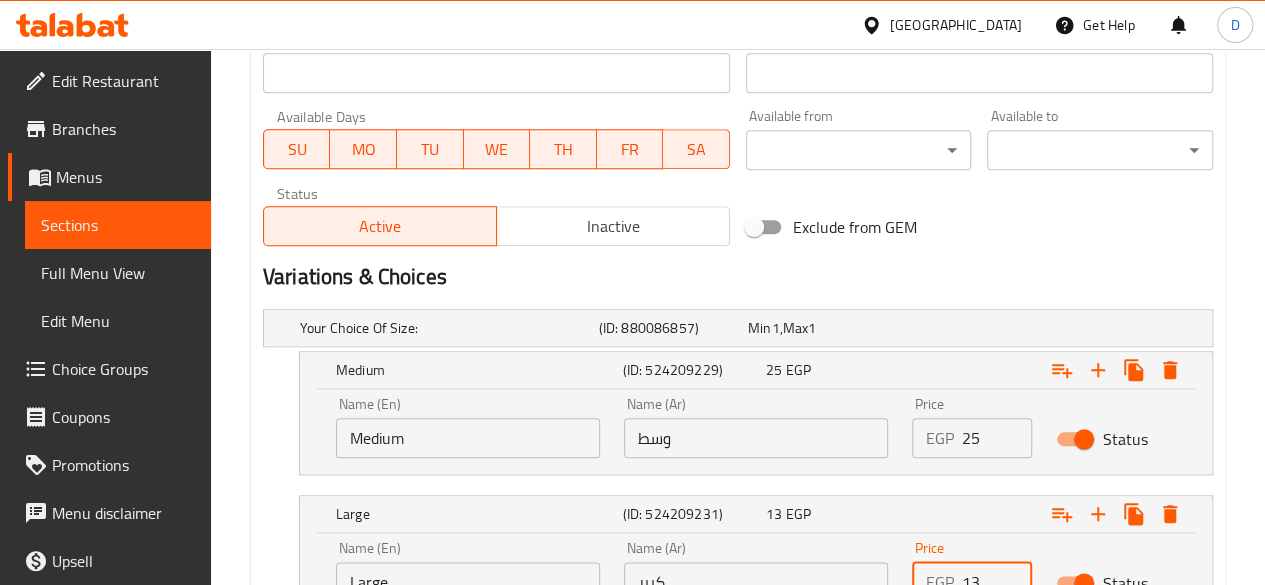 click on "13" at bounding box center (997, 582) 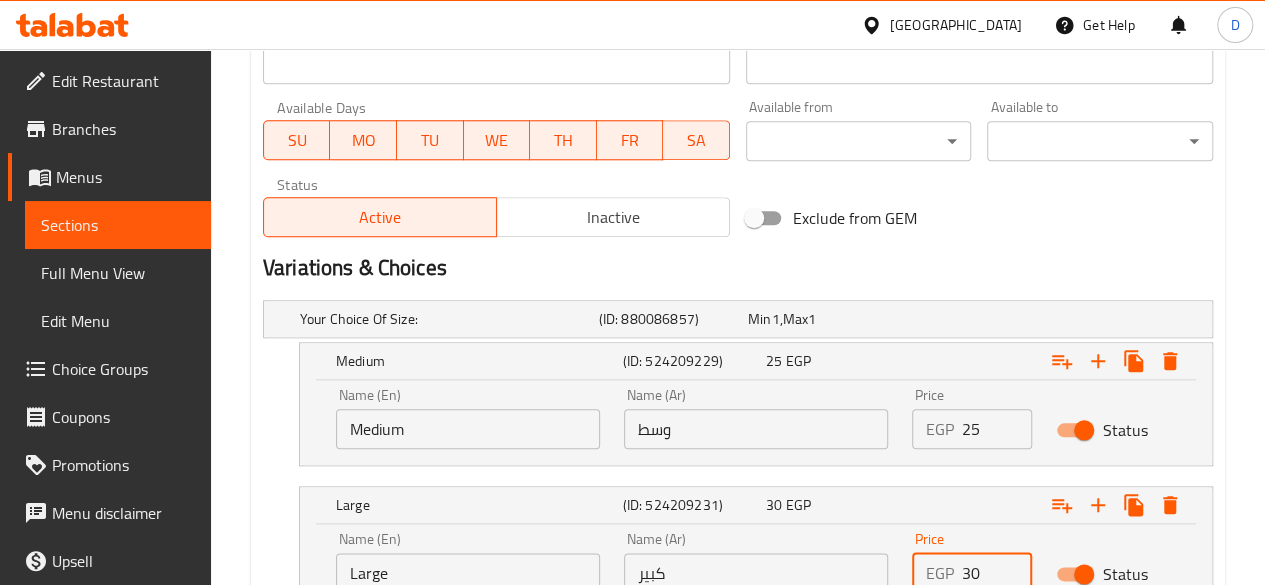 scroll, scrollTop: 1071, scrollLeft: 0, axis: vertical 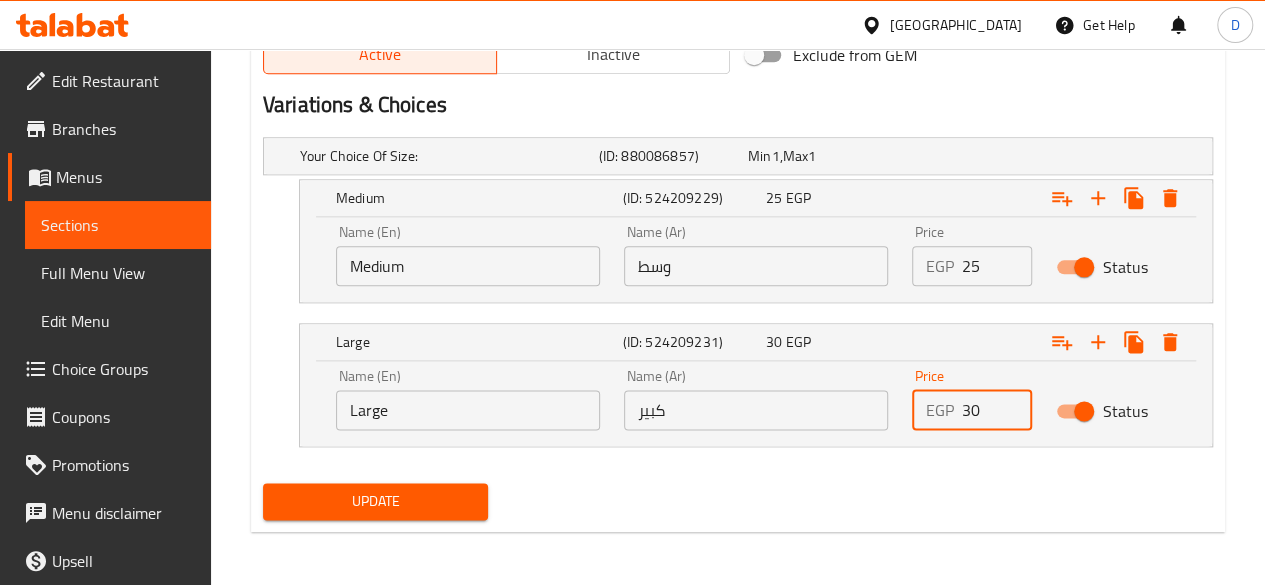 type on "30" 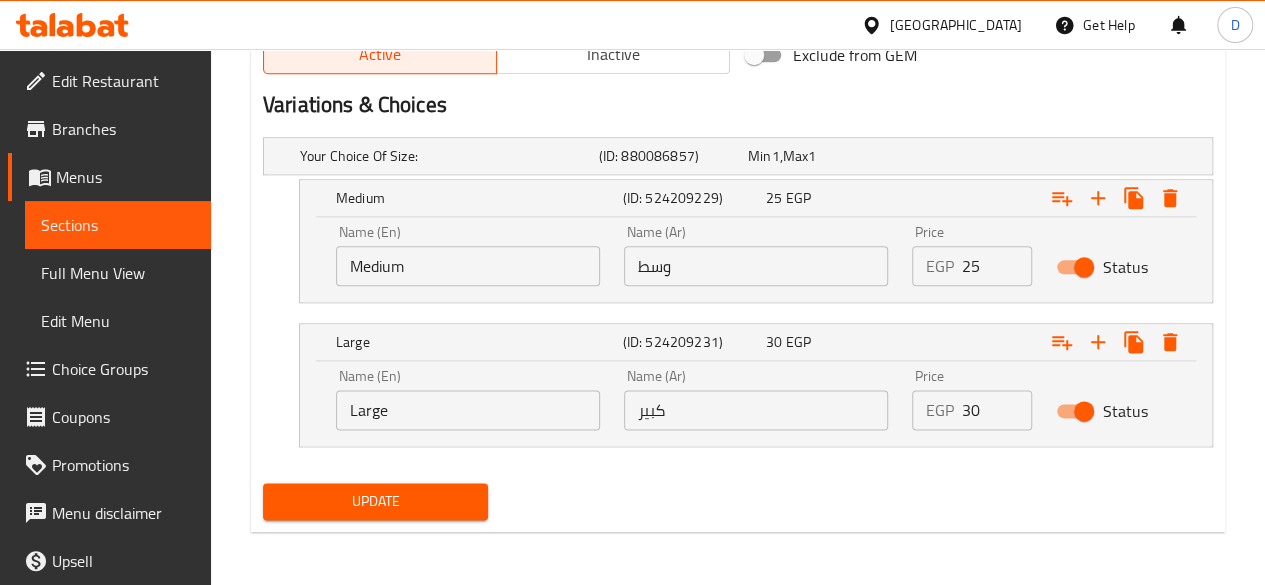 click on "Update" at bounding box center [376, 501] 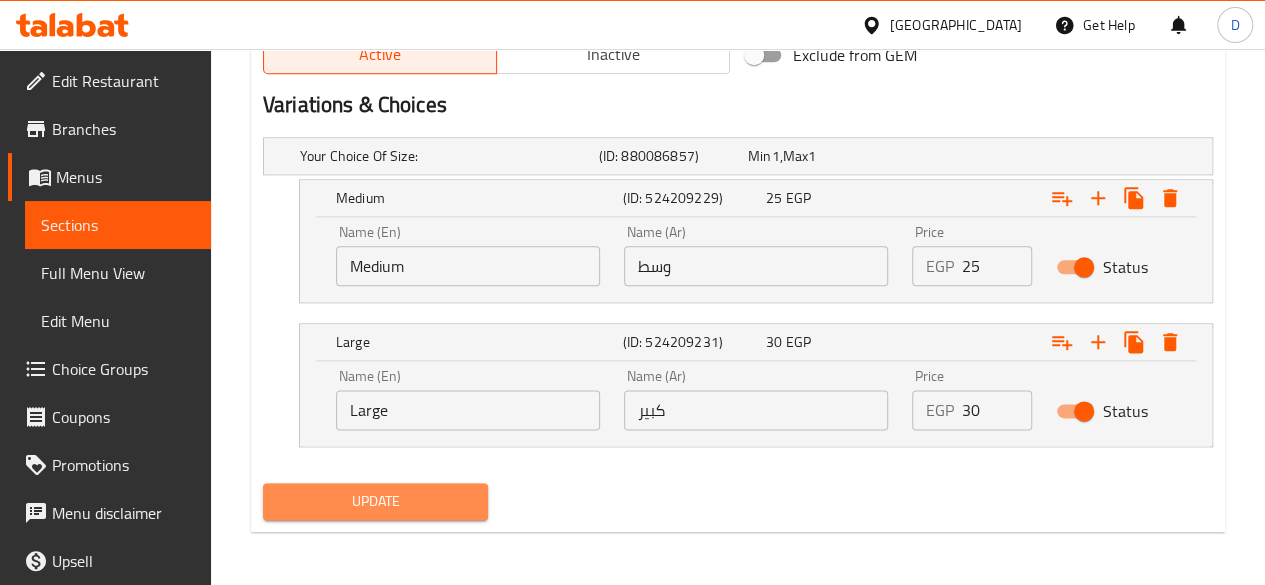 click on "Update" at bounding box center (376, 501) 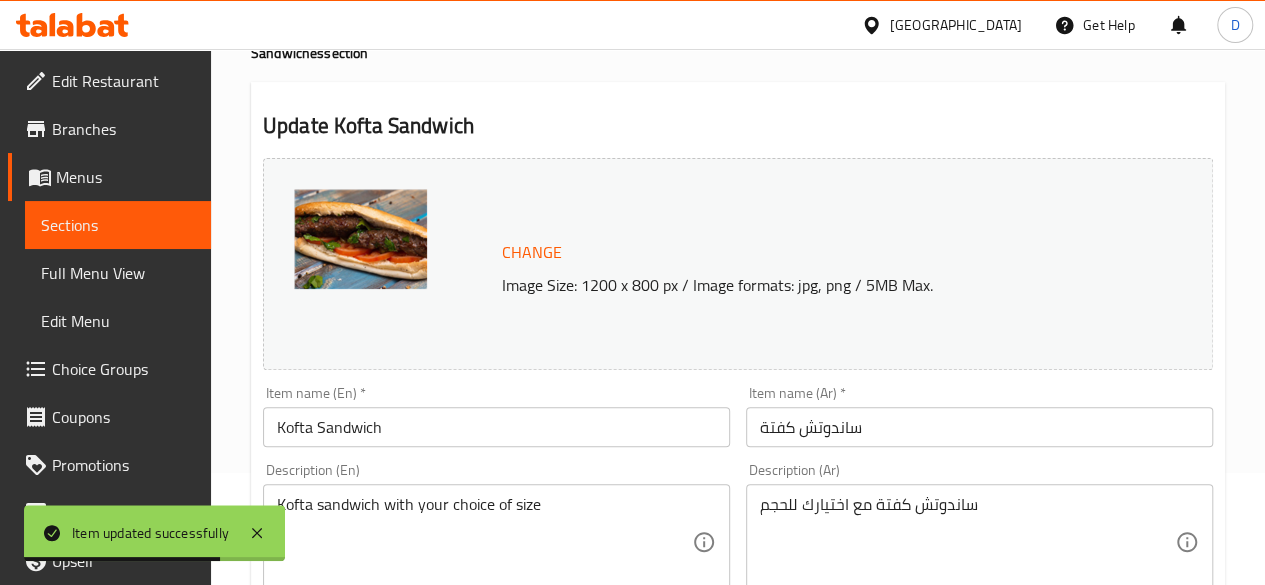 scroll, scrollTop: 16, scrollLeft: 0, axis: vertical 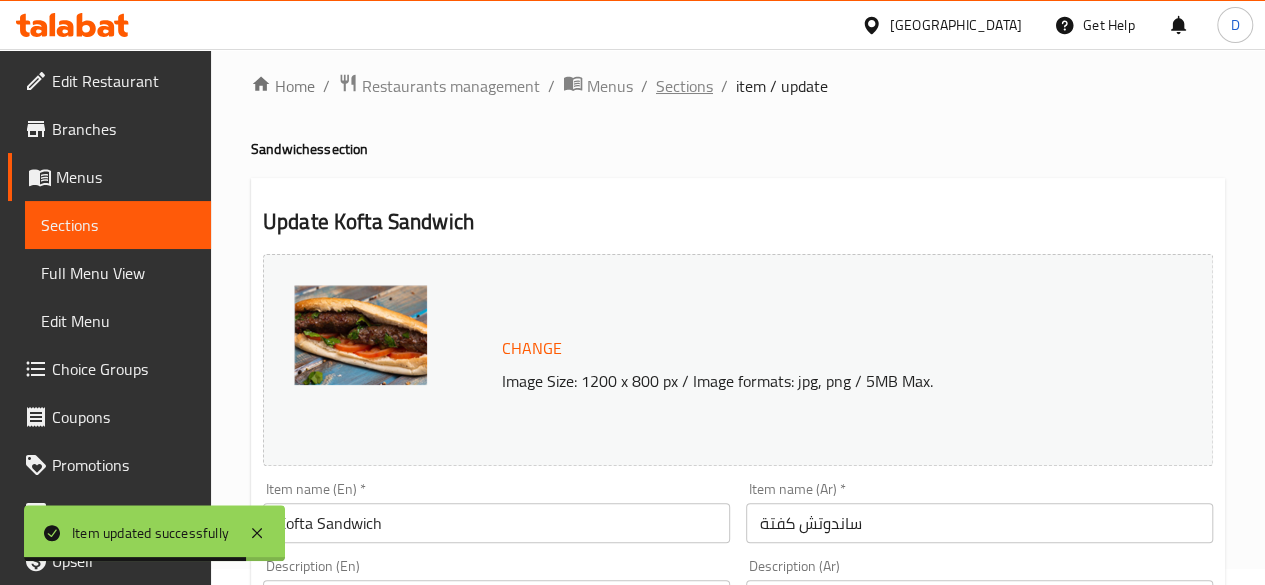 click on "Sections" at bounding box center [684, 86] 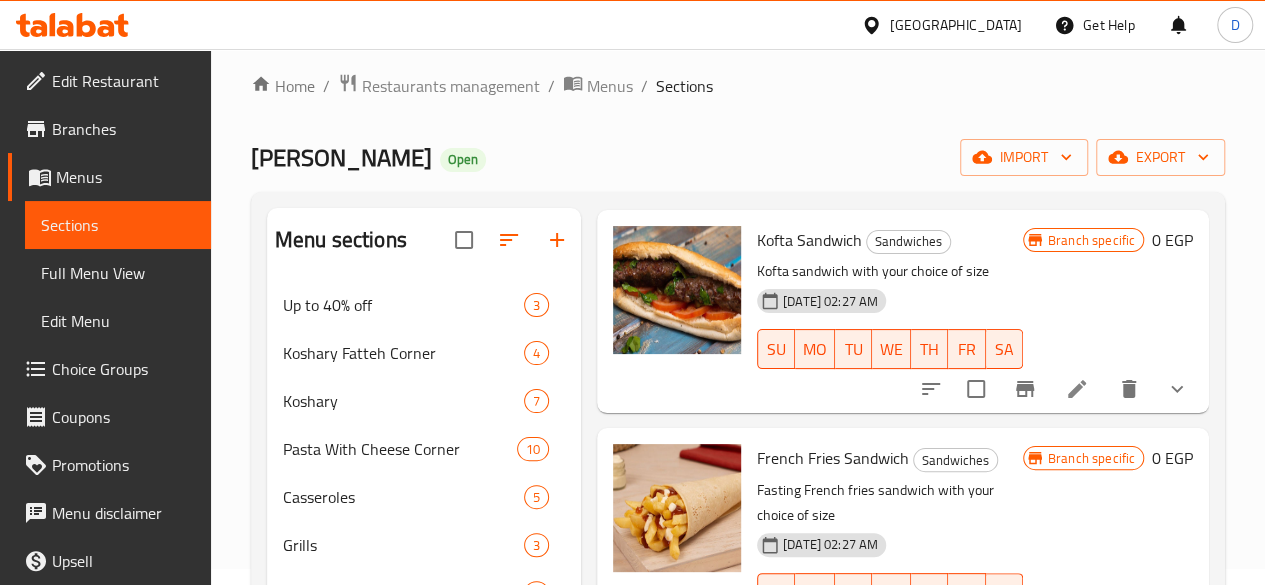scroll, scrollTop: 2022, scrollLeft: 0, axis: vertical 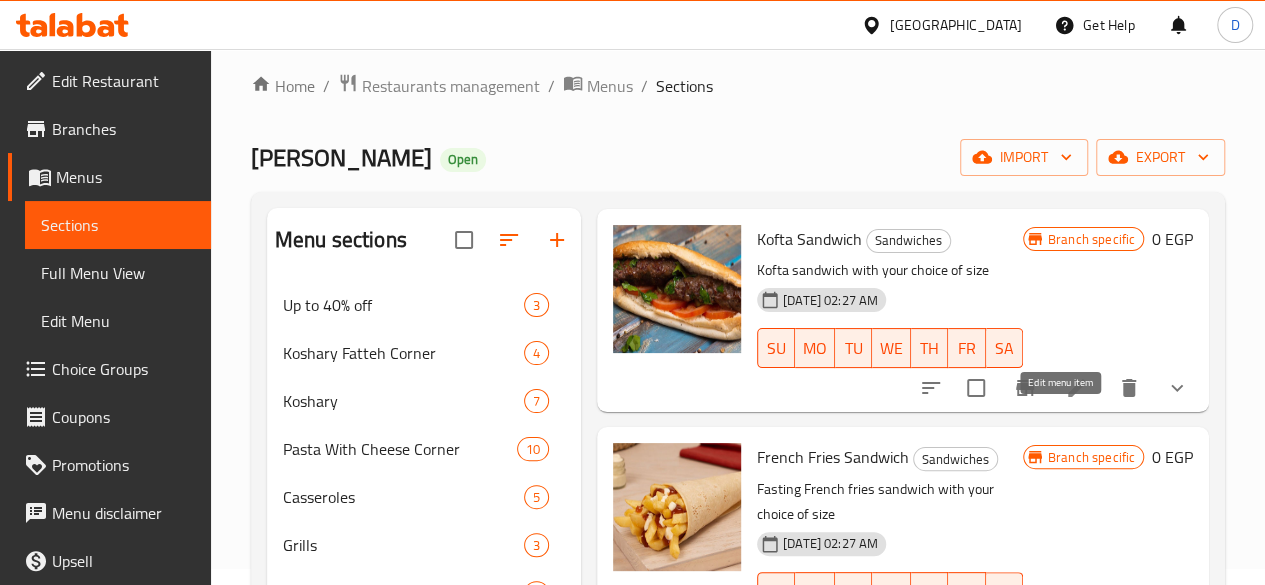 click 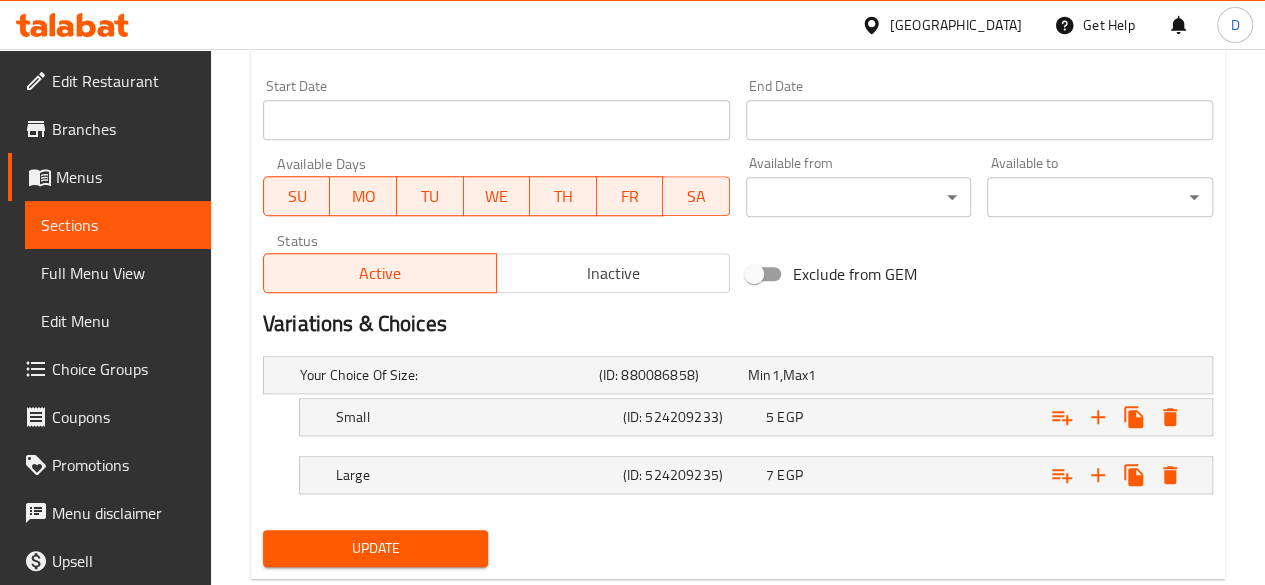 scroll, scrollTop: 899, scrollLeft: 0, axis: vertical 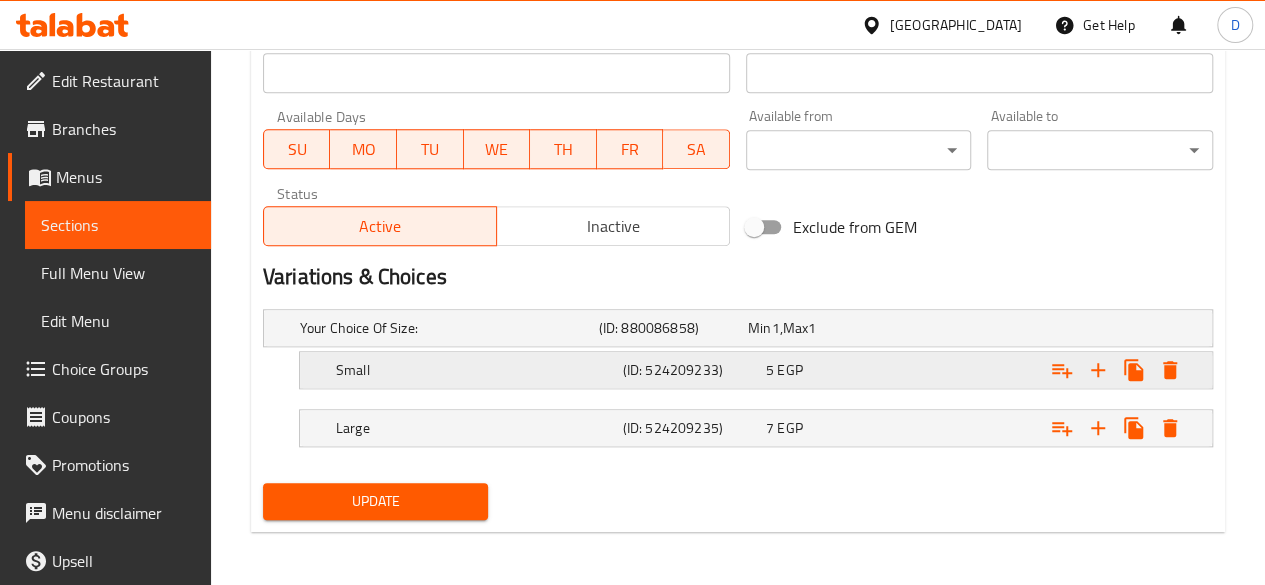 drag, startPoint x: 893, startPoint y: 367, endPoint x: 952, endPoint y: 373, distance: 59.3043 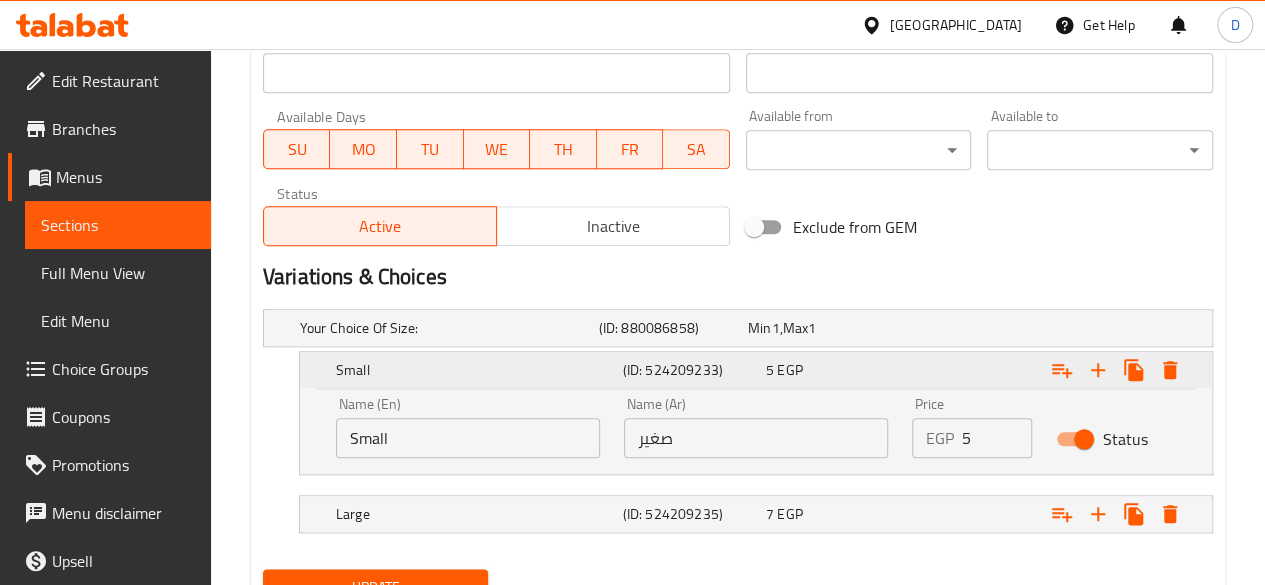 click at bounding box center [1048, 370] 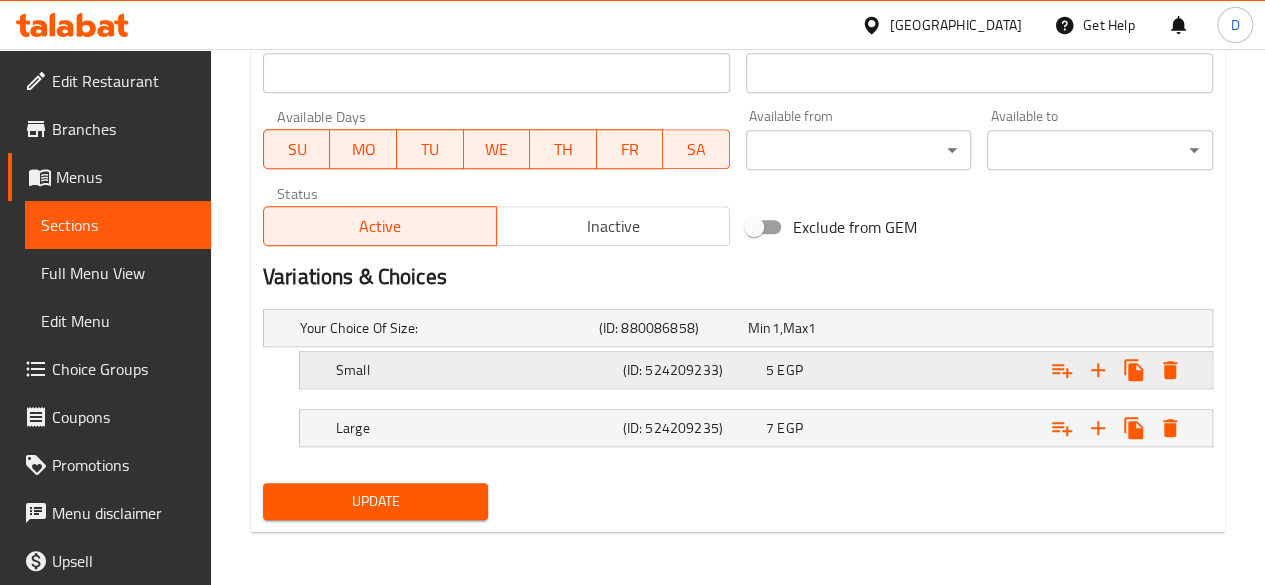 click at bounding box center (1042, 328) 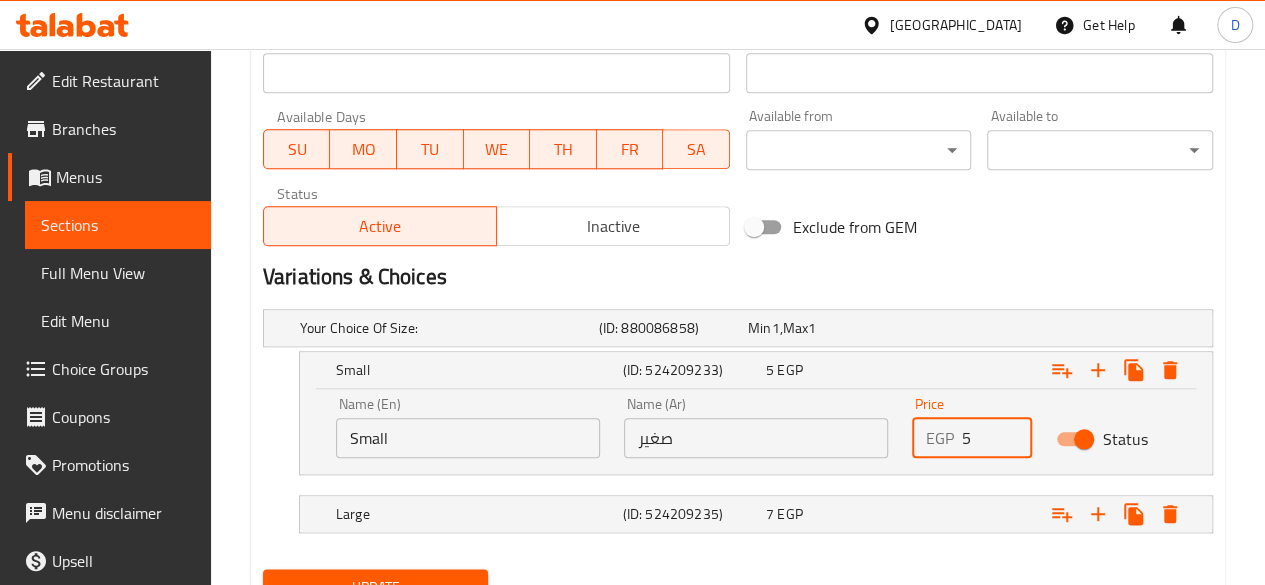click on "5" at bounding box center (997, 438) 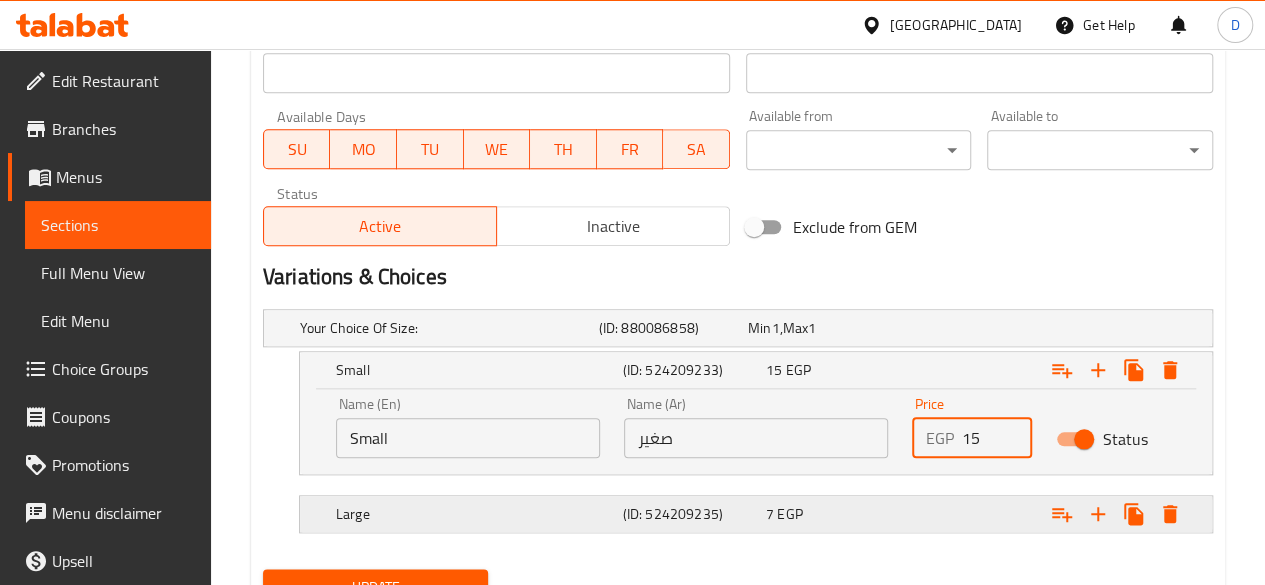 type on "15" 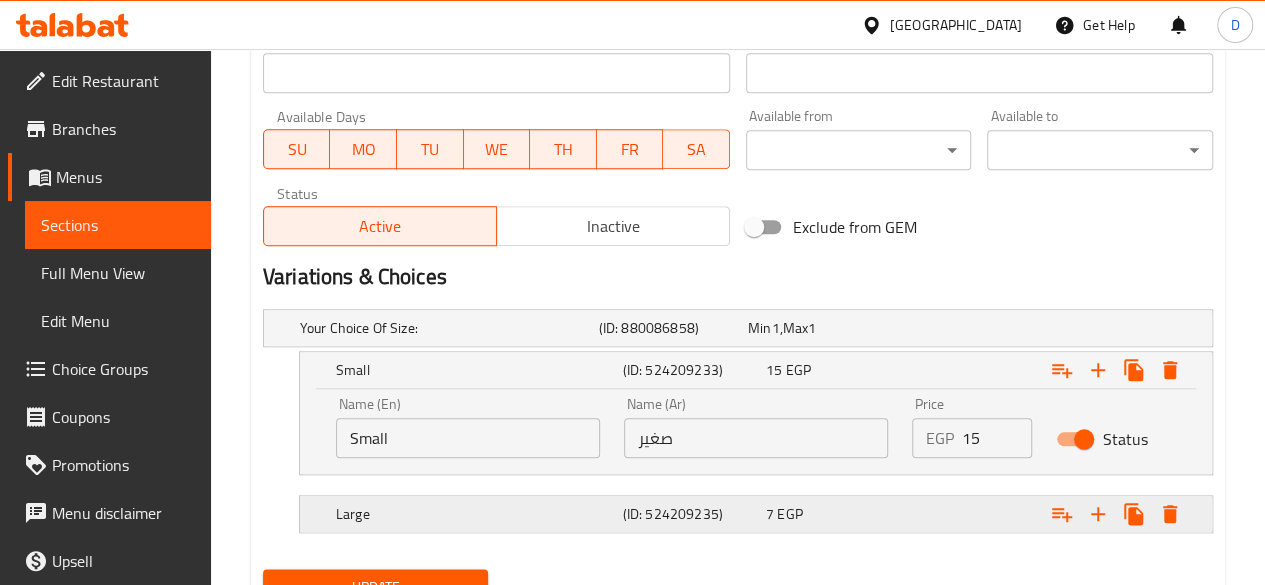 click at bounding box center (1042, 328) 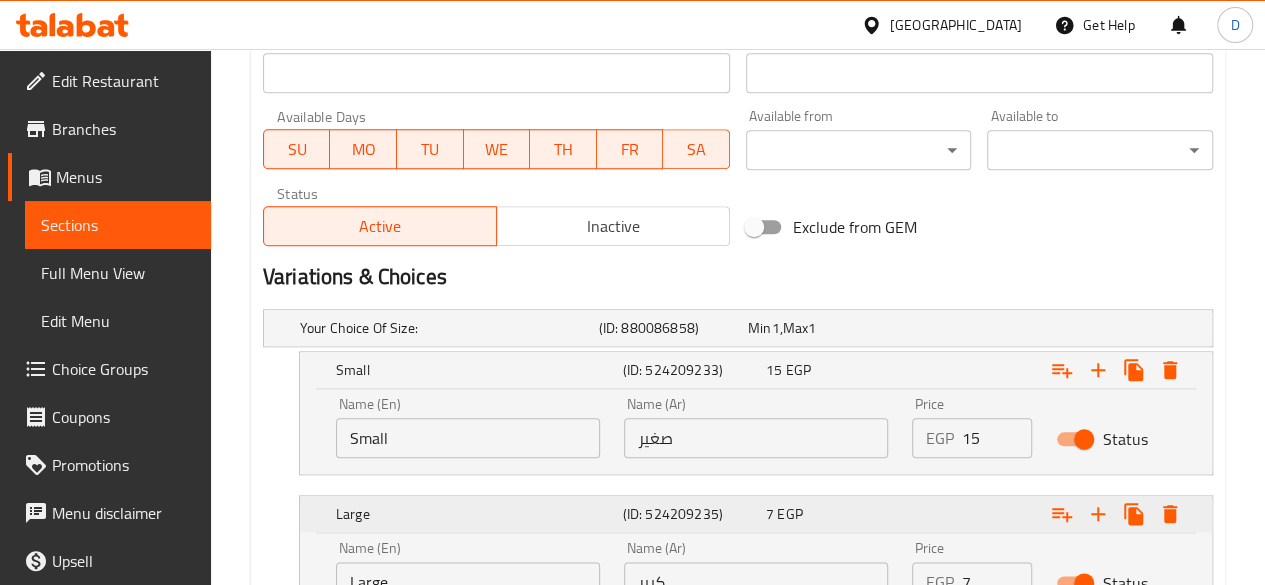 scroll, scrollTop: 1071, scrollLeft: 0, axis: vertical 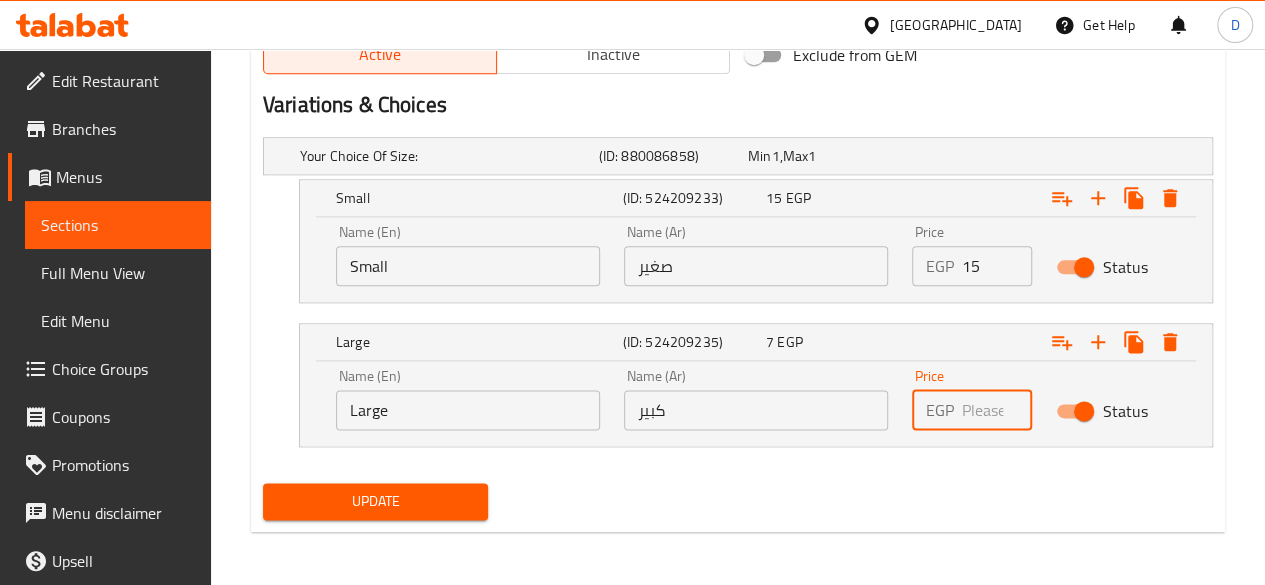 click at bounding box center (997, 410) 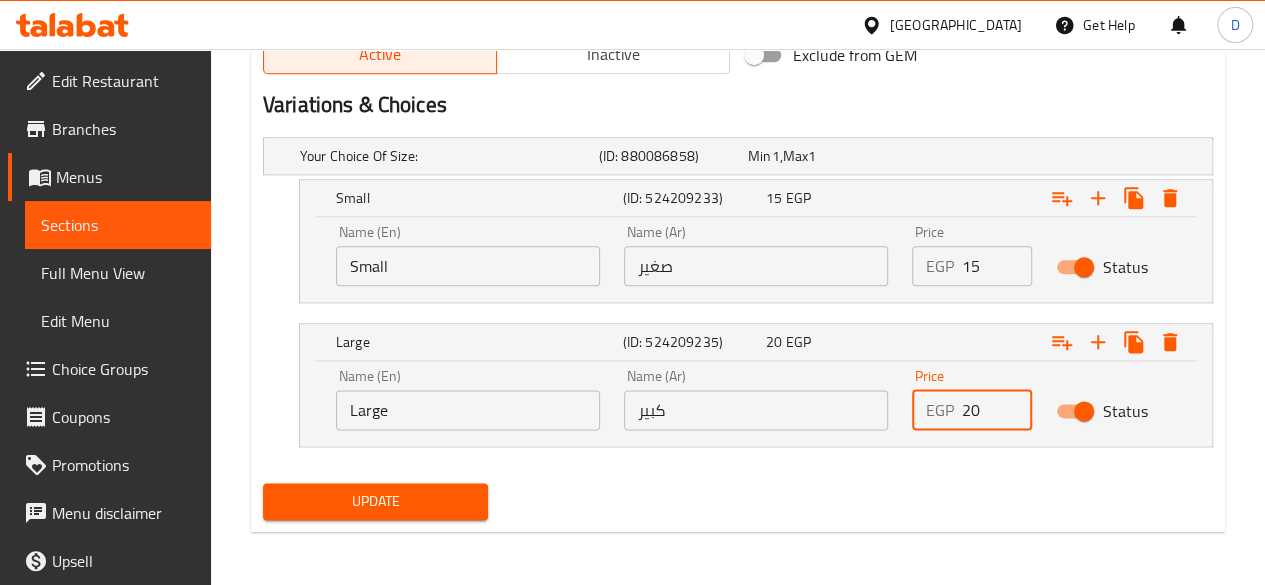 type on "20" 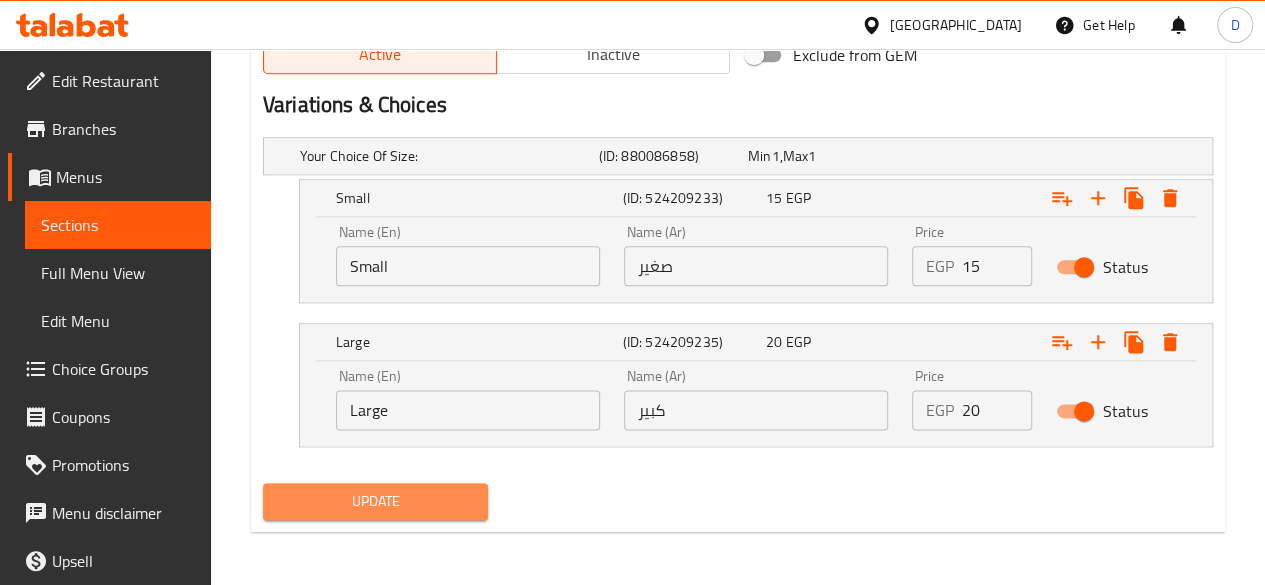 click on "Update" at bounding box center [376, 501] 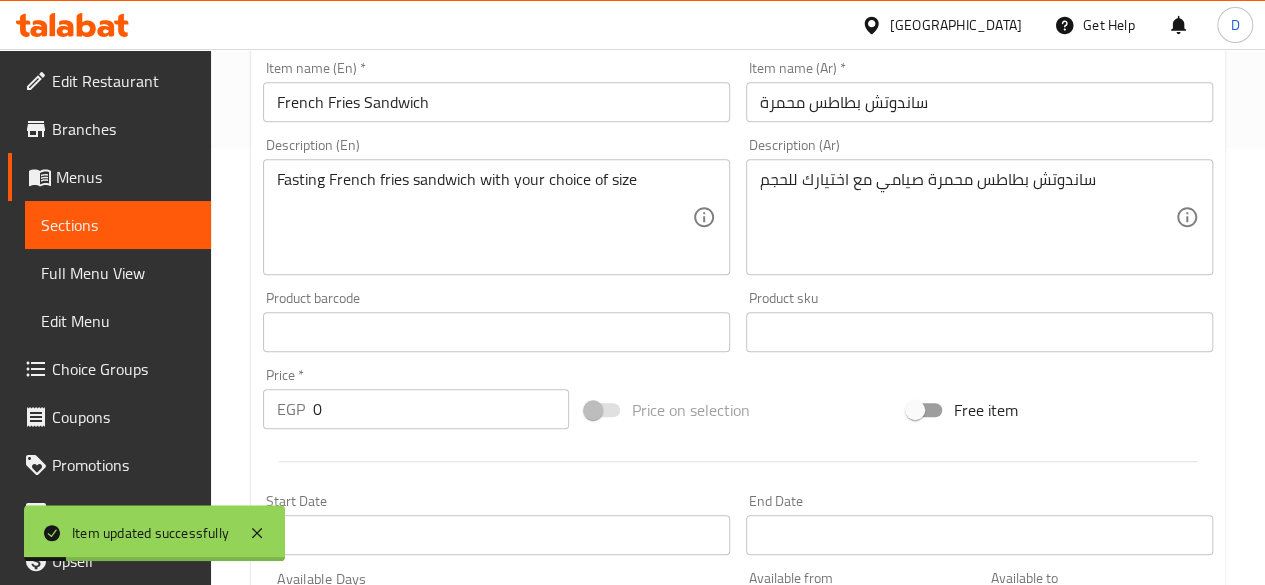 scroll, scrollTop: 0, scrollLeft: 0, axis: both 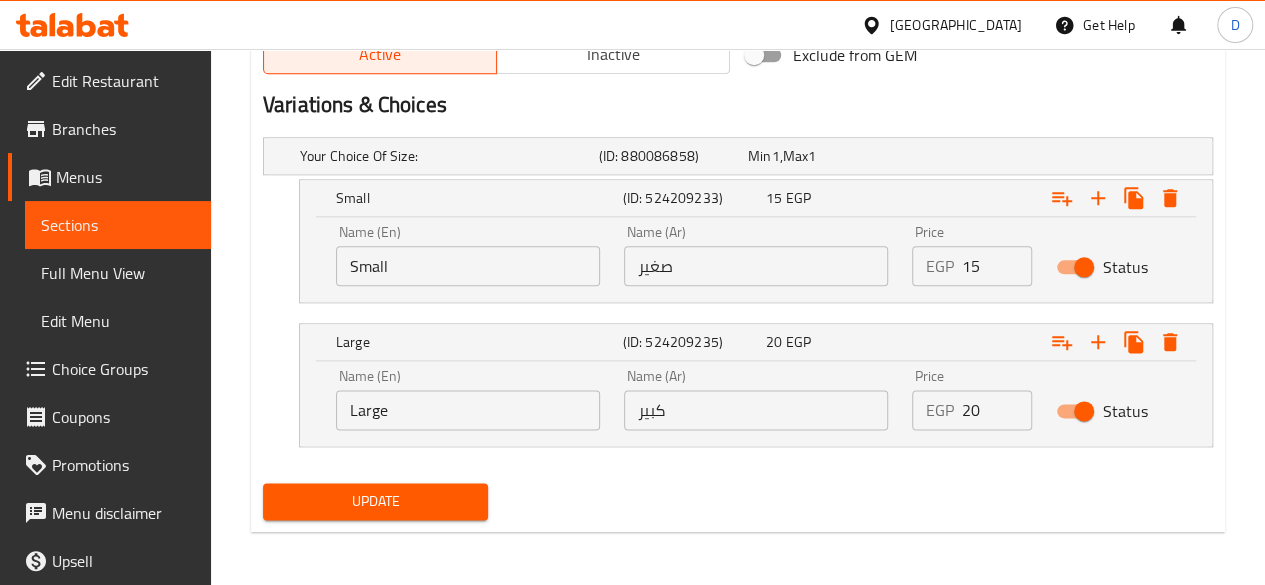 click on "Update" at bounding box center [376, 501] 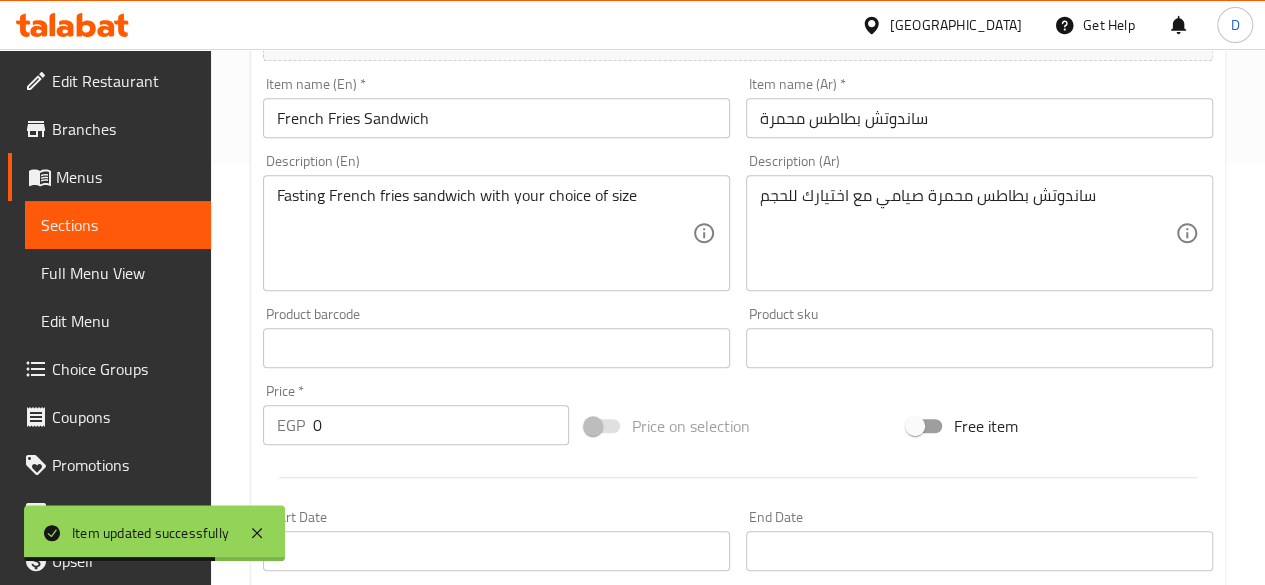 scroll, scrollTop: 0, scrollLeft: 0, axis: both 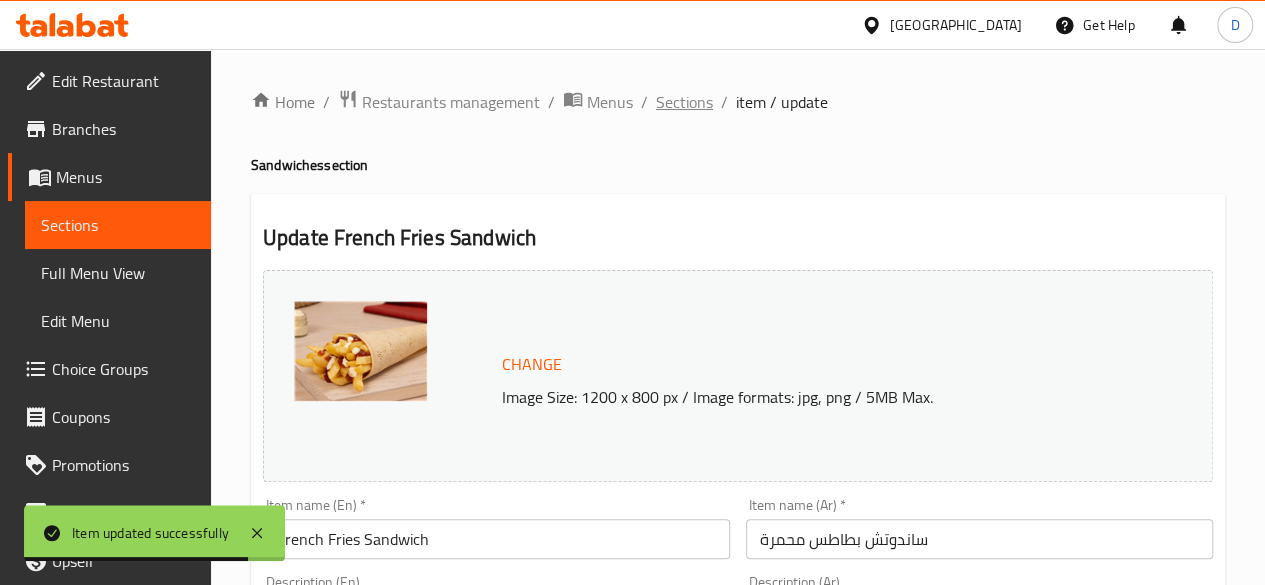 click on "Sections" at bounding box center (684, 102) 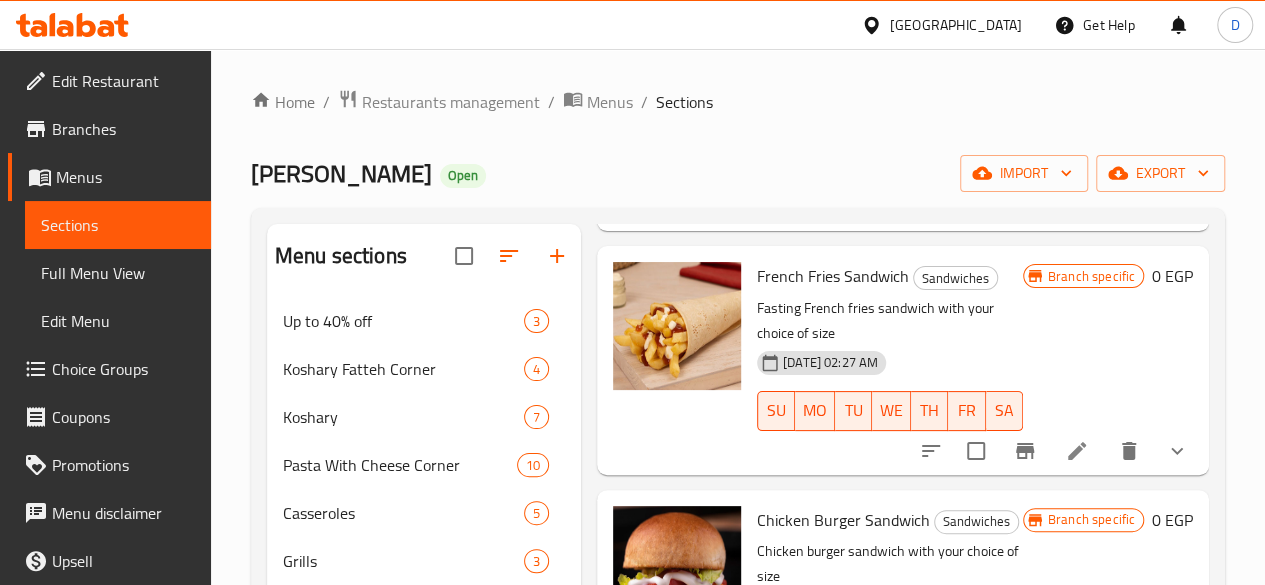 scroll, scrollTop: 2218, scrollLeft: 0, axis: vertical 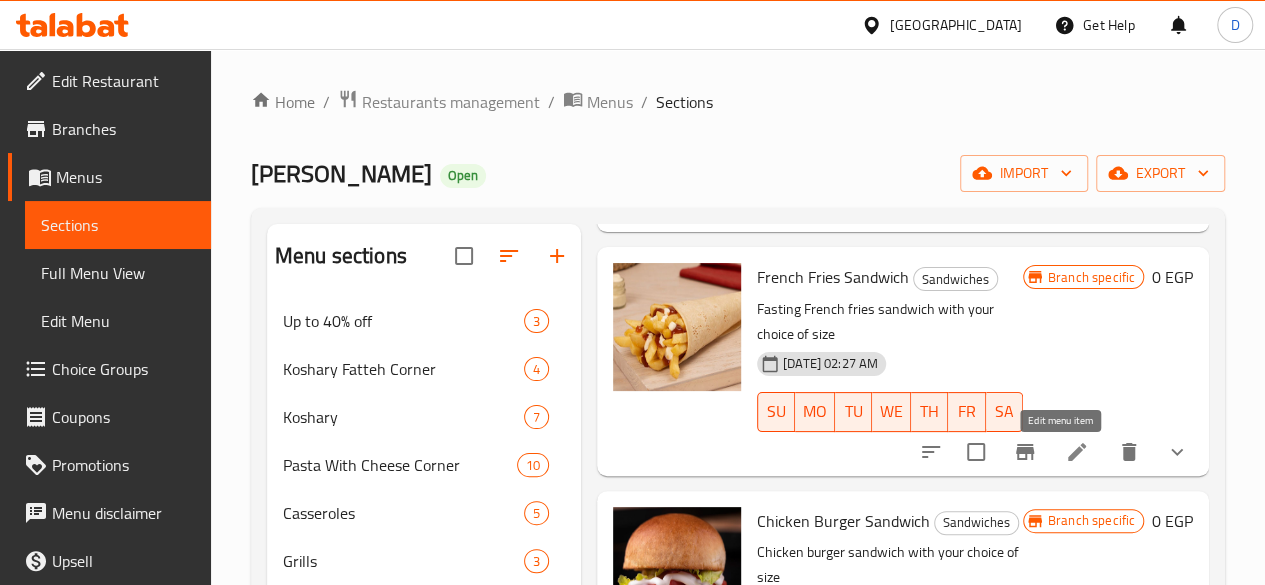 click 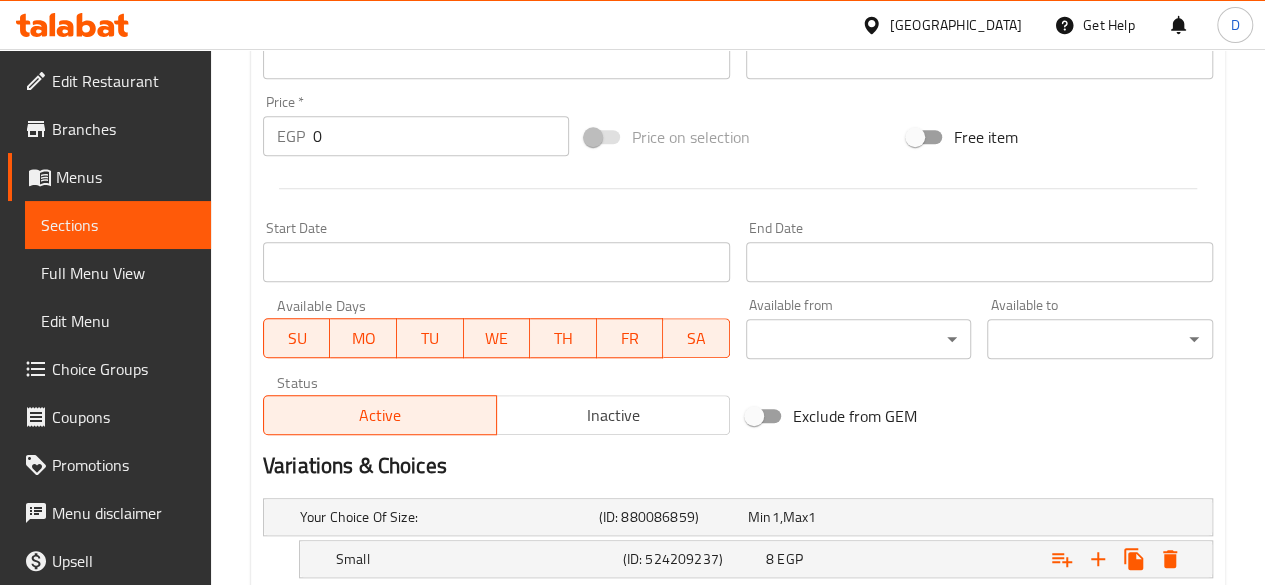 scroll, scrollTop: 899, scrollLeft: 0, axis: vertical 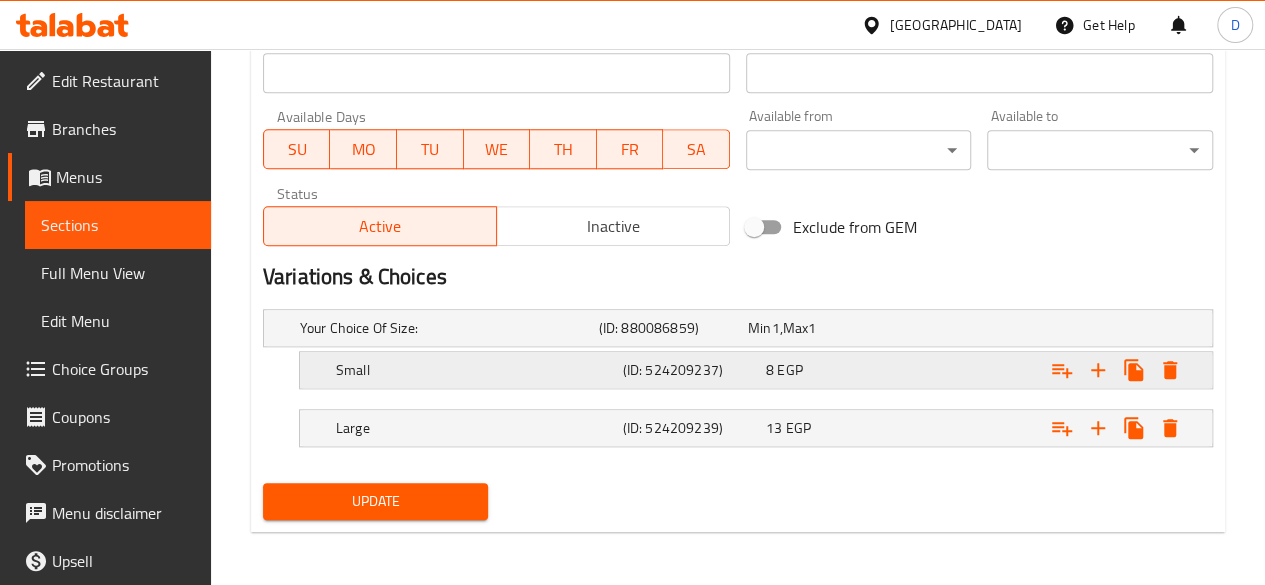 click at bounding box center (1042, 328) 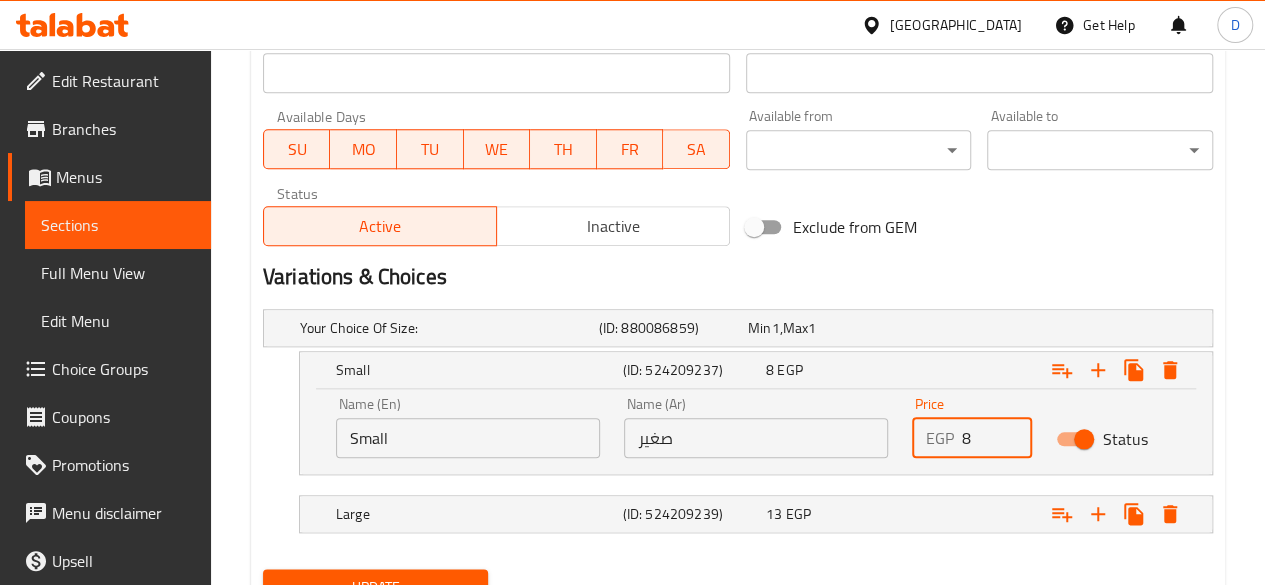 click on "8" at bounding box center [997, 438] 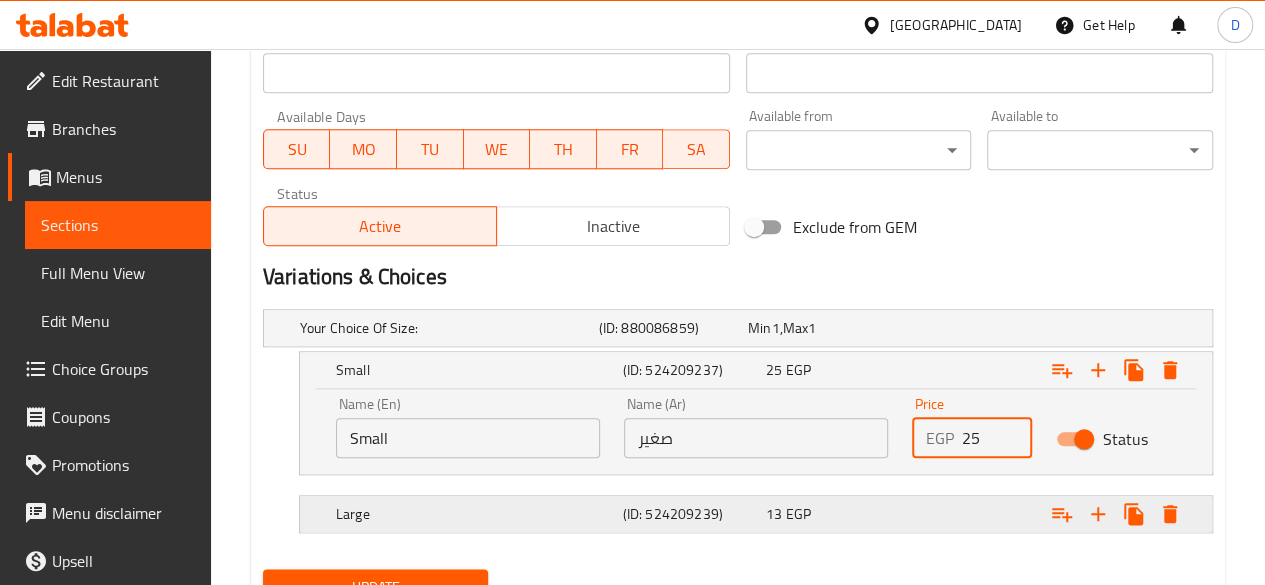 type on "25" 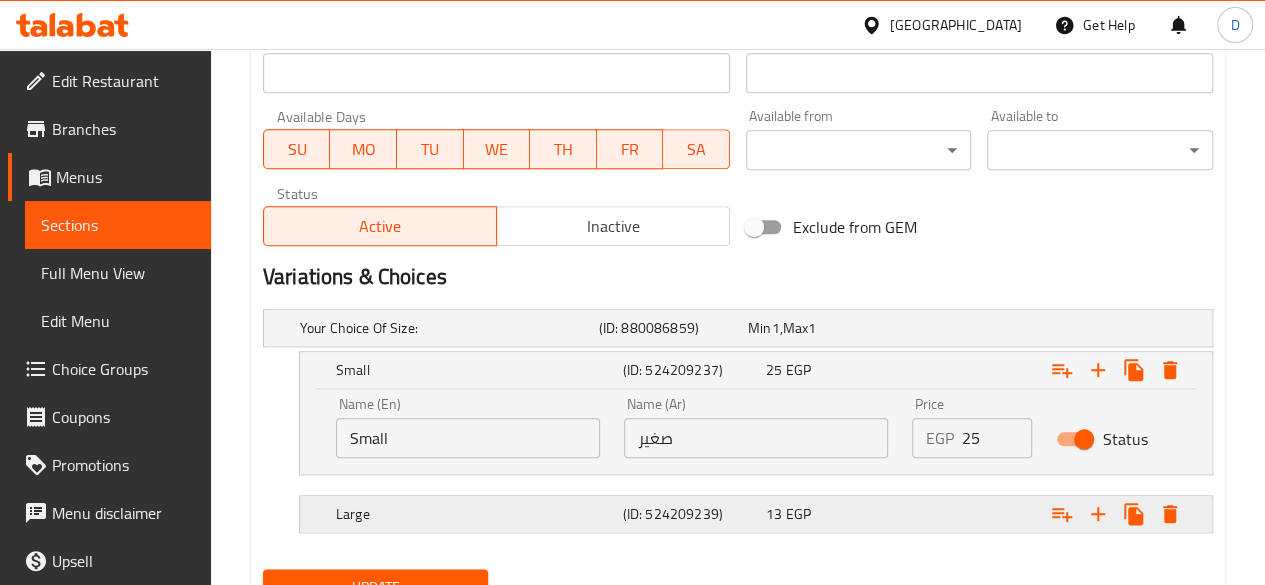 click at bounding box center (1042, 328) 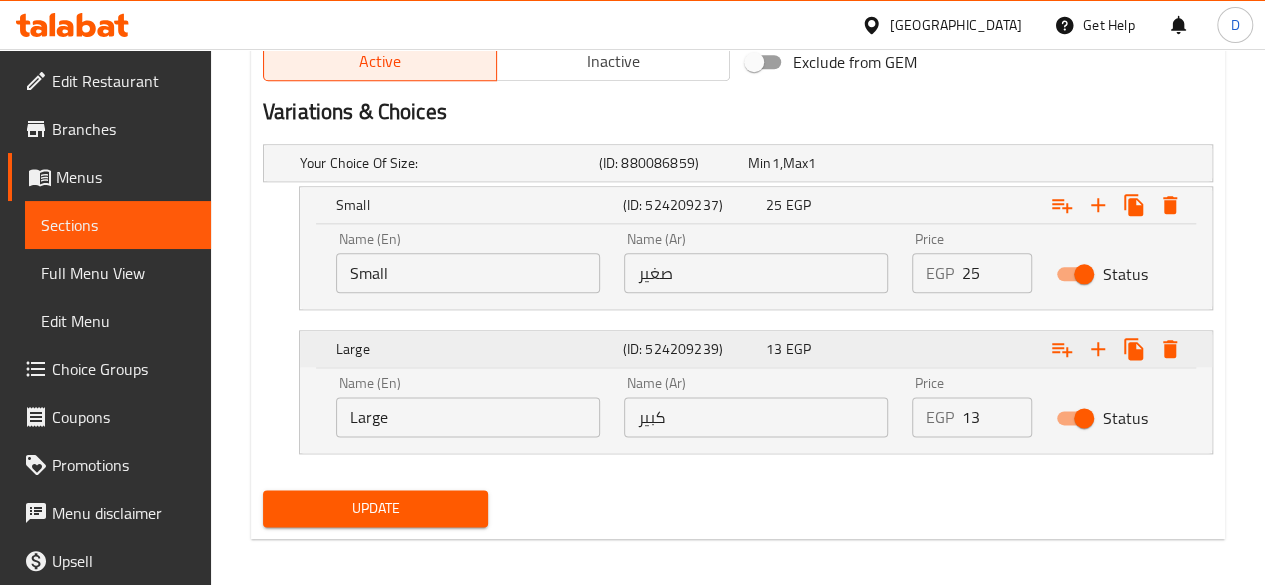 scroll, scrollTop: 1071, scrollLeft: 0, axis: vertical 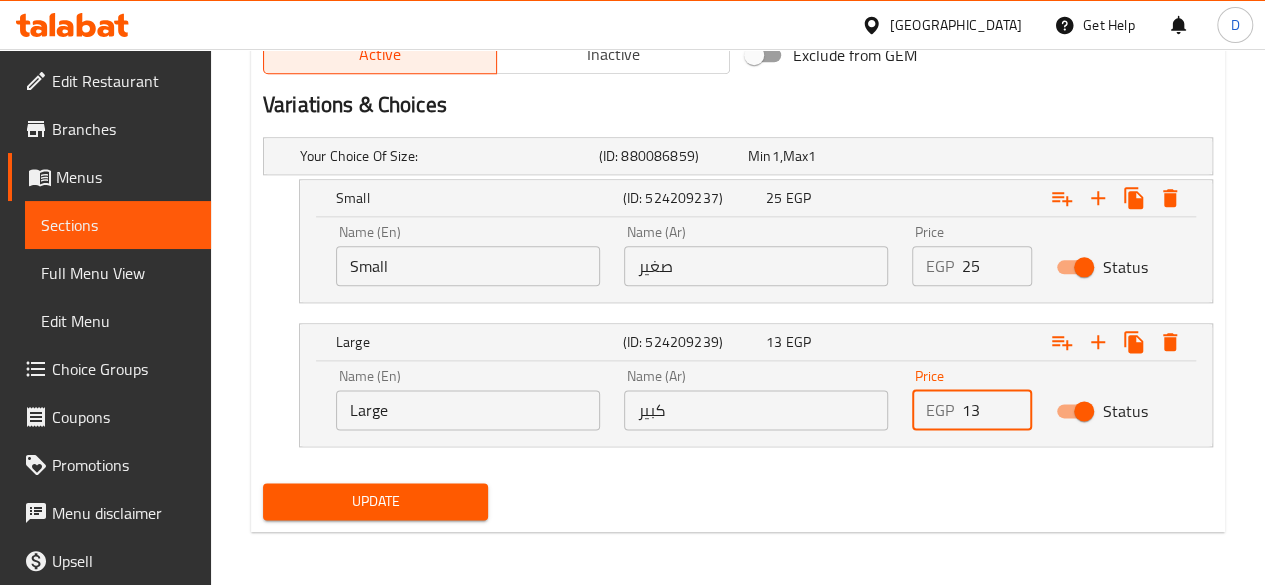 click on "13" at bounding box center [997, 410] 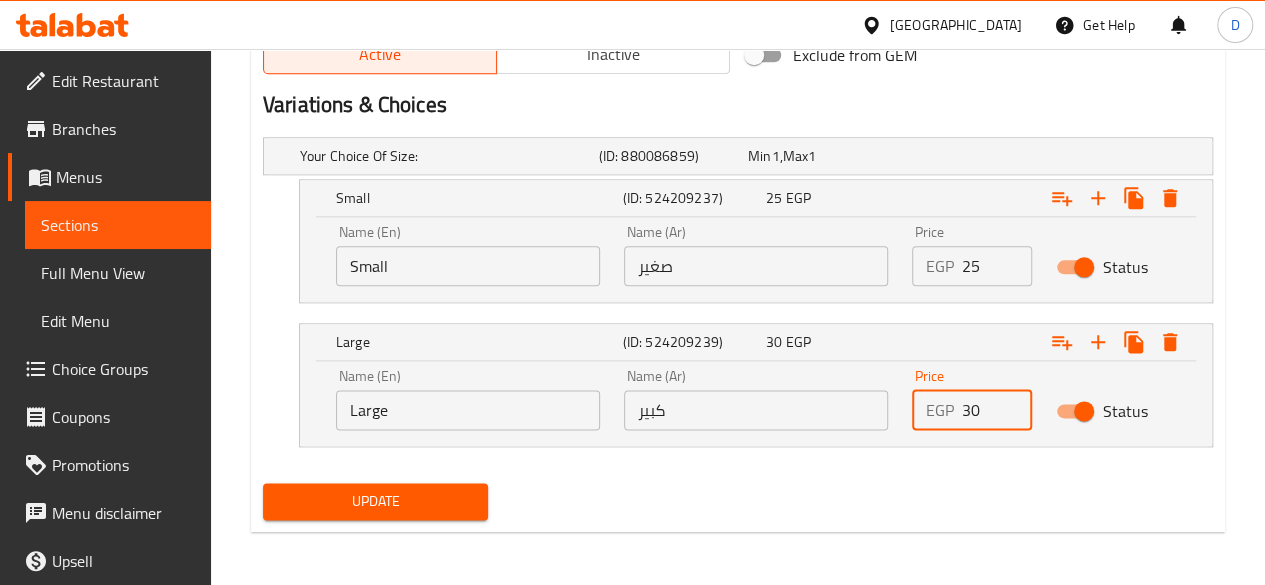 type on "30" 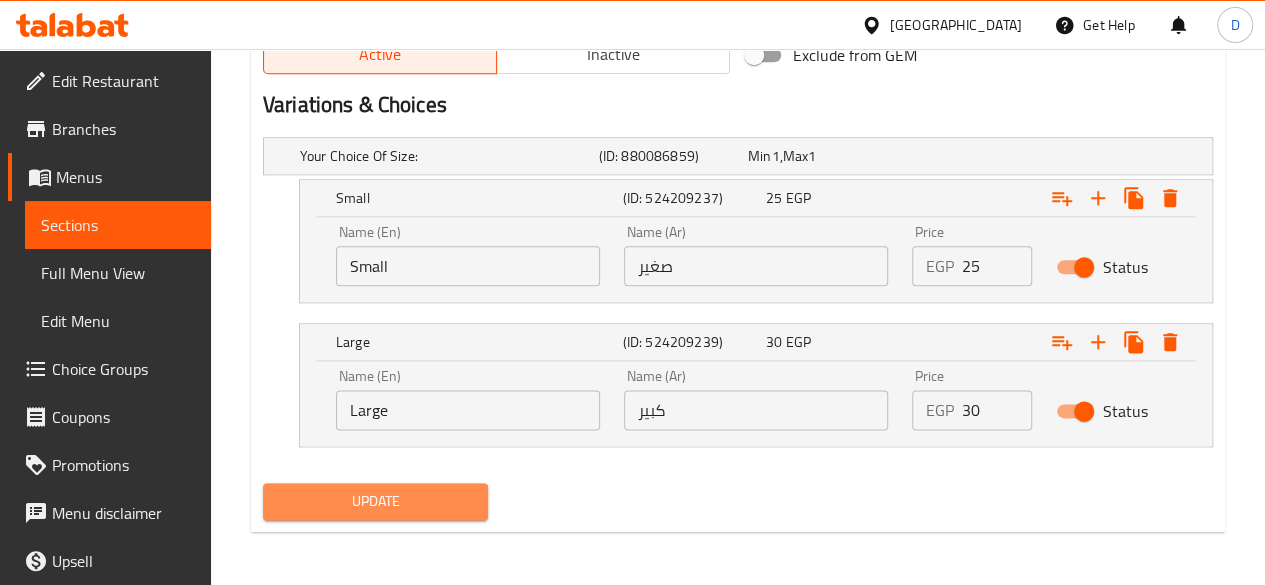 click on "Update" at bounding box center [376, 501] 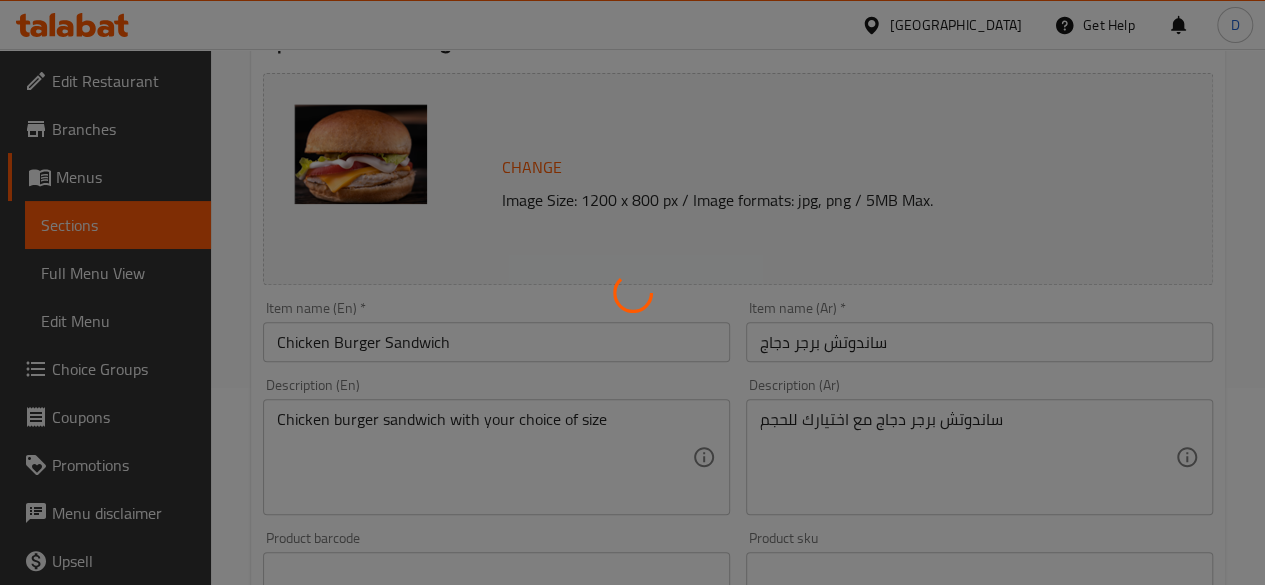 scroll, scrollTop: 0, scrollLeft: 0, axis: both 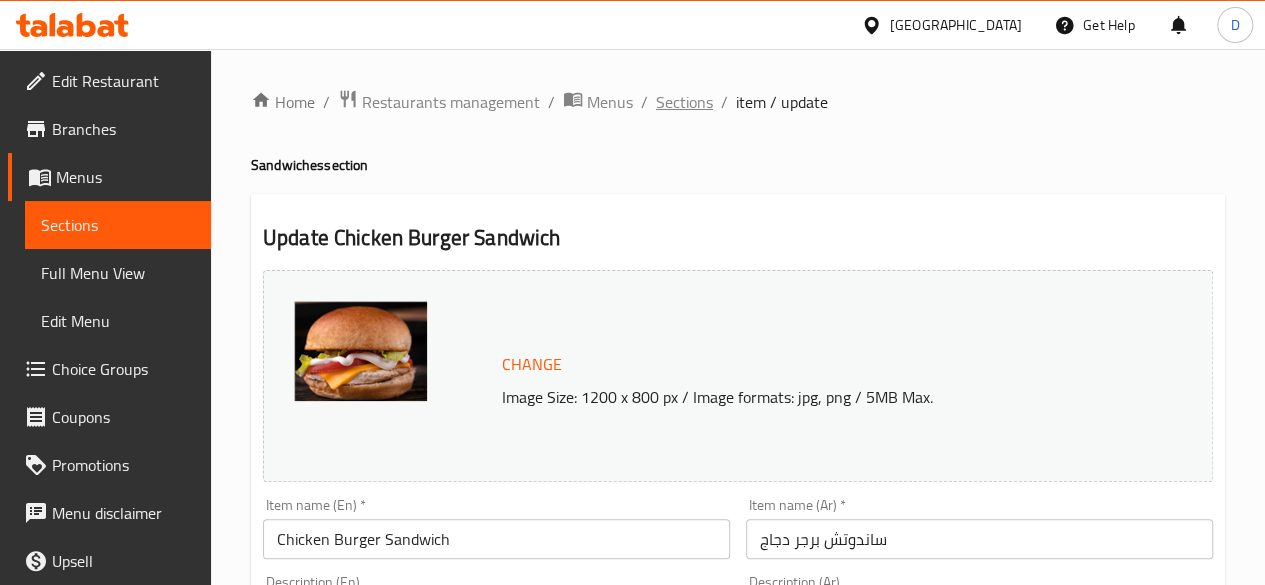 click on "Sections" at bounding box center (684, 102) 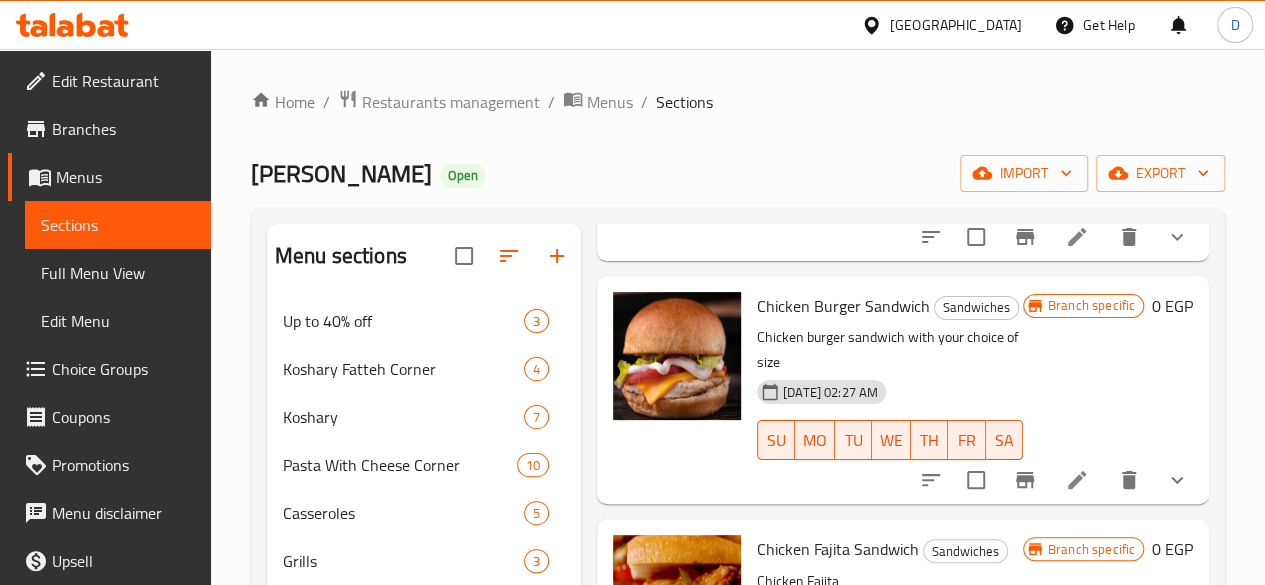 scroll, scrollTop: 2434, scrollLeft: 0, axis: vertical 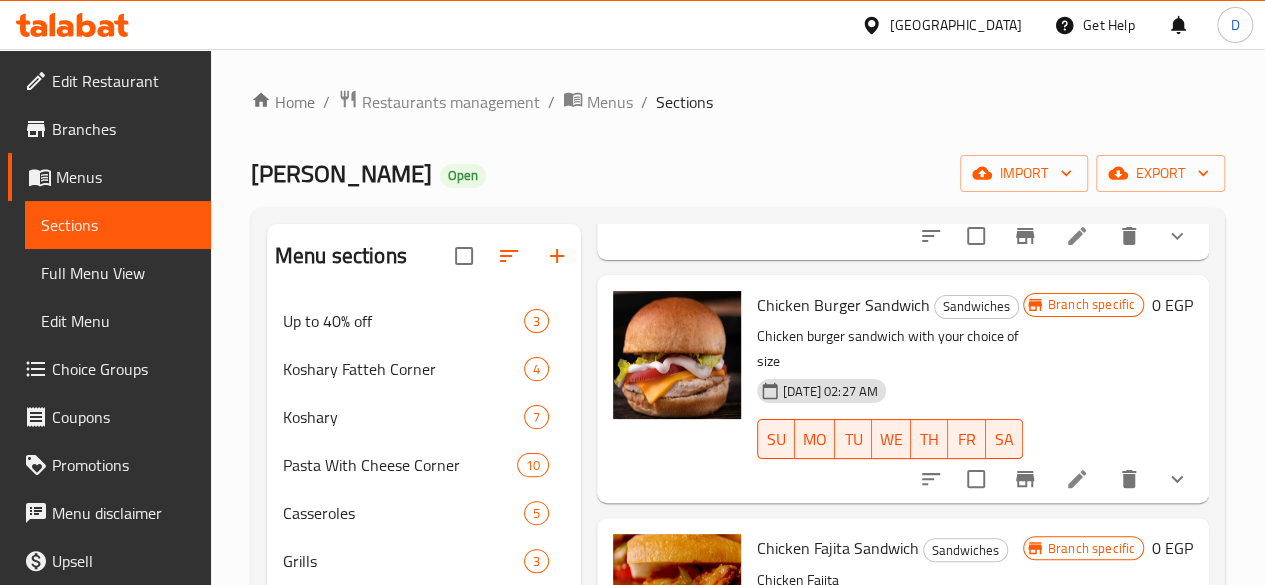 click at bounding box center [1077, 698] 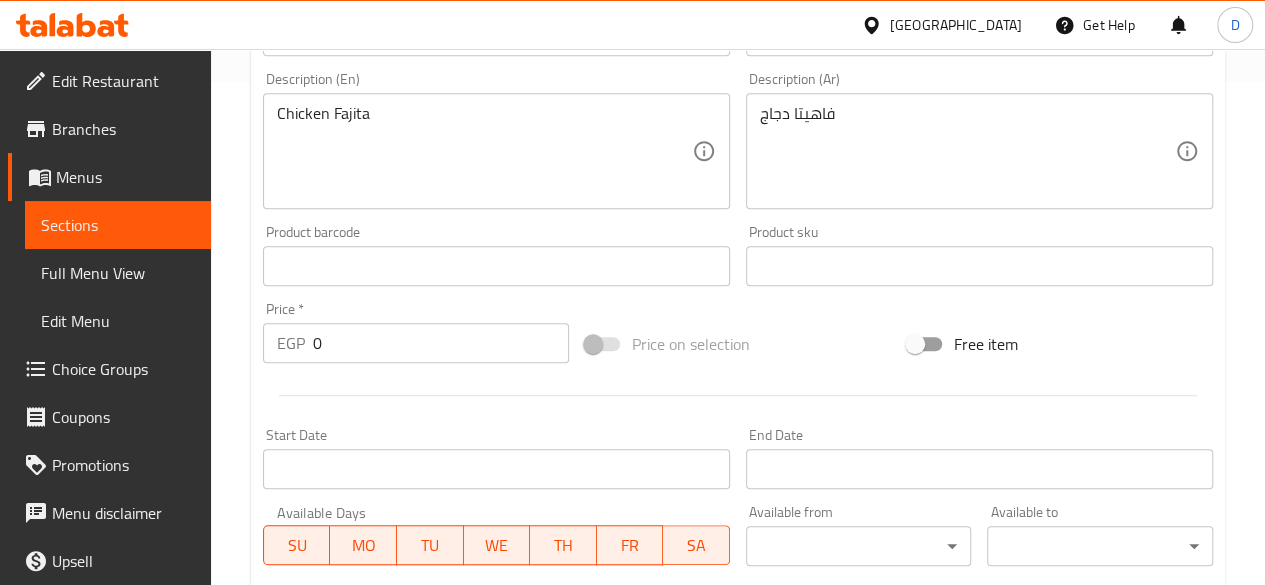 scroll, scrollTop: 899, scrollLeft: 0, axis: vertical 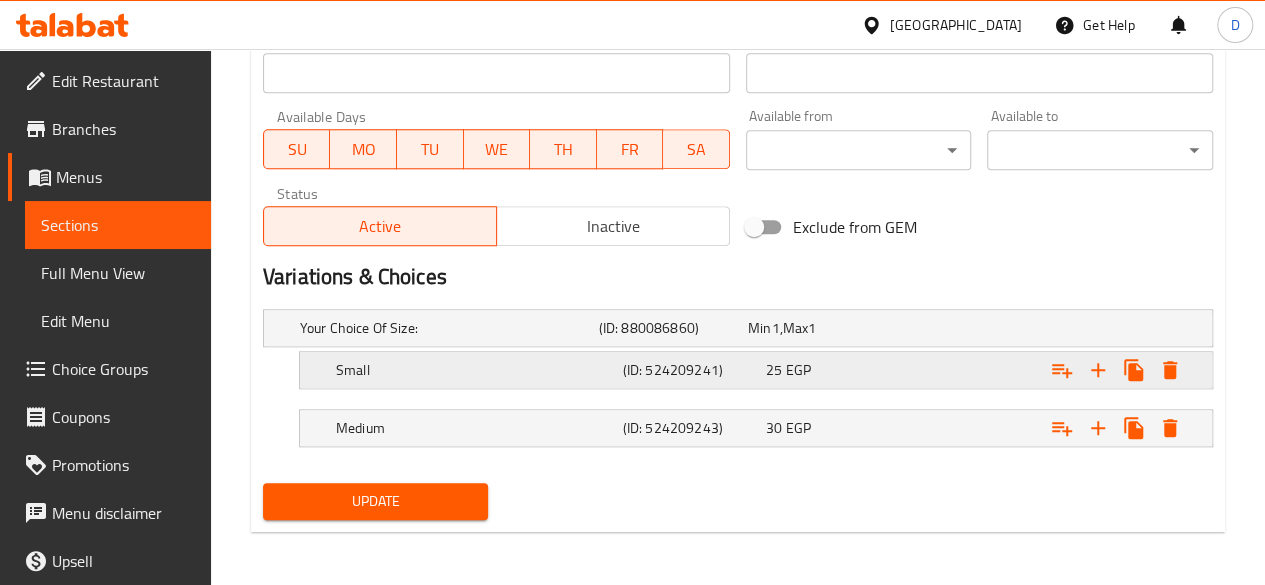 click at bounding box center [1042, 328] 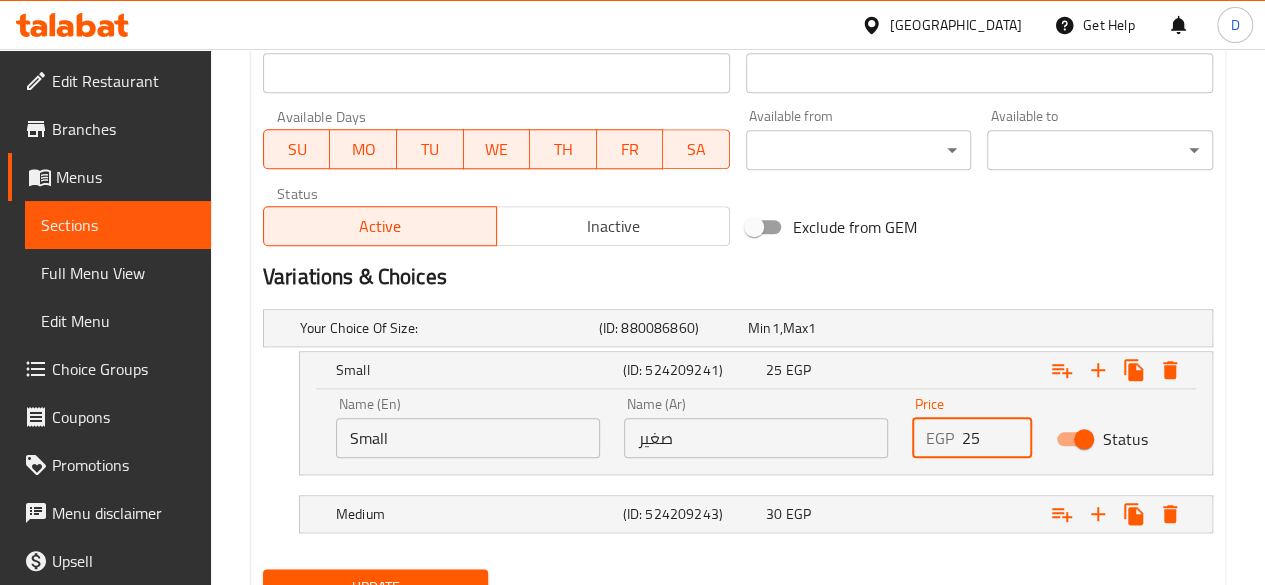 click on "25" at bounding box center [997, 438] 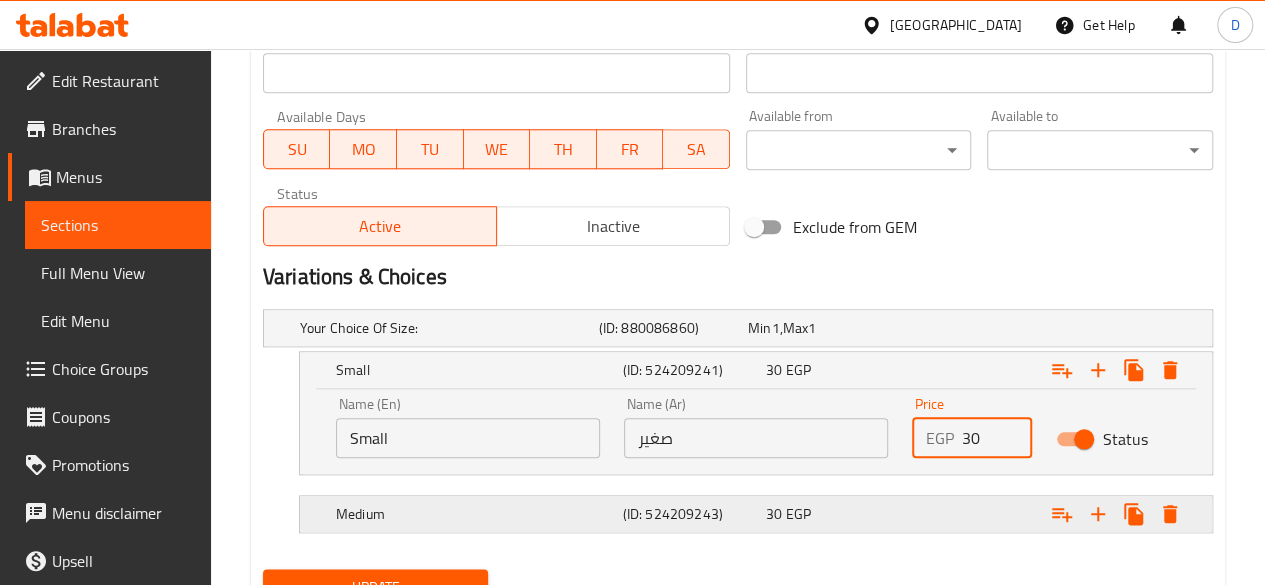 type on "30" 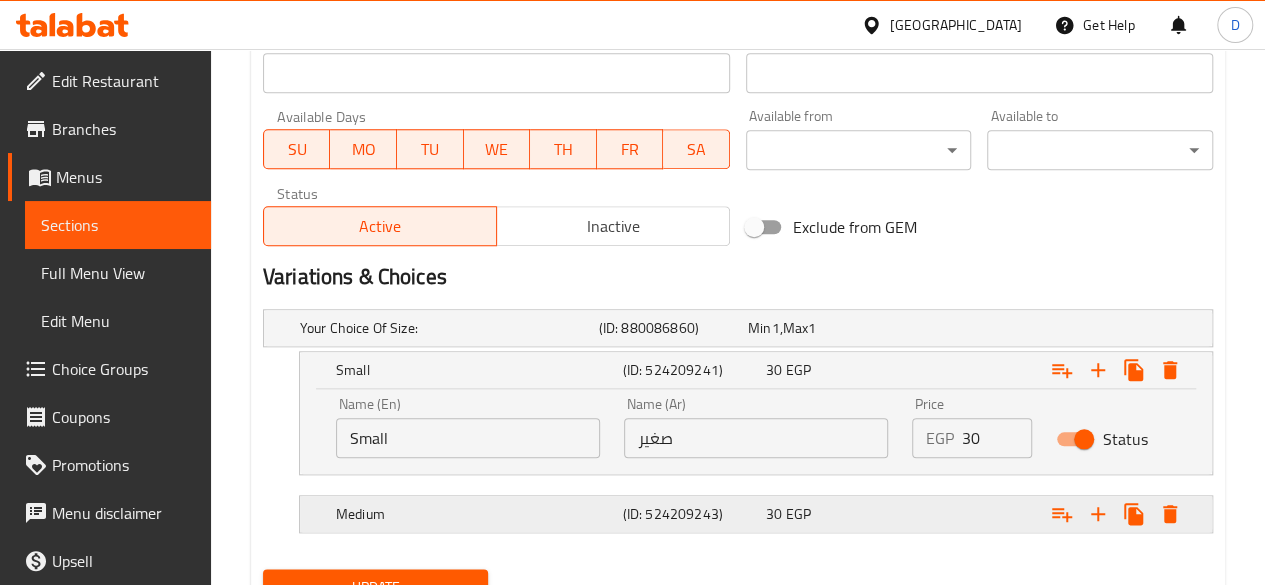 click at bounding box center [1042, 328] 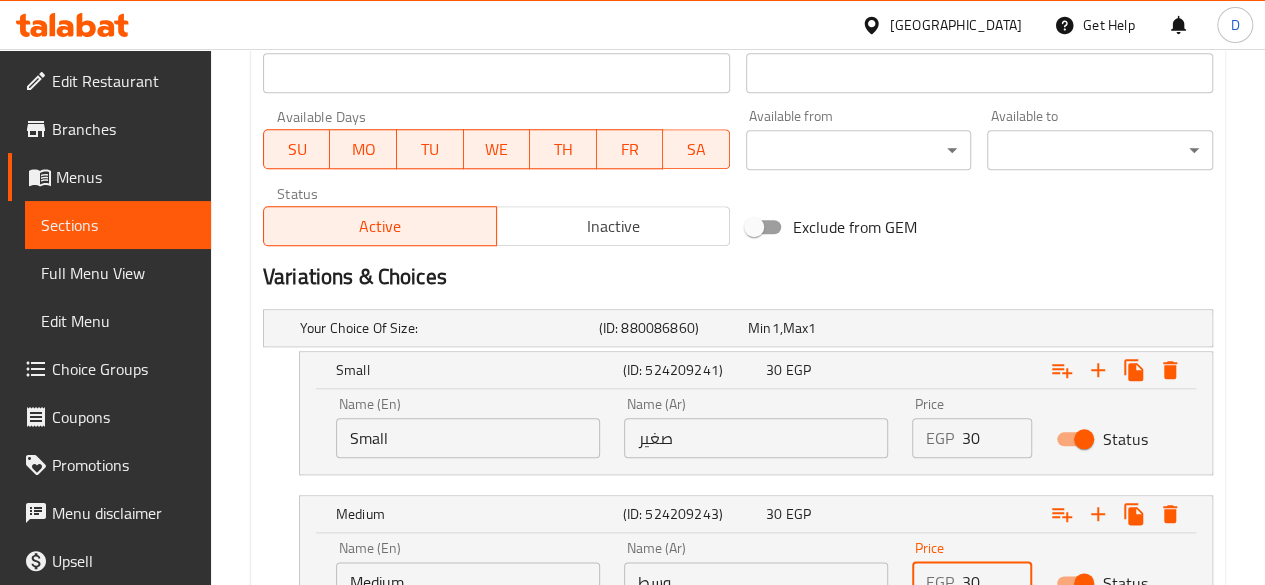 click on "30" at bounding box center [997, 582] 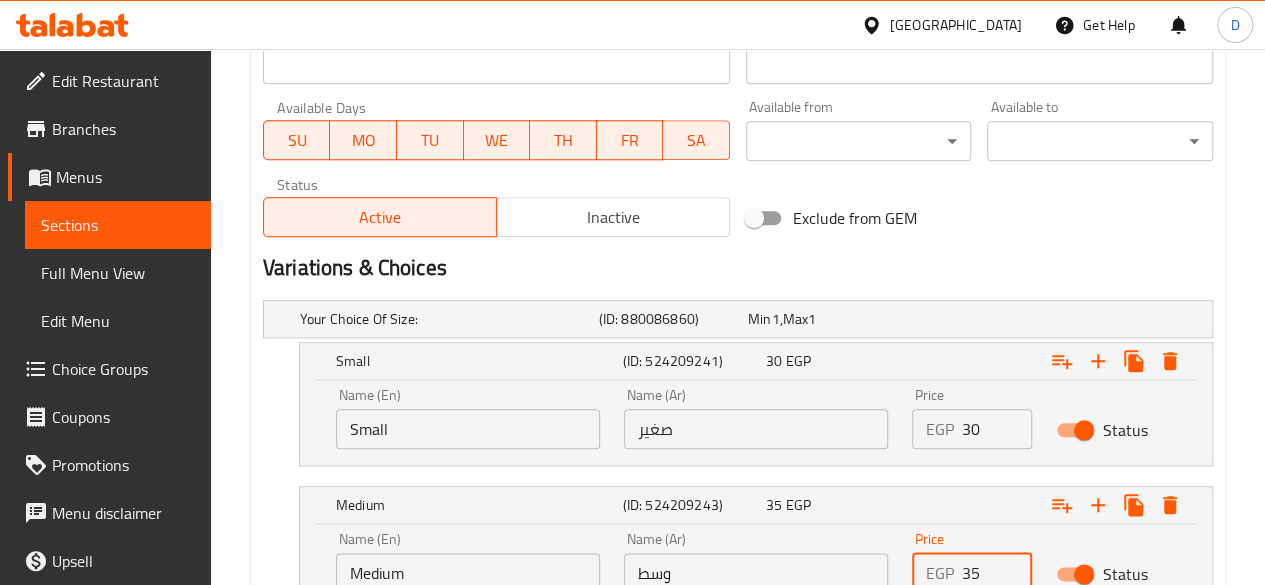 scroll, scrollTop: 1071, scrollLeft: 0, axis: vertical 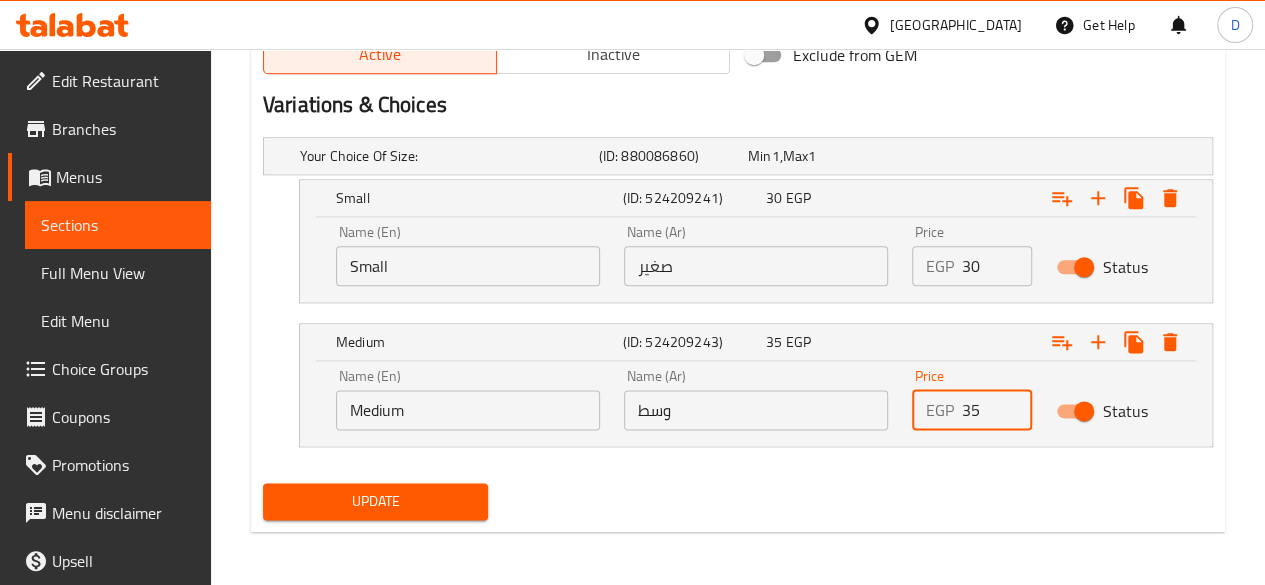 type on "35" 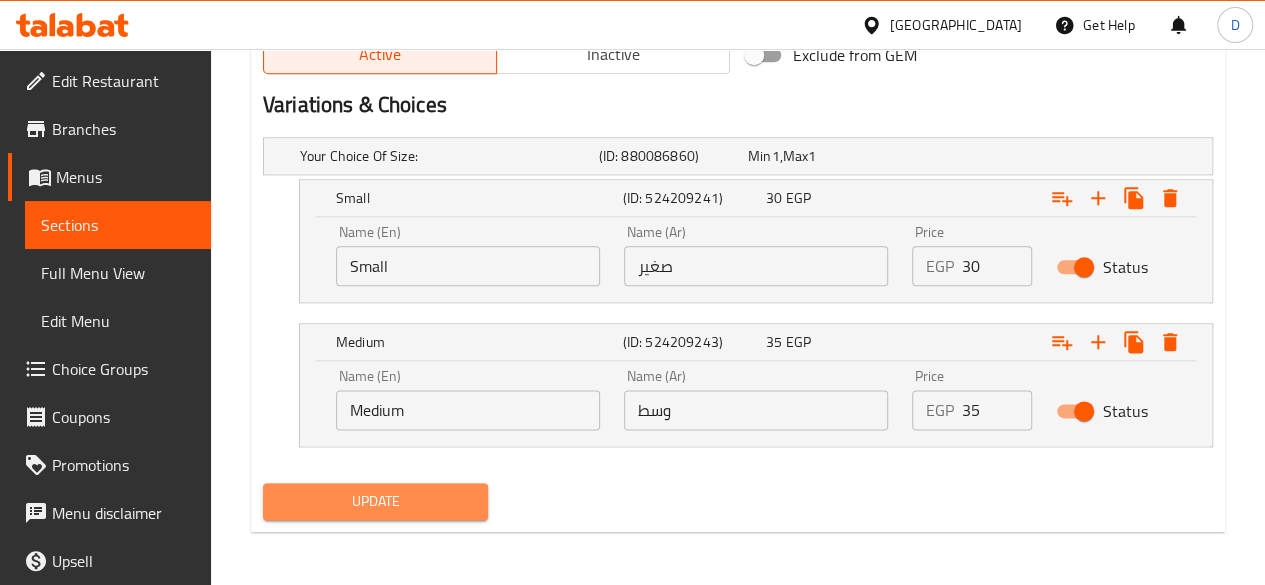 click on "Update" at bounding box center (376, 501) 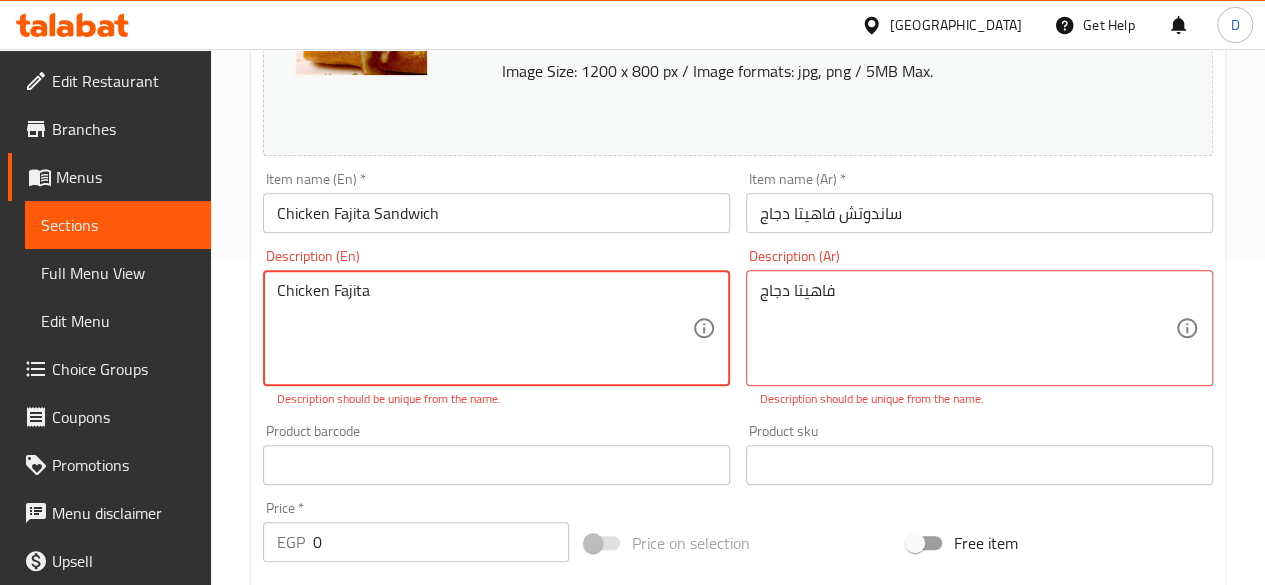 drag, startPoint x: 503, startPoint y: 275, endPoint x: 457, endPoint y: 293, distance: 49.396355 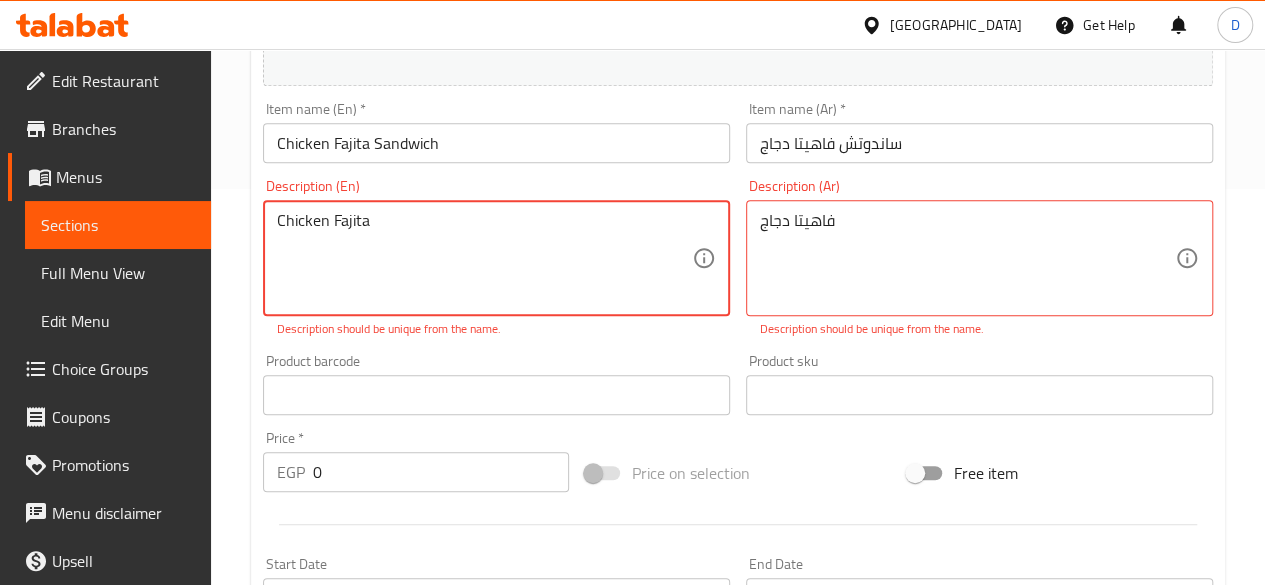 scroll, scrollTop: 398, scrollLeft: 0, axis: vertical 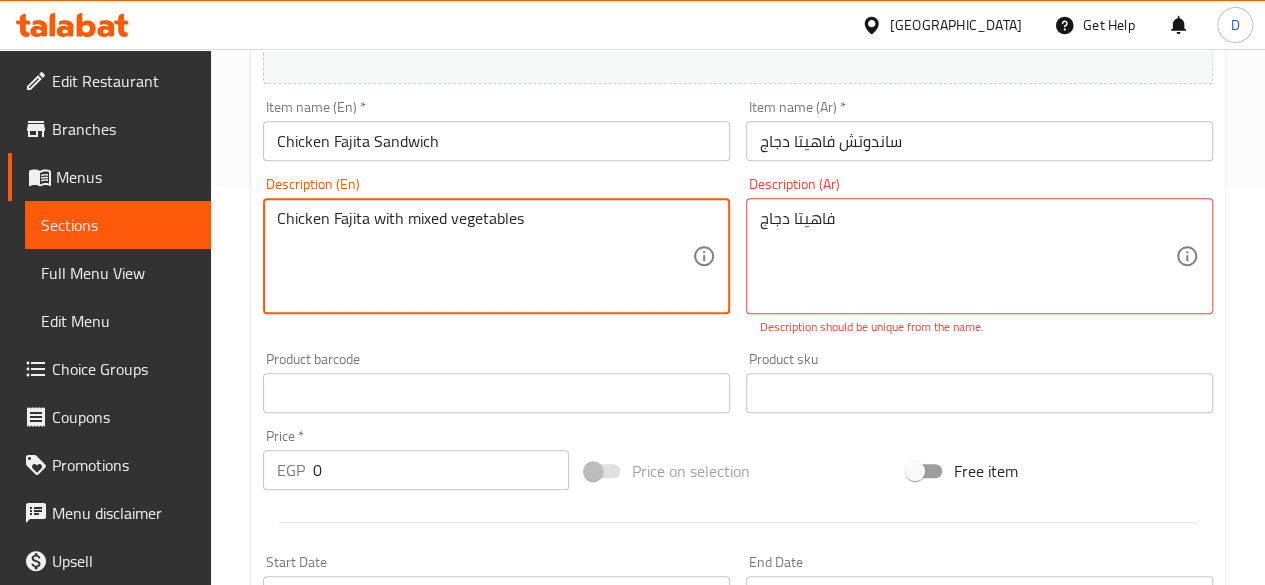 drag, startPoint x: 600, startPoint y: 217, endPoint x: 0, endPoint y: 164, distance: 602.3363 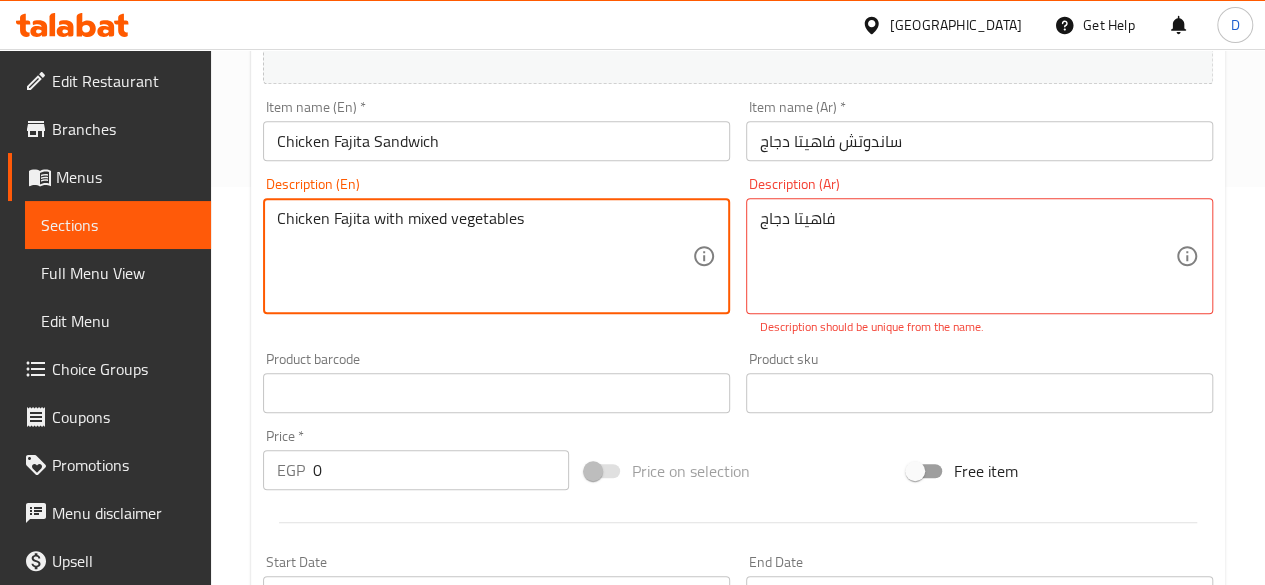 type on "Chicken Fajita with mixed vegetables" 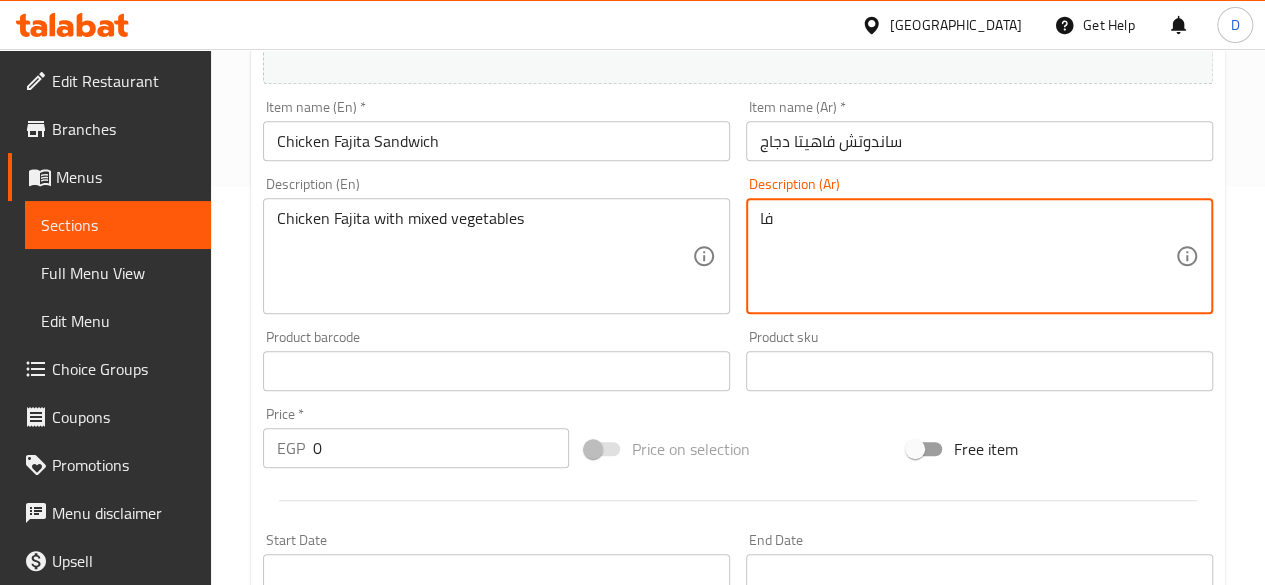 type on "ف" 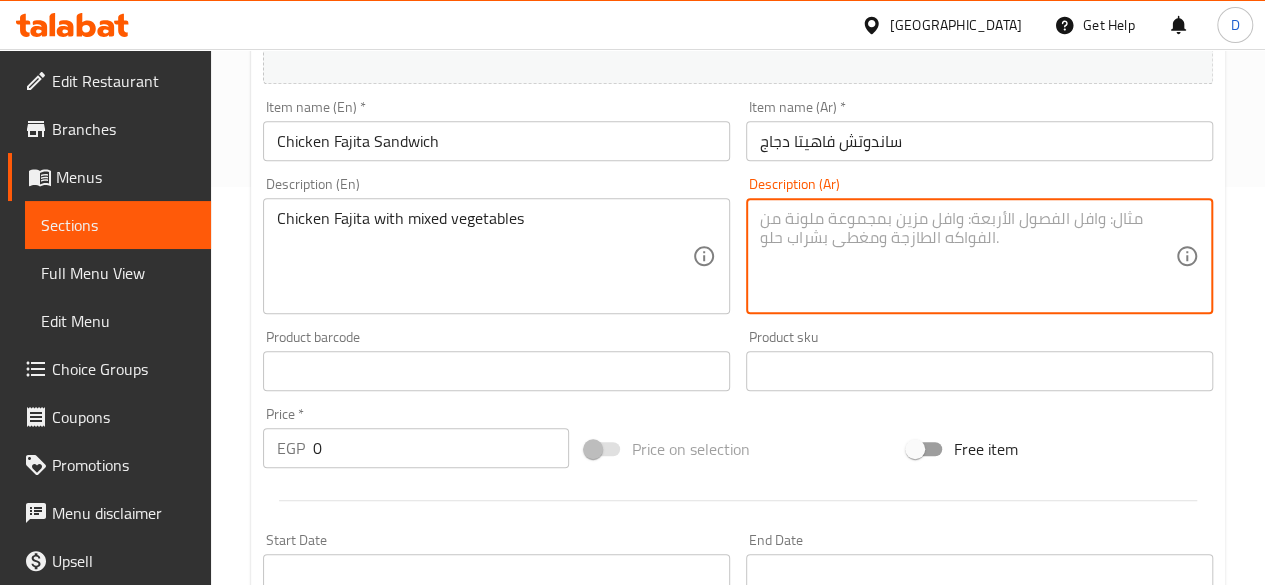 paste on "فاهيتا دجاج مع خضار مشكلة" 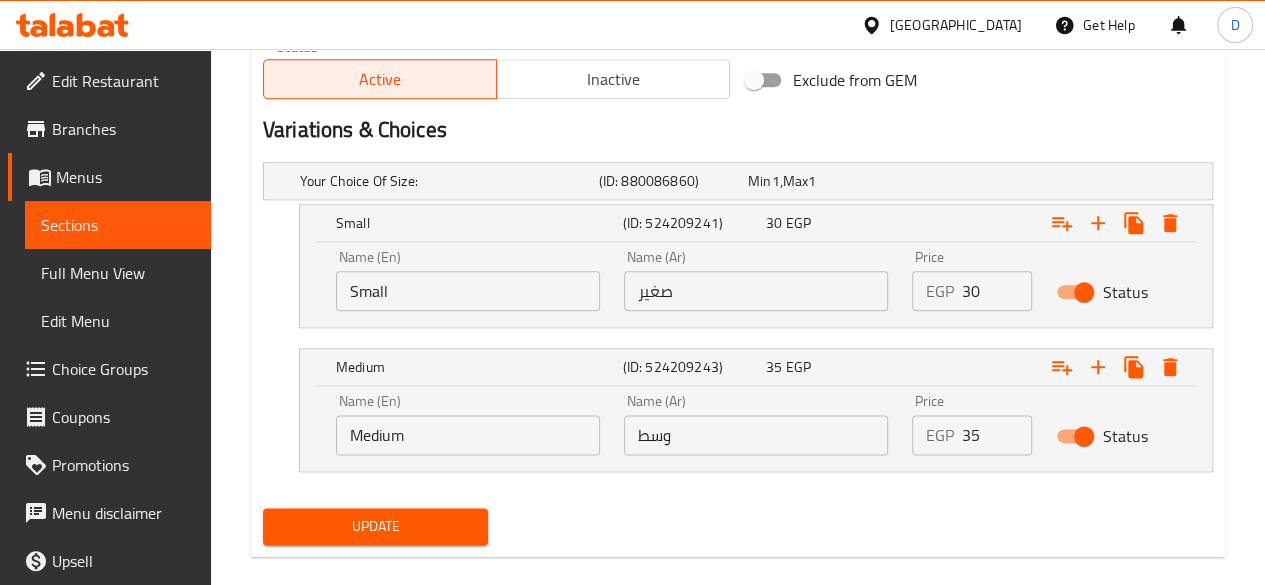 scroll, scrollTop: 1071, scrollLeft: 0, axis: vertical 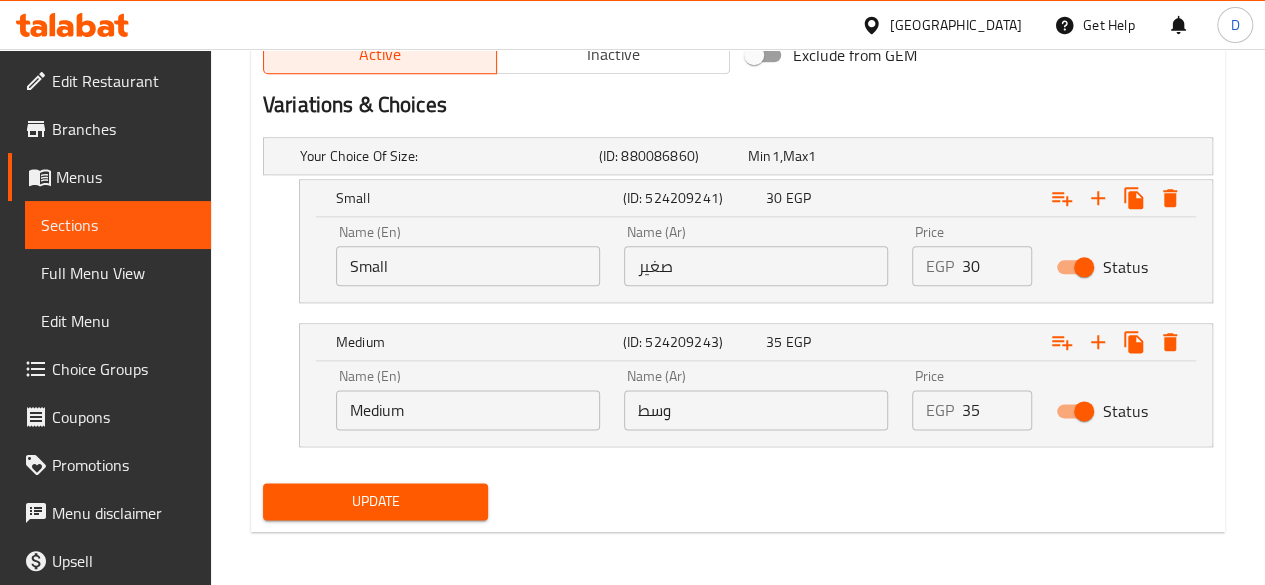 type on "فاهيتا دجاج مع خضار مشكلة" 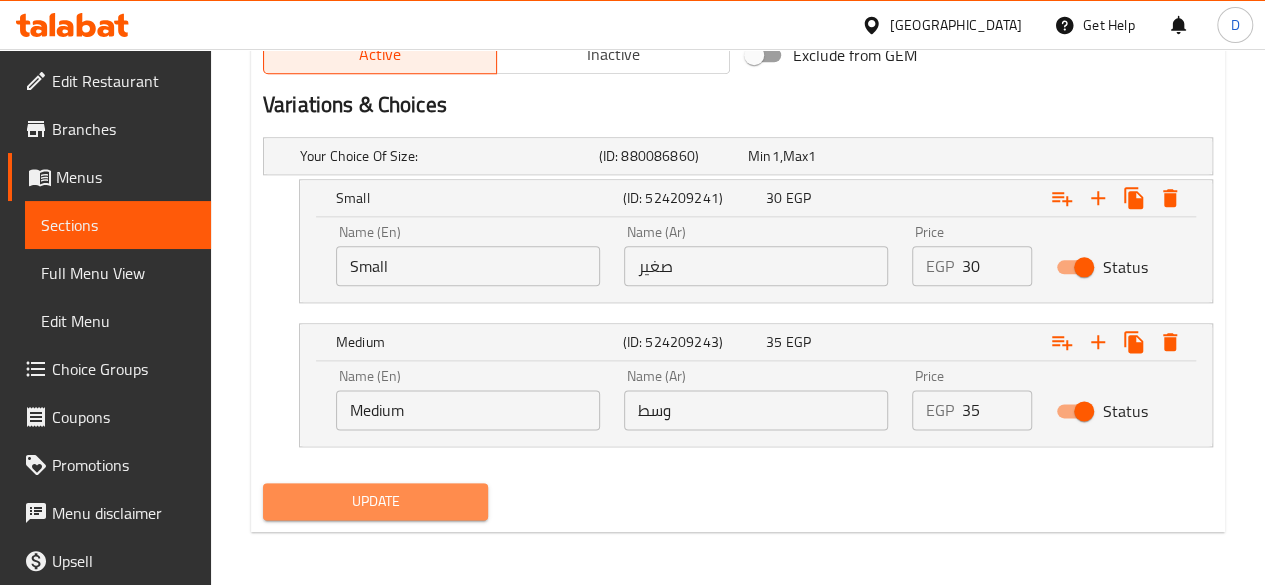 drag, startPoint x: 992, startPoint y: 224, endPoint x: 474, endPoint y: 505, distance: 589.3089 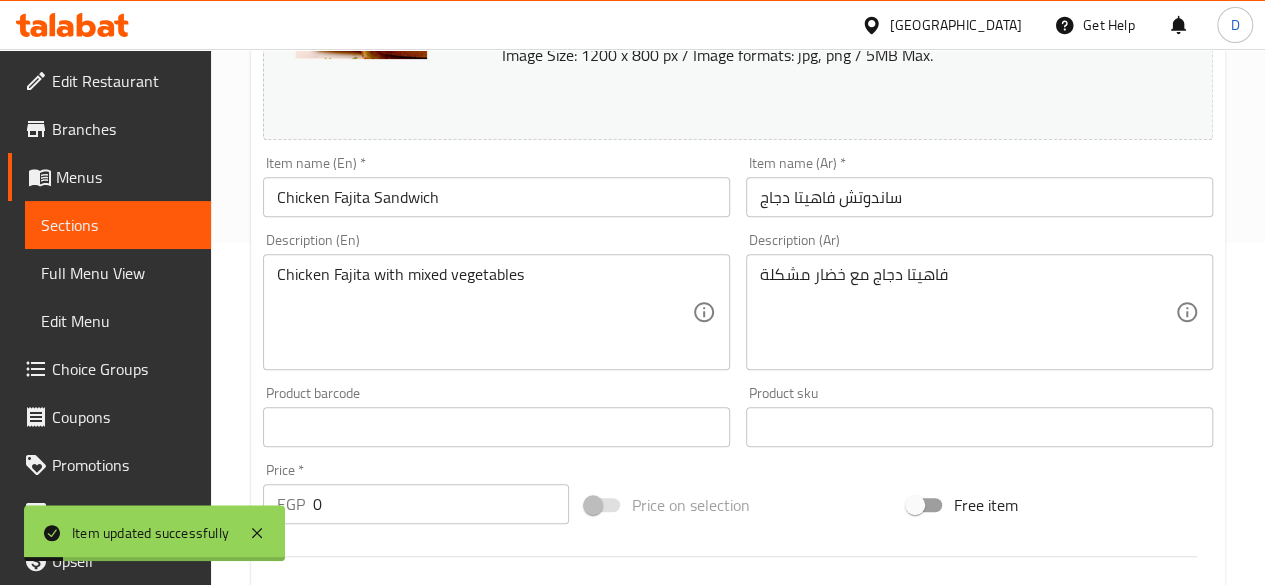 scroll, scrollTop: 0, scrollLeft: 0, axis: both 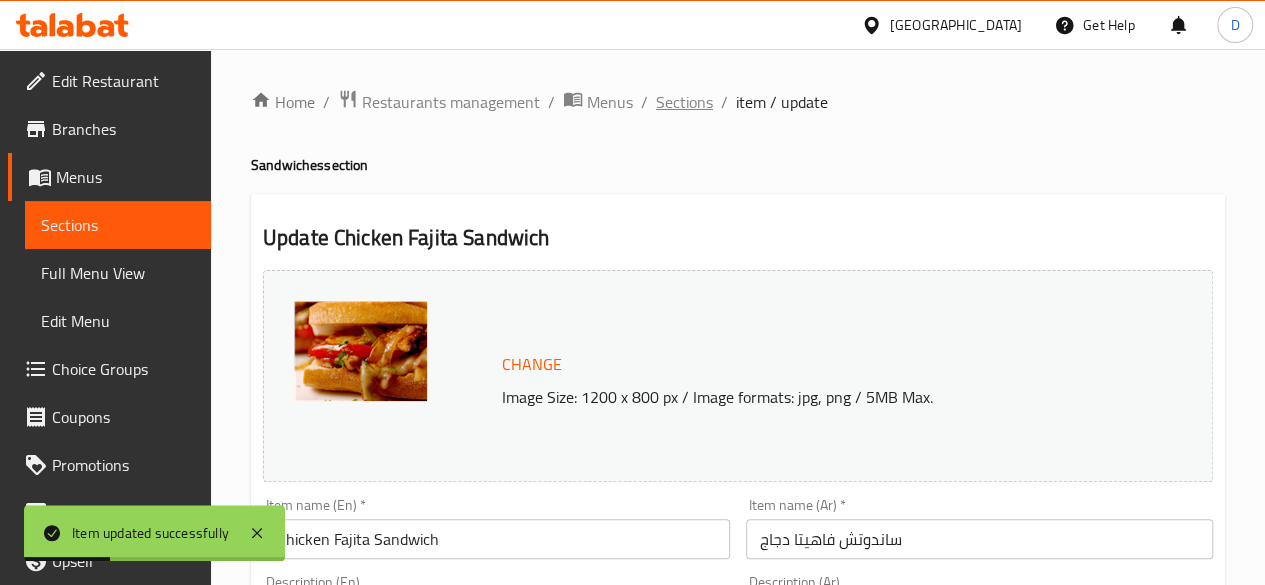drag, startPoint x: 672, startPoint y: 124, endPoint x: 678, endPoint y: 112, distance: 13.416408 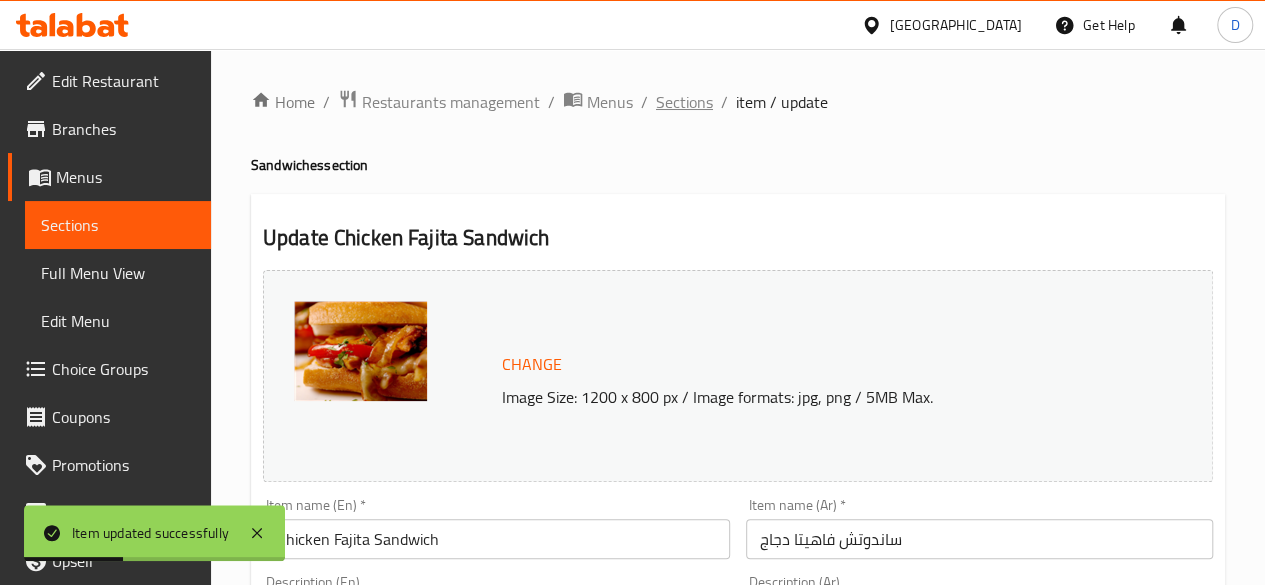 click on "Sections" at bounding box center [684, 102] 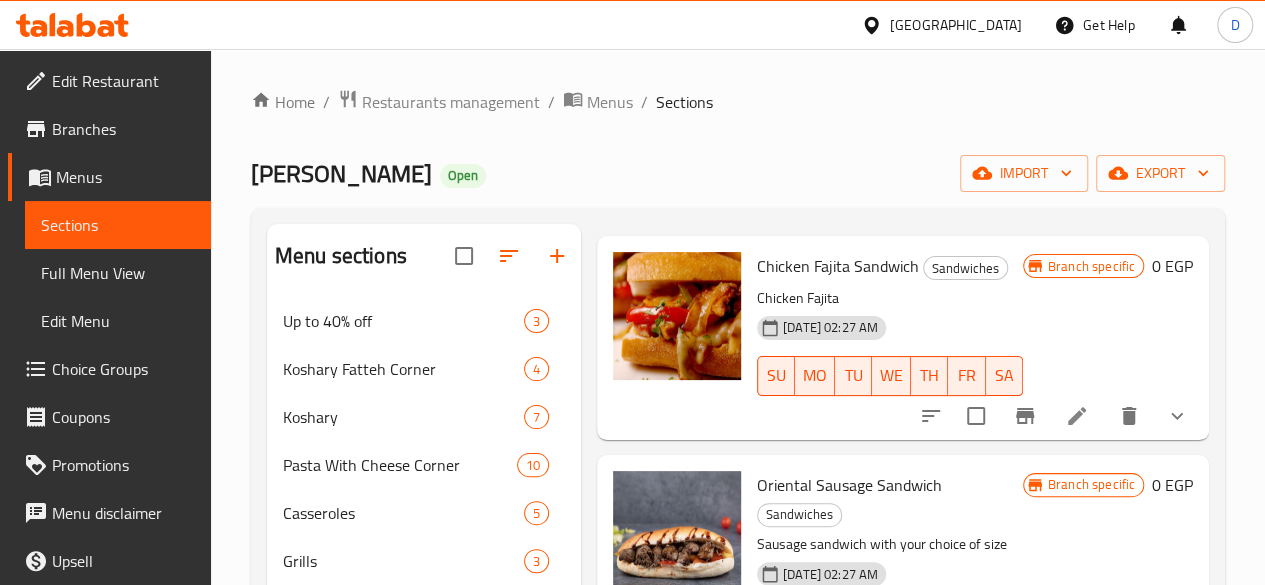 scroll, scrollTop: 2720, scrollLeft: 0, axis: vertical 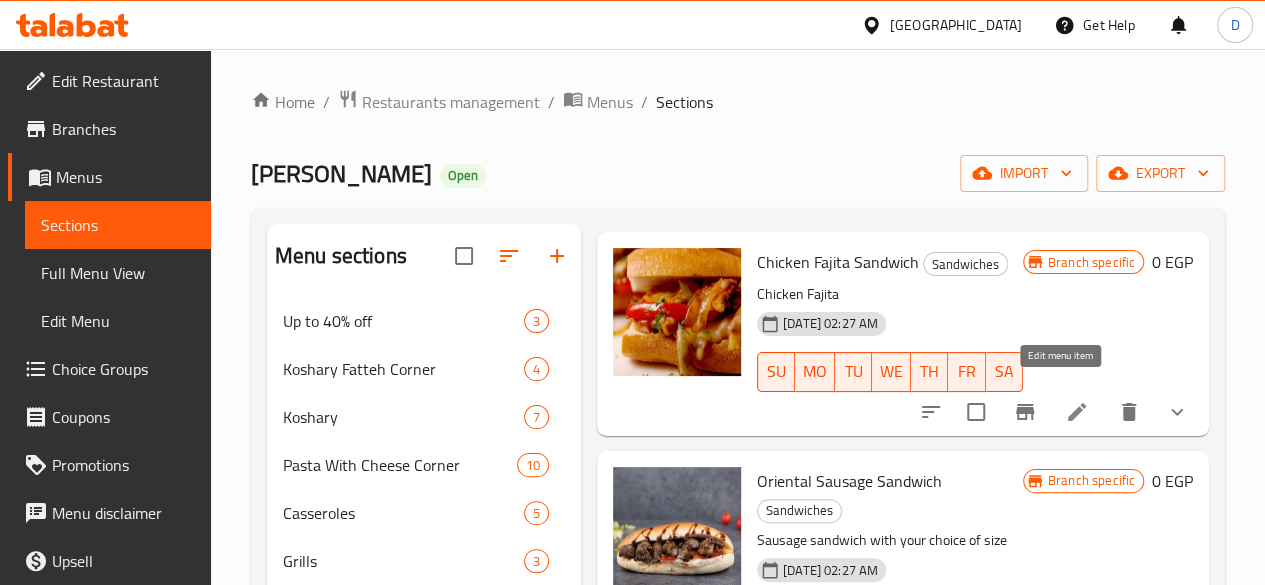 click 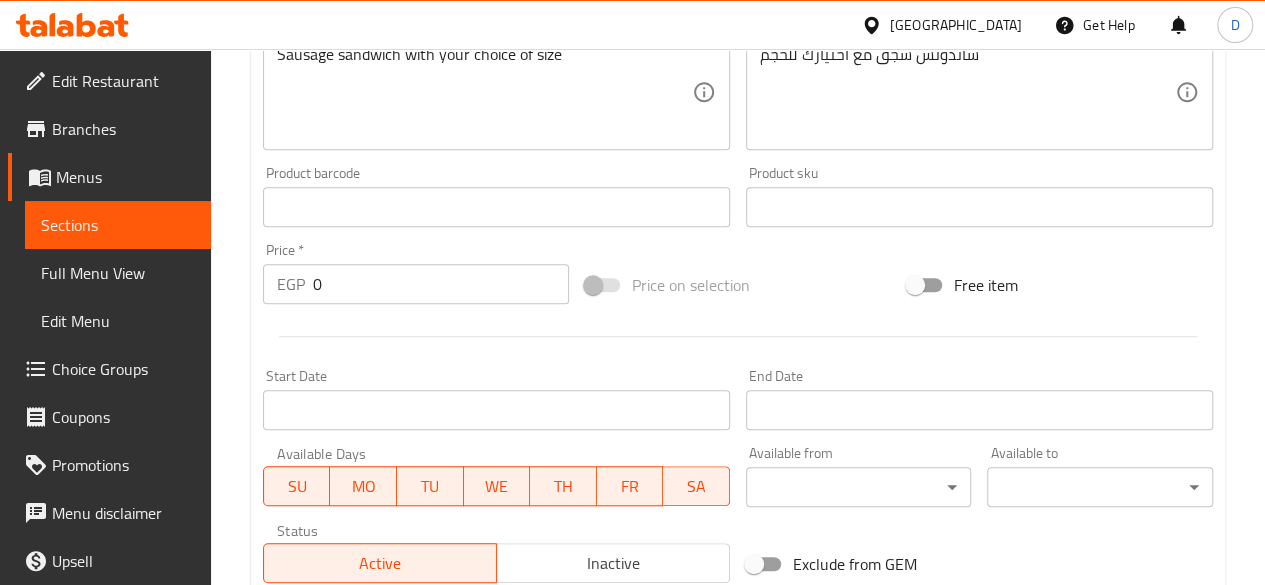 scroll, scrollTop: 899, scrollLeft: 0, axis: vertical 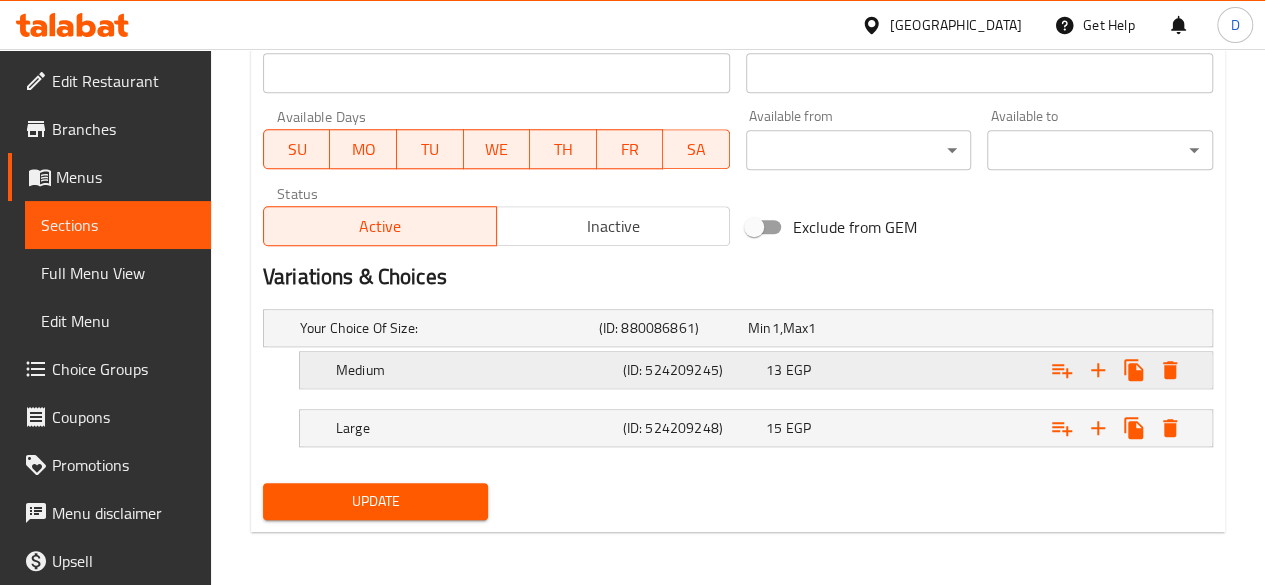 drag, startPoint x: 836, startPoint y: 345, endPoint x: 872, endPoint y: 381, distance: 50.91169 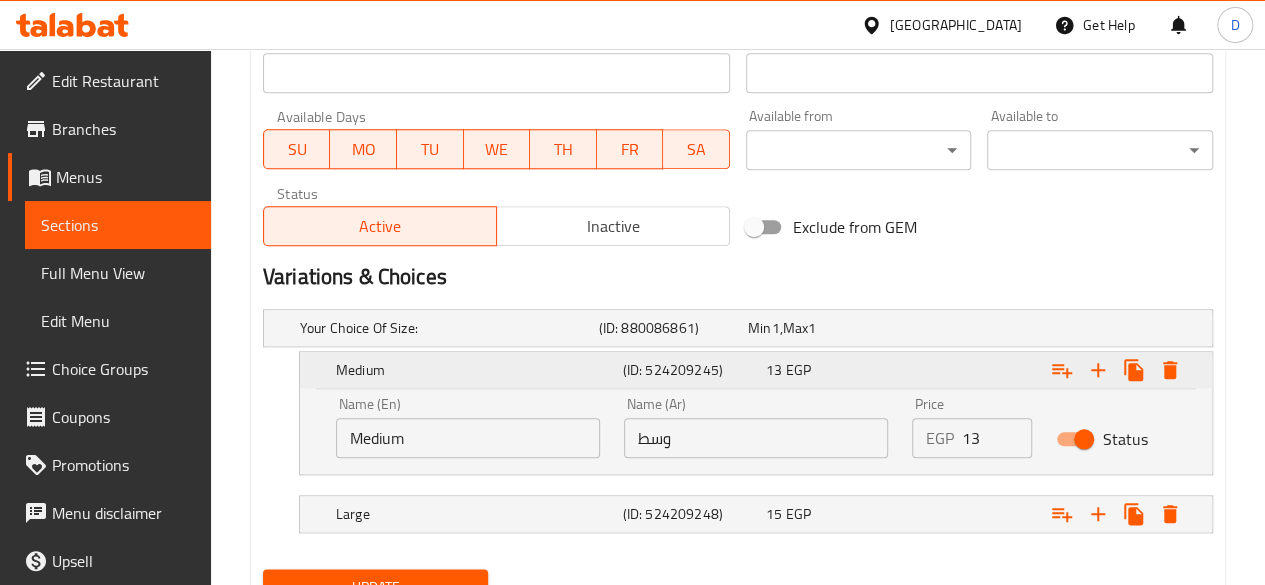 click on "13   EGP" at bounding box center [833, 370] 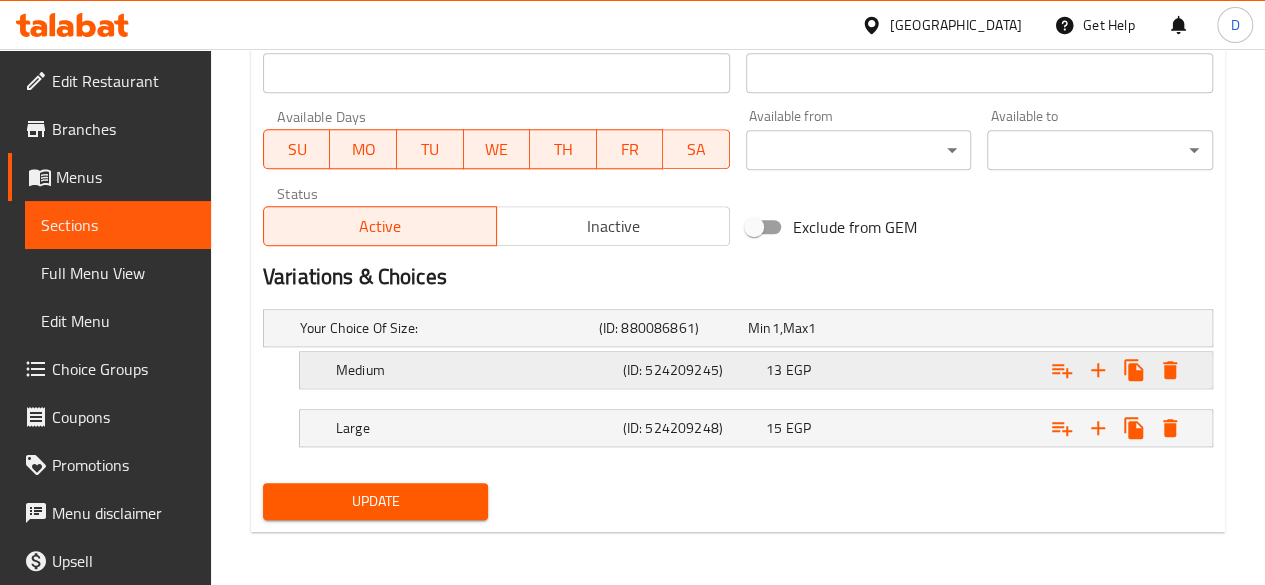 click at bounding box center [1042, 328] 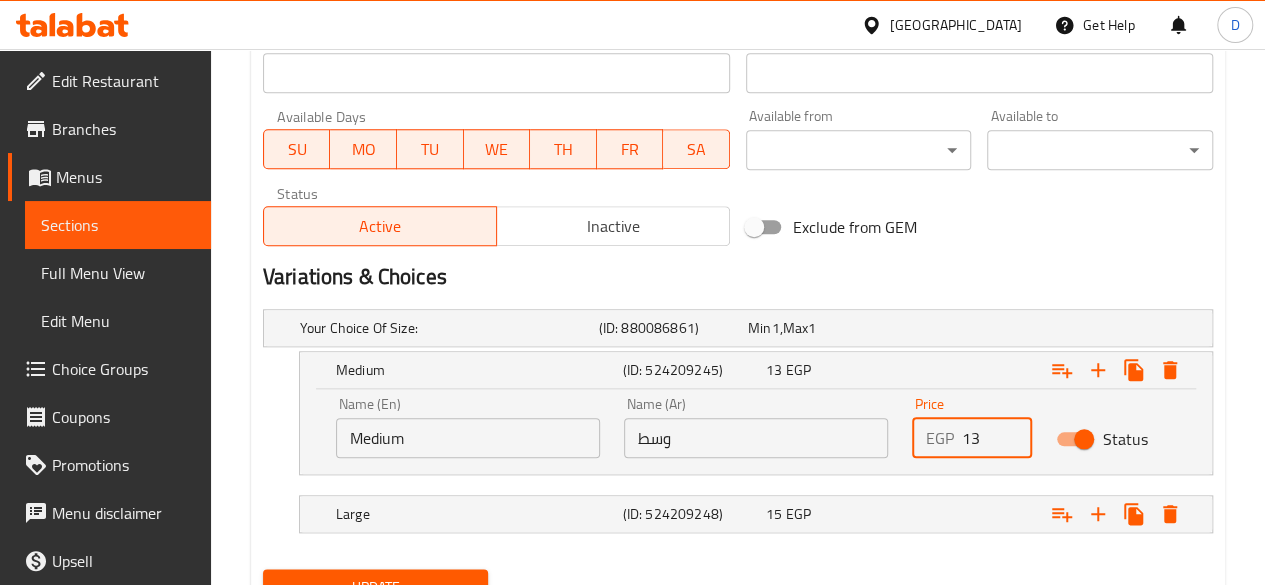 click on "13" at bounding box center (997, 438) 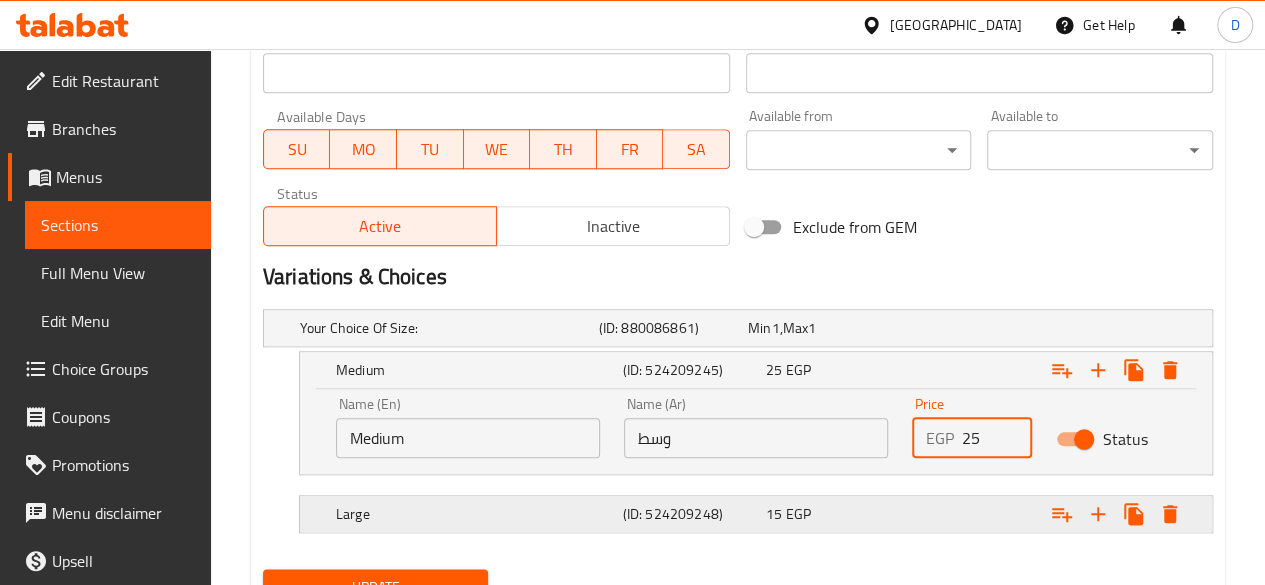 type on "25" 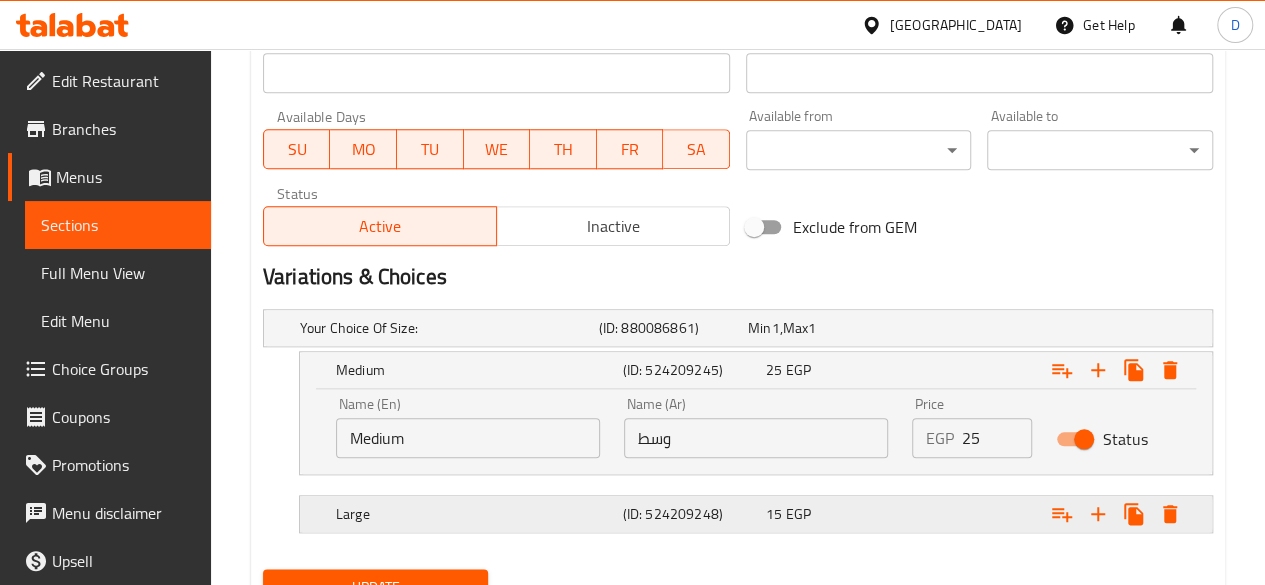 click at bounding box center (1042, 328) 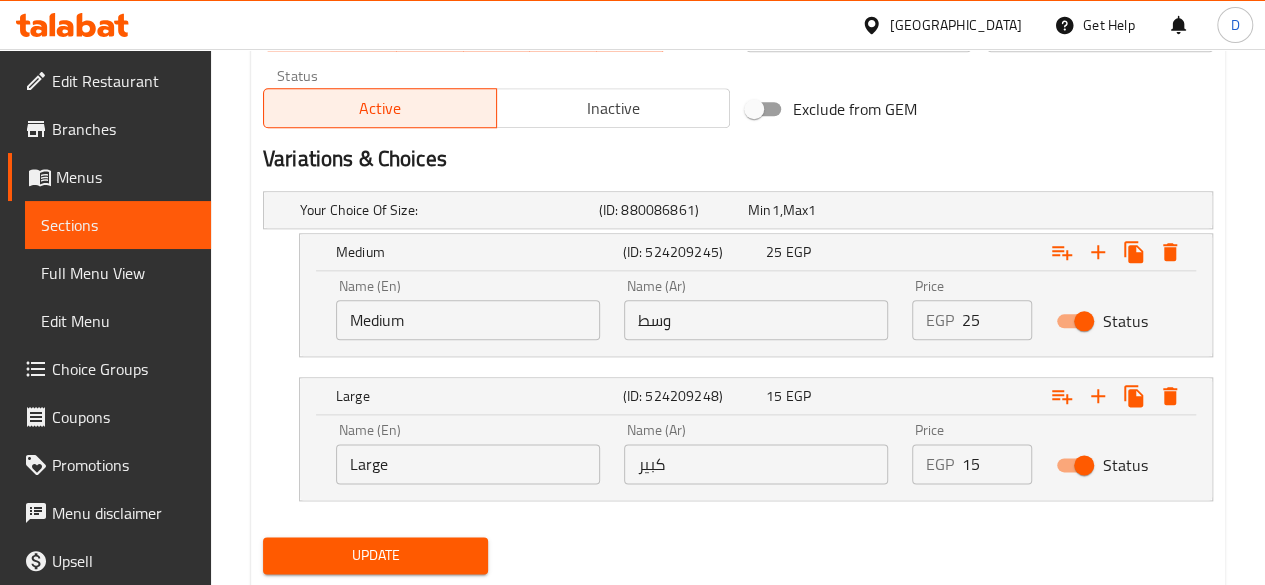 scroll, scrollTop: 1021, scrollLeft: 0, axis: vertical 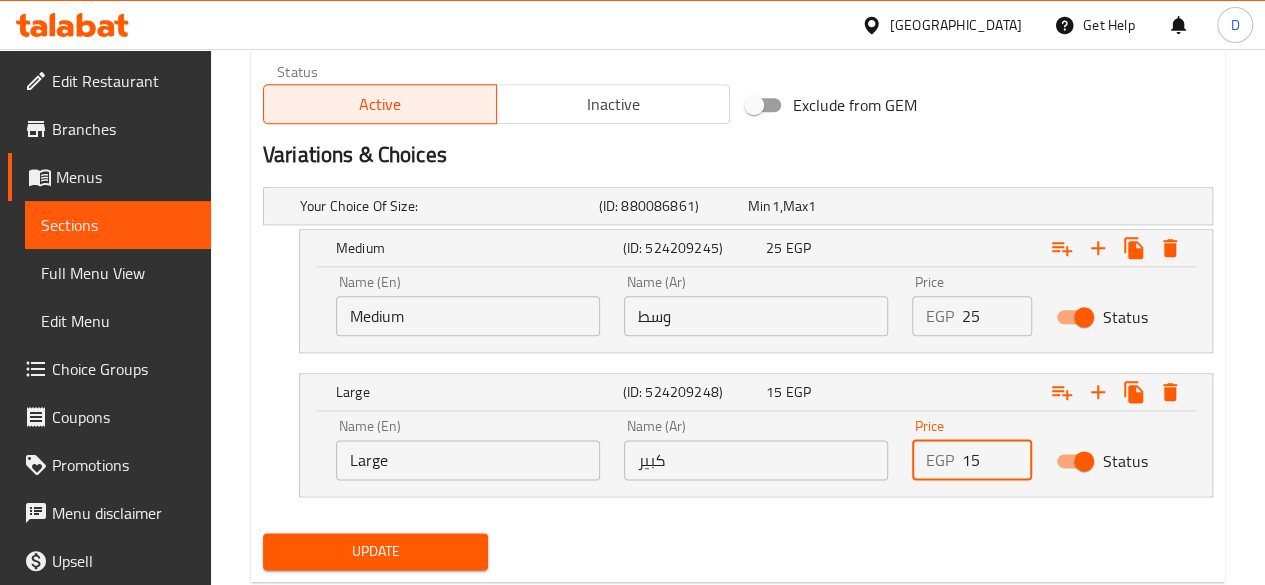 click on "15" at bounding box center (997, 460) 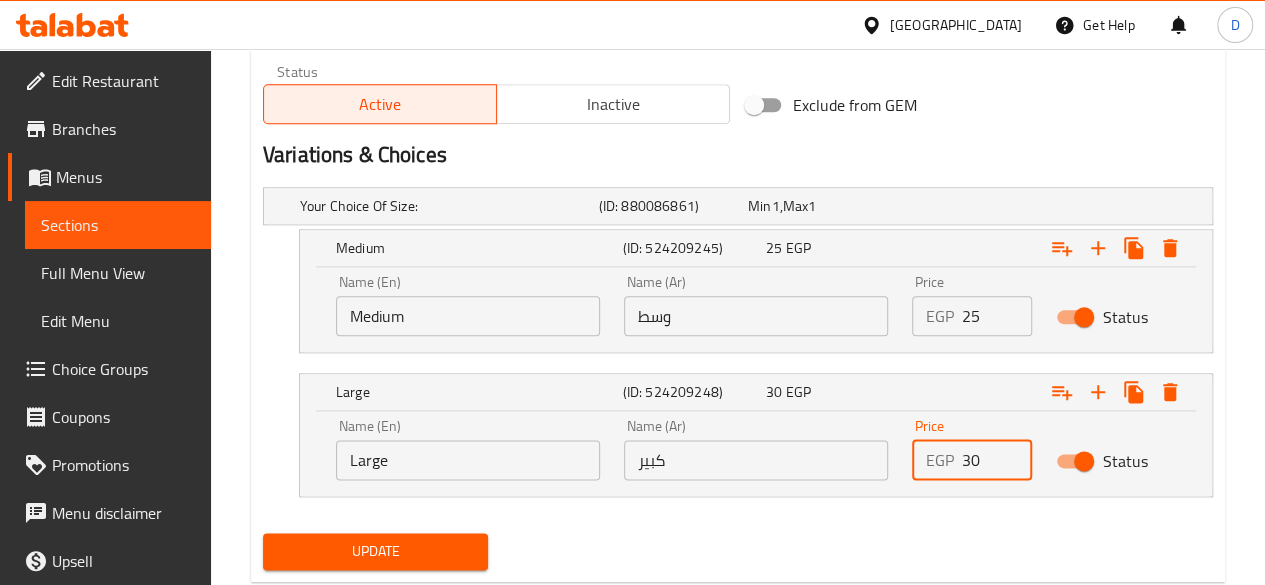 type on "30" 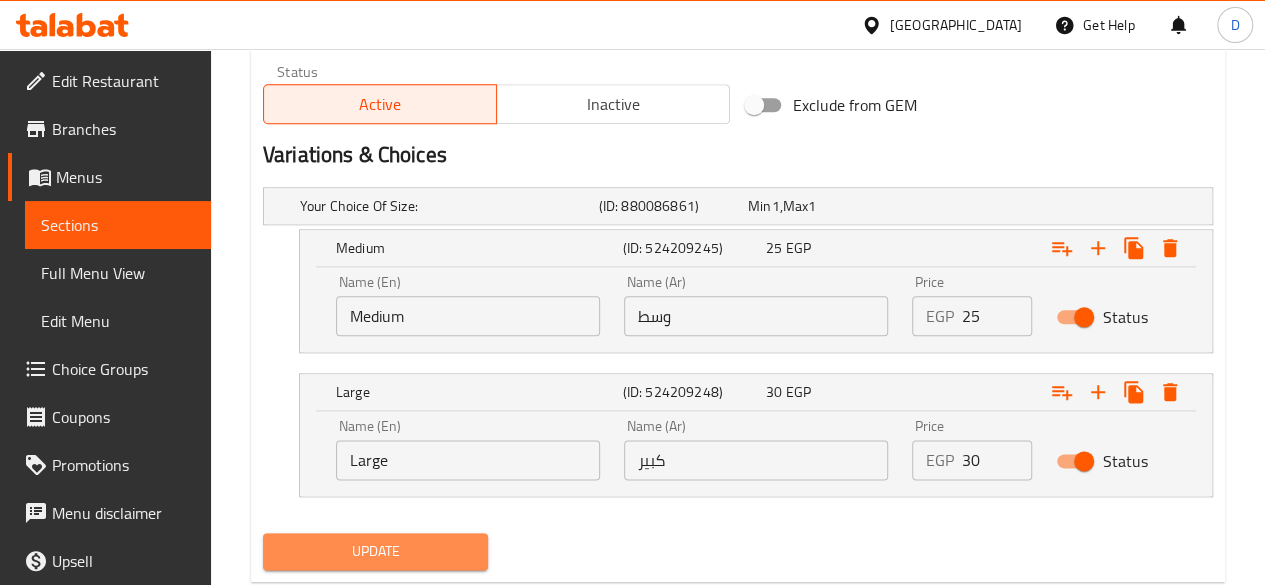 click on "Update" at bounding box center (376, 551) 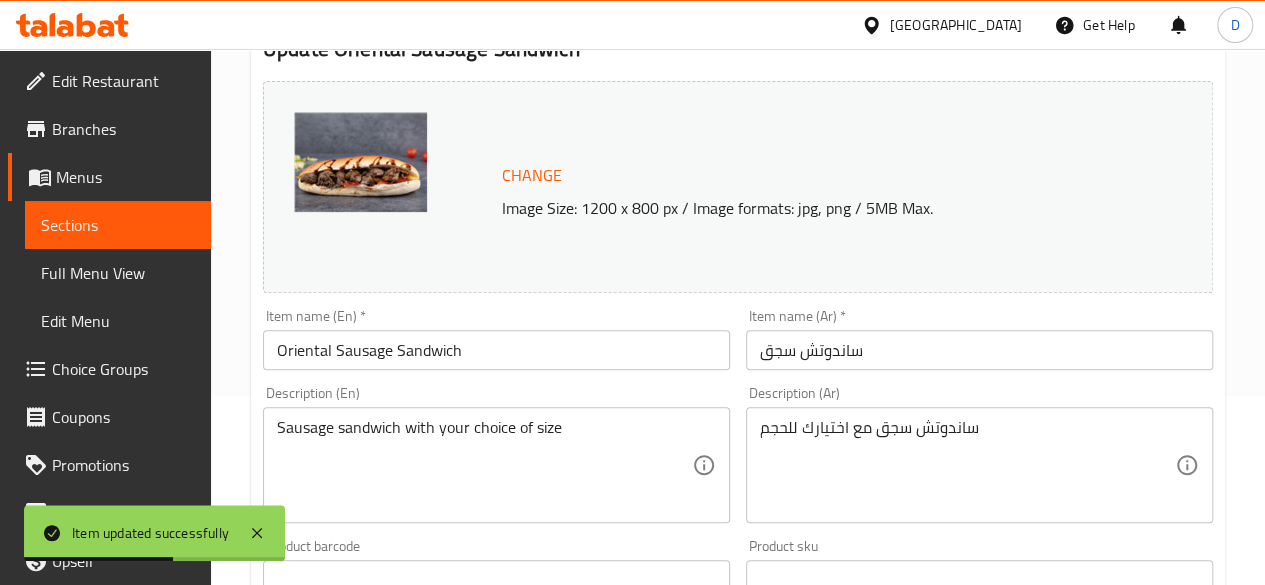 scroll, scrollTop: 0, scrollLeft: 0, axis: both 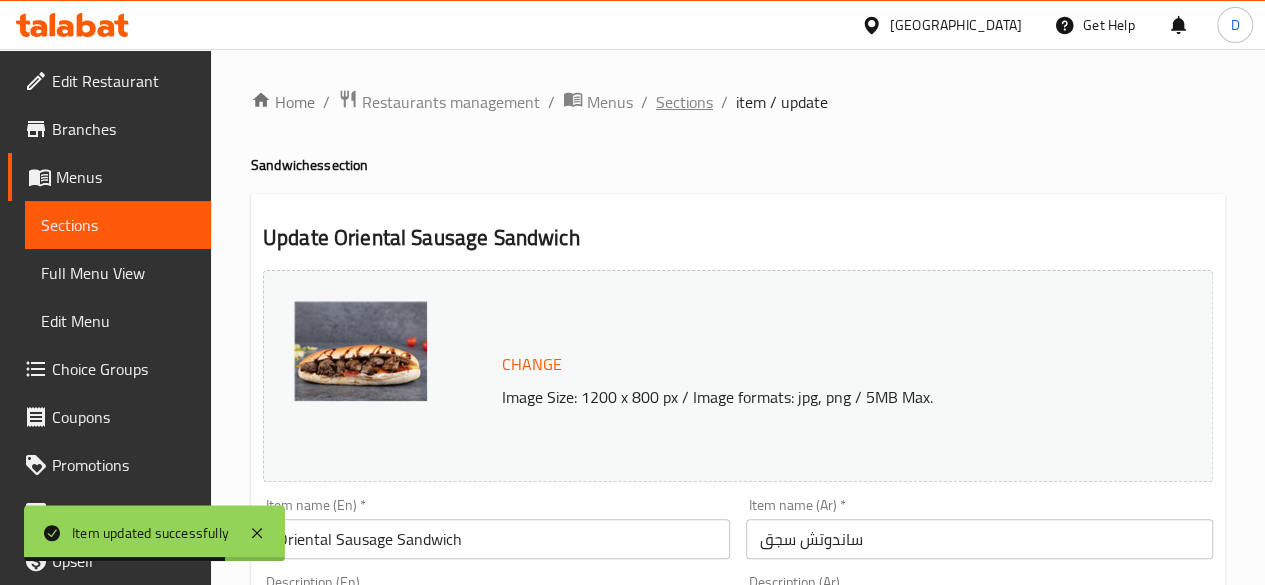 click on "Sections" at bounding box center (684, 102) 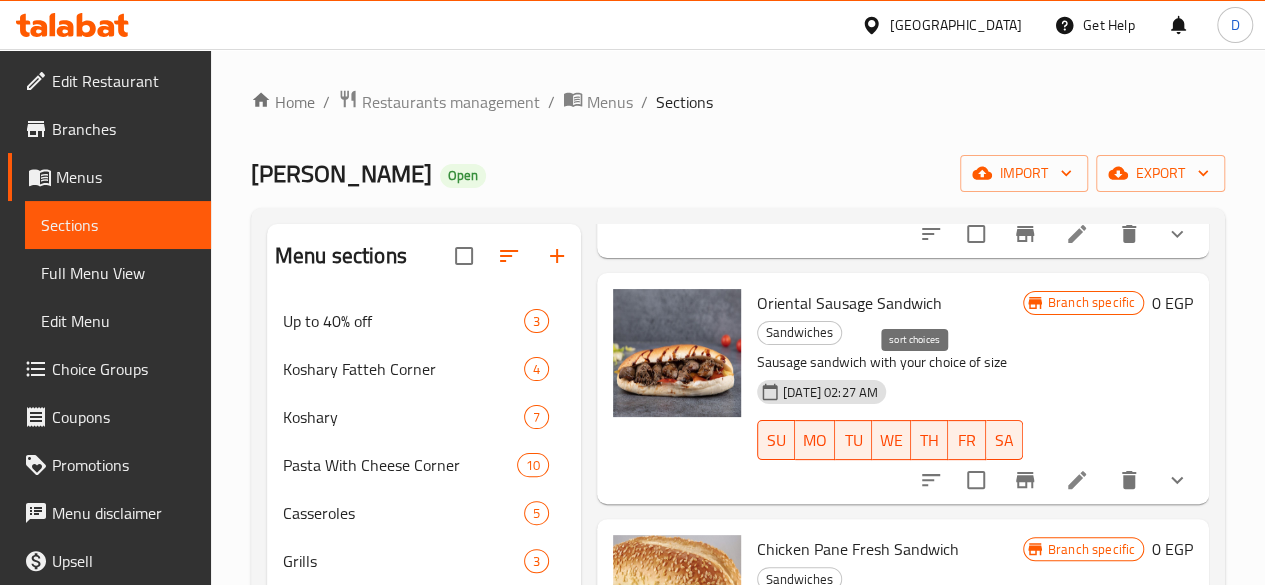 scroll, scrollTop: 2899, scrollLeft: 0, axis: vertical 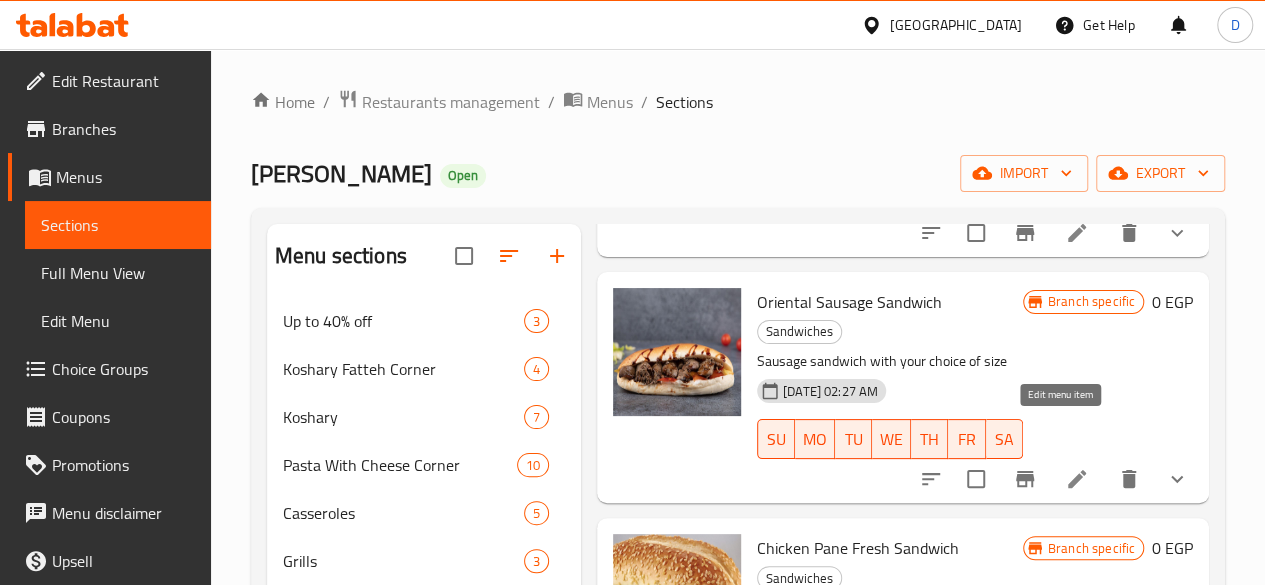 click 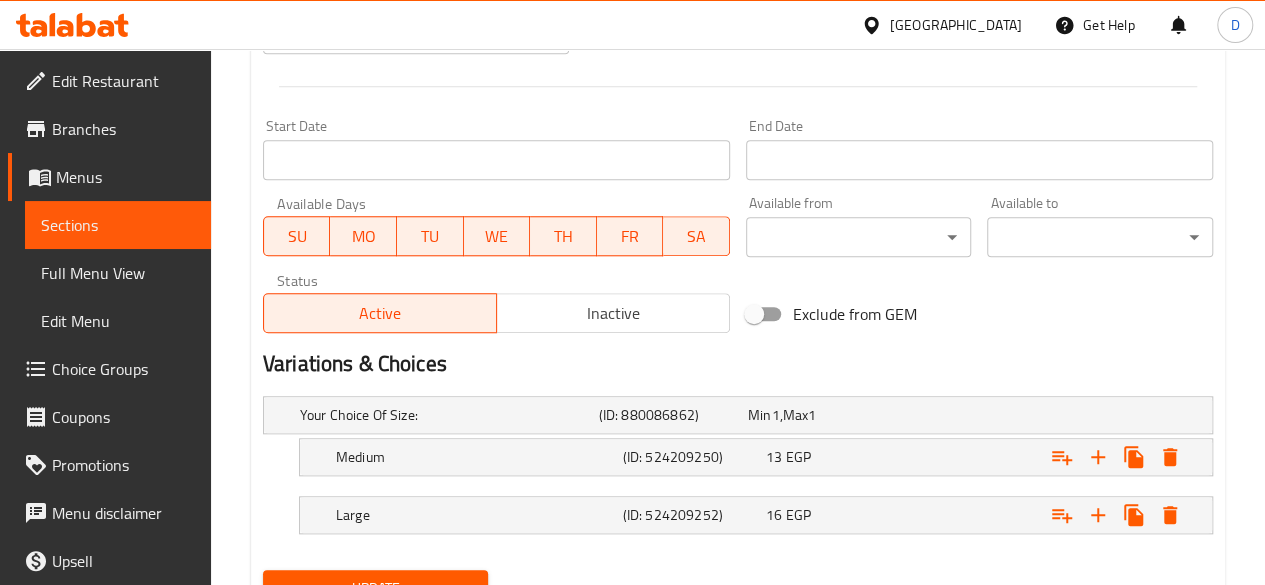 scroll, scrollTop: 899, scrollLeft: 0, axis: vertical 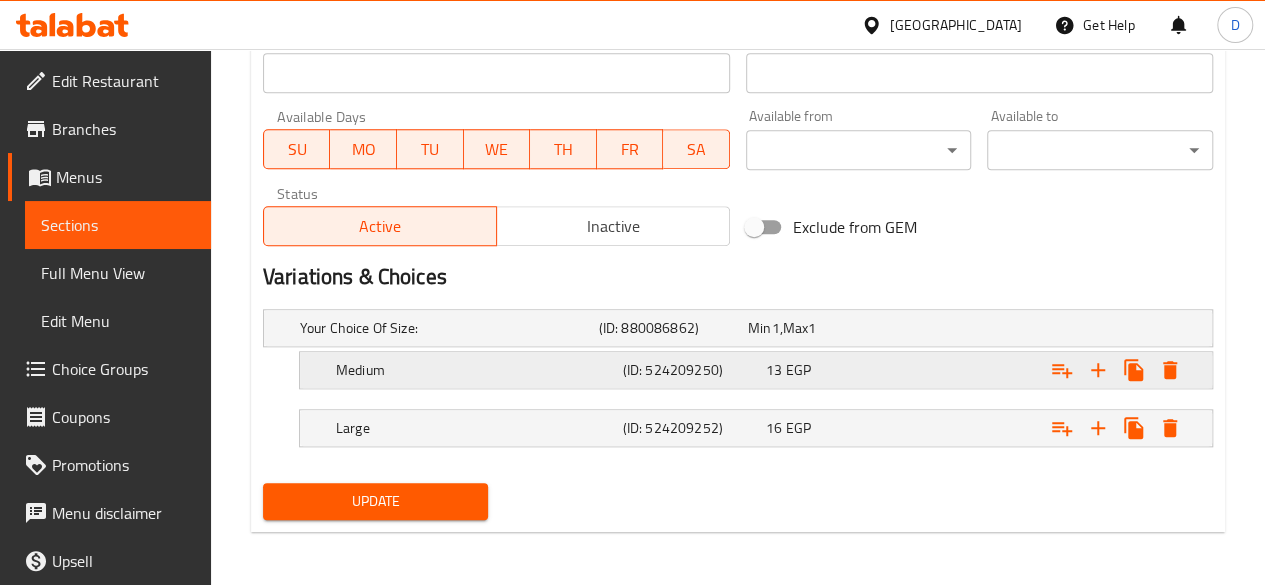 click at bounding box center (1042, 328) 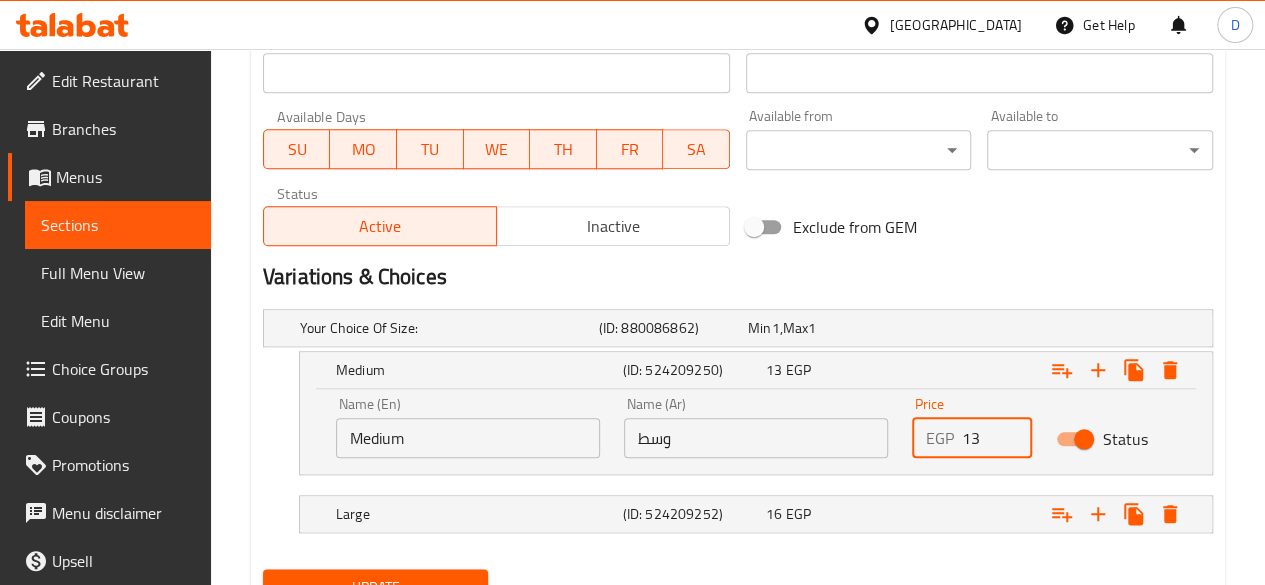 click on "13" at bounding box center (997, 438) 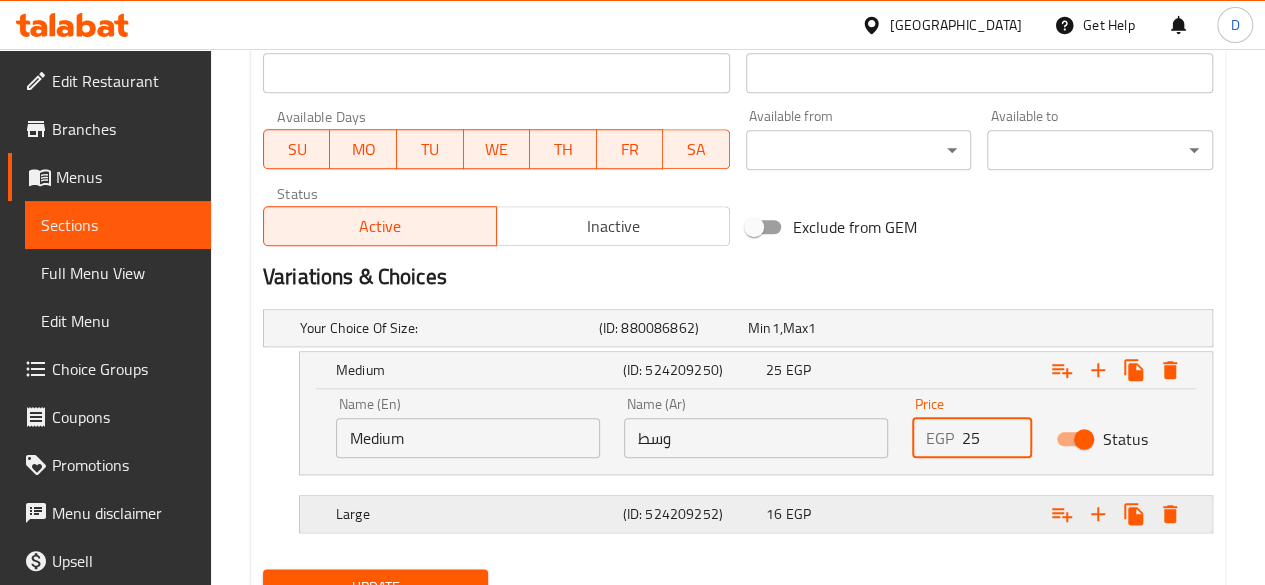 type on "25" 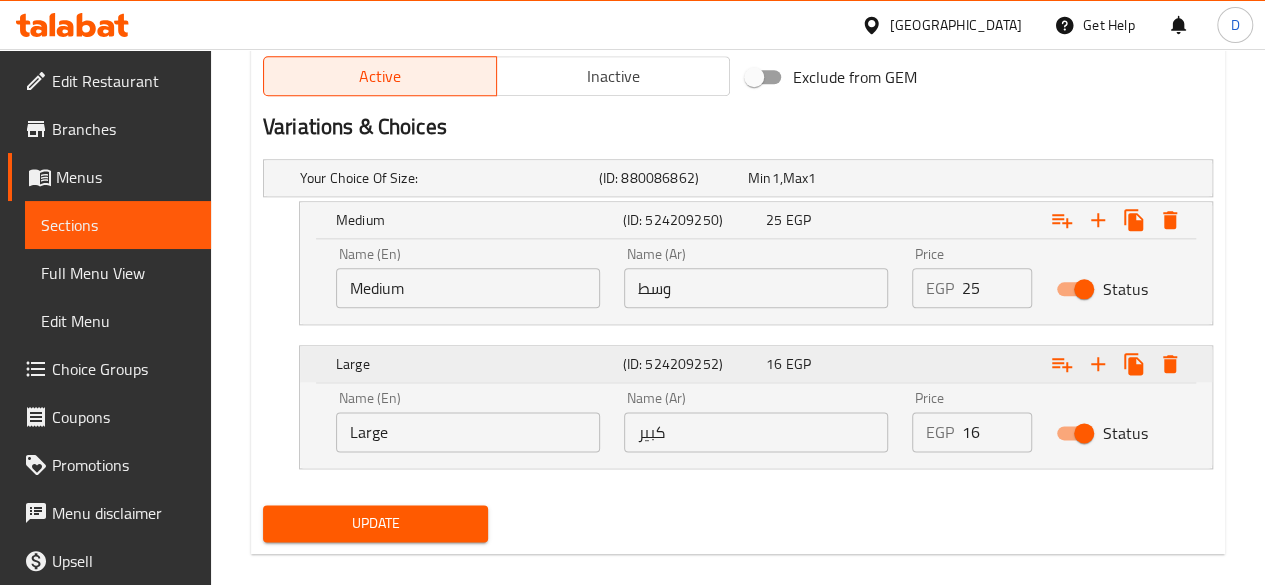 scroll, scrollTop: 1071, scrollLeft: 0, axis: vertical 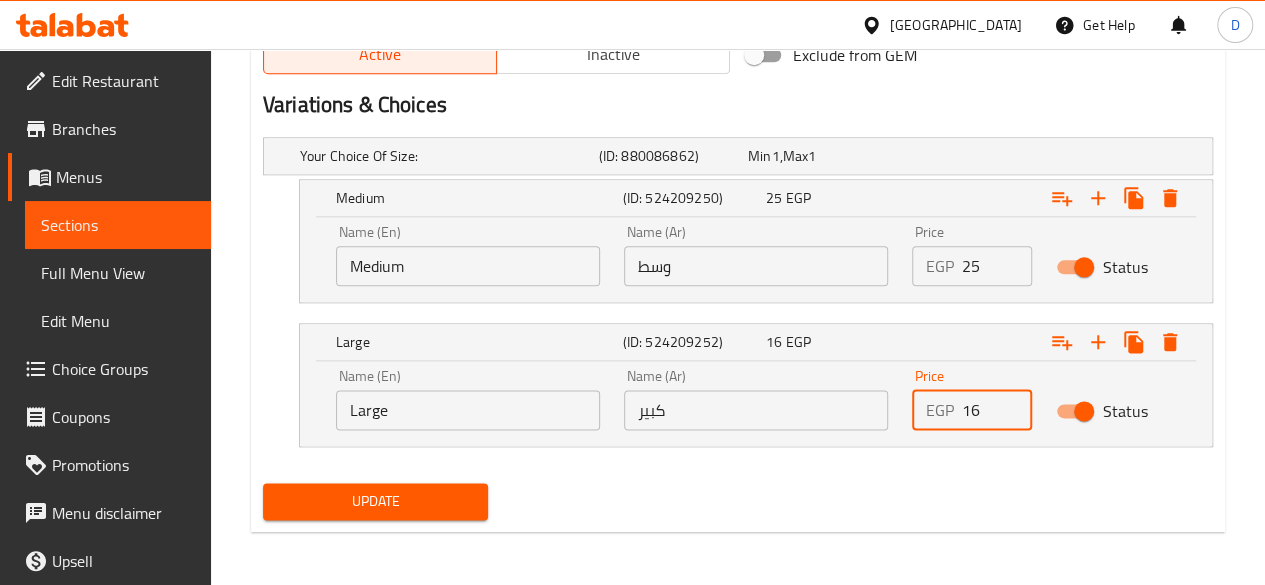 click on "16" at bounding box center (997, 410) 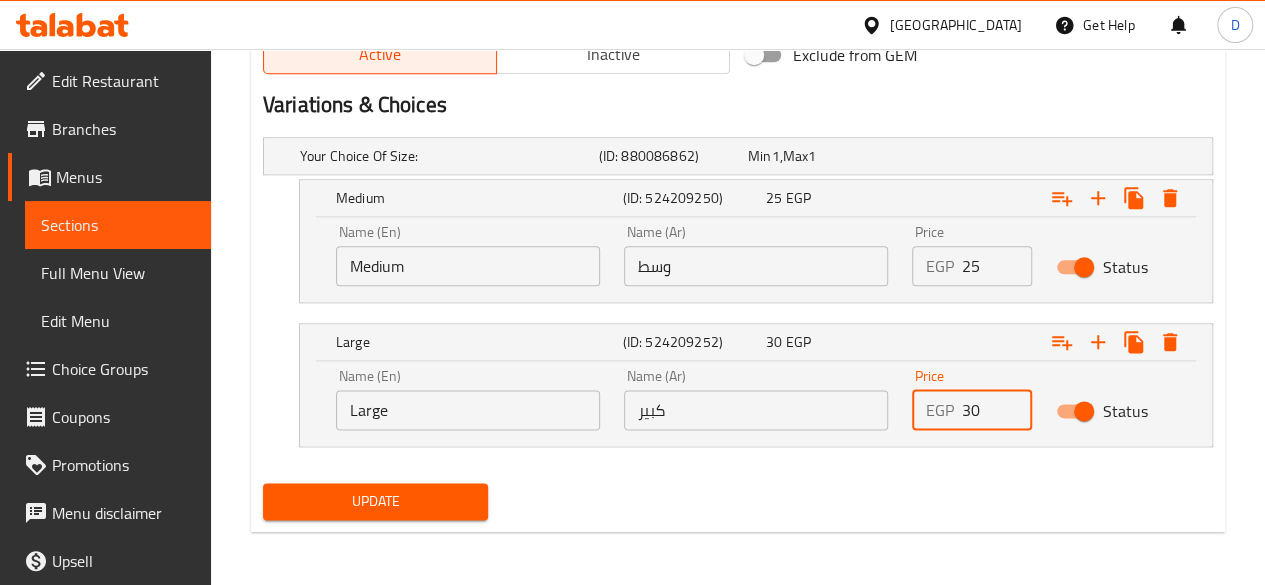 type on "30" 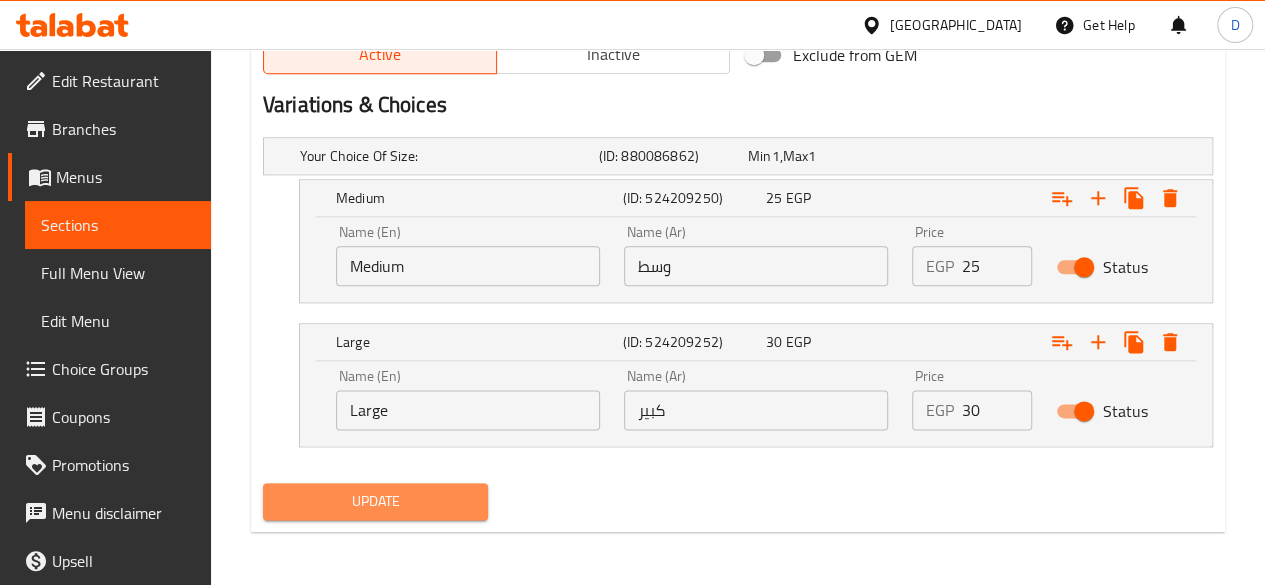 click on "Update" at bounding box center (376, 501) 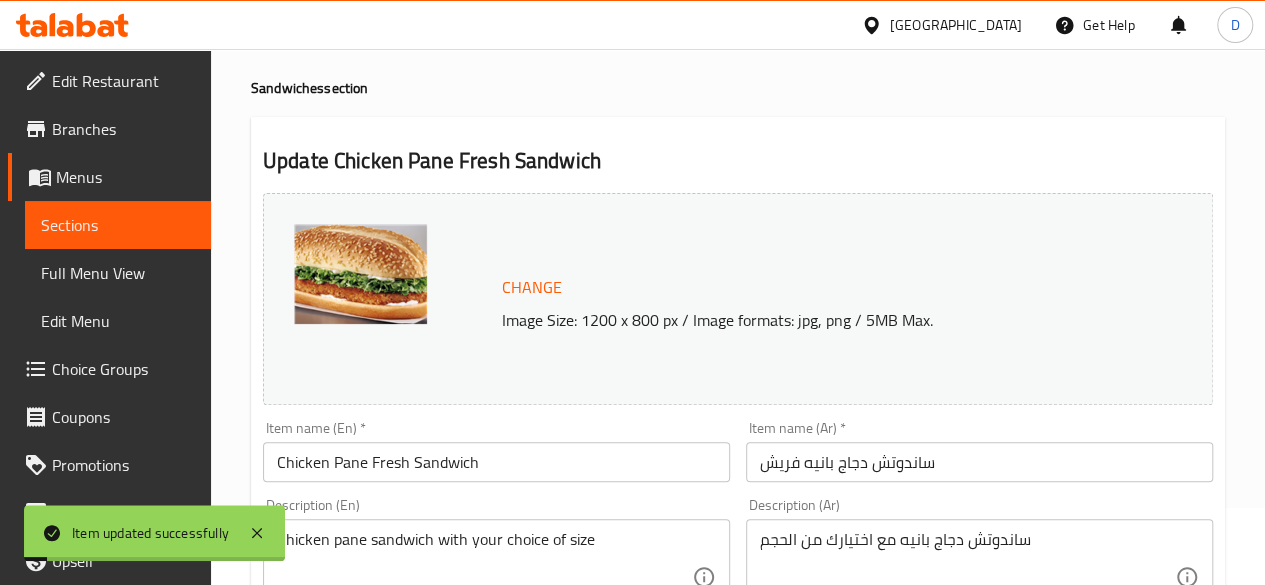 scroll, scrollTop: 0, scrollLeft: 0, axis: both 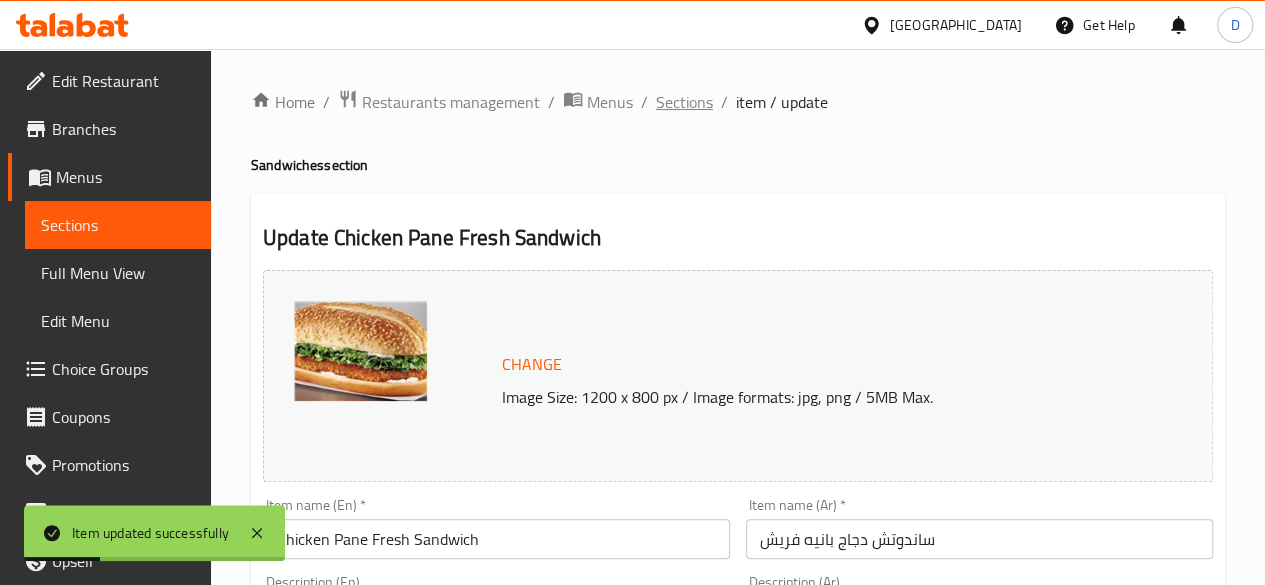 click on "Sections" at bounding box center [684, 102] 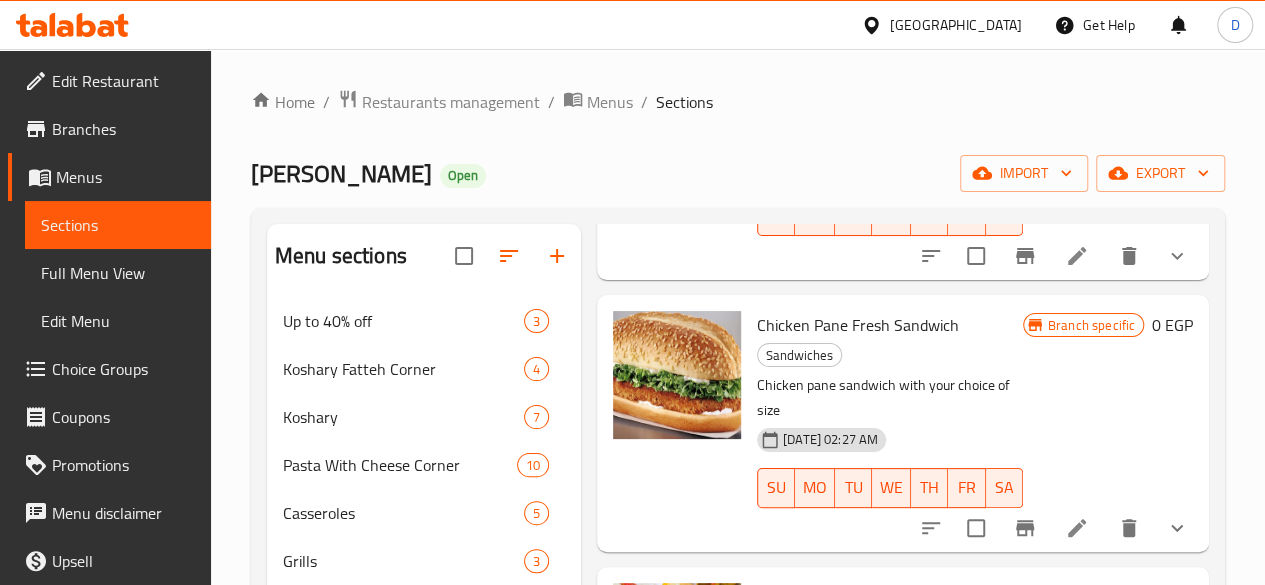 scroll, scrollTop: 3121, scrollLeft: 0, axis: vertical 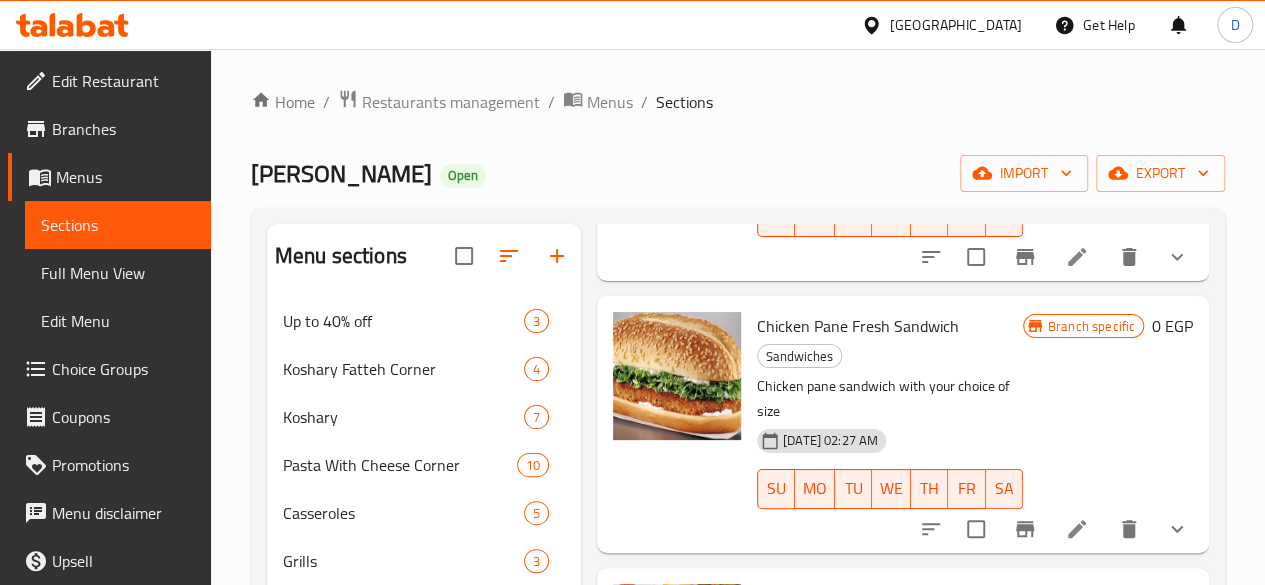 click at bounding box center [1077, 747] 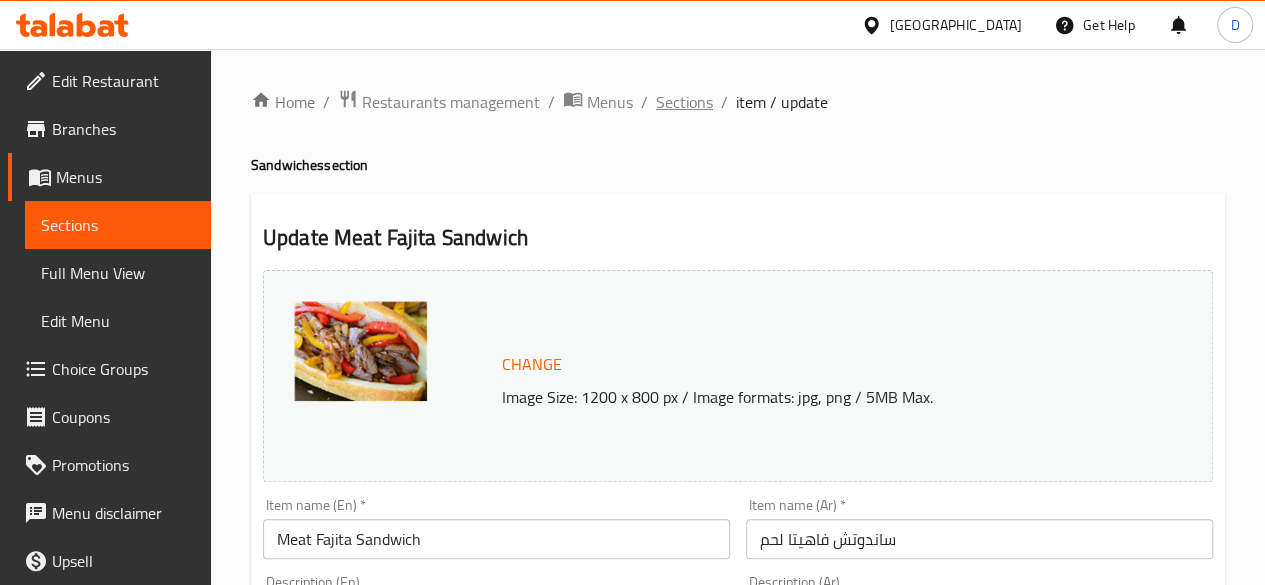 click on "Sections" at bounding box center [684, 102] 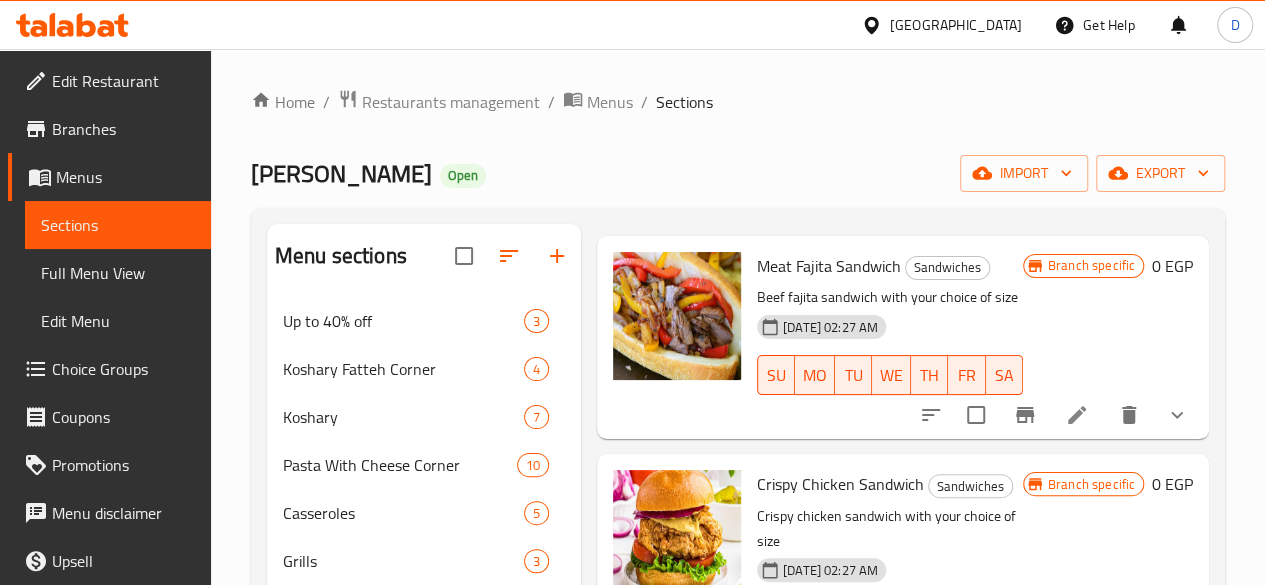 scroll, scrollTop: 3458, scrollLeft: 0, axis: vertical 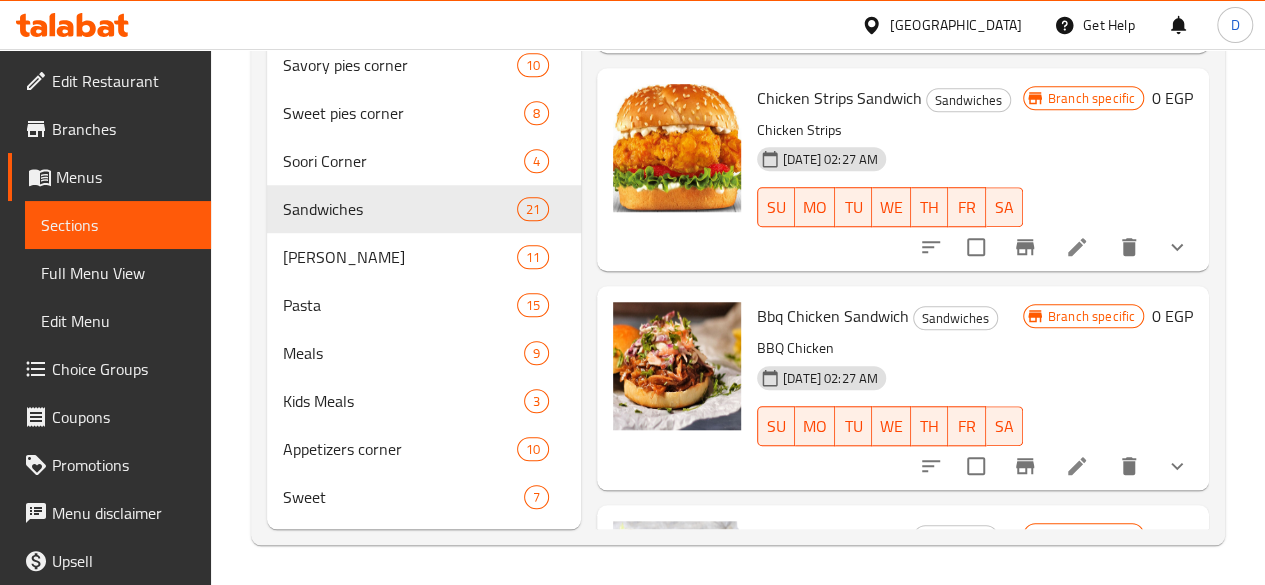 click on "Chicken Burger   Sandwiches [PERSON_NAME] made from ground chicken, served in a bun [DATE] 02:27 AM SU MO TU WE TH FR SA" at bounding box center [890, 862] 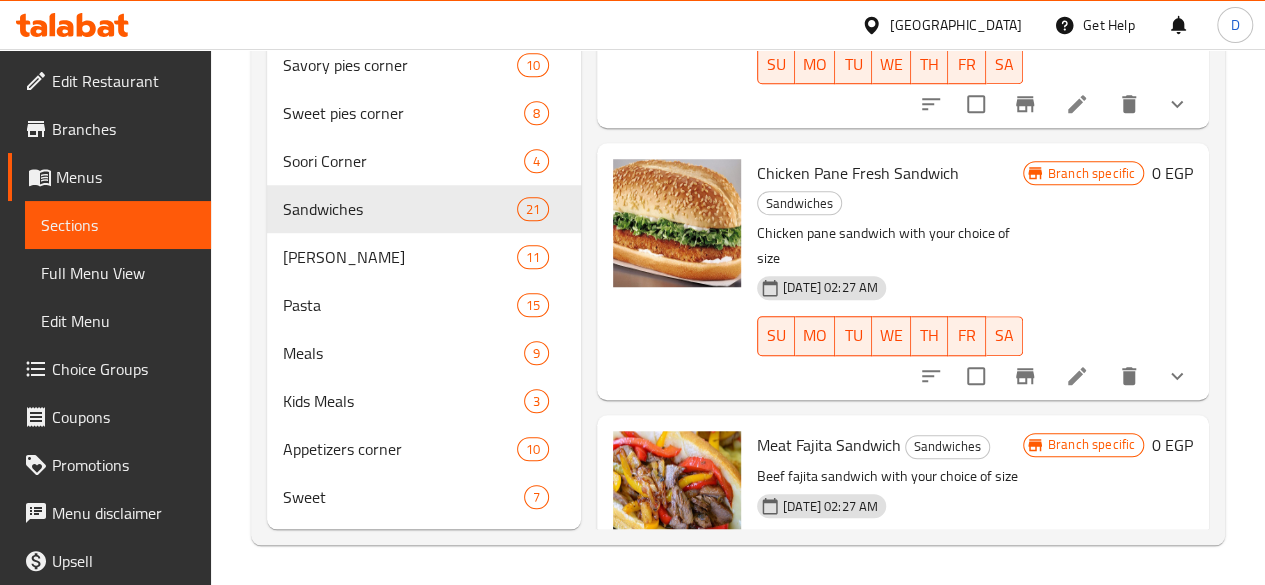scroll, scrollTop: 2586, scrollLeft: 0, axis: vertical 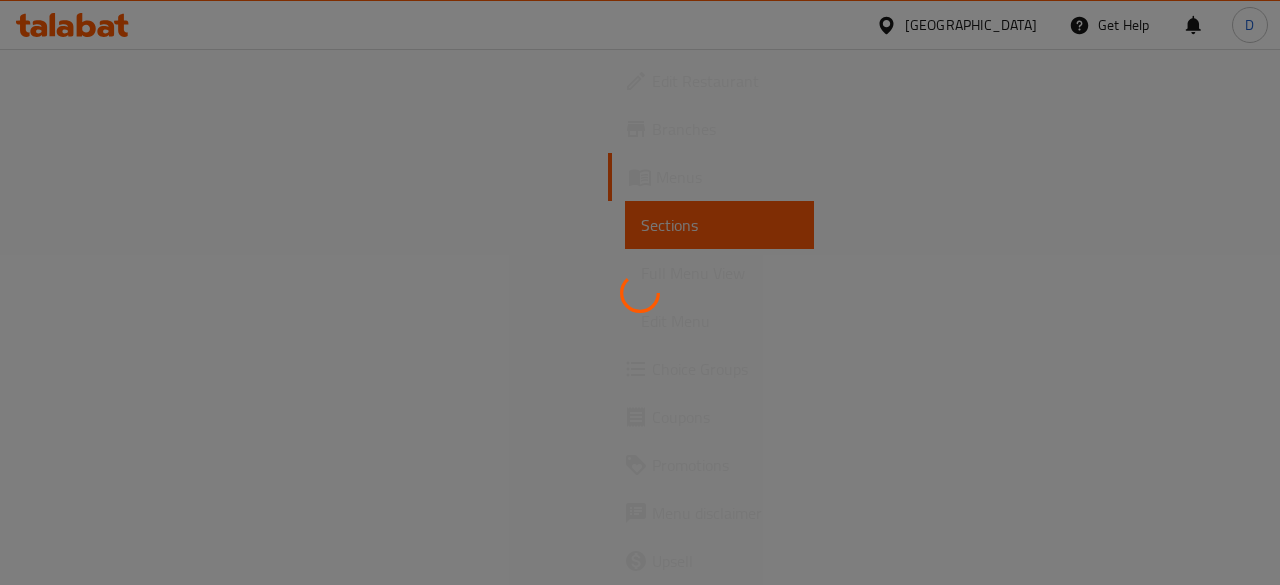 click at bounding box center (640, 292) 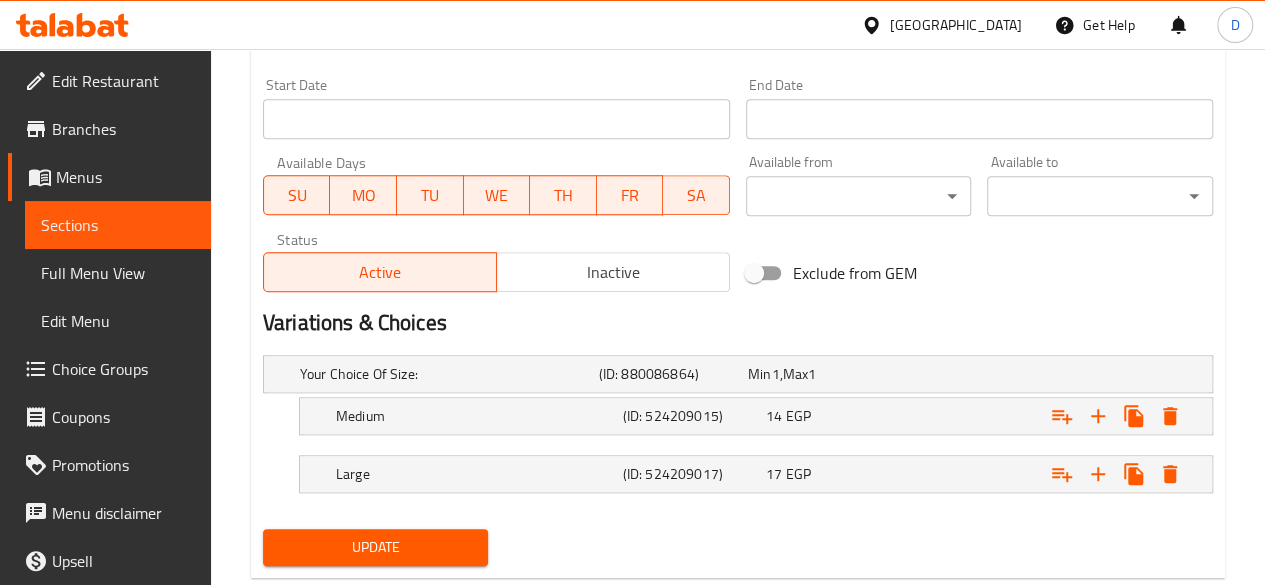 scroll, scrollTop: 899, scrollLeft: 0, axis: vertical 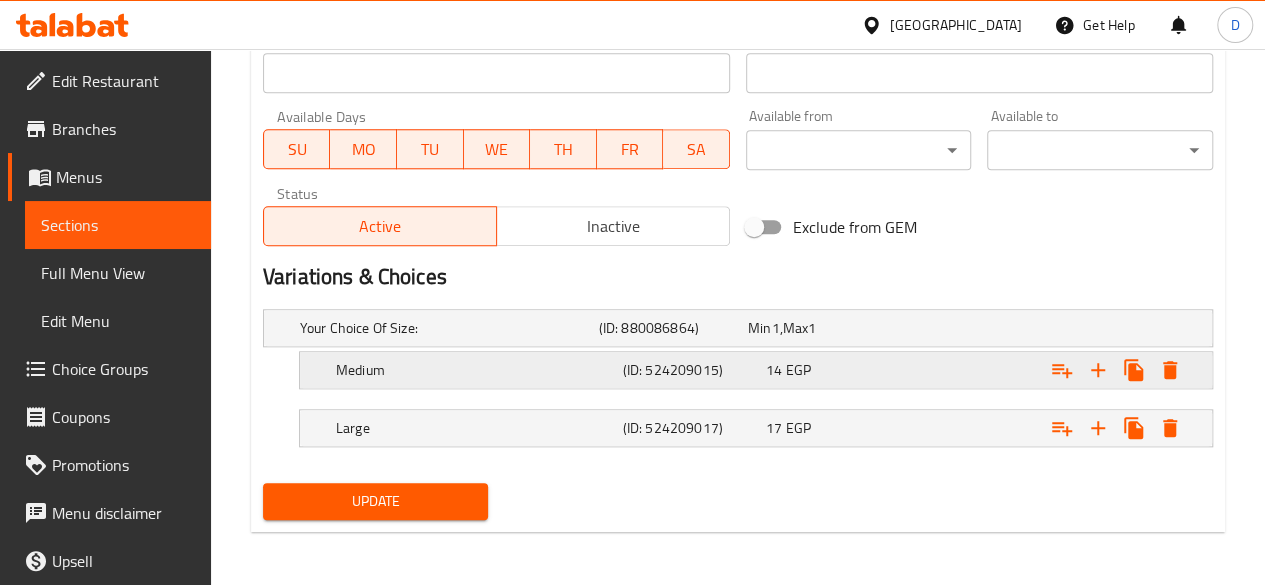 click at bounding box center [1042, 328] 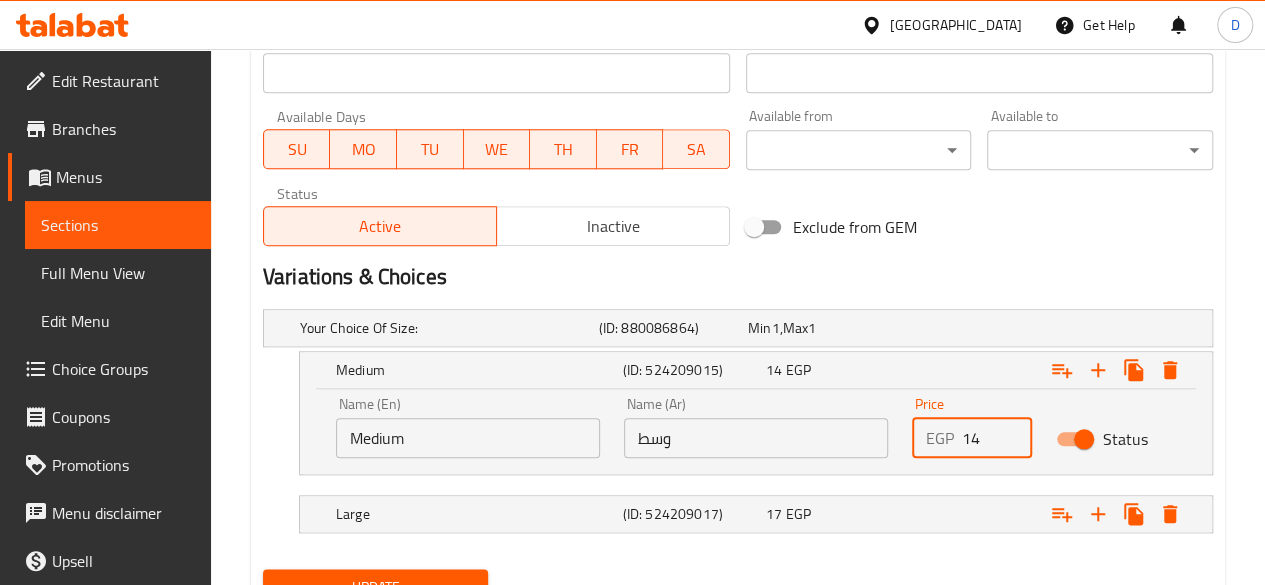 click on "14" at bounding box center [997, 438] 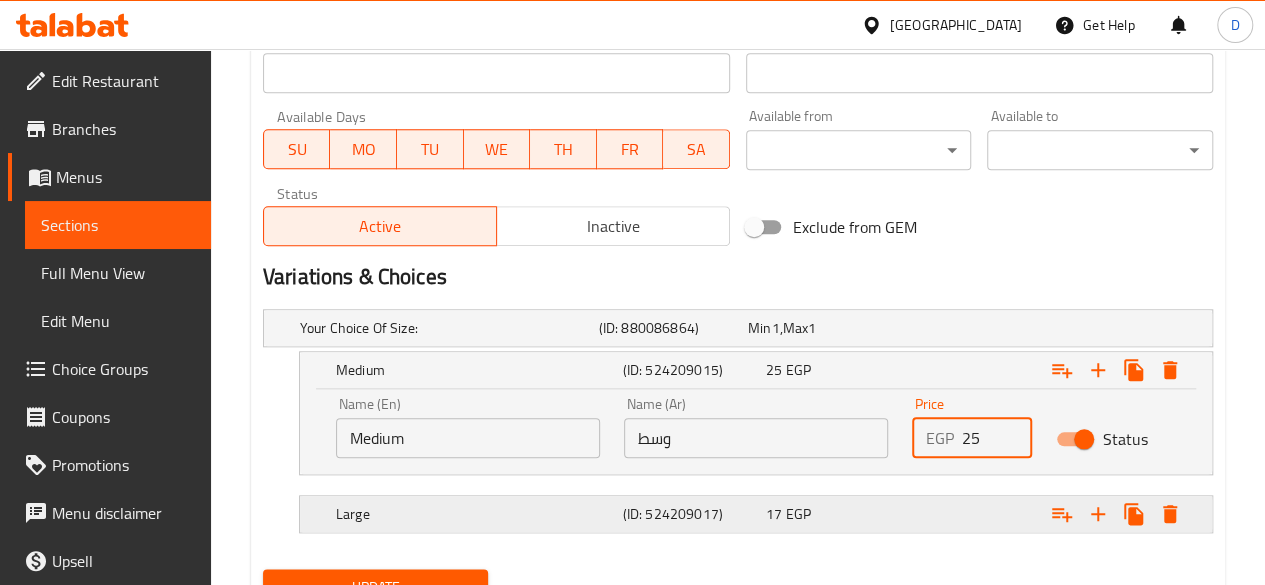 type on "25" 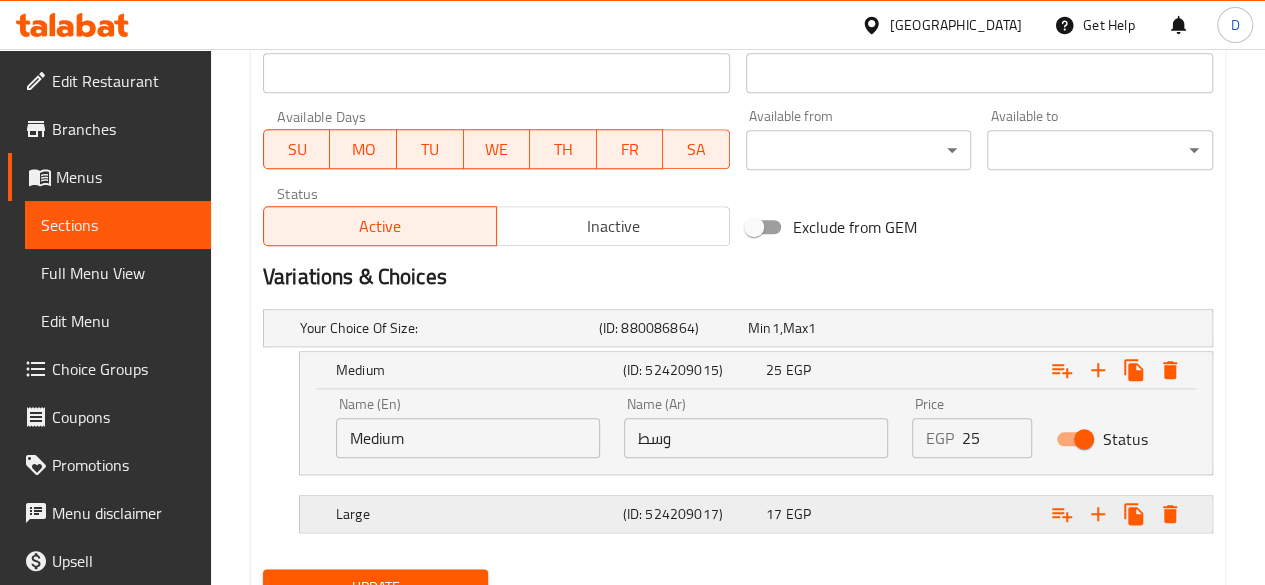 click at bounding box center (1042, 328) 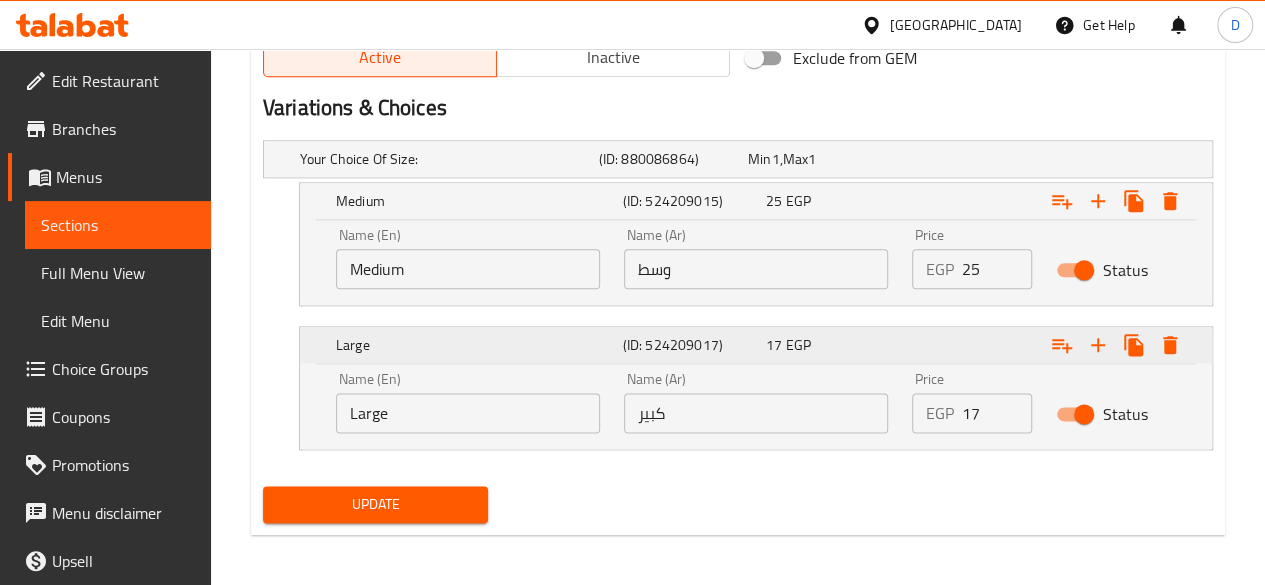 scroll, scrollTop: 1071, scrollLeft: 0, axis: vertical 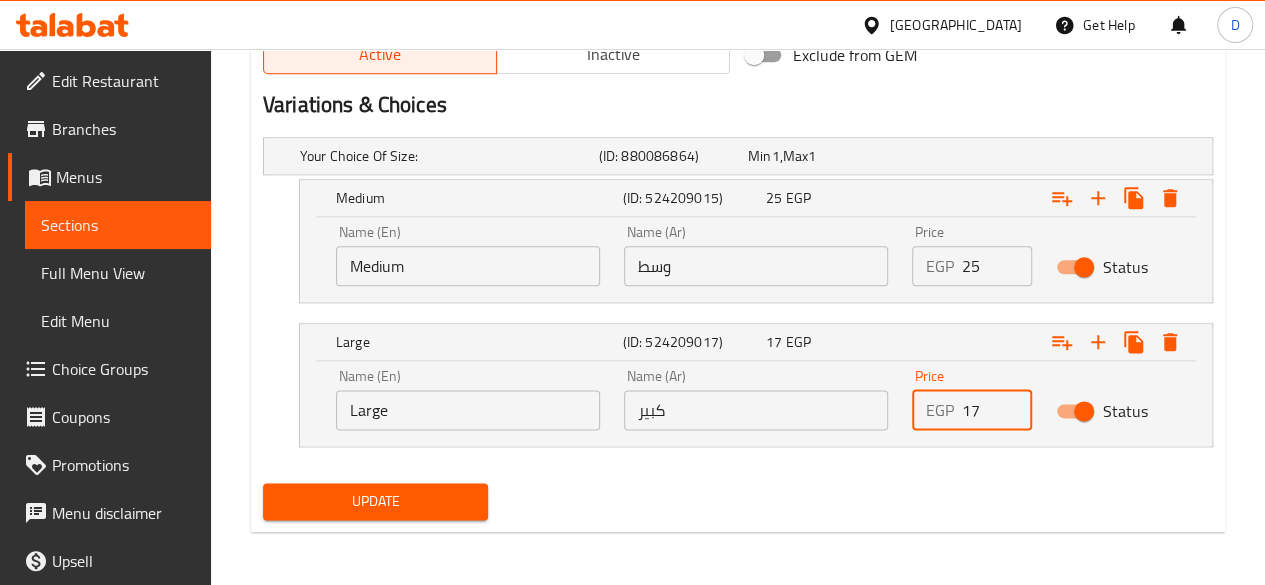 click on "17" at bounding box center (997, 410) 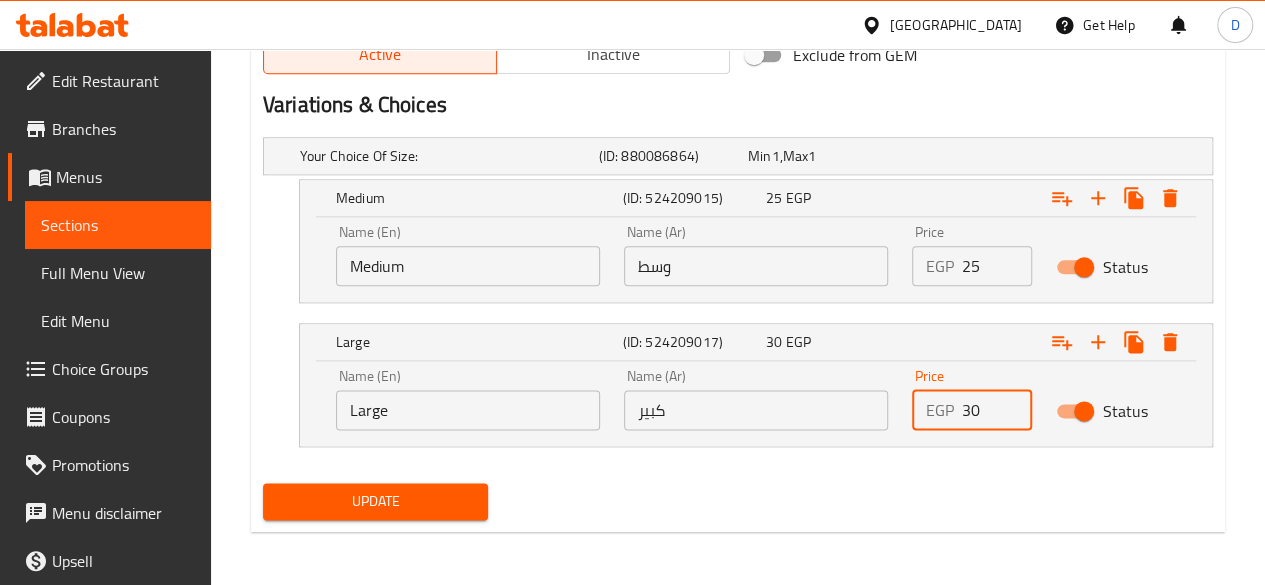 type on "30" 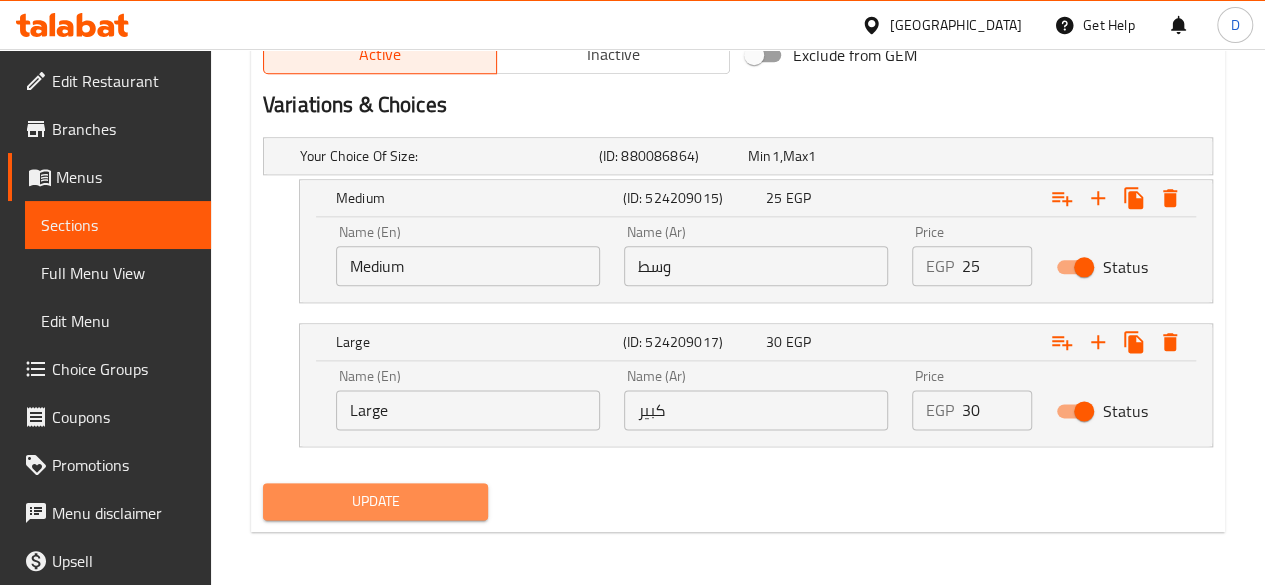 click on "Update" at bounding box center (376, 501) 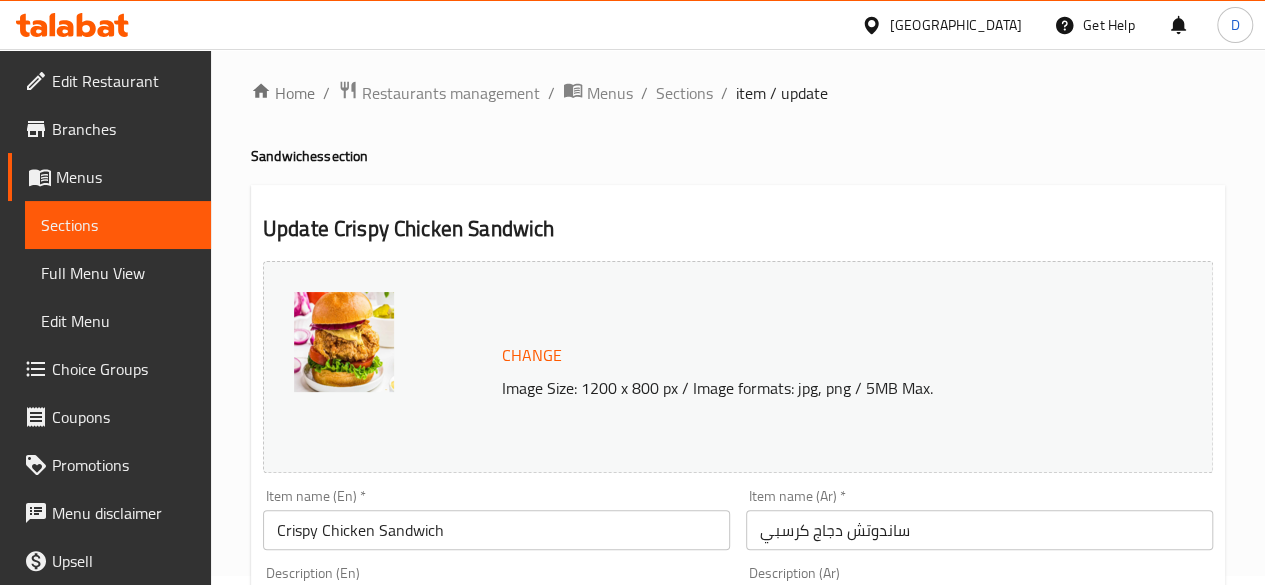 scroll, scrollTop: 0, scrollLeft: 0, axis: both 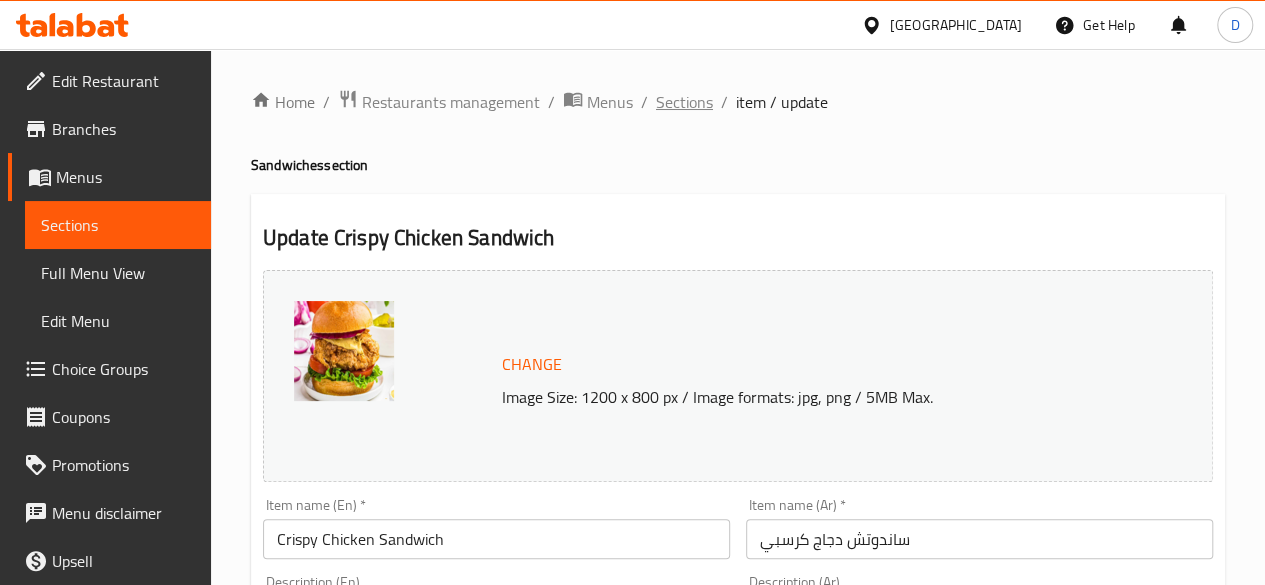 click on "Sections" at bounding box center [684, 102] 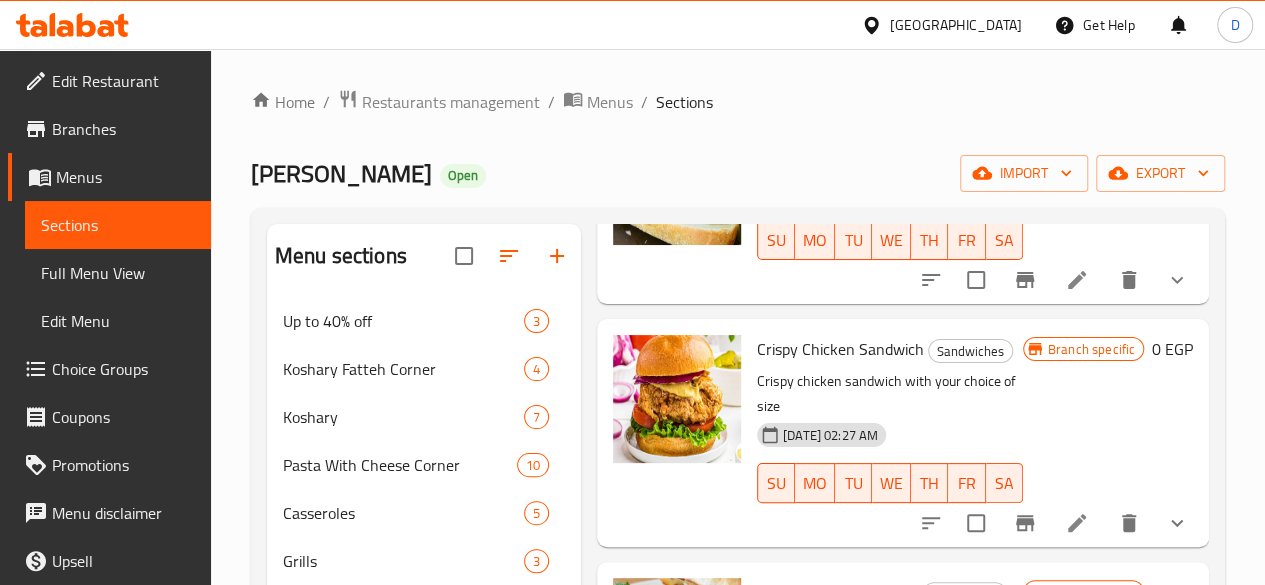 scroll, scrollTop: 3638, scrollLeft: 0, axis: vertical 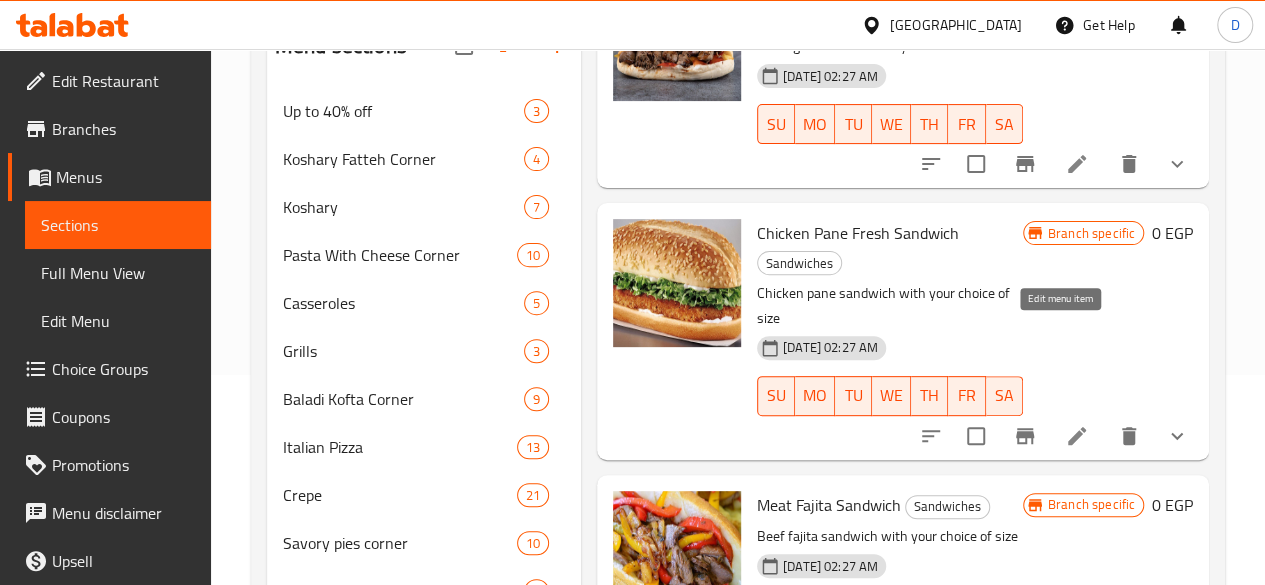 click 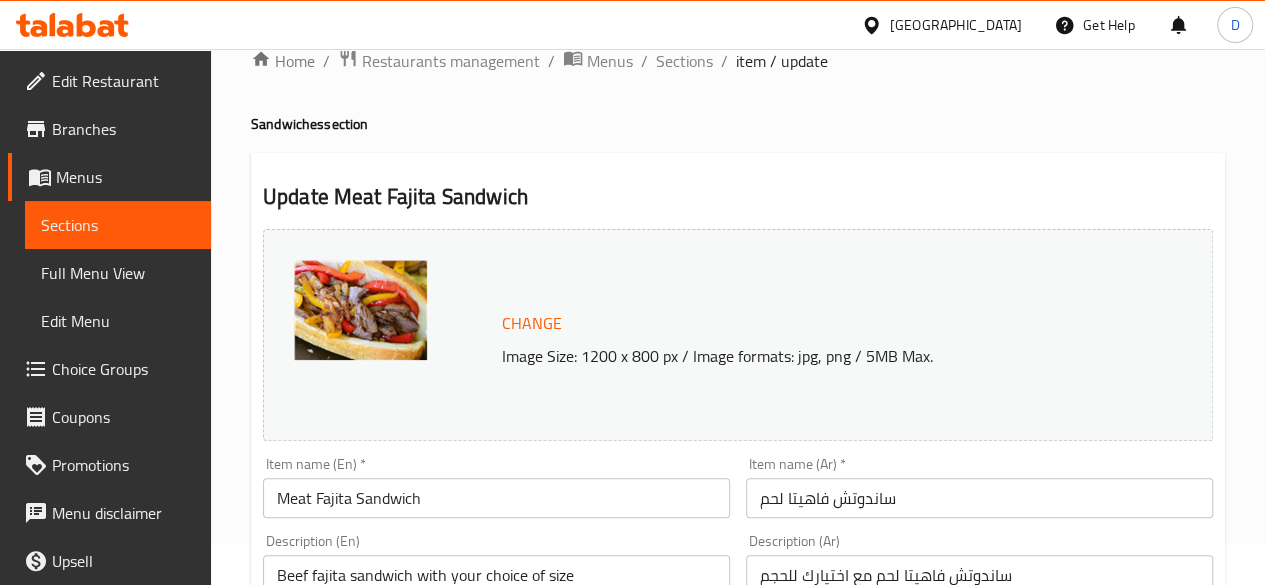 scroll, scrollTop: 26, scrollLeft: 0, axis: vertical 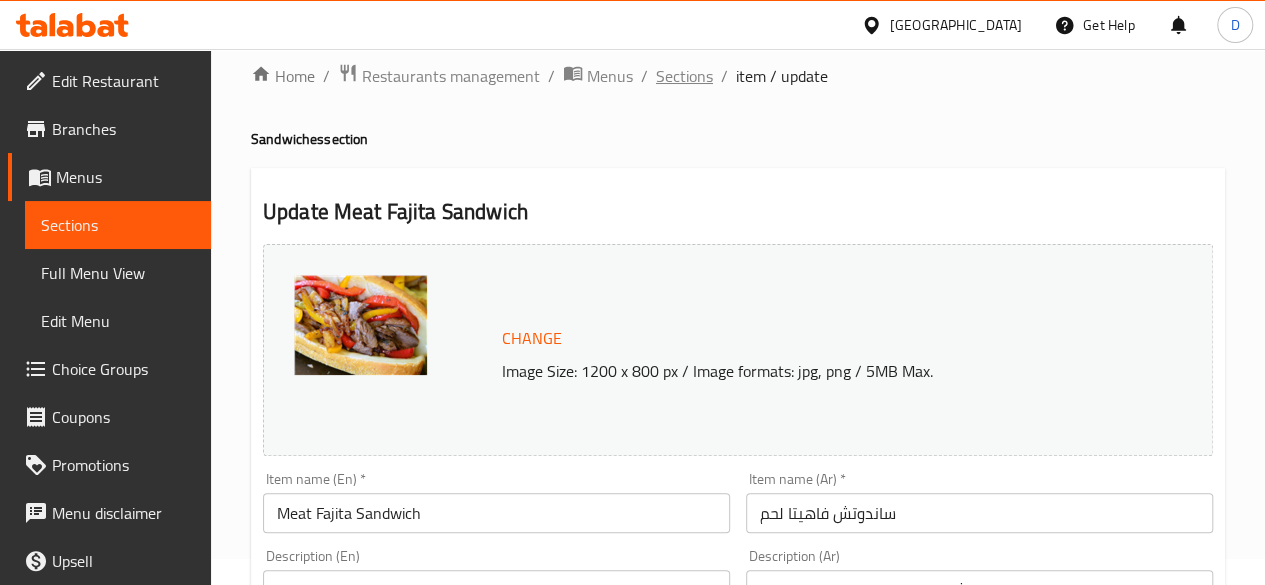 click on "Sections" at bounding box center [684, 76] 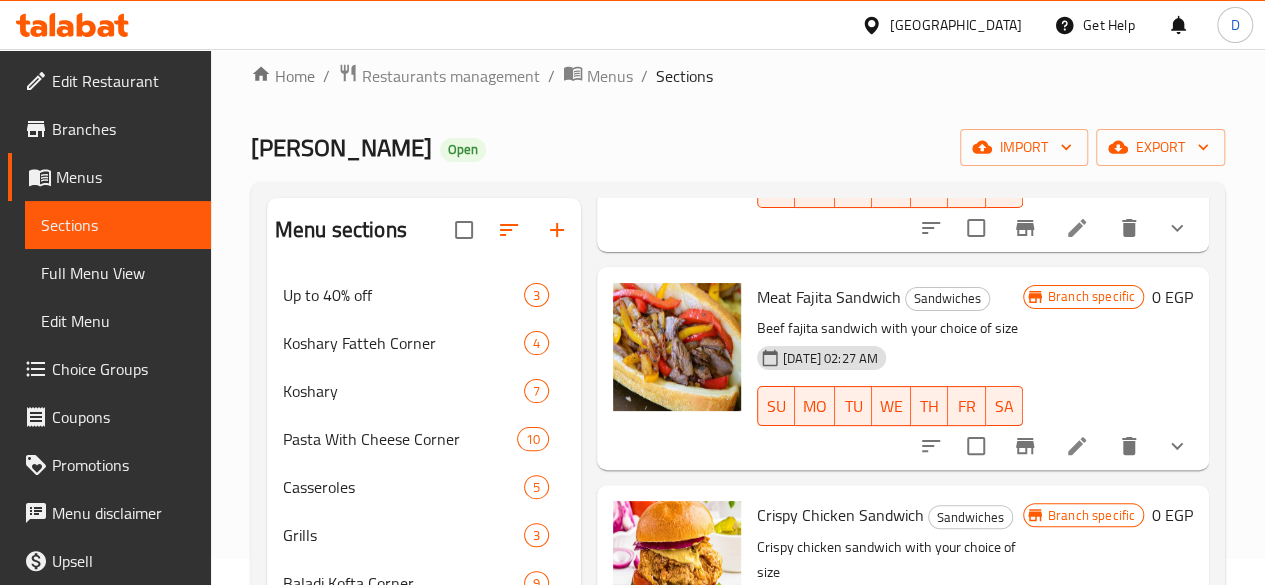 scroll, scrollTop: 3296, scrollLeft: 0, axis: vertical 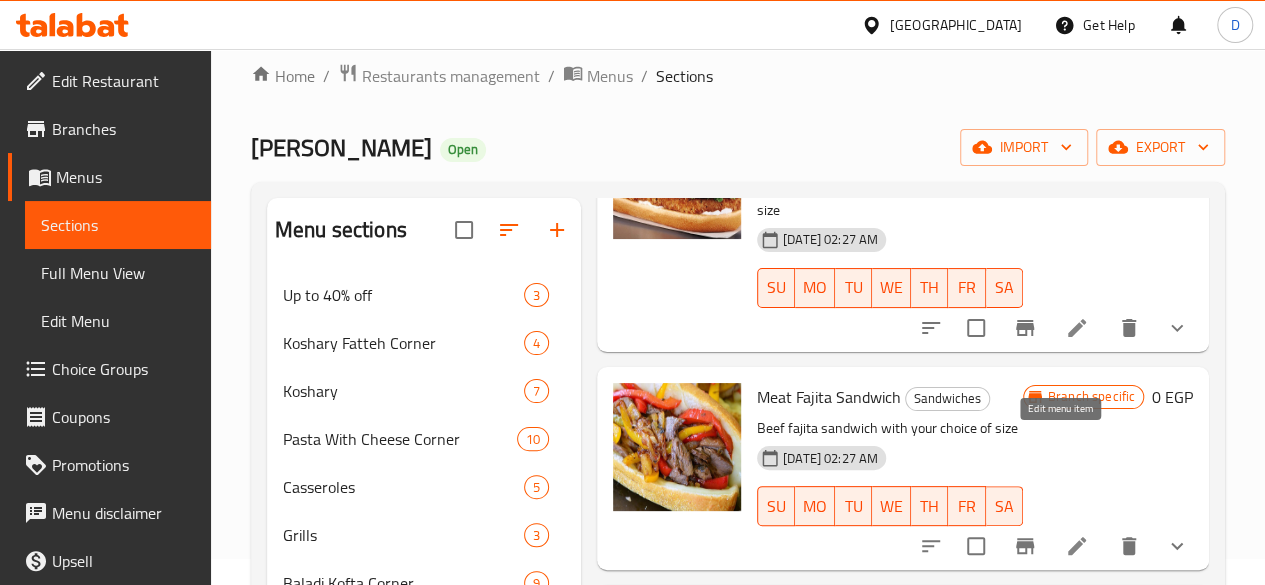 click 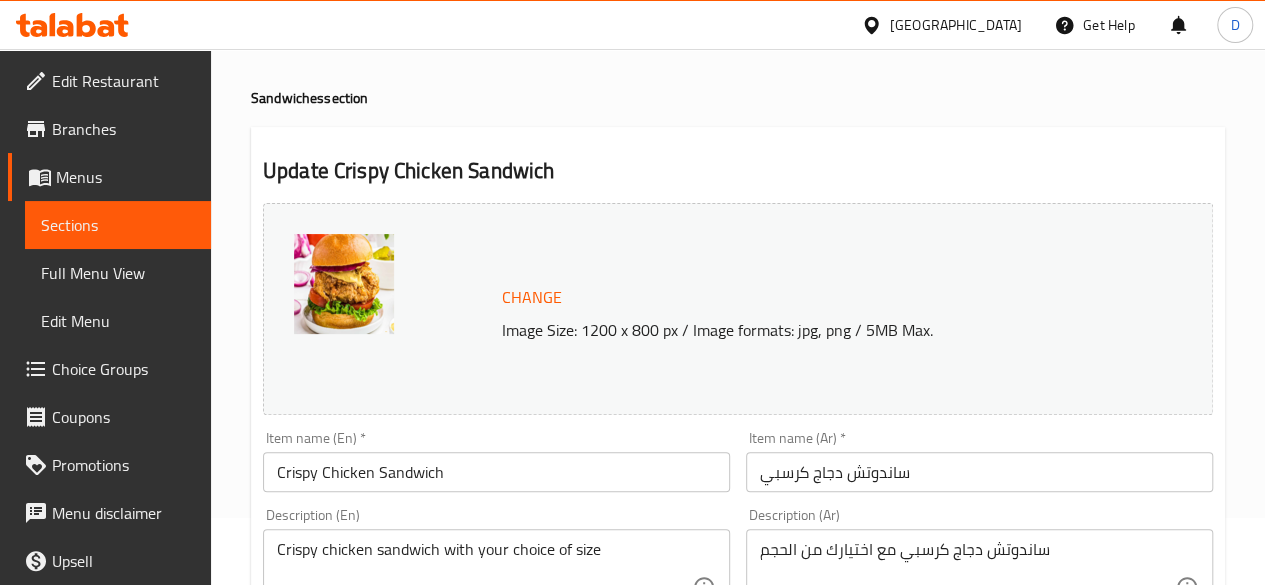 scroll, scrollTop: 0, scrollLeft: 0, axis: both 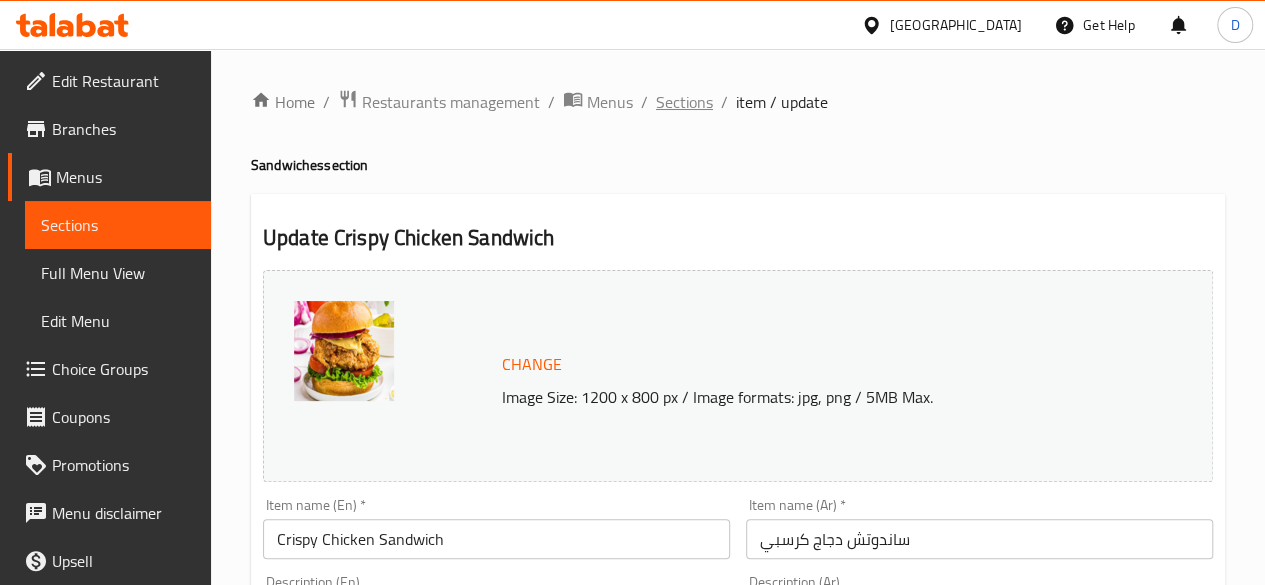 click on "Sections" at bounding box center [684, 102] 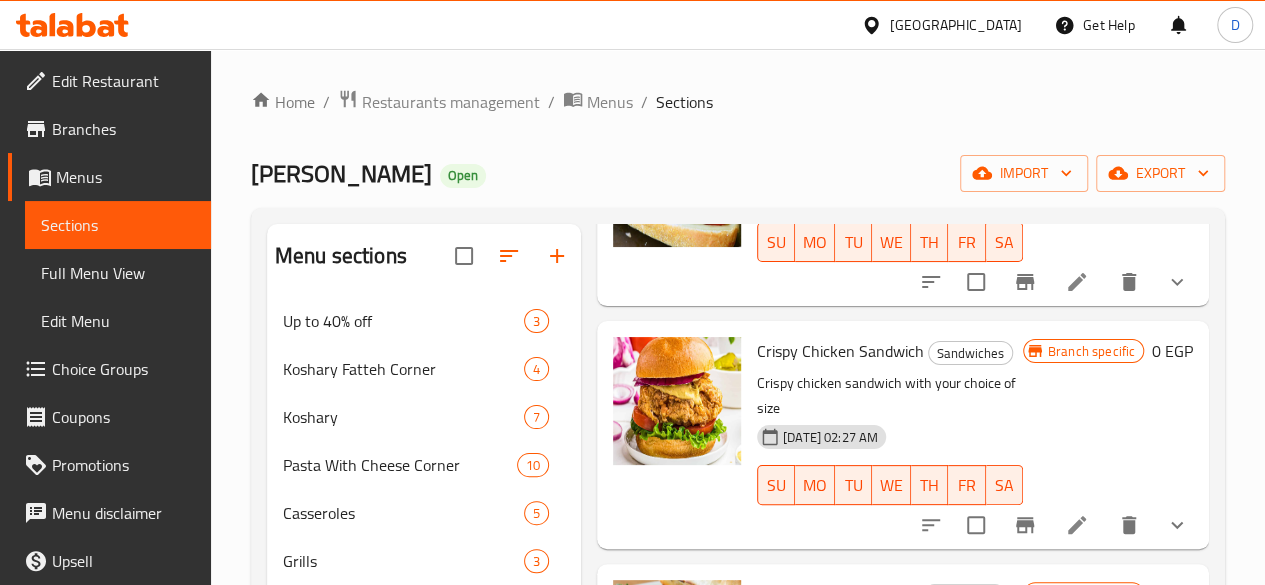 scroll, scrollTop: 3598, scrollLeft: 0, axis: vertical 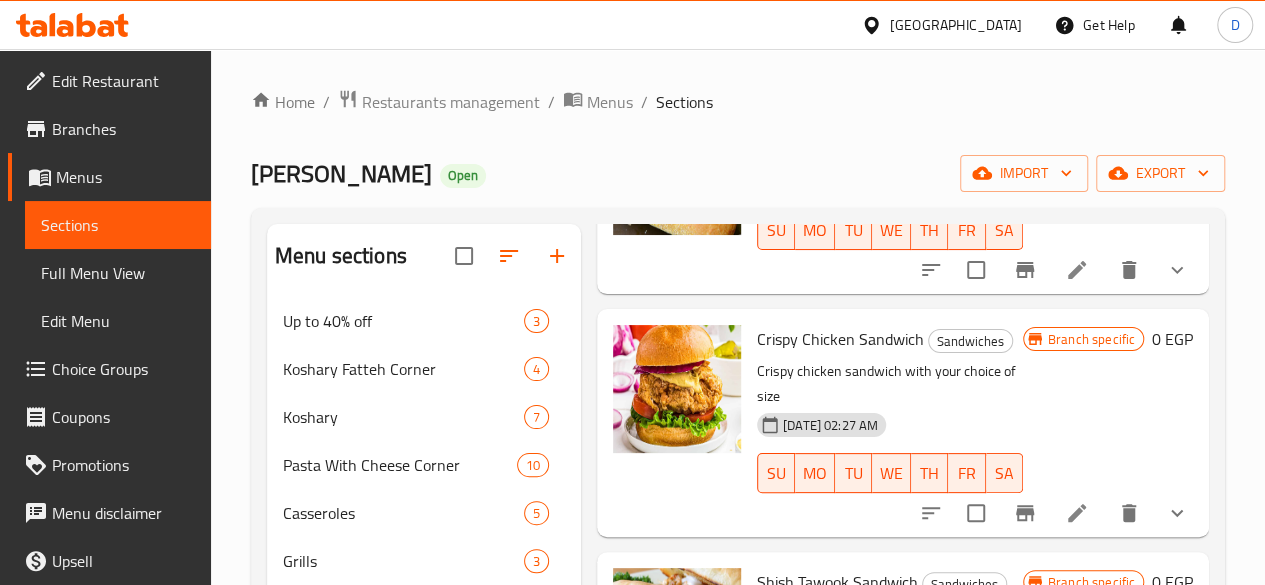 click at bounding box center [1077, 757] 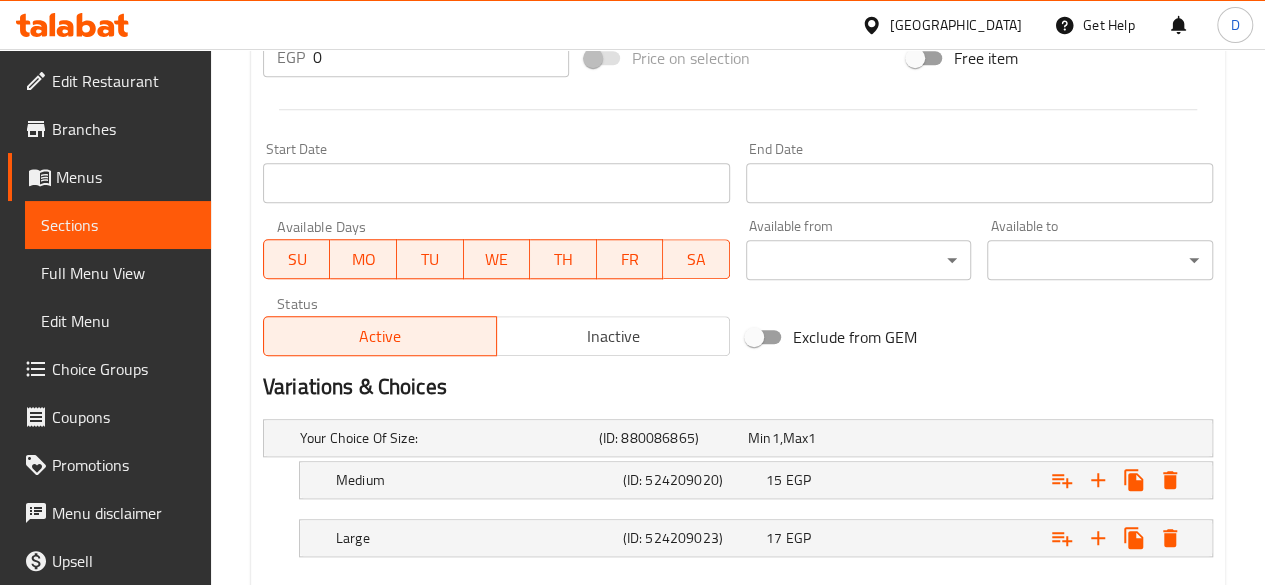 scroll, scrollTop: 899, scrollLeft: 0, axis: vertical 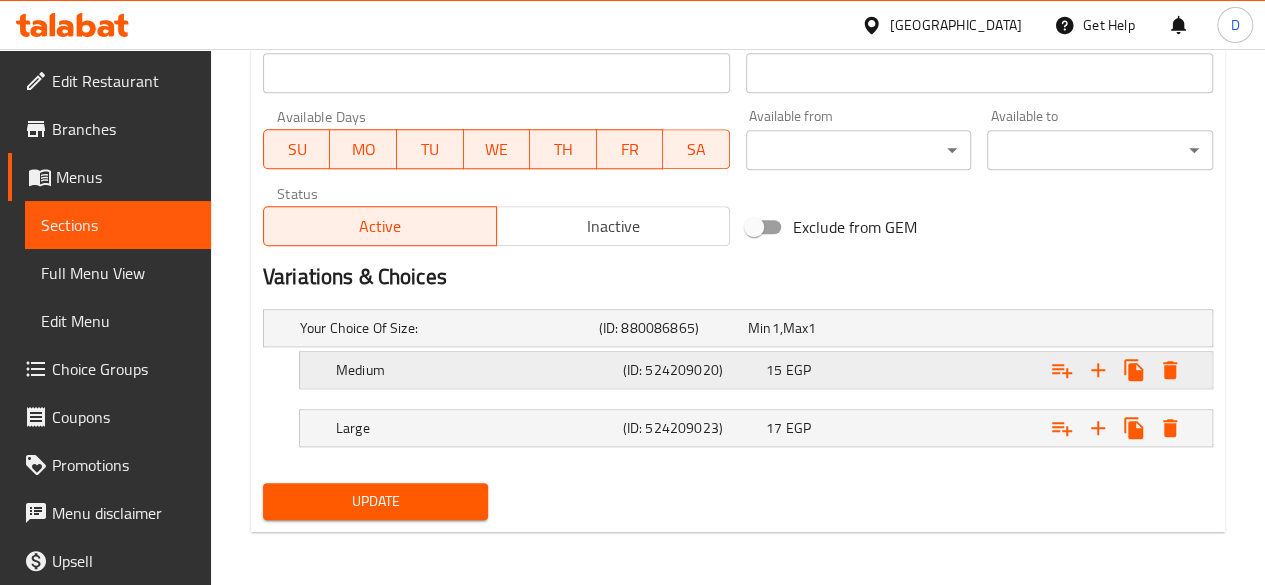 click at bounding box center (1042, 328) 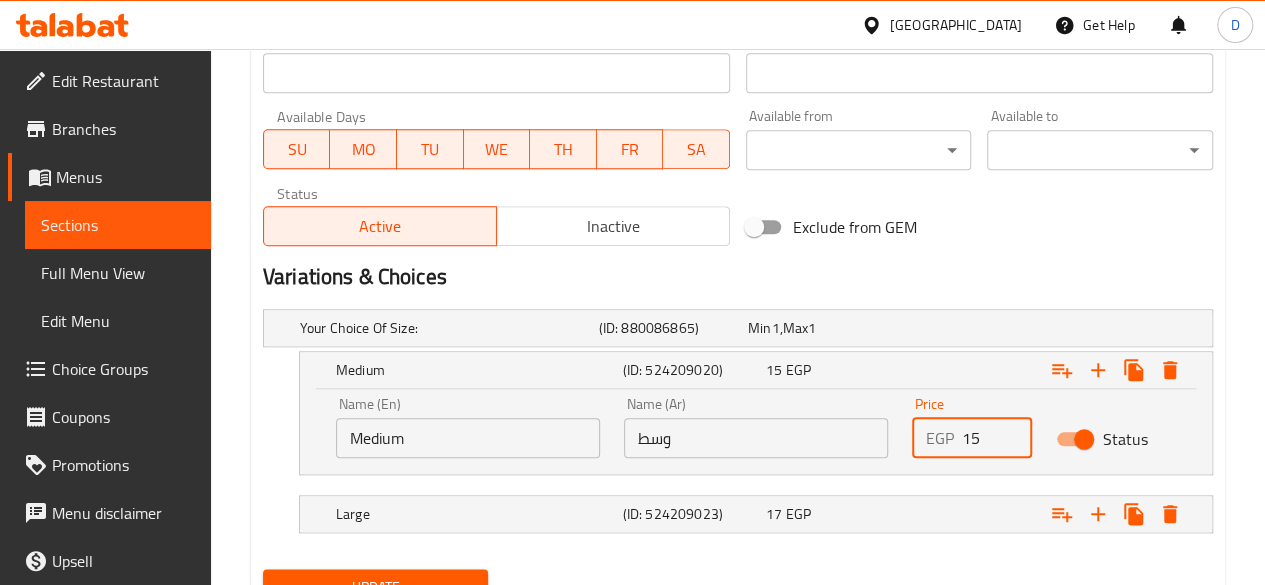 click on "15" at bounding box center (997, 438) 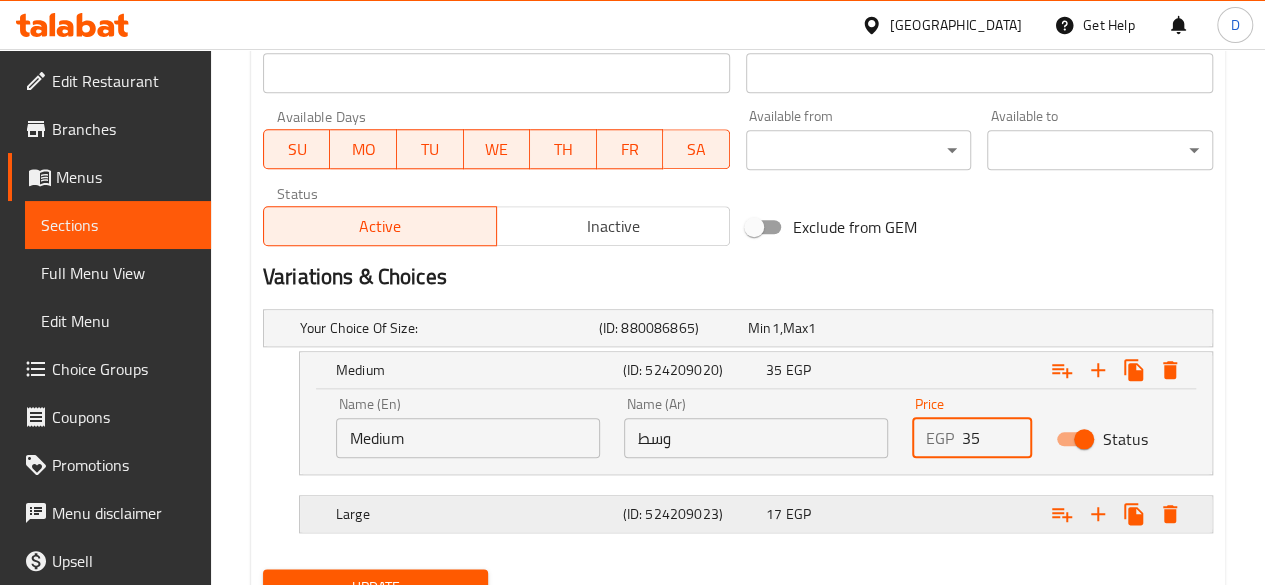 type on "35" 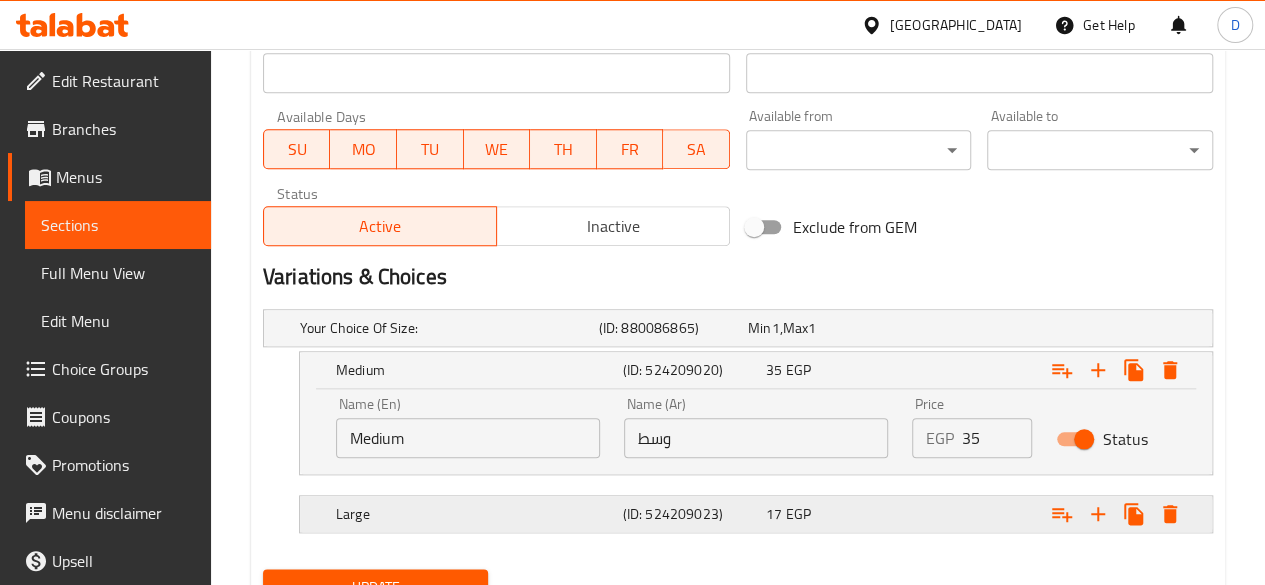 click at bounding box center (1042, 328) 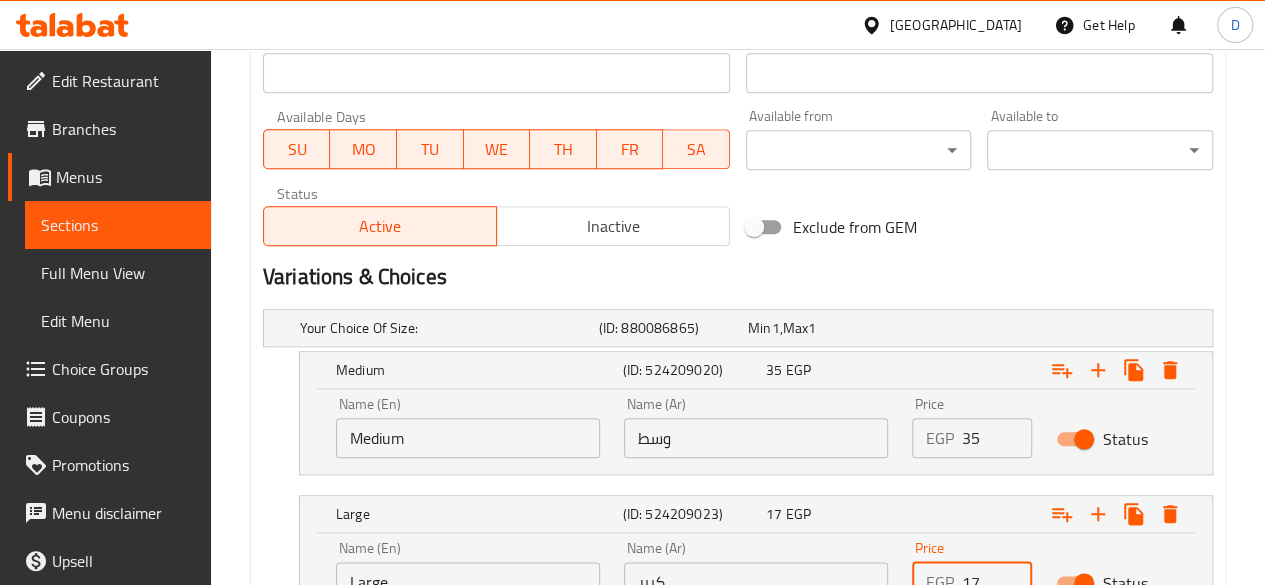 click on "17" at bounding box center (997, 582) 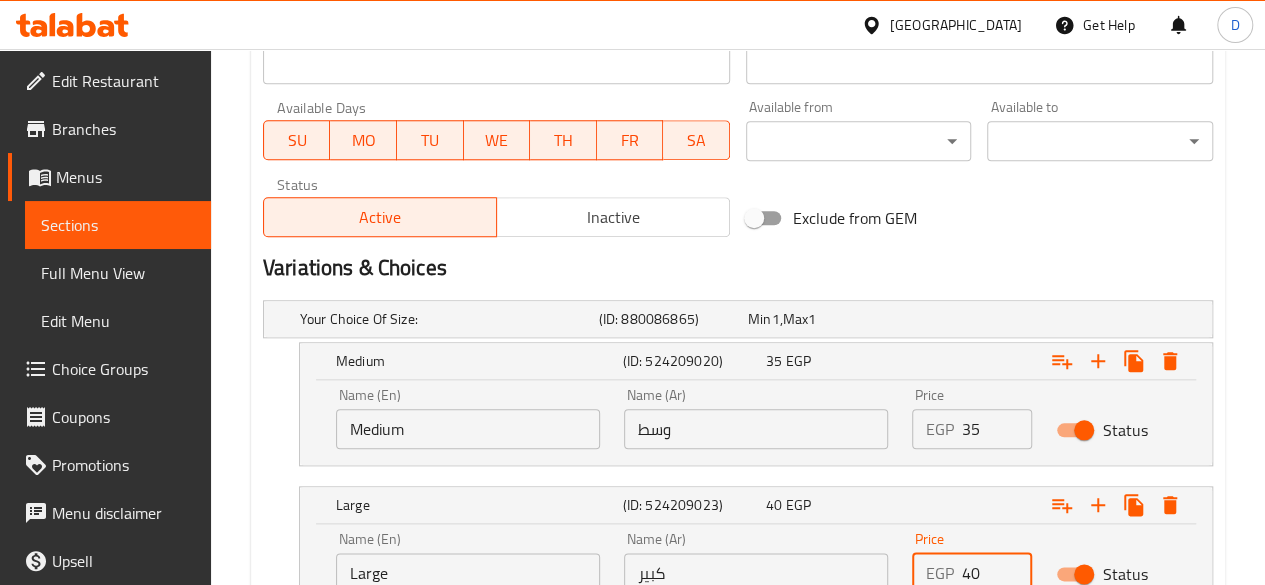 scroll, scrollTop: 1071, scrollLeft: 0, axis: vertical 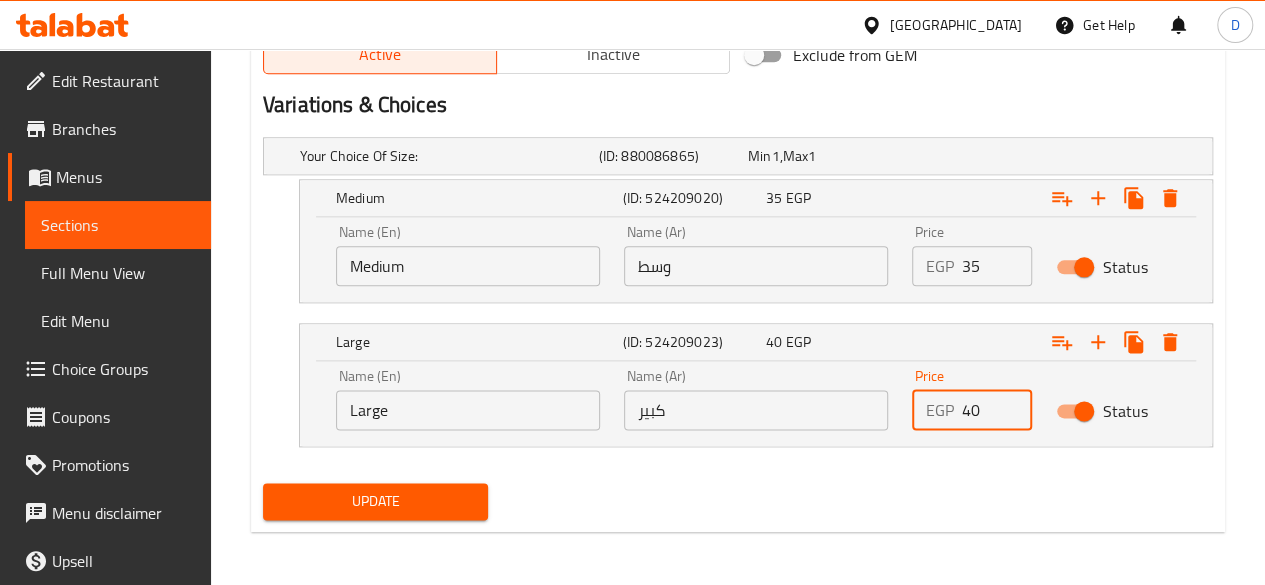 type on "40" 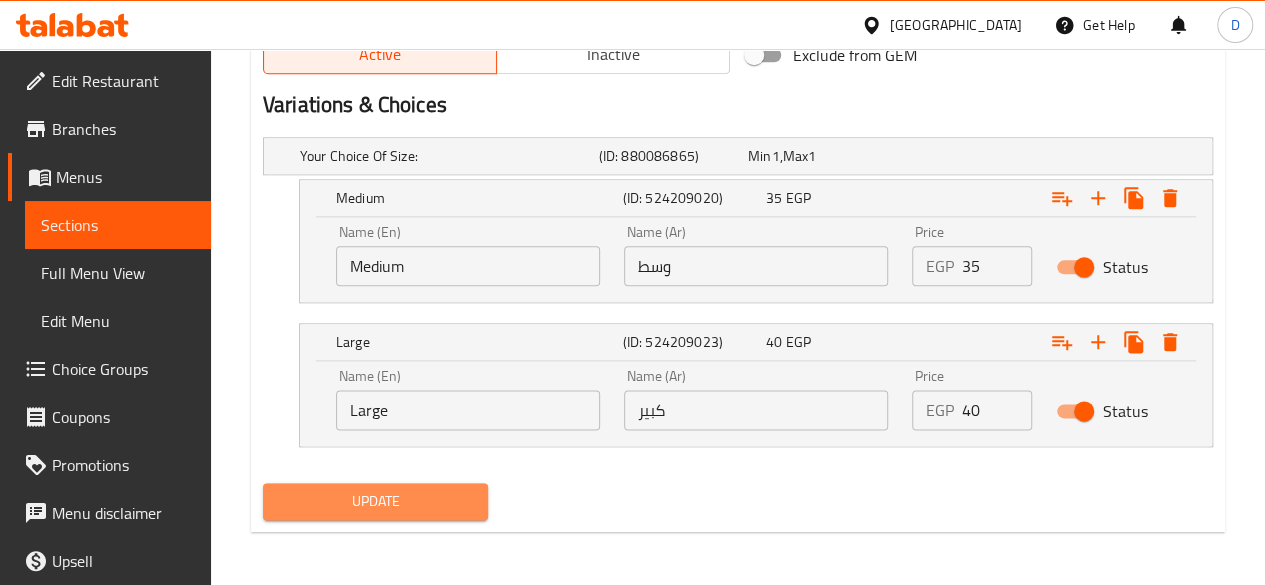 click on "Update" at bounding box center (376, 501) 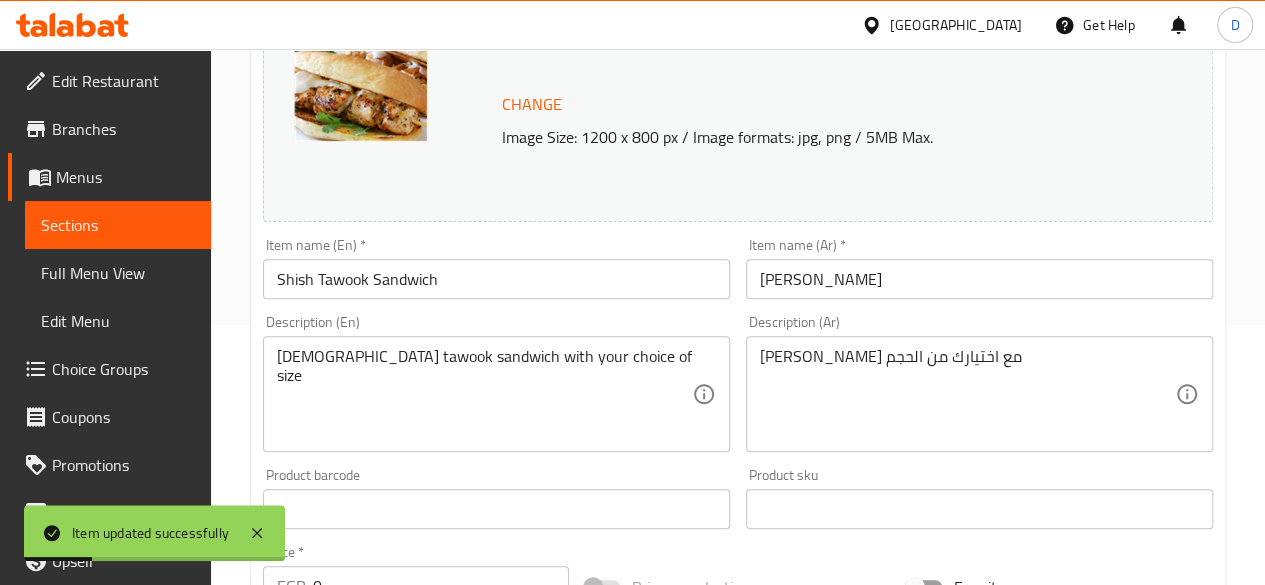 scroll, scrollTop: 0, scrollLeft: 0, axis: both 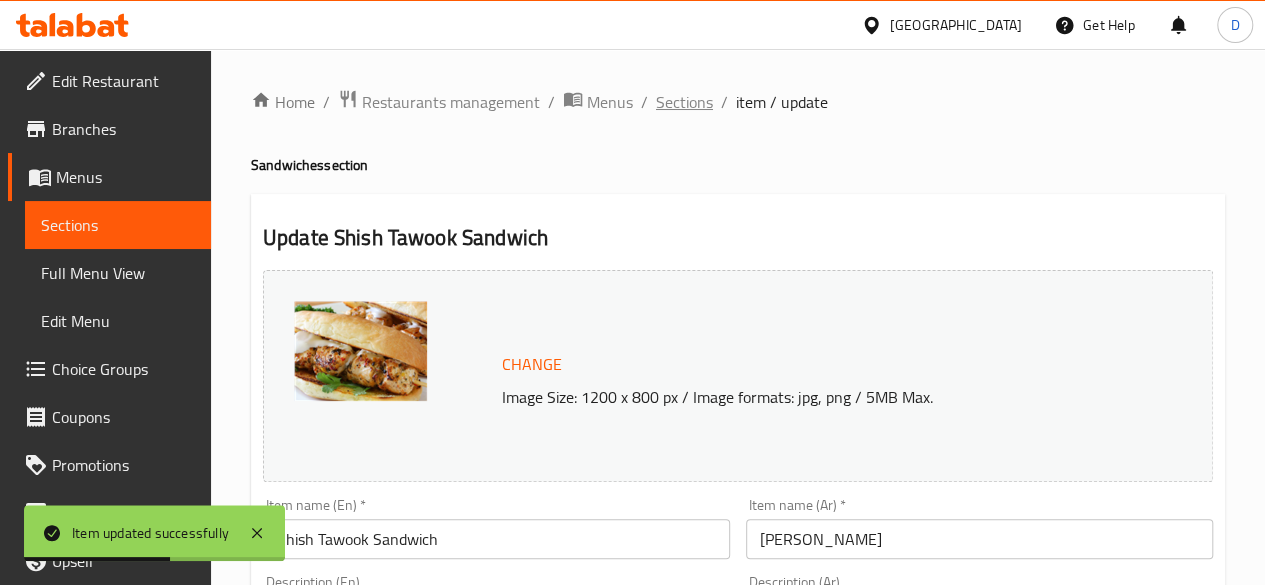 click on "Sections" at bounding box center [684, 102] 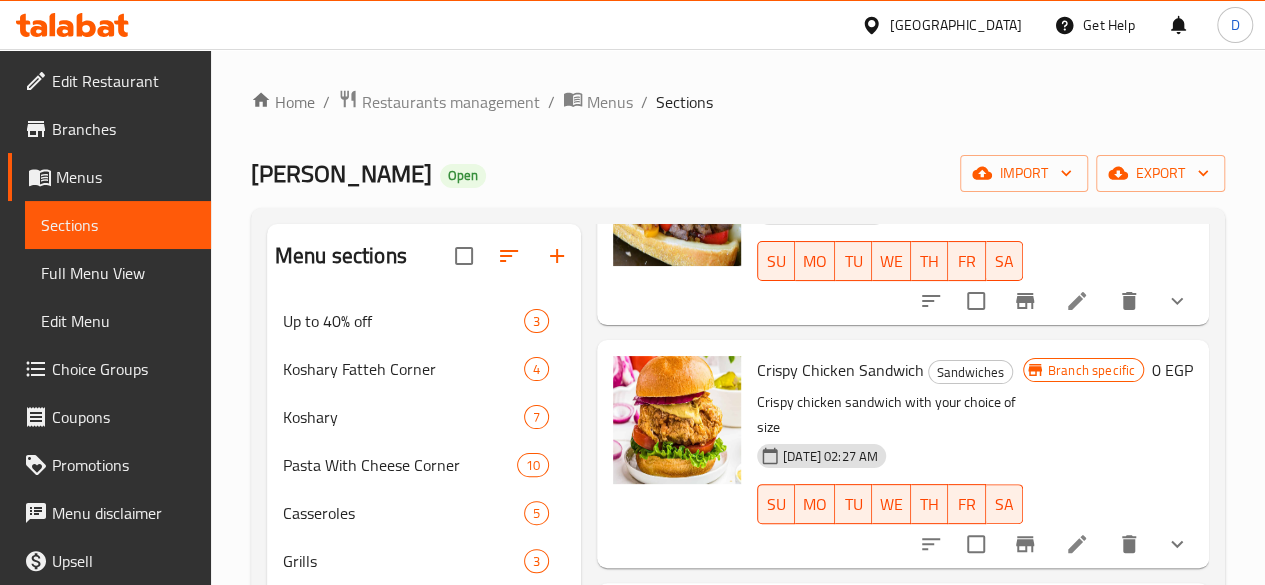 scroll, scrollTop: 3638, scrollLeft: 0, axis: vertical 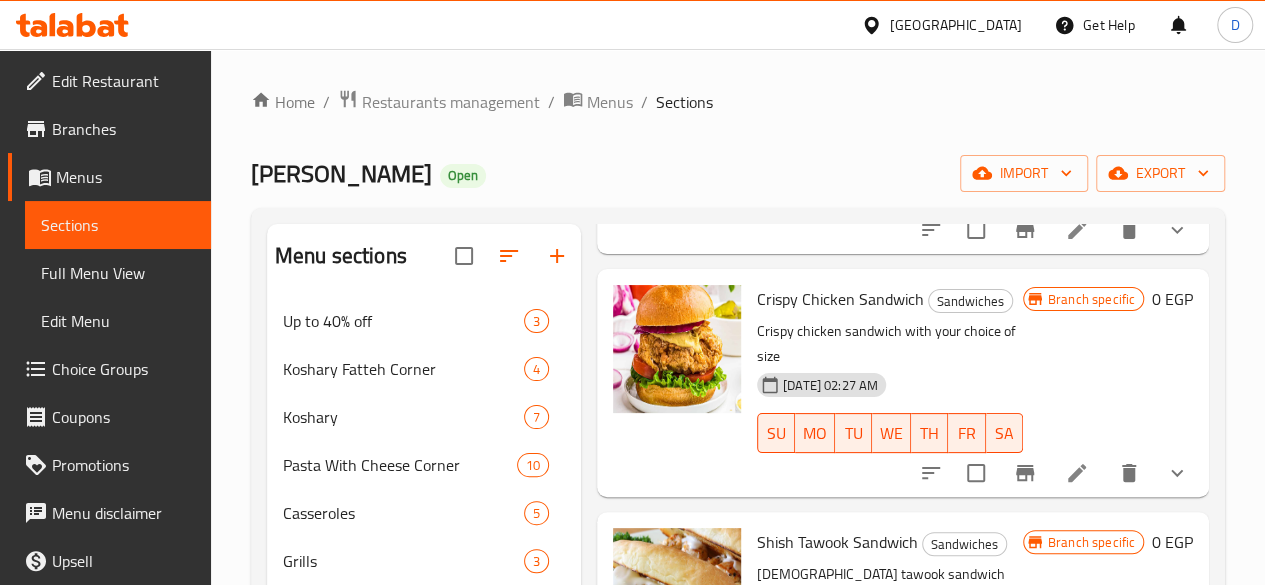 click at bounding box center [1077, 935] 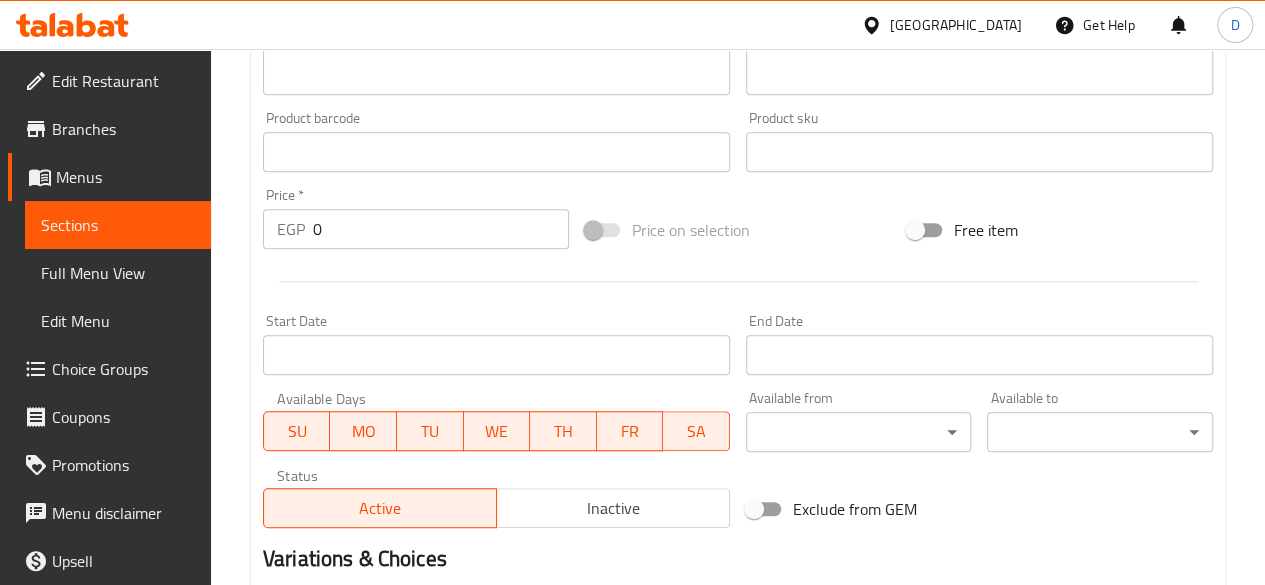 scroll, scrollTop: 611, scrollLeft: 0, axis: vertical 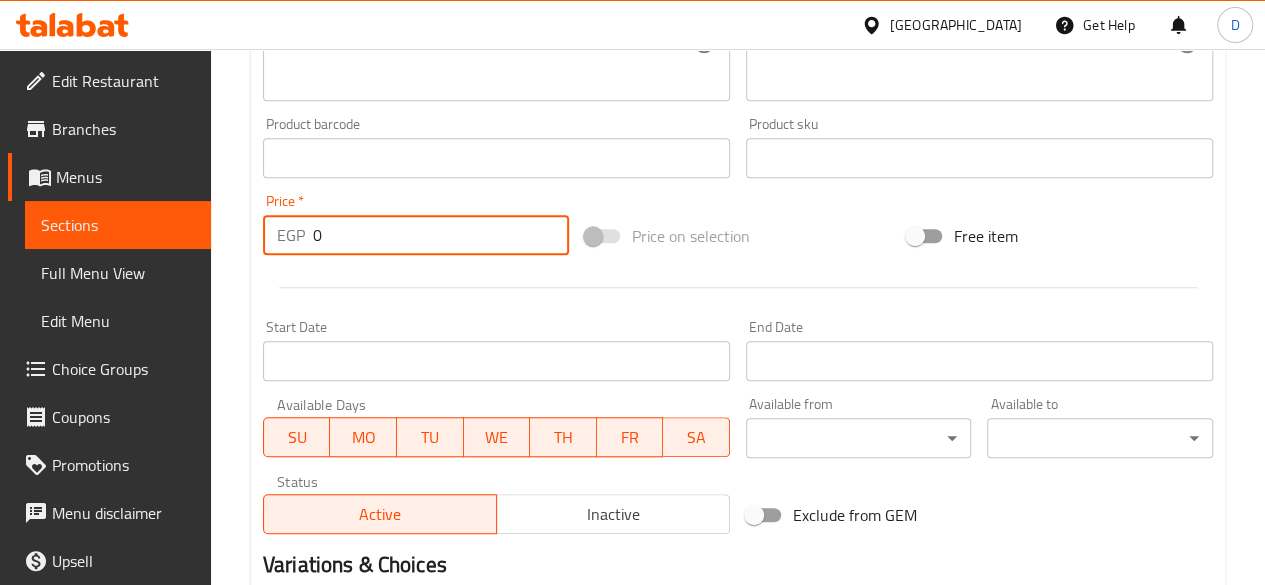 click on "0" at bounding box center [441, 235] 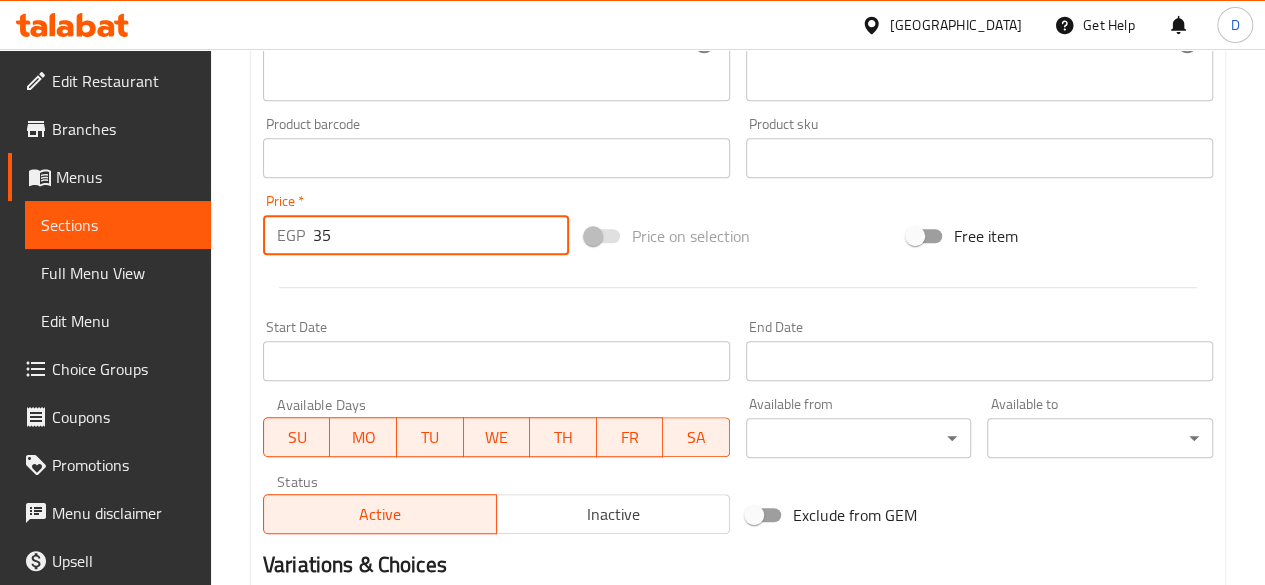 scroll, scrollTop: 889, scrollLeft: 0, axis: vertical 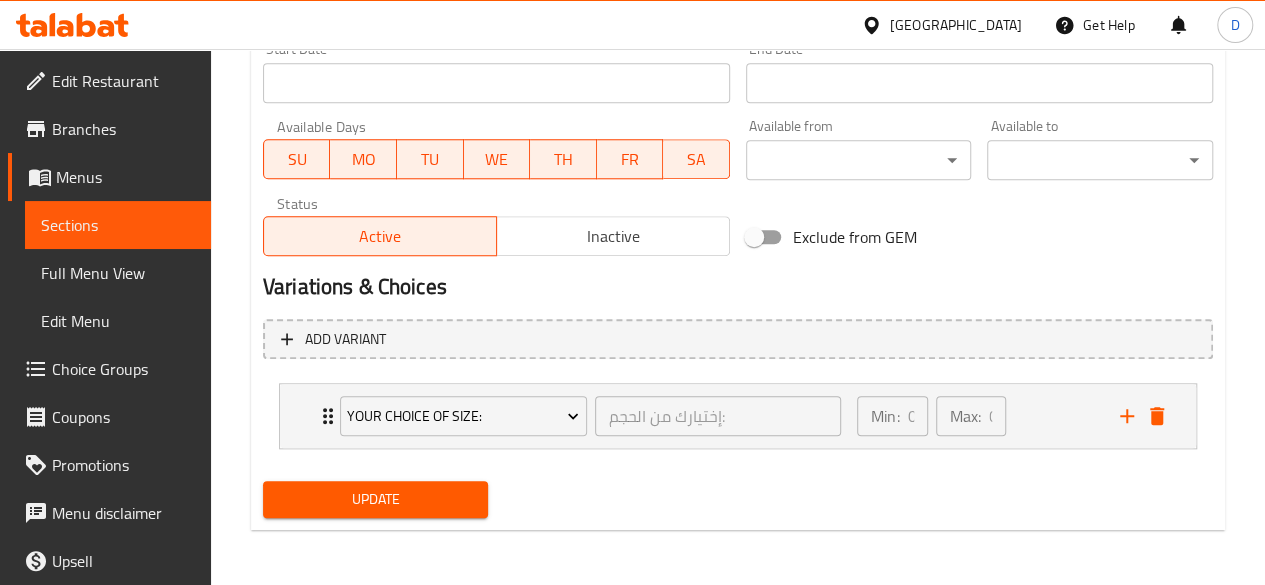 type on "35" 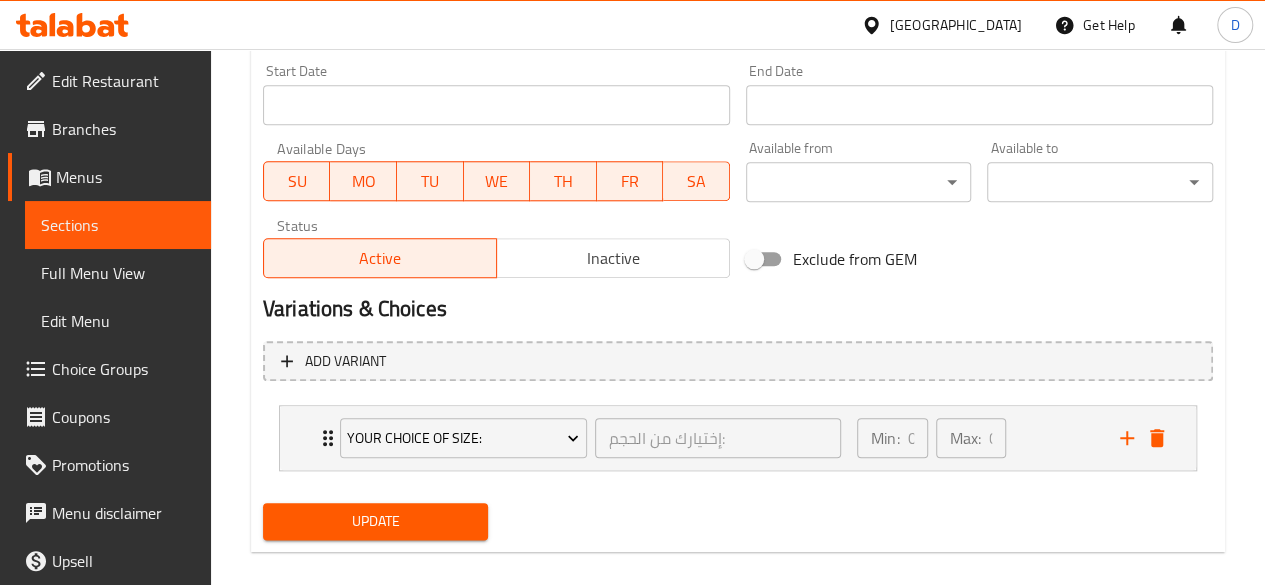 scroll, scrollTop: 326, scrollLeft: 0, axis: vertical 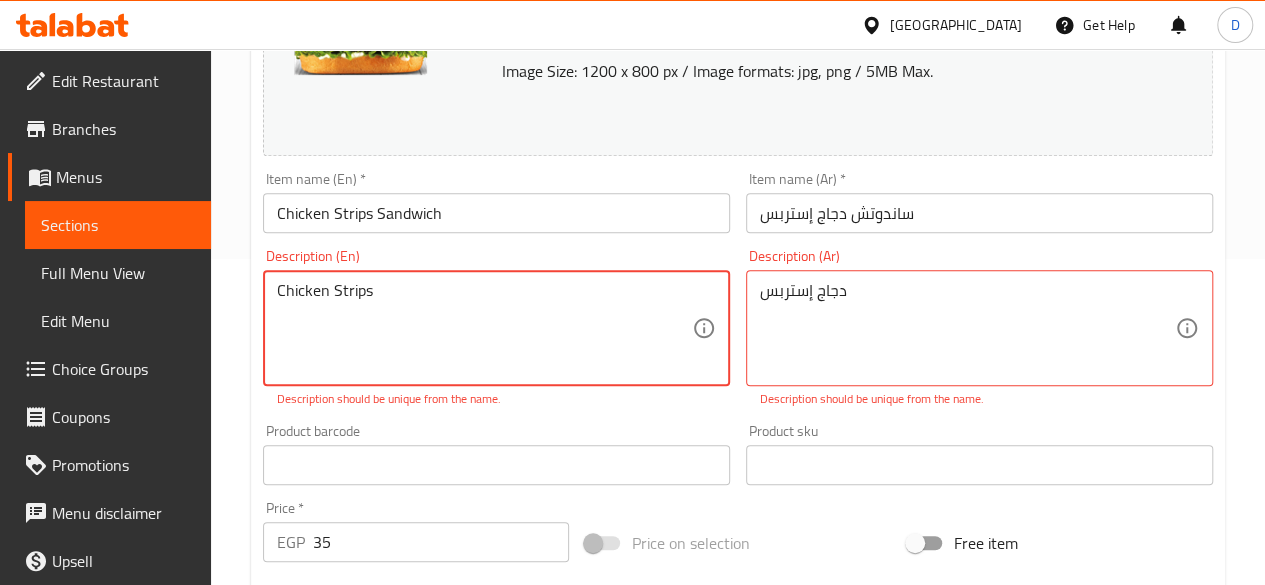 click on "Chicken Strips" at bounding box center [484, 328] 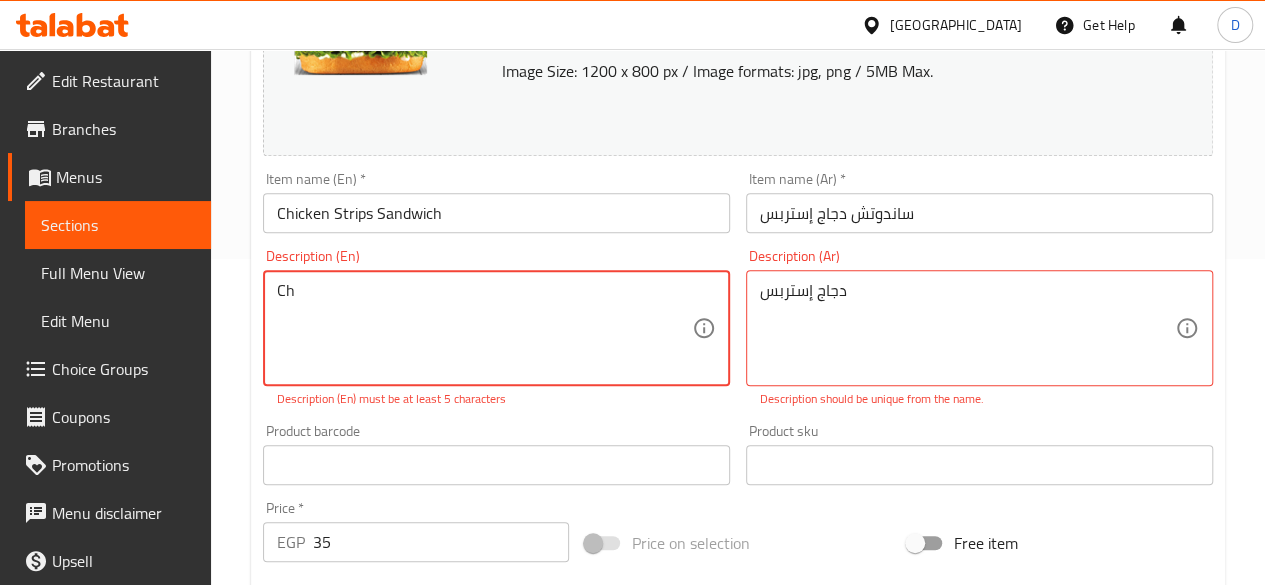 type on "C" 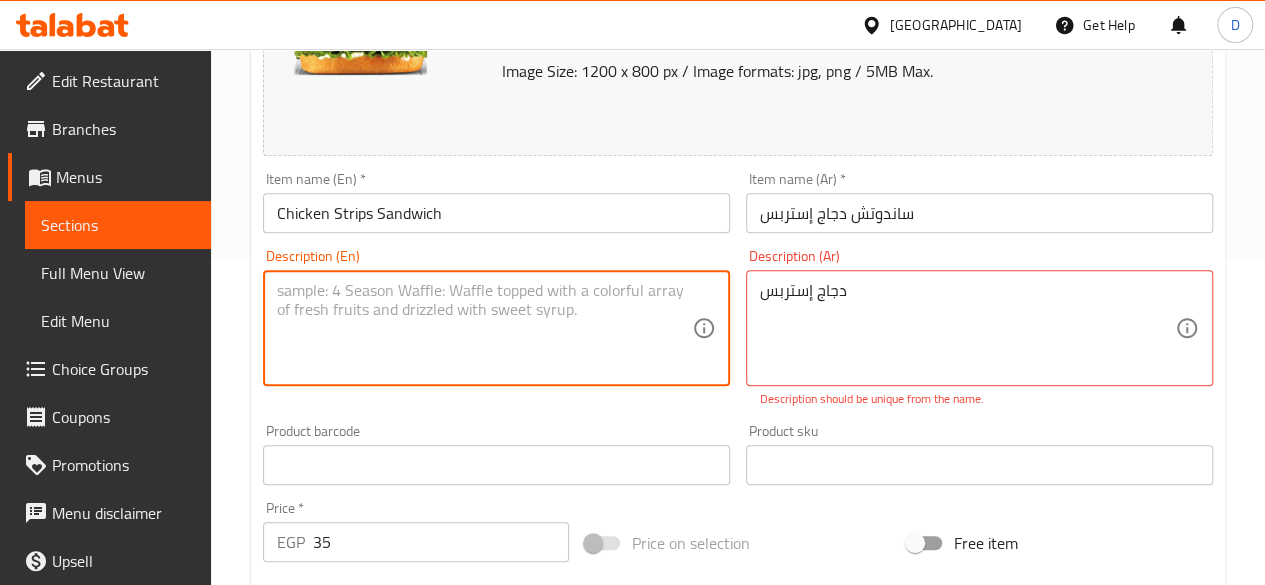 type 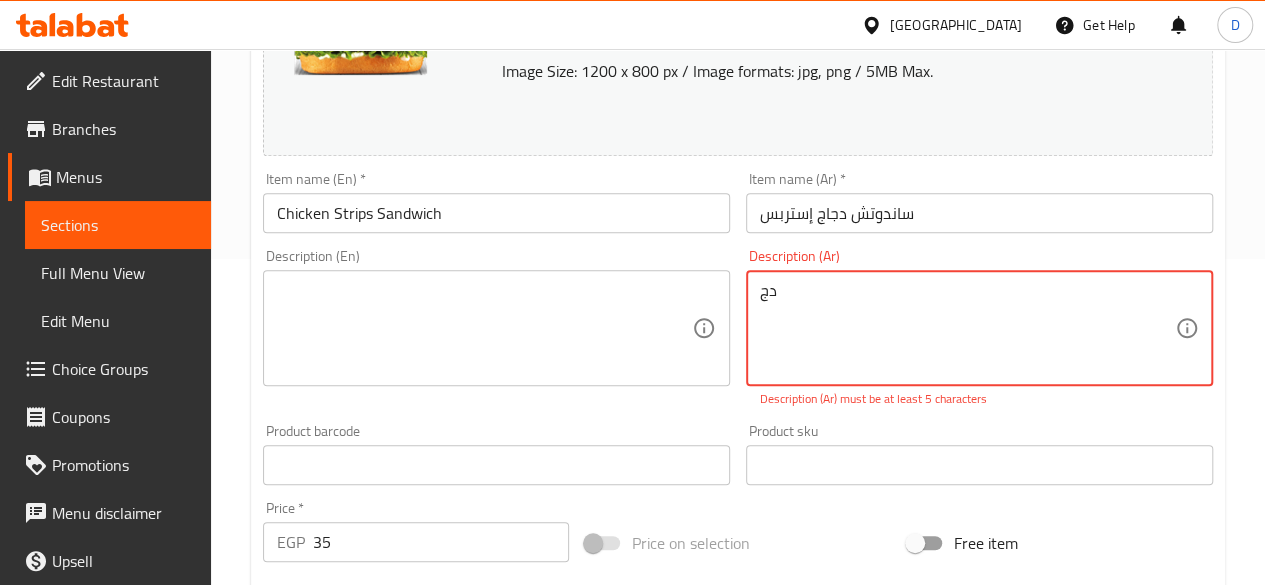 type on "د" 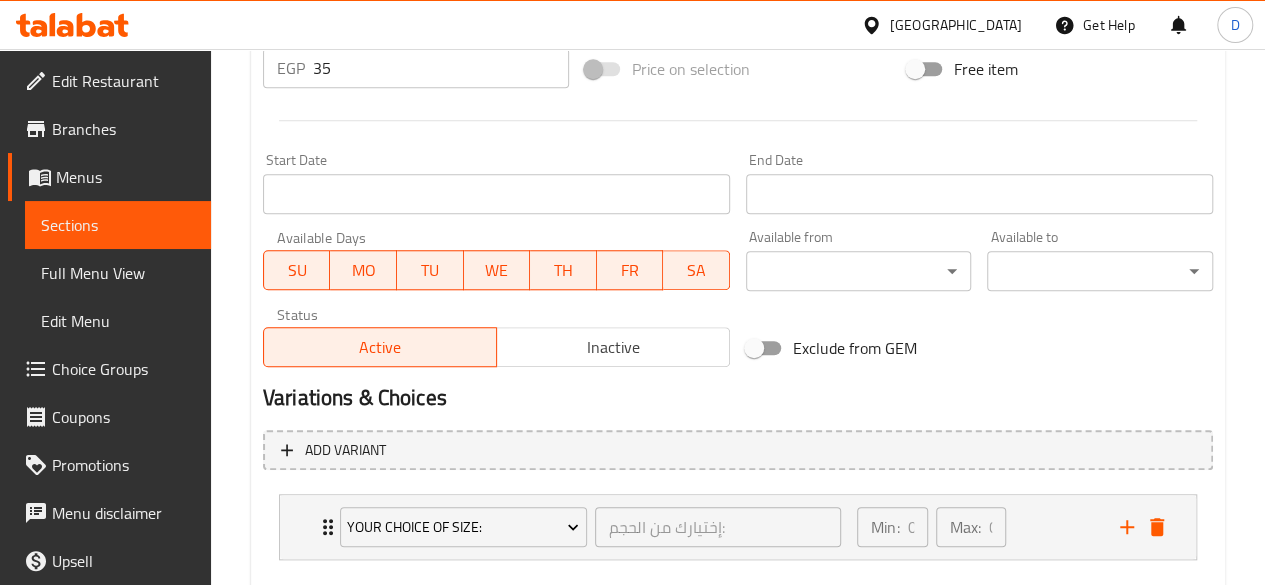 scroll, scrollTop: 889, scrollLeft: 0, axis: vertical 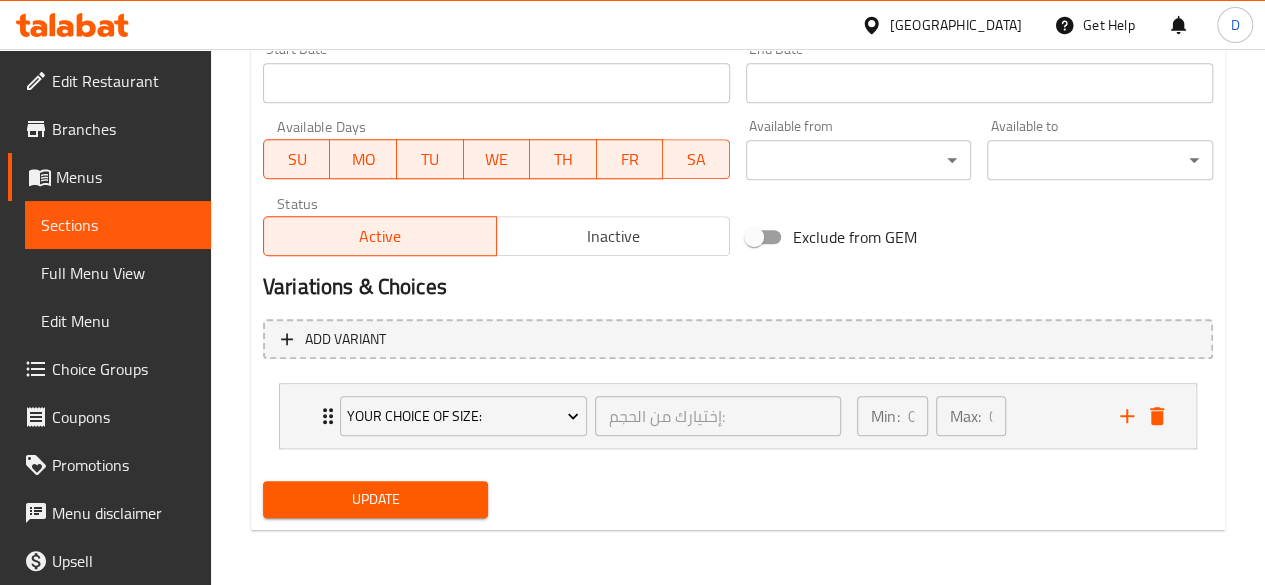 type 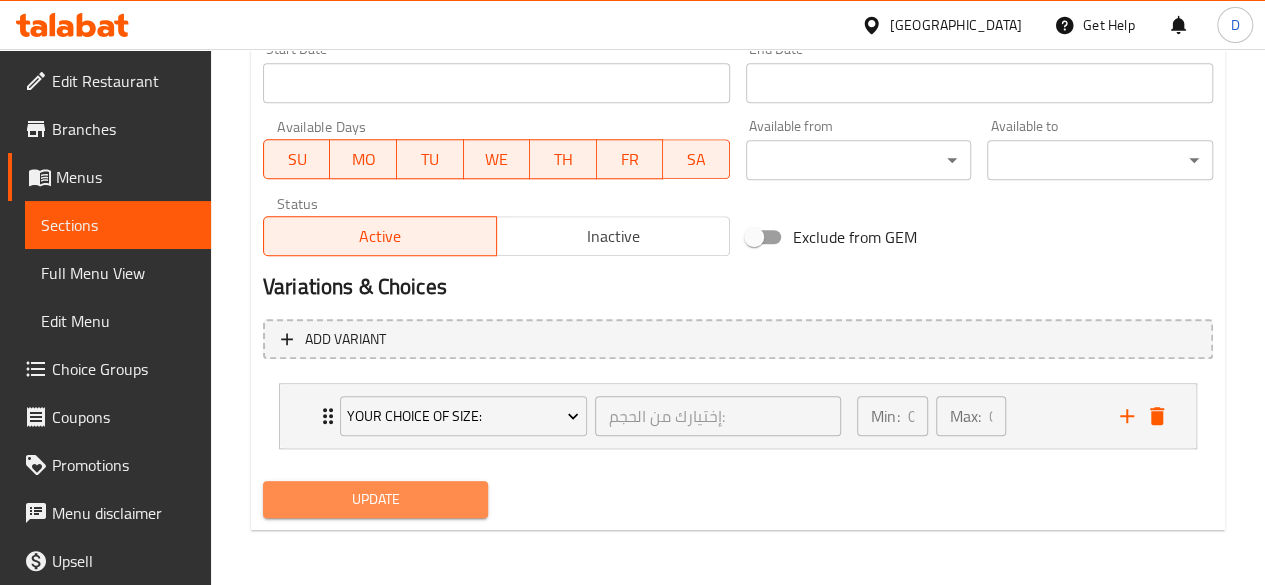 click on "Update" at bounding box center (376, 499) 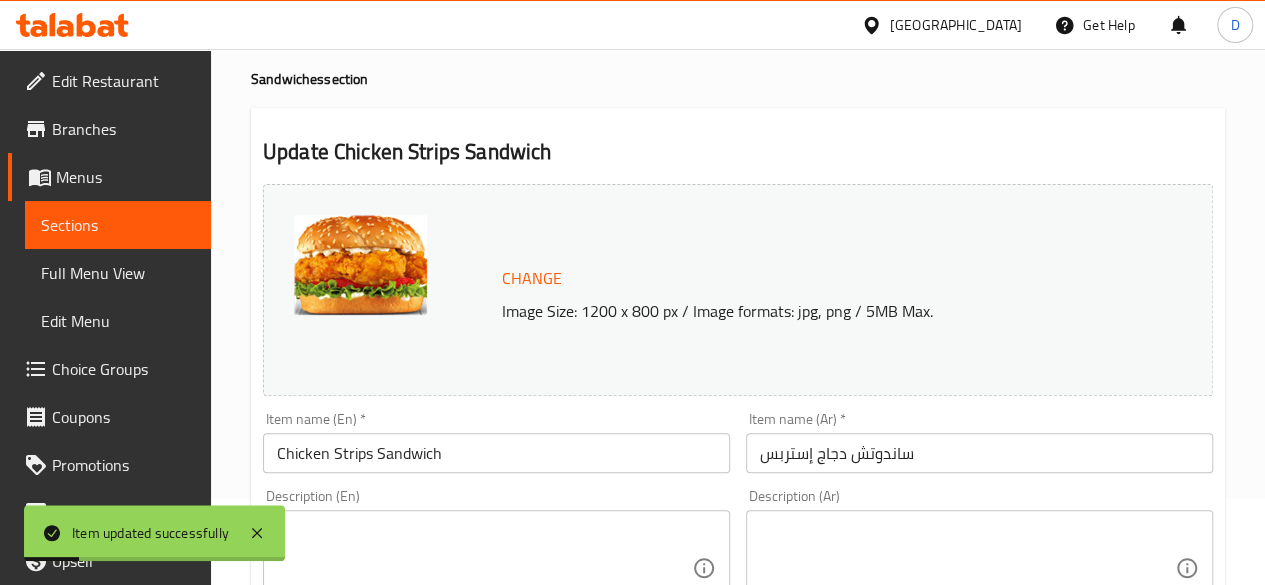 scroll, scrollTop: 0, scrollLeft: 0, axis: both 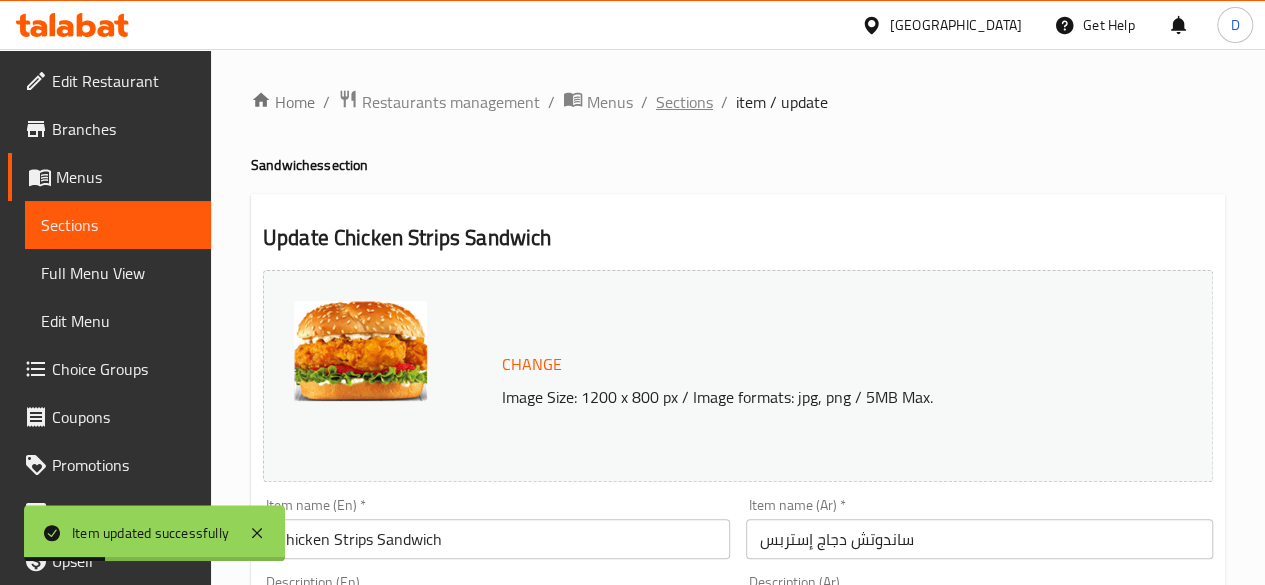 click on "Sections" at bounding box center [684, 102] 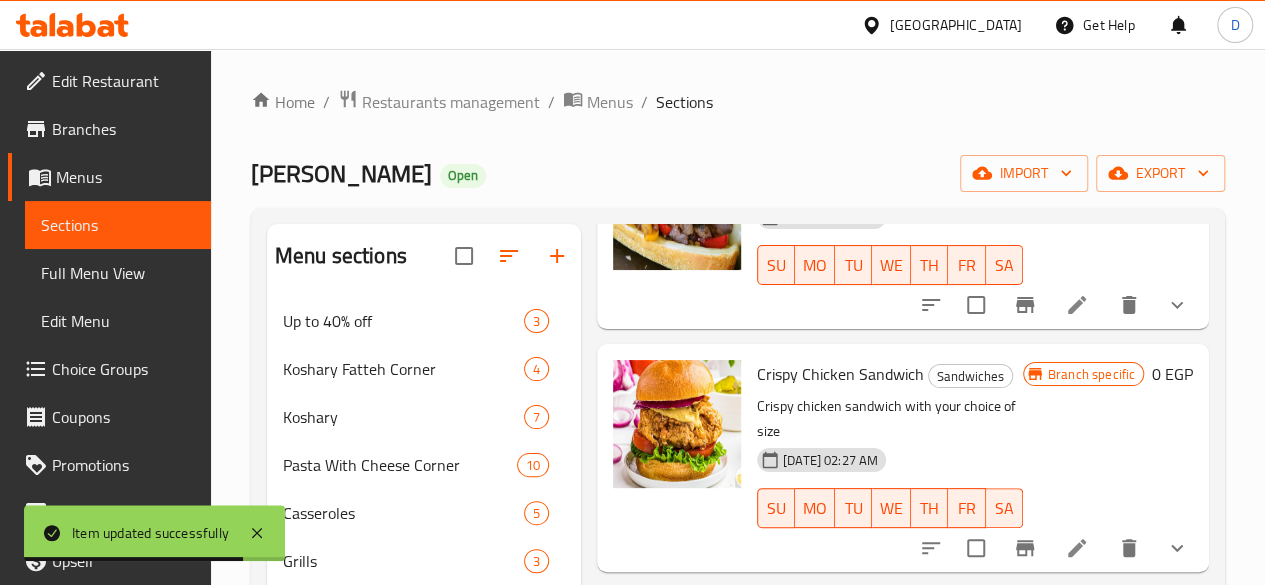 scroll, scrollTop: 3608, scrollLeft: 0, axis: vertical 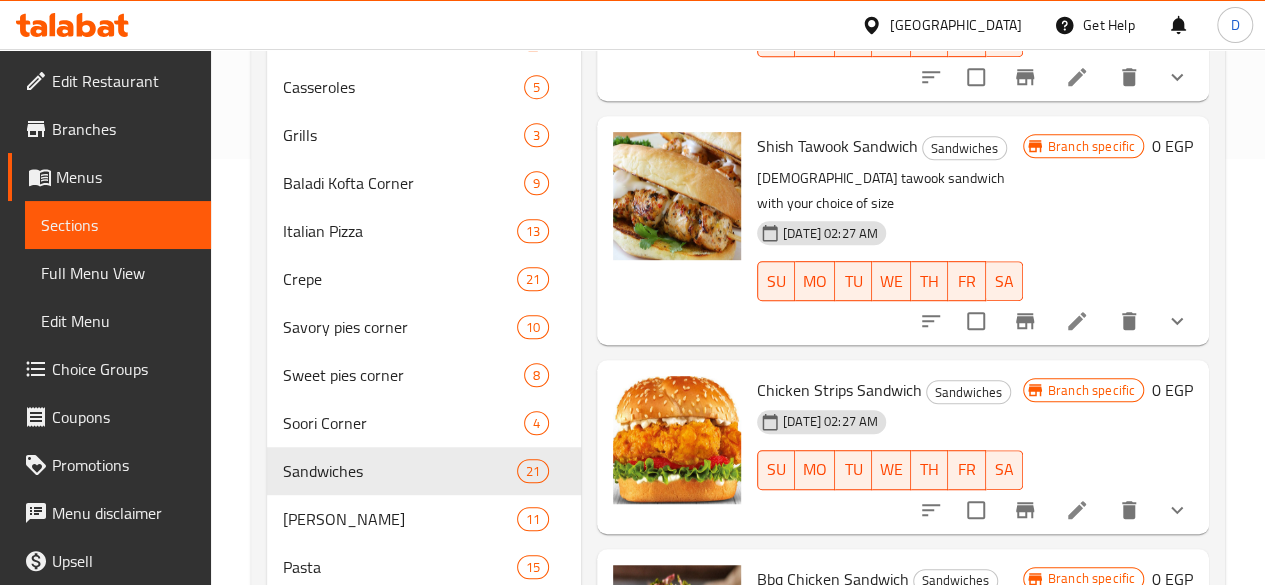 click at bounding box center [1077, 728] 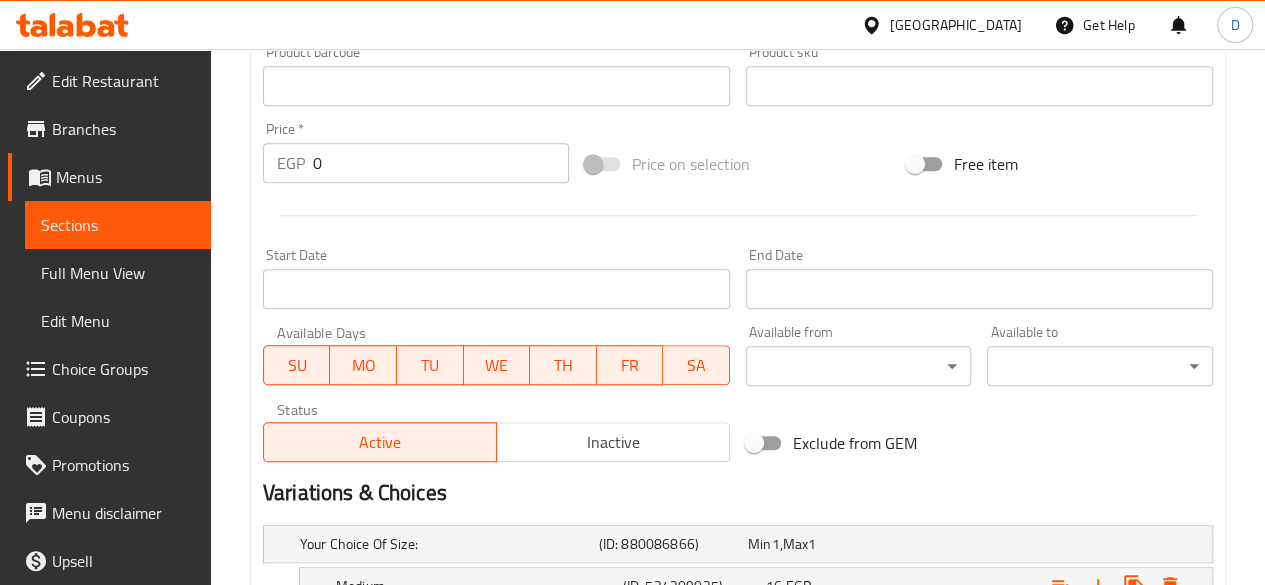 scroll, scrollTop: 899, scrollLeft: 0, axis: vertical 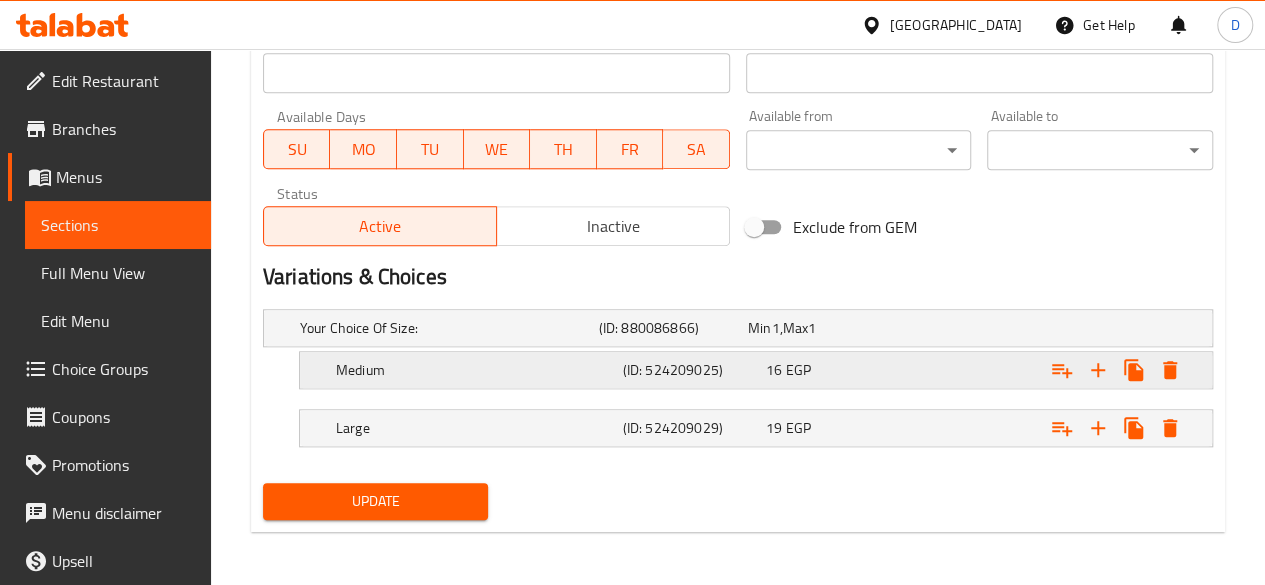 click at bounding box center (1042, 328) 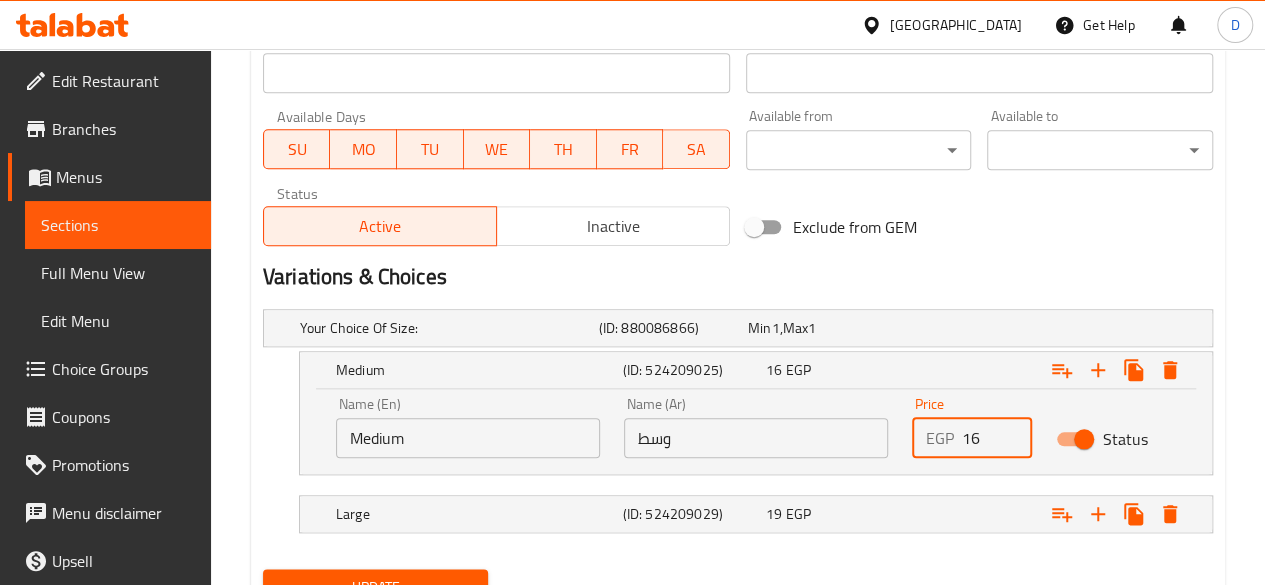 click on "16" at bounding box center (997, 438) 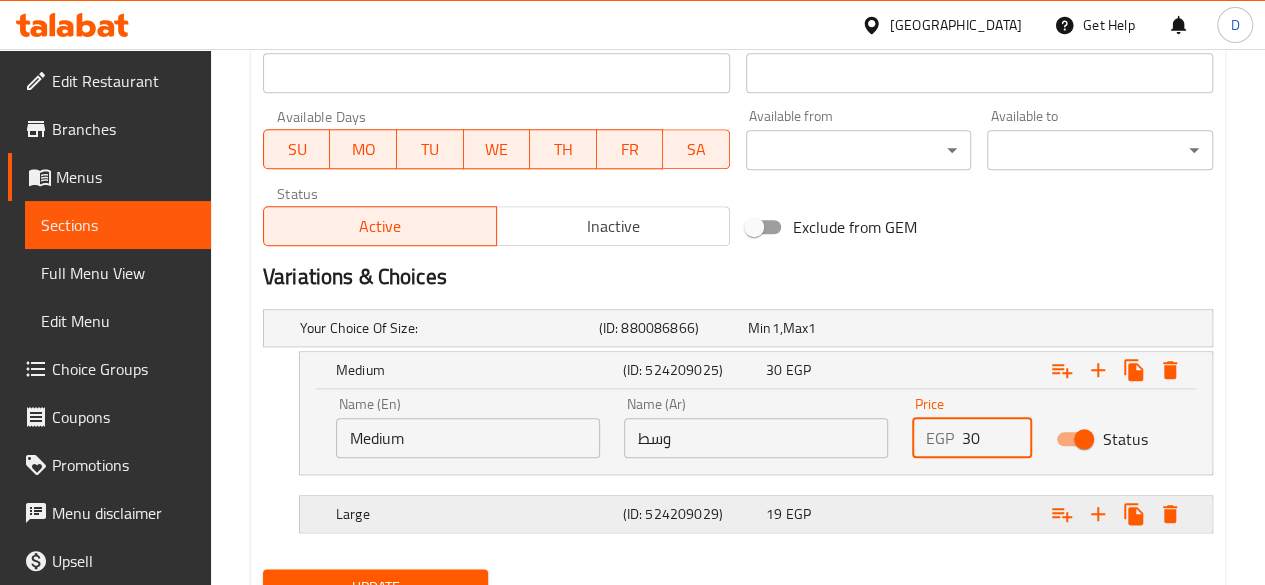 type on "30" 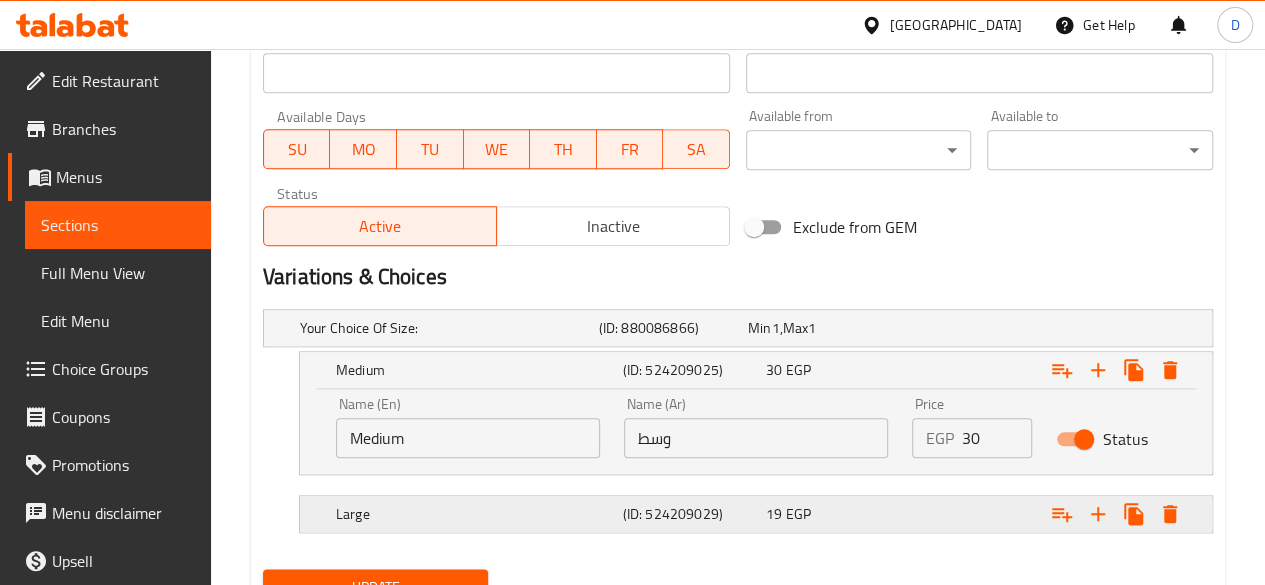 click at bounding box center (1042, 328) 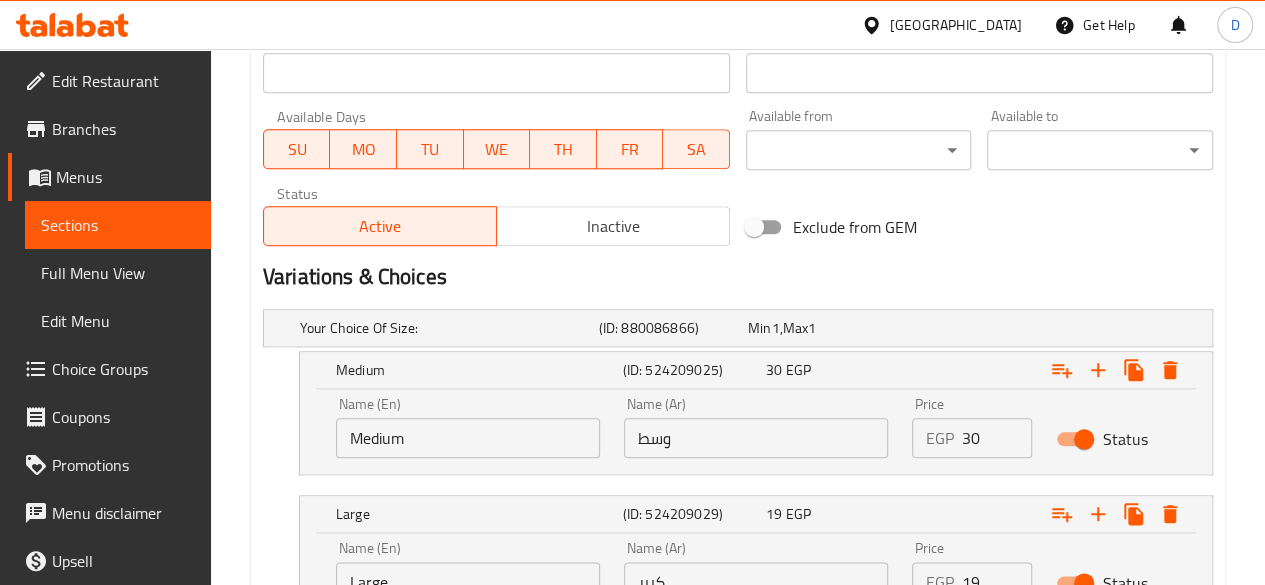 click on "19" at bounding box center [997, 582] 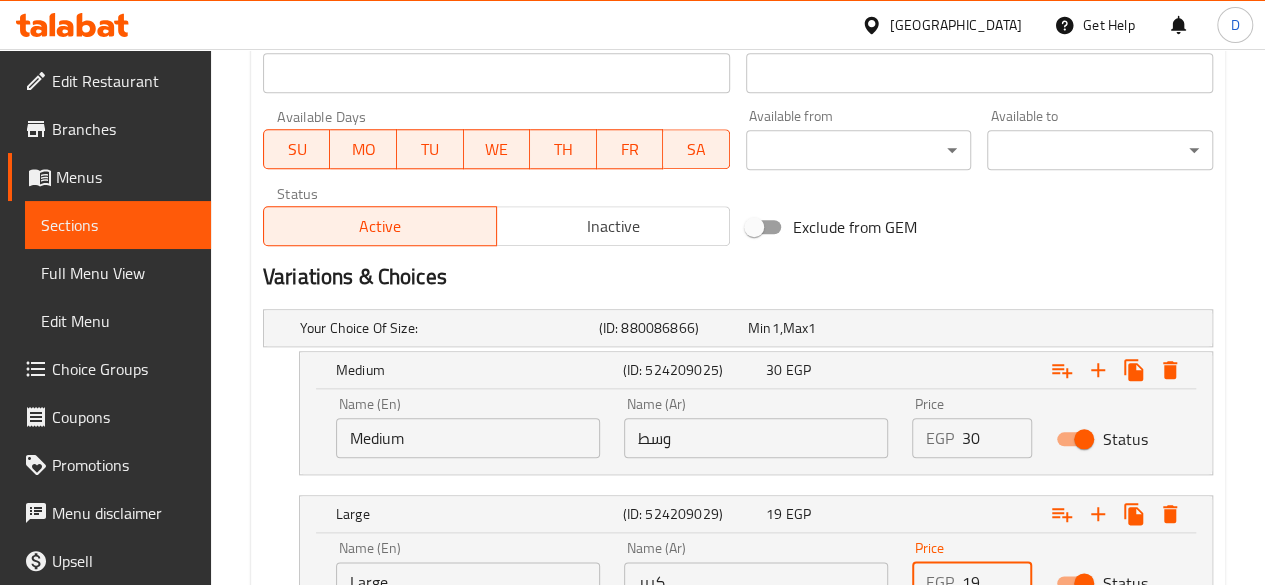 type on "1" 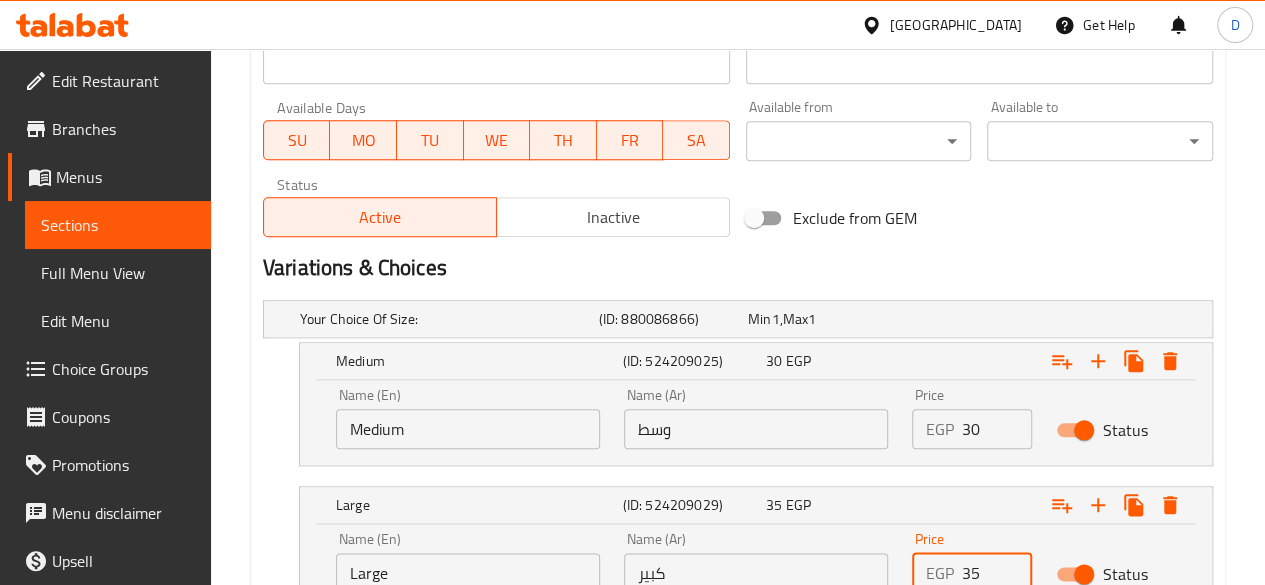 scroll, scrollTop: 1071, scrollLeft: 0, axis: vertical 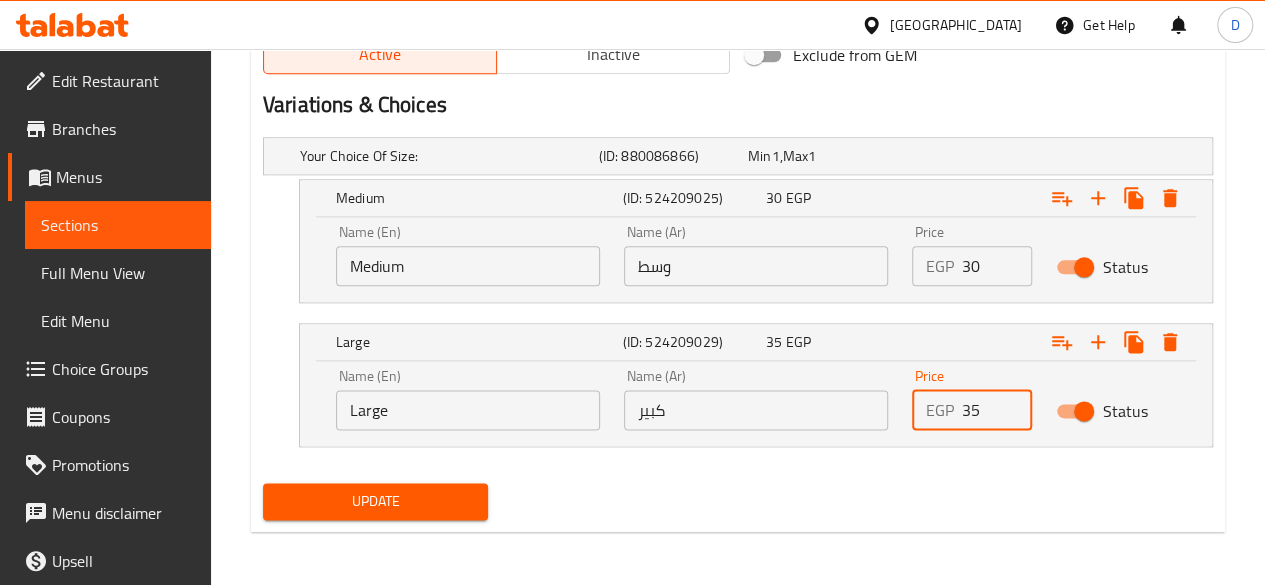 type on "35" 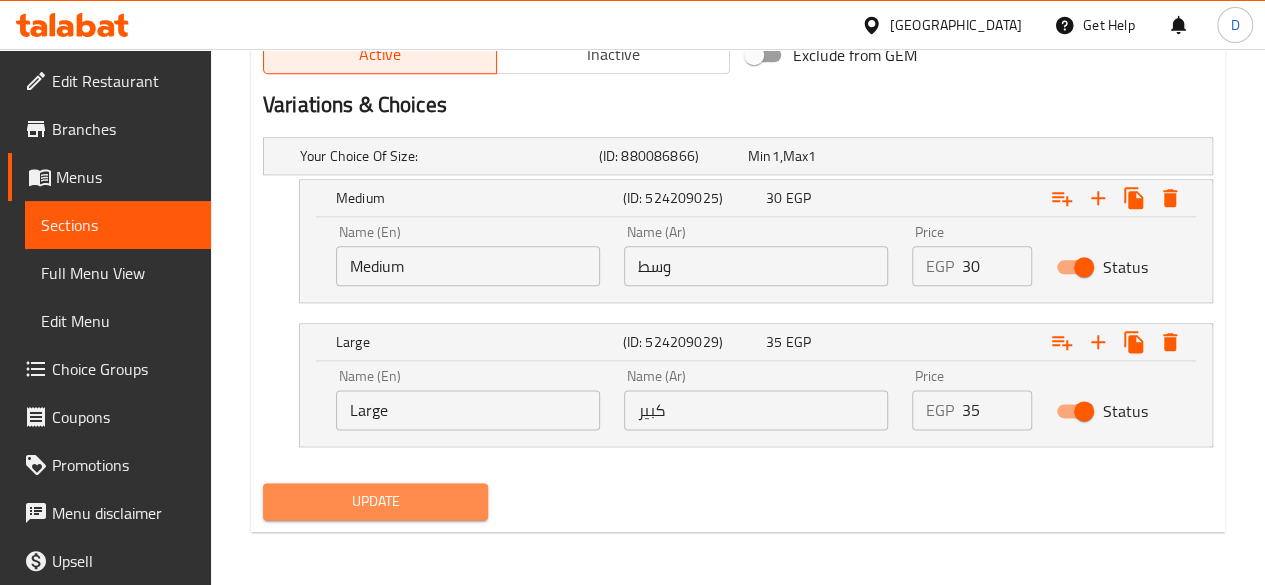 click on "Update" at bounding box center (376, 501) 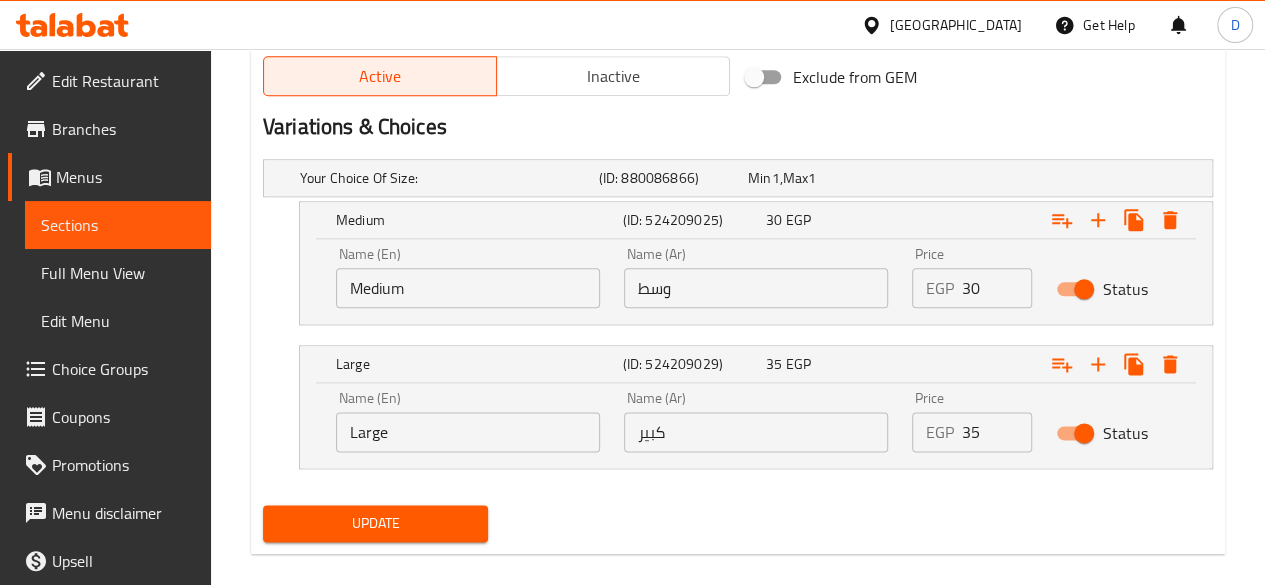scroll, scrollTop: 326, scrollLeft: 0, axis: vertical 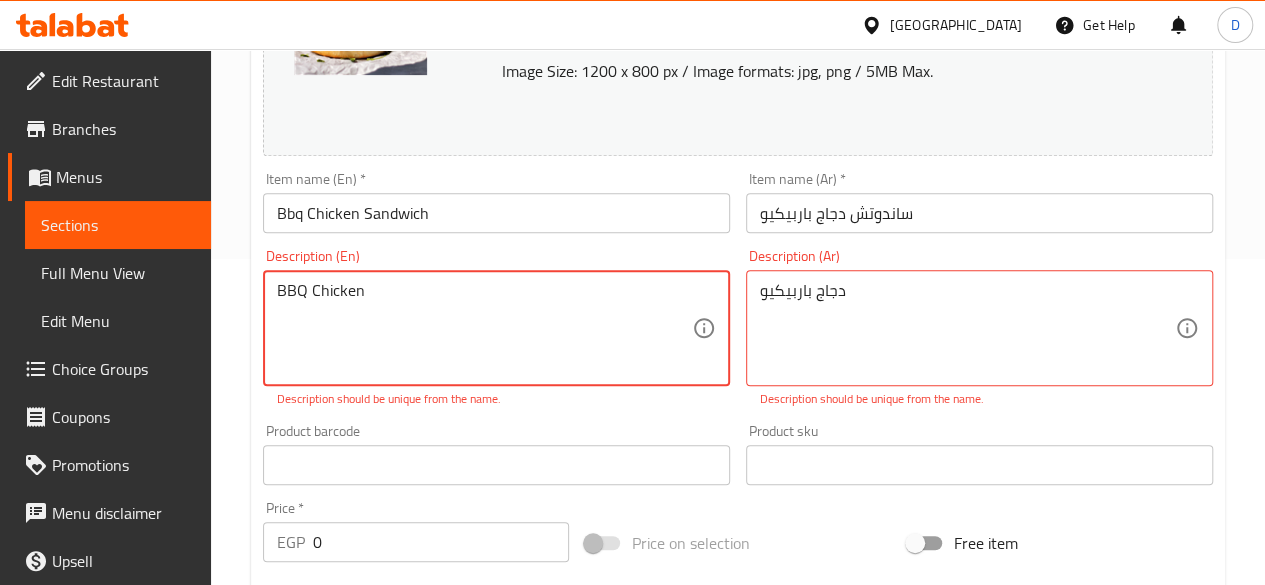 click on "BBQ Chicken" at bounding box center (484, 328) 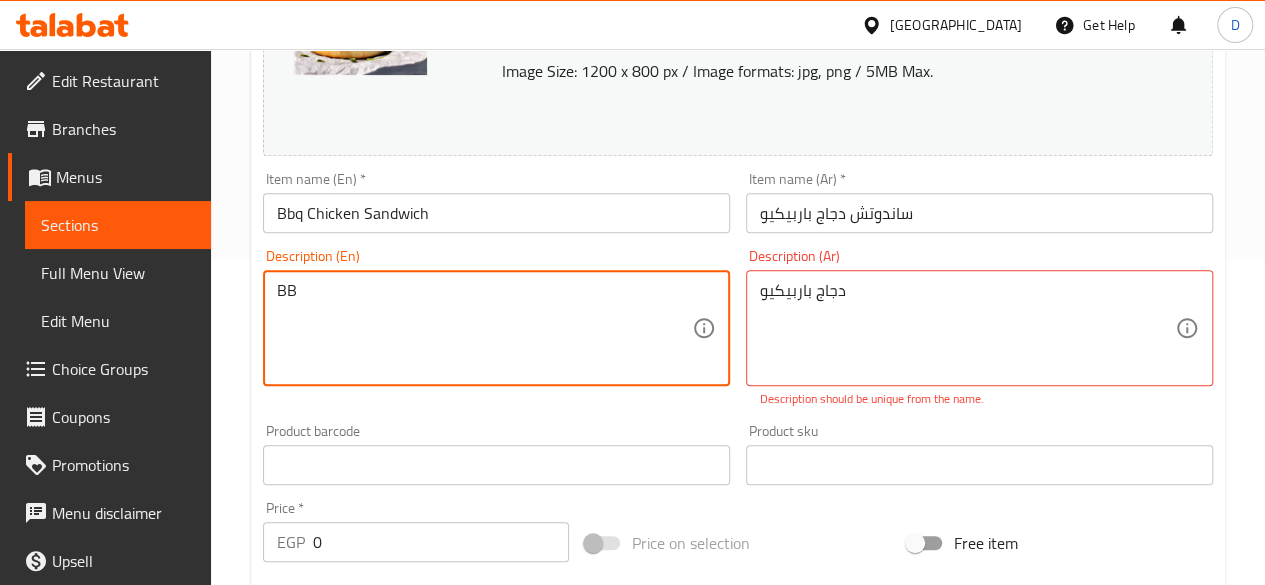 type on "B" 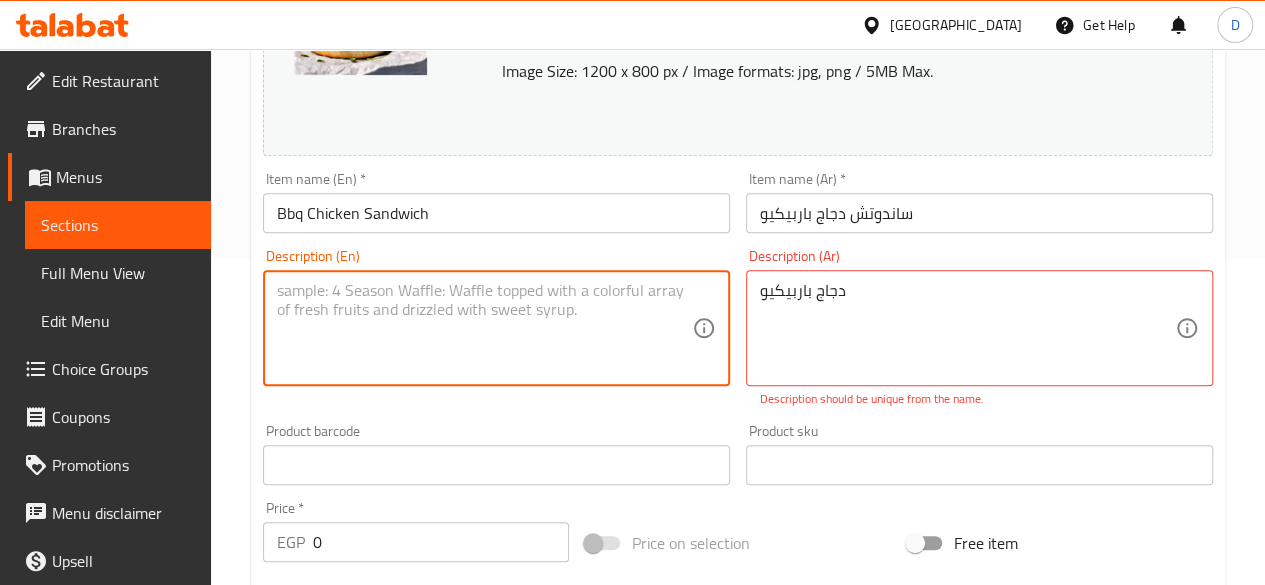 type 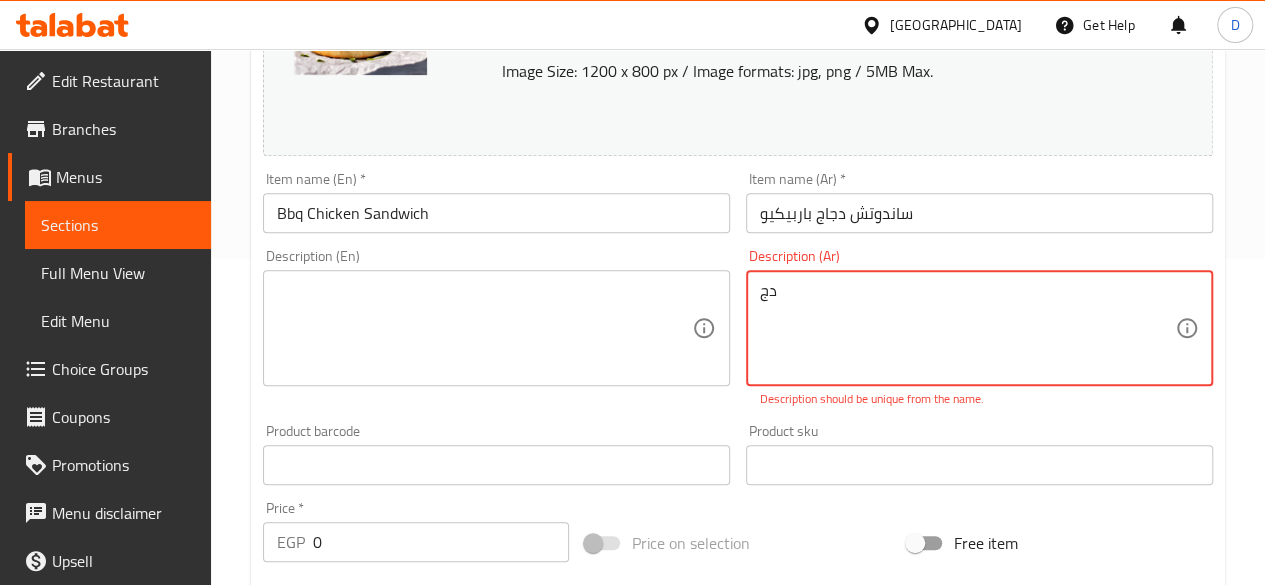 type on "د" 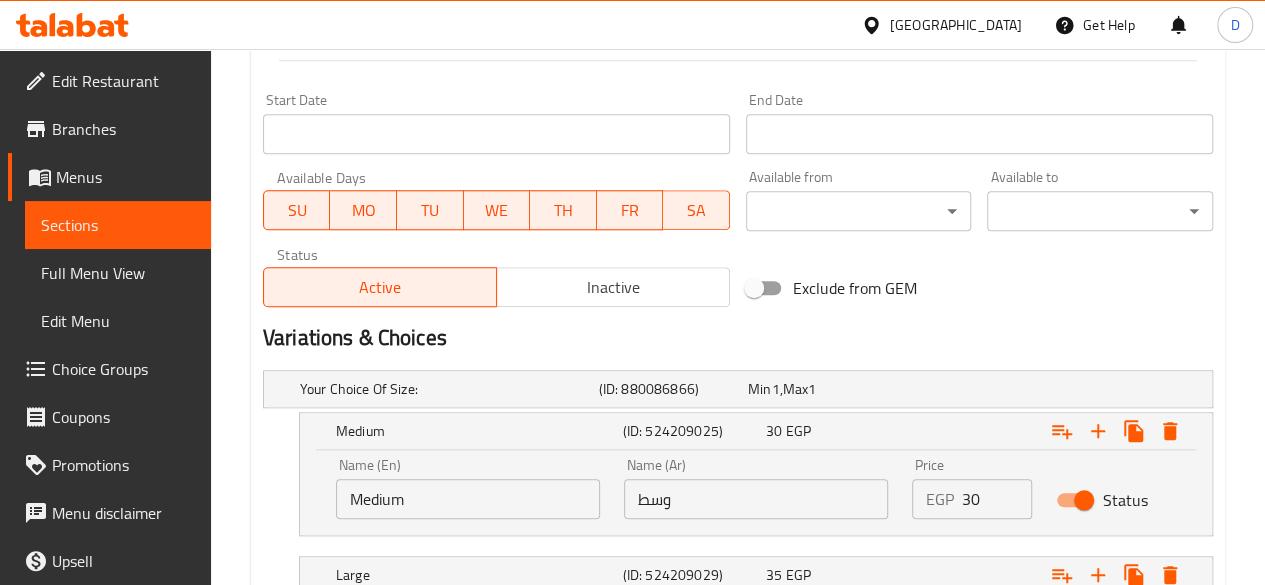 scroll, scrollTop: 1071, scrollLeft: 0, axis: vertical 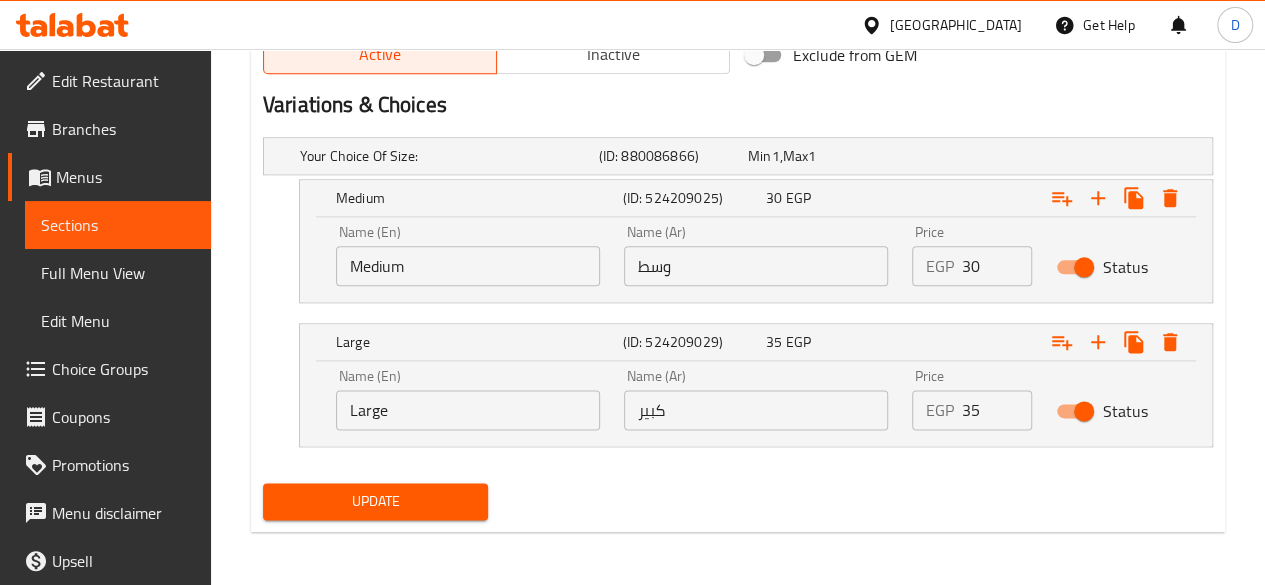 type 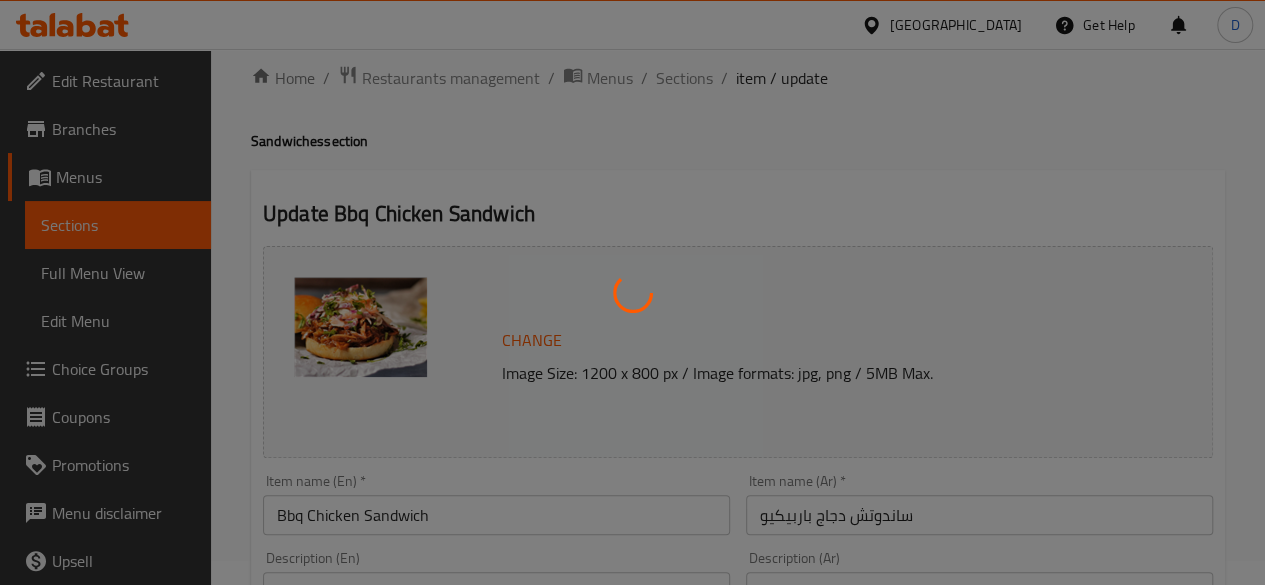 scroll, scrollTop: 0, scrollLeft: 0, axis: both 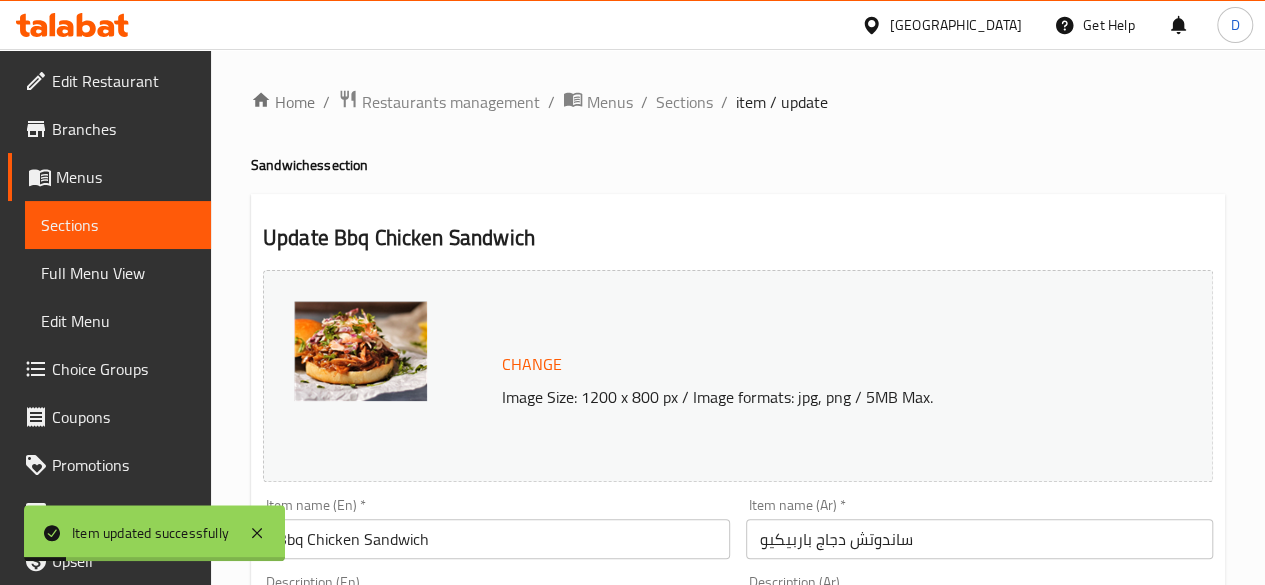 click on "Sections" at bounding box center (684, 102) 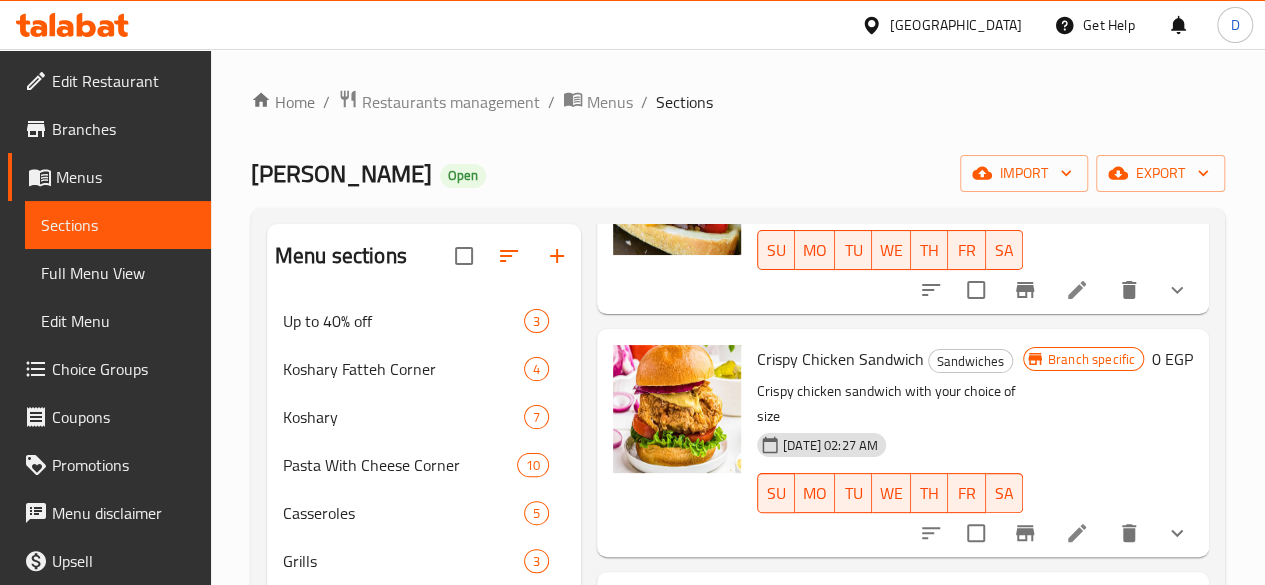 scroll, scrollTop: 3578, scrollLeft: 0, axis: vertical 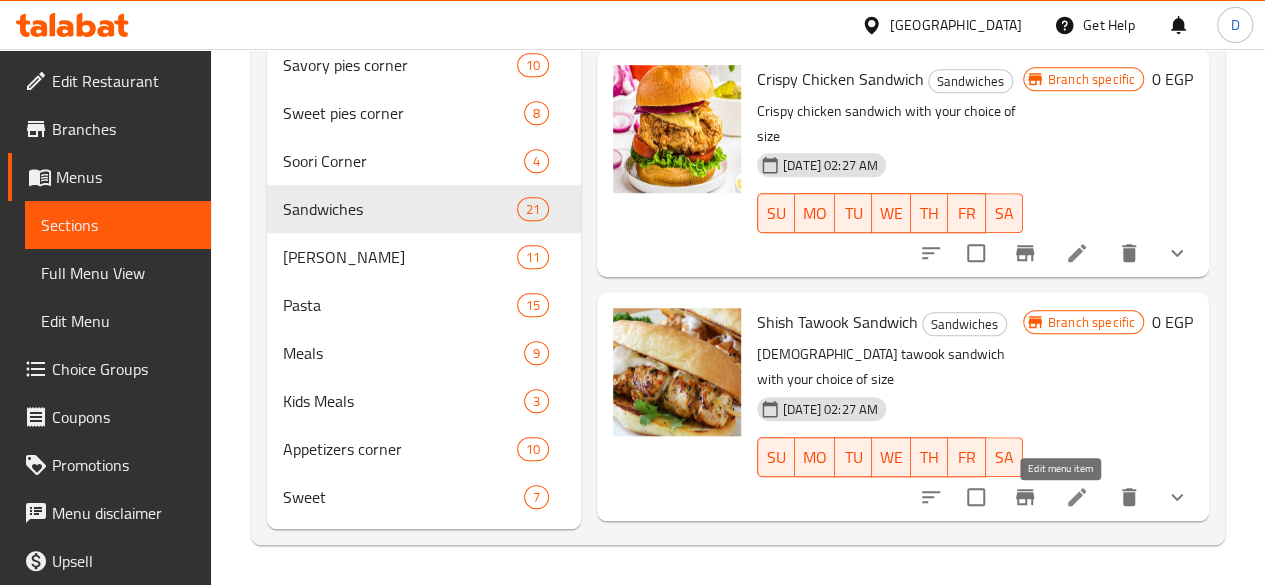 click 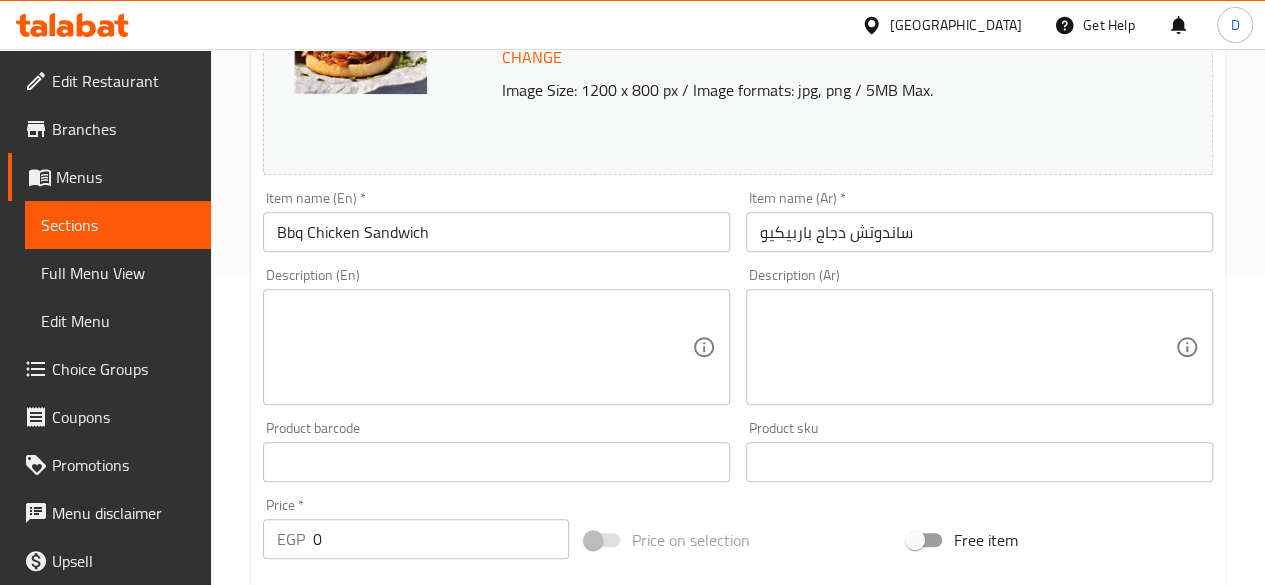 scroll, scrollTop: 0, scrollLeft: 0, axis: both 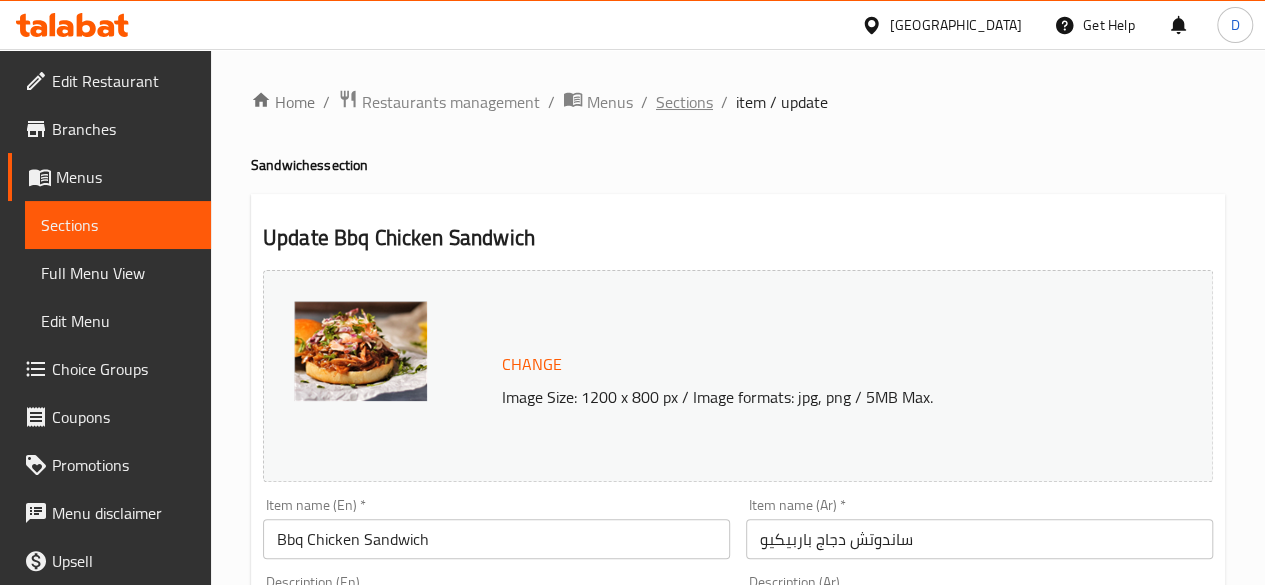 click on "Sections" at bounding box center [684, 102] 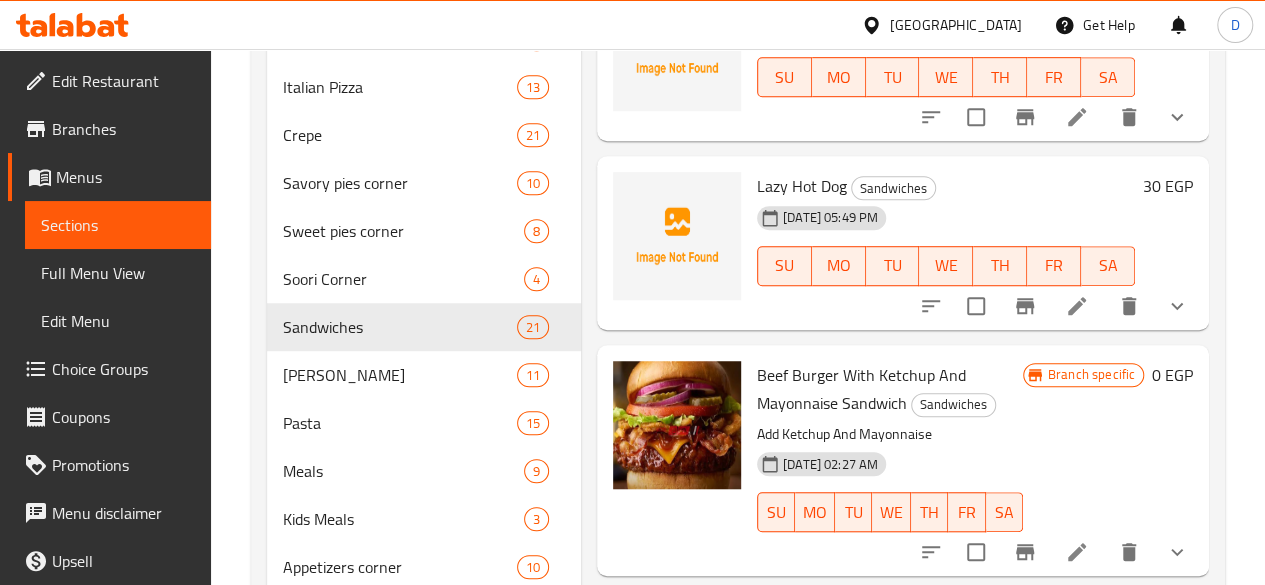 scroll, scrollTop: 596, scrollLeft: 0, axis: vertical 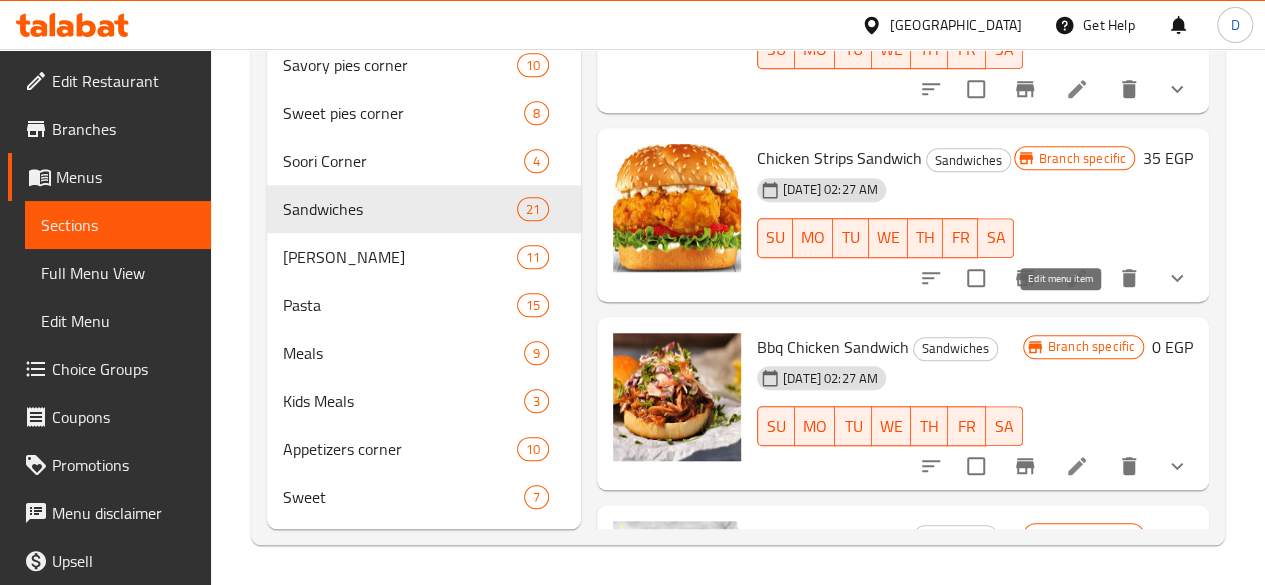 click 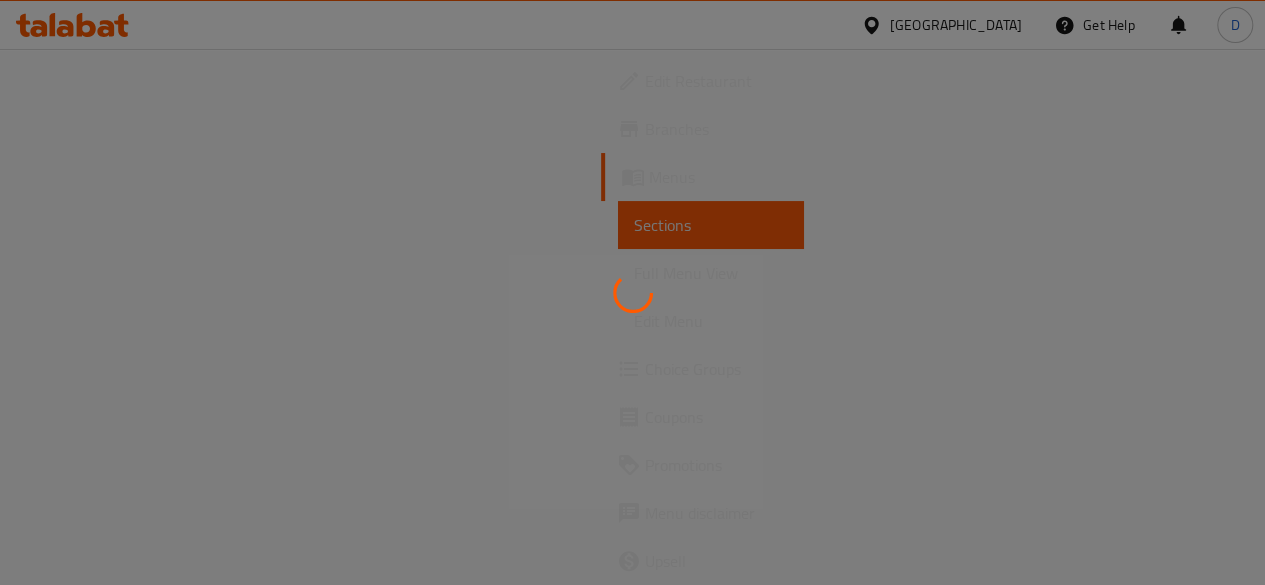 scroll, scrollTop: 0, scrollLeft: 0, axis: both 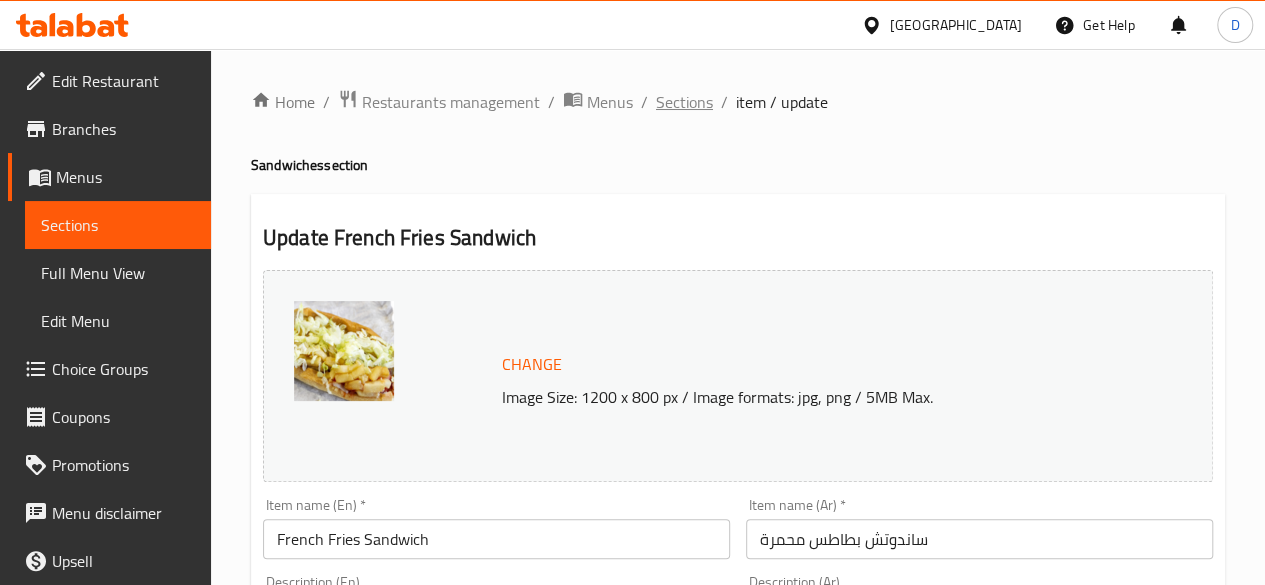 click on "Sections" at bounding box center [684, 102] 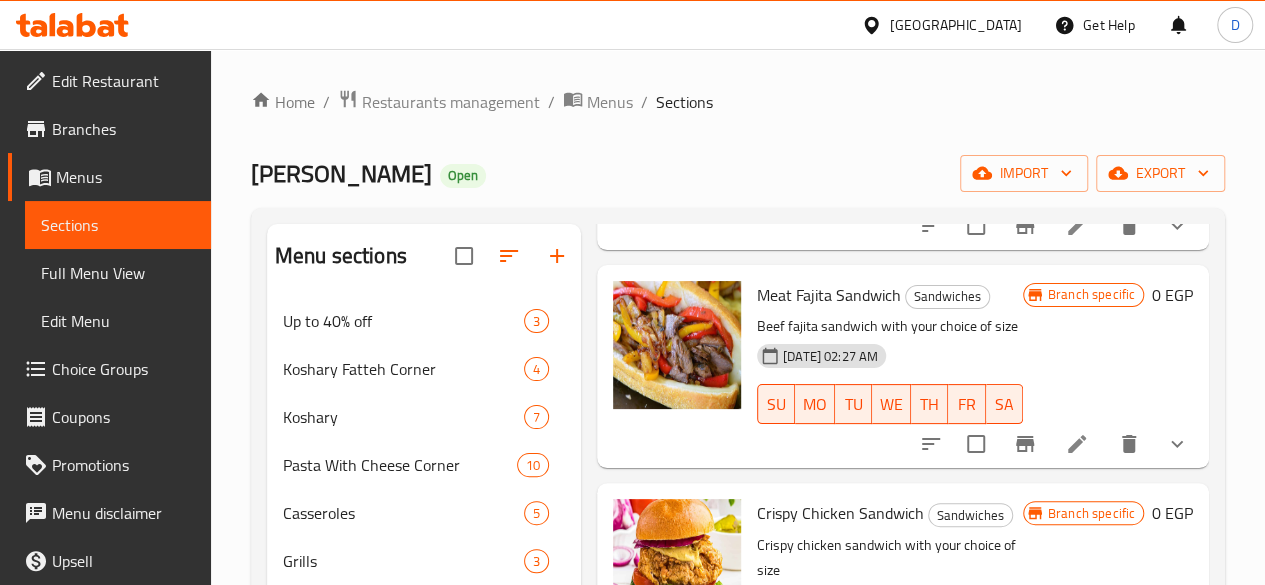 scroll, scrollTop: 3578, scrollLeft: 0, axis: vertical 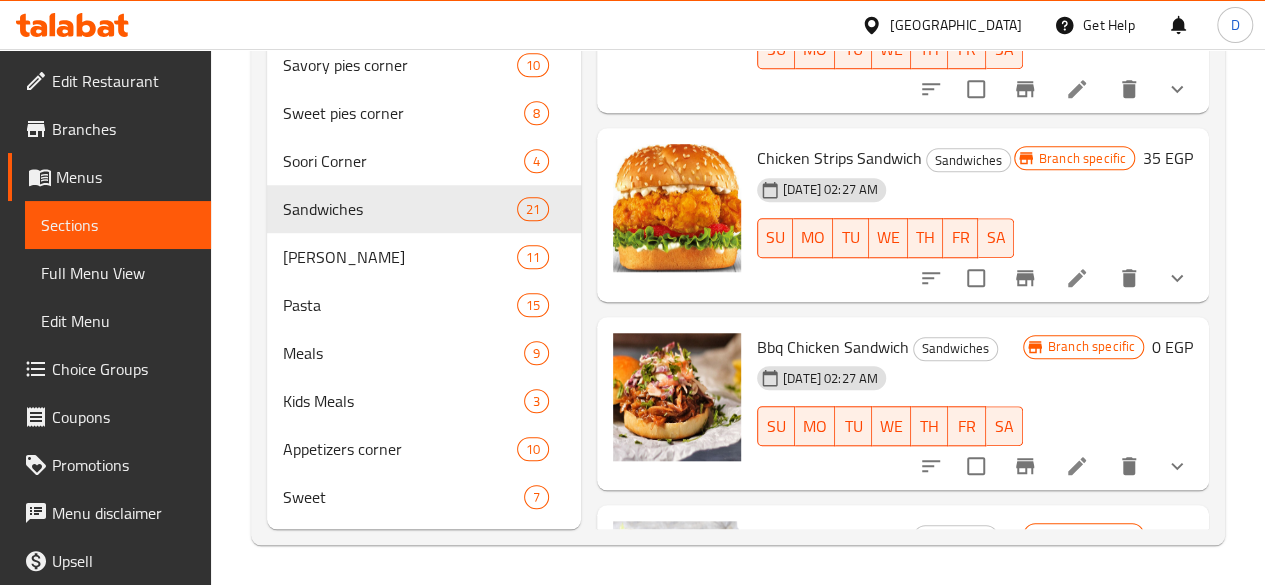 click at bounding box center [1077, 953] 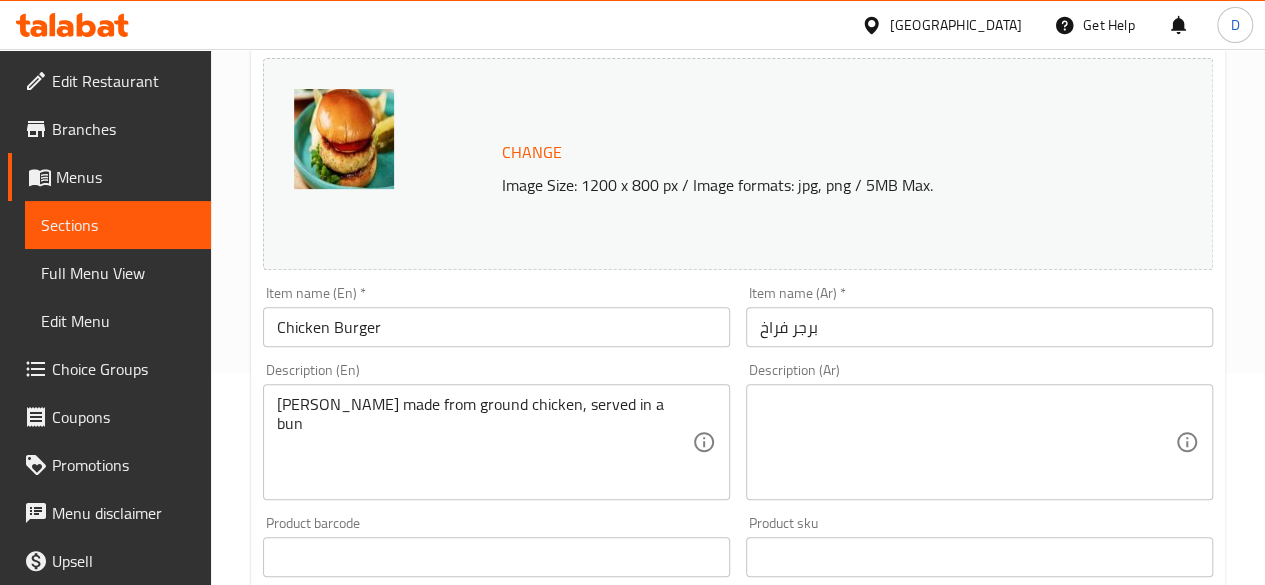 scroll, scrollTop: 0, scrollLeft: 0, axis: both 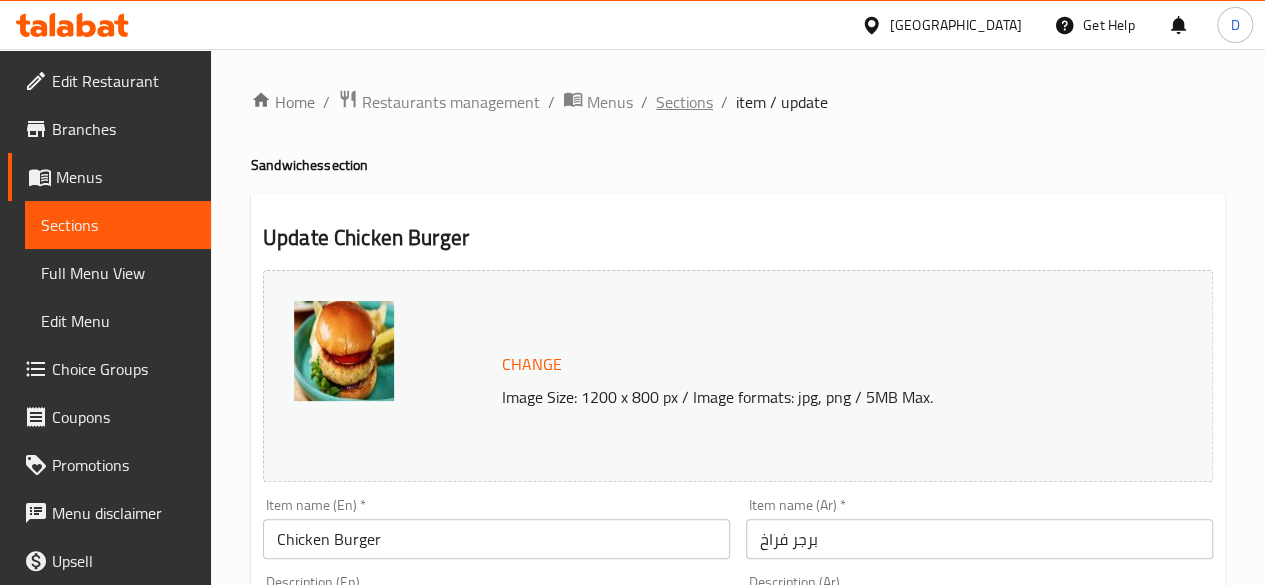 click on "Sections" at bounding box center (684, 102) 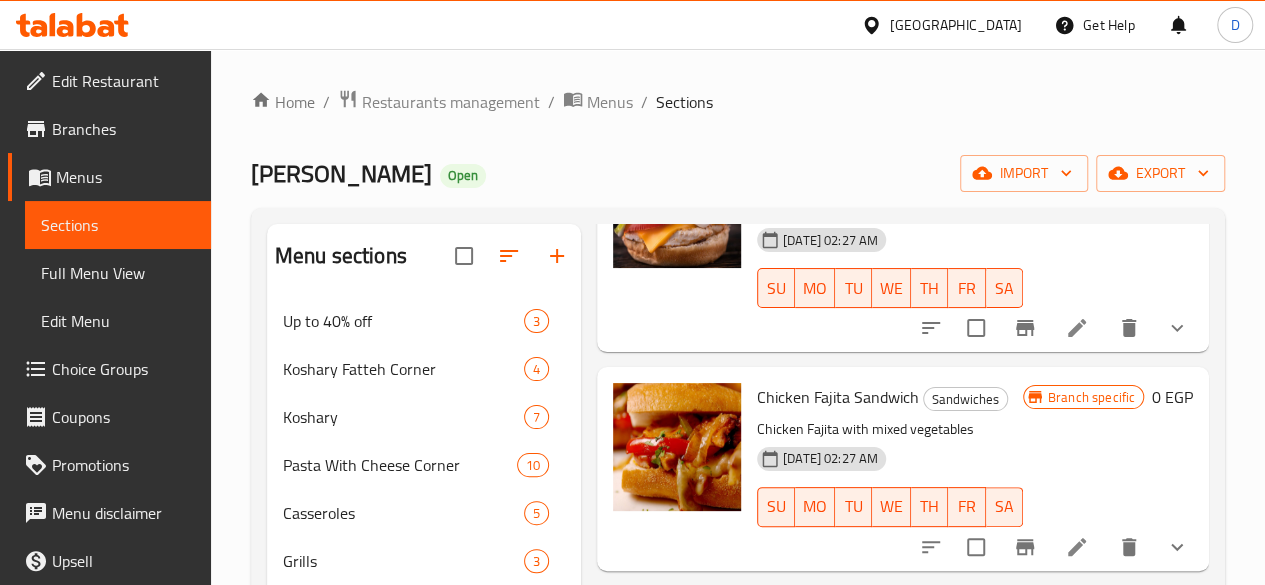 scroll, scrollTop: 2635, scrollLeft: 0, axis: vertical 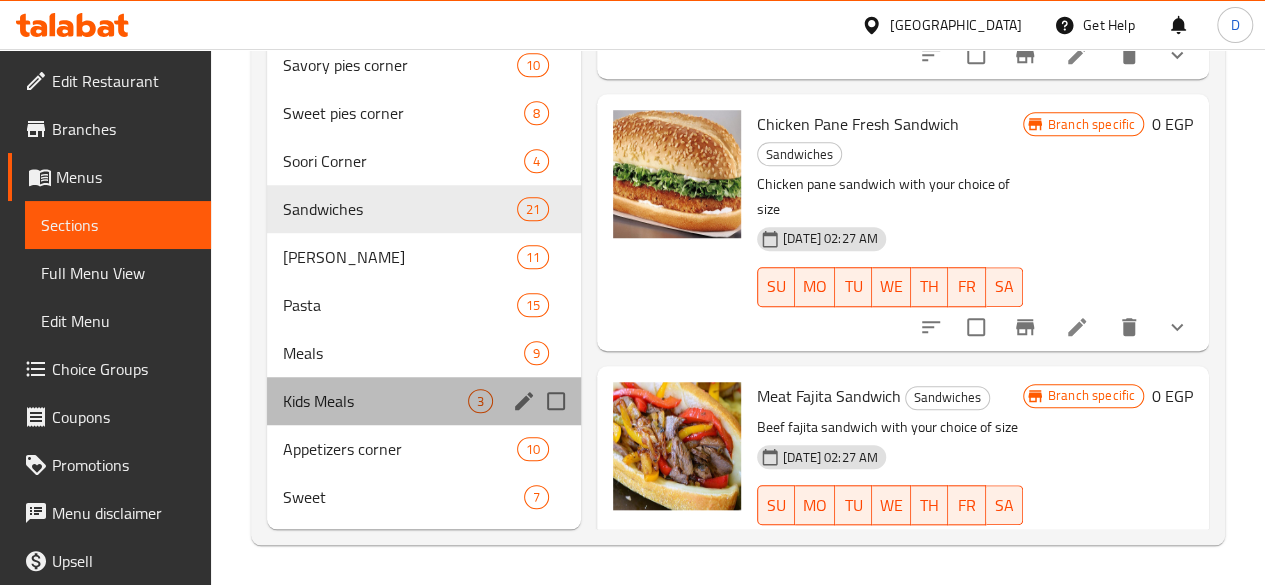 click on "Kids Meals 3" at bounding box center [424, 401] 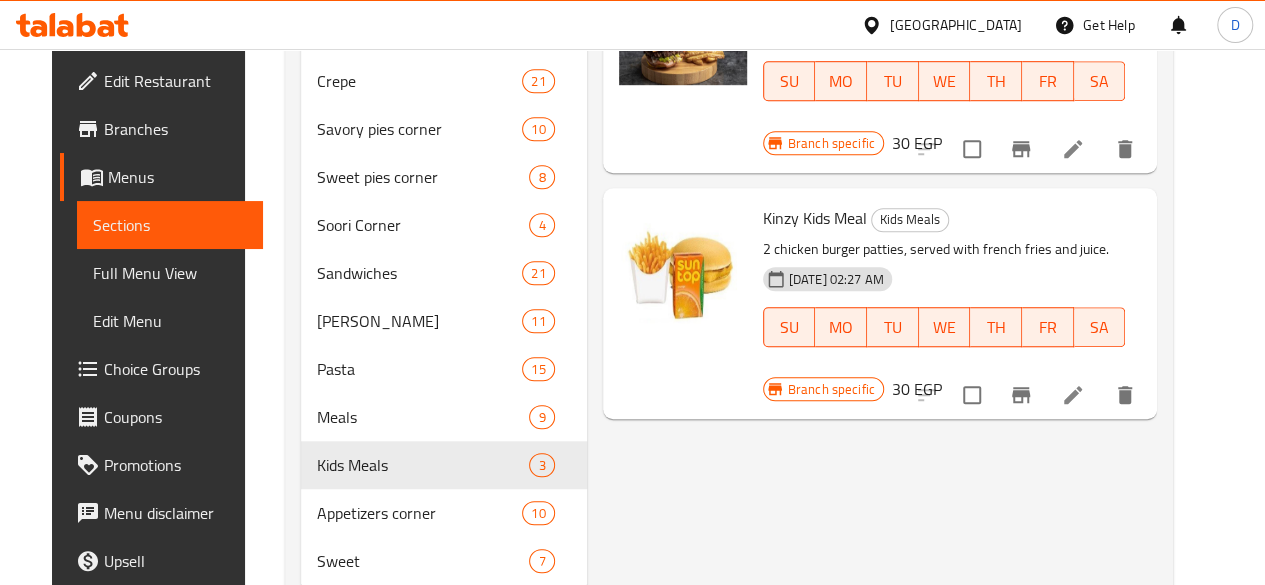 scroll, scrollTop: 623, scrollLeft: 0, axis: vertical 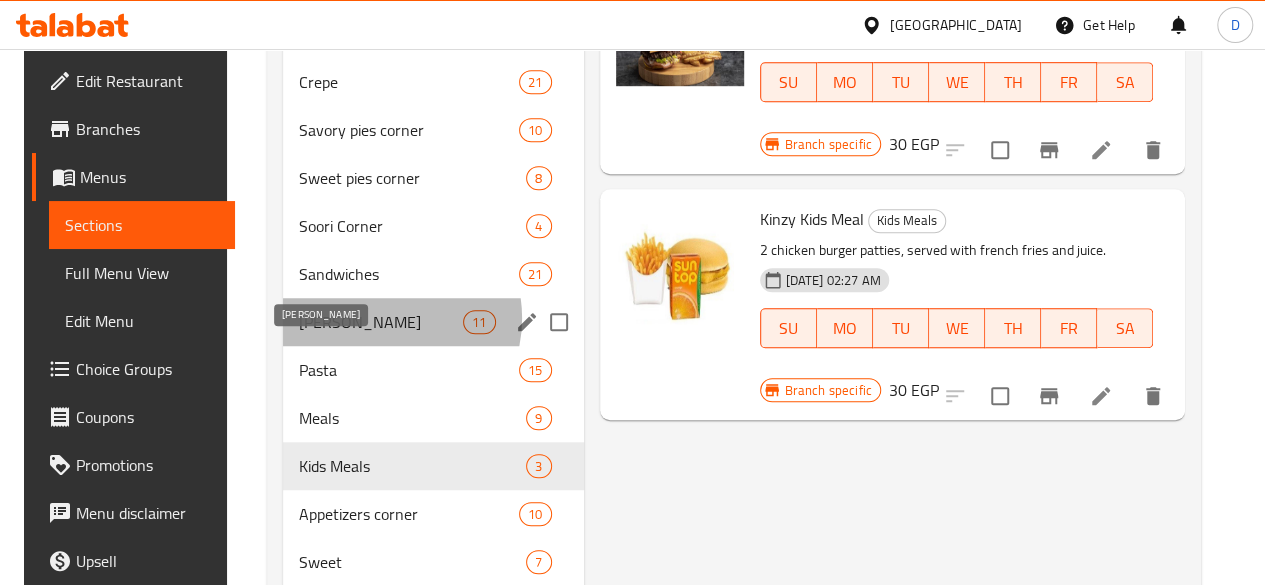click on "[PERSON_NAME]" at bounding box center [381, 322] 